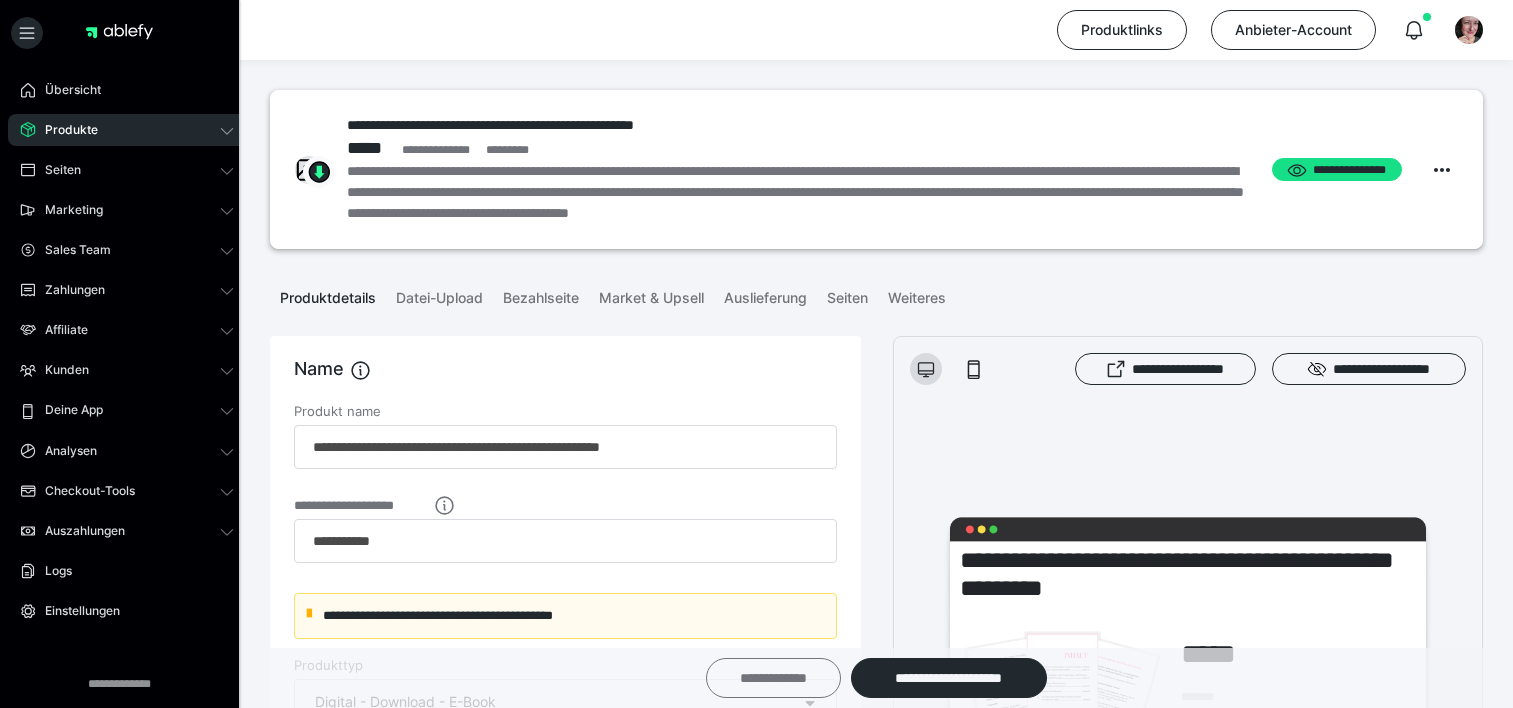 scroll, scrollTop: 0, scrollLeft: 0, axis: both 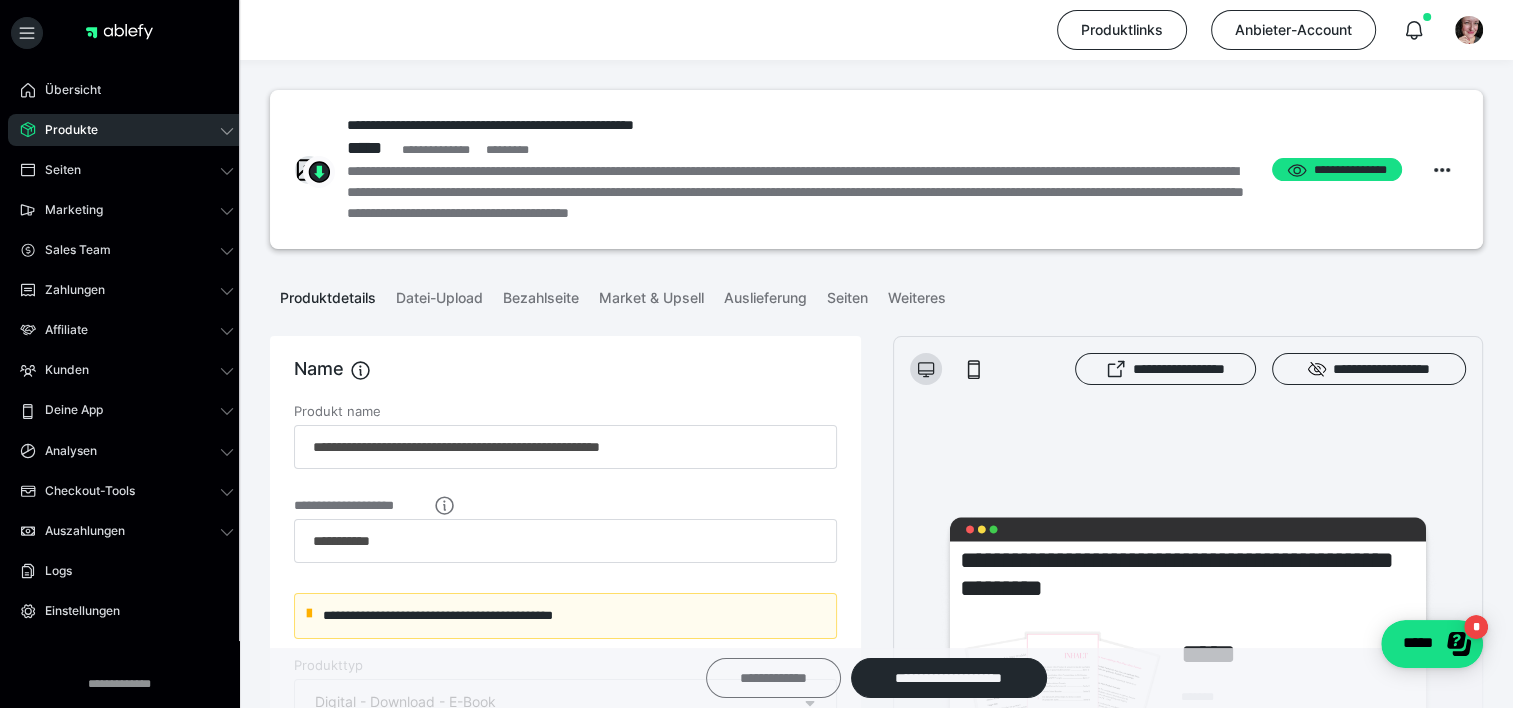 click on "**********" at bounding box center (773, 678) 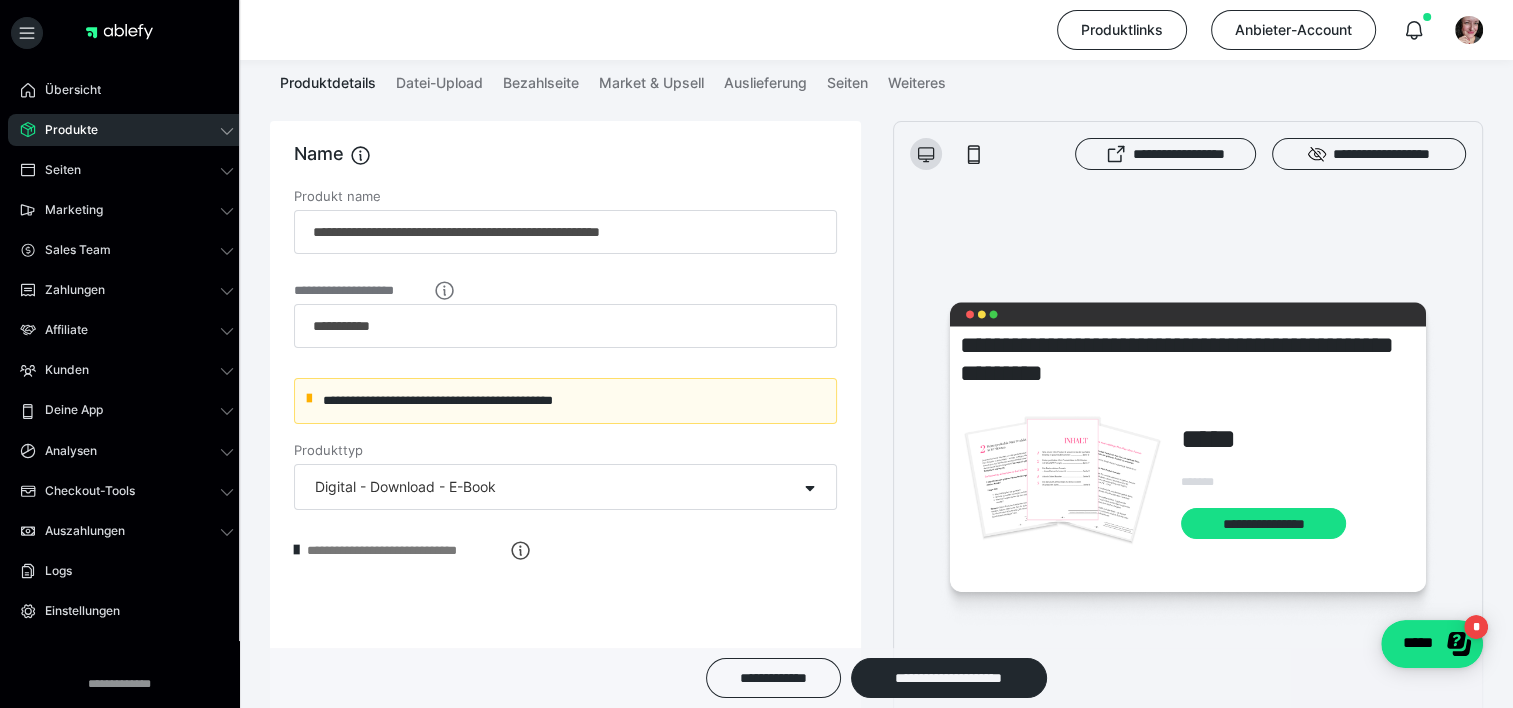 scroll, scrollTop: 249, scrollLeft: 0, axis: vertical 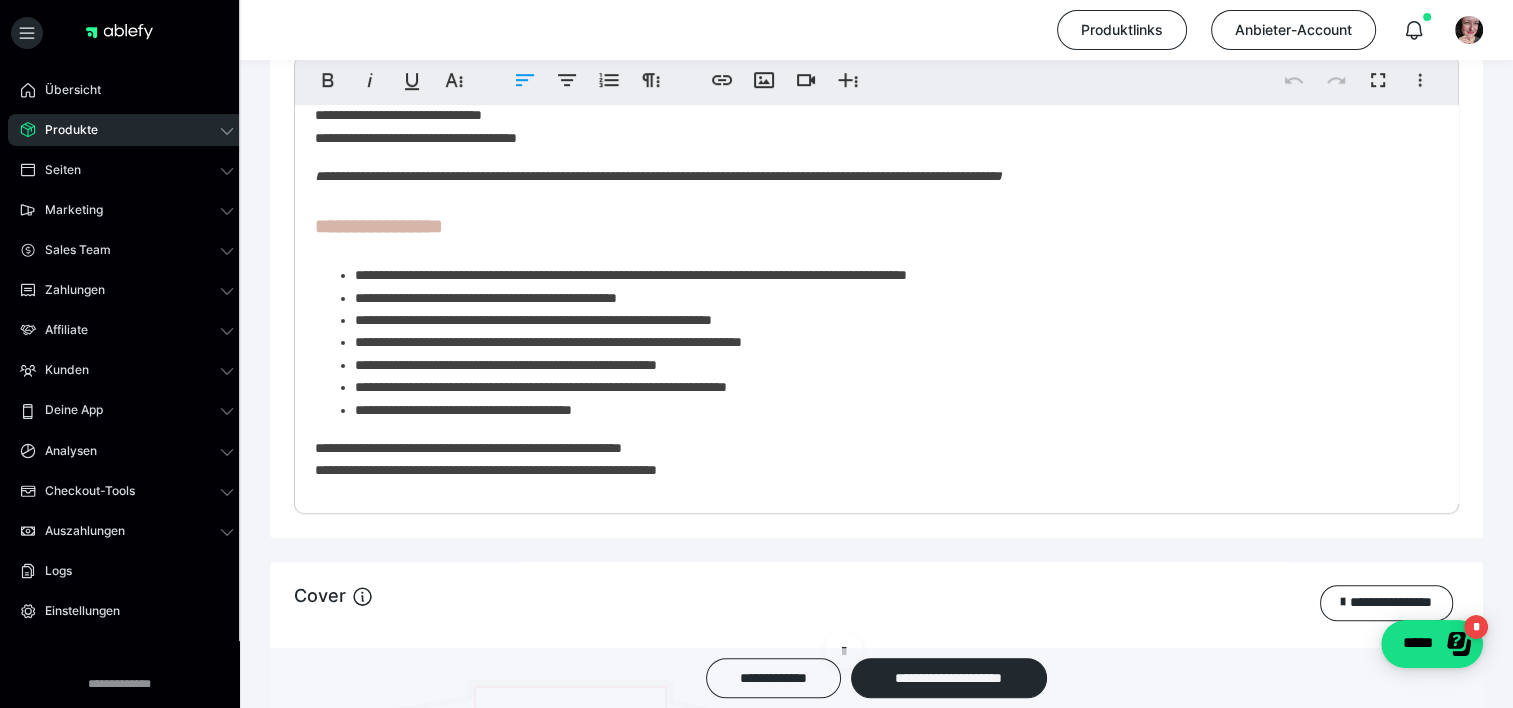 click on "**********" at bounding box center [889, 275] 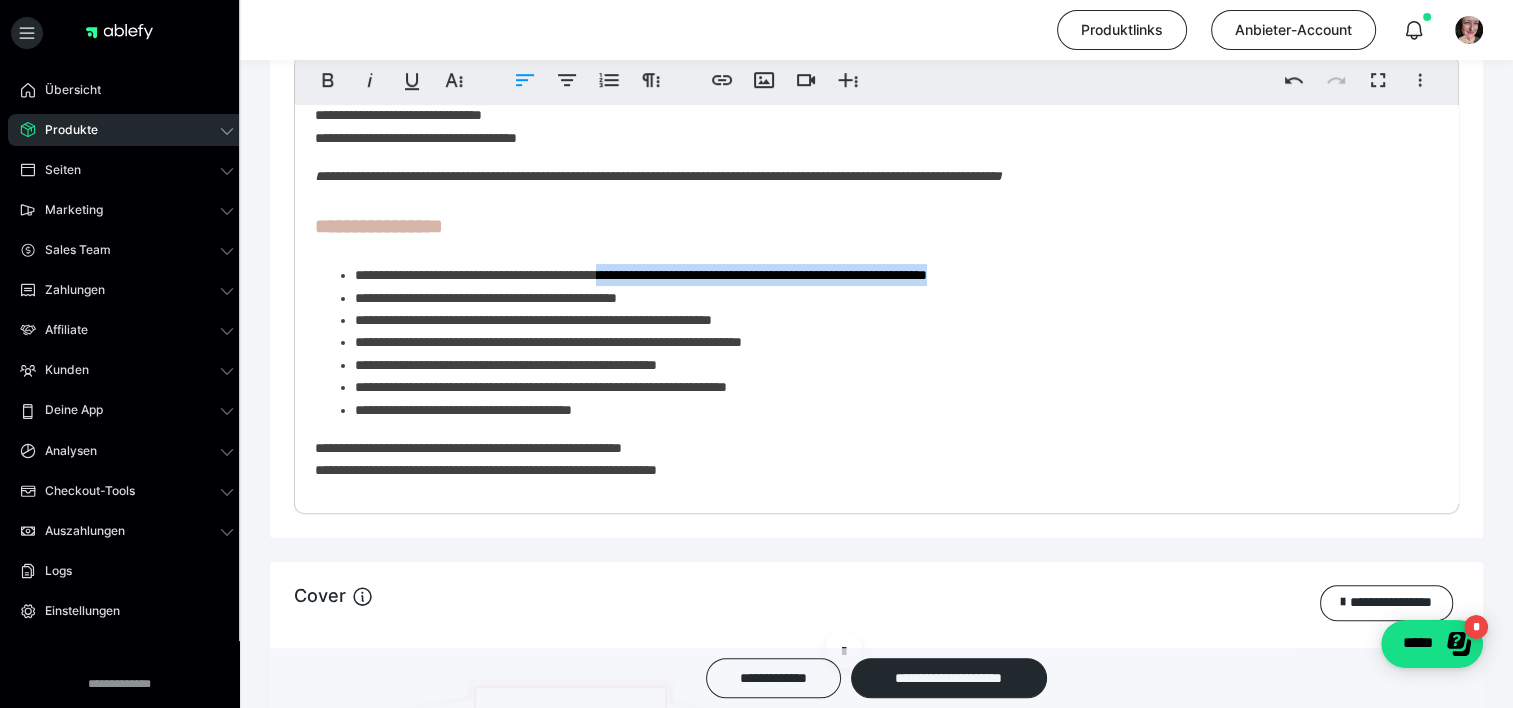 drag, startPoint x: 1089, startPoint y: 276, endPoint x: 656, endPoint y: 271, distance: 433.02887 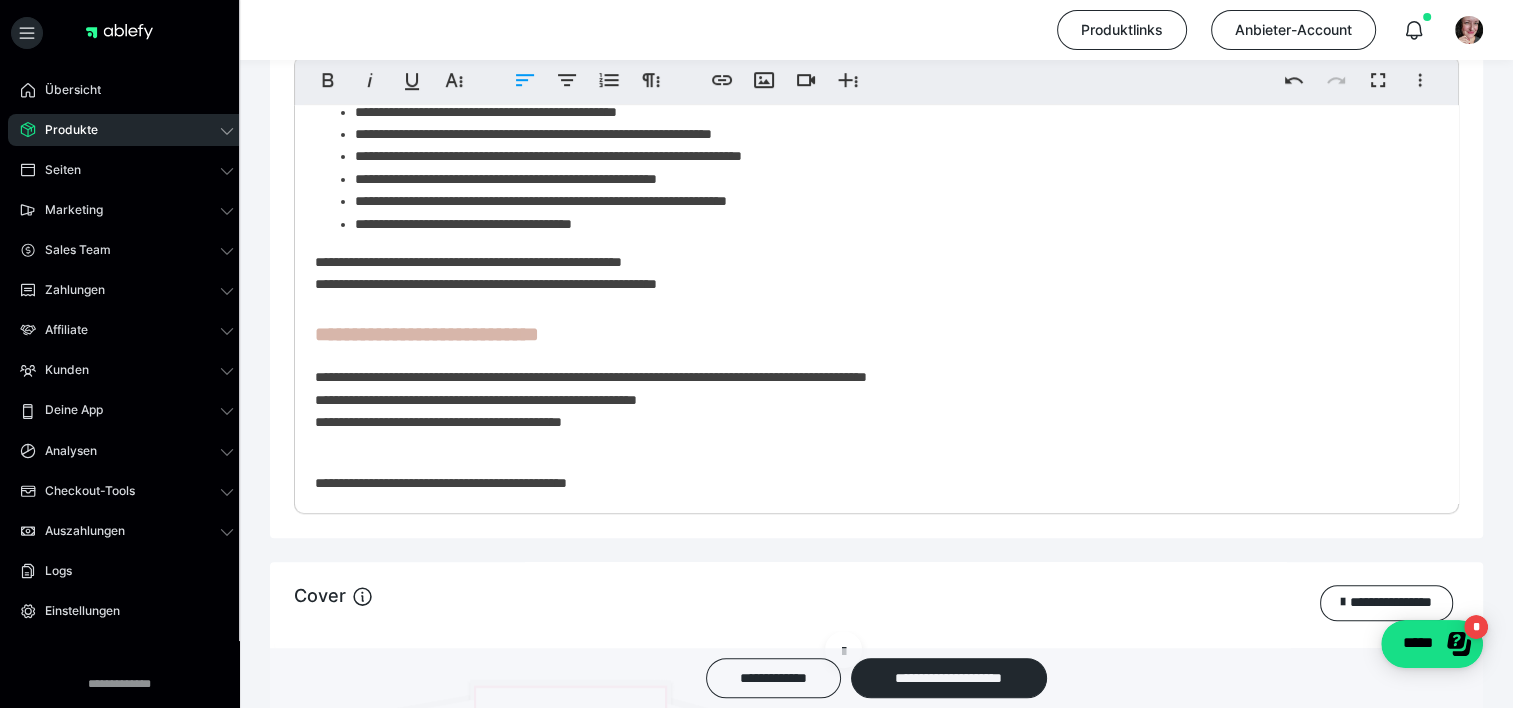 scroll, scrollTop: 629, scrollLeft: 0, axis: vertical 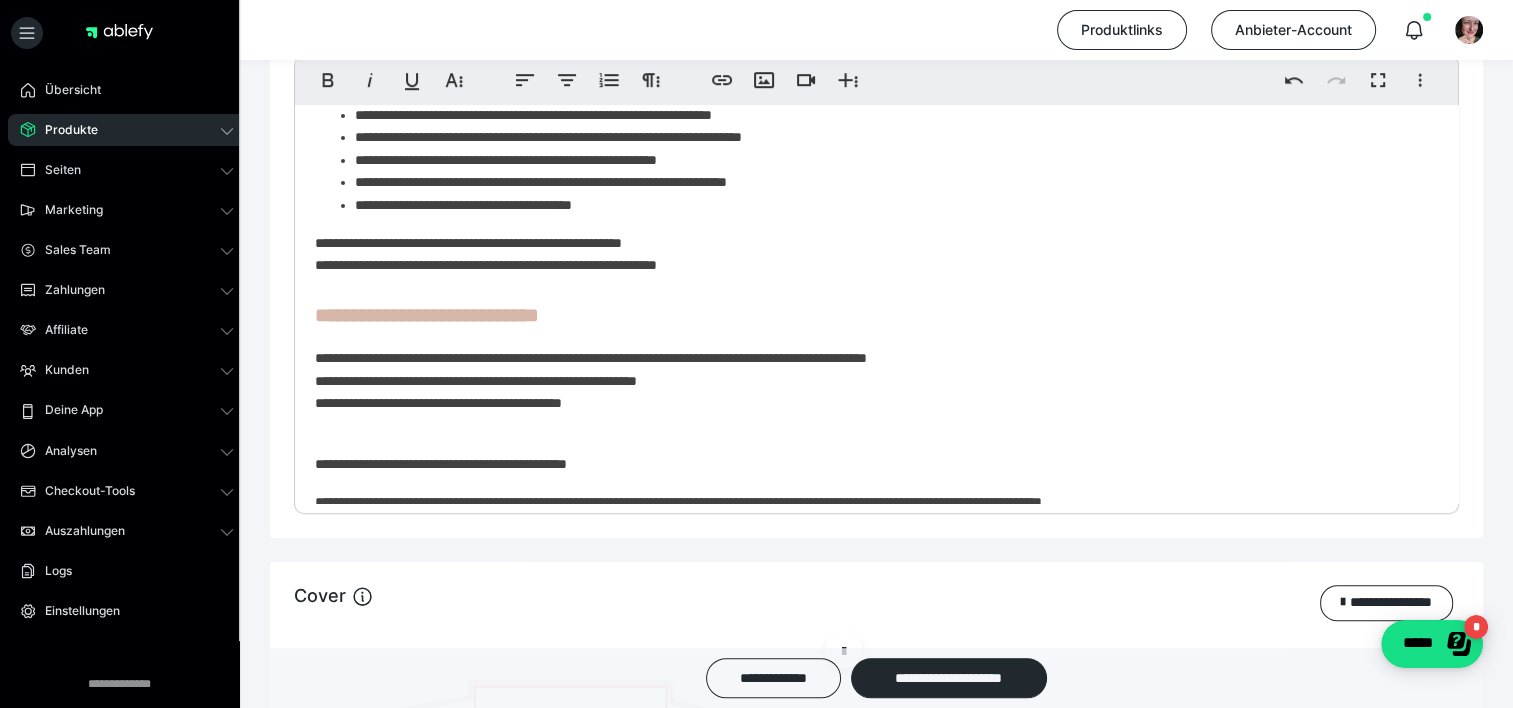 drag, startPoint x: 1467, startPoint y: 279, endPoint x: 1444, endPoint y: 273, distance: 23.769728 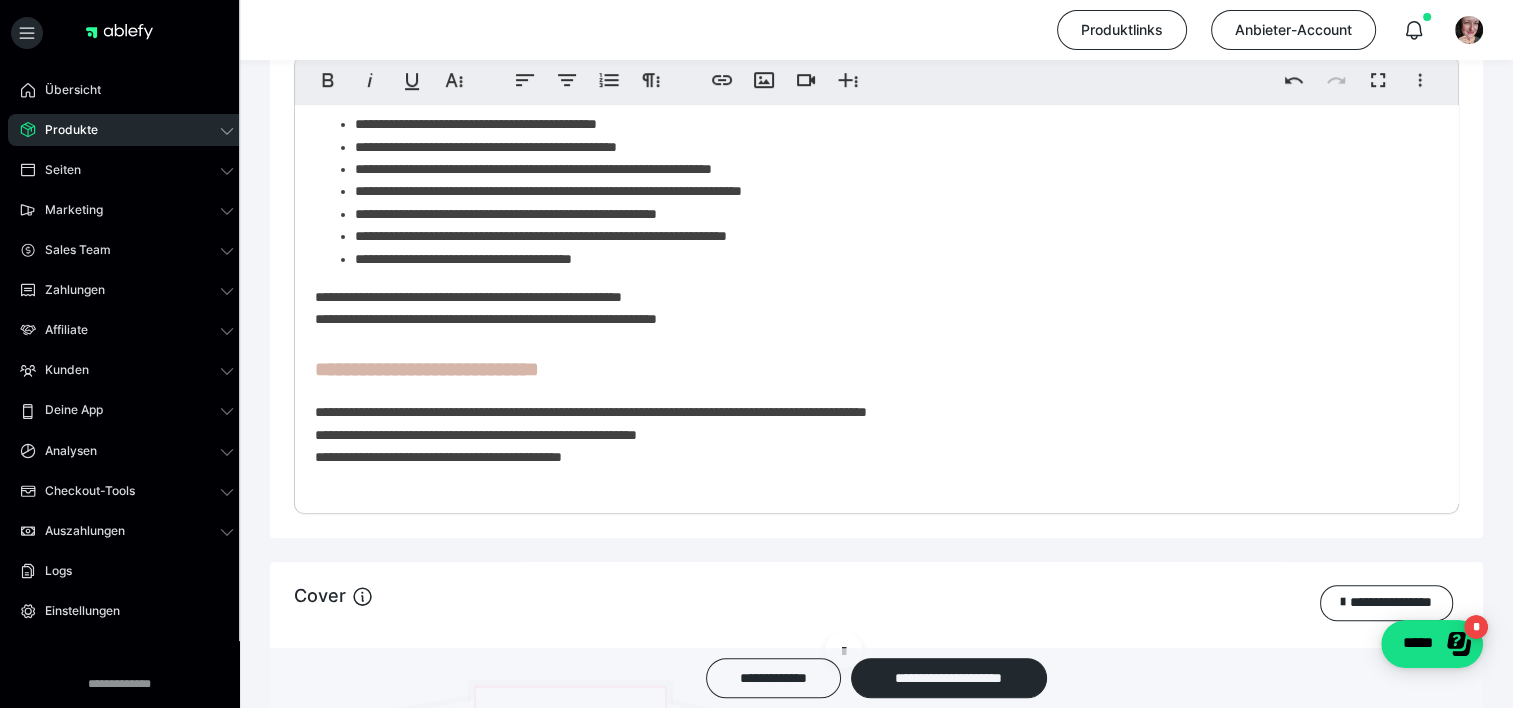 scroll, scrollTop: 0, scrollLeft: 0, axis: both 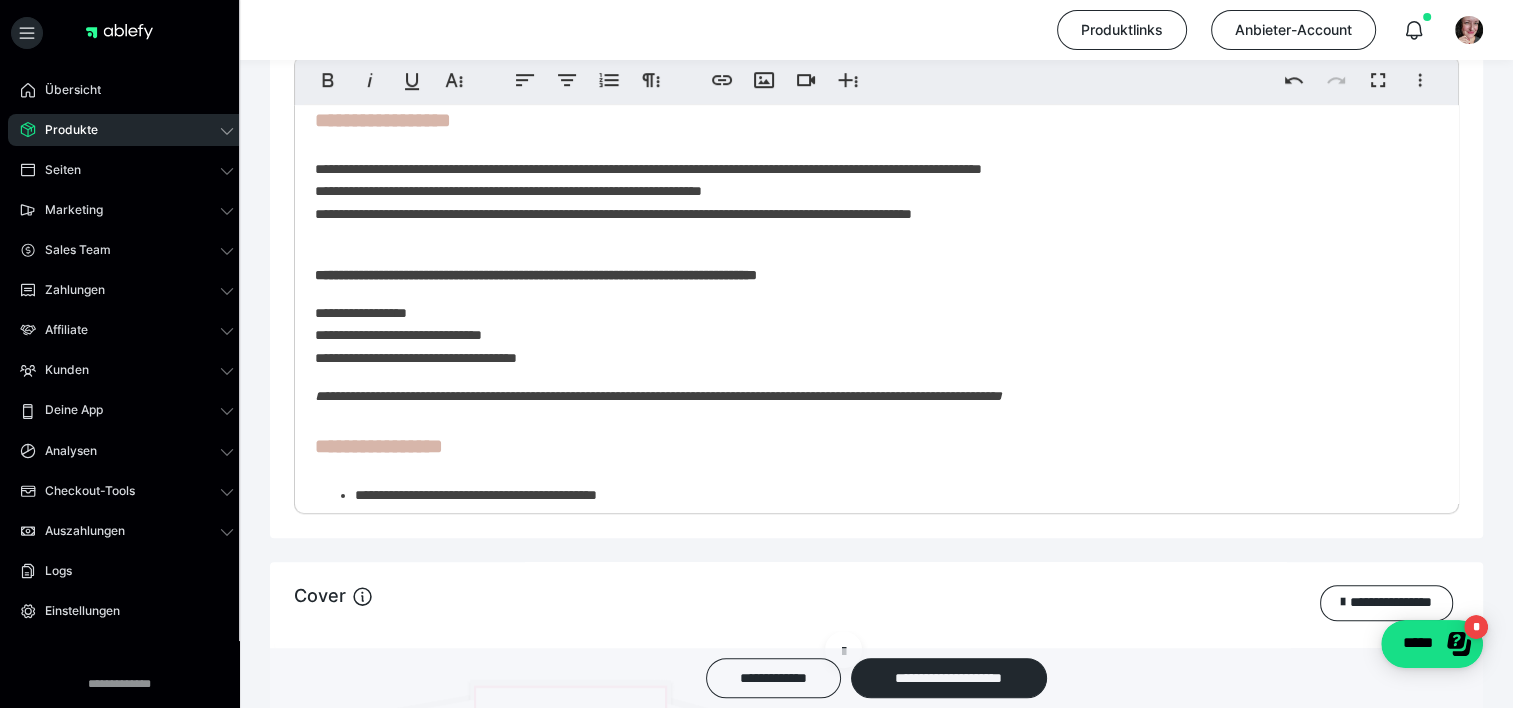 click on "**********" at bounding box center (869, 191) 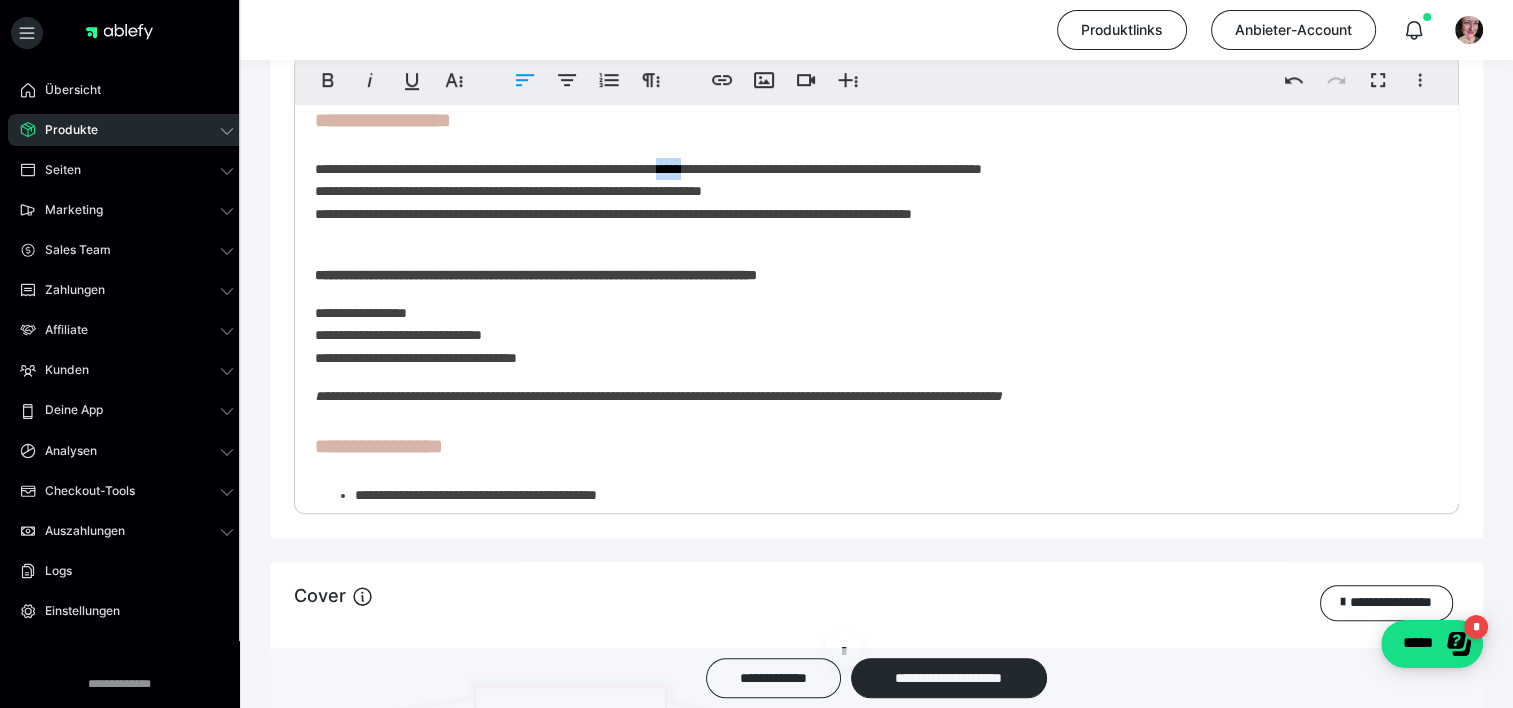 click on "**********" at bounding box center [869, 191] 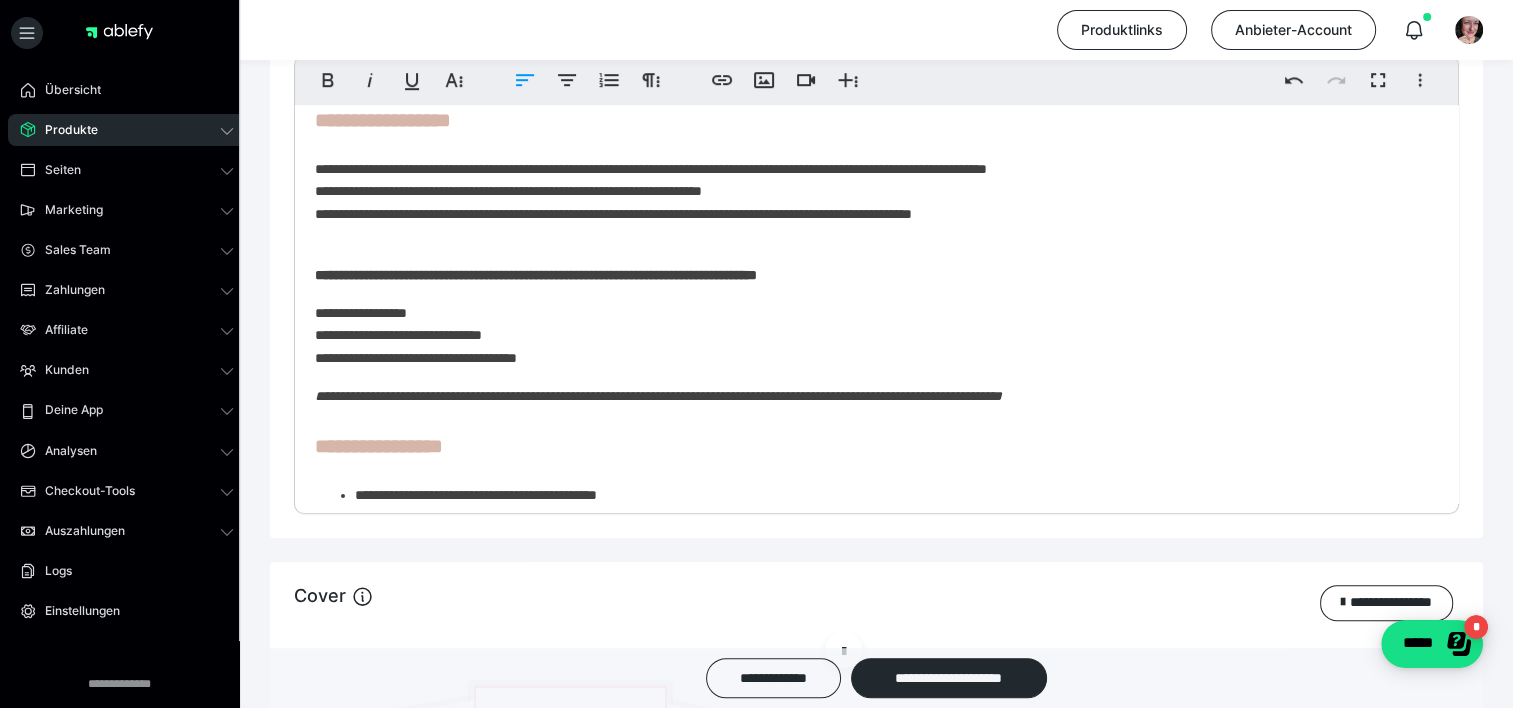 click on "**********" at bounding box center (869, 191) 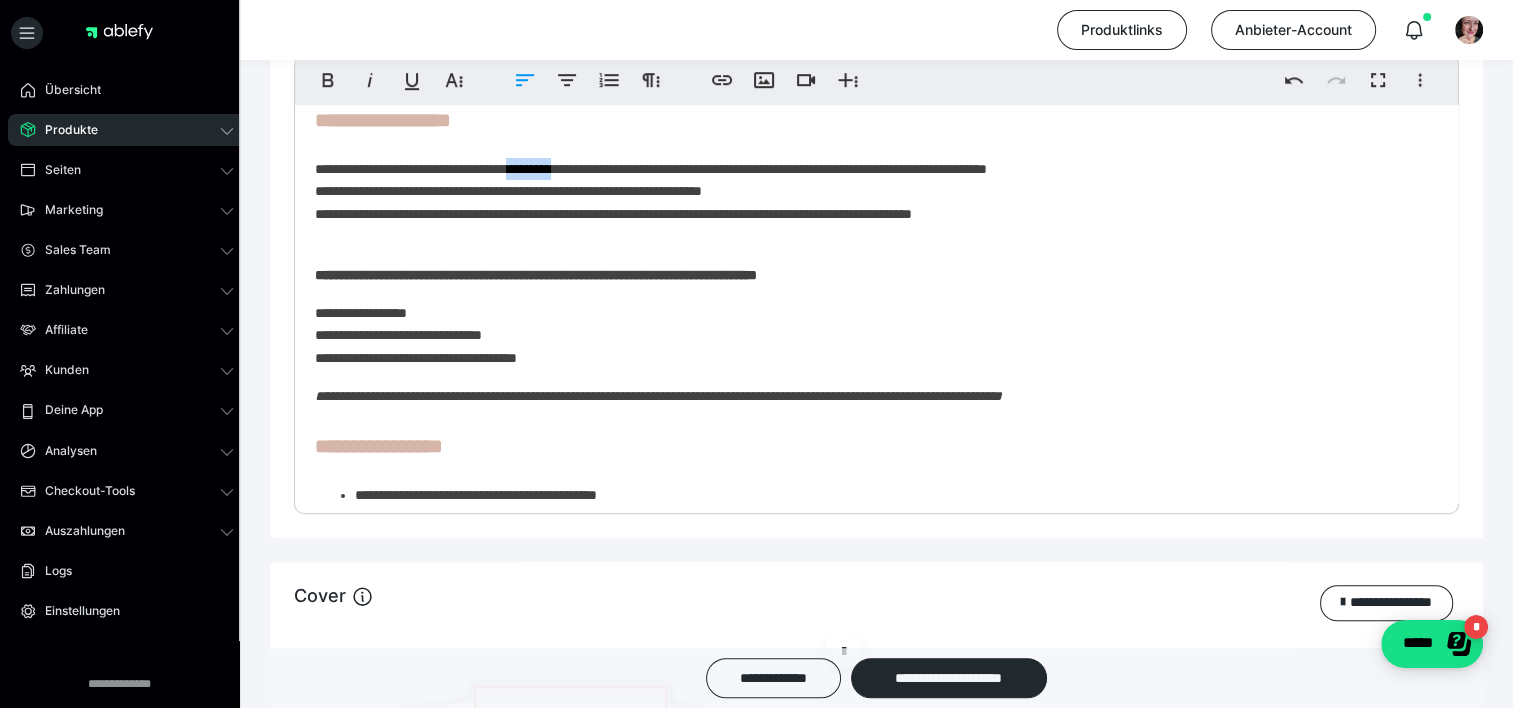 click on "**********" at bounding box center (869, 191) 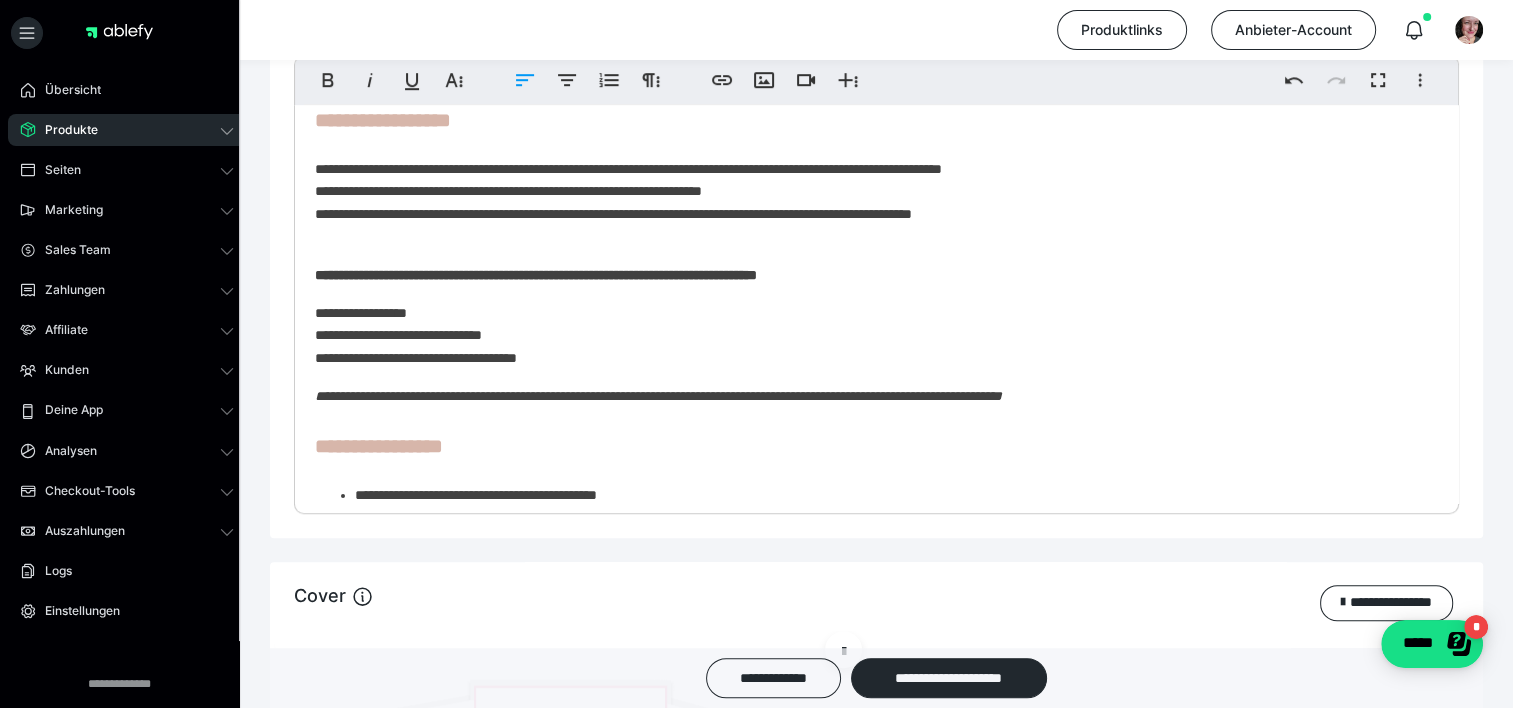 click on "**********" at bounding box center (869, 191) 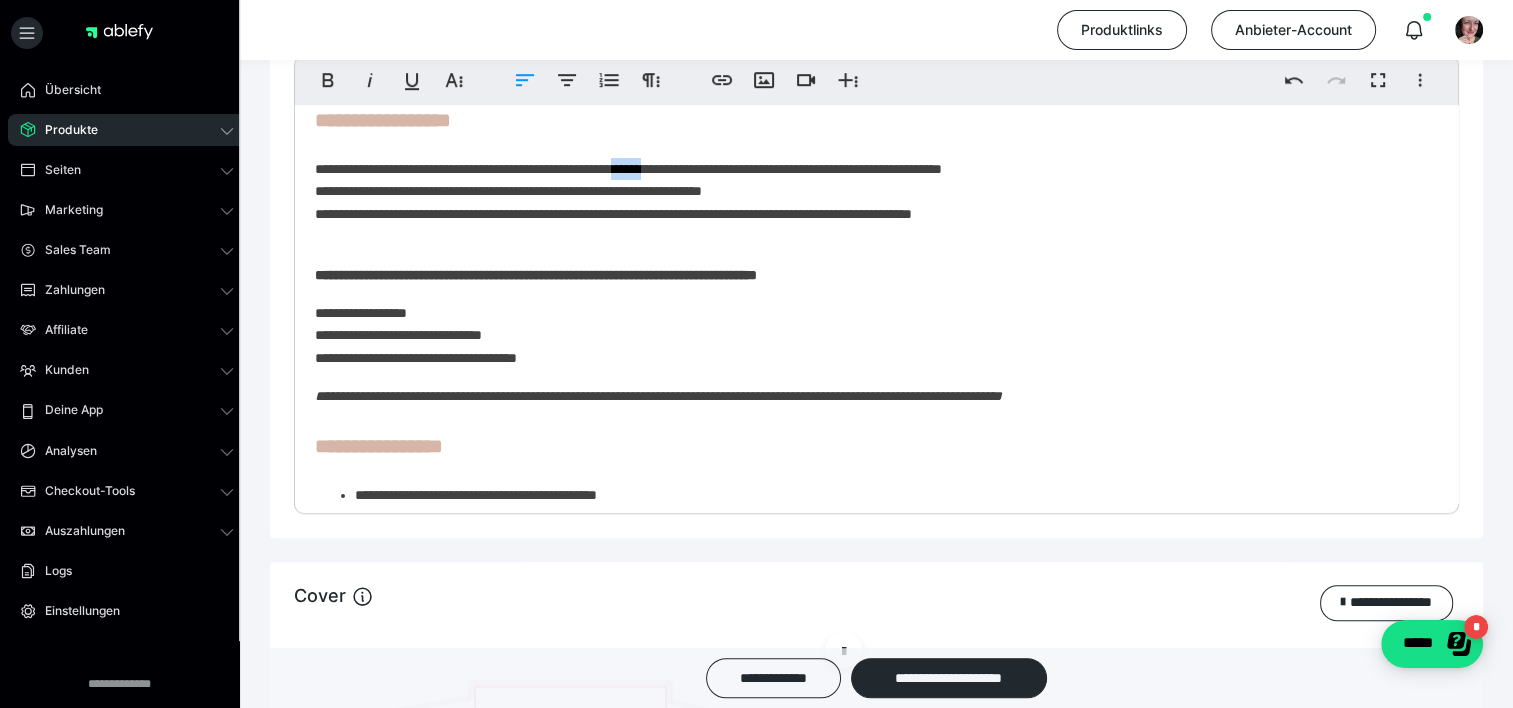 click on "**********" at bounding box center [869, 191] 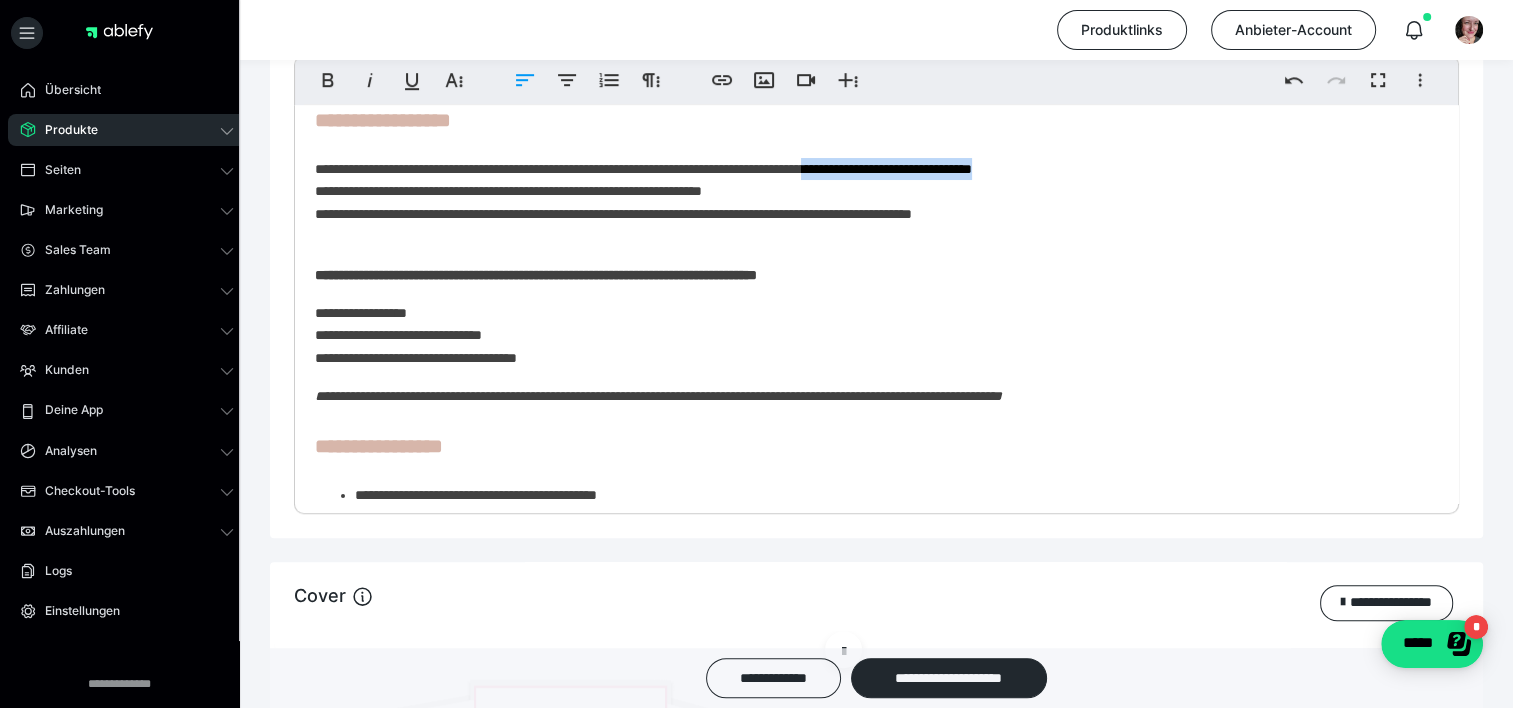 drag, startPoint x: 1185, startPoint y: 172, endPoint x: 934, endPoint y: 172, distance: 251 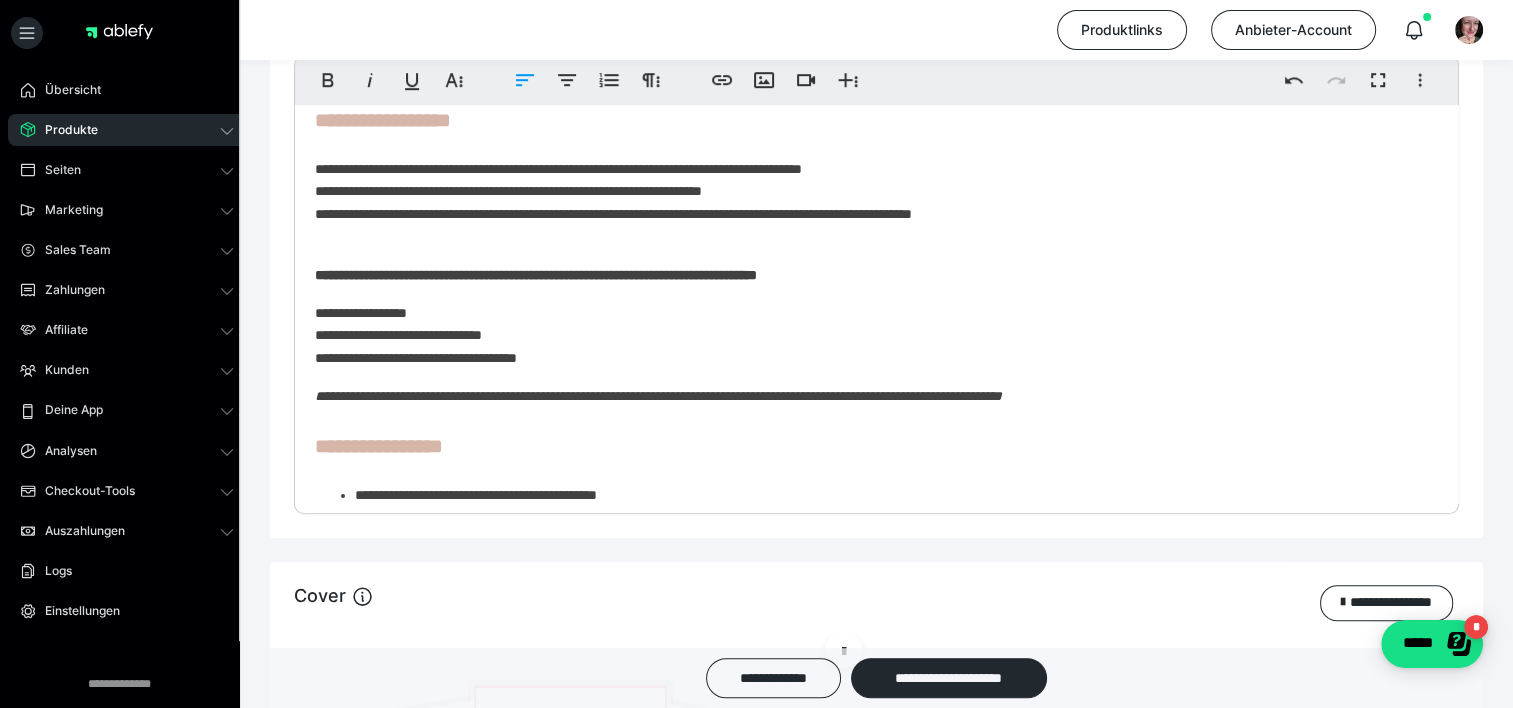 click on "**********" at bounding box center [869, 191] 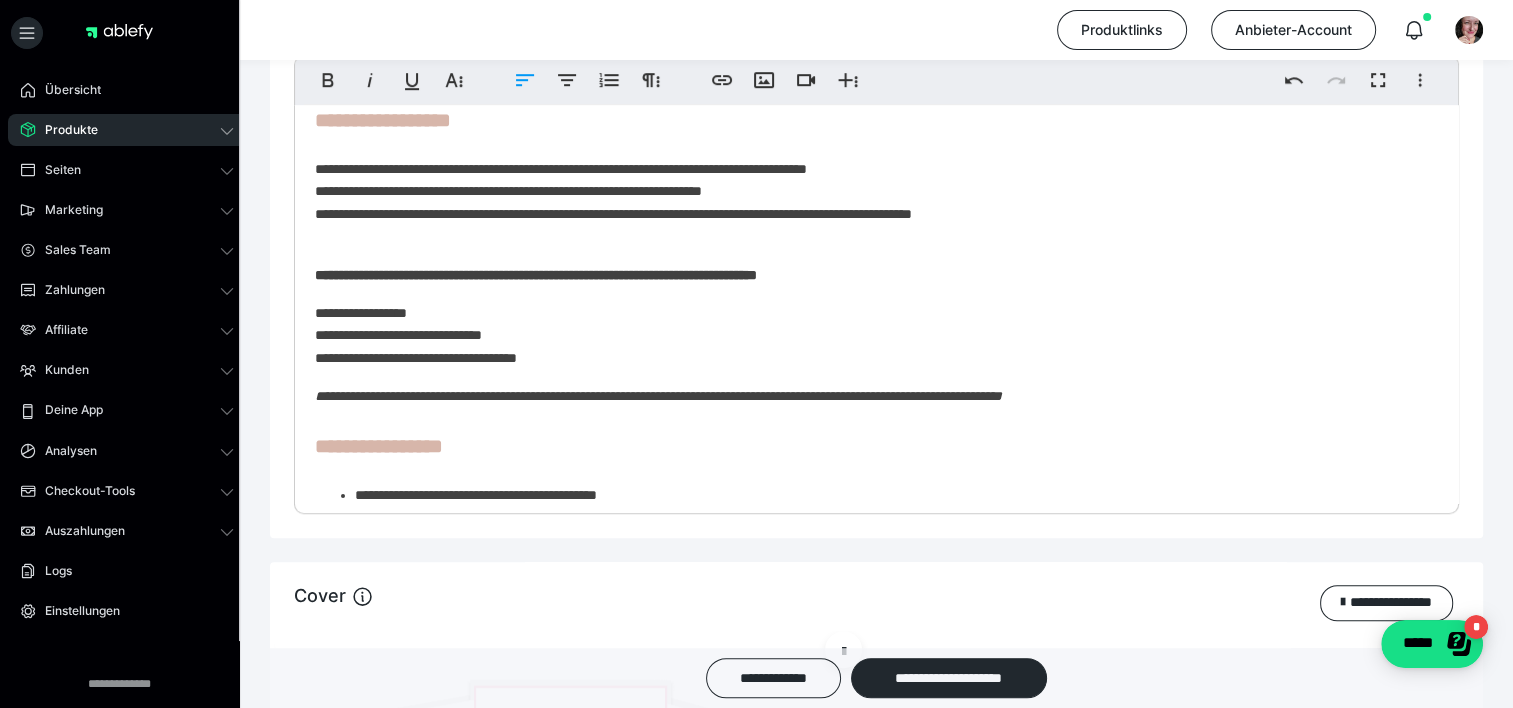 scroll, scrollTop: 0, scrollLeft: 17, axis: horizontal 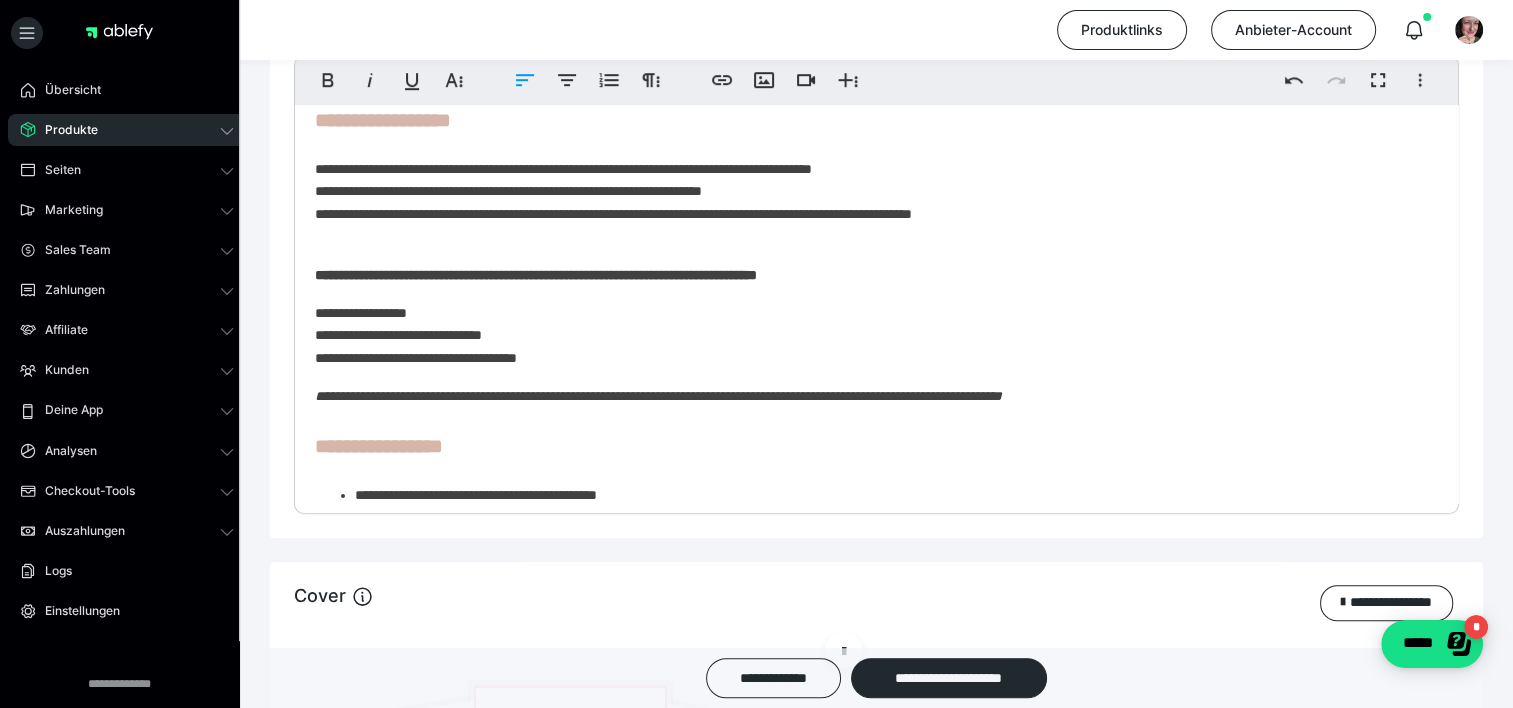 click on "**********" at bounding box center [869, 191] 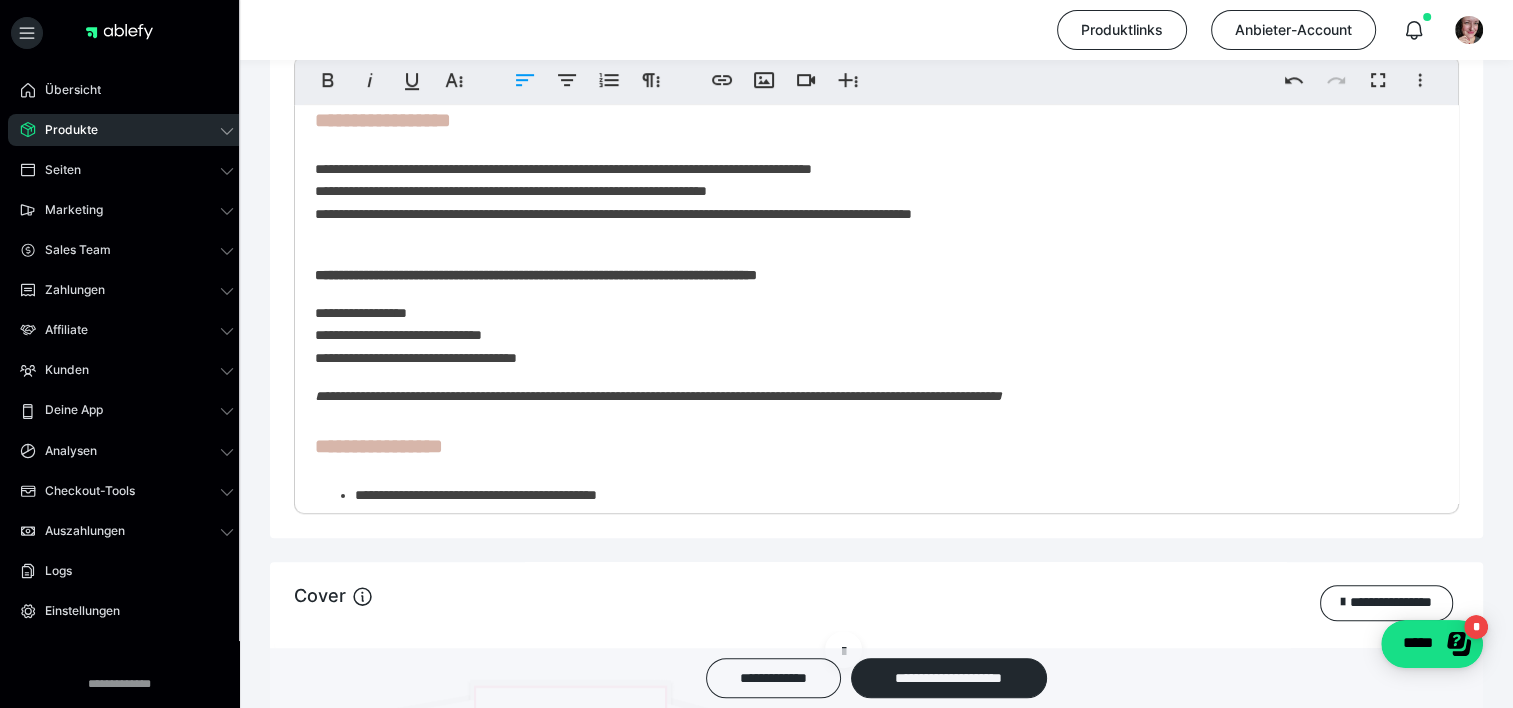 click on "**********" at bounding box center [869, 191] 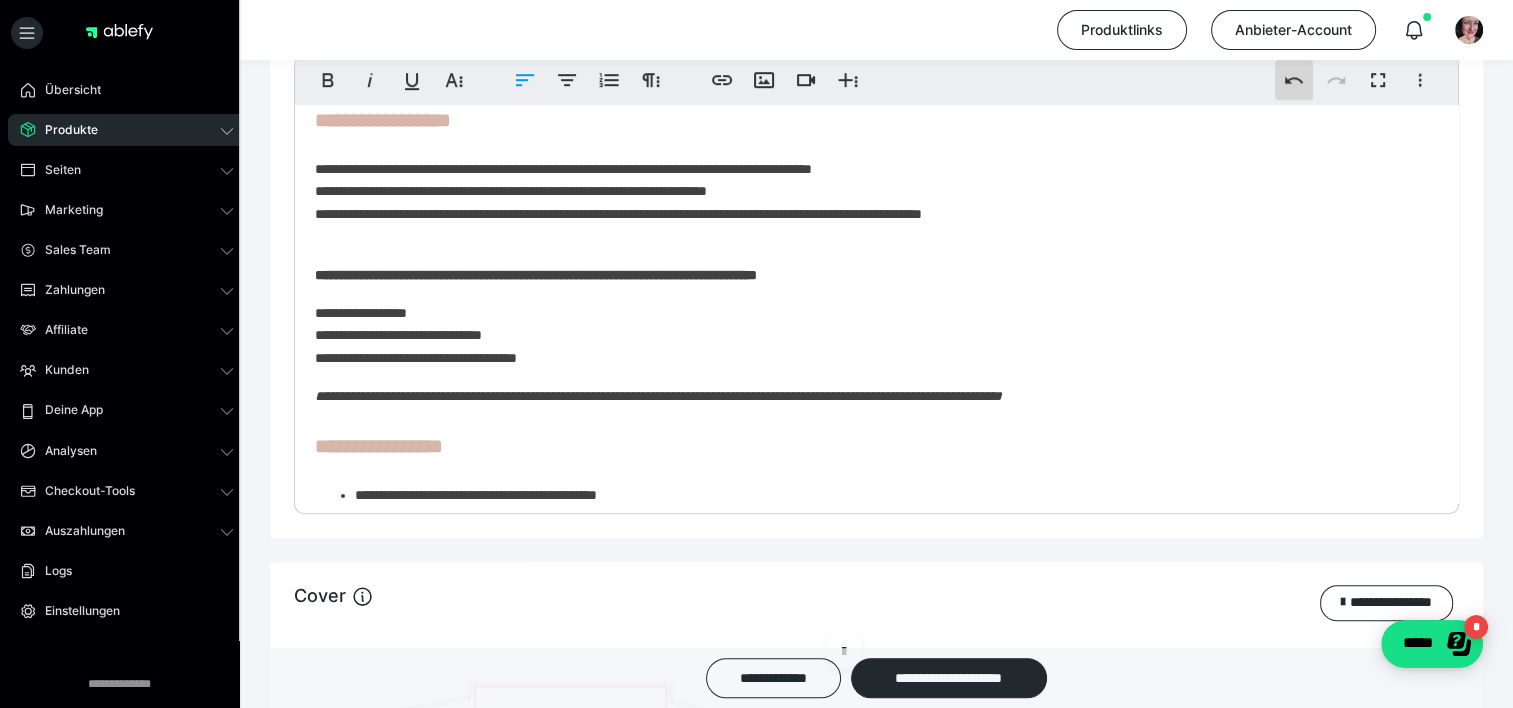 click 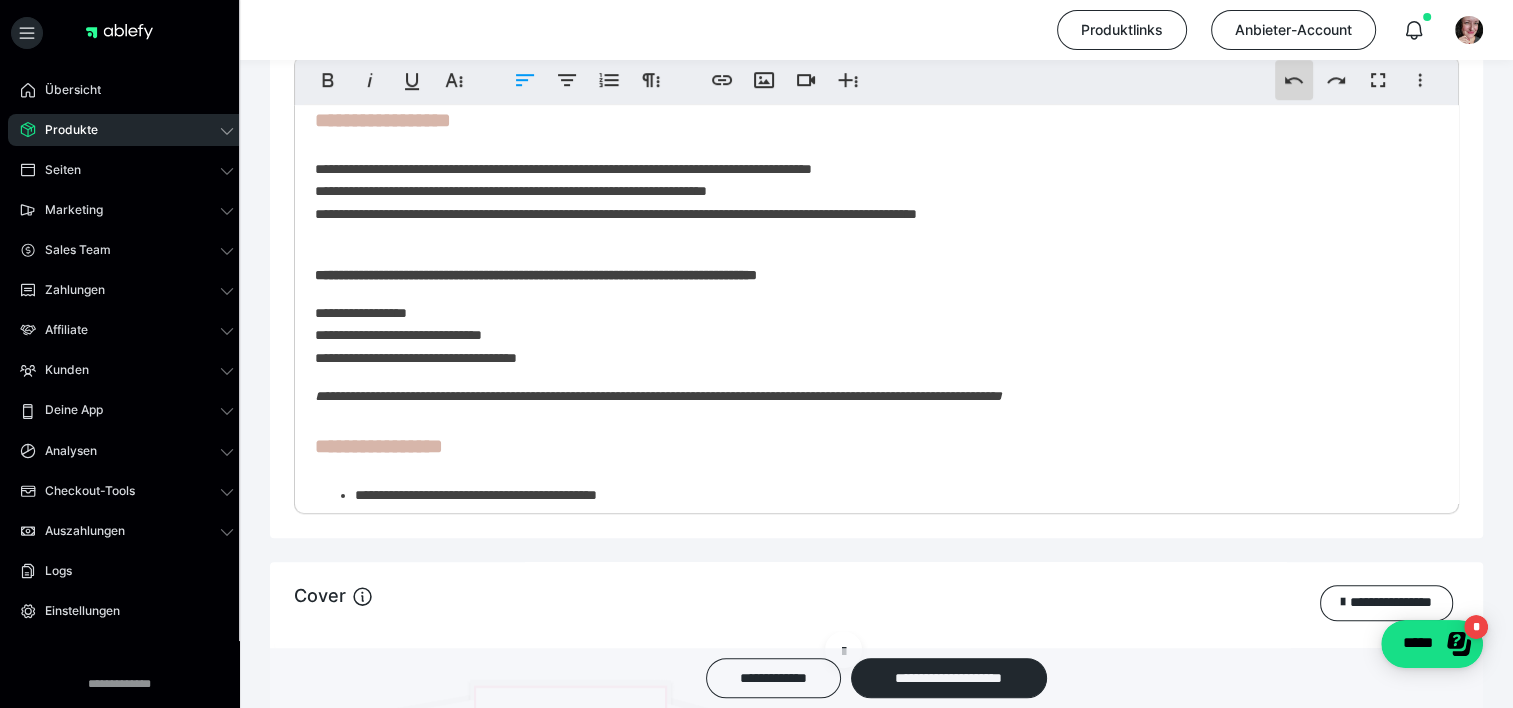 click 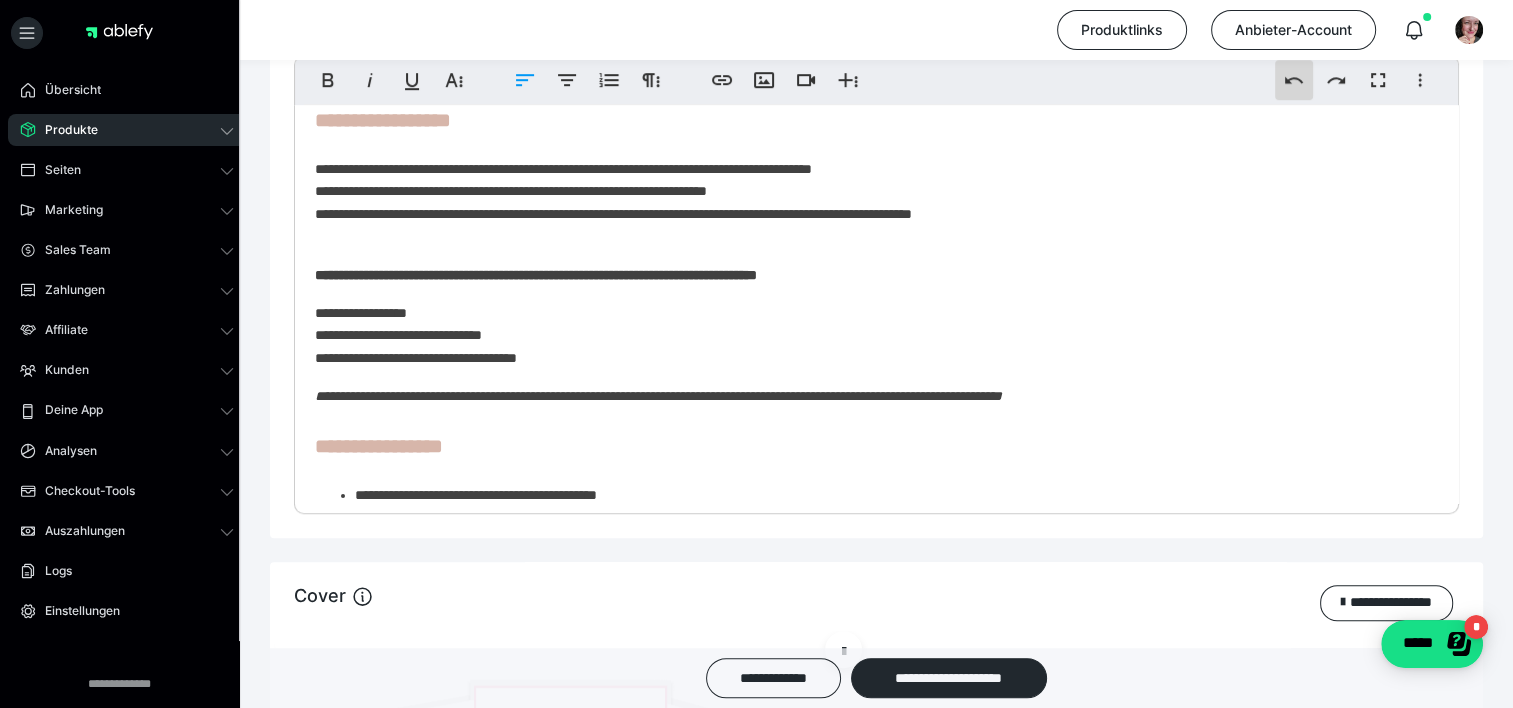 click 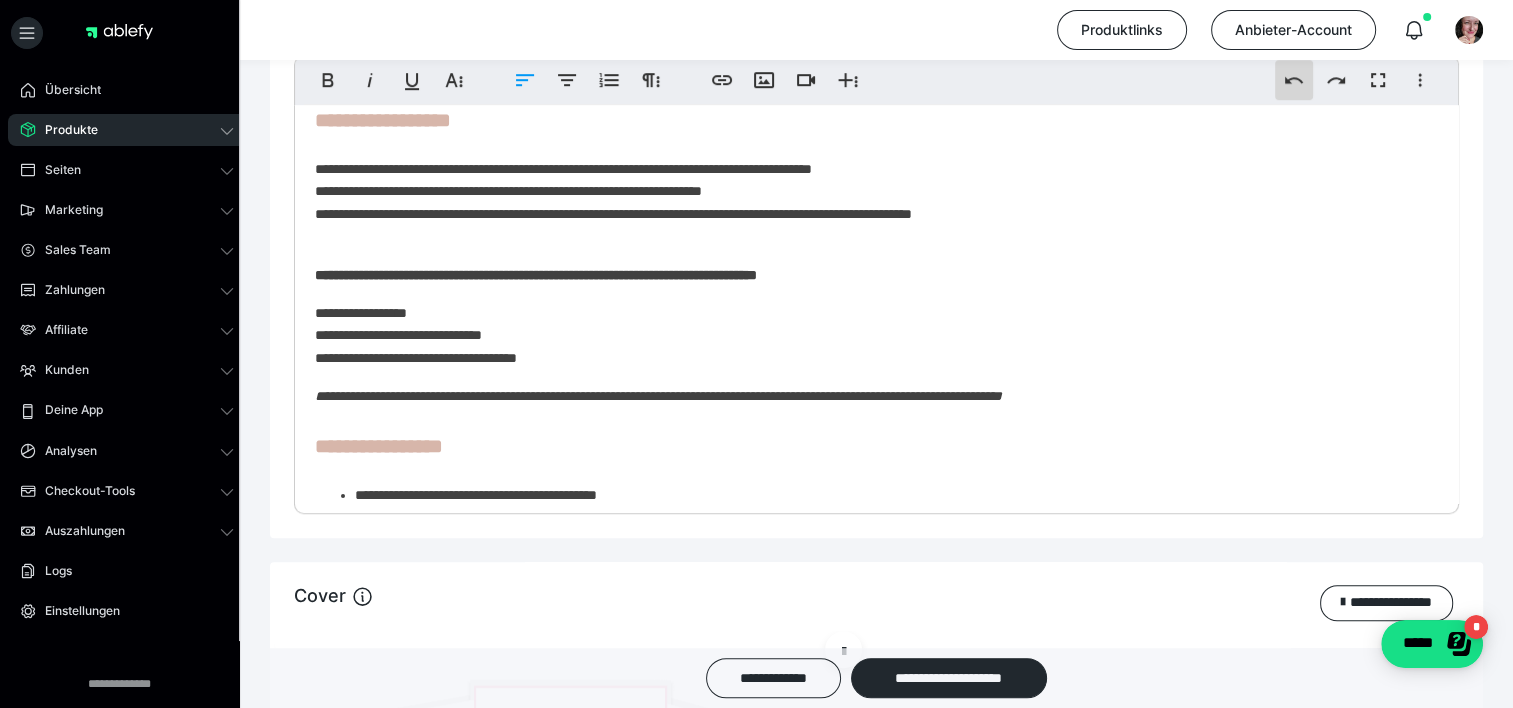click 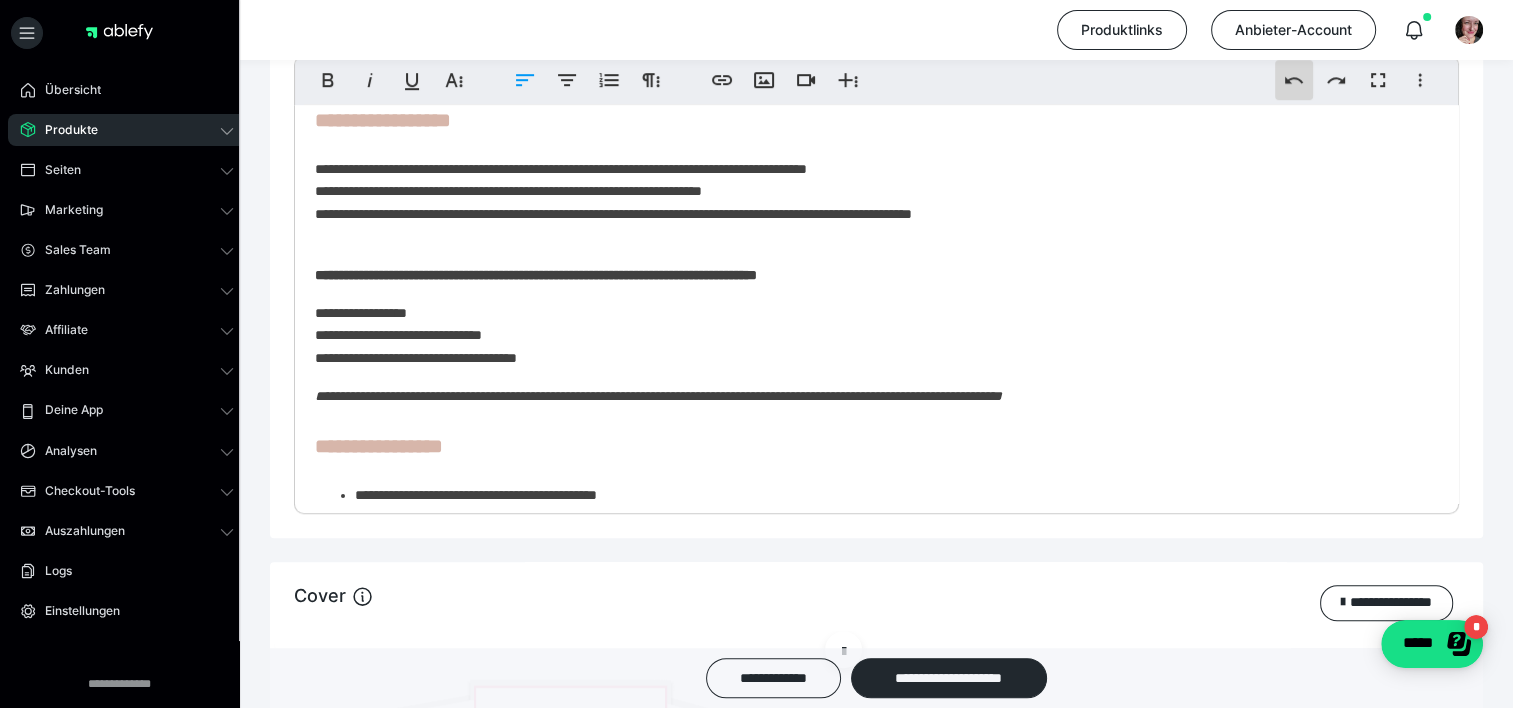 click 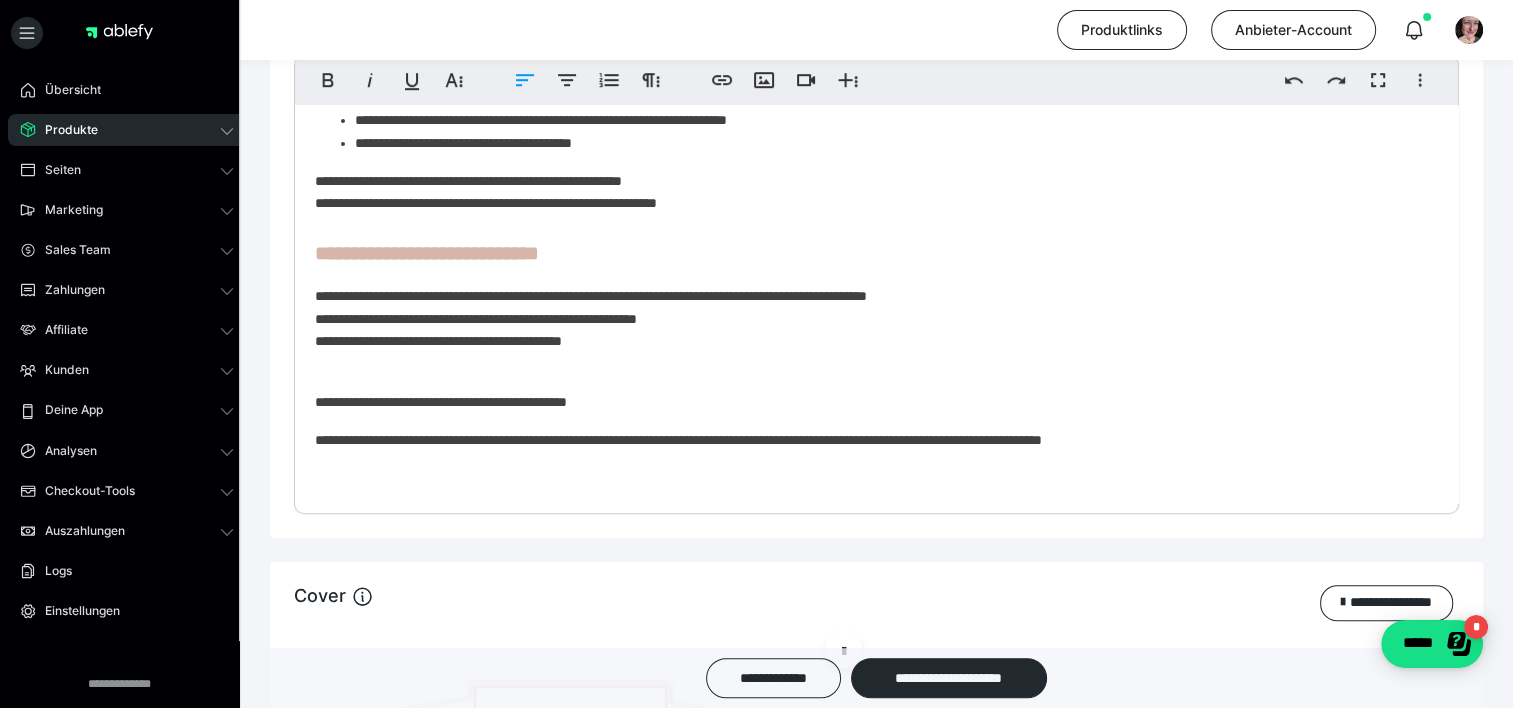 scroll, scrollTop: 699, scrollLeft: 0, axis: vertical 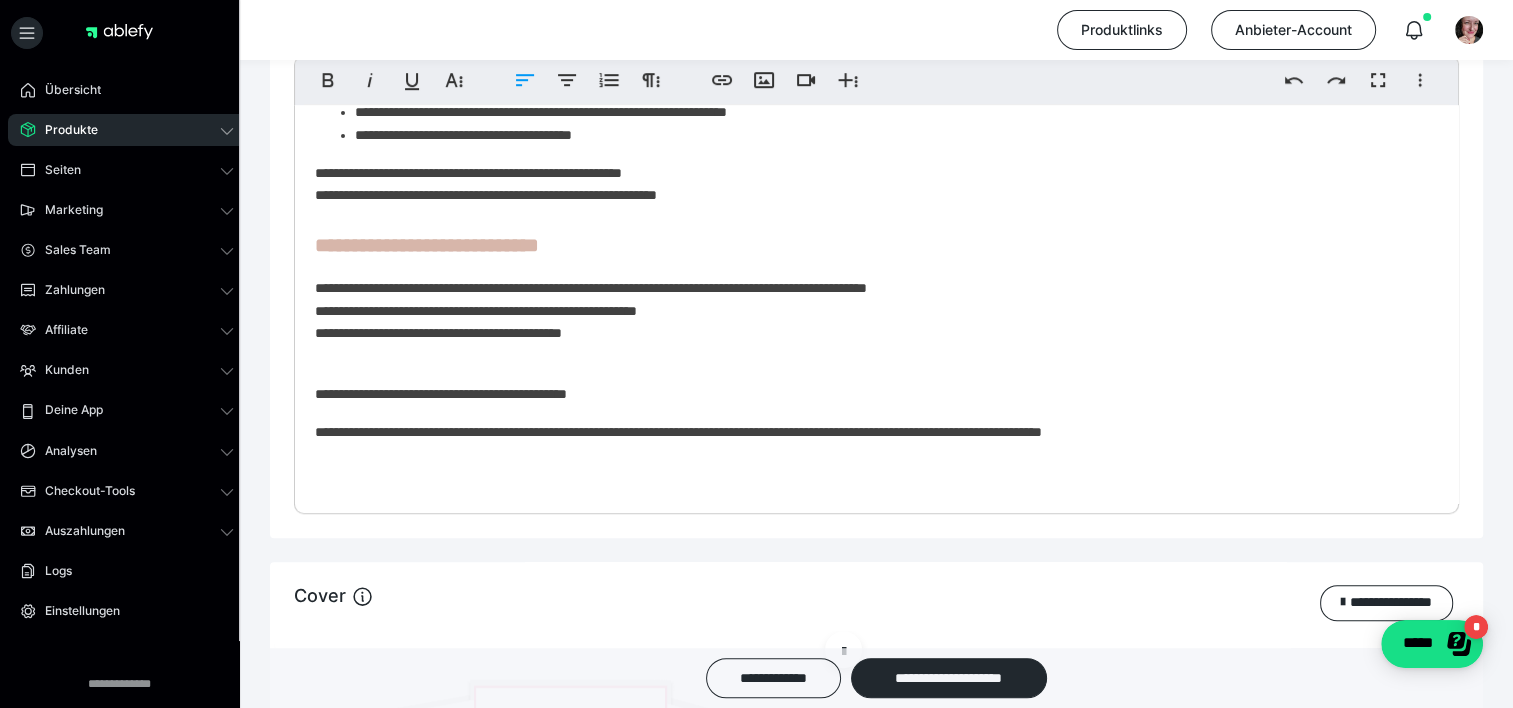 click on "**********" at bounding box center (869, 256) 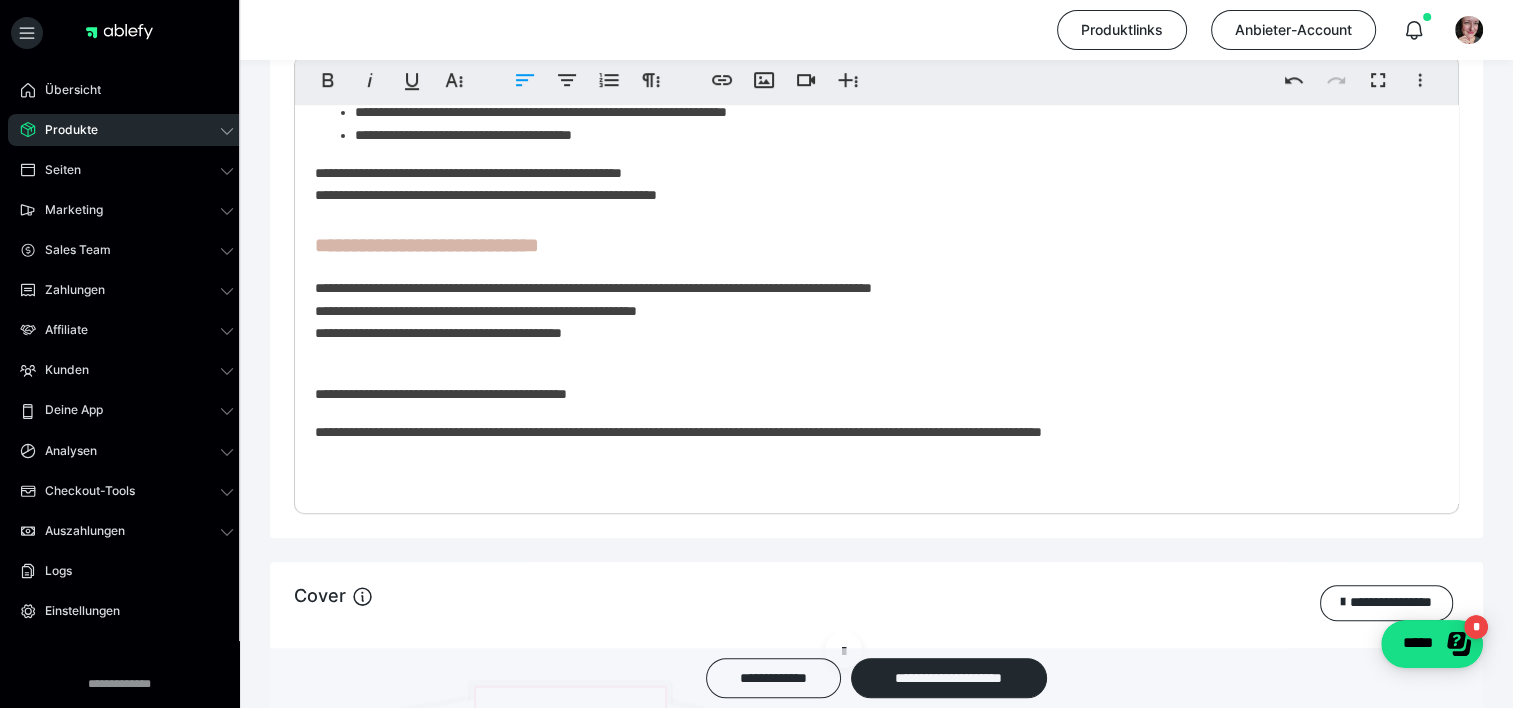 click on "**********" at bounding box center [869, 256] 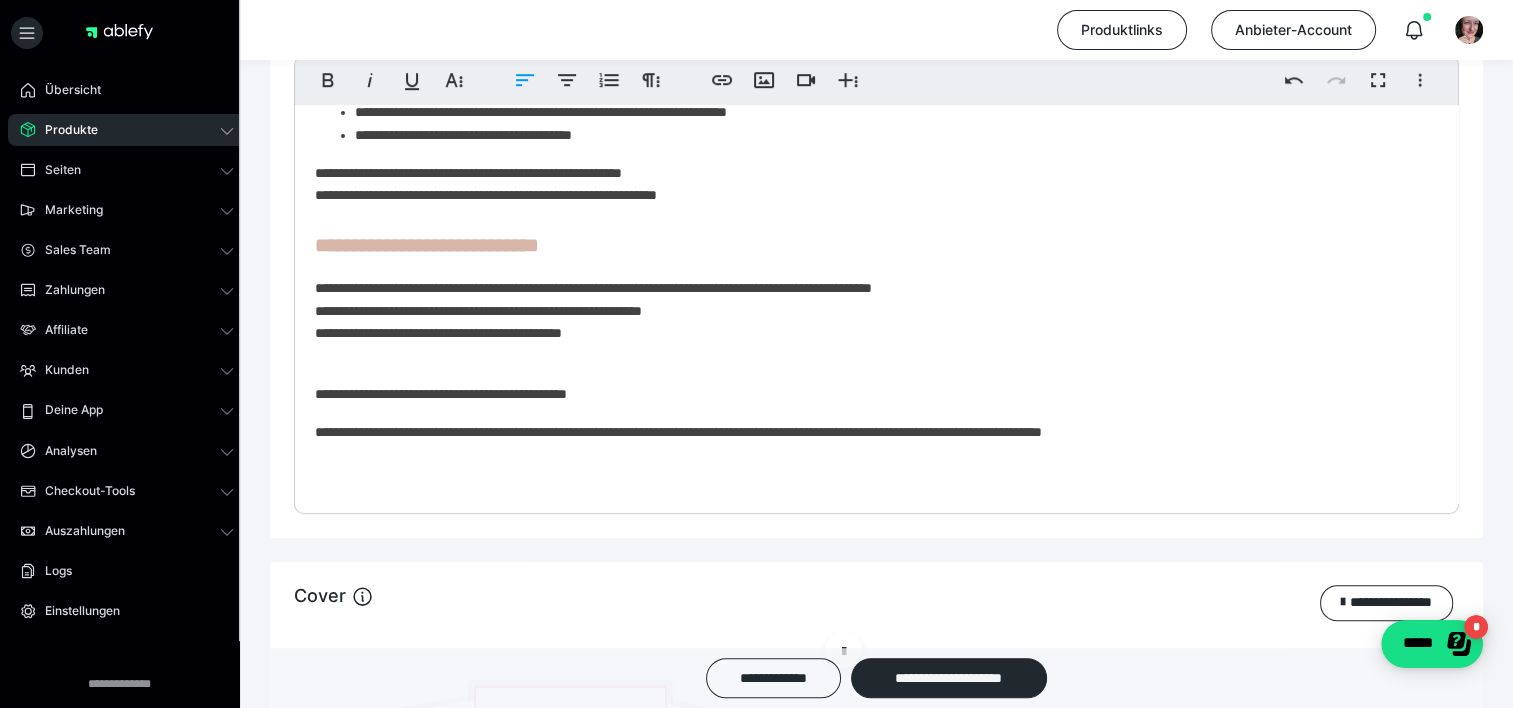 click on "**********" at bounding box center (869, 310) 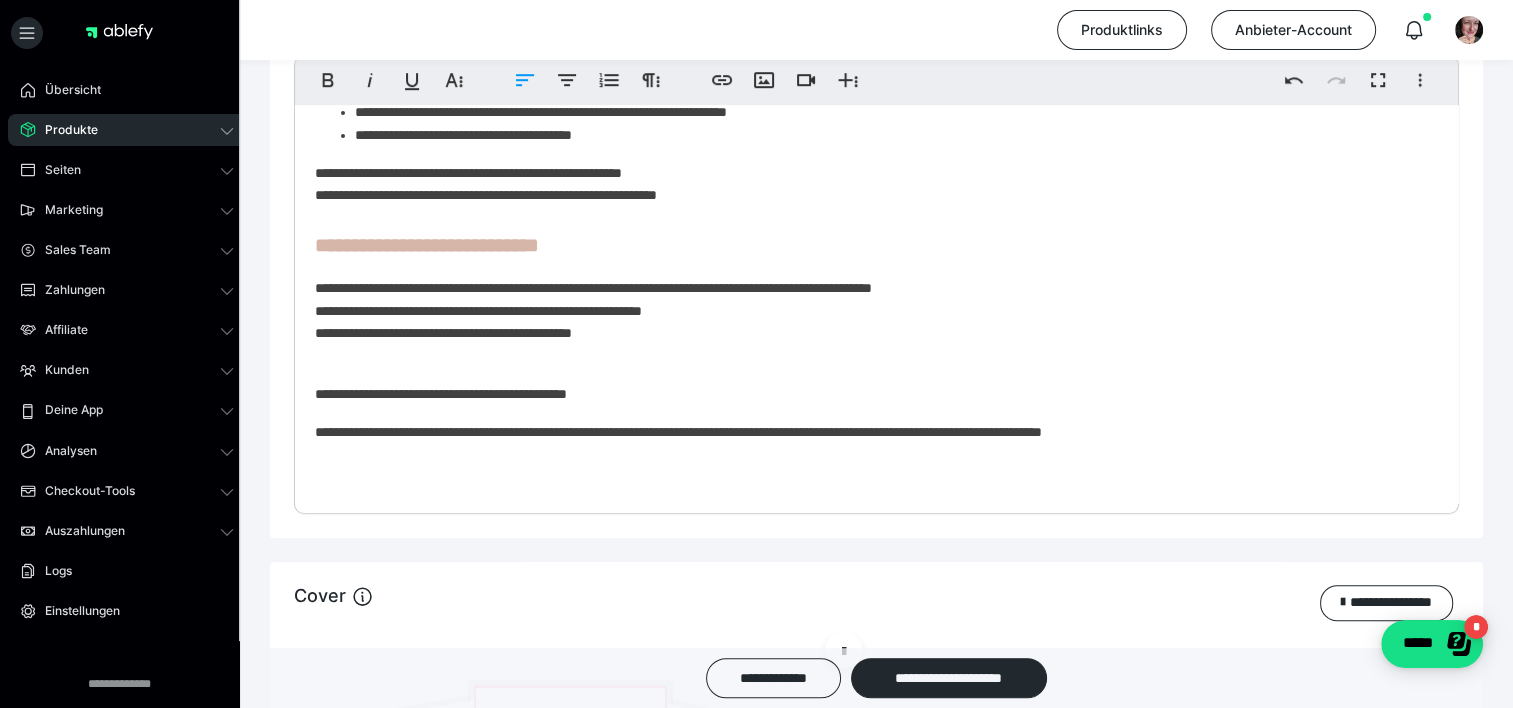 click on "**********" at bounding box center [869, 310] 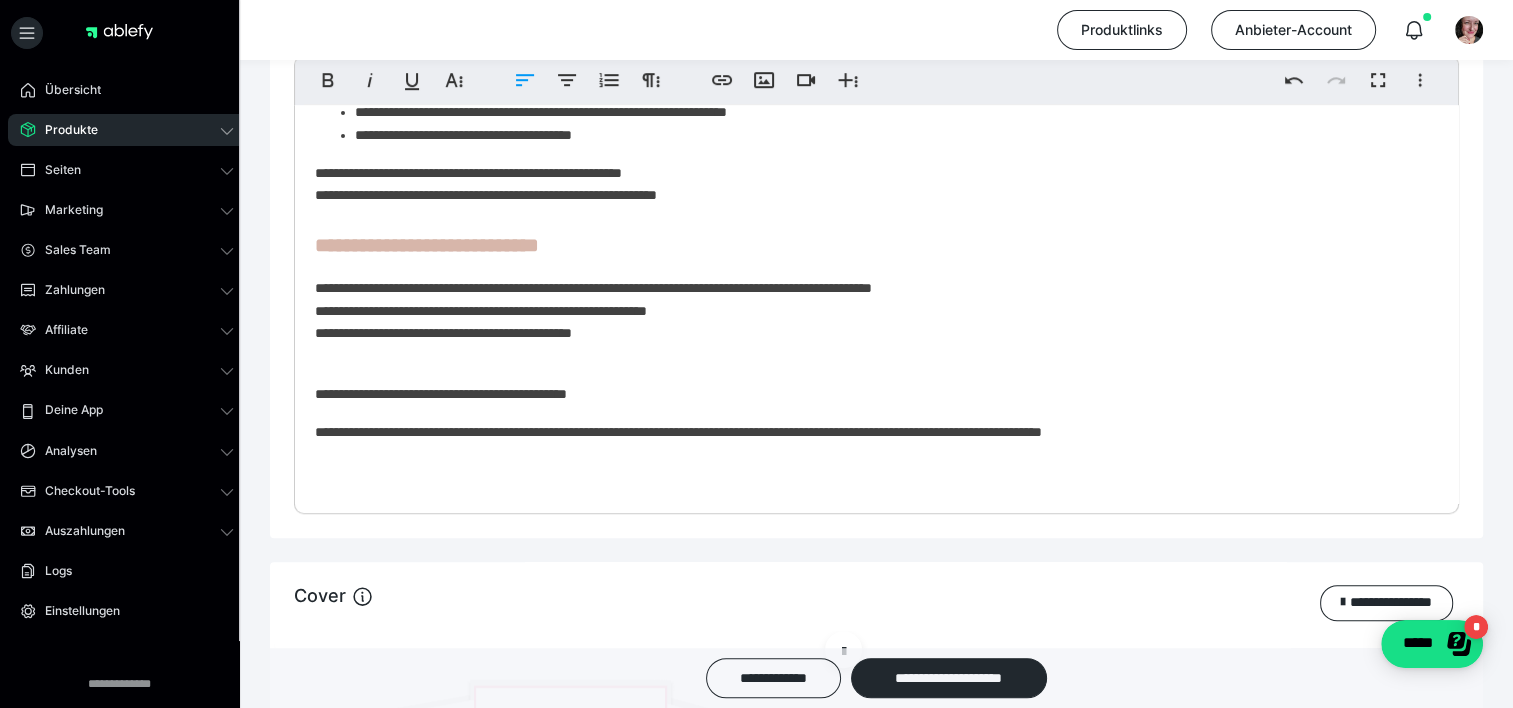 click on "**********" at bounding box center (869, 310) 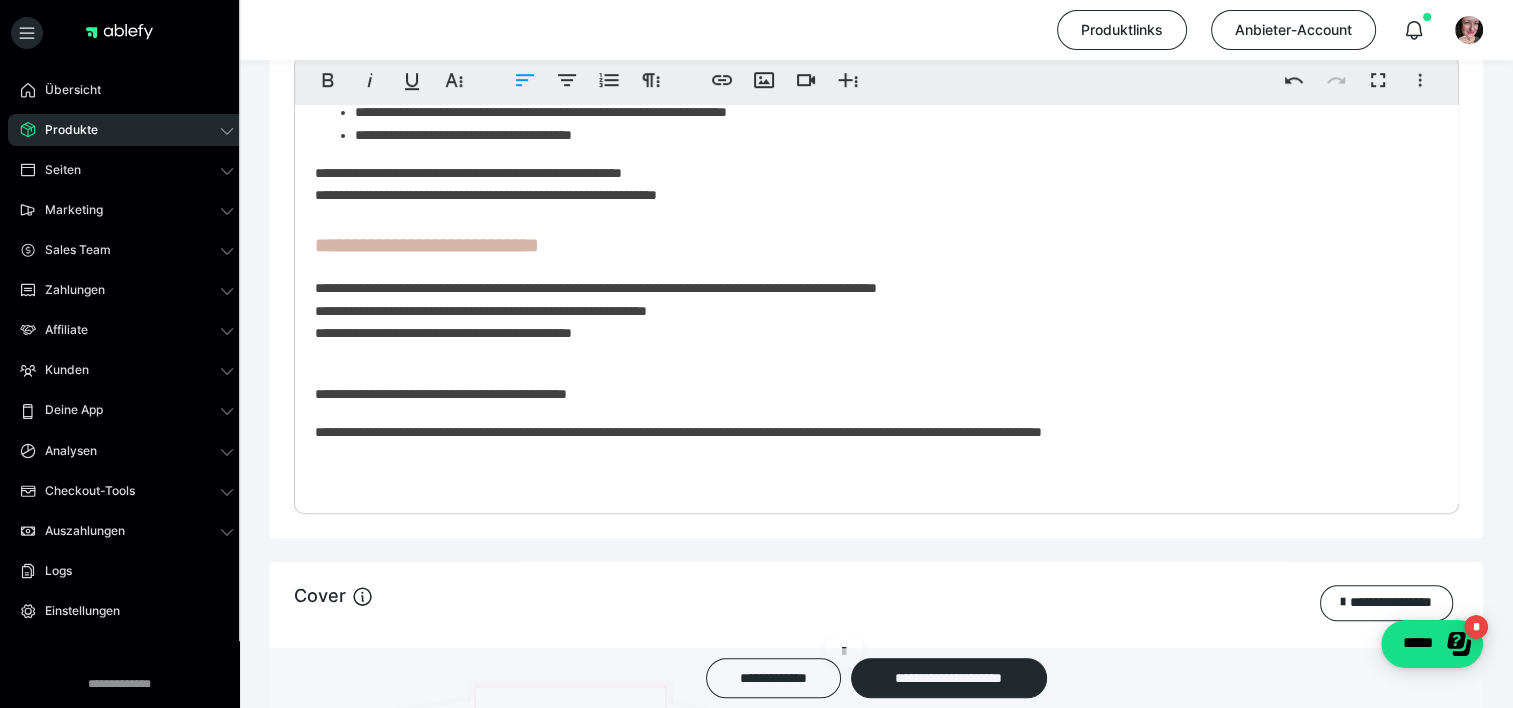 click on "**********" at bounding box center (869, 310) 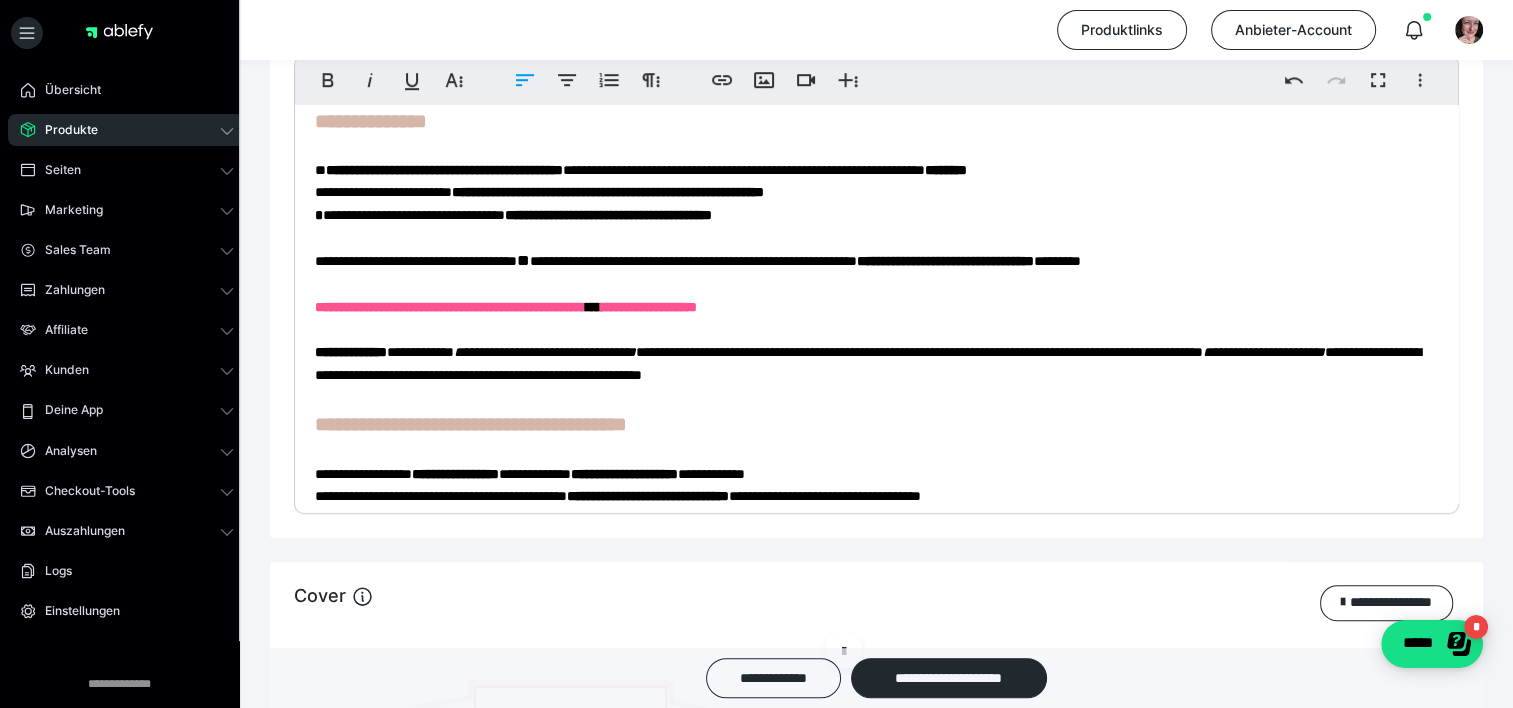 scroll, scrollTop: 1301, scrollLeft: 0, axis: vertical 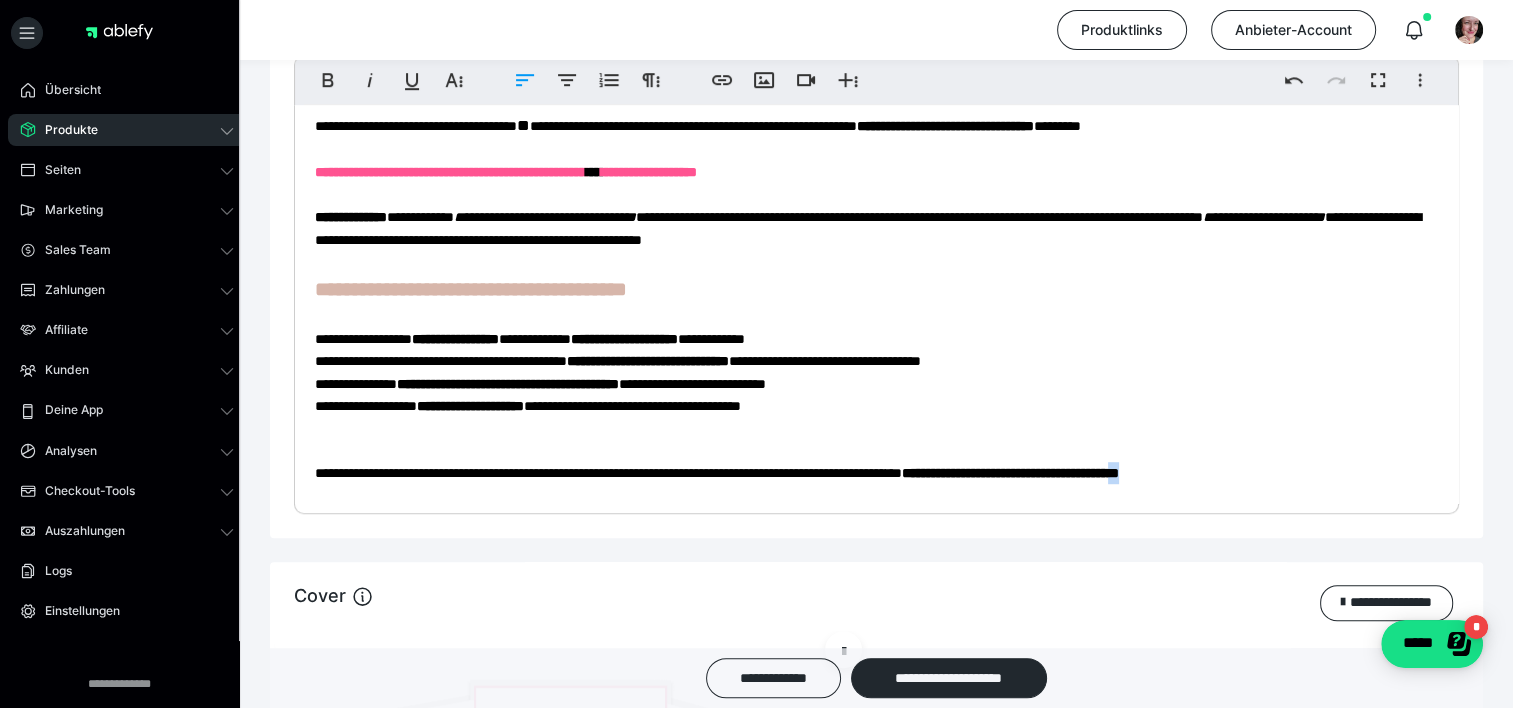 drag, startPoint x: 1340, startPoint y: 478, endPoint x: 1329, endPoint y: 477, distance: 11.045361 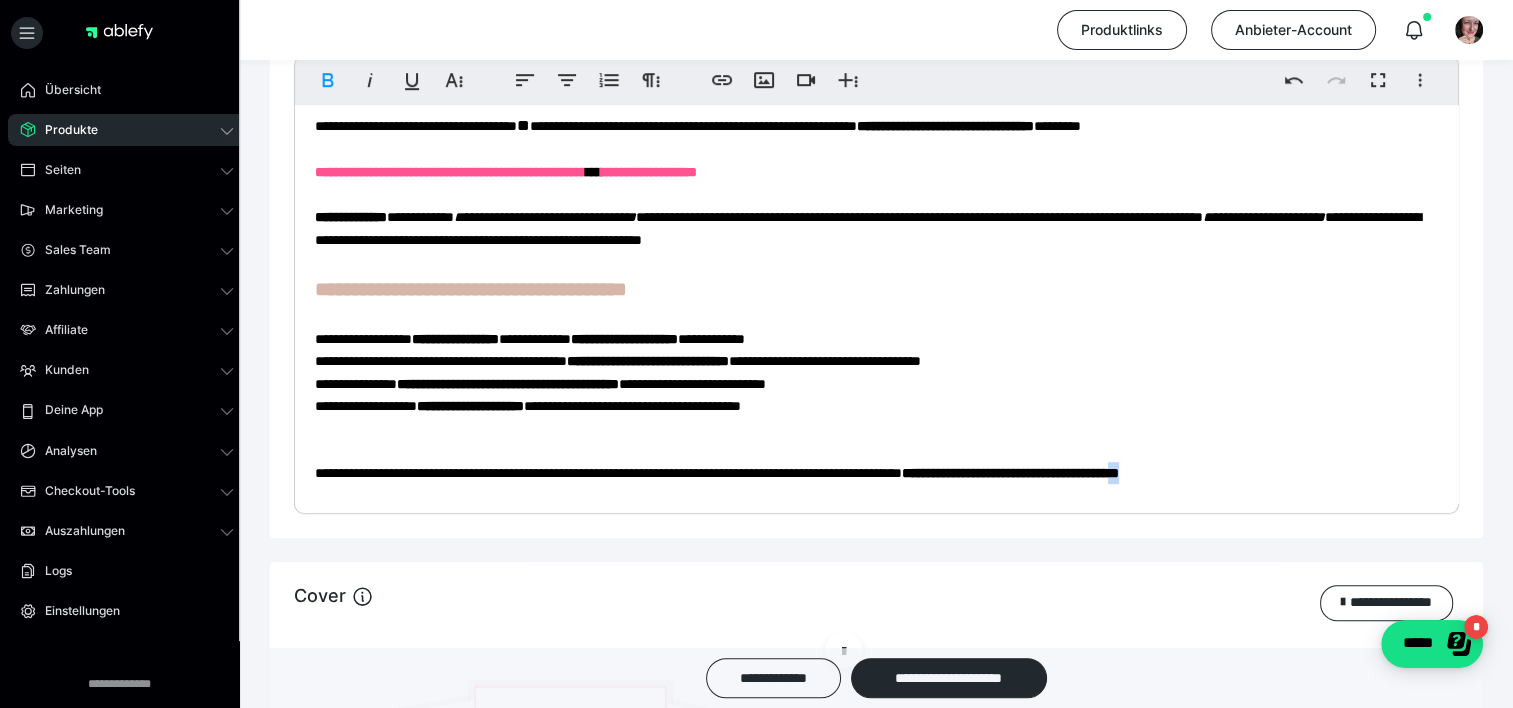 copy on "**" 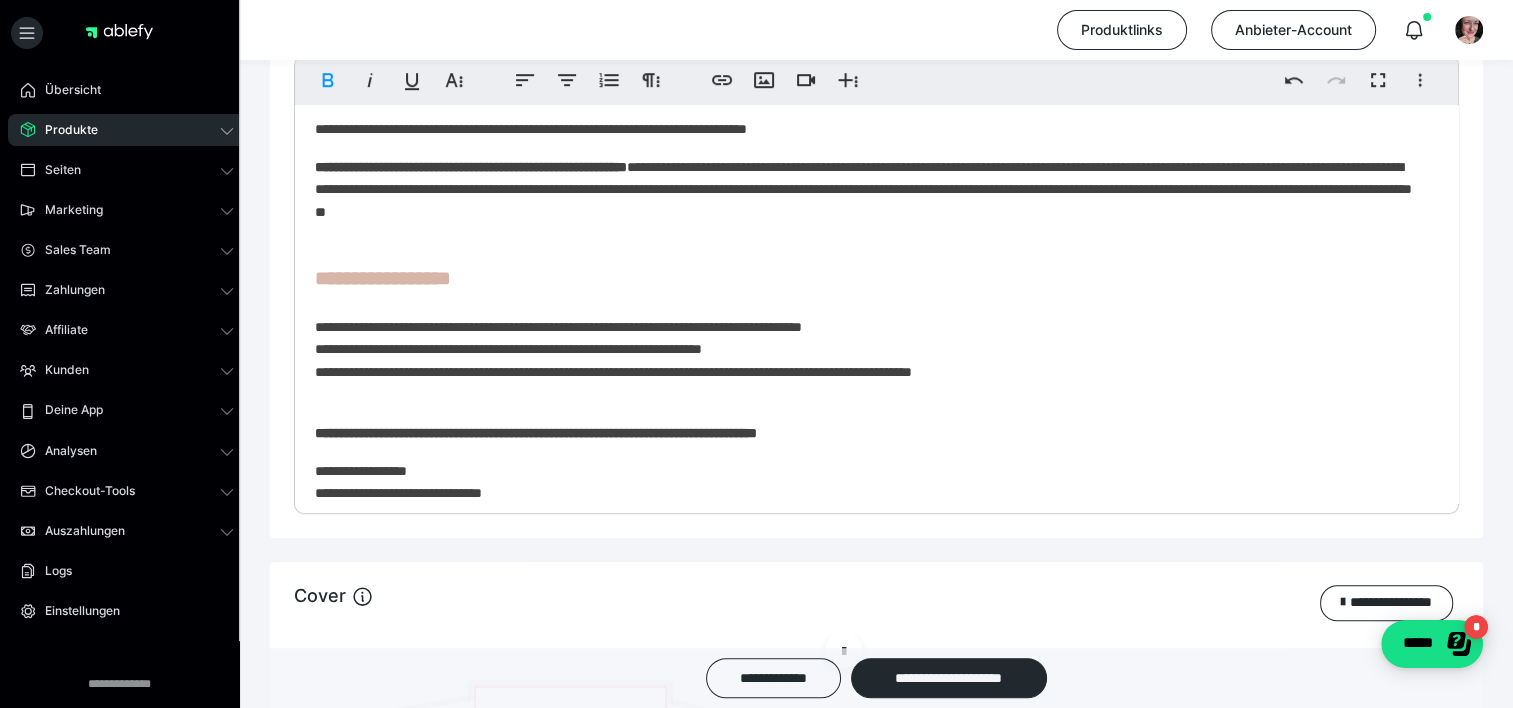 scroll, scrollTop: 0, scrollLeft: 0, axis: both 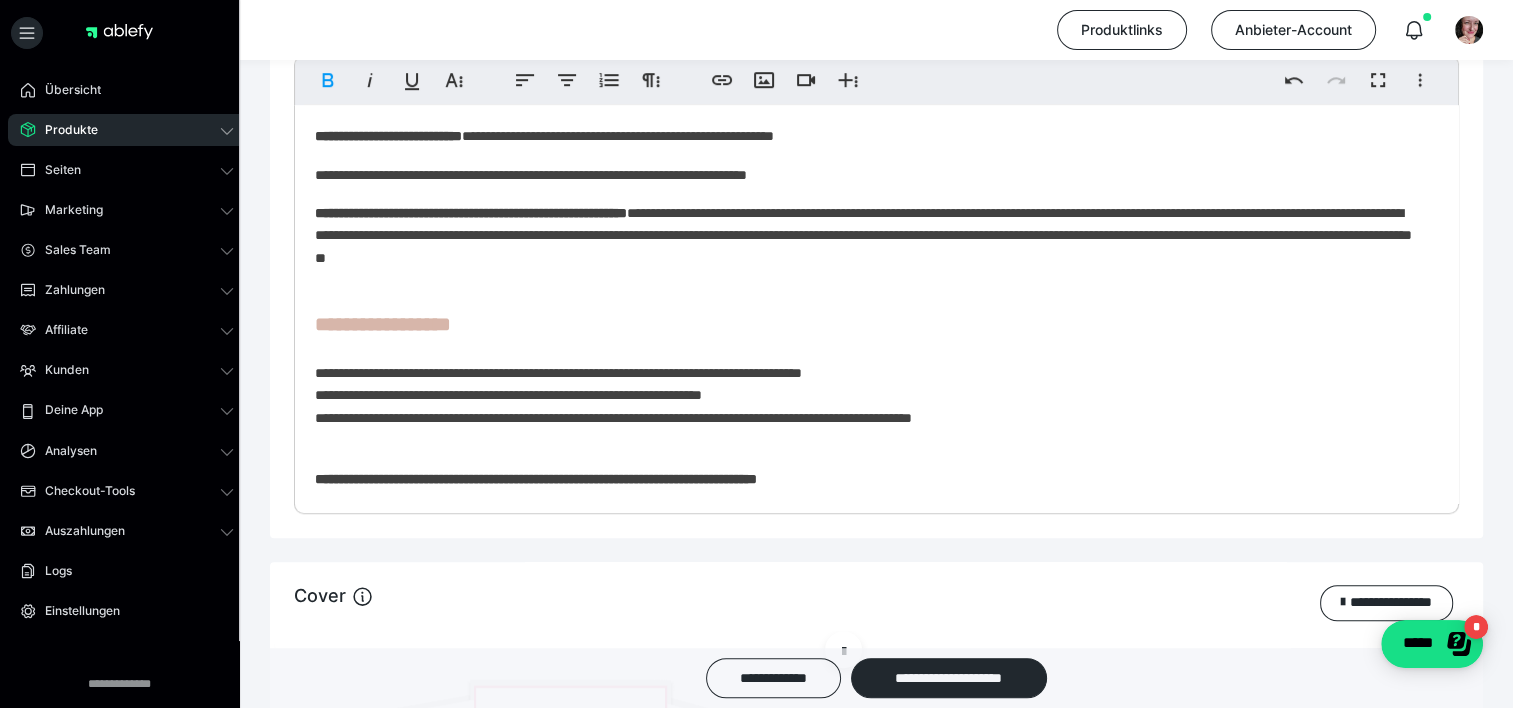 click on "**********" at bounding box center (869, 395) 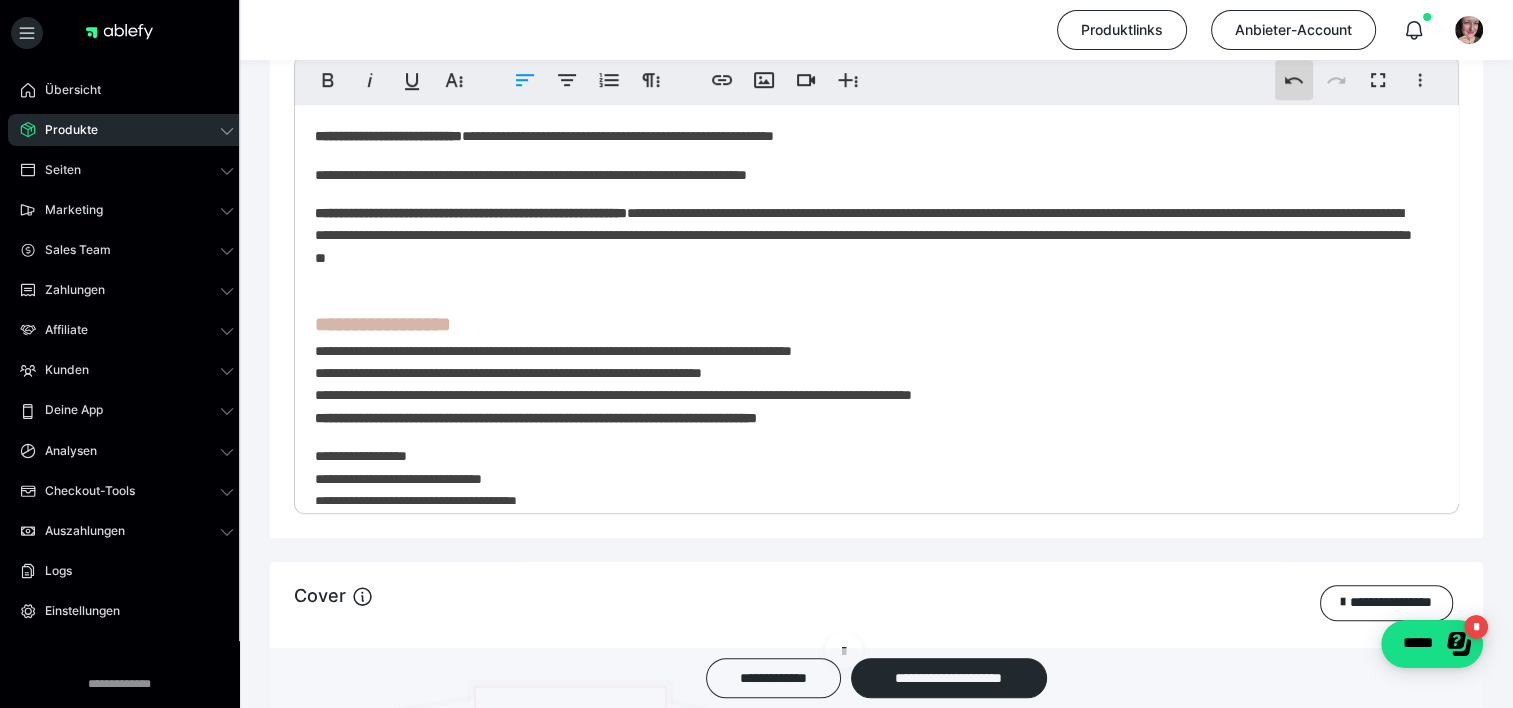 click 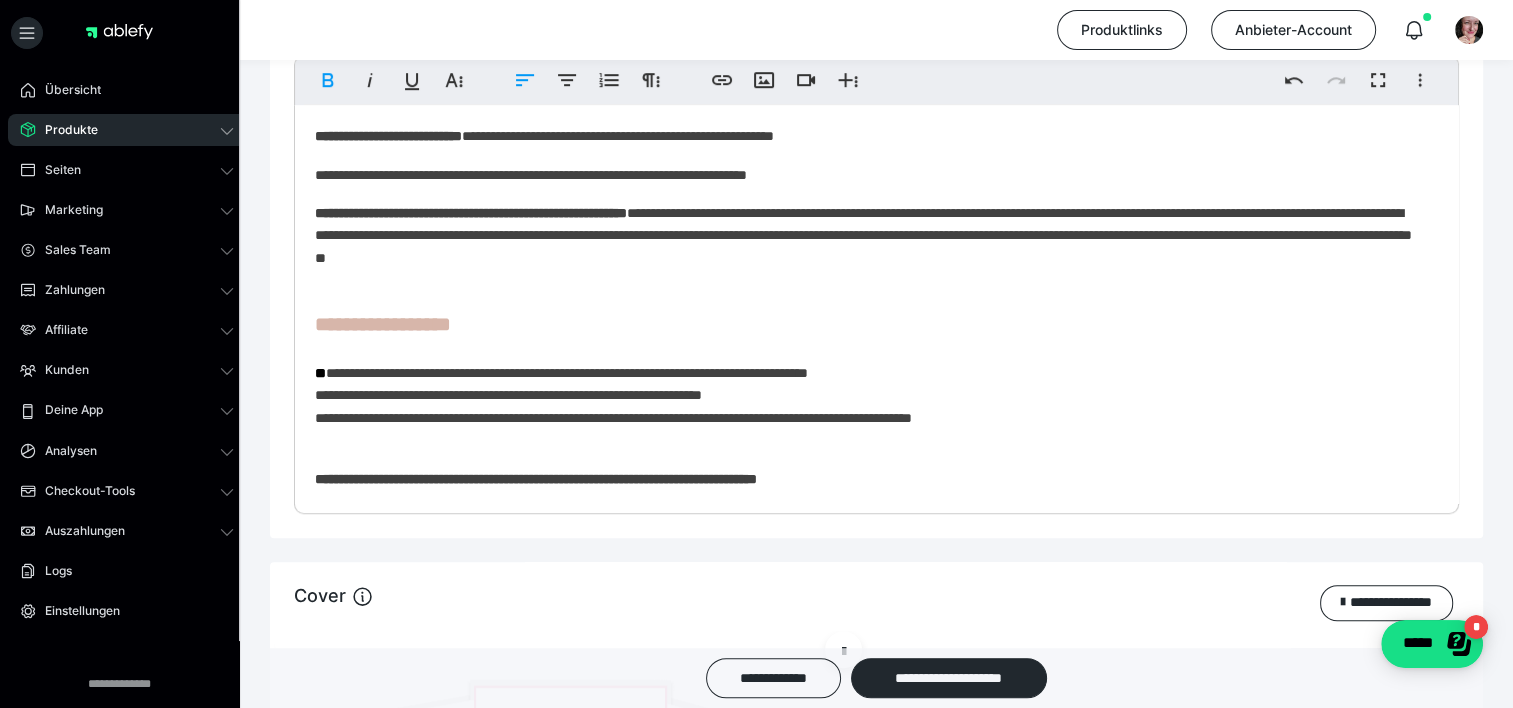 click on "**********" at bounding box center [869, 395] 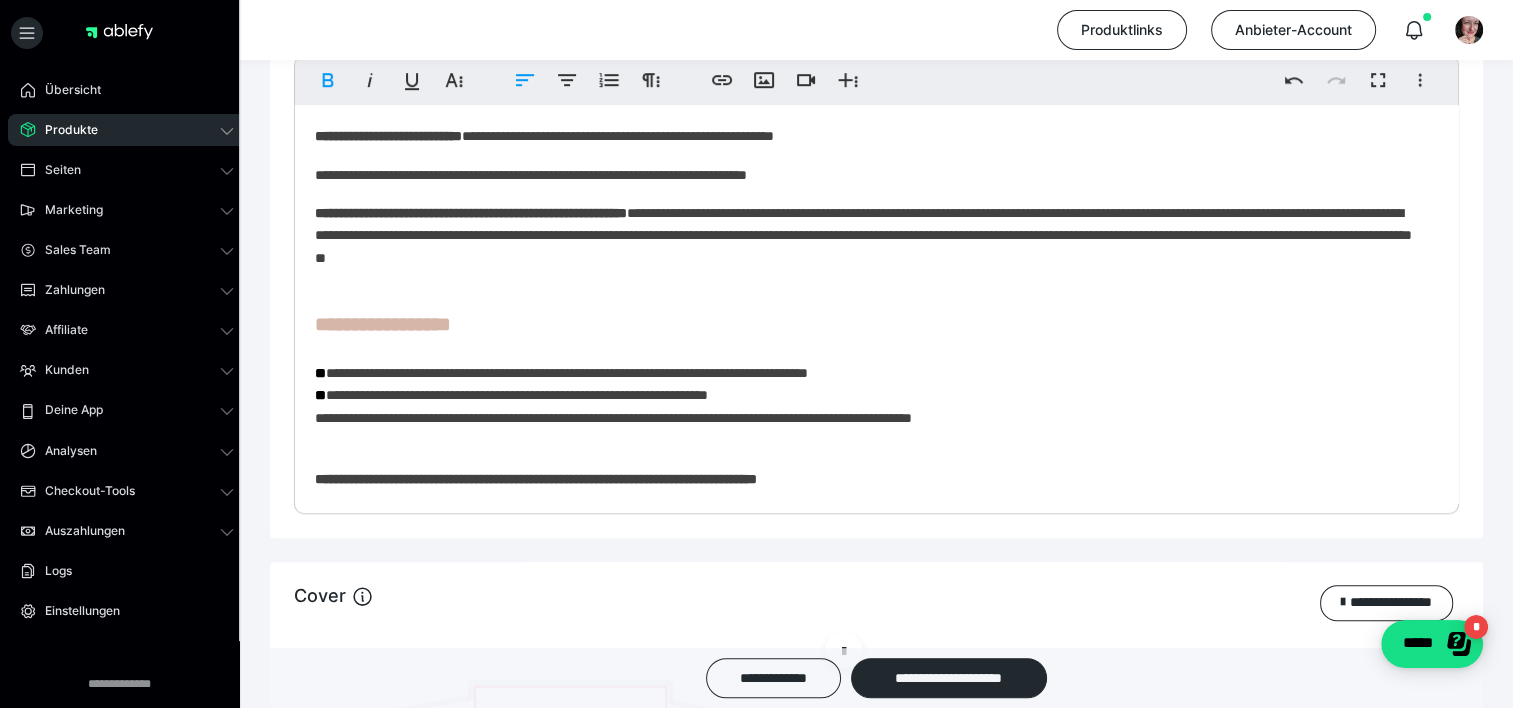 click on "**********" at bounding box center (869, 395) 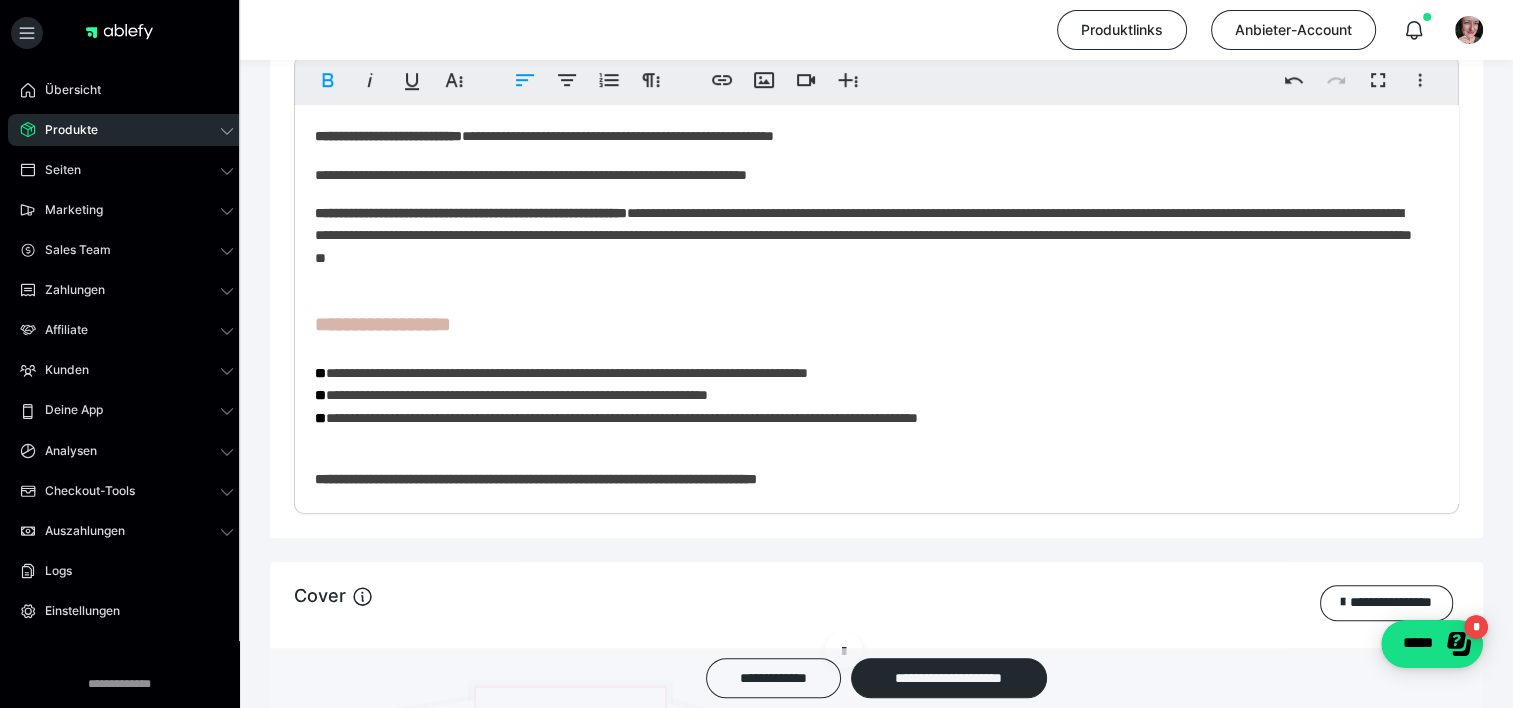 click on "**********" at bounding box center (869, 395) 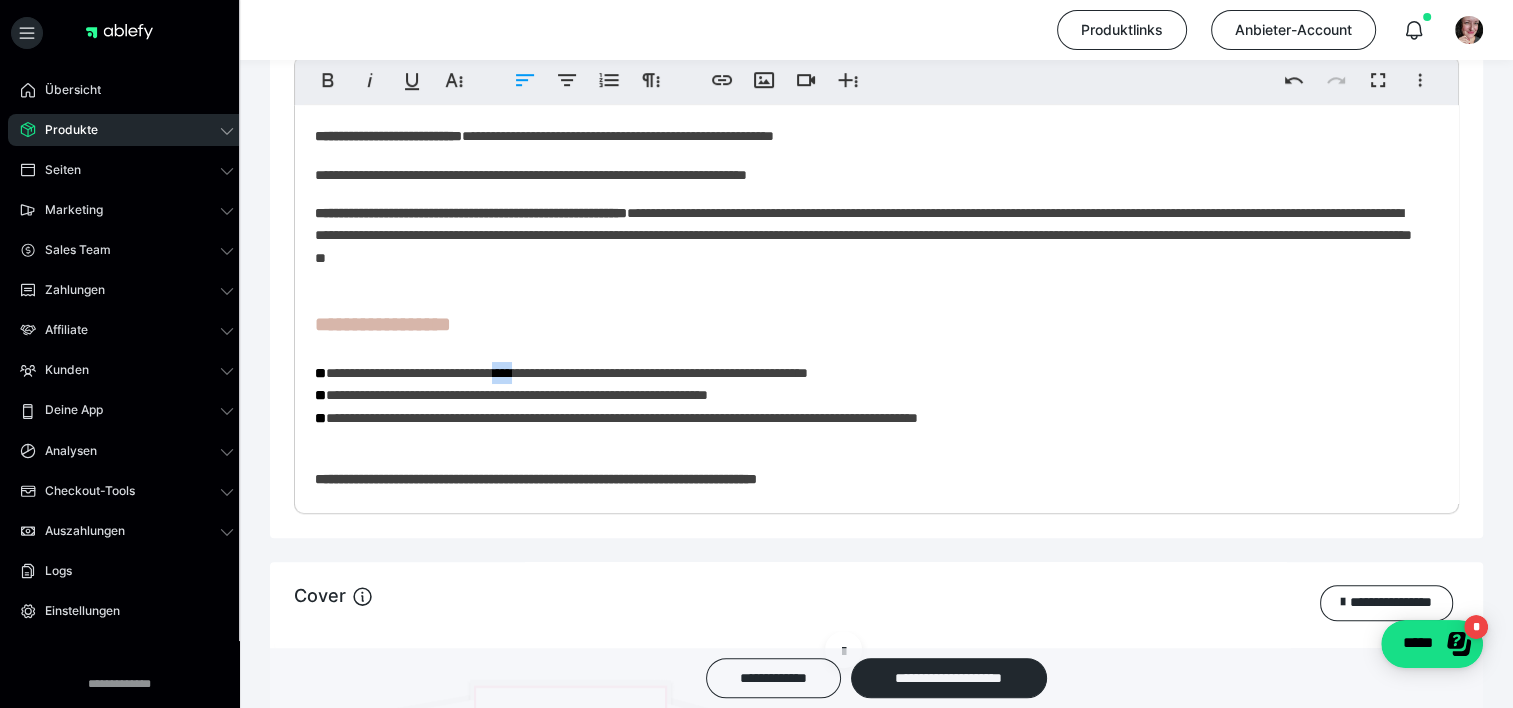 click on "**********" at bounding box center (869, 395) 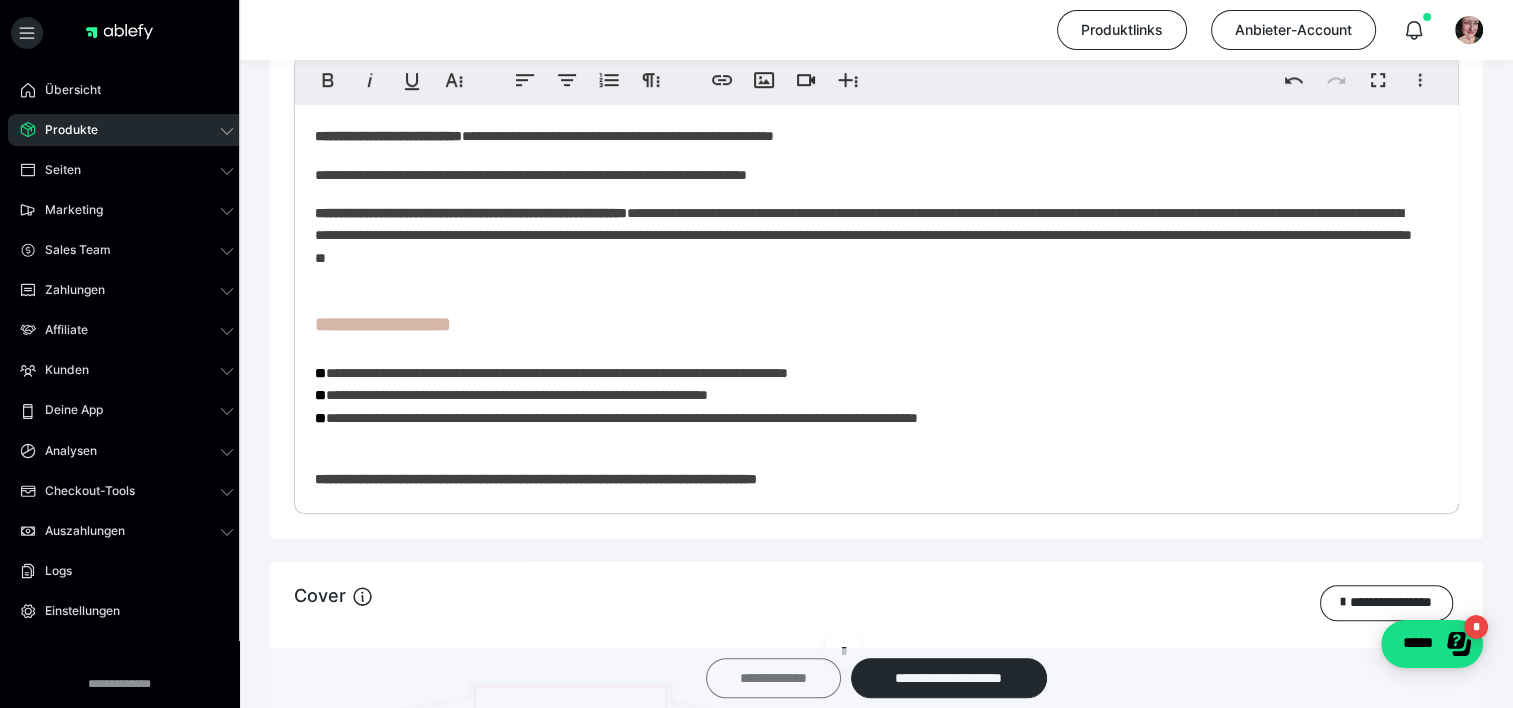 click on "**********" at bounding box center (773, 678) 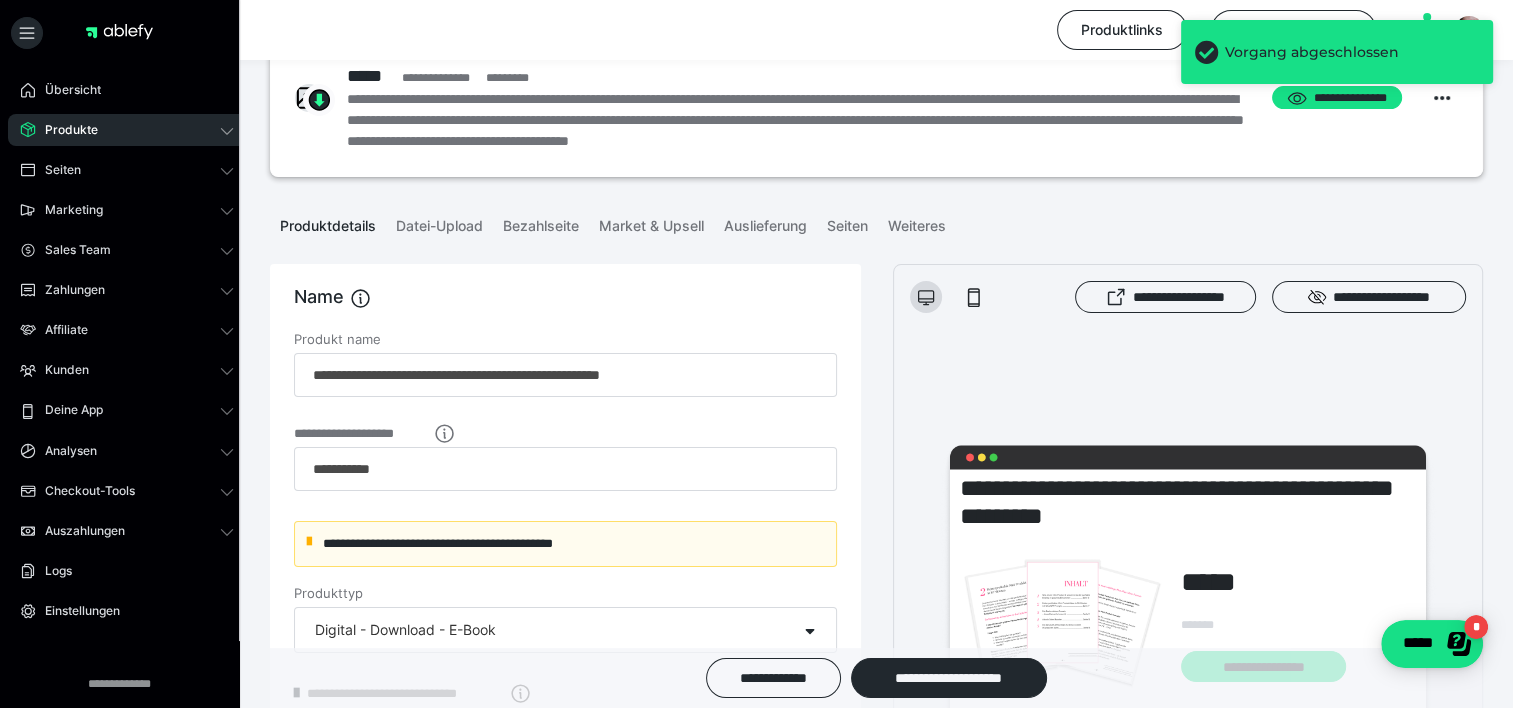 scroll, scrollTop: 109, scrollLeft: 0, axis: vertical 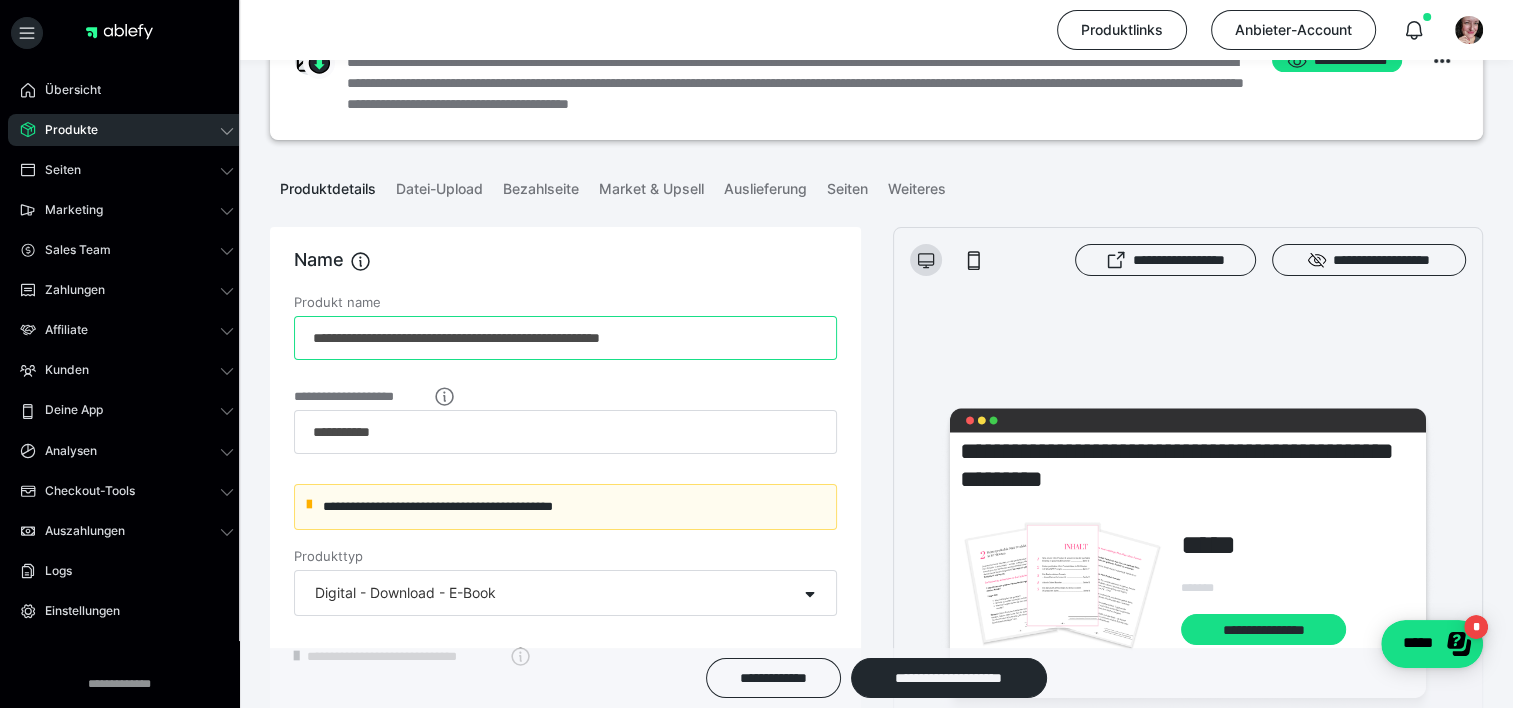 drag, startPoint x: 662, startPoint y: 336, endPoint x: 600, endPoint y: 338, distance: 62.03225 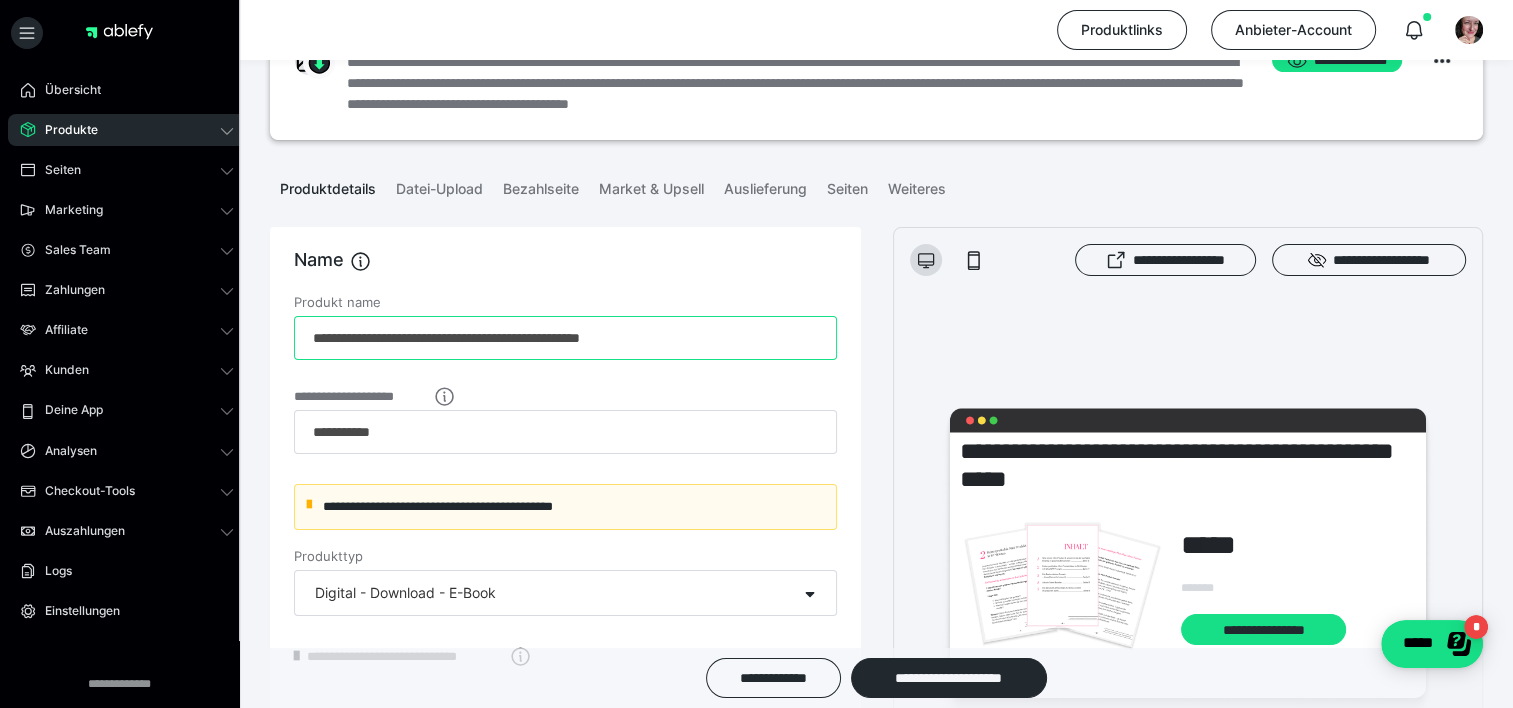 click on "**********" at bounding box center (565, 338) 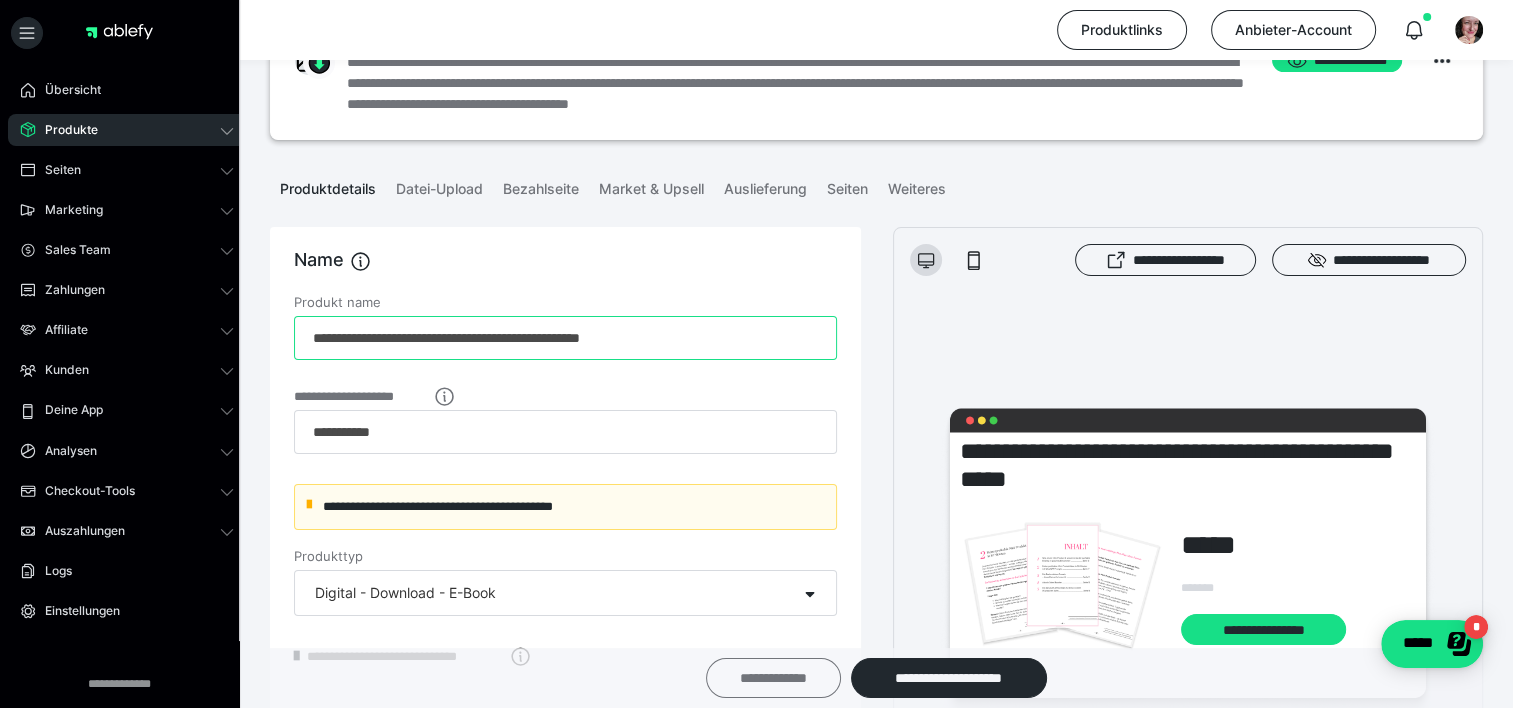 type on "**********" 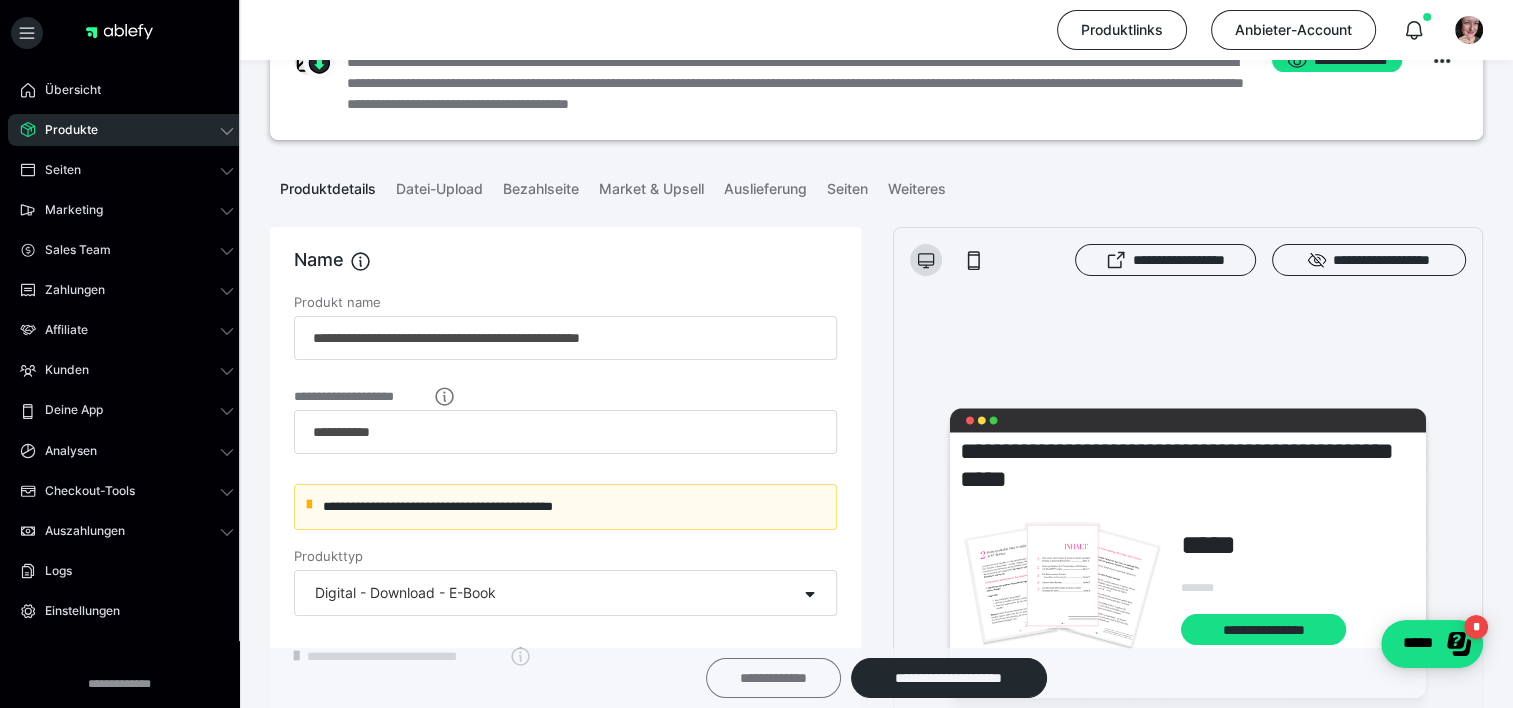 click on "**********" at bounding box center [773, 678] 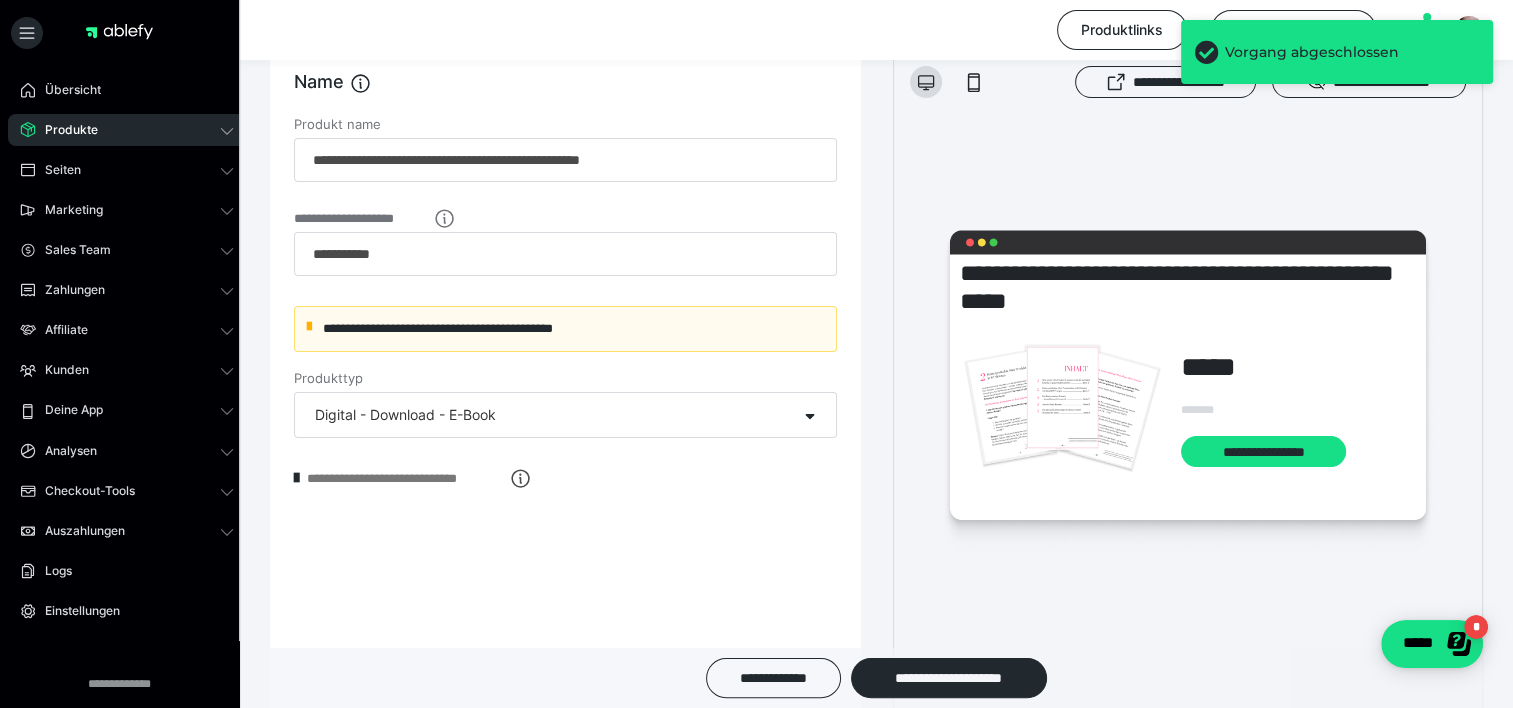 scroll, scrollTop: 312, scrollLeft: 0, axis: vertical 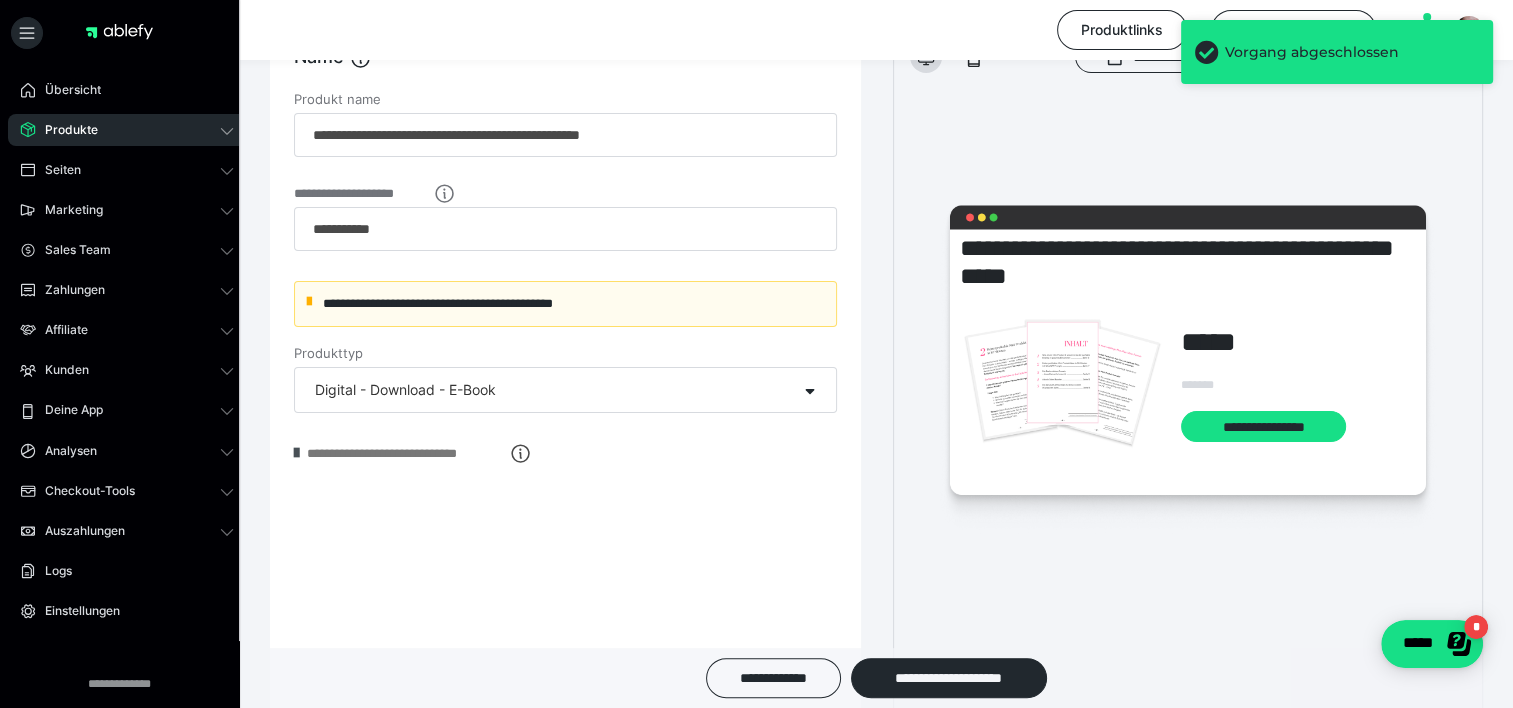 click at bounding box center (296, 453) 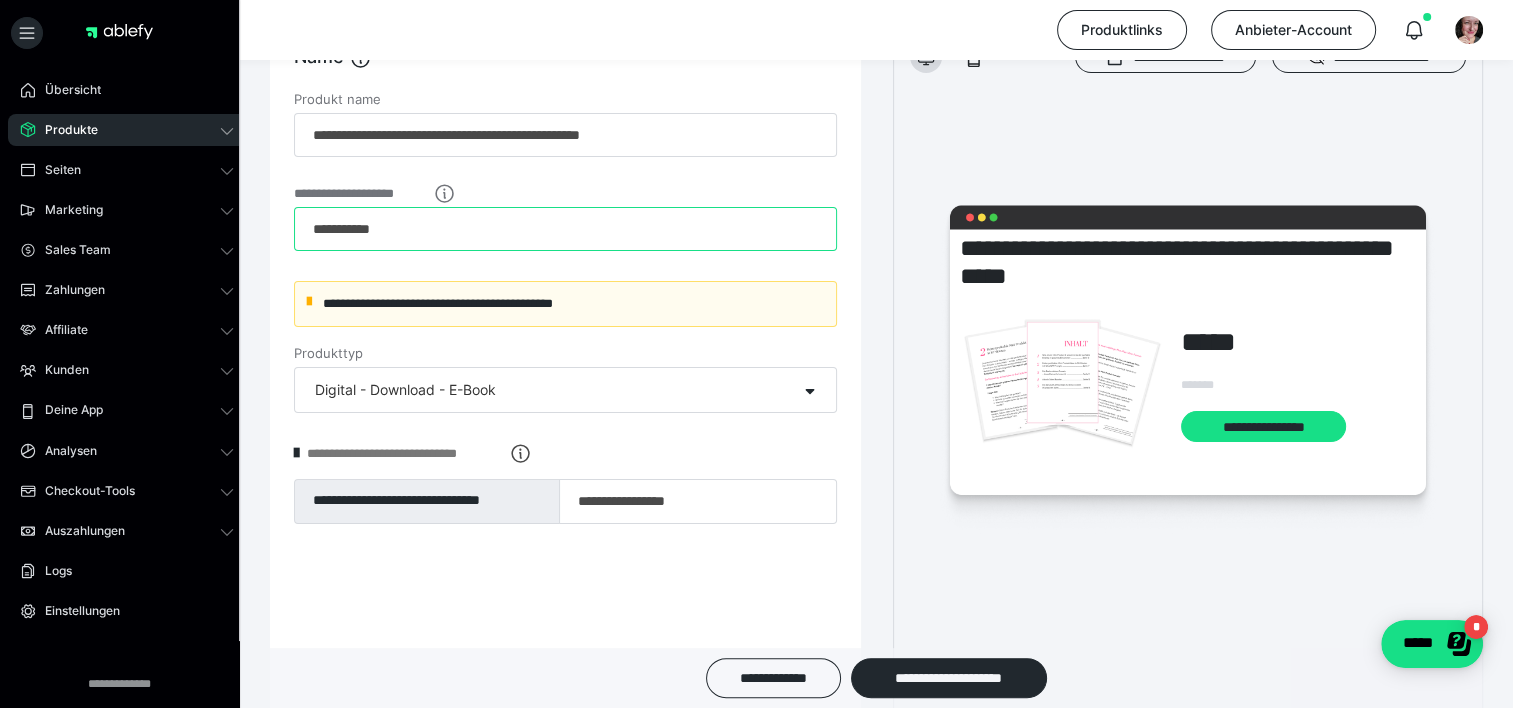 click on "**********" at bounding box center [565, 229] 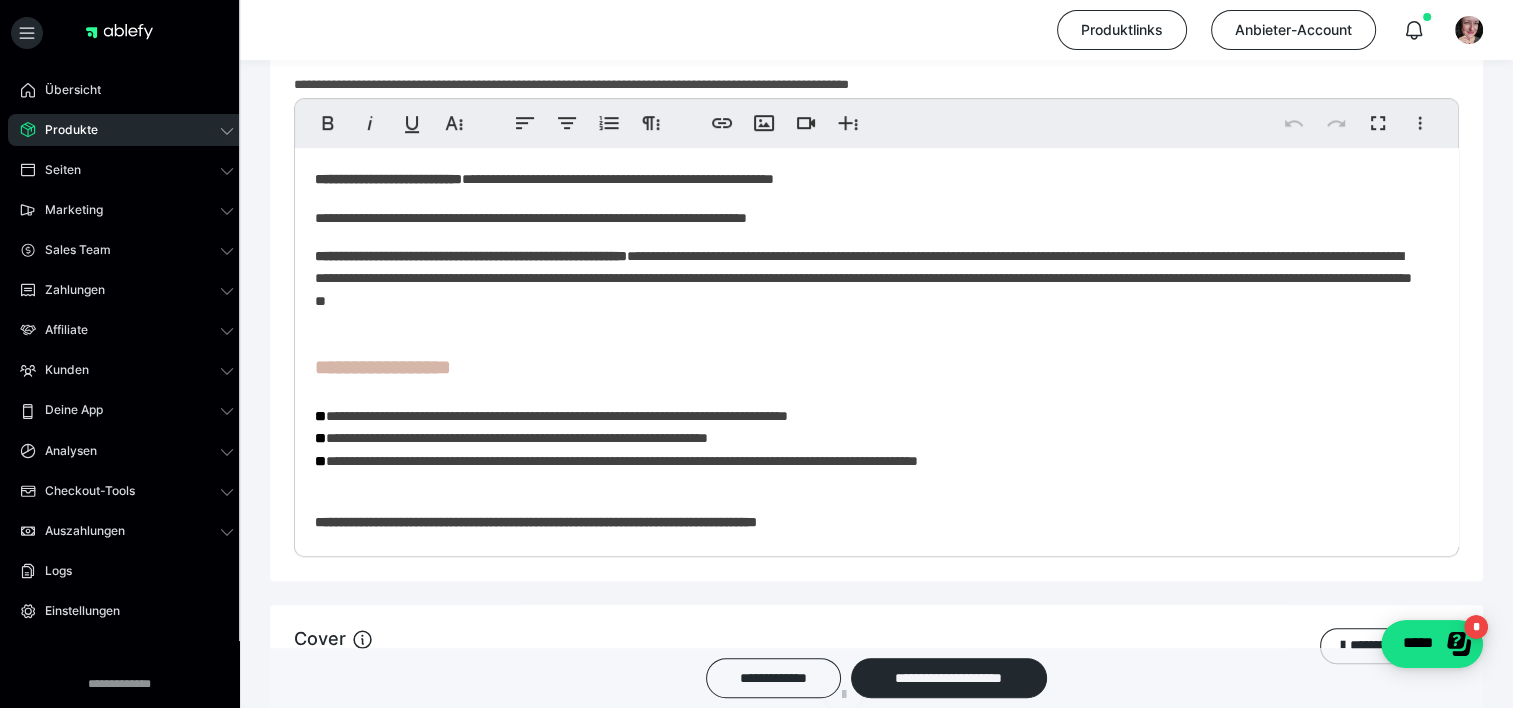 scroll, scrollTop: 1040, scrollLeft: 0, axis: vertical 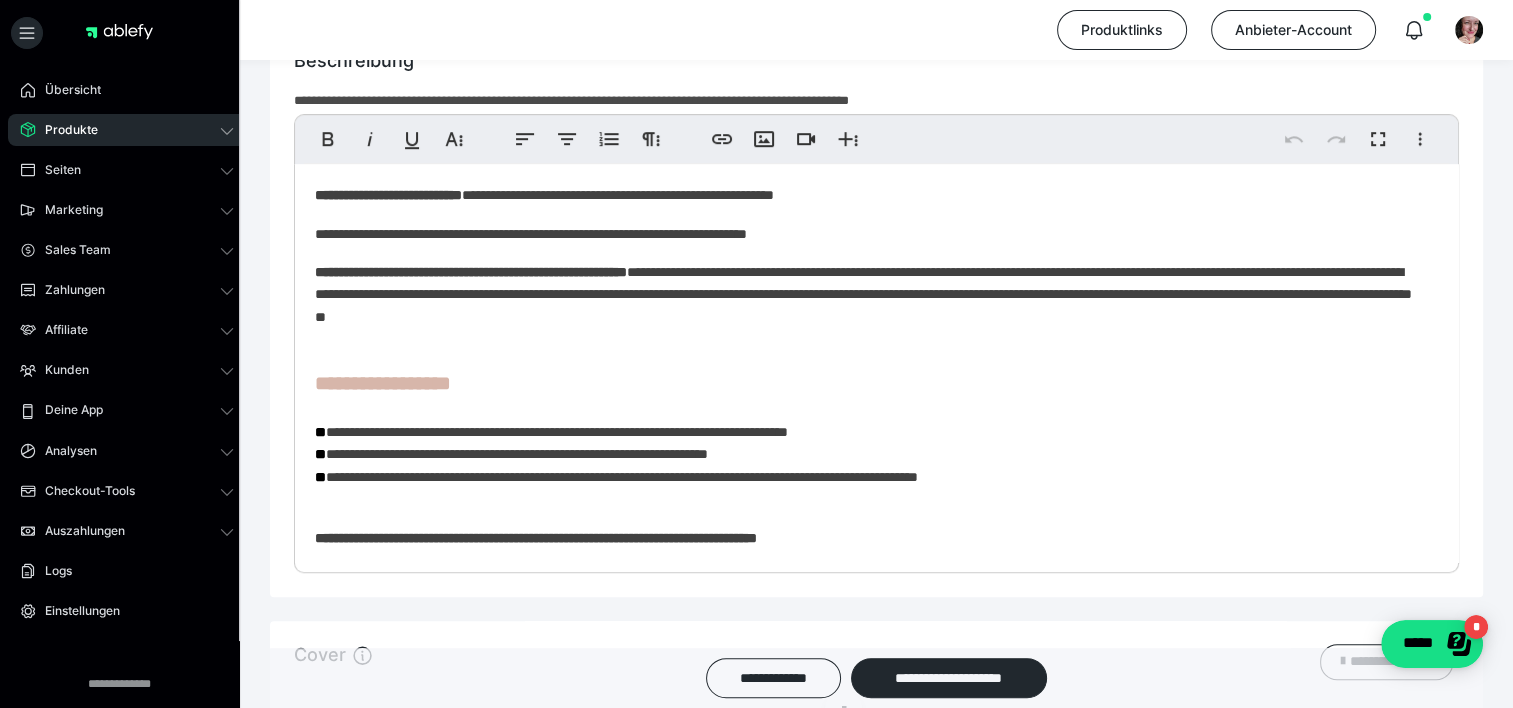 type on "**********" 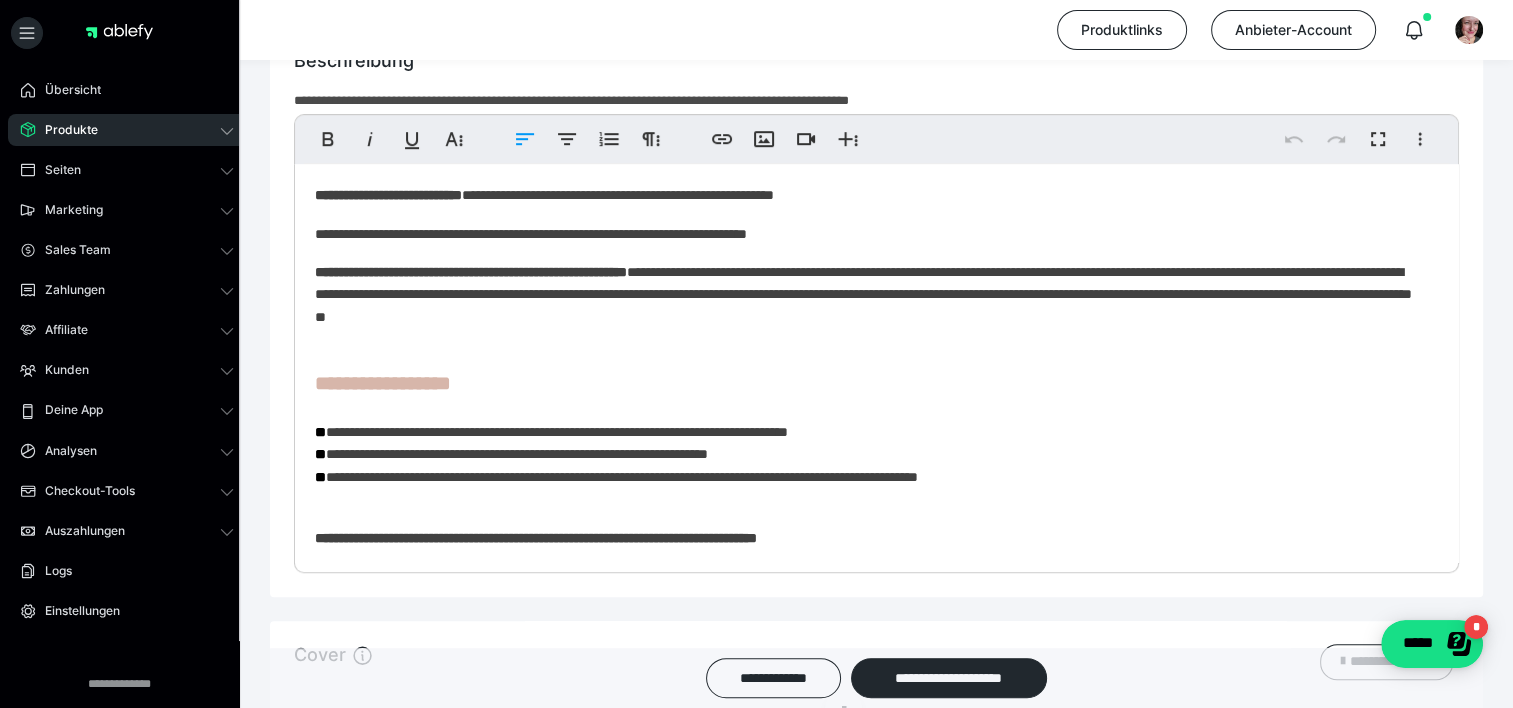 click on "**********" 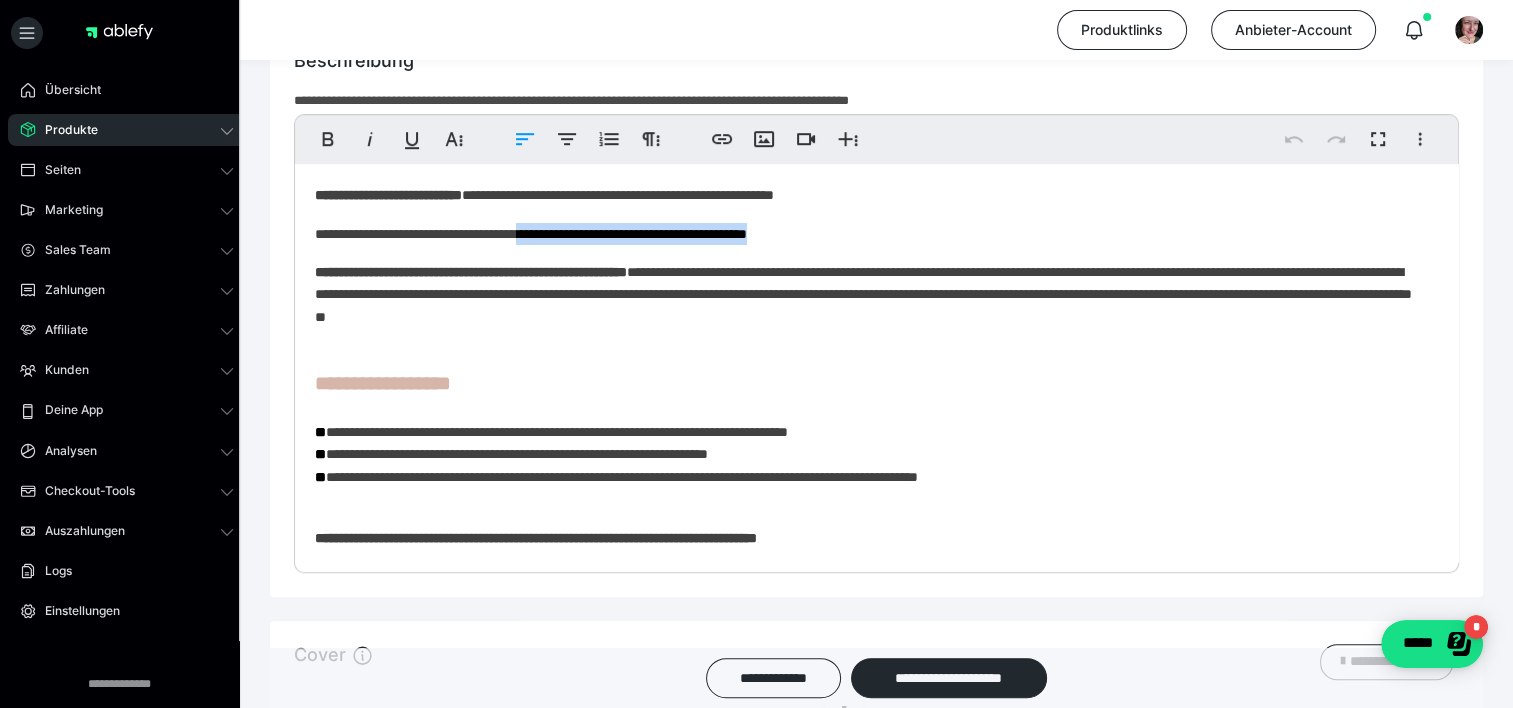 drag, startPoint x: 892, startPoint y: 231, endPoint x: 574, endPoint y: 237, distance: 318.0566 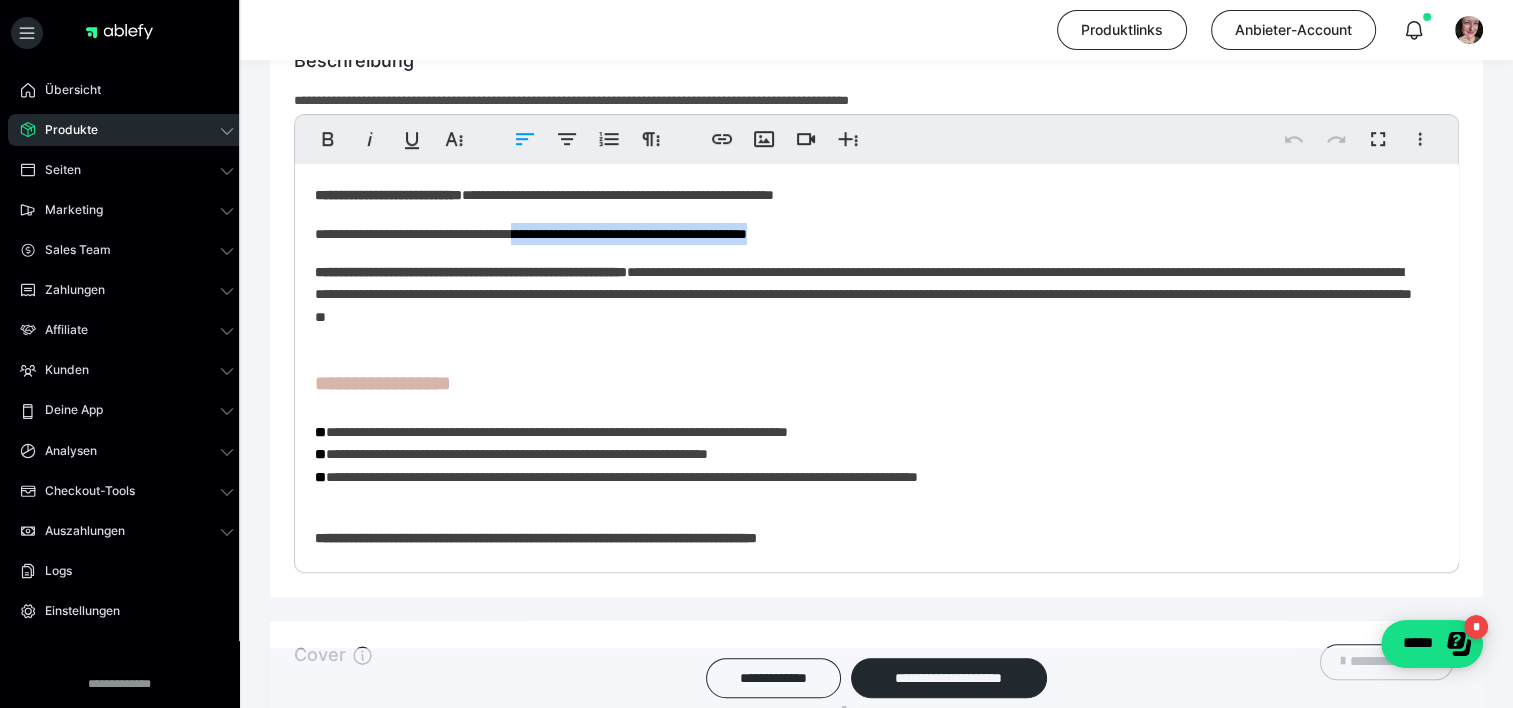 drag, startPoint x: 572, startPoint y: 236, endPoint x: 901, endPoint y: 232, distance: 329.02432 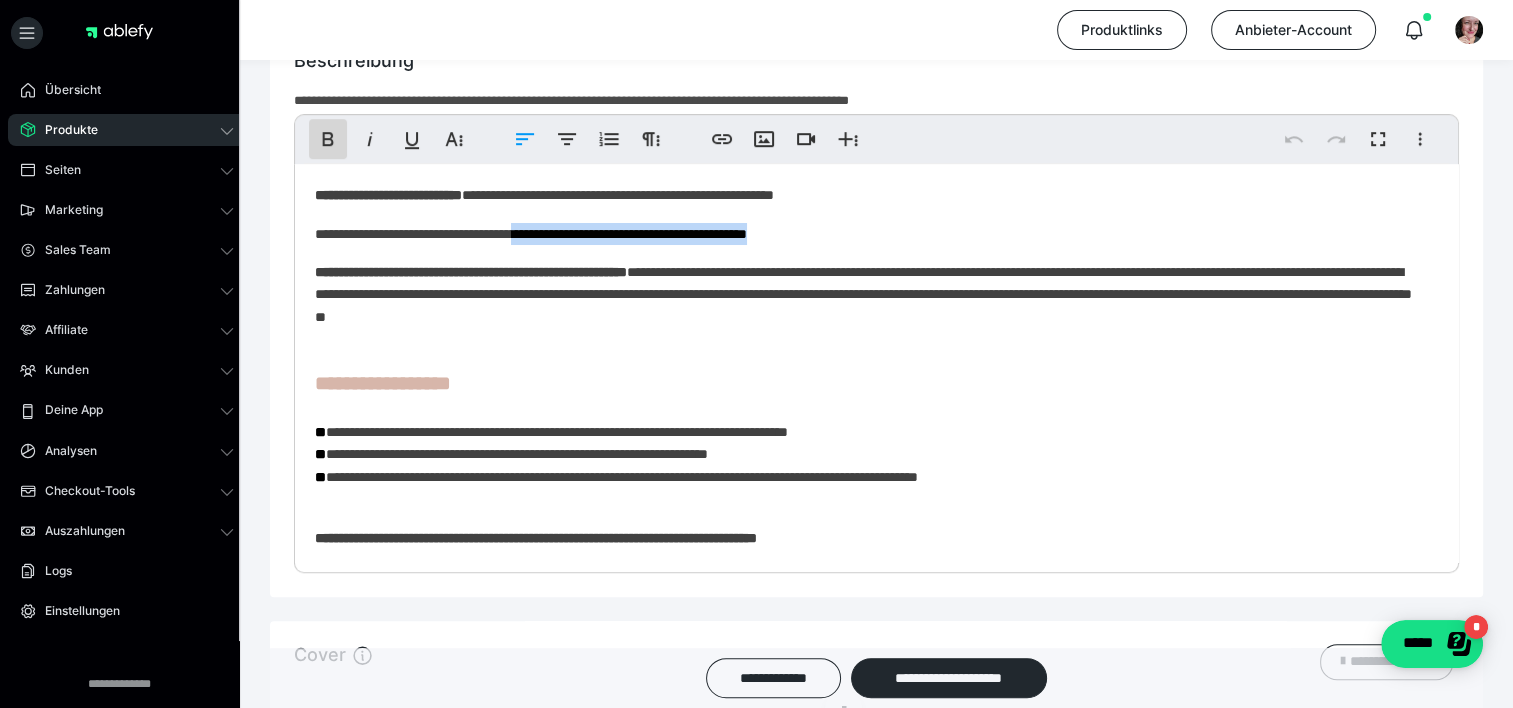 click 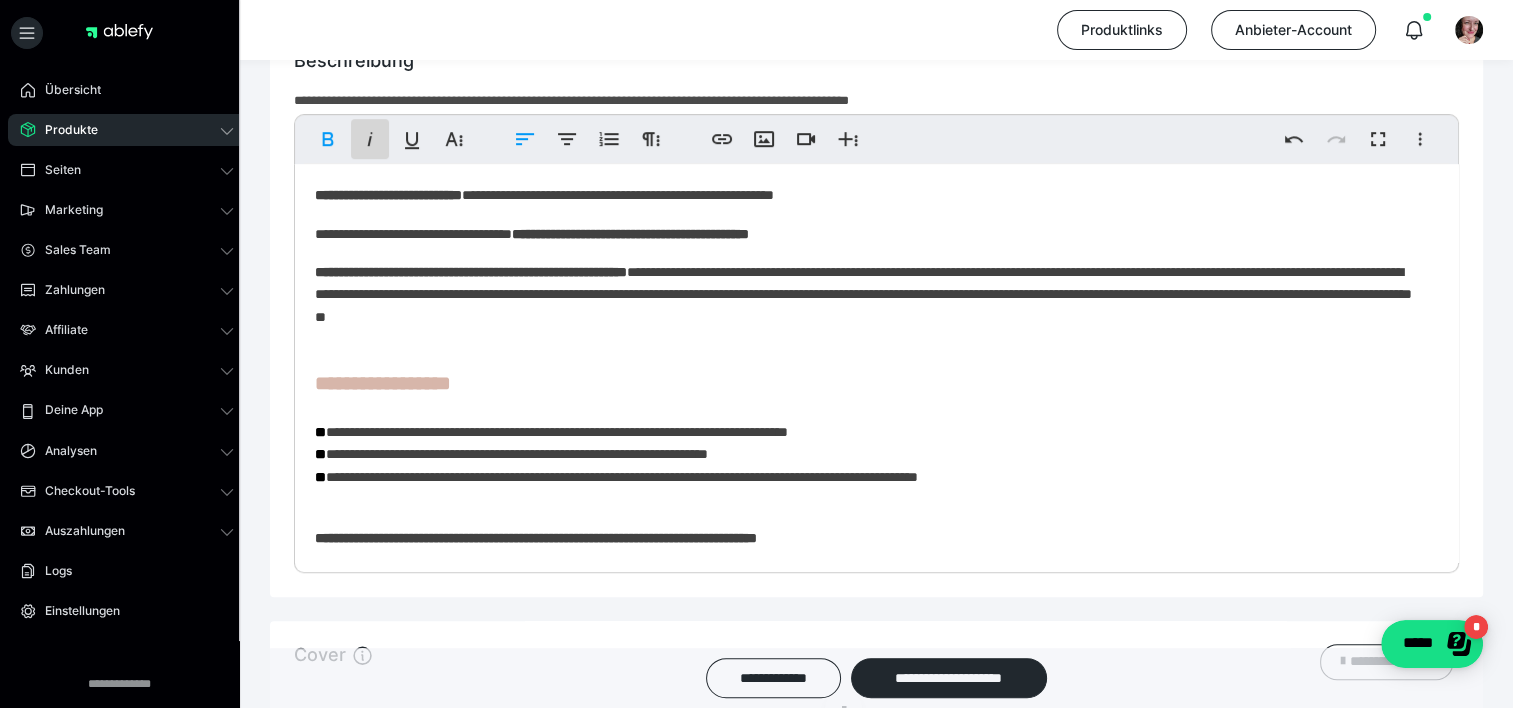 click 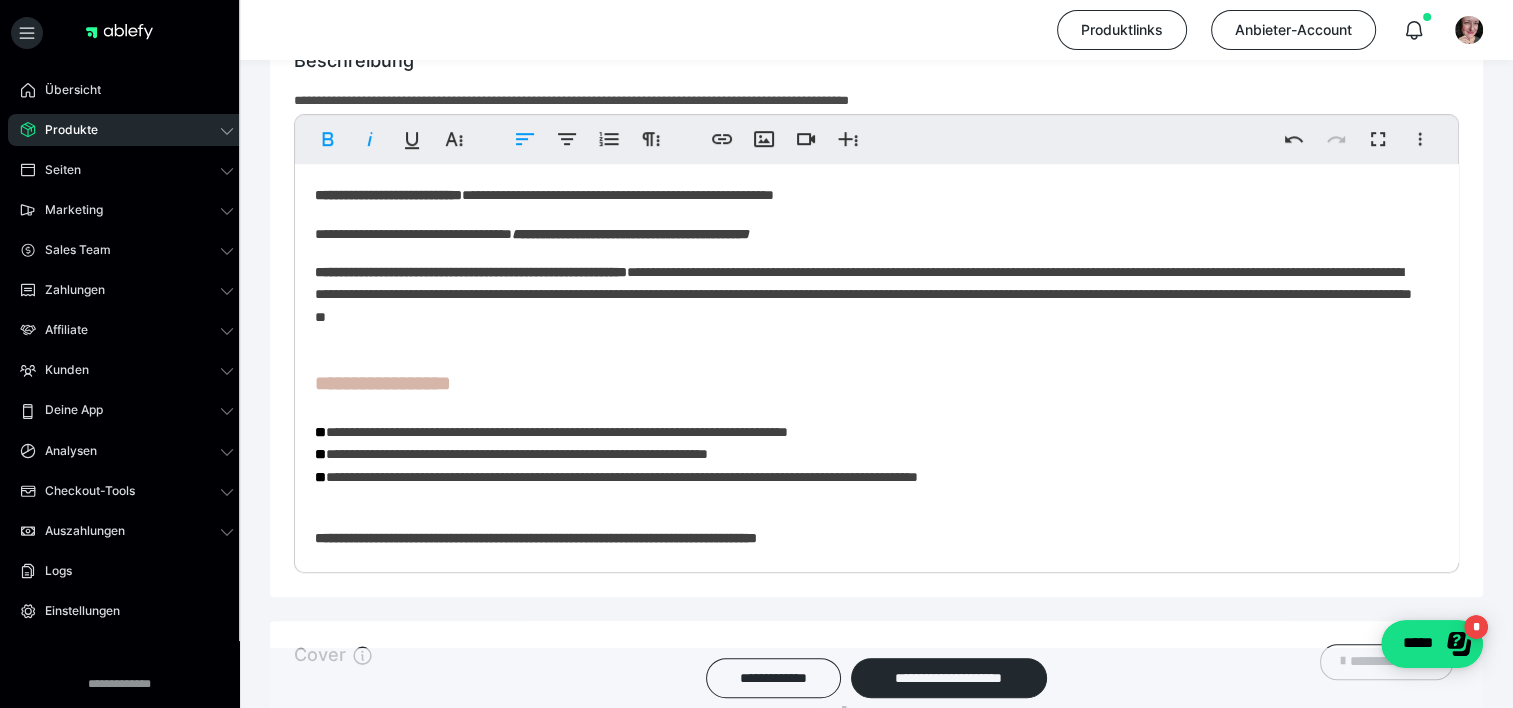 click on "**********" at bounding box center [869, 1014] 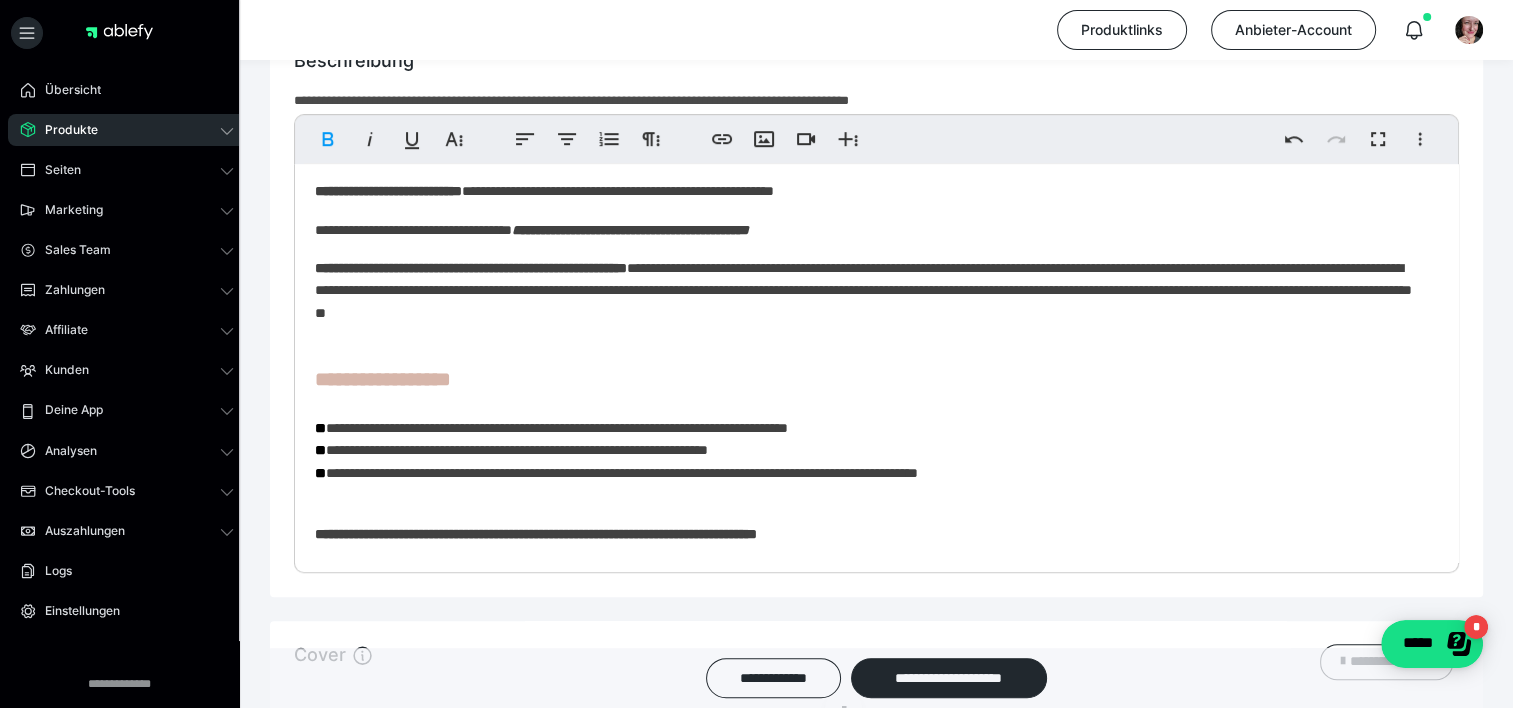 scroll, scrollTop: 0, scrollLeft: 0, axis: both 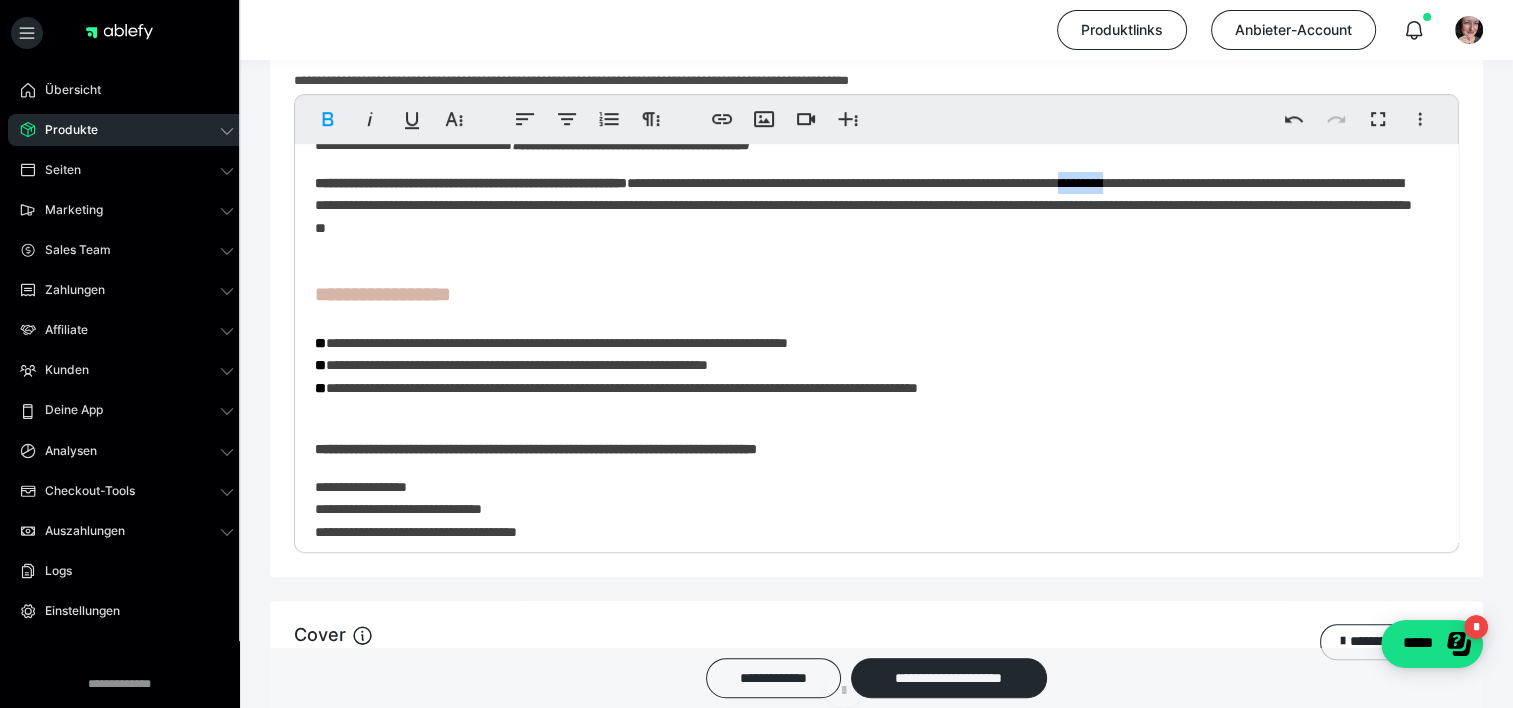 drag, startPoint x: 1309, startPoint y: 179, endPoint x: 1251, endPoint y: 171, distance: 58.549126 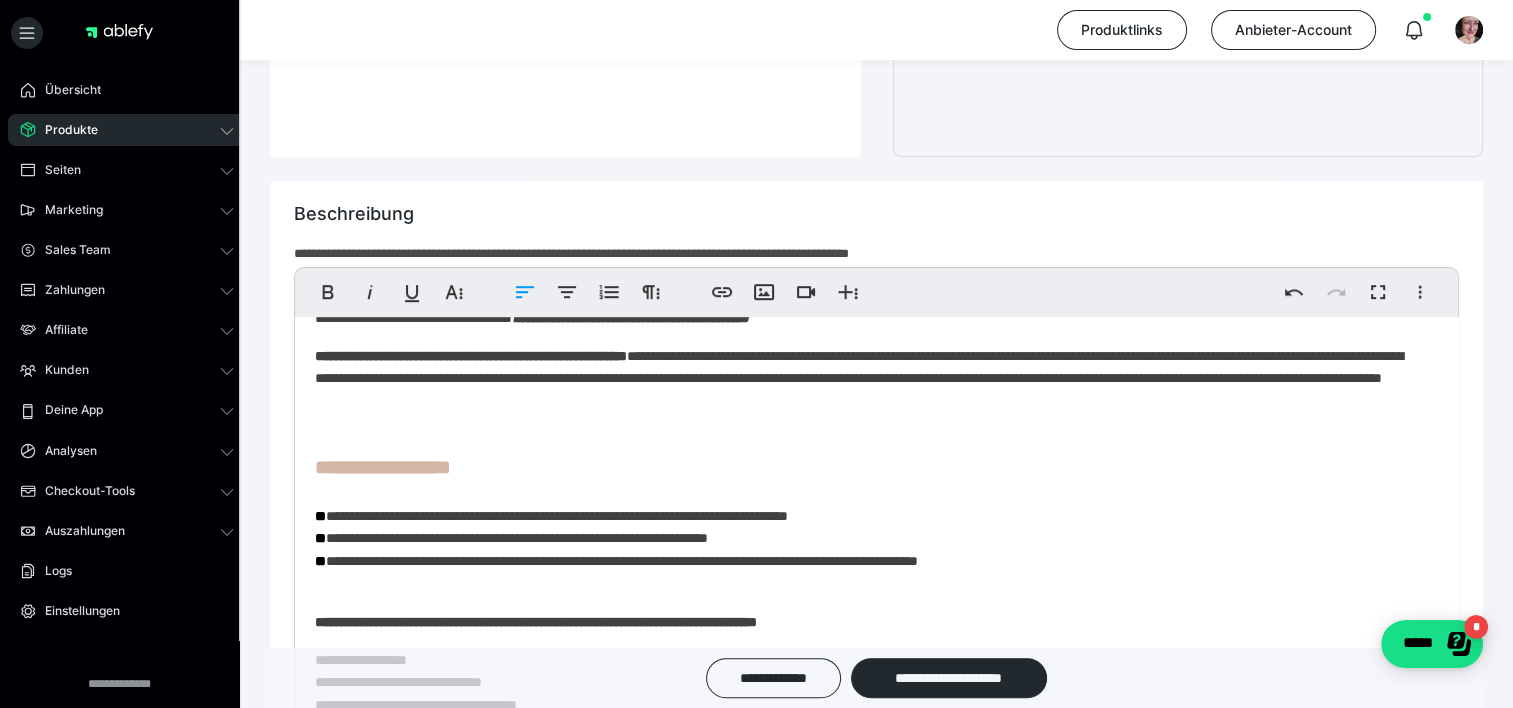 scroll, scrollTop: 875, scrollLeft: 0, axis: vertical 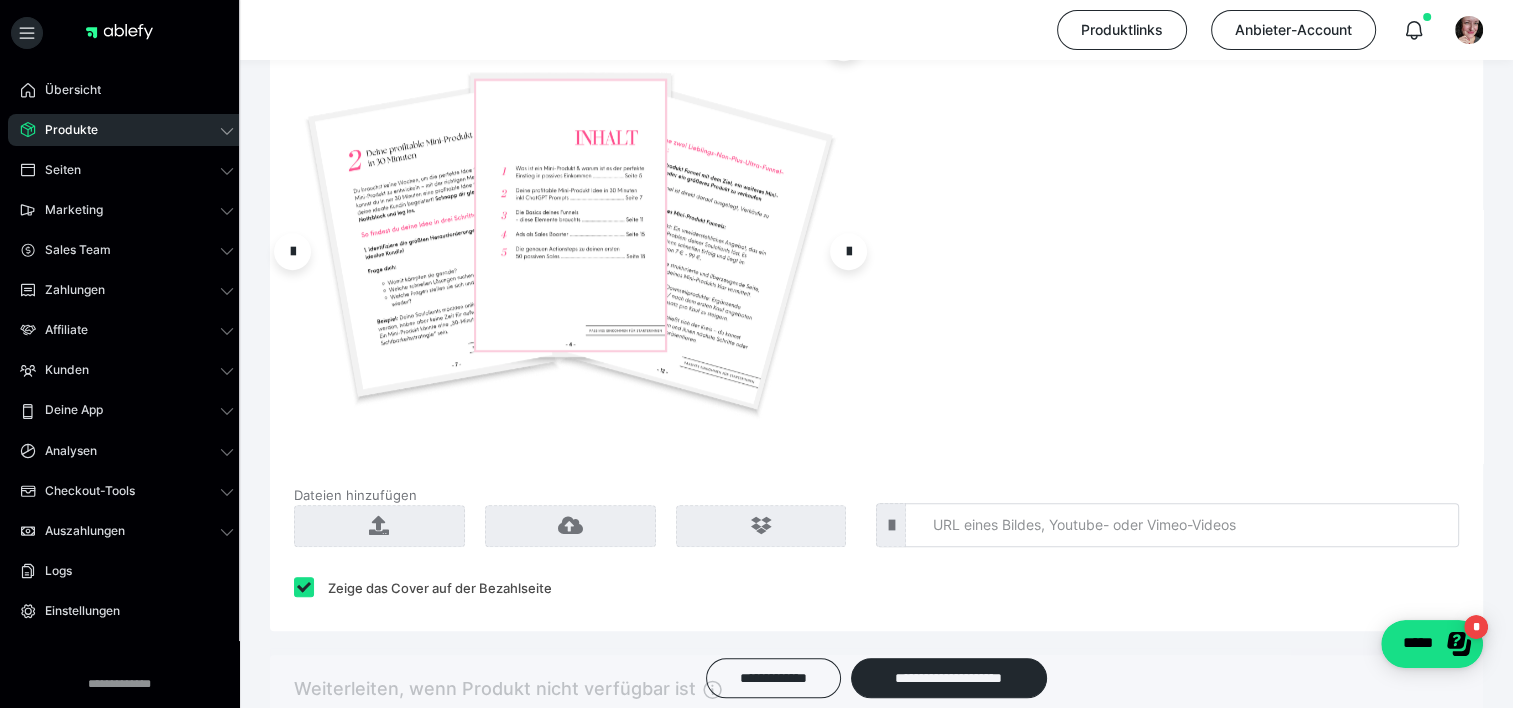 drag, startPoint x: 356, startPoint y: 560, endPoint x: 784, endPoint y: 736, distance: 462.77423 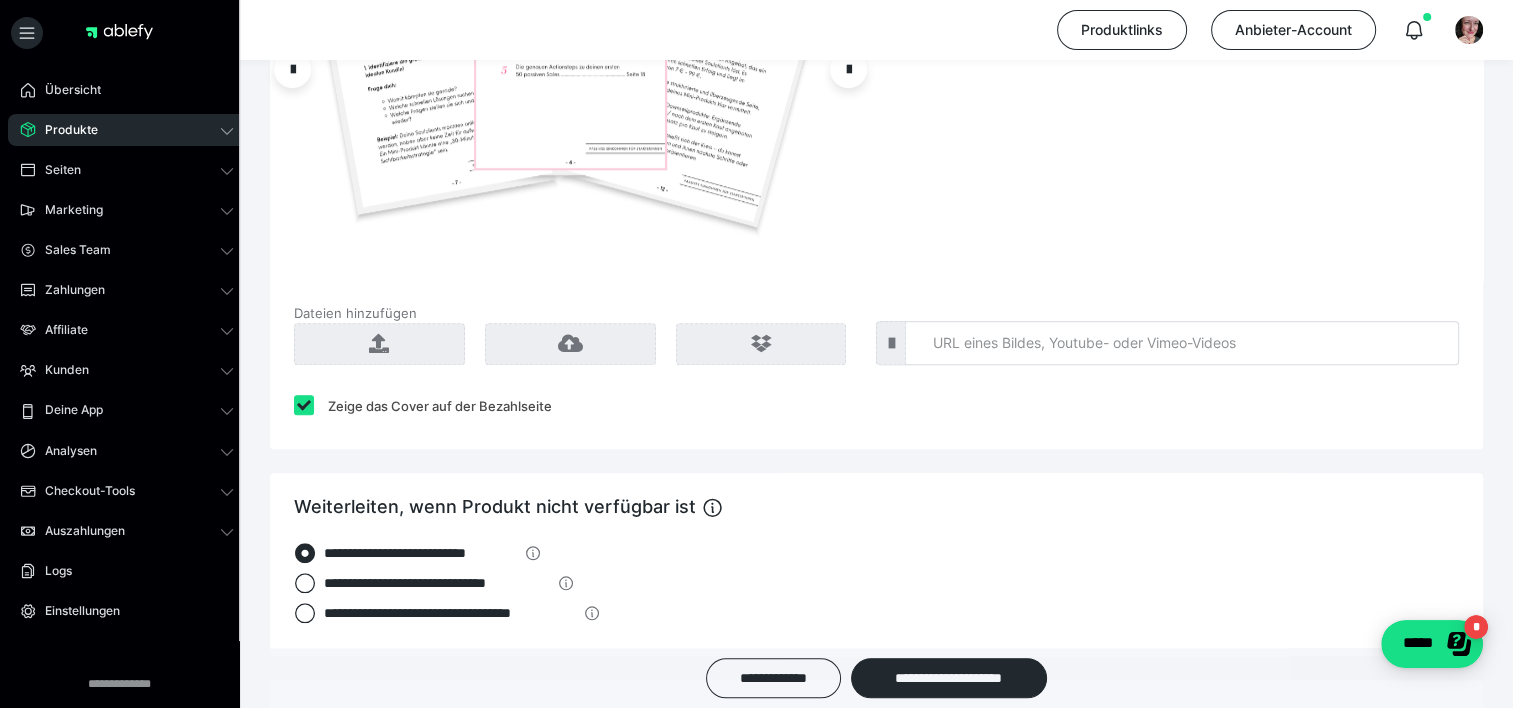 scroll, scrollTop: 719, scrollLeft: 0, axis: vertical 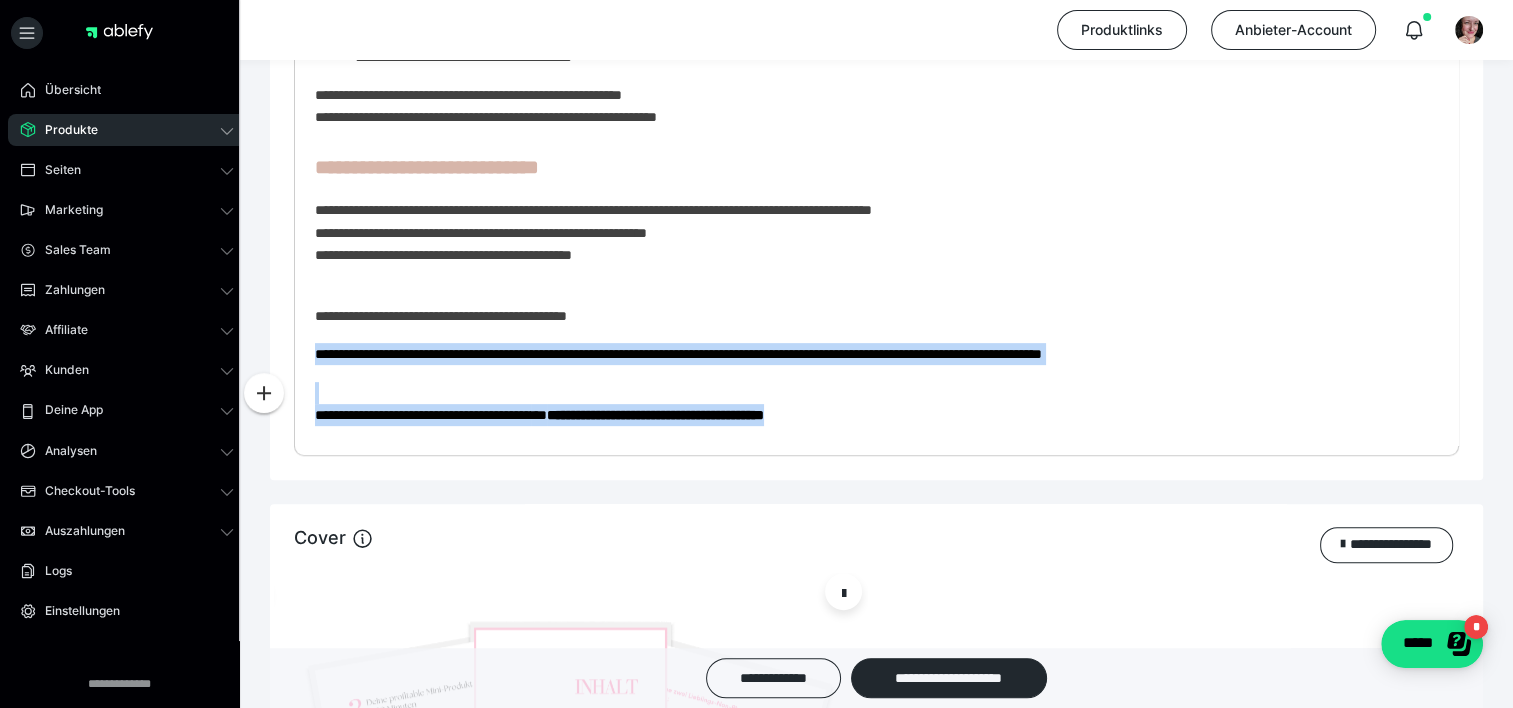 drag, startPoint x: 897, startPoint y: 422, endPoint x: 317, endPoint y: 386, distance: 581.11615 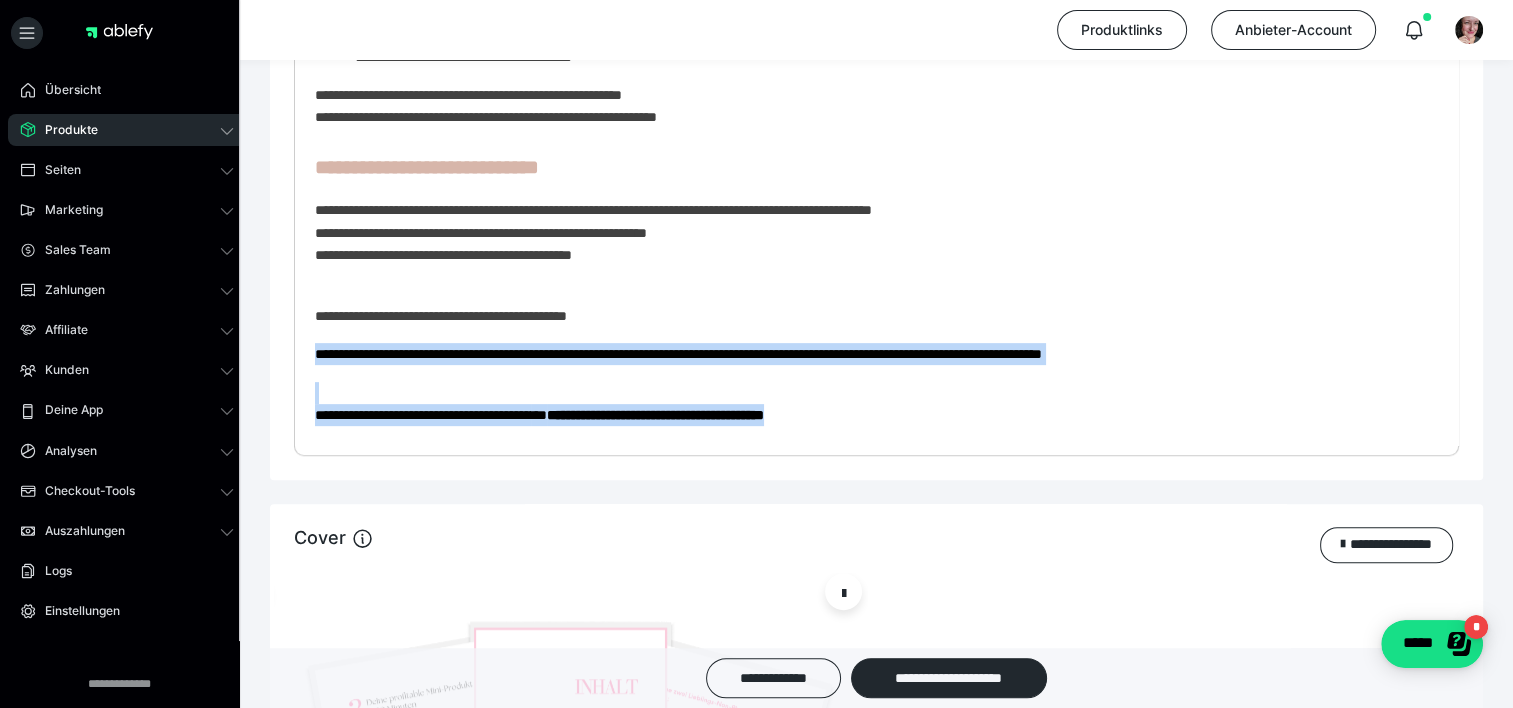 click on "**********" at bounding box center [869, -113] 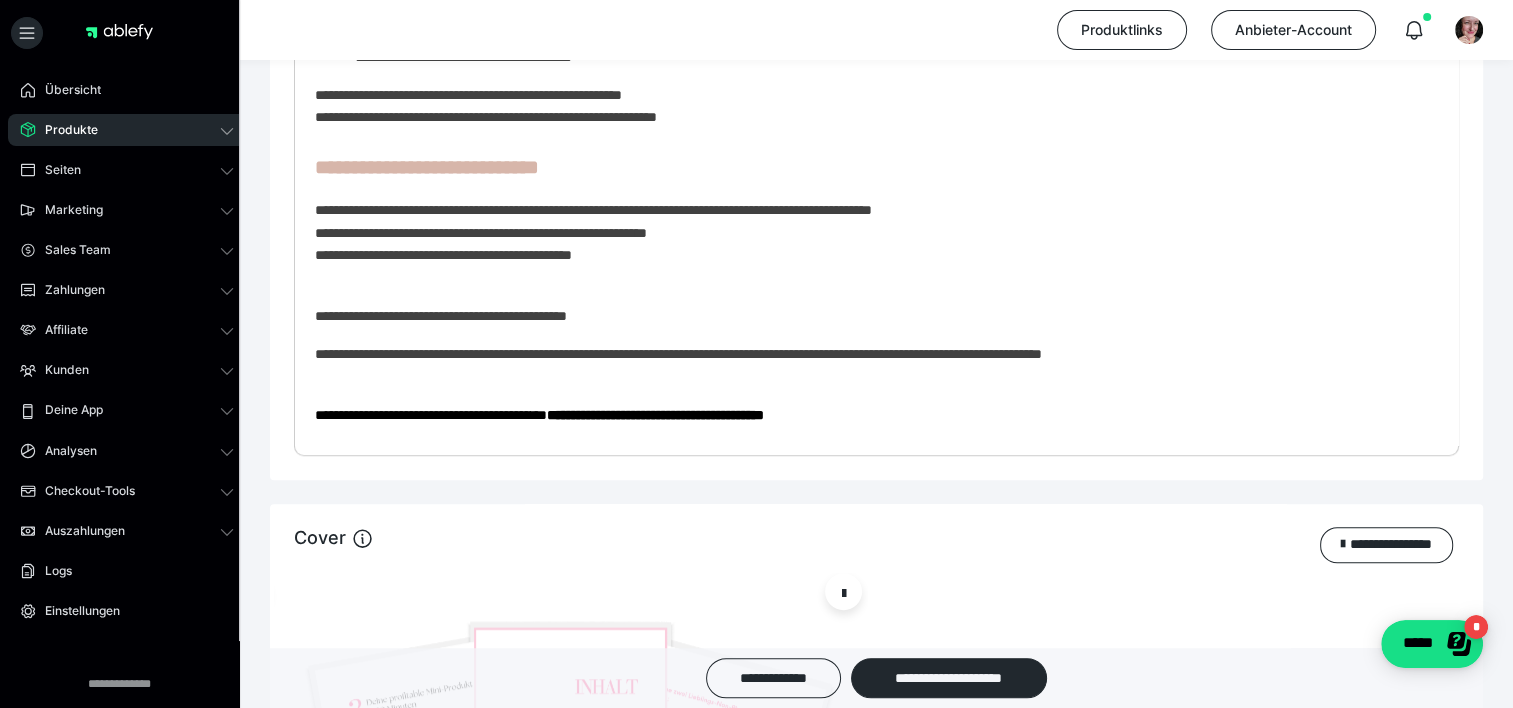 click on "**********" at bounding box center (655, 415) 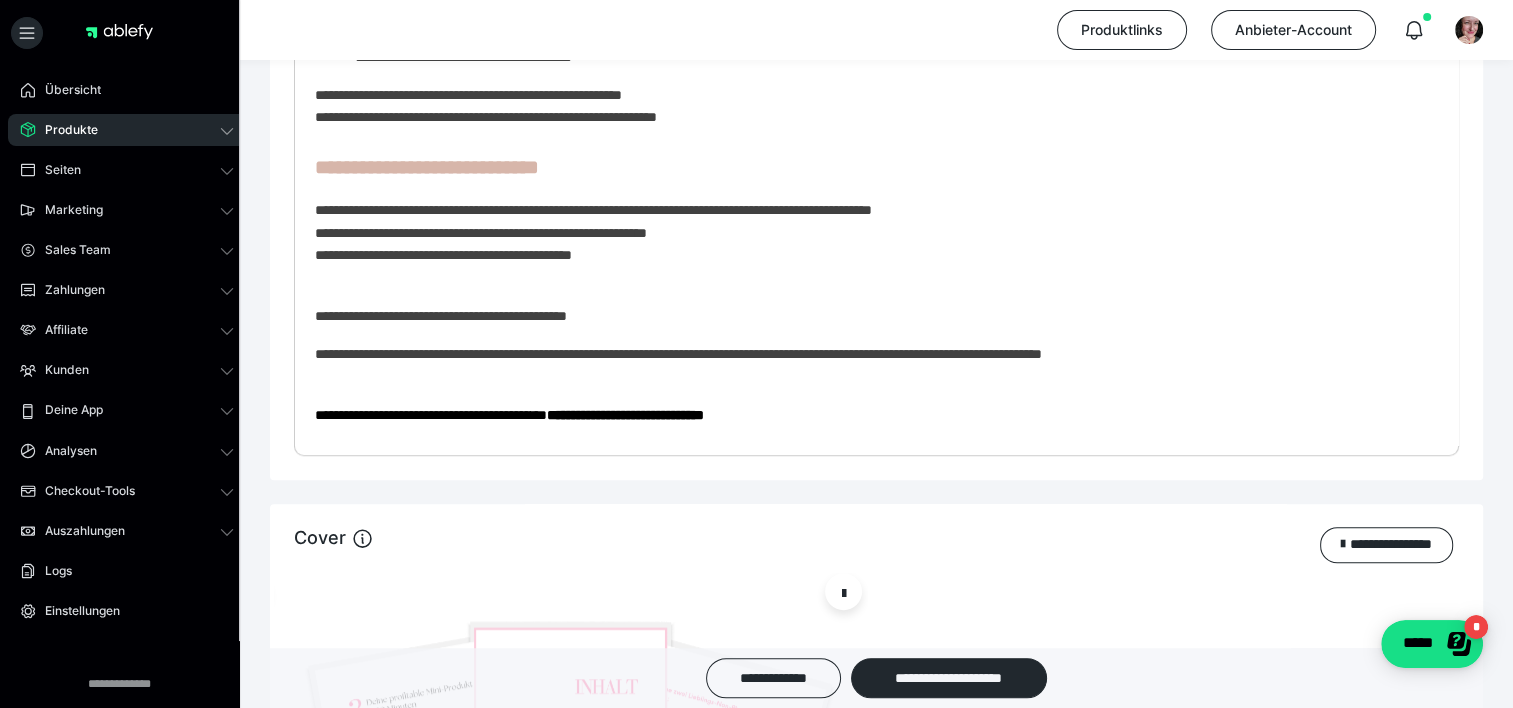 click on "**********" at bounding box center [625, 415] 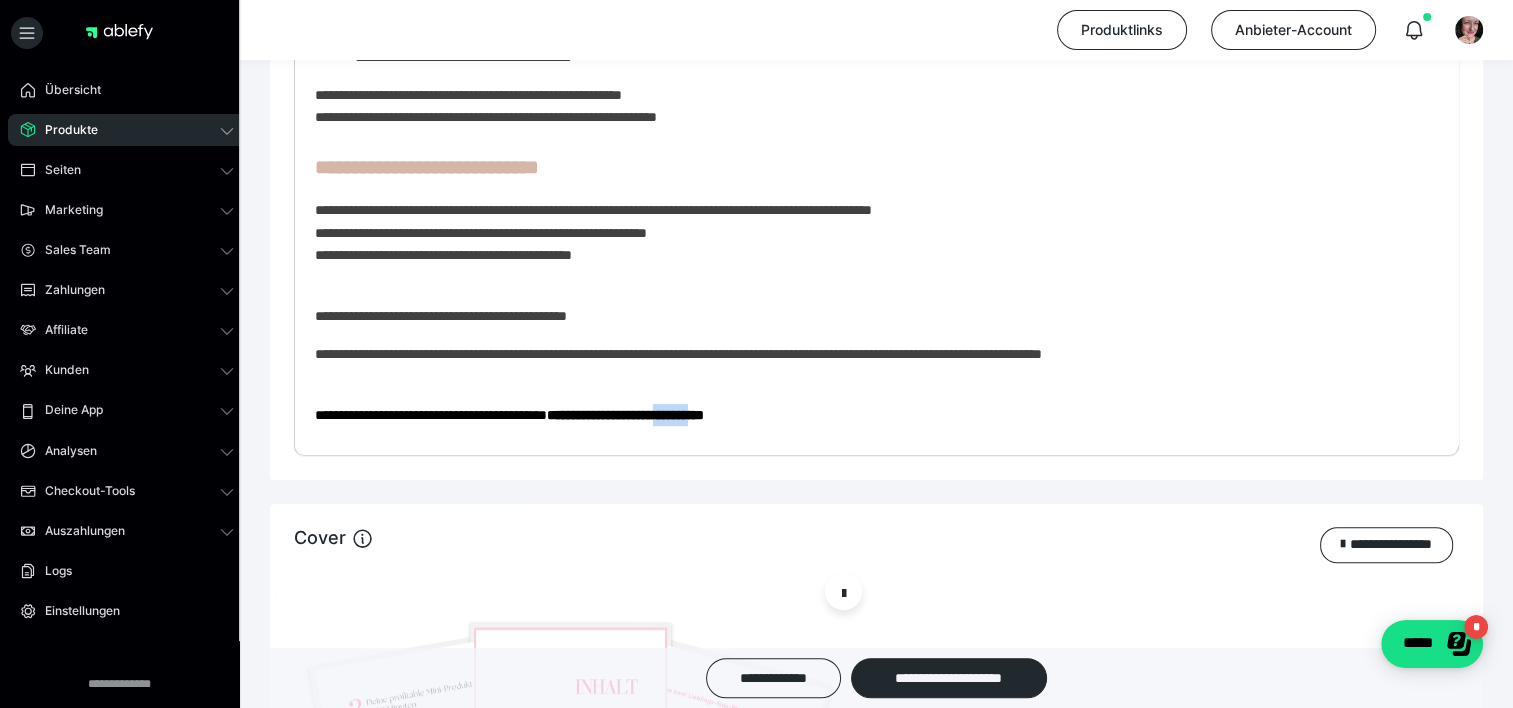 click on "**********" at bounding box center (625, 415) 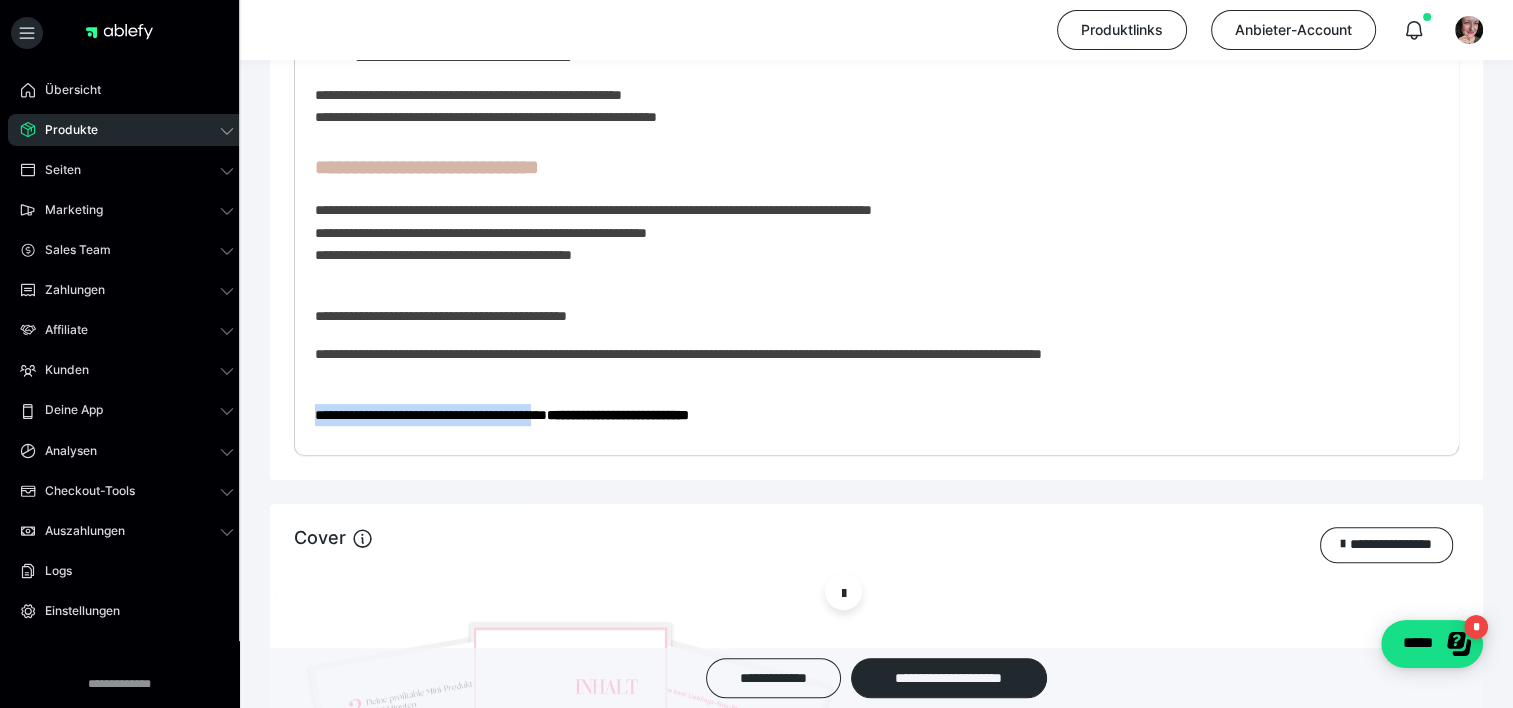 drag, startPoint x: 589, startPoint y: 420, endPoint x: 312, endPoint y: 419, distance: 277.0018 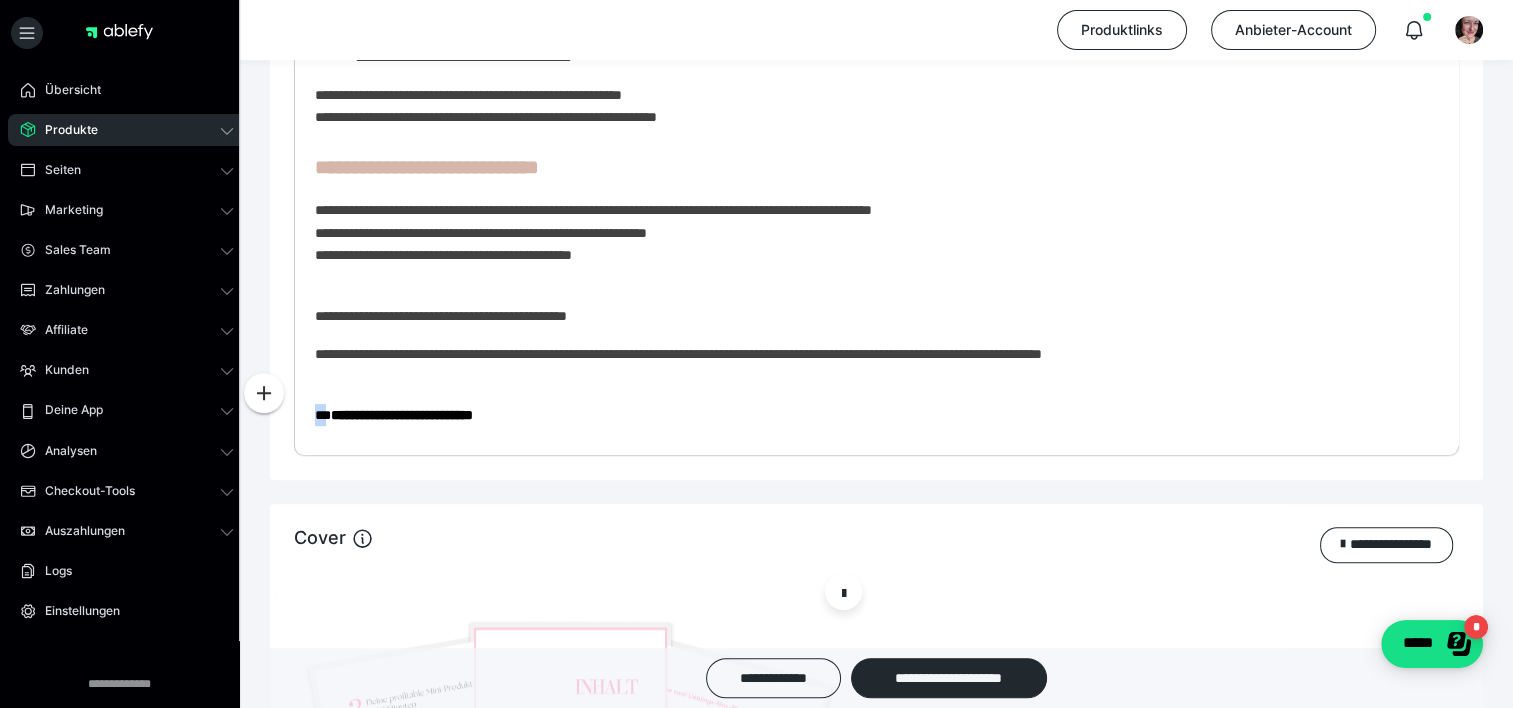 drag, startPoint x: 328, startPoint y: 415, endPoint x: 318, endPoint y: 416, distance: 10.049875 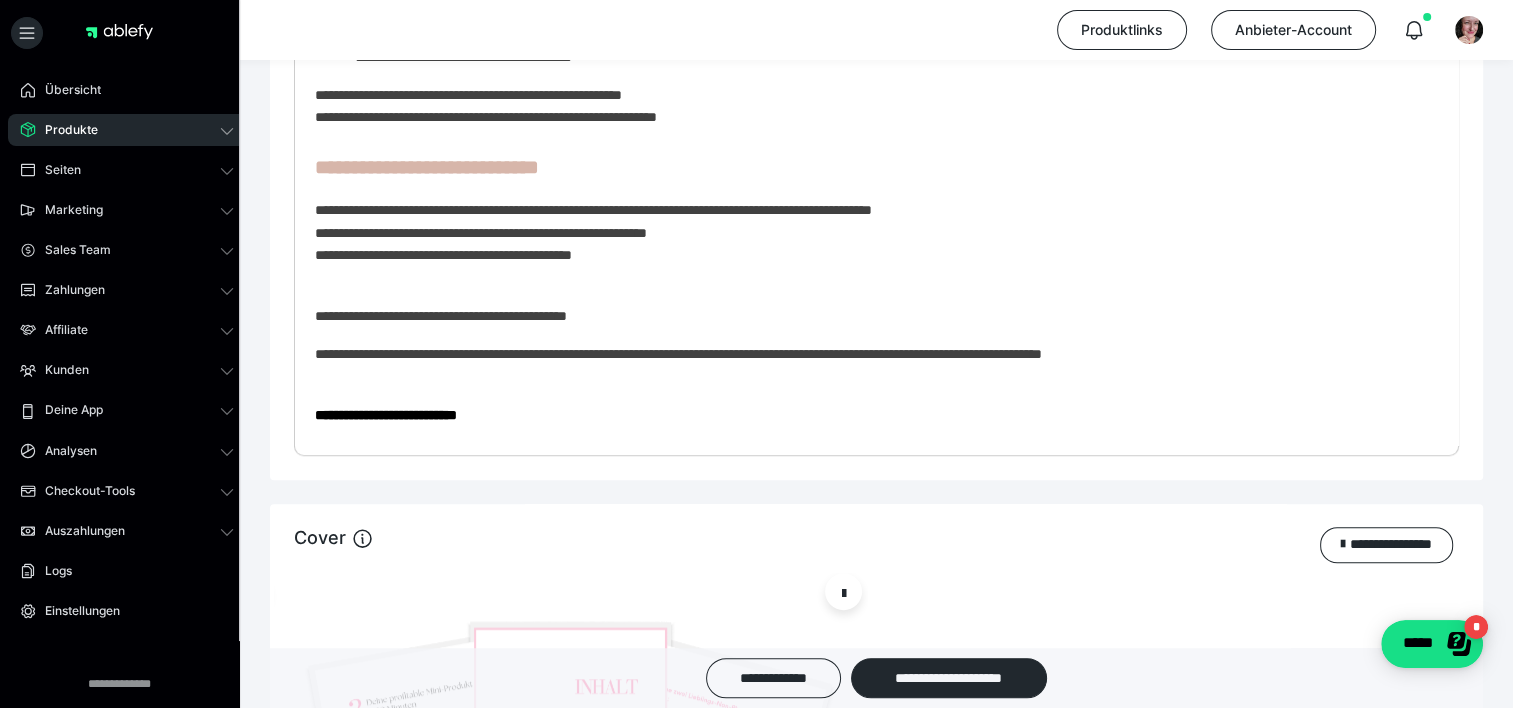 click on "**********" at bounding box center (386, 415) 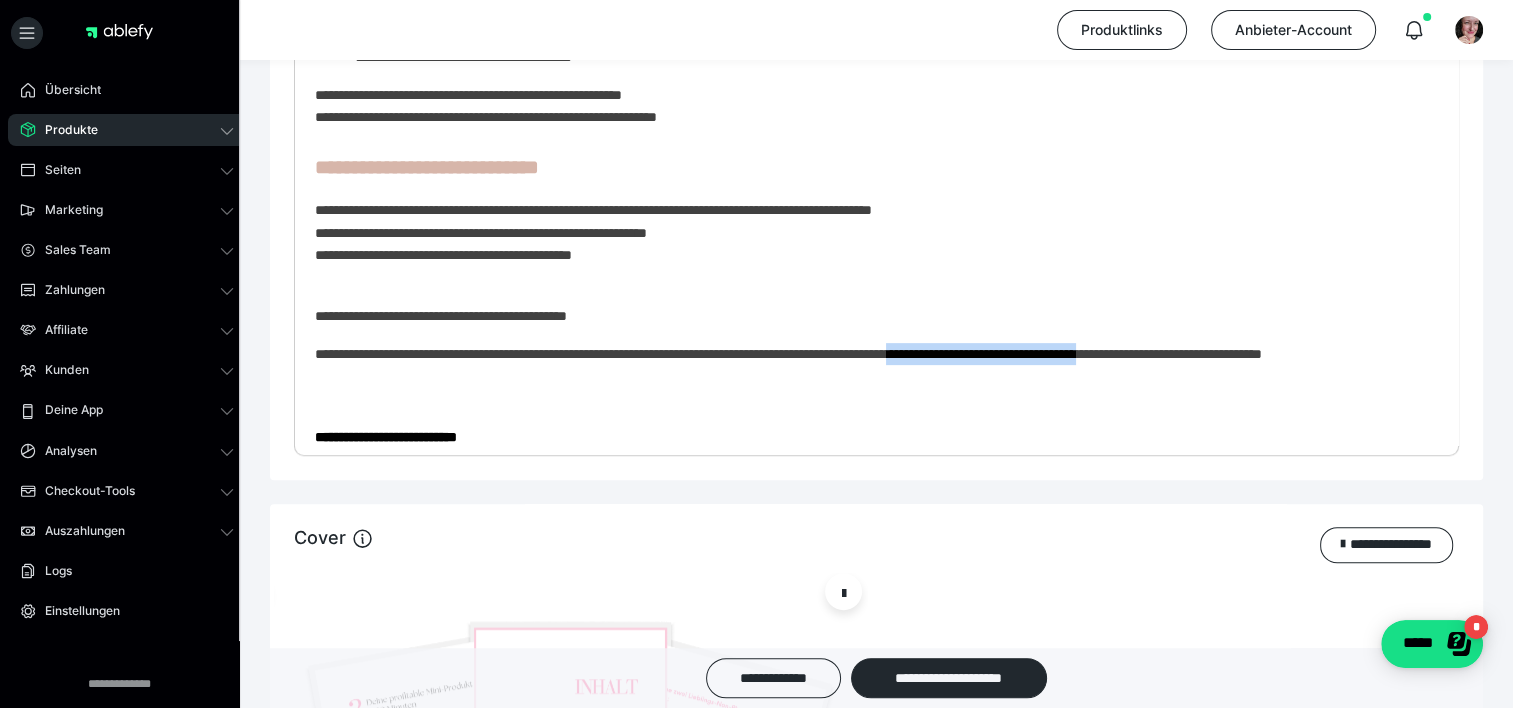 drag, startPoint x: 1291, startPoint y: 356, endPoint x: 1055, endPoint y: 362, distance: 236.07626 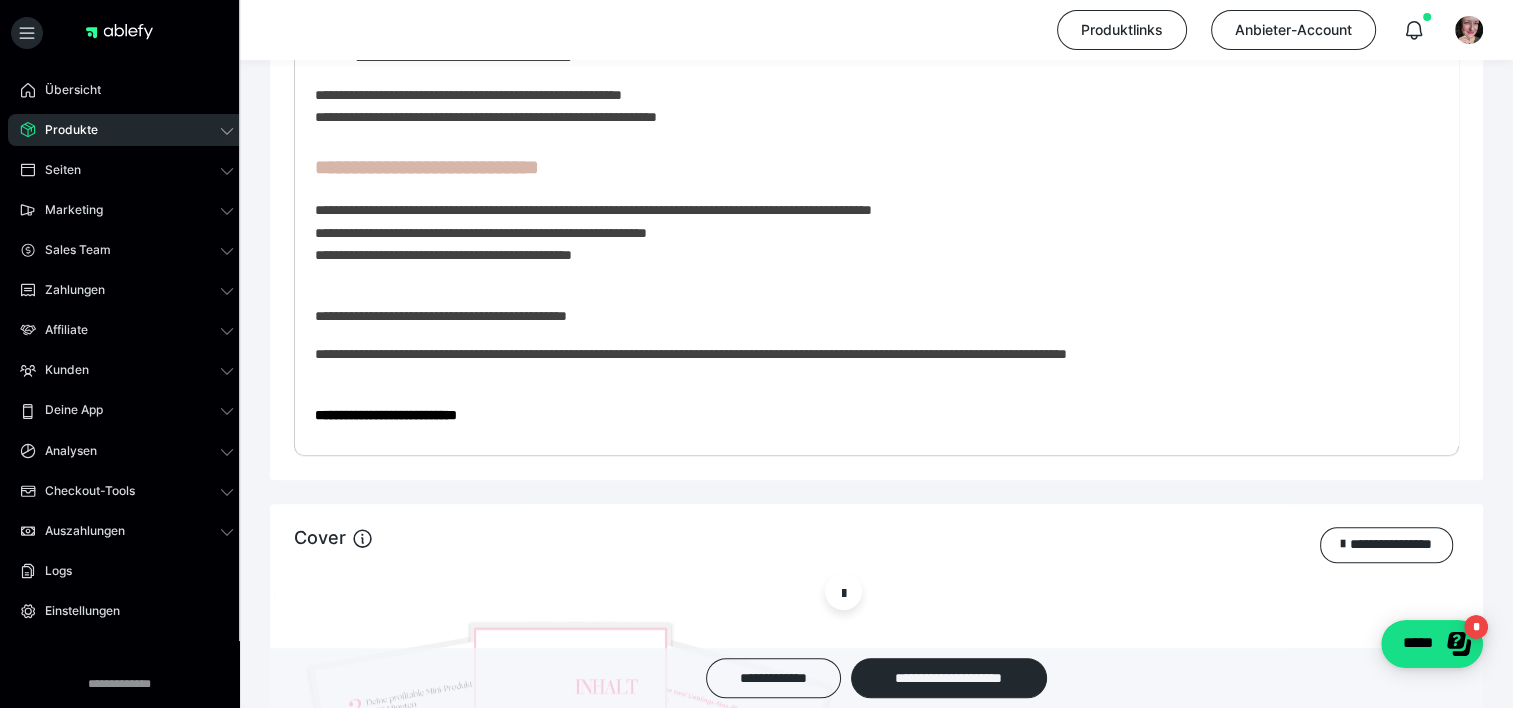 click on "**********" at bounding box center [869, 354] 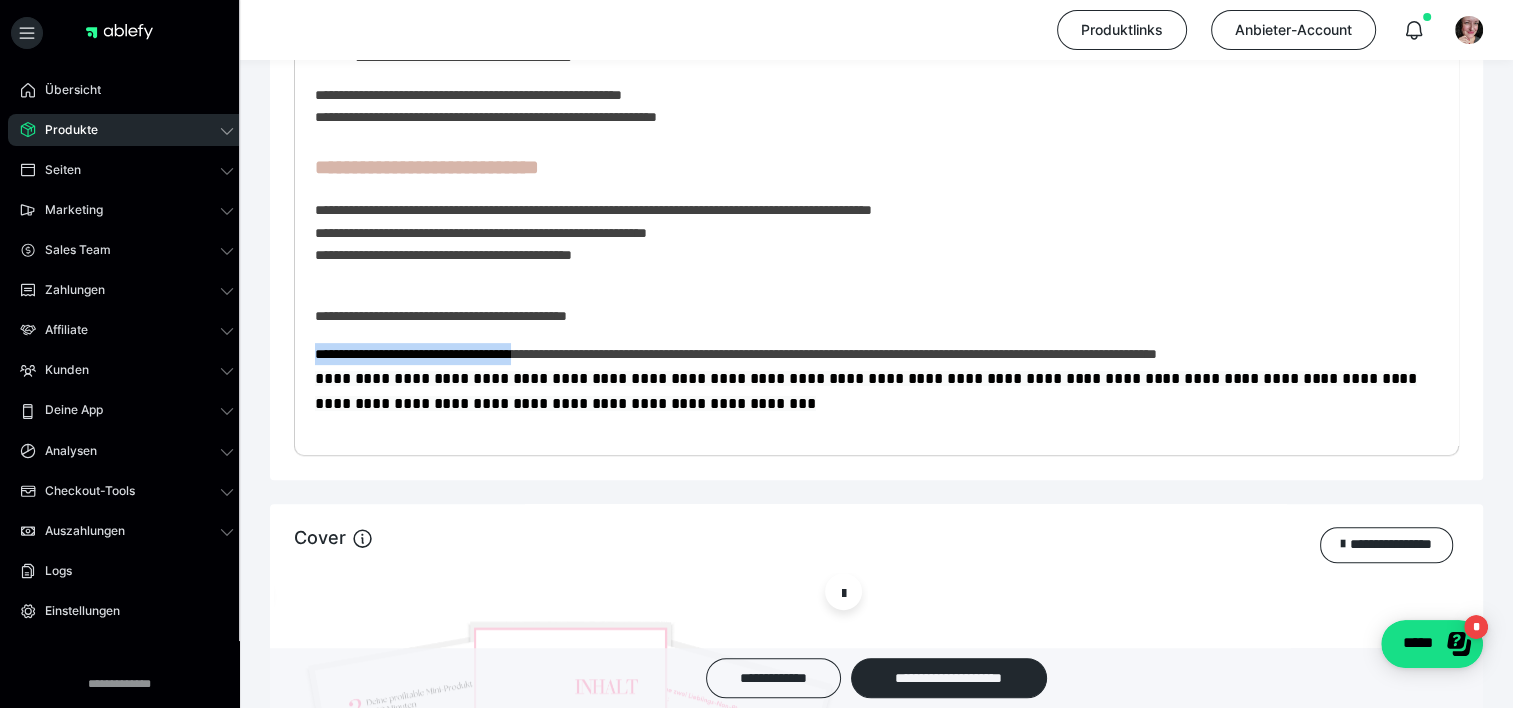 scroll, scrollTop: 770, scrollLeft: 0, axis: vertical 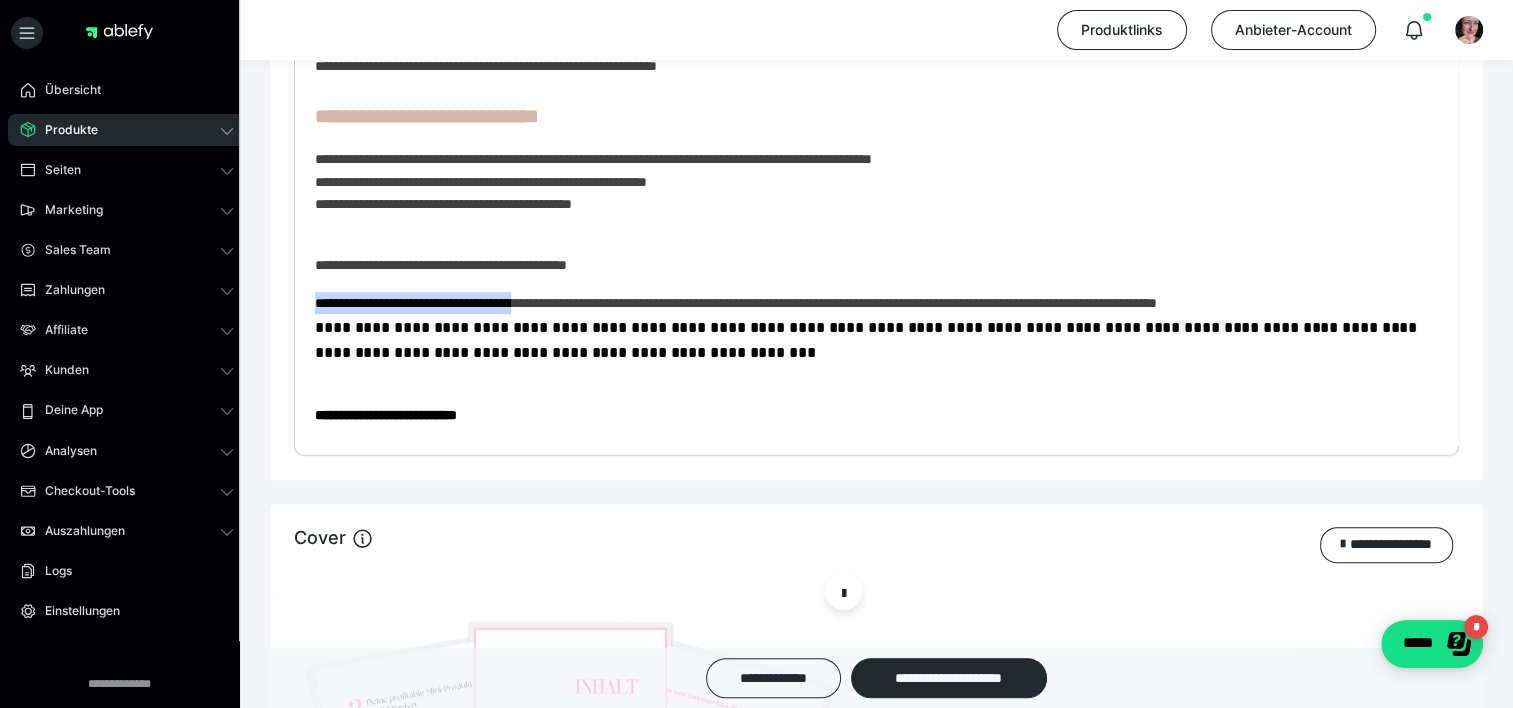 drag, startPoint x: 580, startPoint y: 348, endPoint x: 871, endPoint y: 393, distance: 294.45883 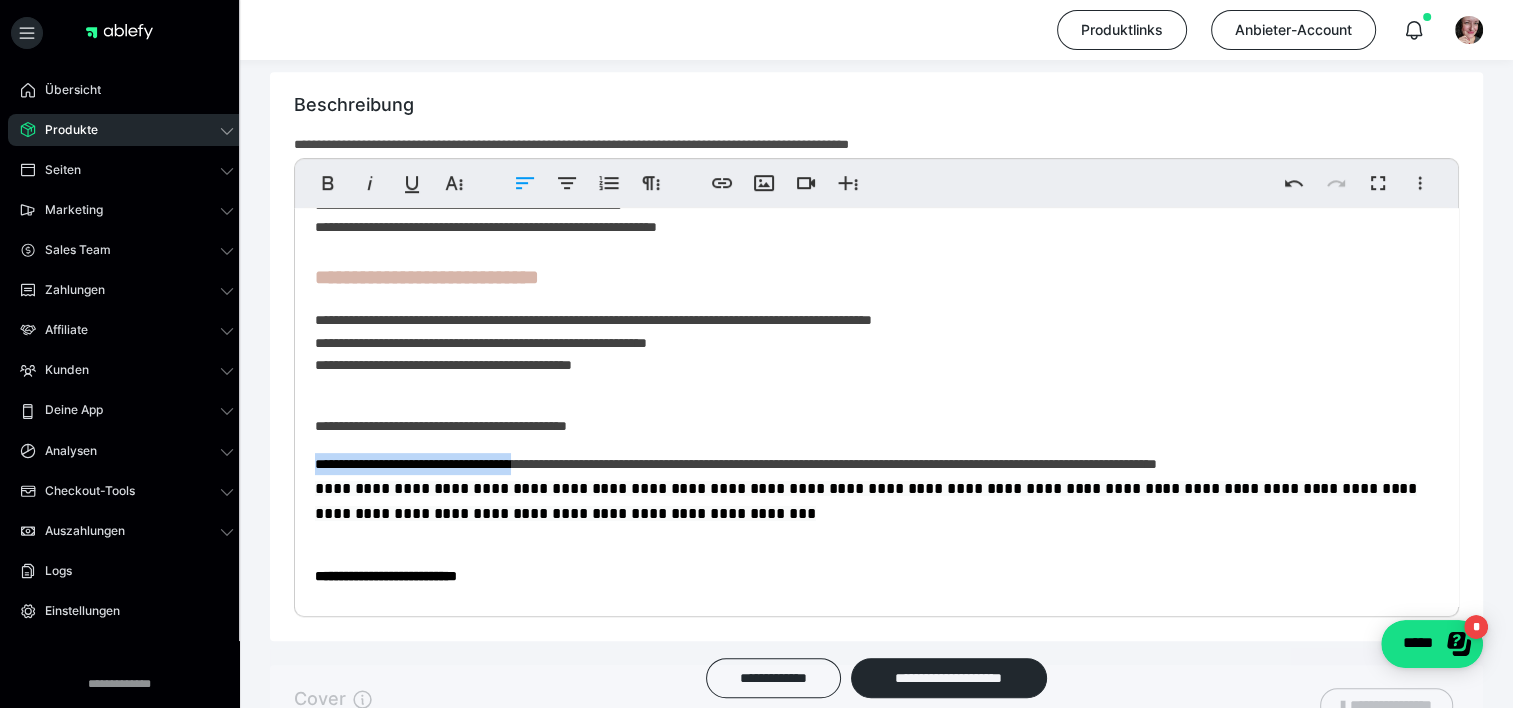 scroll, scrollTop: 1001, scrollLeft: 0, axis: vertical 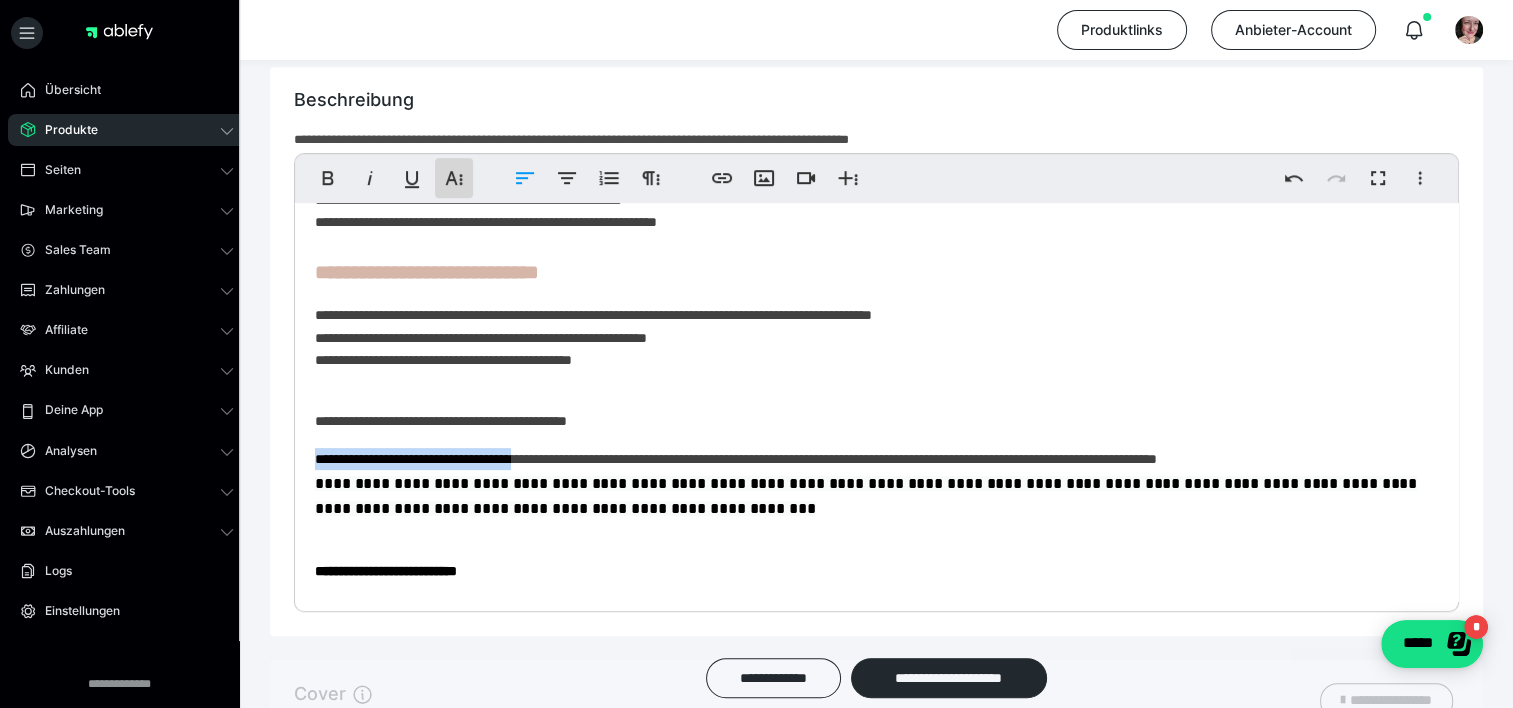 click 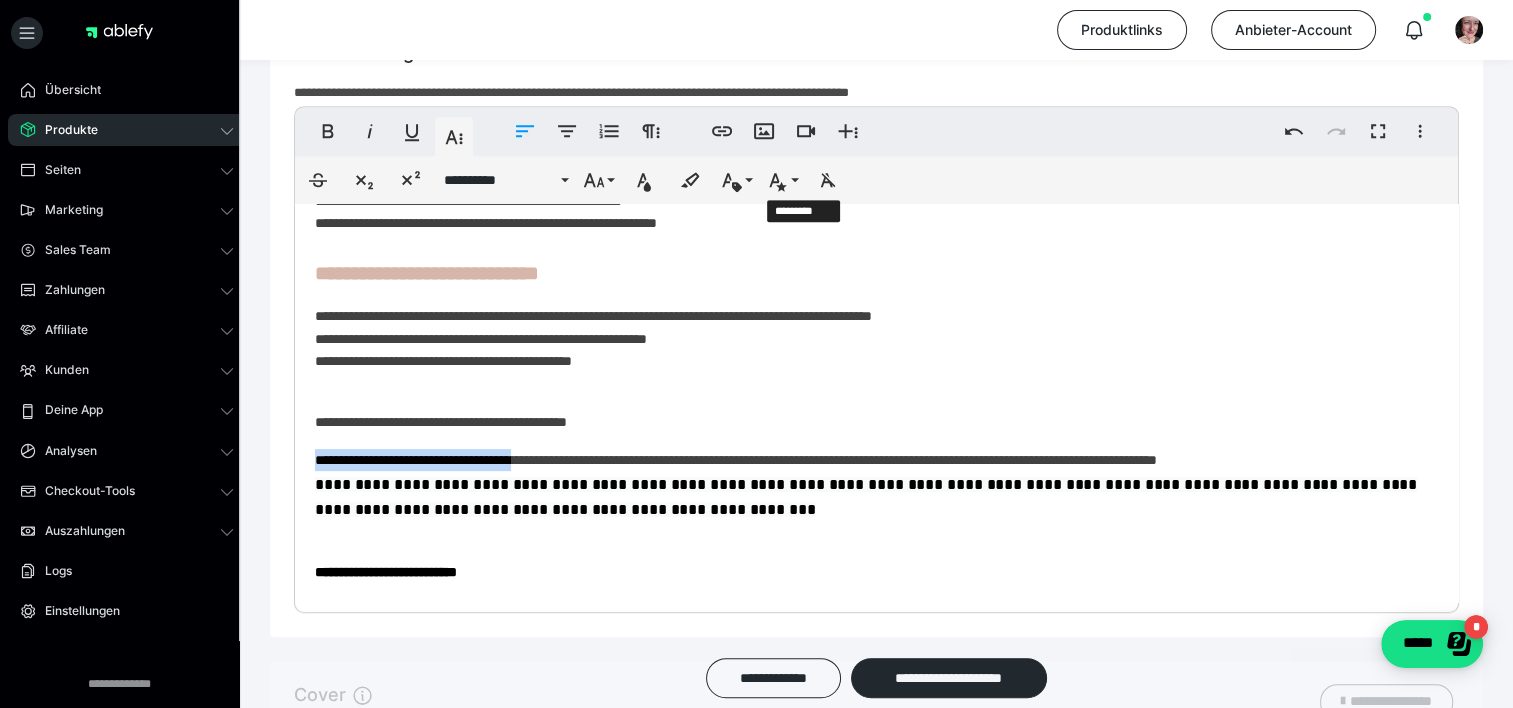 scroll, scrollTop: 1049, scrollLeft: 0, axis: vertical 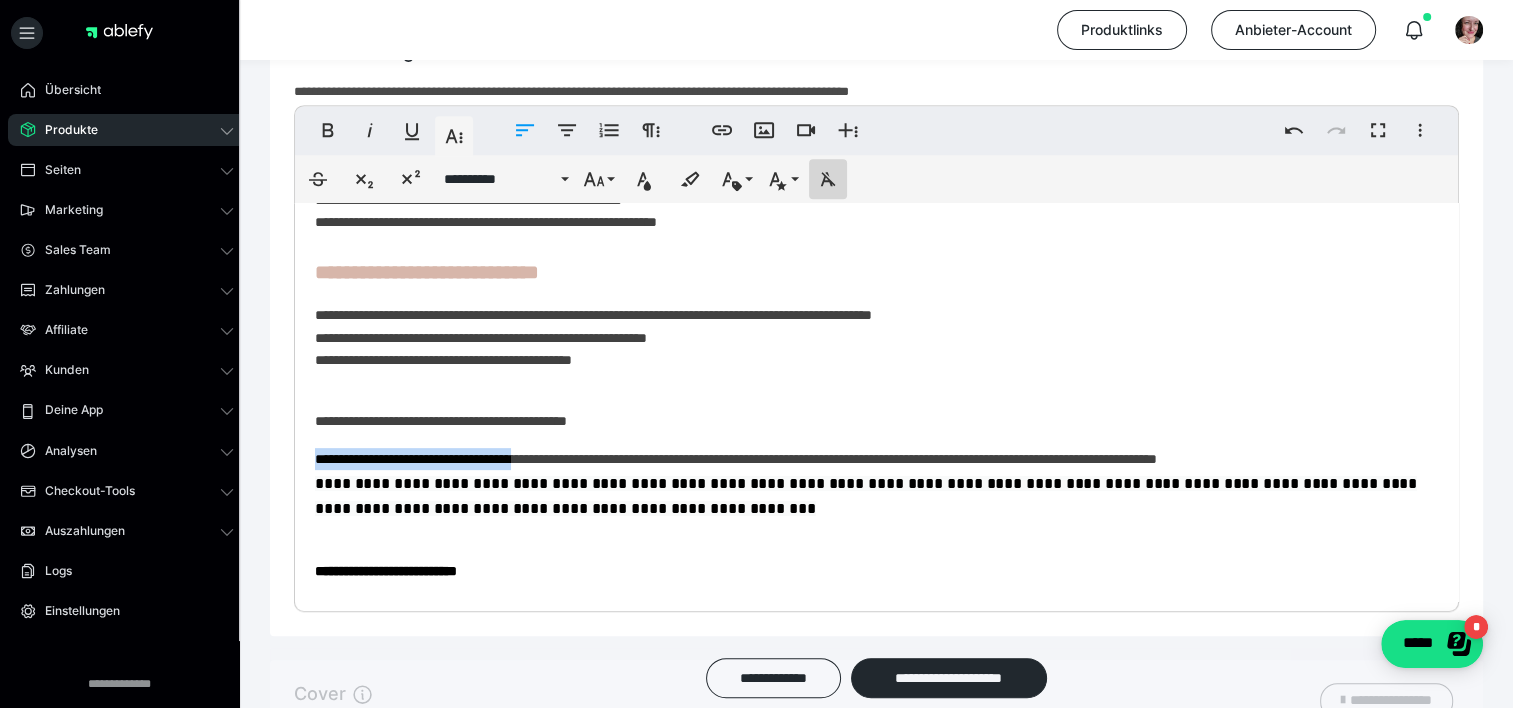 click 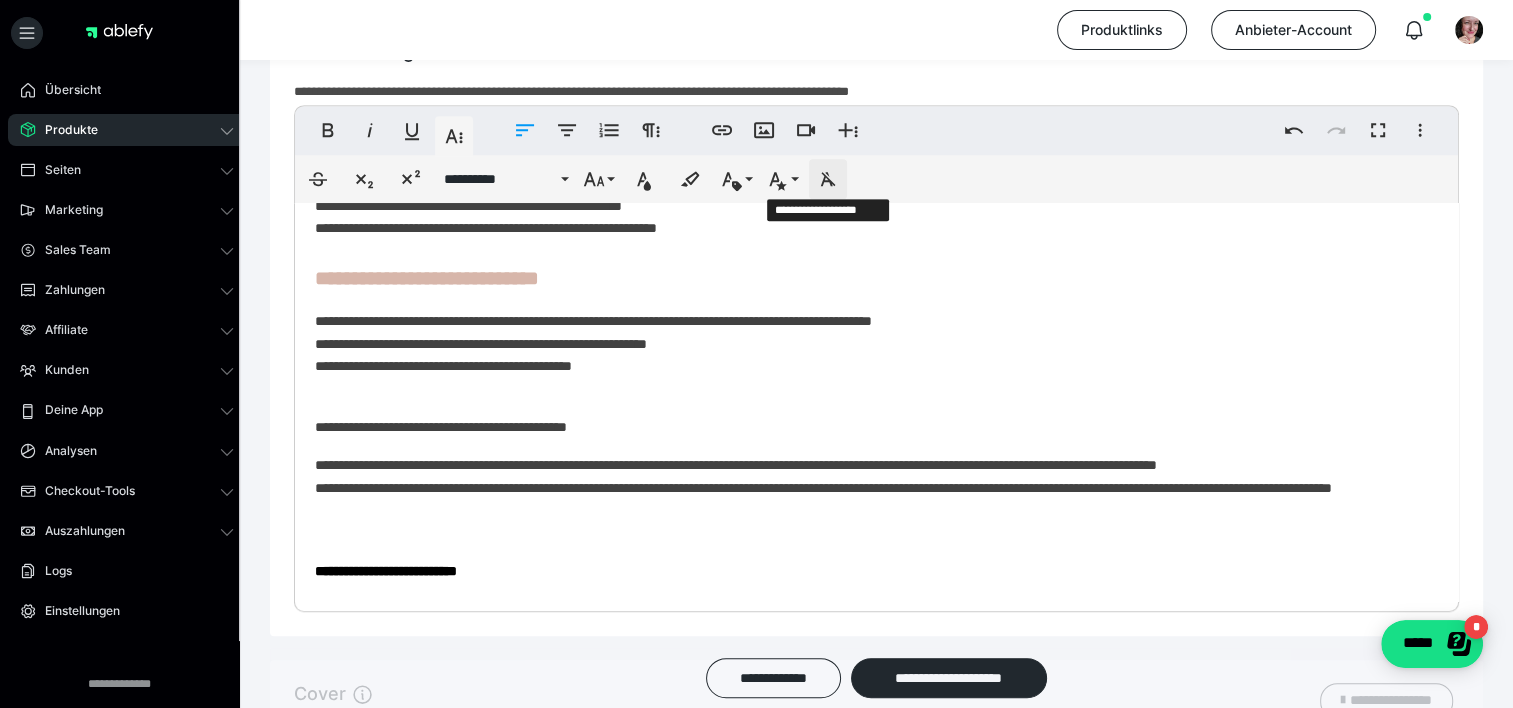 scroll, scrollTop: 764, scrollLeft: 0, axis: vertical 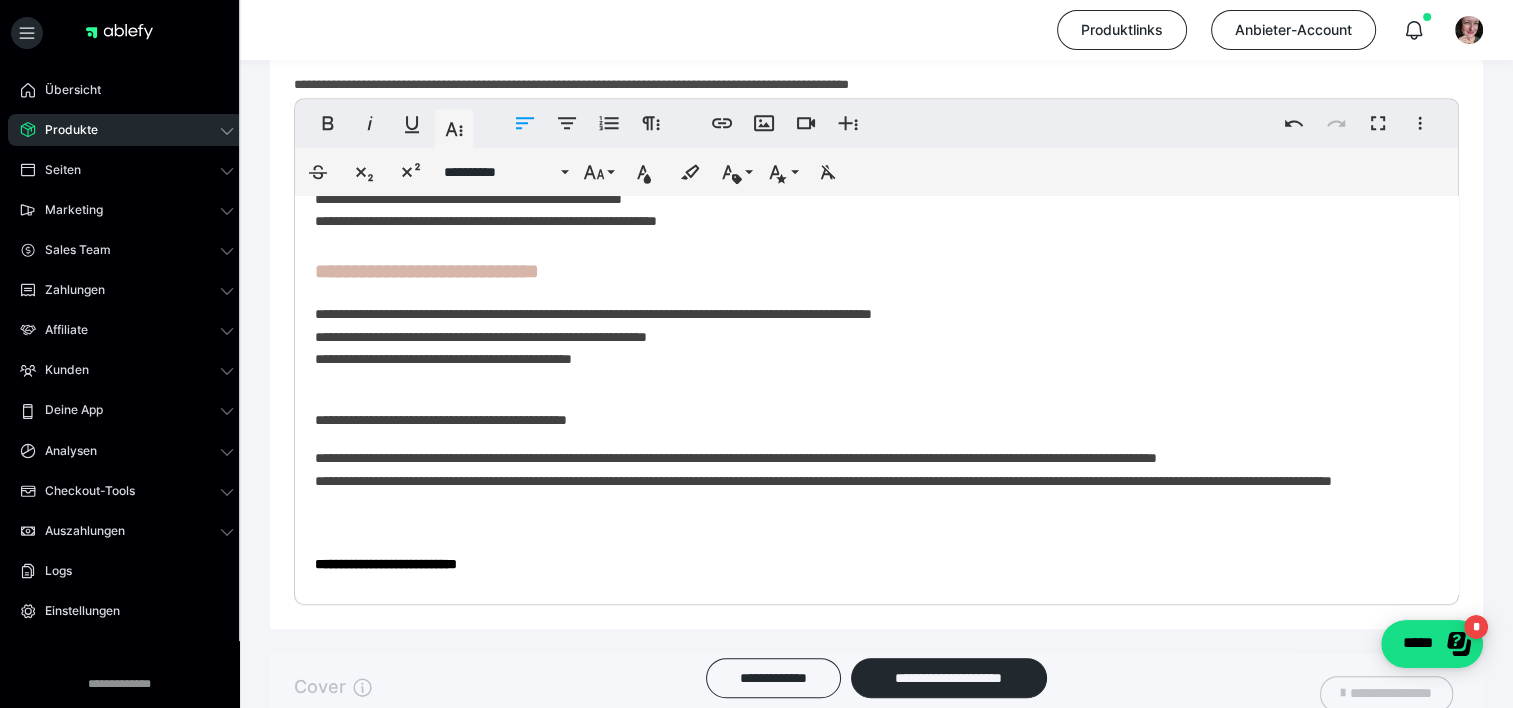 click on "**********" at bounding box center (869, 480) 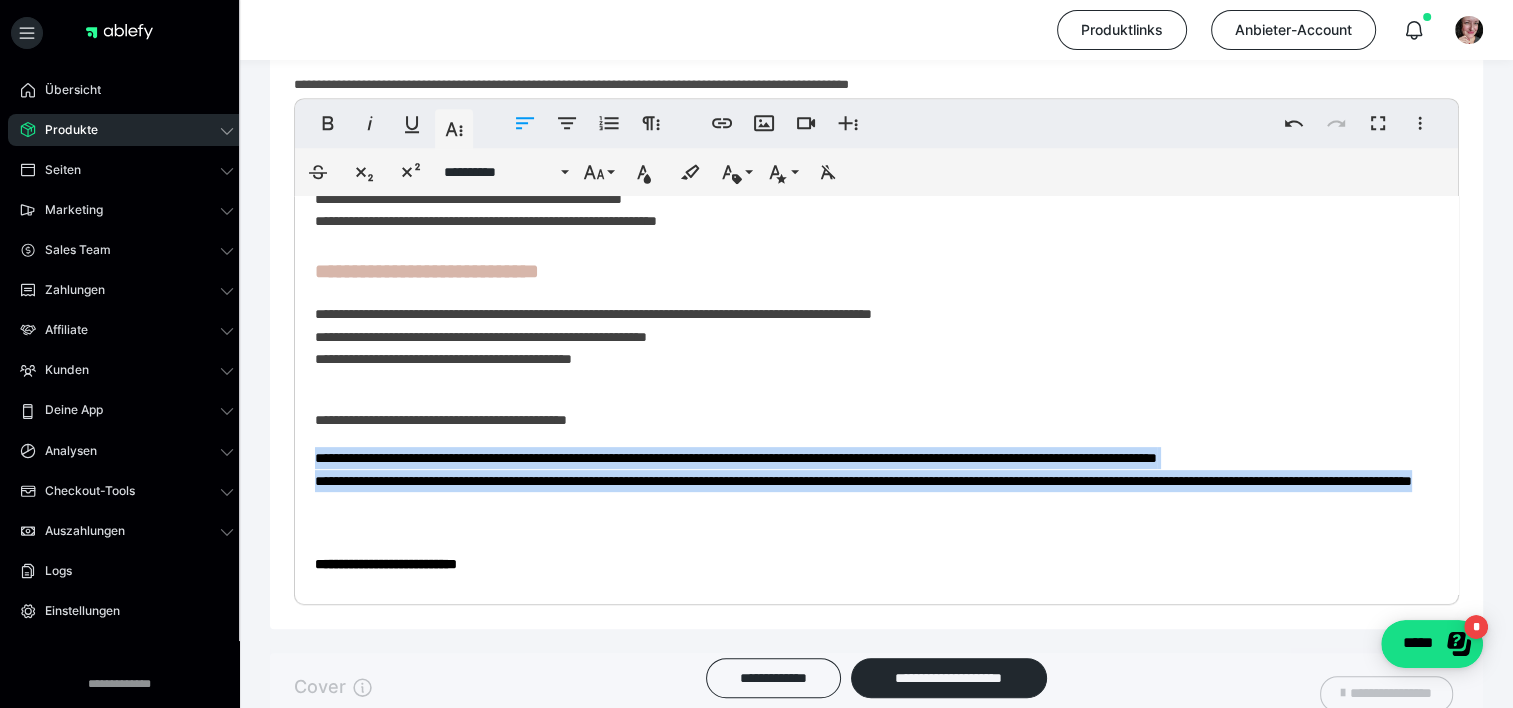 drag, startPoint x: 308, startPoint y: 455, endPoint x: 1374, endPoint y: 492, distance: 1066.642 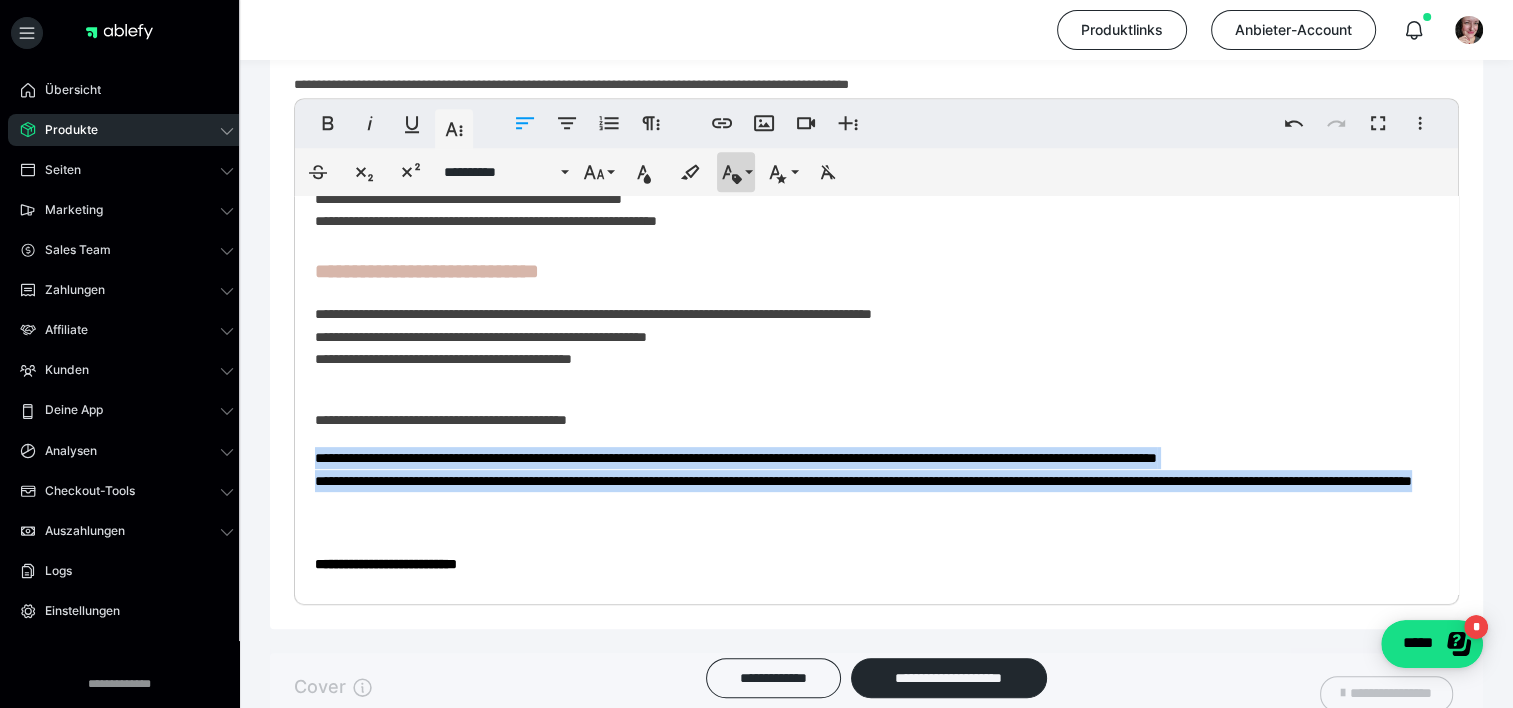 click 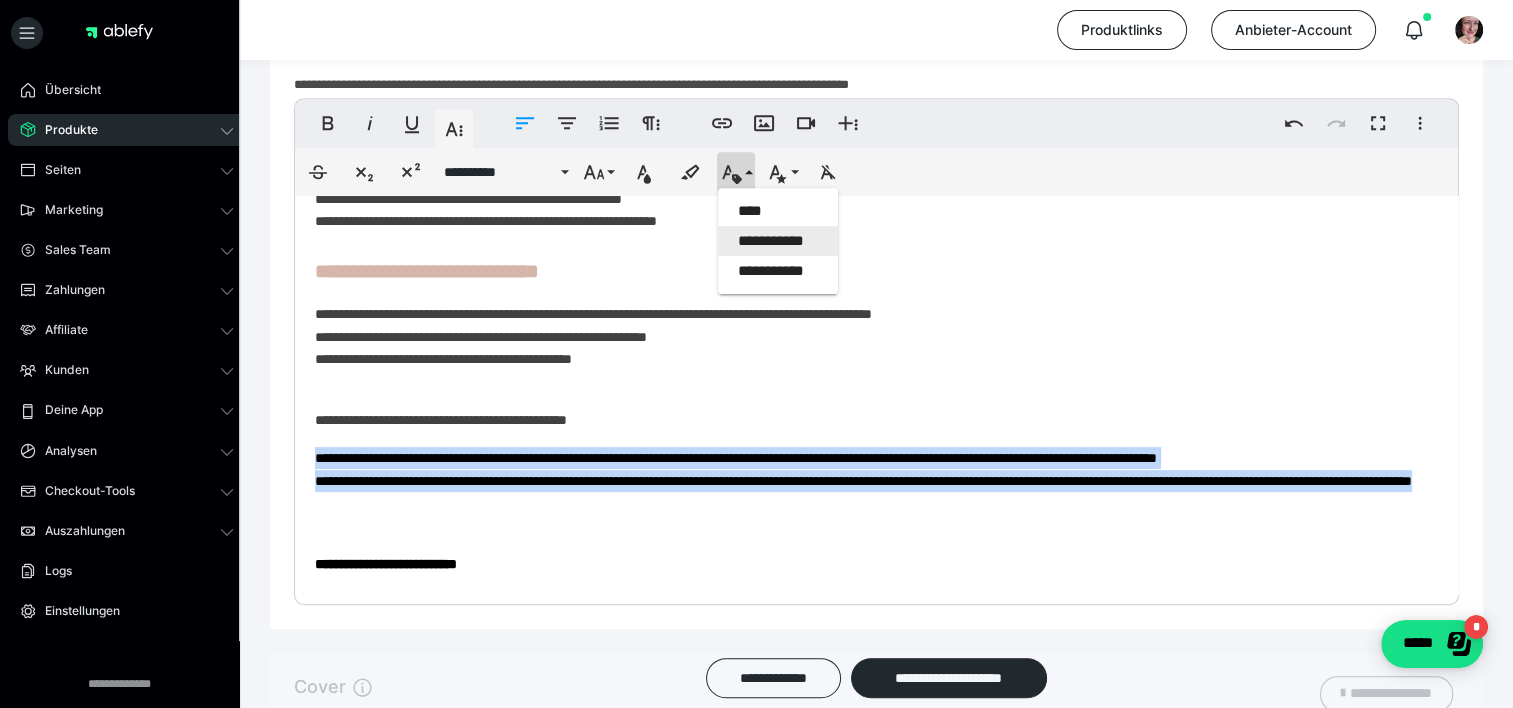 click on "**********" at bounding box center [778, 241] 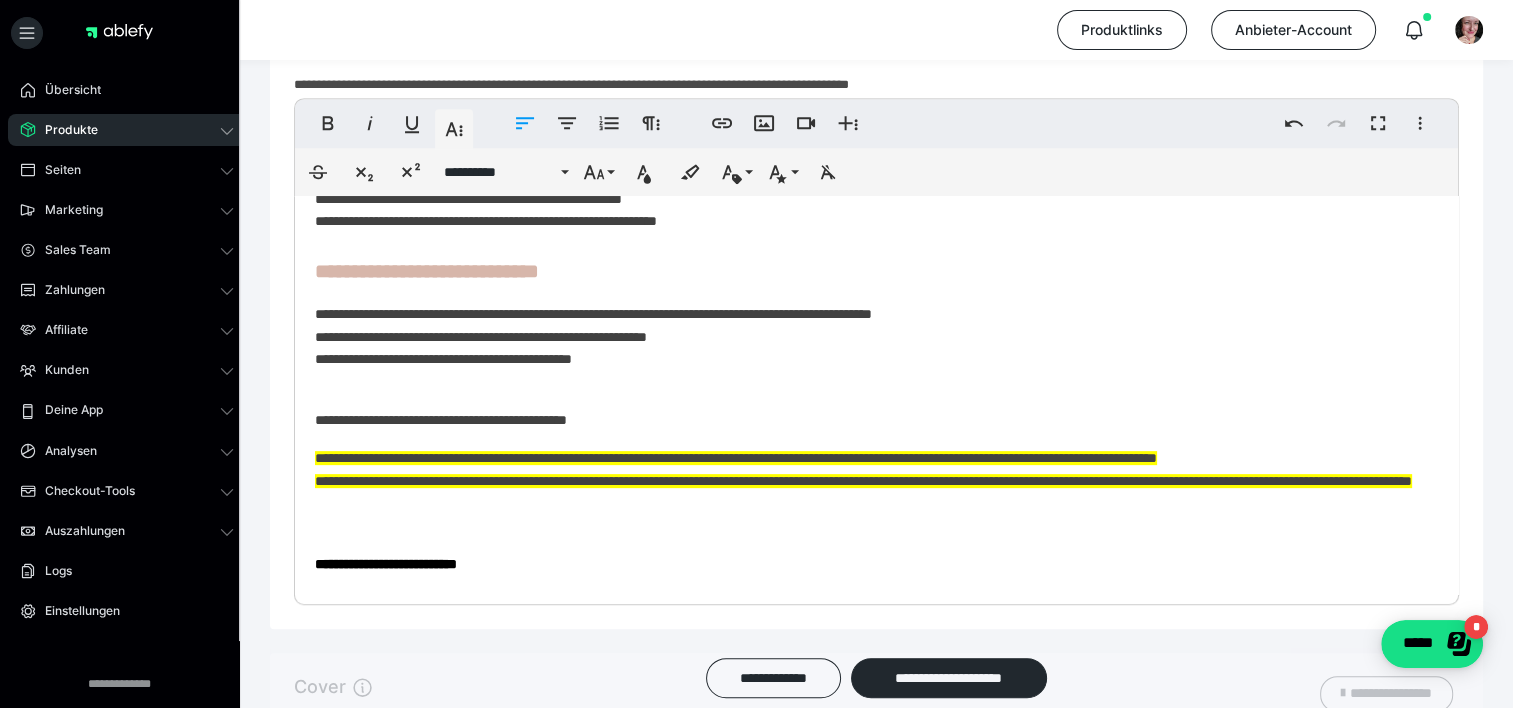 click on "**********" at bounding box center (869, 336) 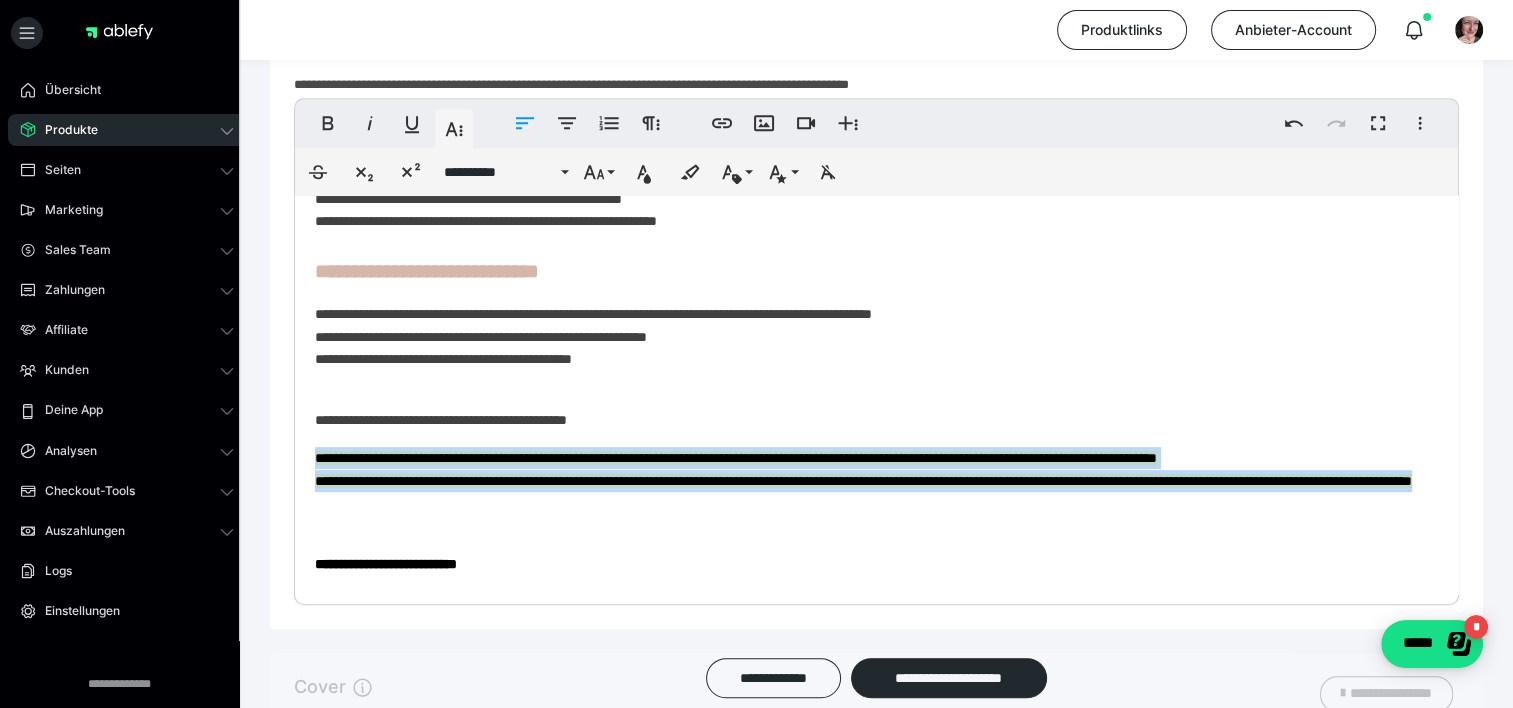 drag, startPoint x: 626, startPoint y: 500, endPoint x: 302, endPoint y: 465, distance: 325.88495 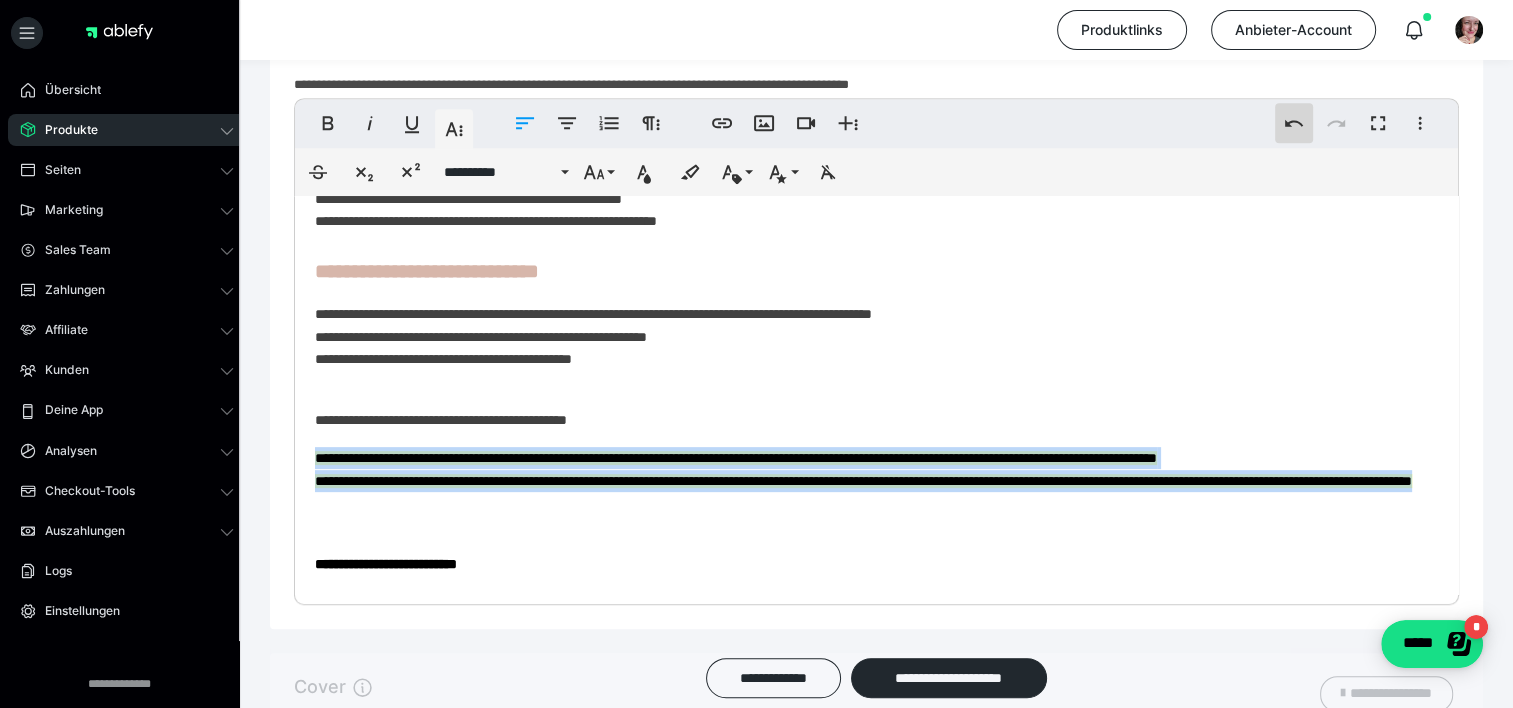click 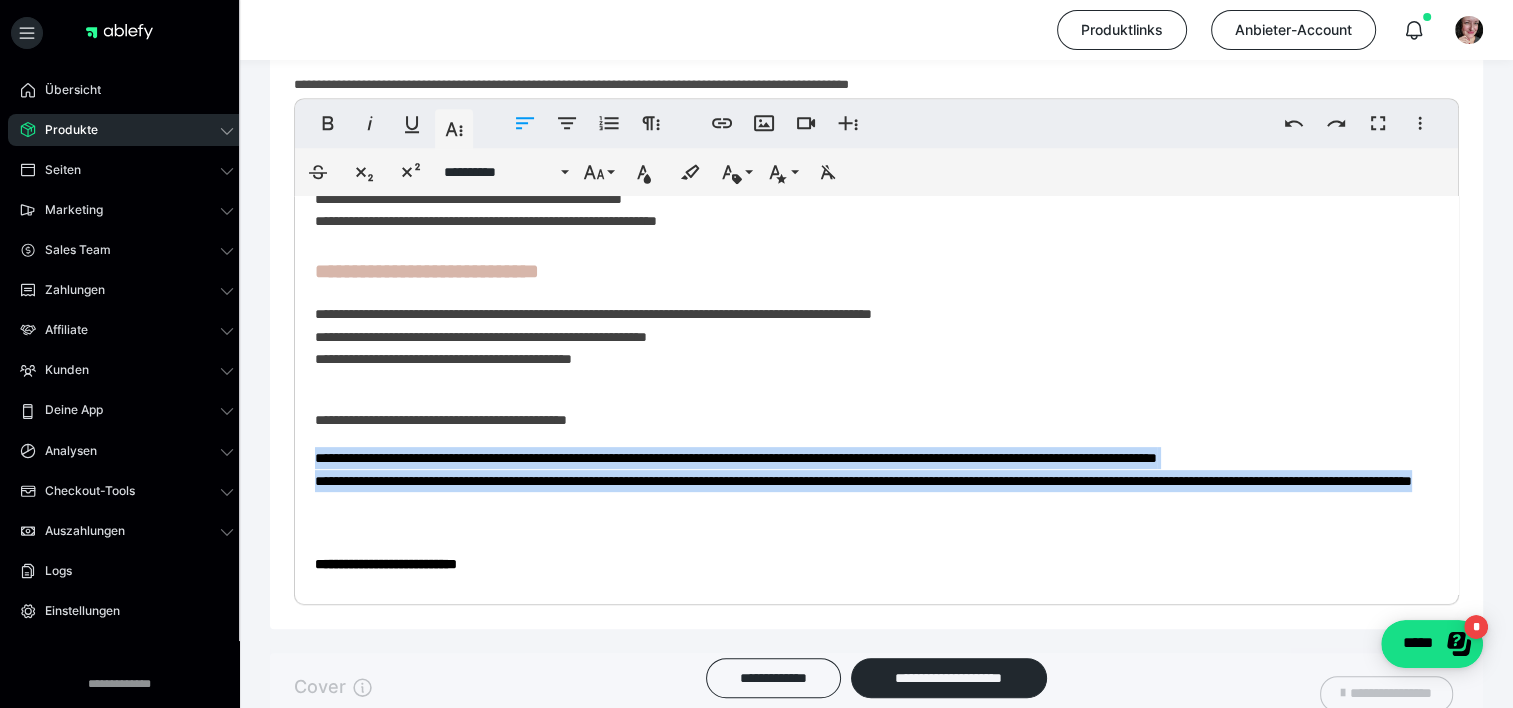 drag, startPoint x: 636, startPoint y: 500, endPoint x: 305, endPoint y: 464, distance: 332.95193 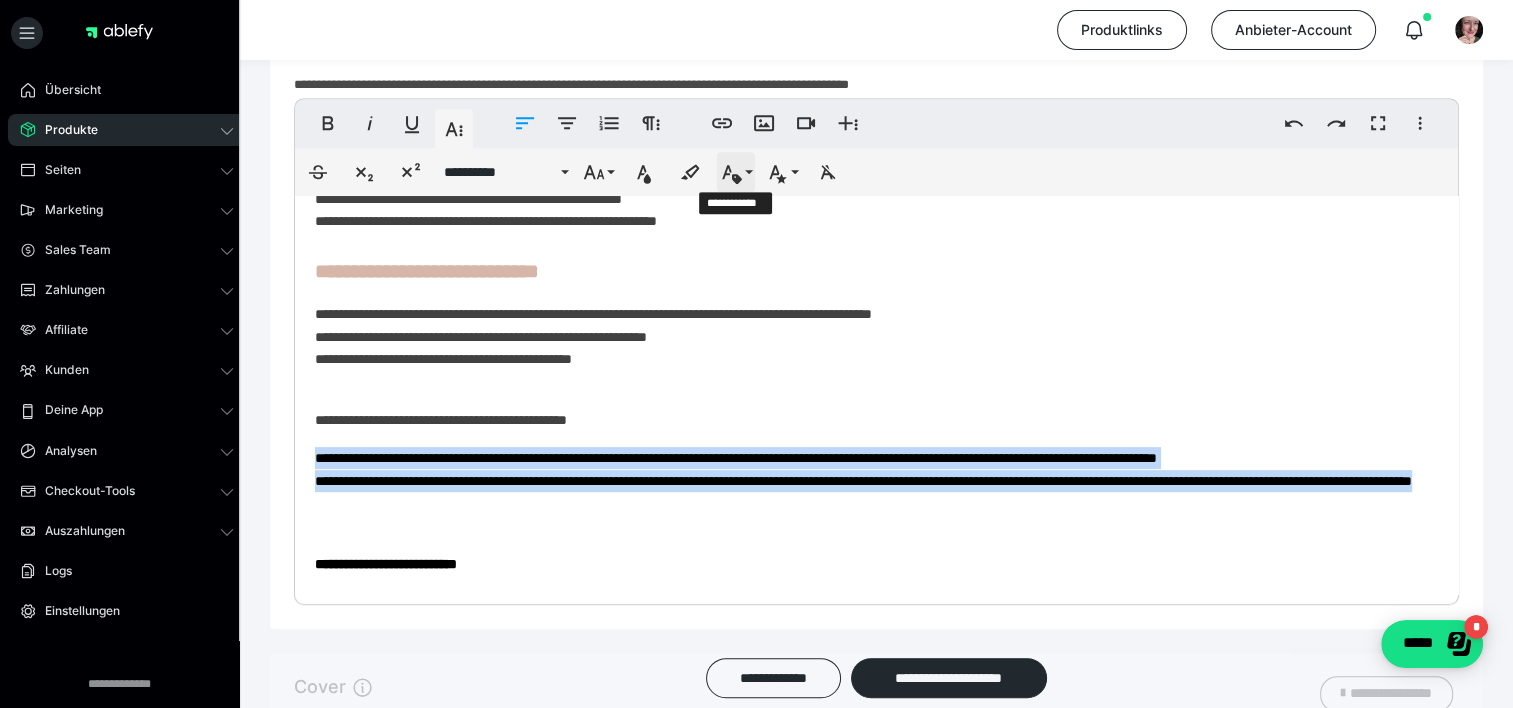 click 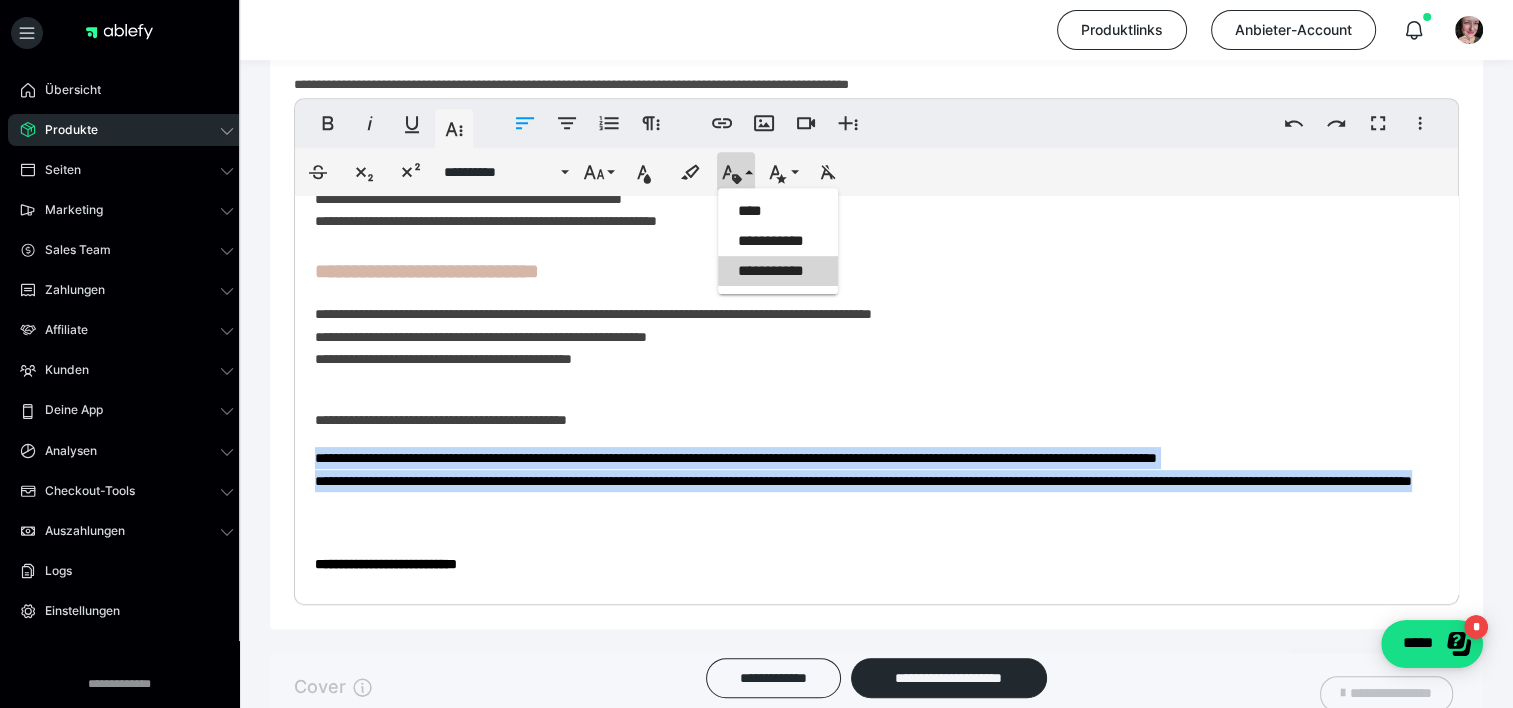 click on "**********" at bounding box center [778, 271] 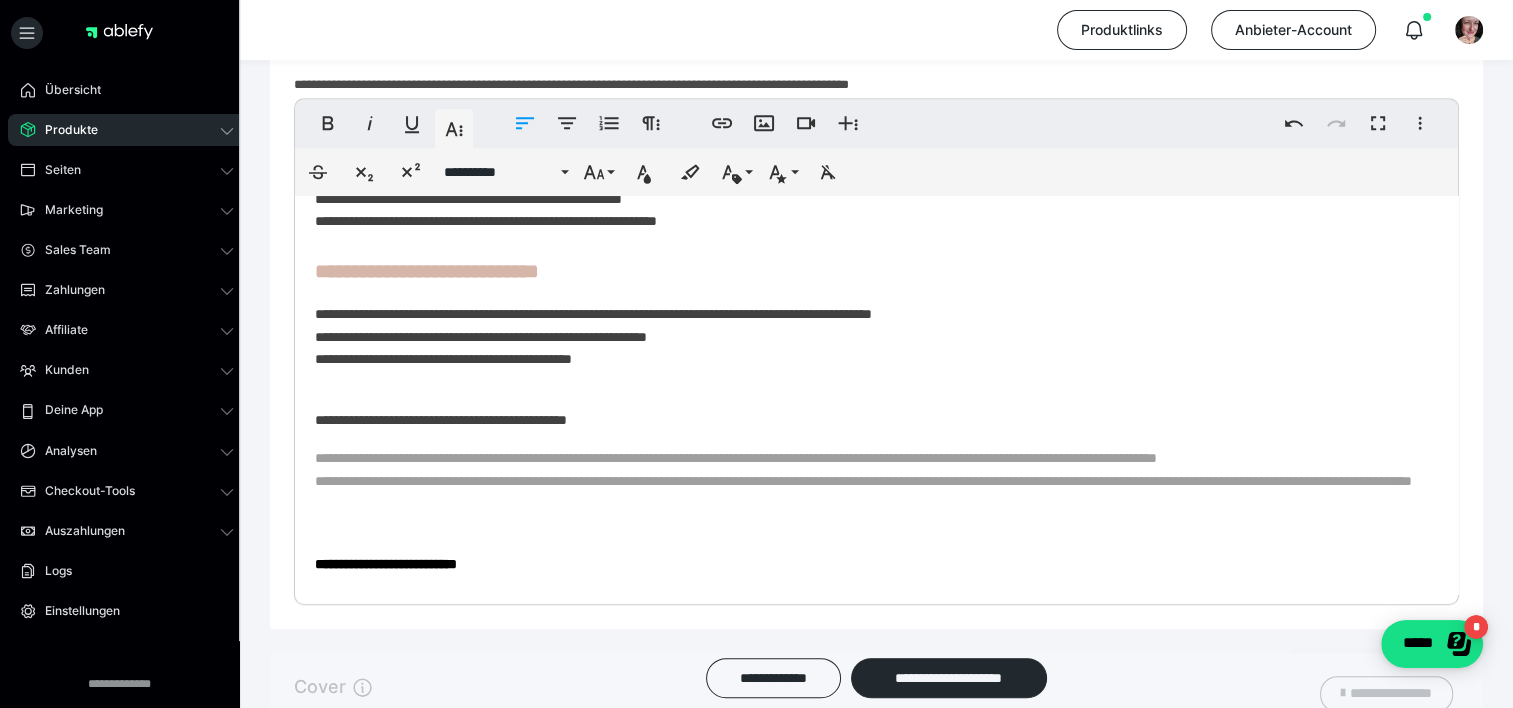 click on "**********" at bounding box center (869, 336) 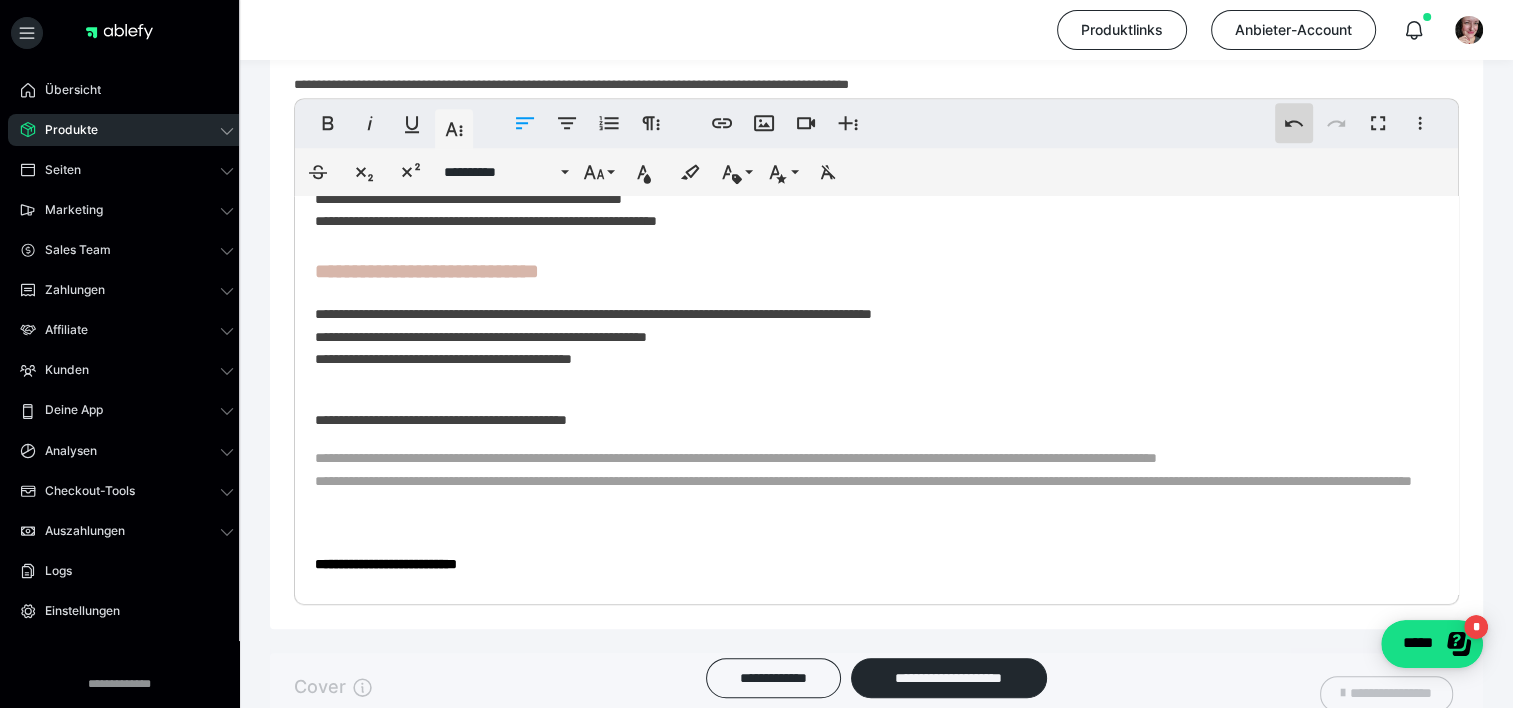 click 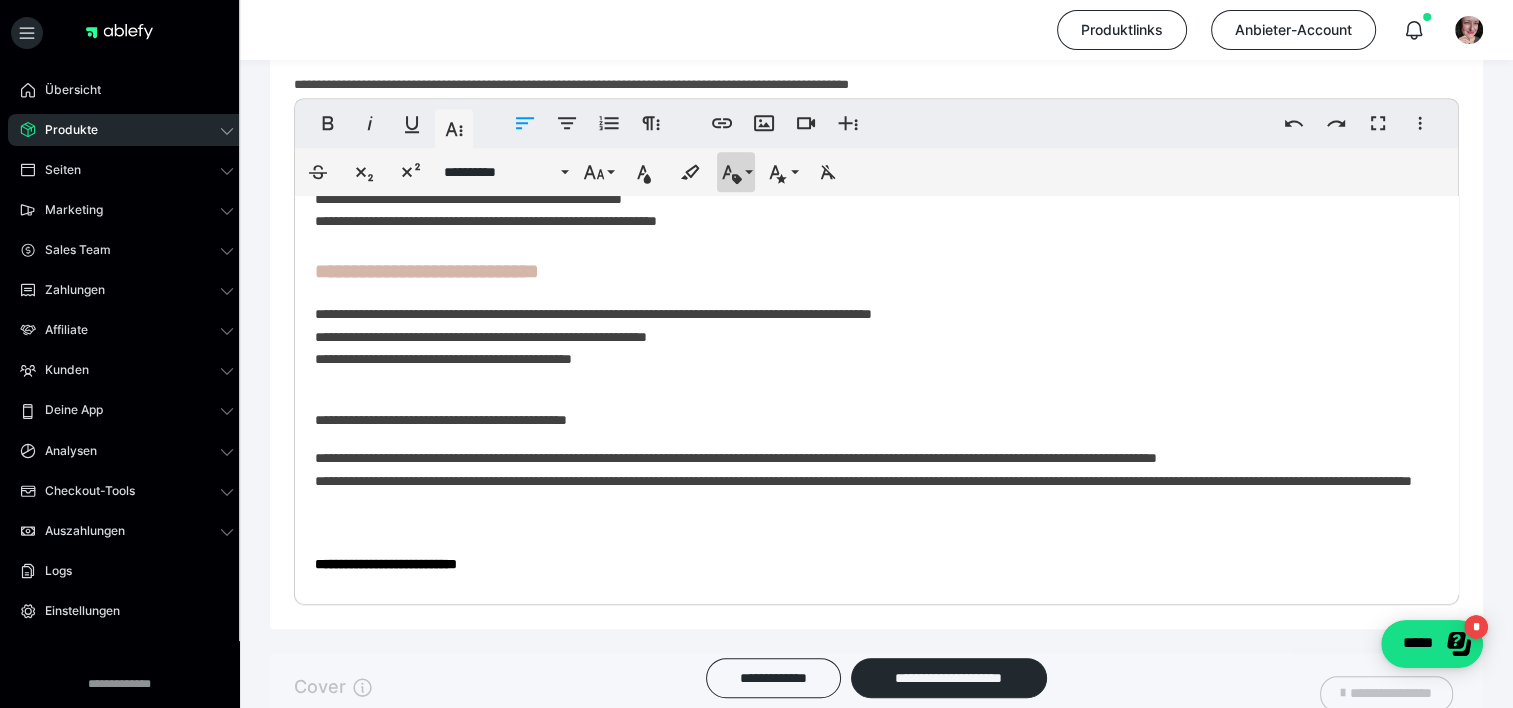 click 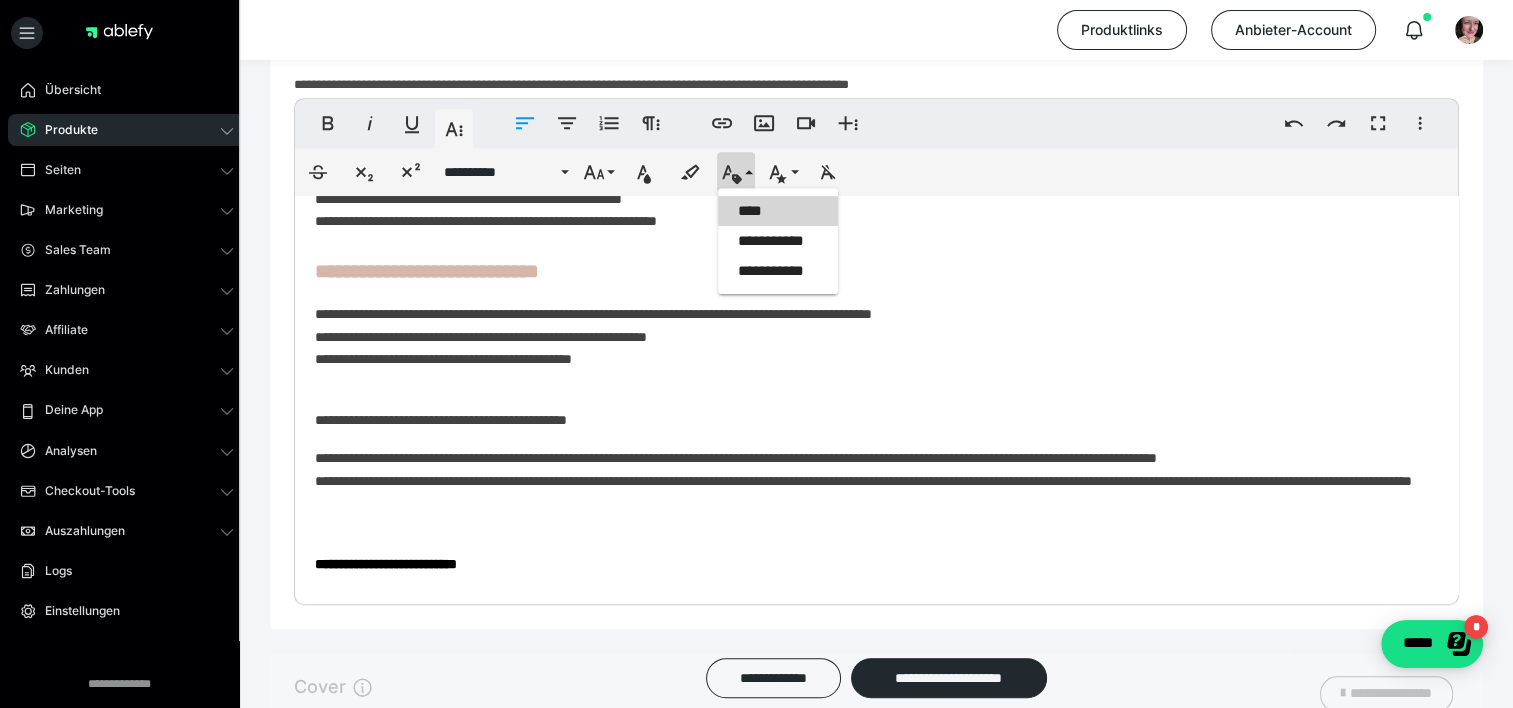 click on "****" at bounding box center [778, 211] 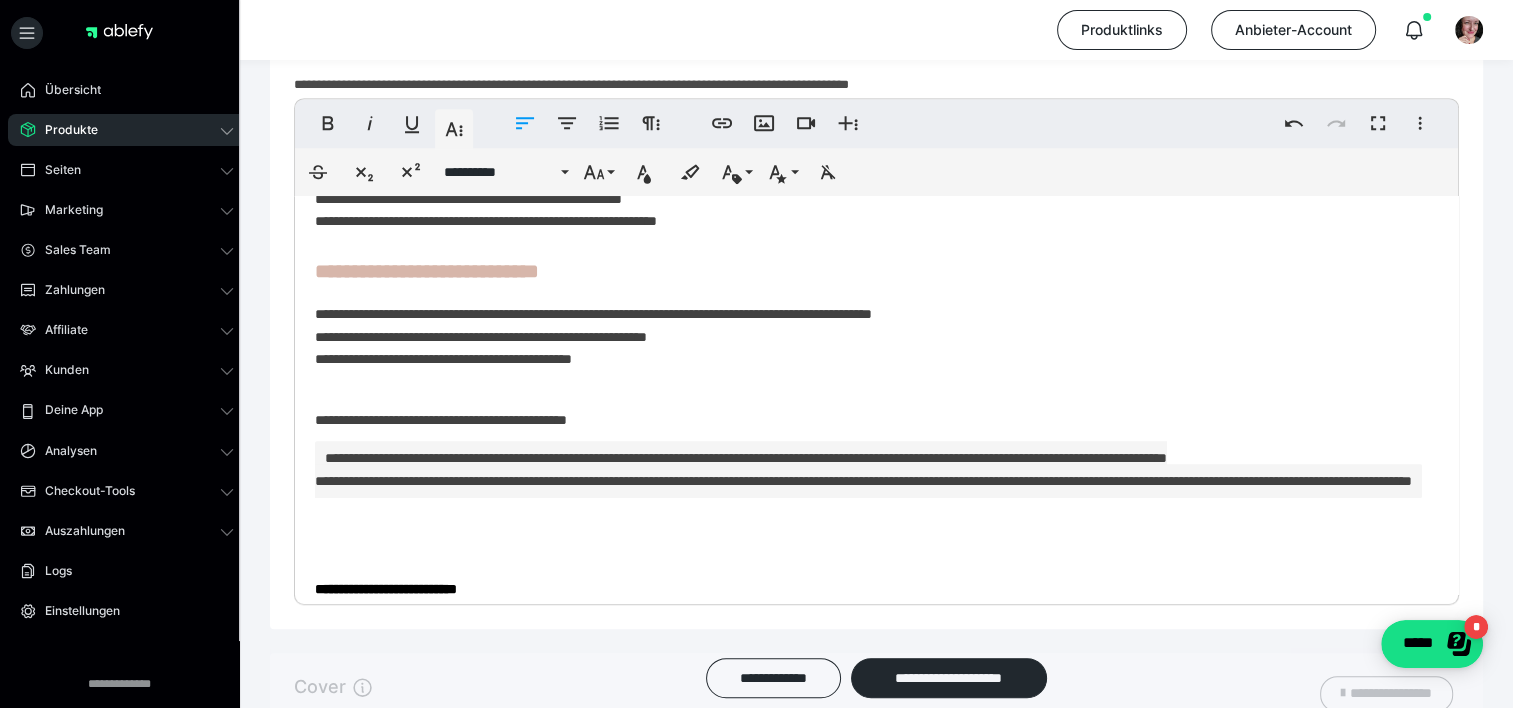 click on "**********" at bounding box center (869, 26) 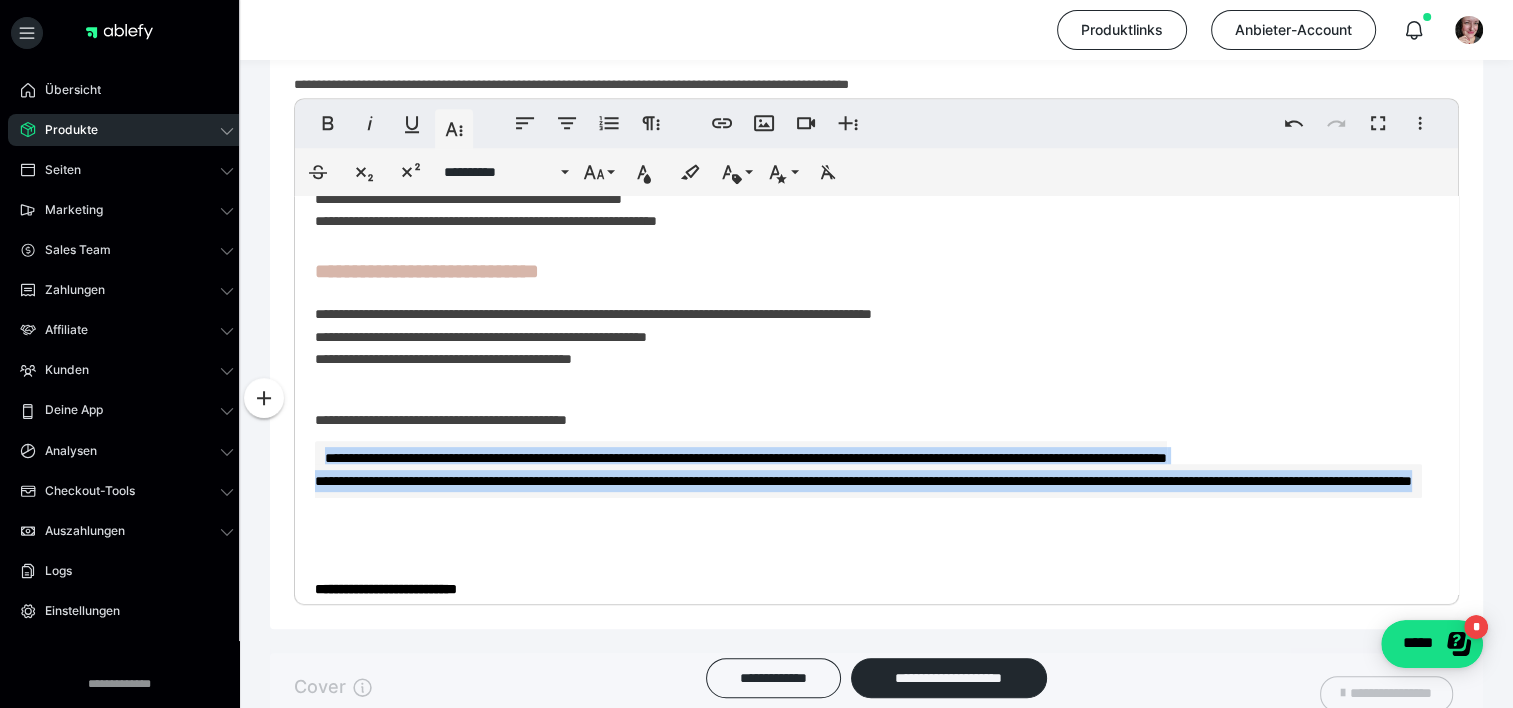 drag, startPoint x: 1129, startPoint y: 527, endPoint x: 328, endPoint y: 463, distance: 803.55273 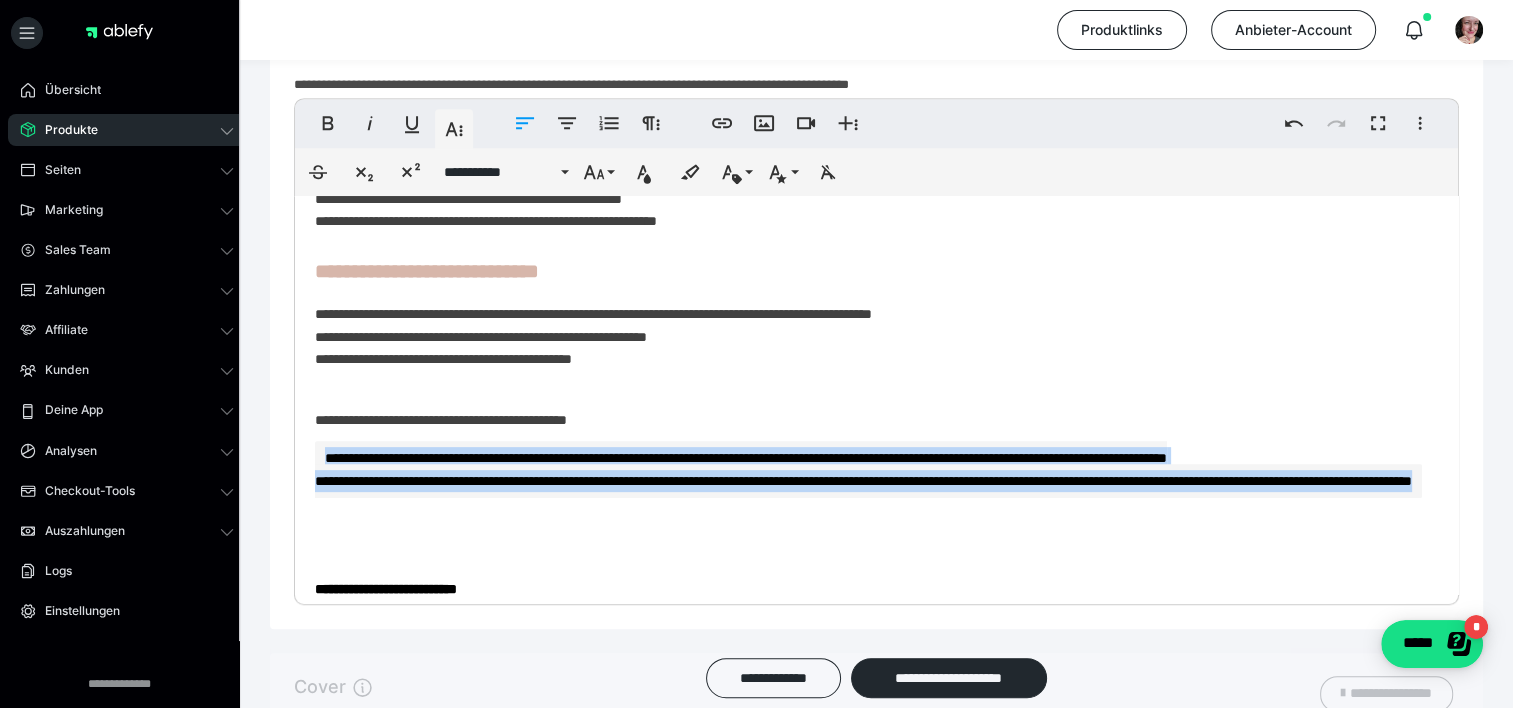 click on "**********" at bounding box center [868, 469] 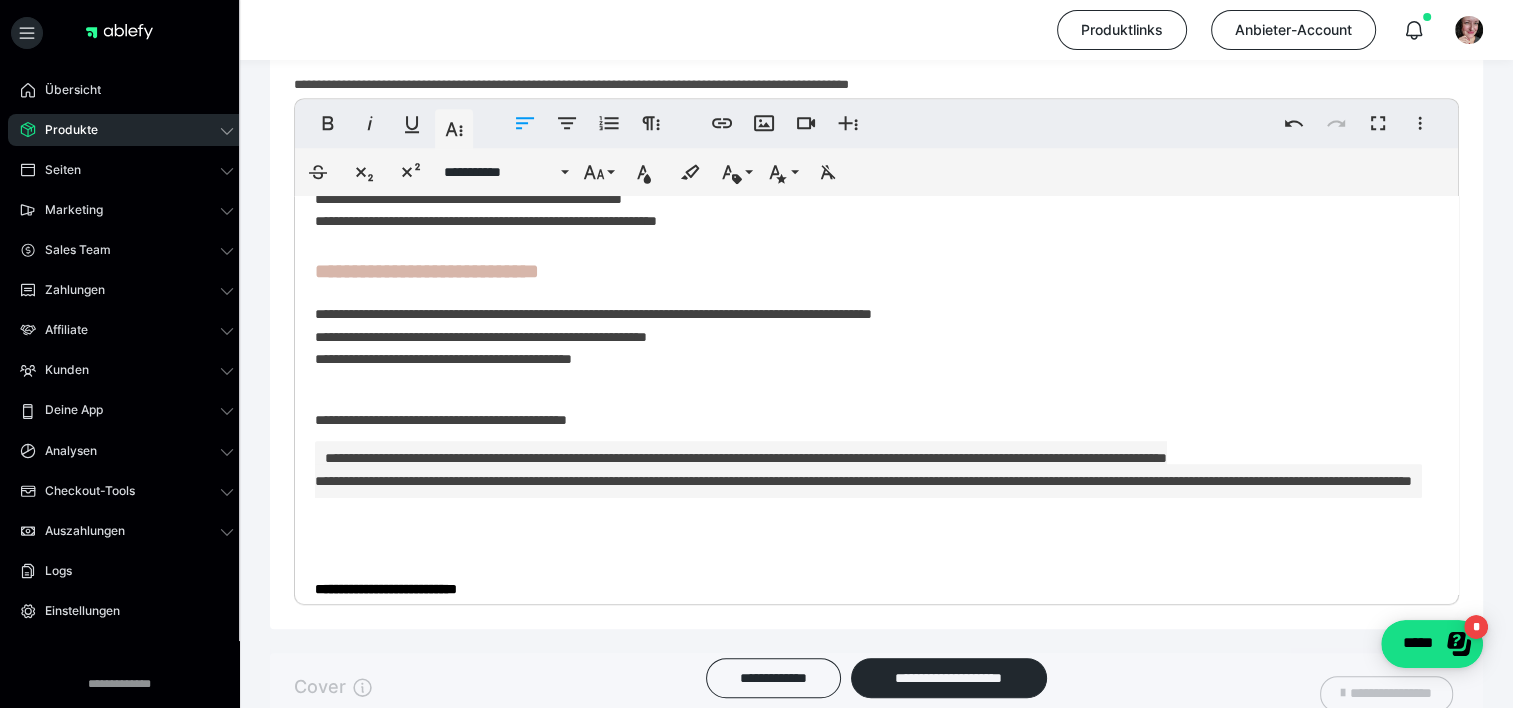 scroll, scrollTop: 751, scrollLeft: 0, axis: vertical 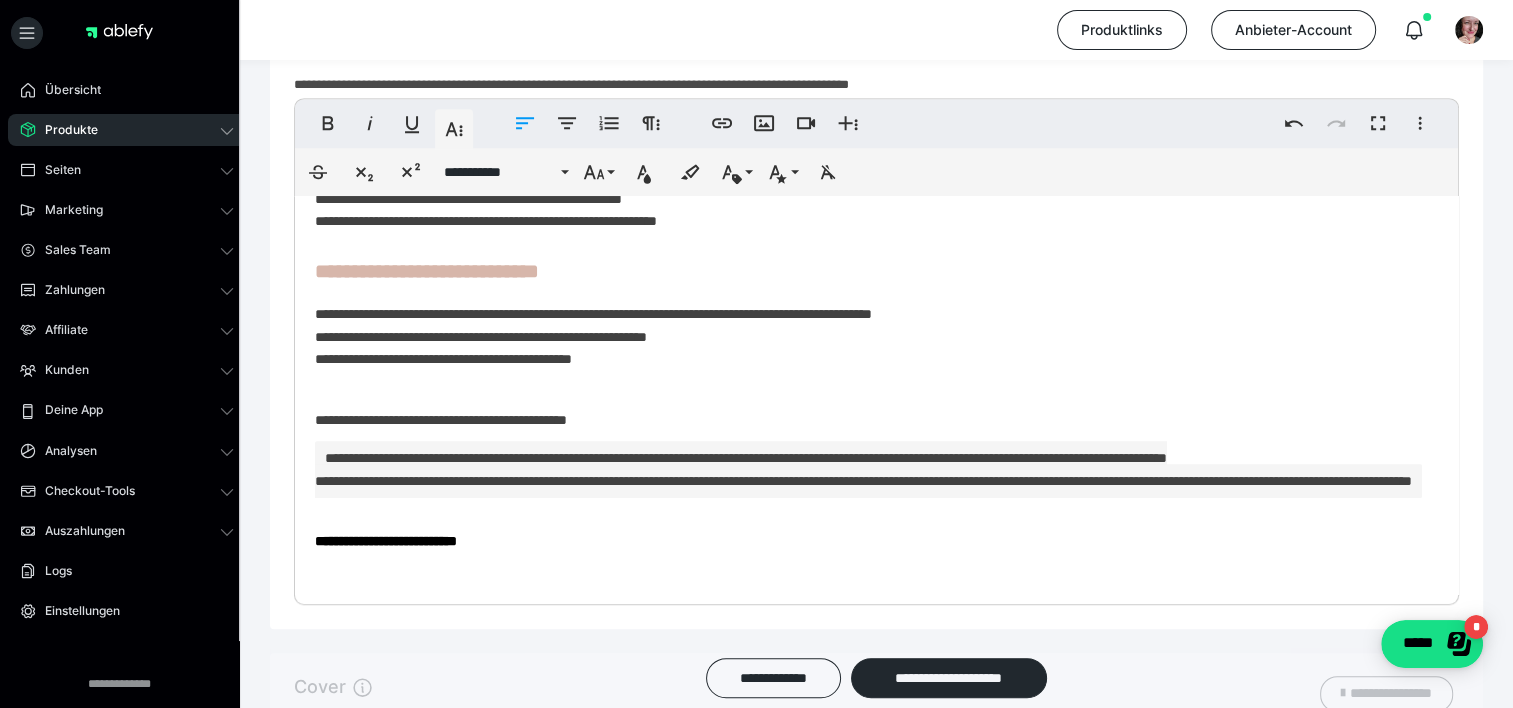 click on "**********" at bounding box center [868, 469] 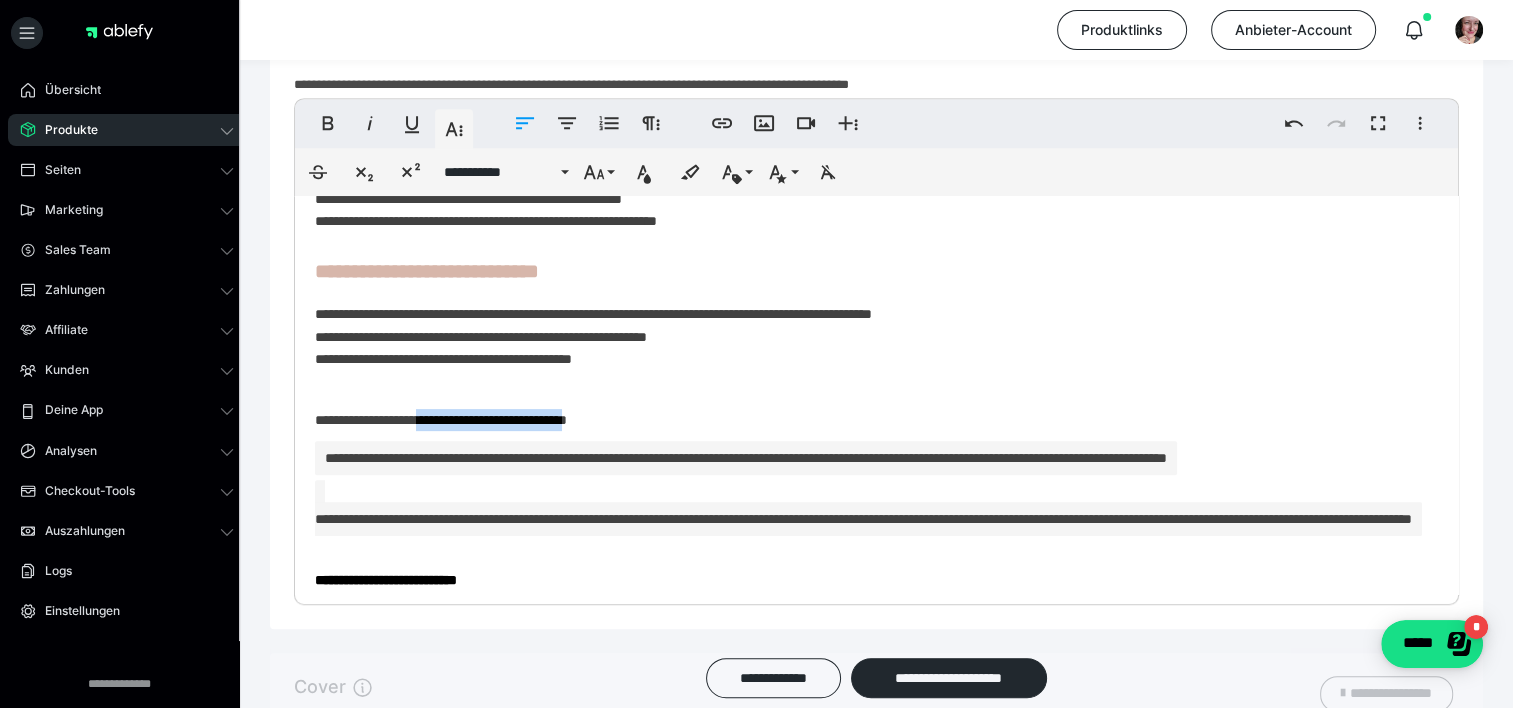 drag, startPoint x: 629, startPoint y: 426, endPoint x: 460, endPoint y: 425, distance: 169.00296 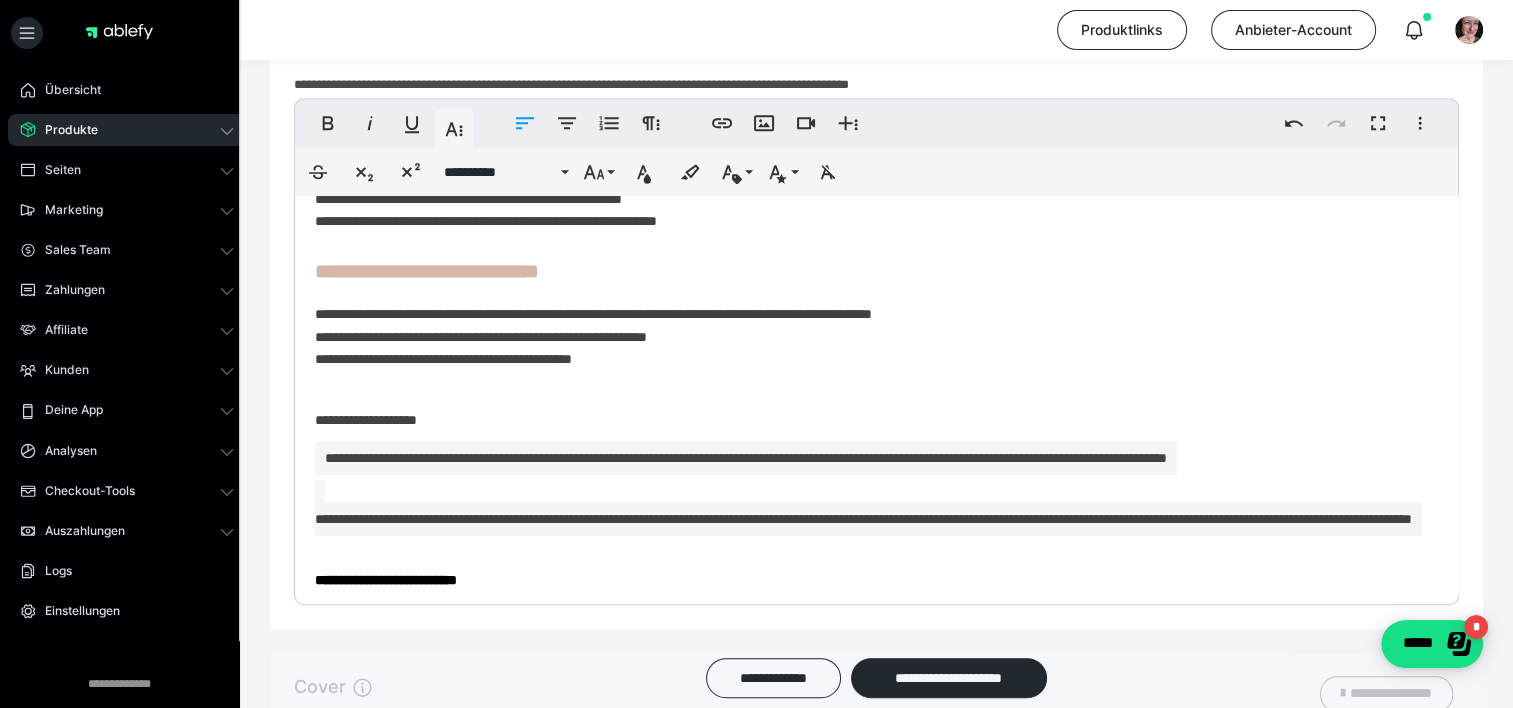 click on "**********" at bounding box center (869, 420) 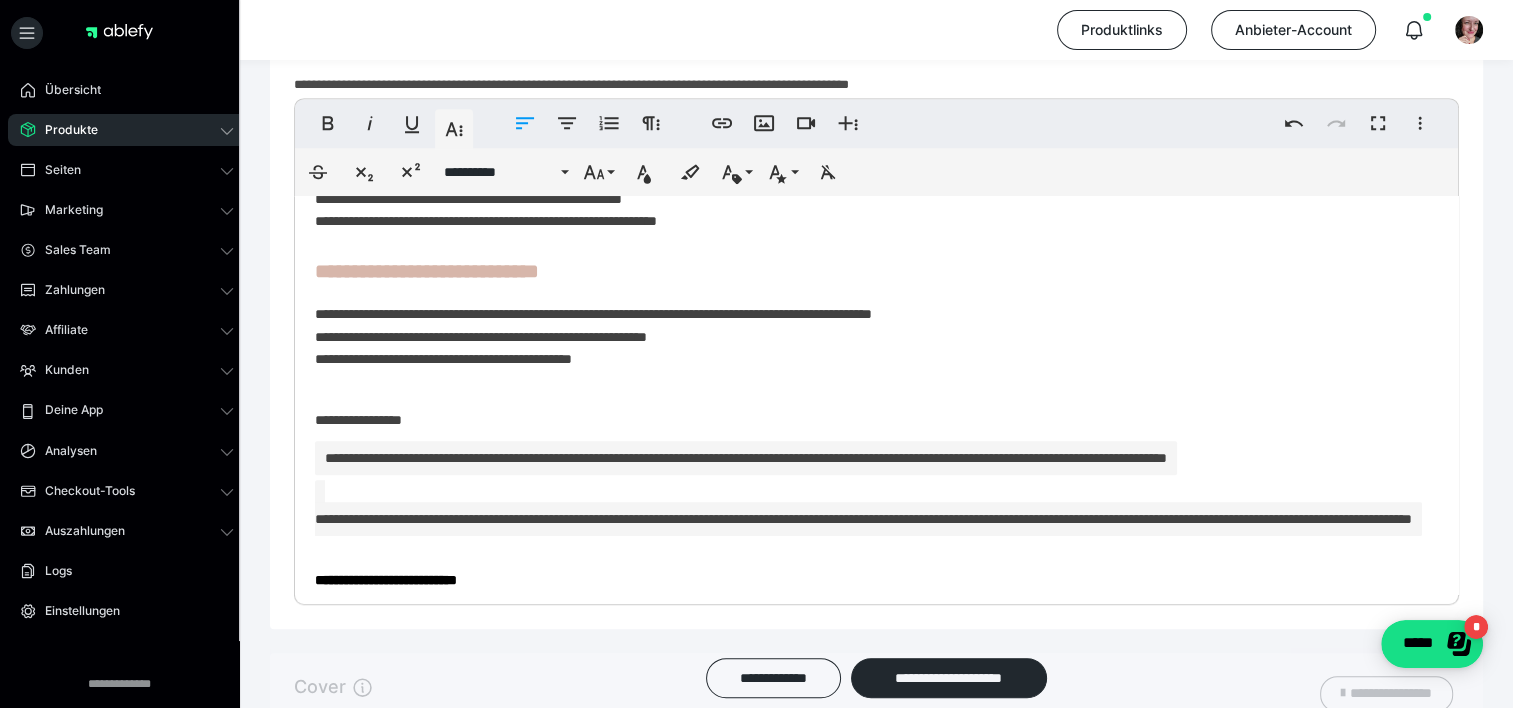click on "**********" at bounding box center [869, 420] 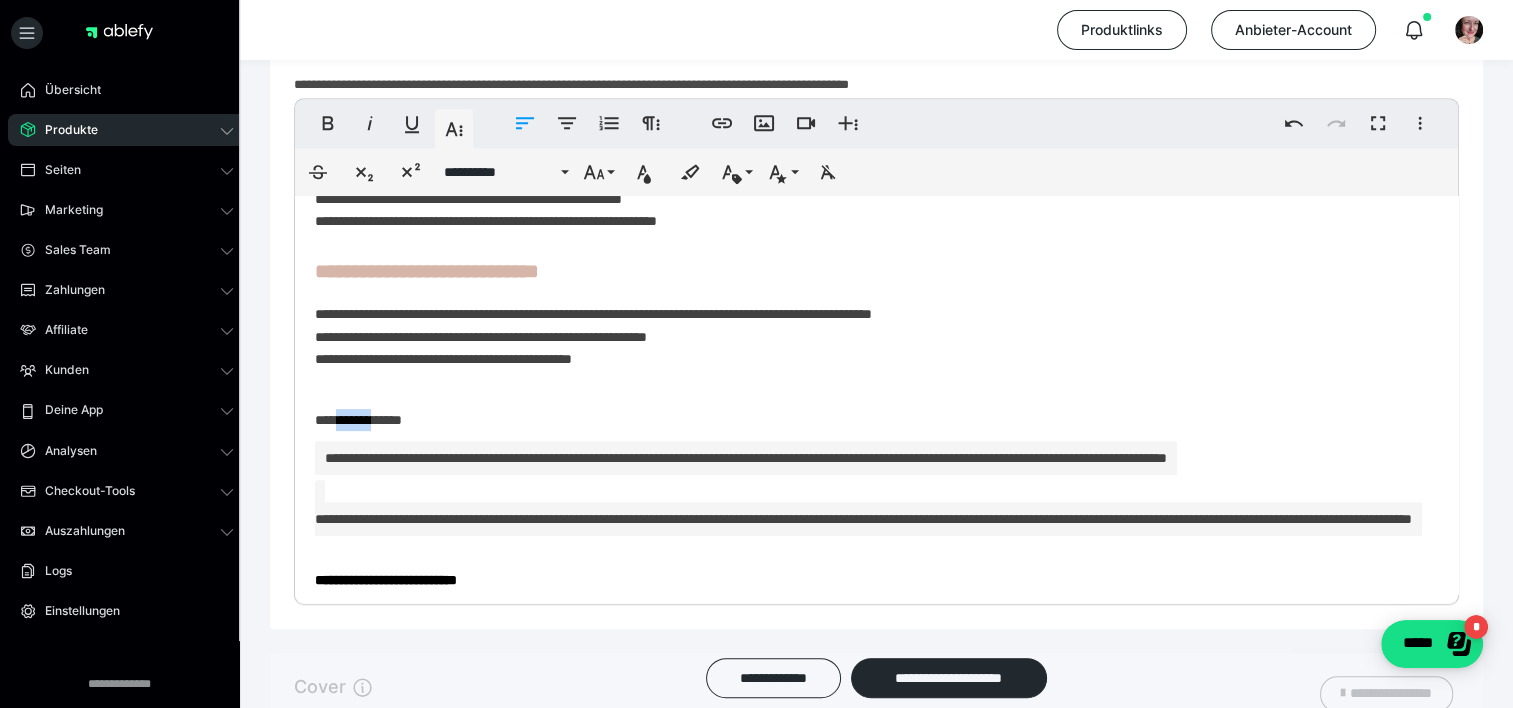 click on "**********" at bounding box center [869, 420] 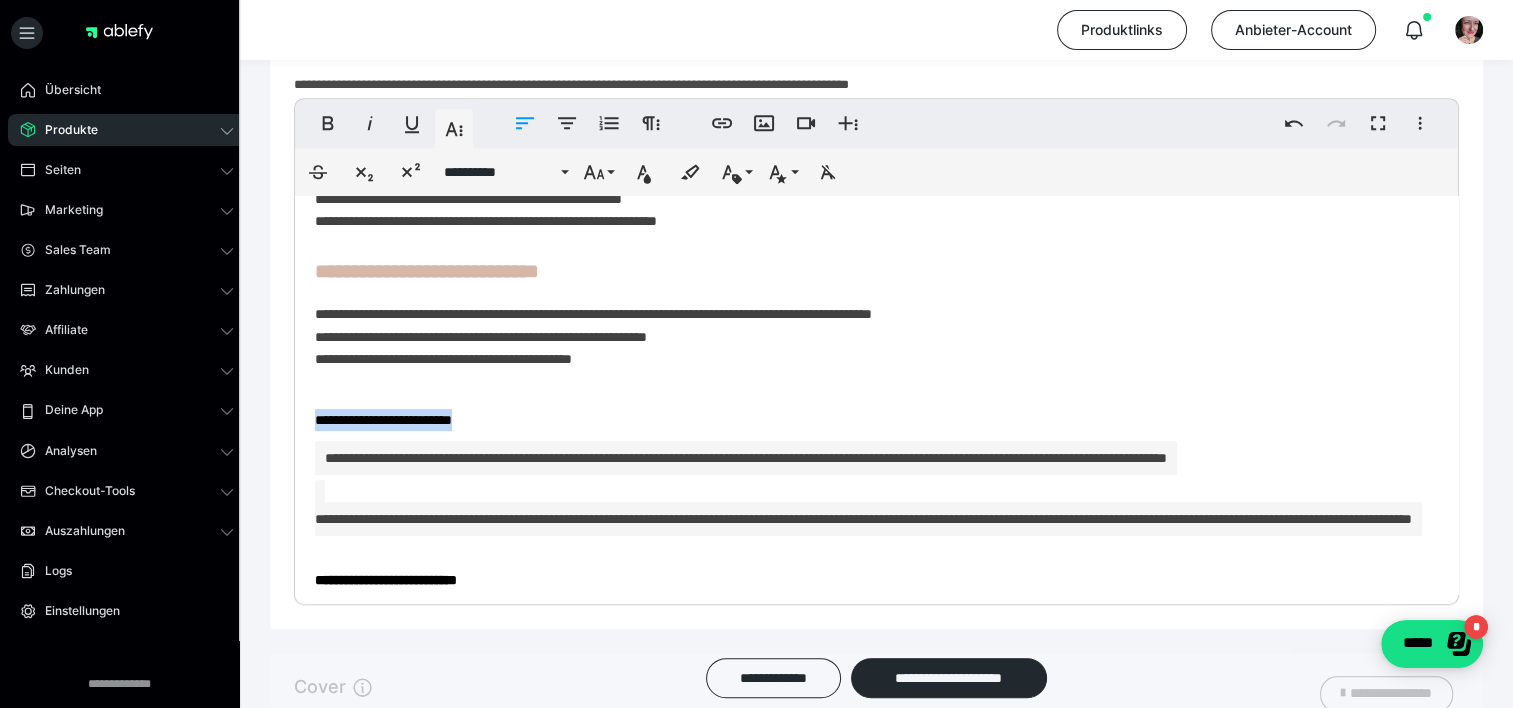 drag, startPoint x: 521, startPoint y: 421, endPoint x: 296, endPoint y: 422, distance: 225.00223 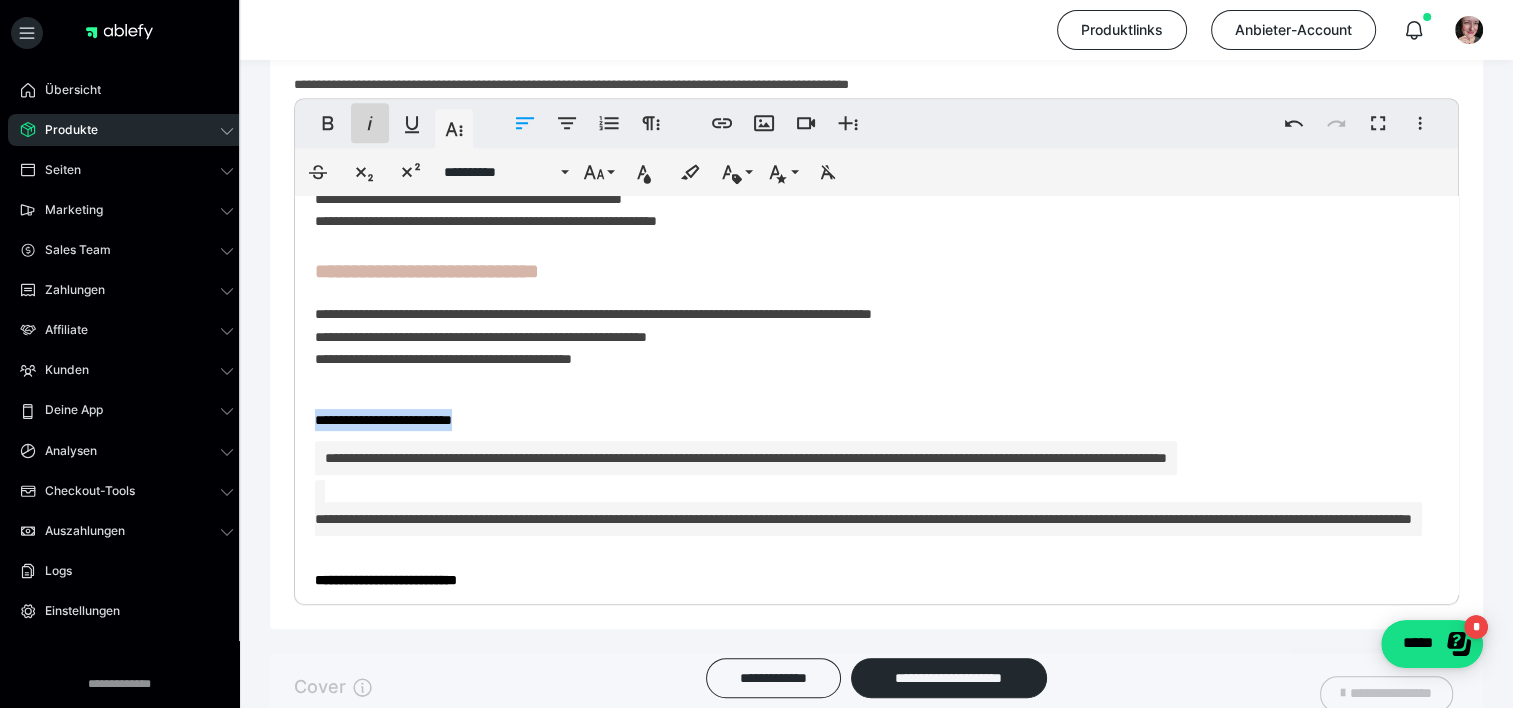 click 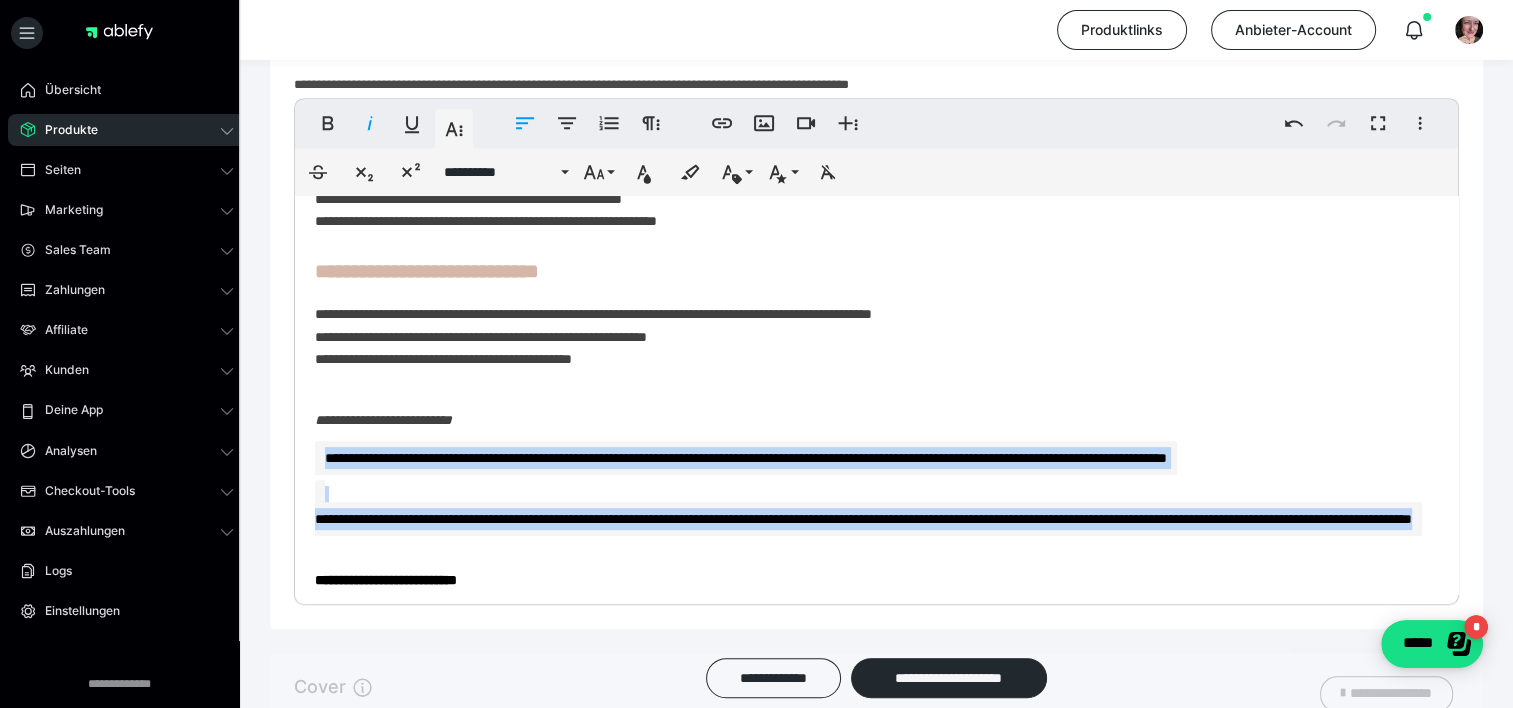 drag, startPoint x: 1077, startPoint y: 572, endPoint x: 316, endPoint y: 462, distance: 768.909 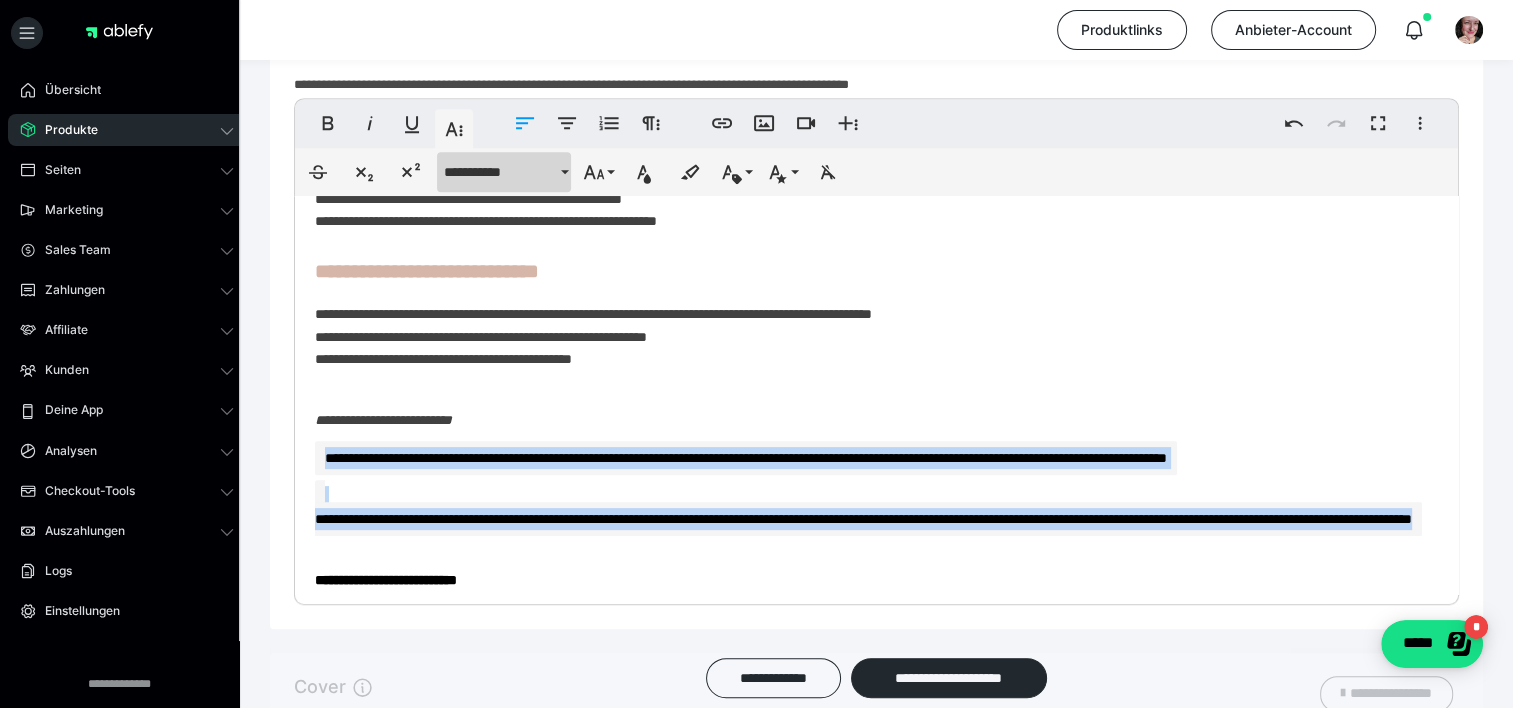 click on "**********" at bounding box center [500, 172] 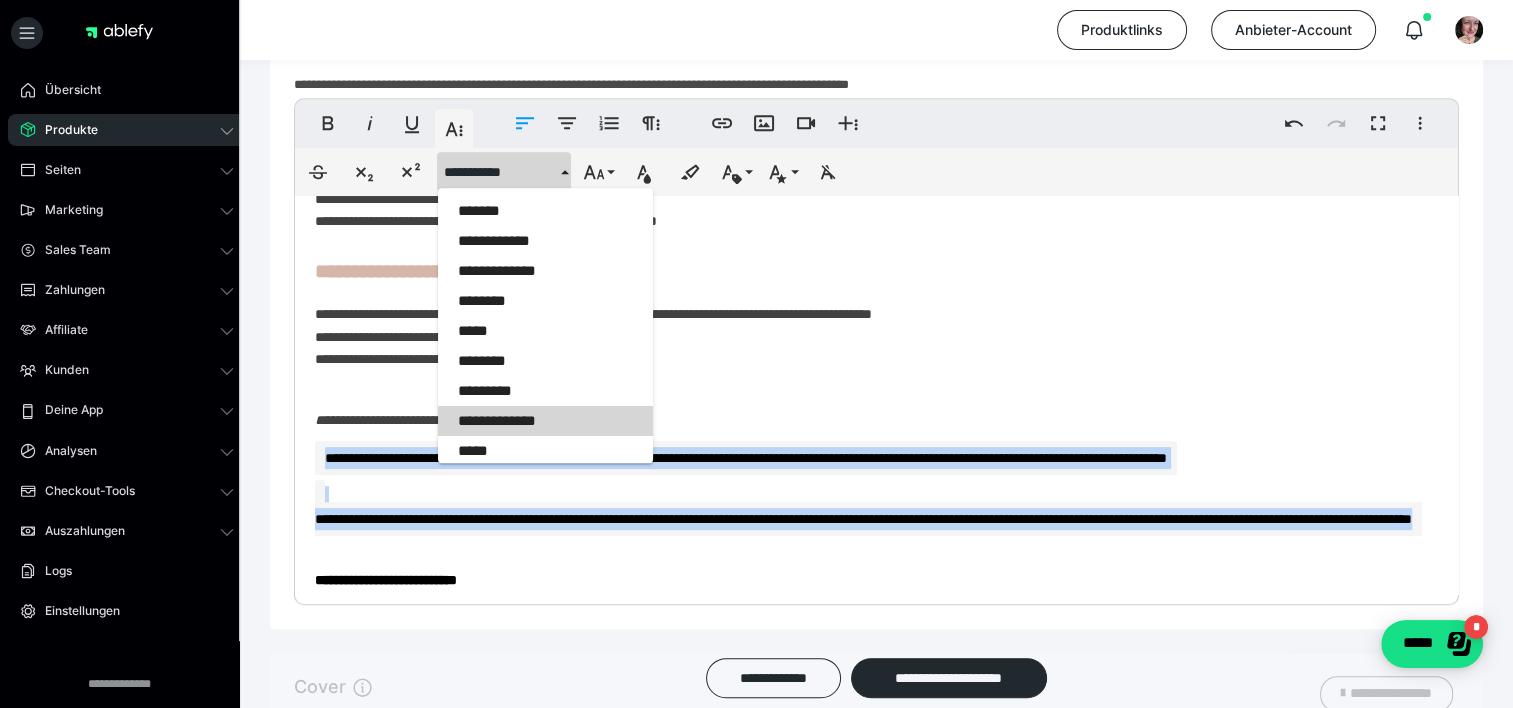 click on "**********" at bounding box center (545, 421) 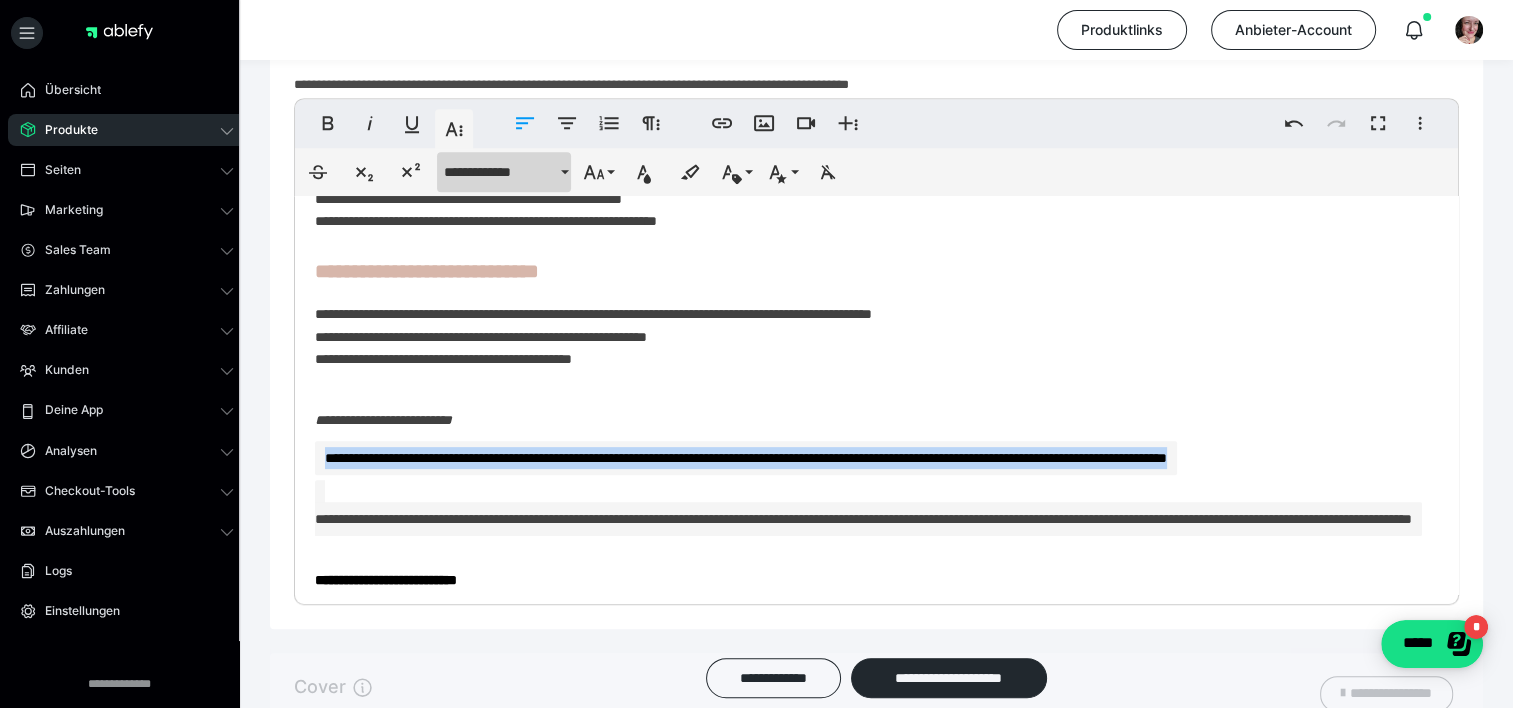 click on "**********" at bounding box center (504, 172) 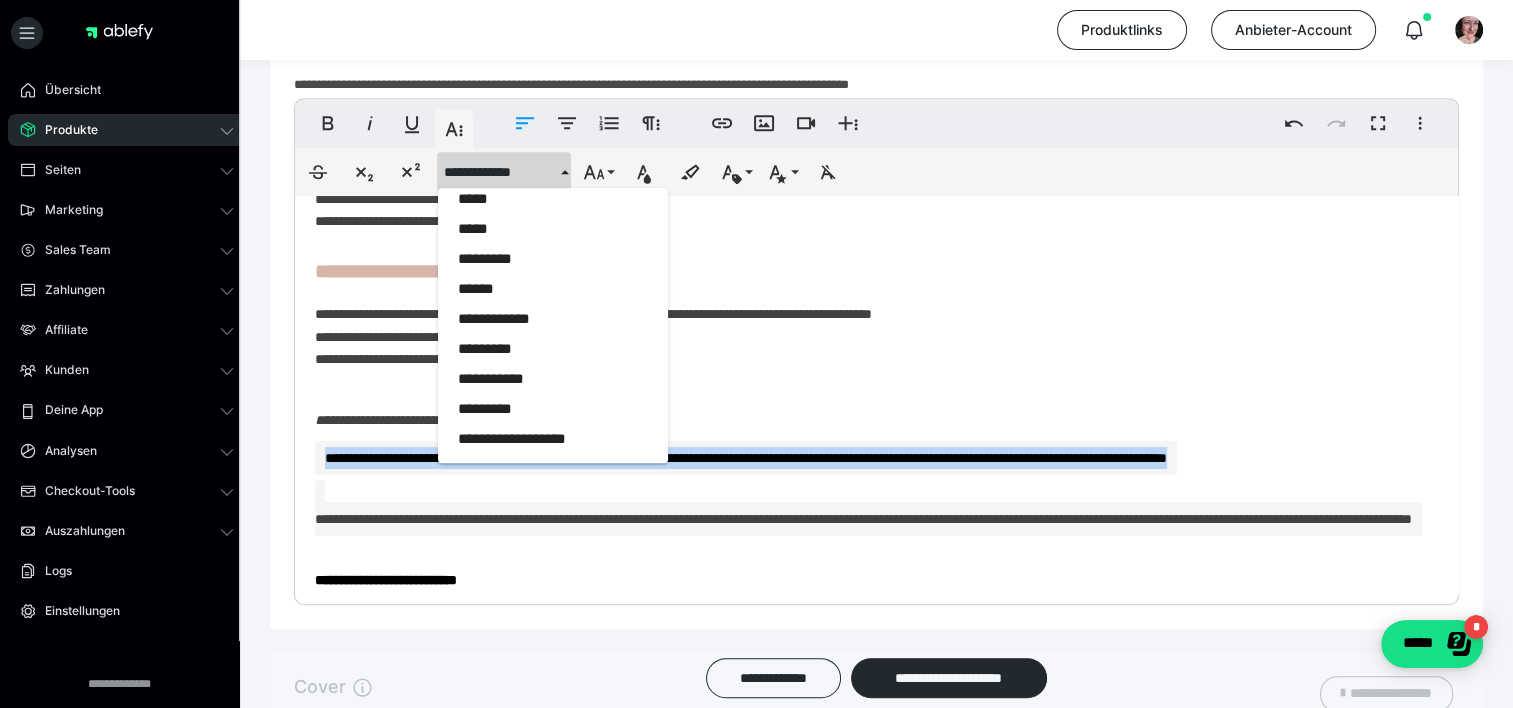 scroll, scrollTop: 715, scrollLeft: 0, axis: vertical 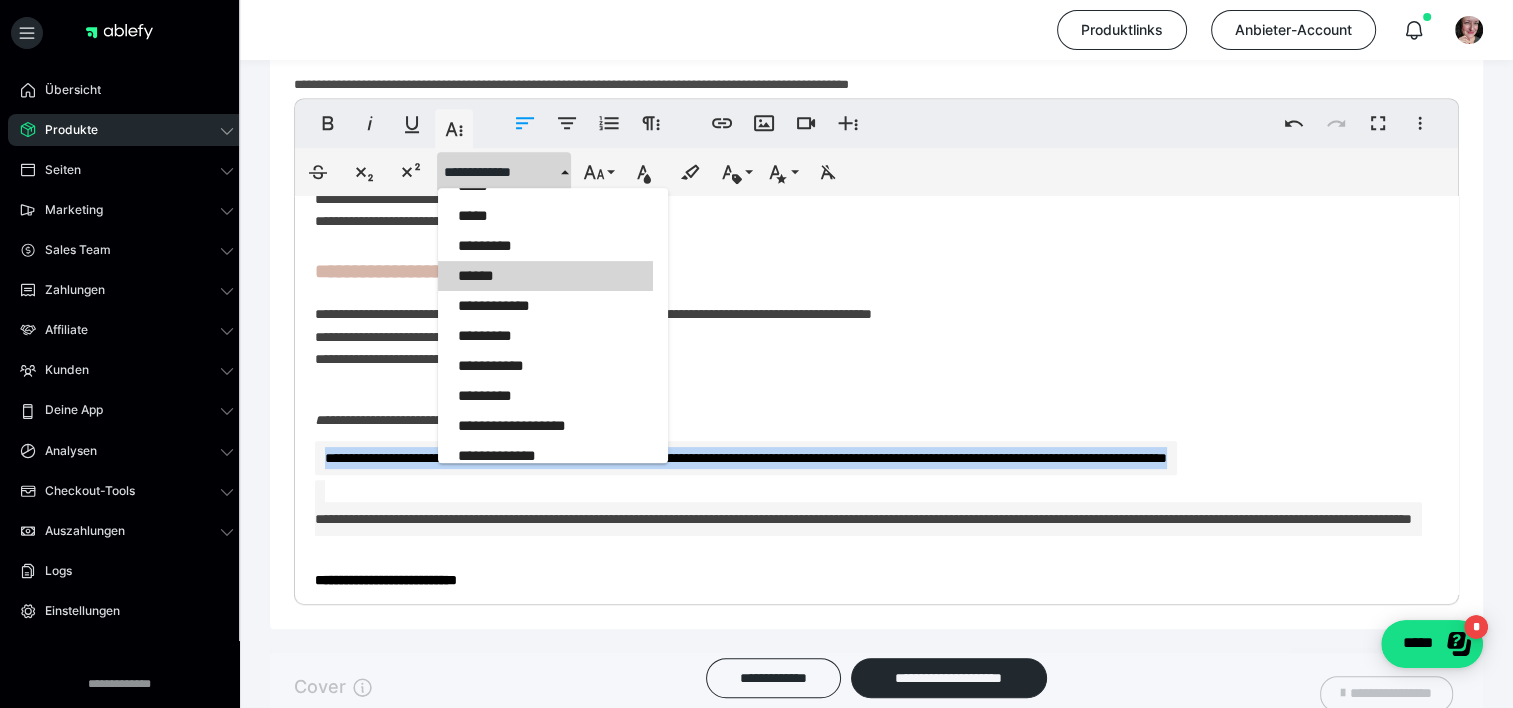 click on "******" at bounding box center (545, 276) 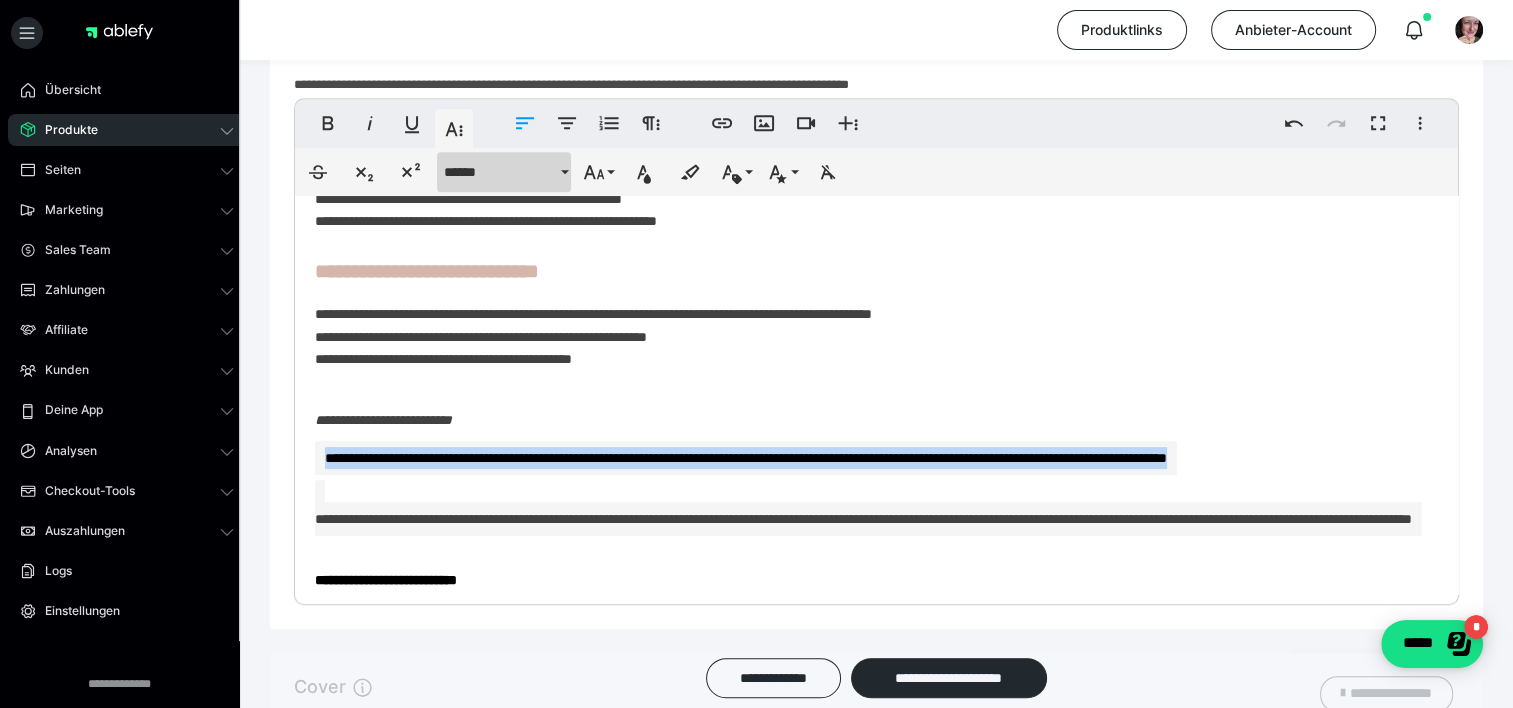 click on "******" at bounding box center (500, 172) 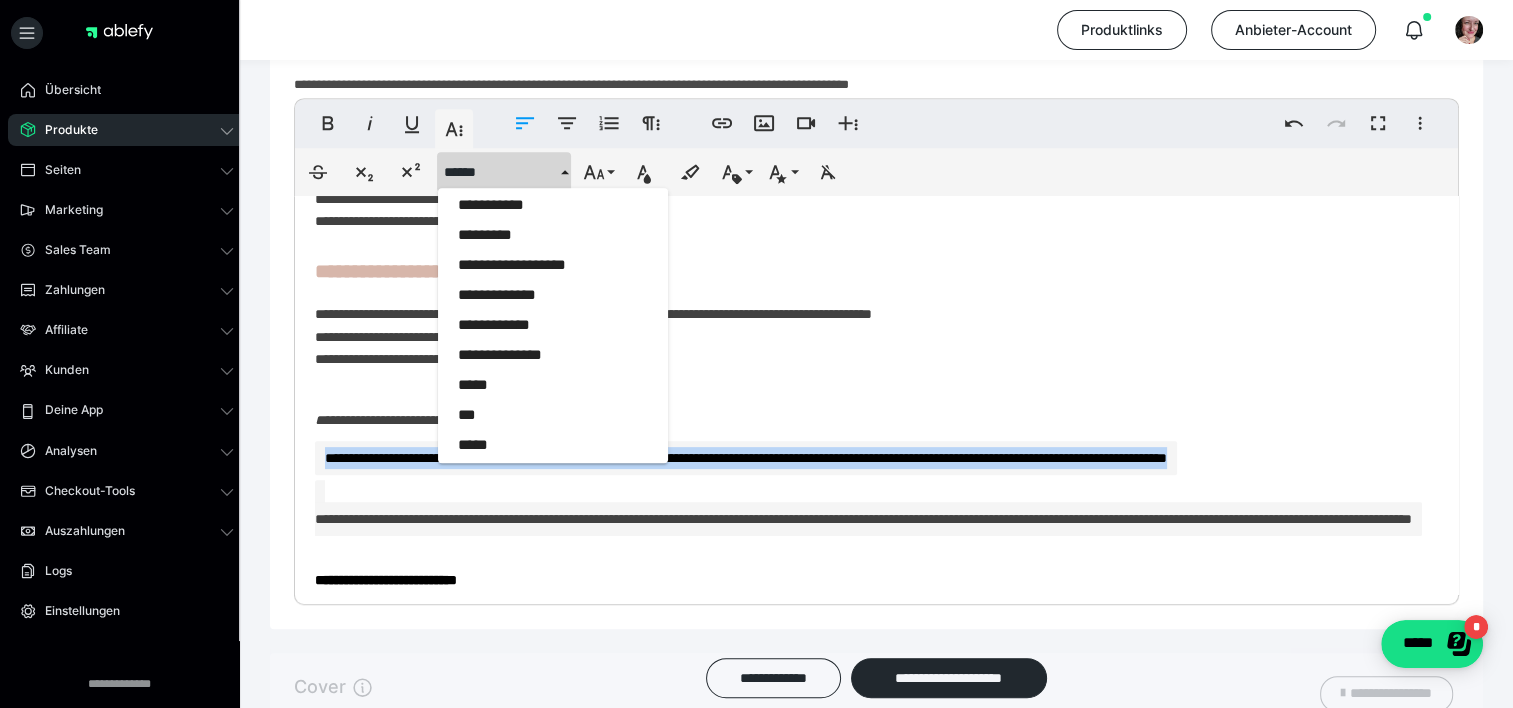 scroll, scrollTop: 939, scrollLeft: 0, axis: vertical 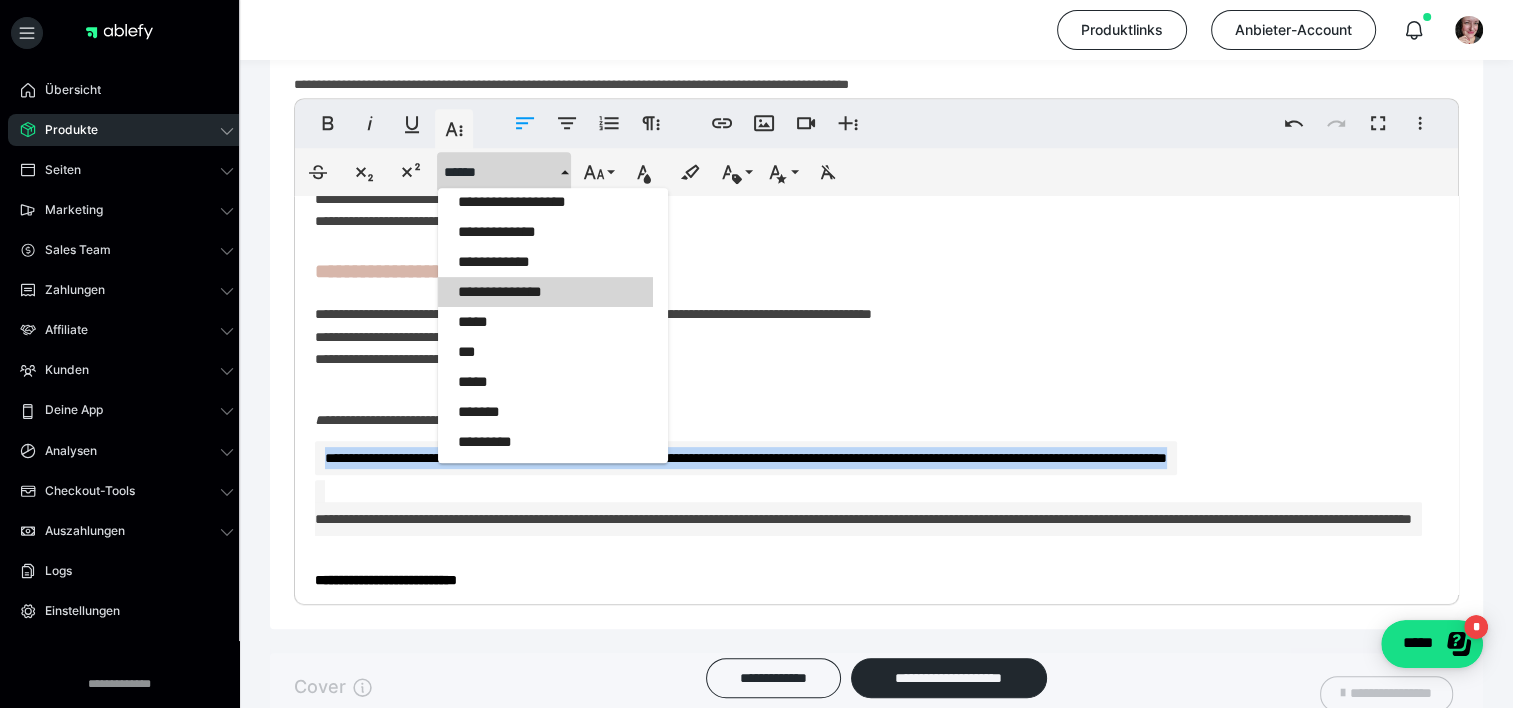 click on "**********" at bounding box center (545, 292) 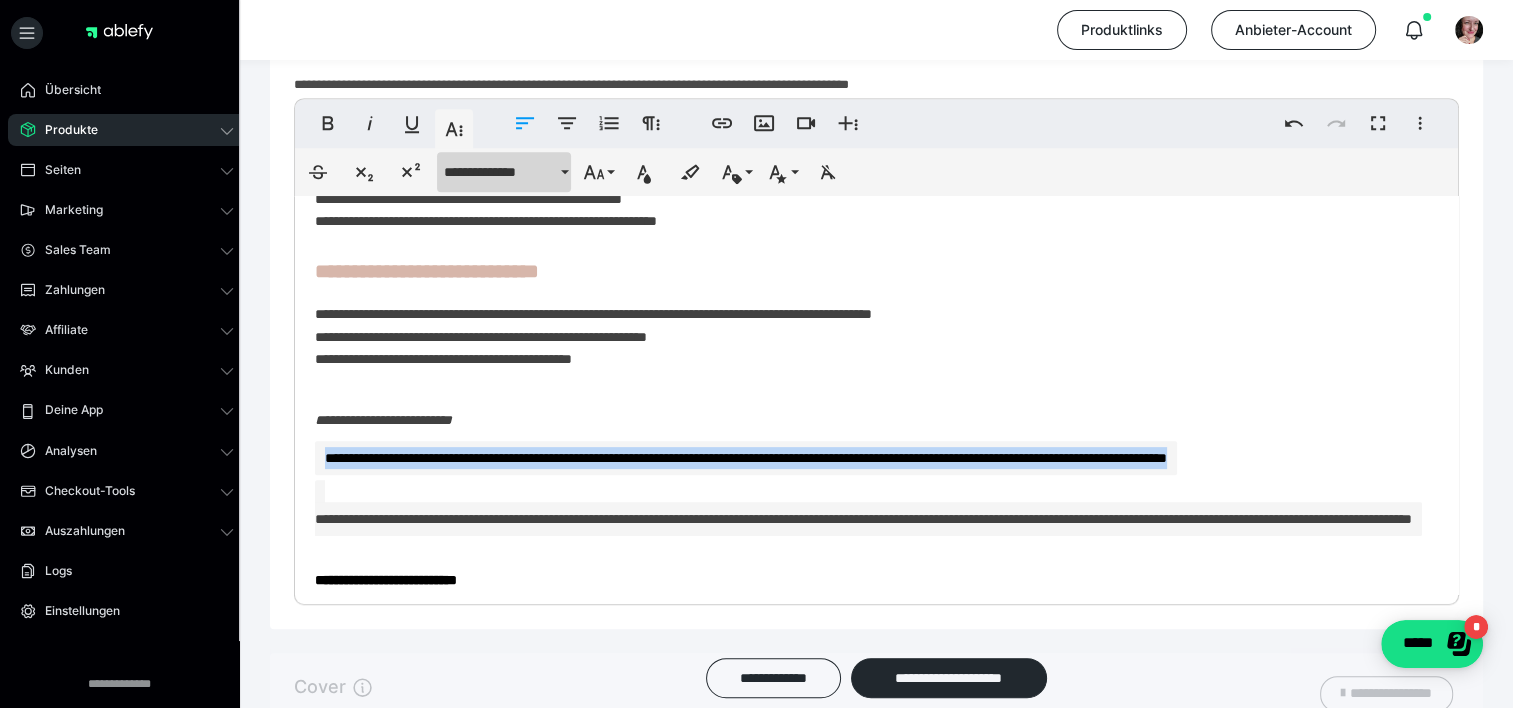 click on "**********" at bounding box center [500, 172] 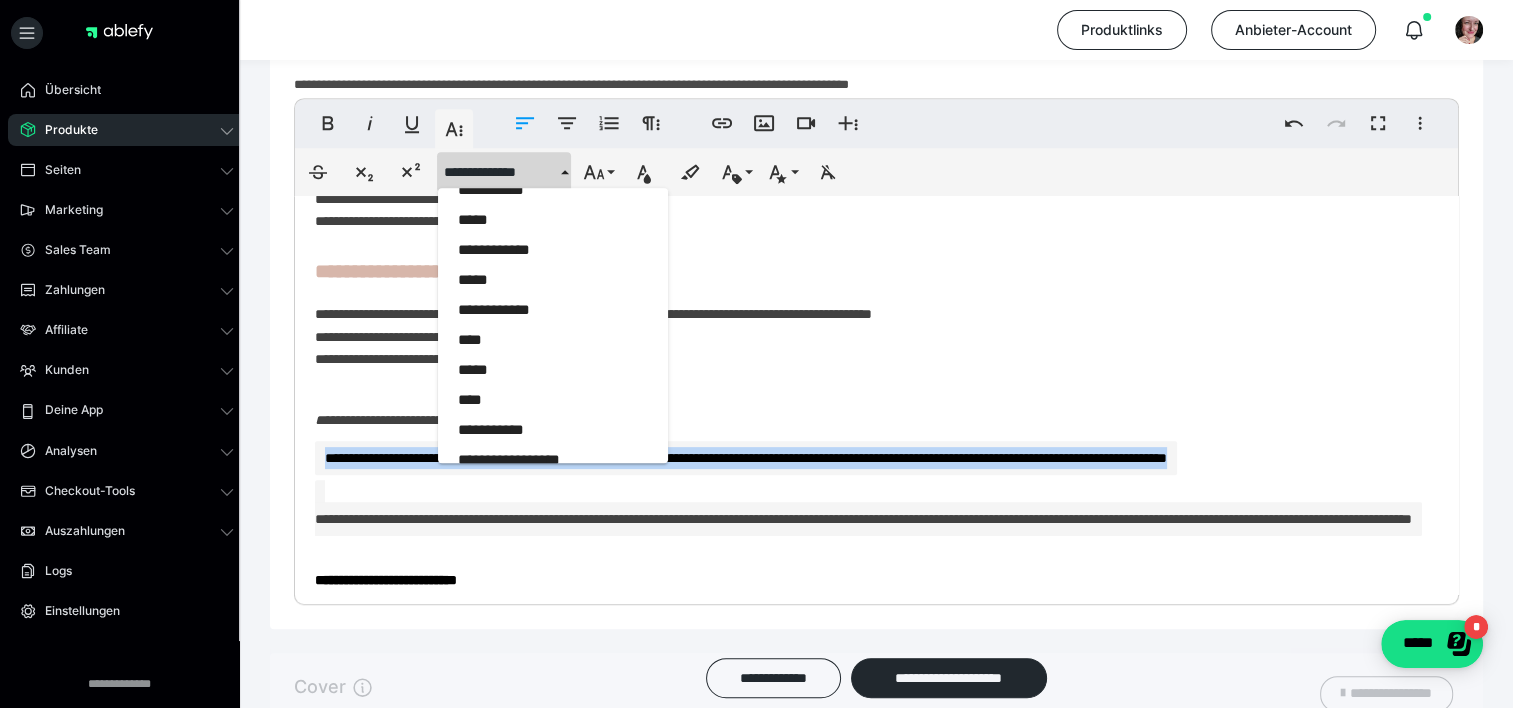 scroll, scrollTop: 1413, scrollLeft: 0, axis: vertical 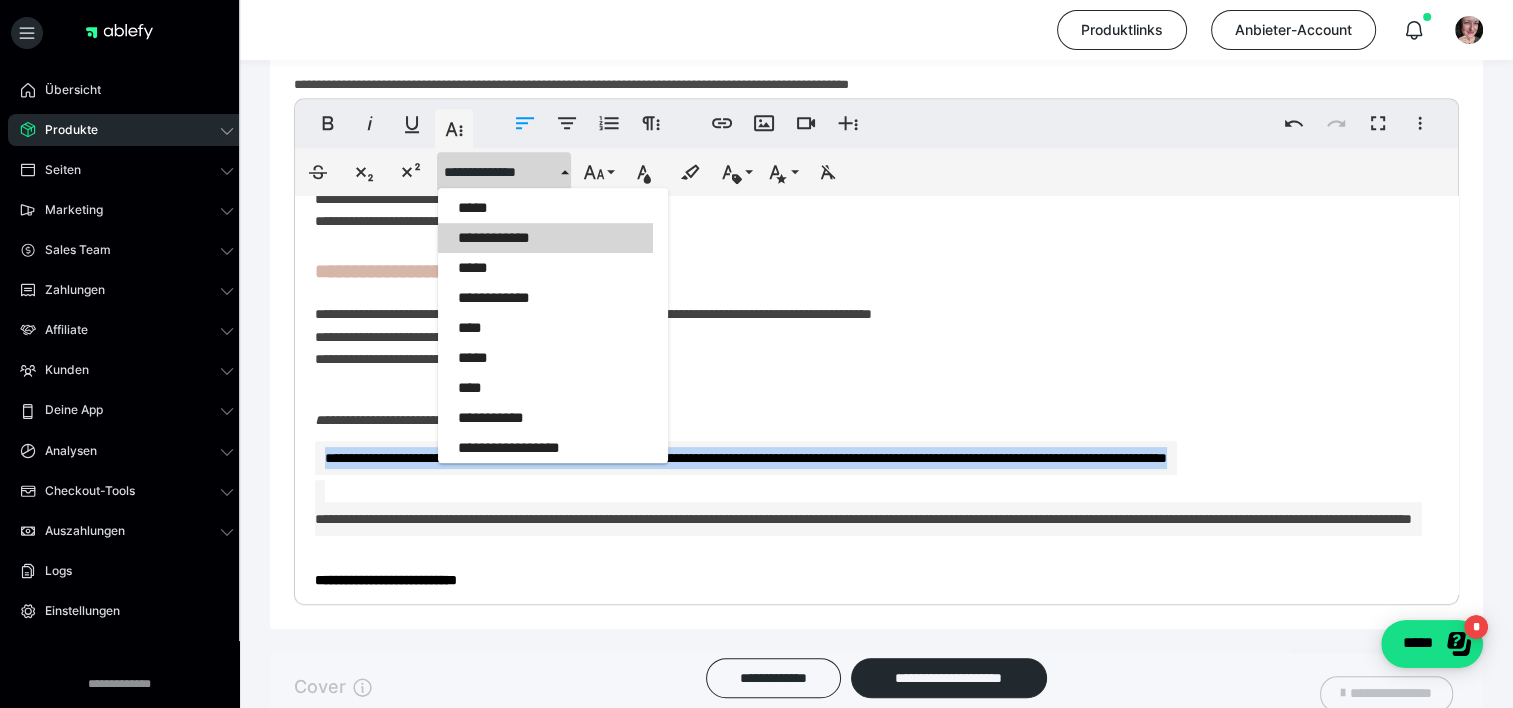 click on "**********" at bounding box center [545, 238] 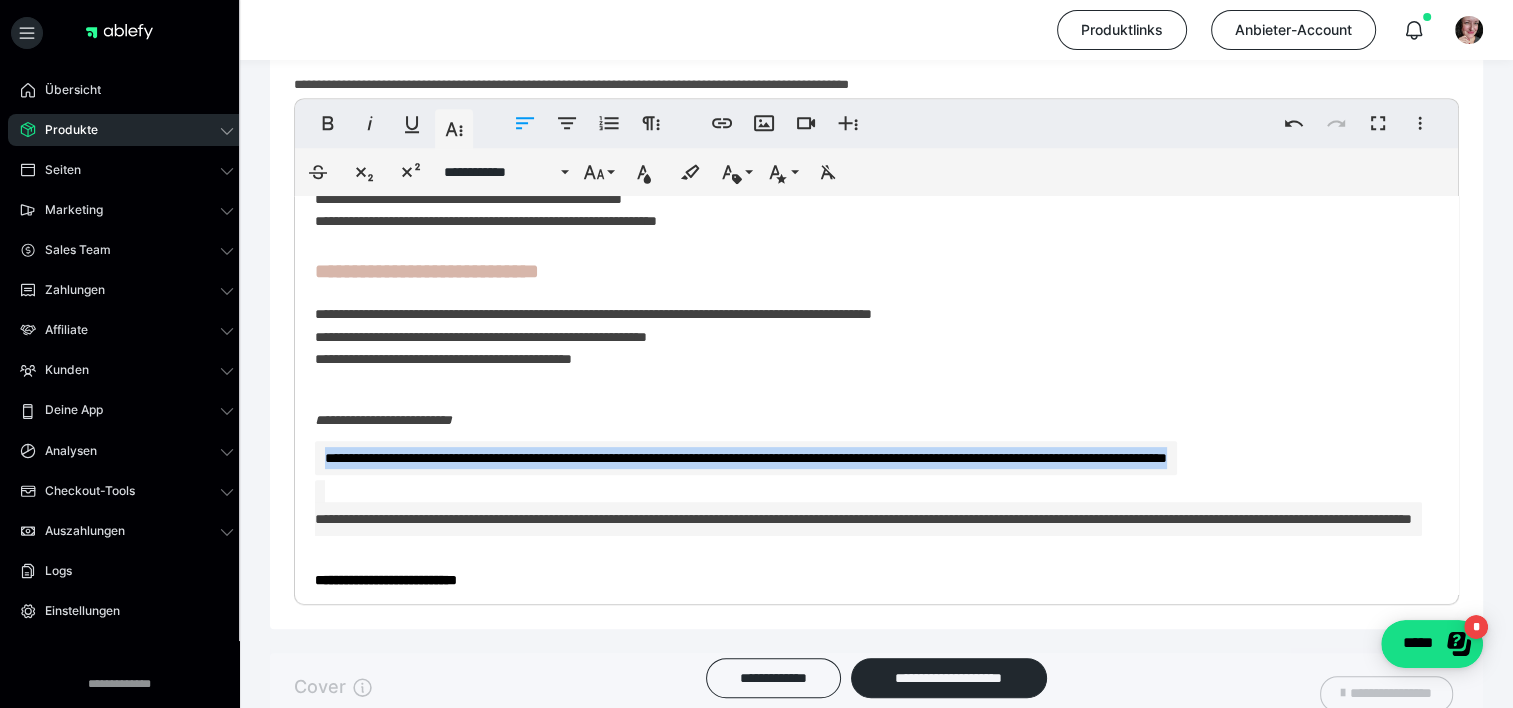 click on "**********" at bounding box center (746, 458) 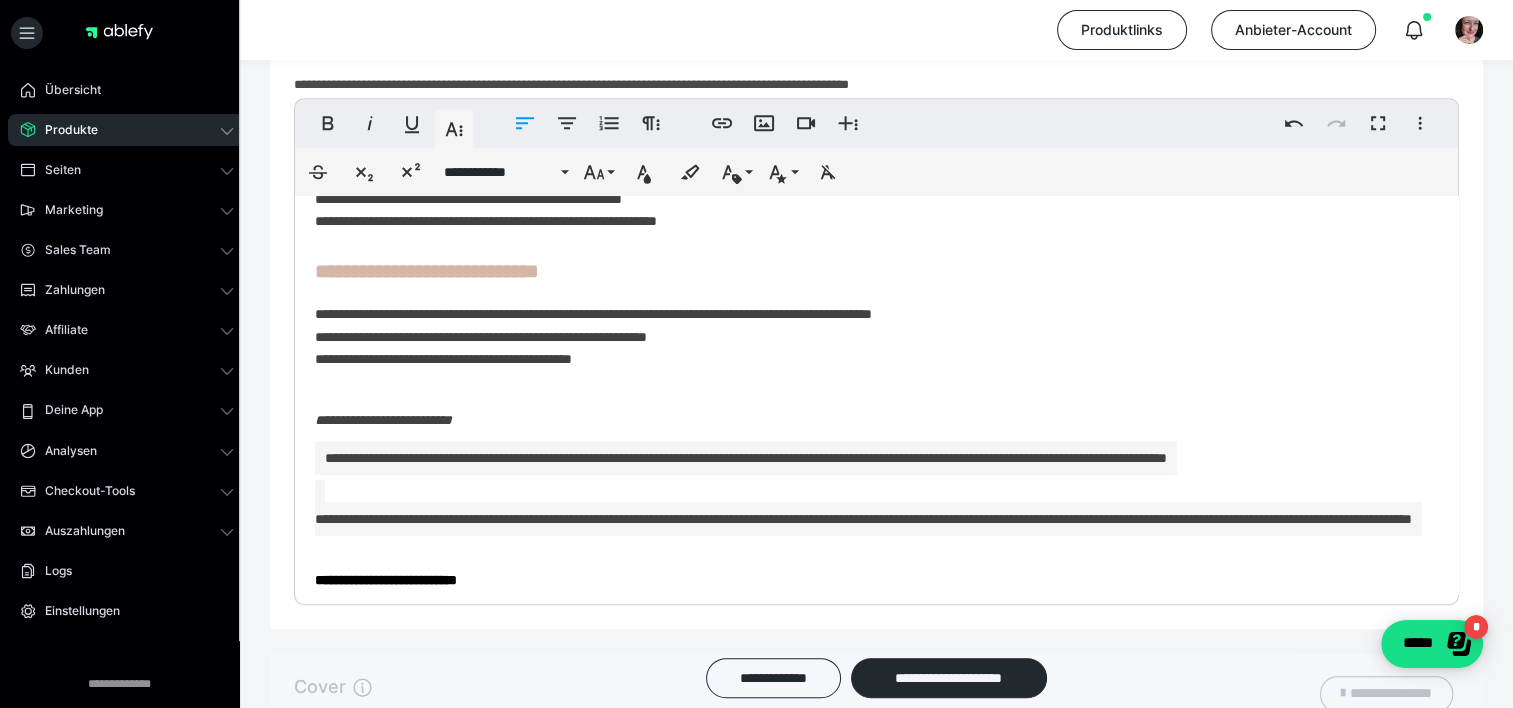 click on "**********" at bounding box center (746, 458) 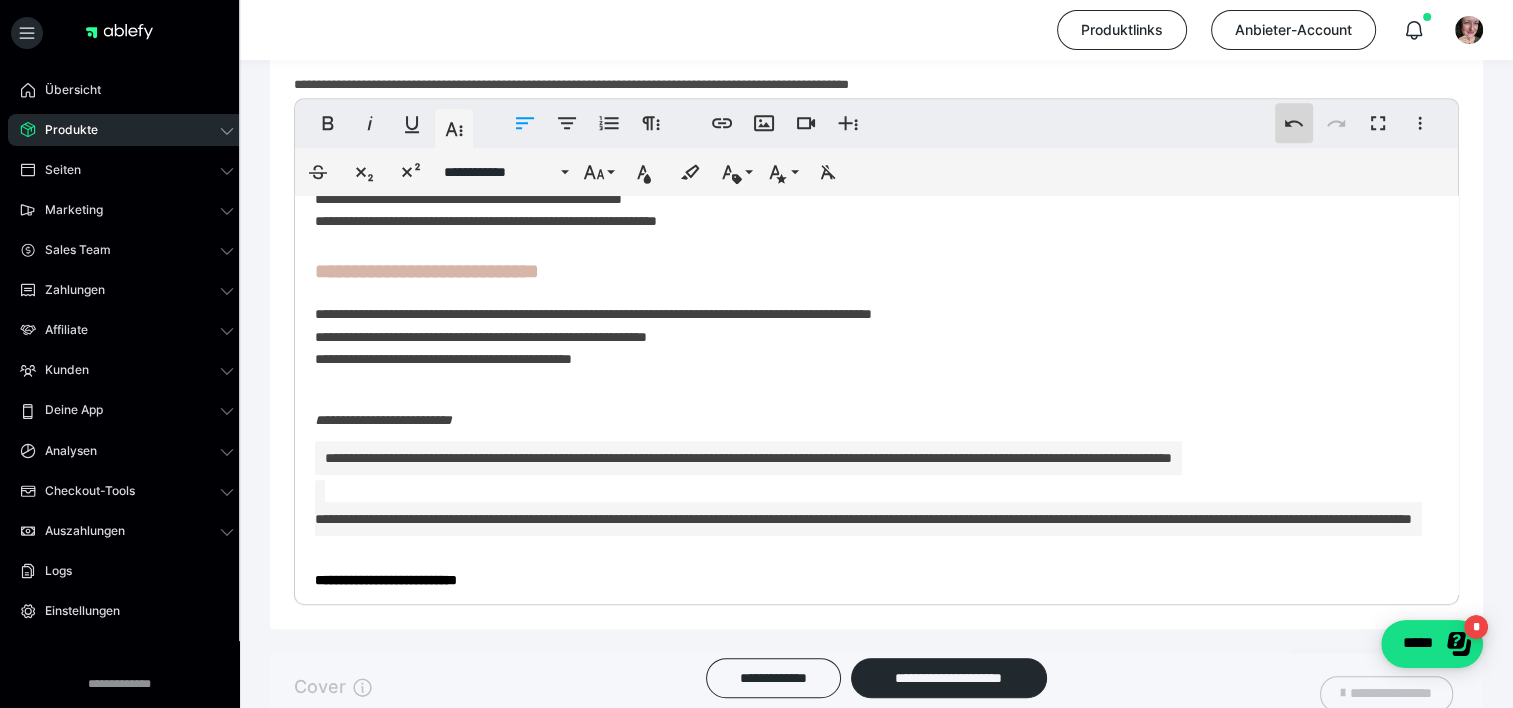 click 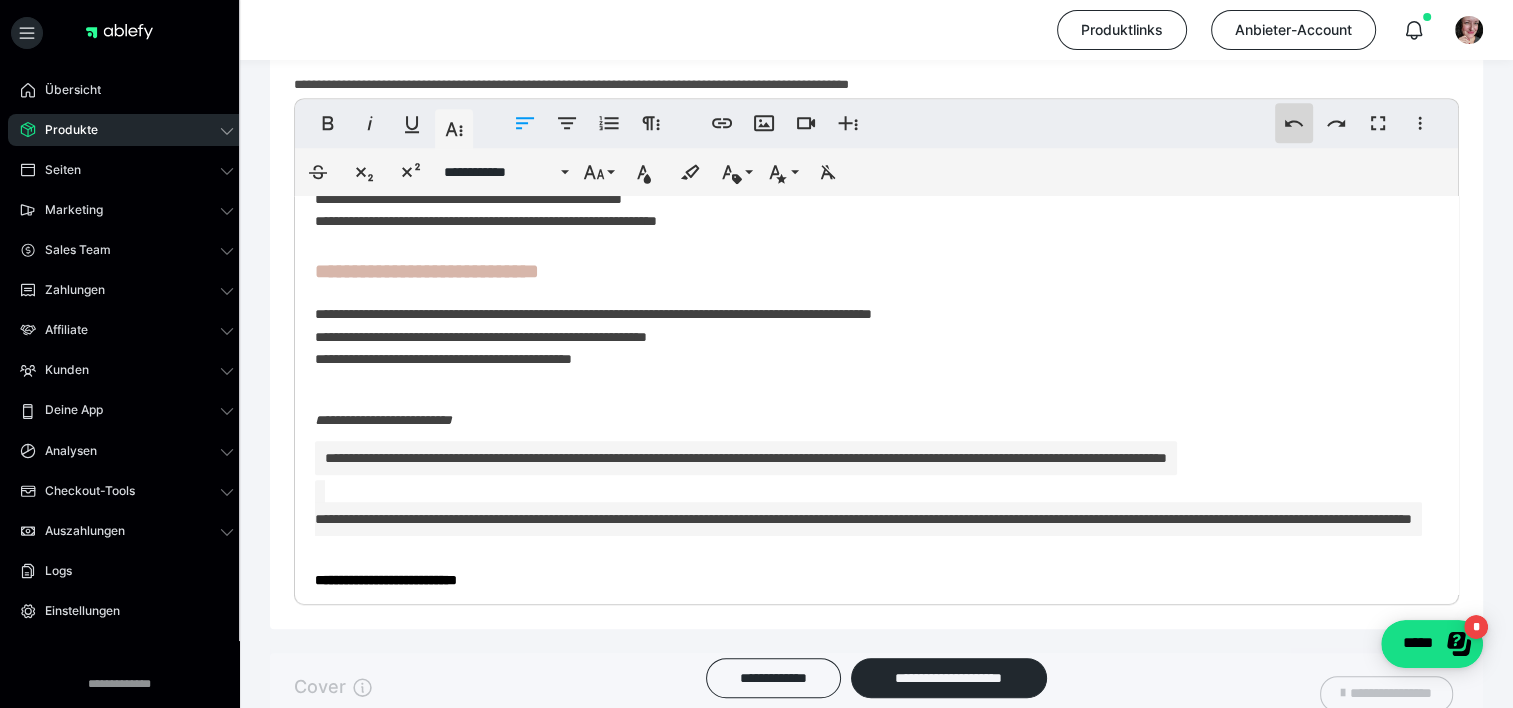 click 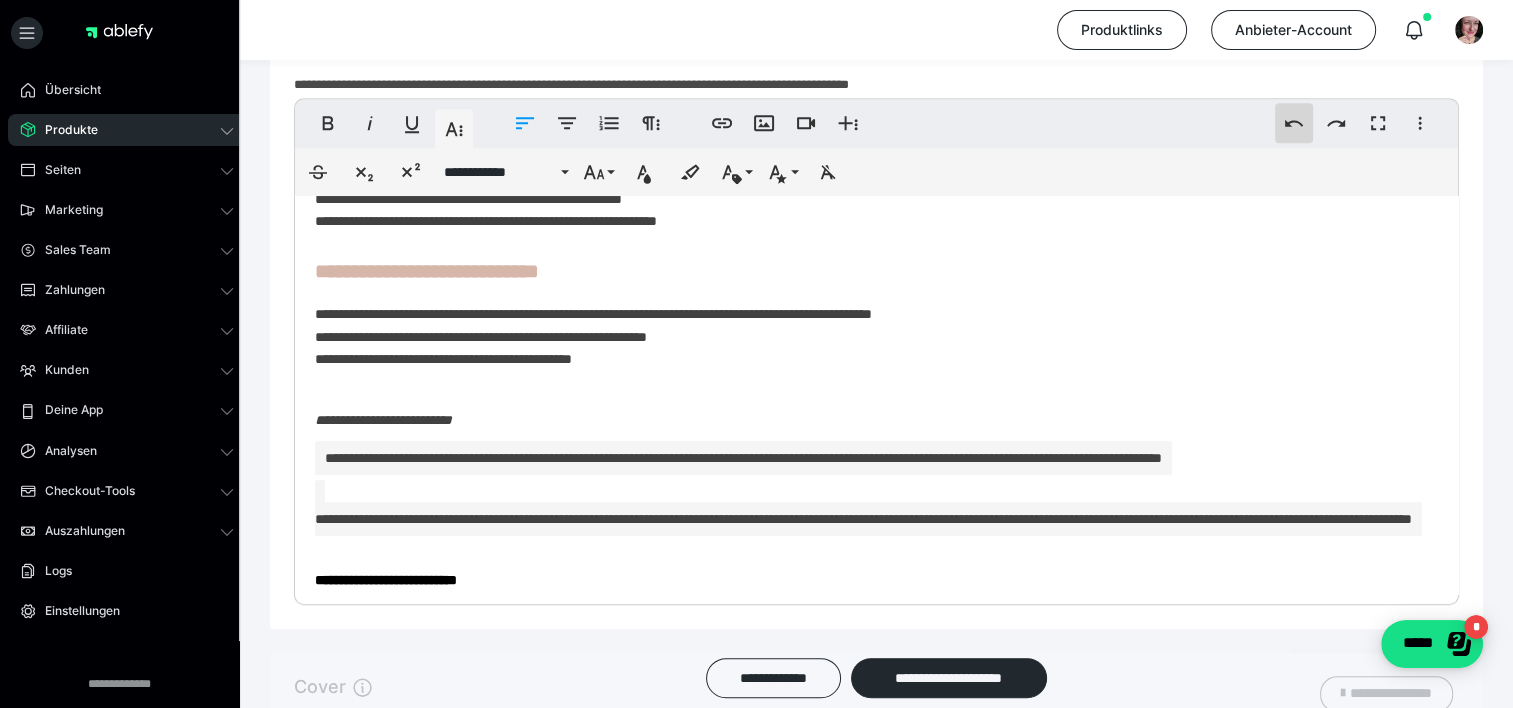 click 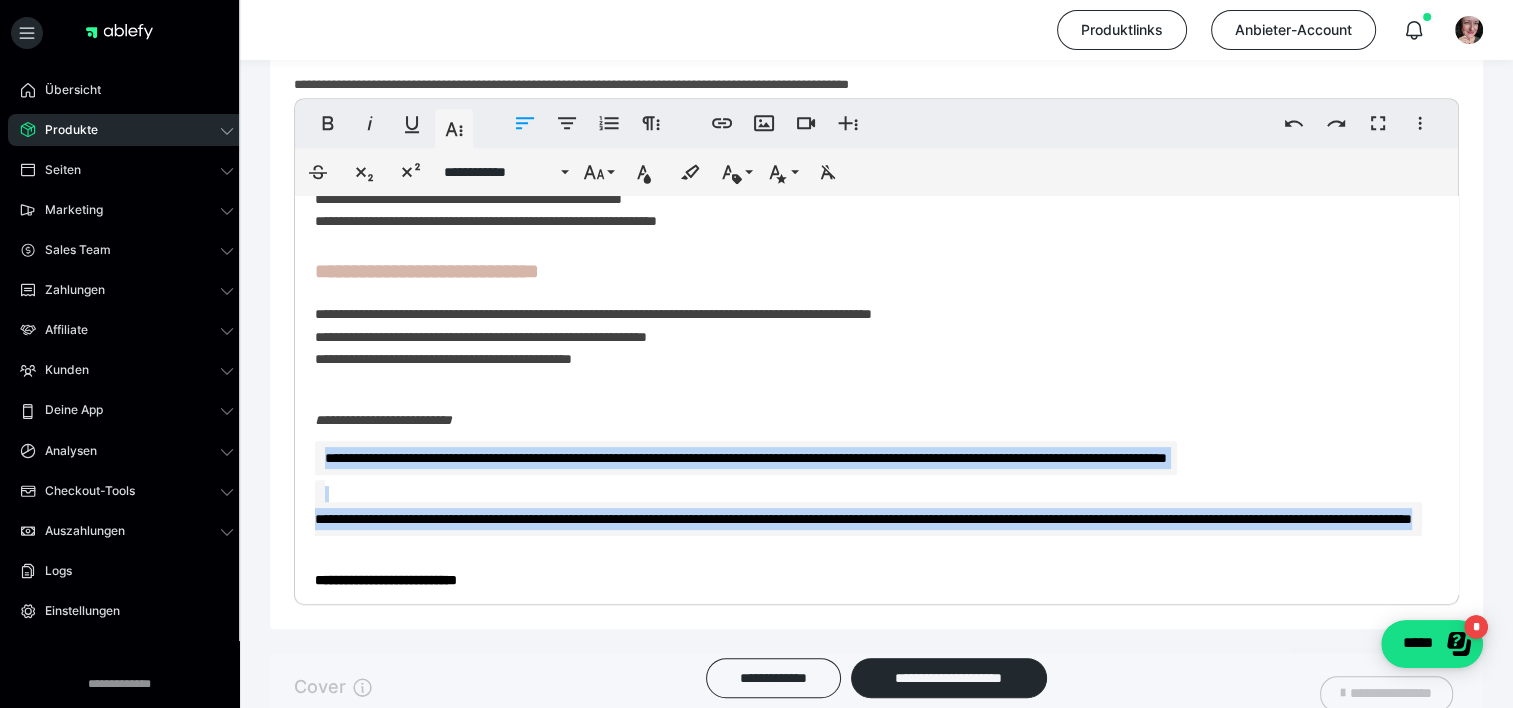drag, startPoint x: 505, startPoint y: 548, endPoint x: 316, endPoint y: 461, distance: 208.06248 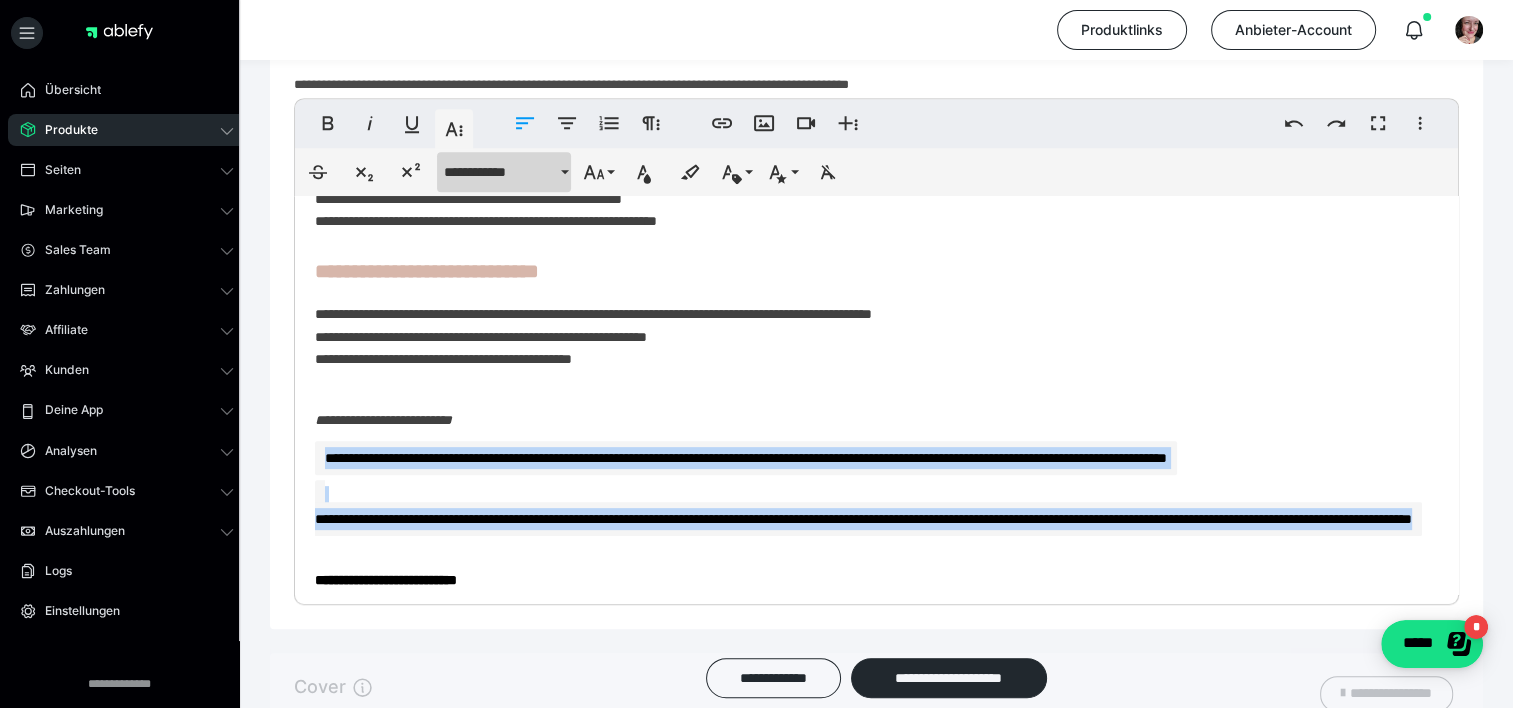 click on "**********" at bounding box center (504, 172) 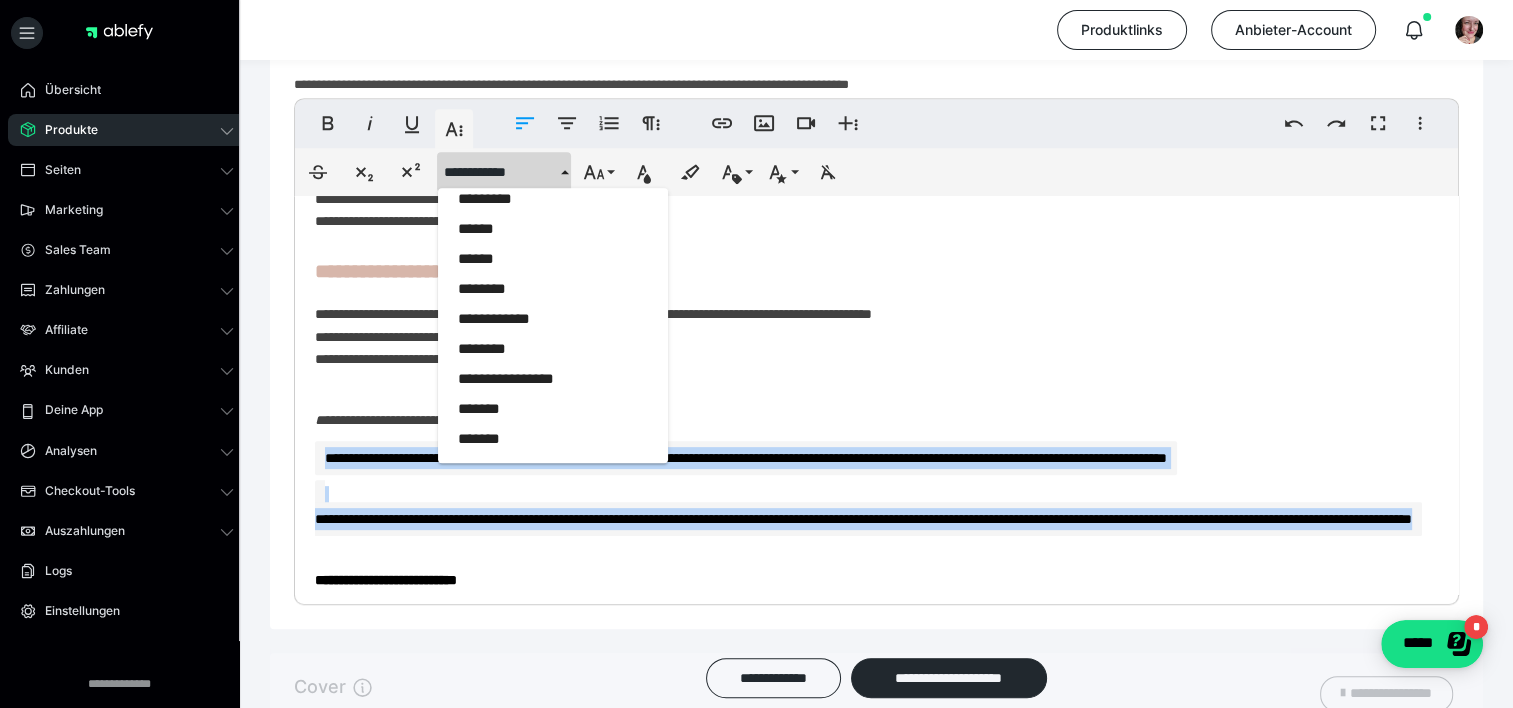 scroll, scrollTop: 2304, scrollLeft: 0, axis: vertical 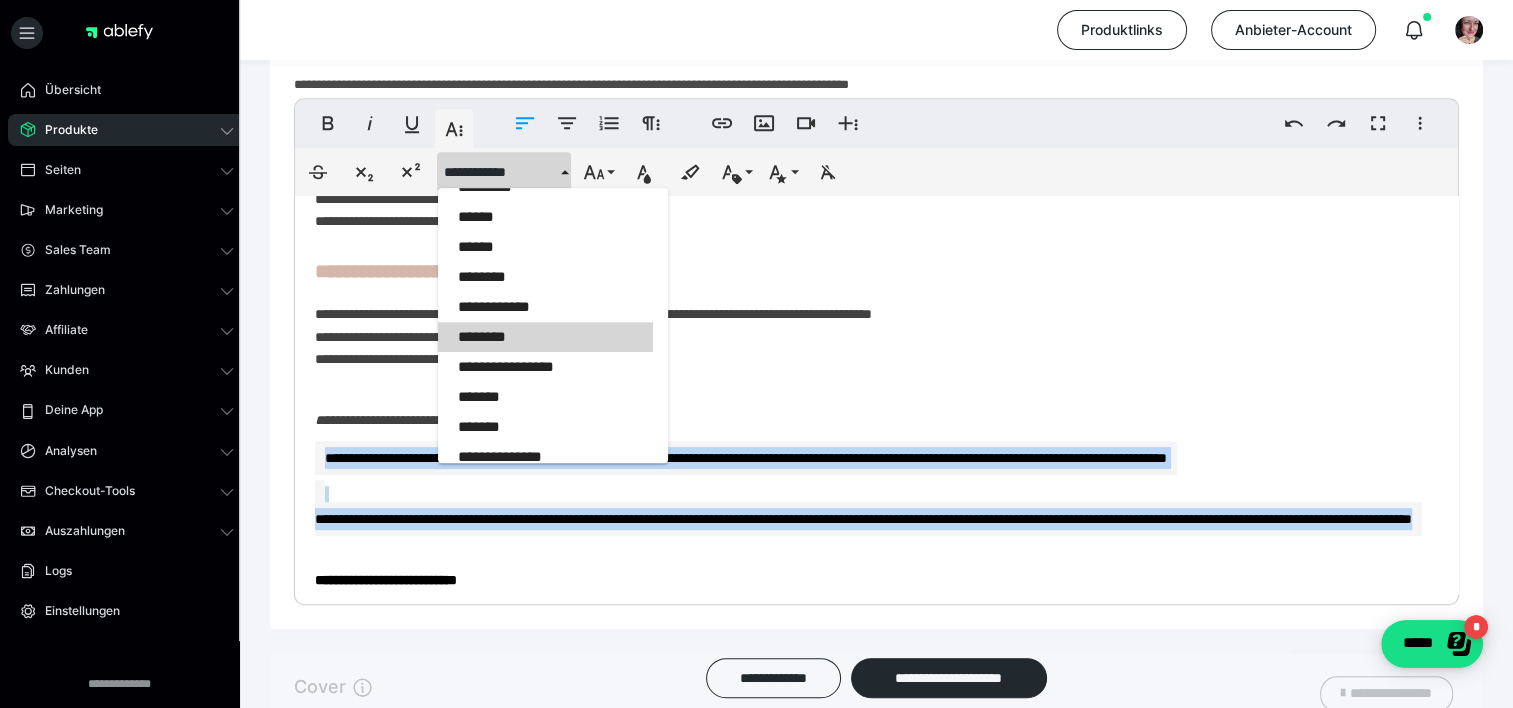 click on "********" at bounding box center (545, 337) 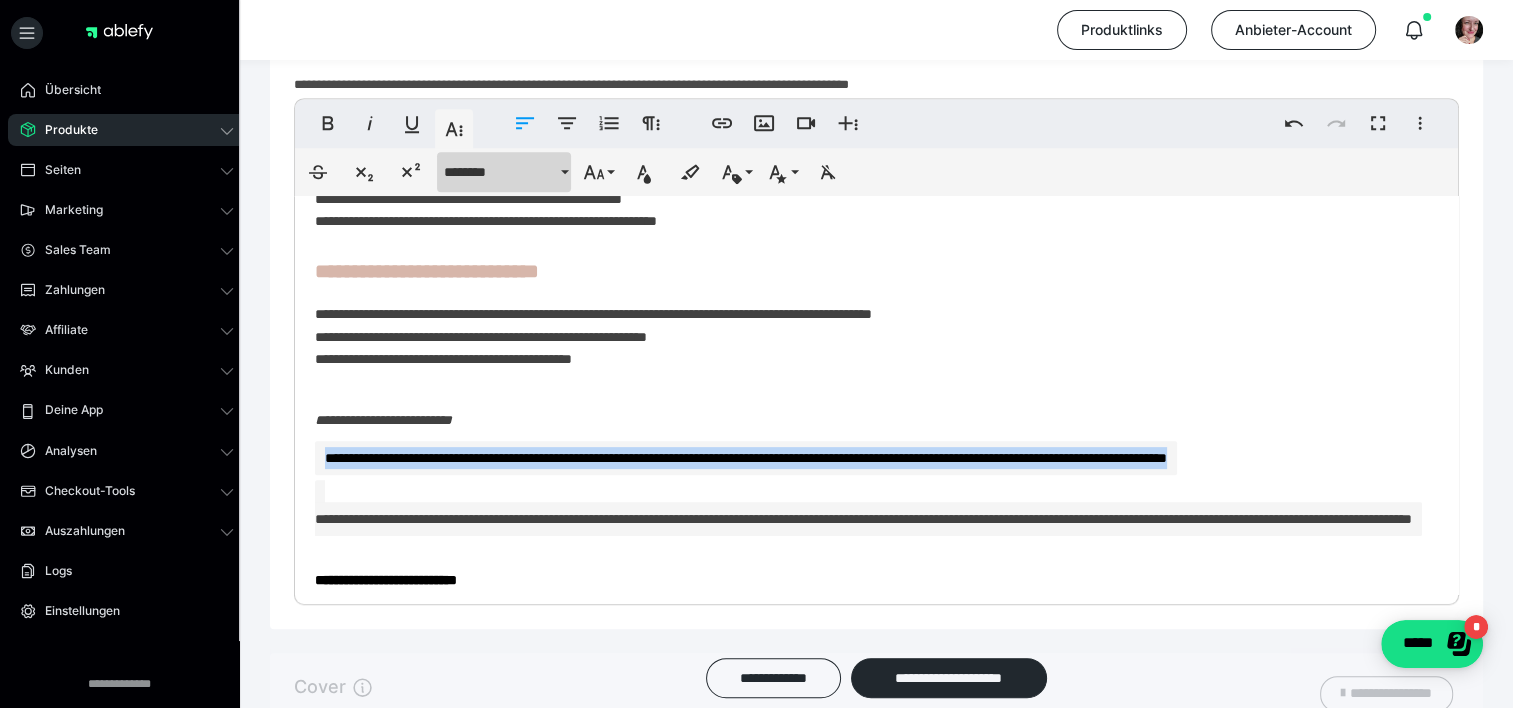 click on "********" at bounding box center (500, 172) 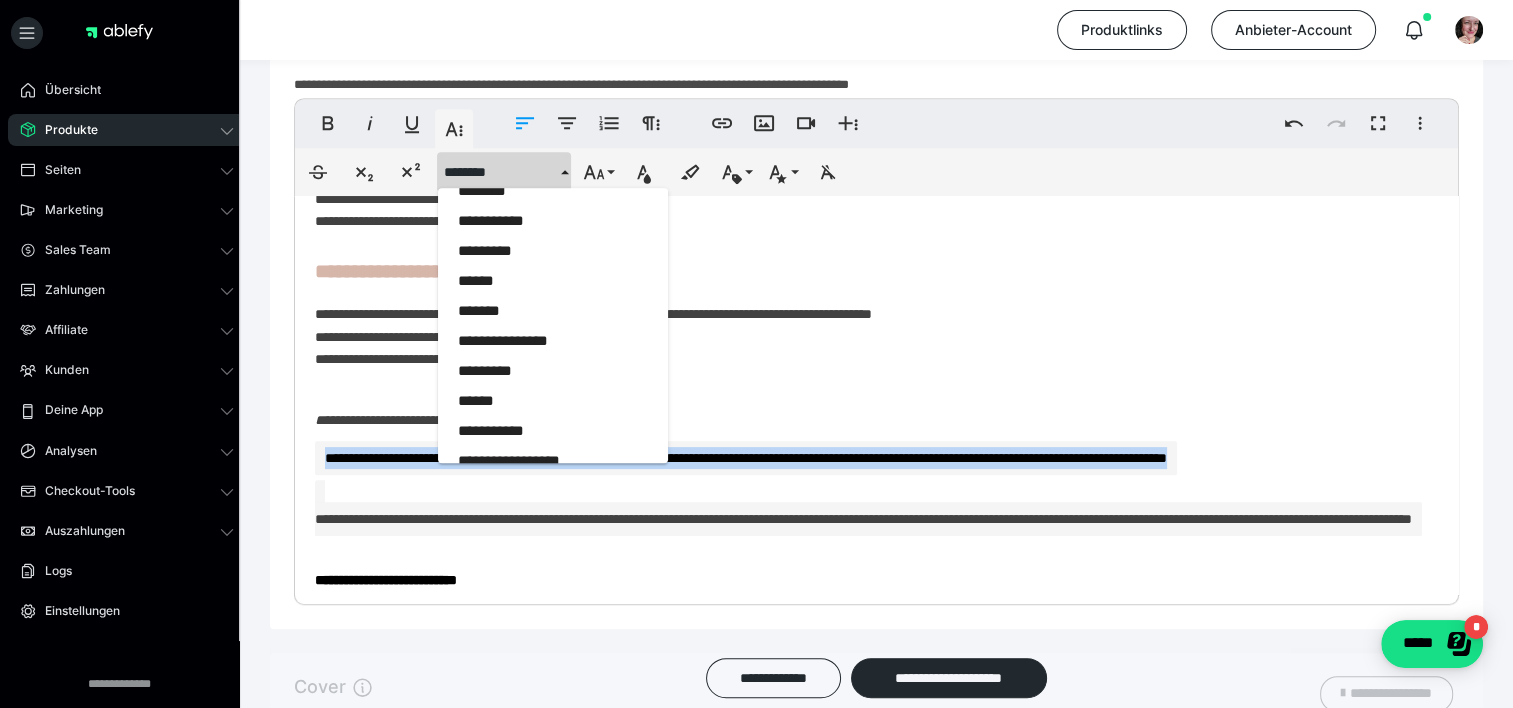 scroll, scrollTop: 2625, scrollLeft: 0, axis: vertical 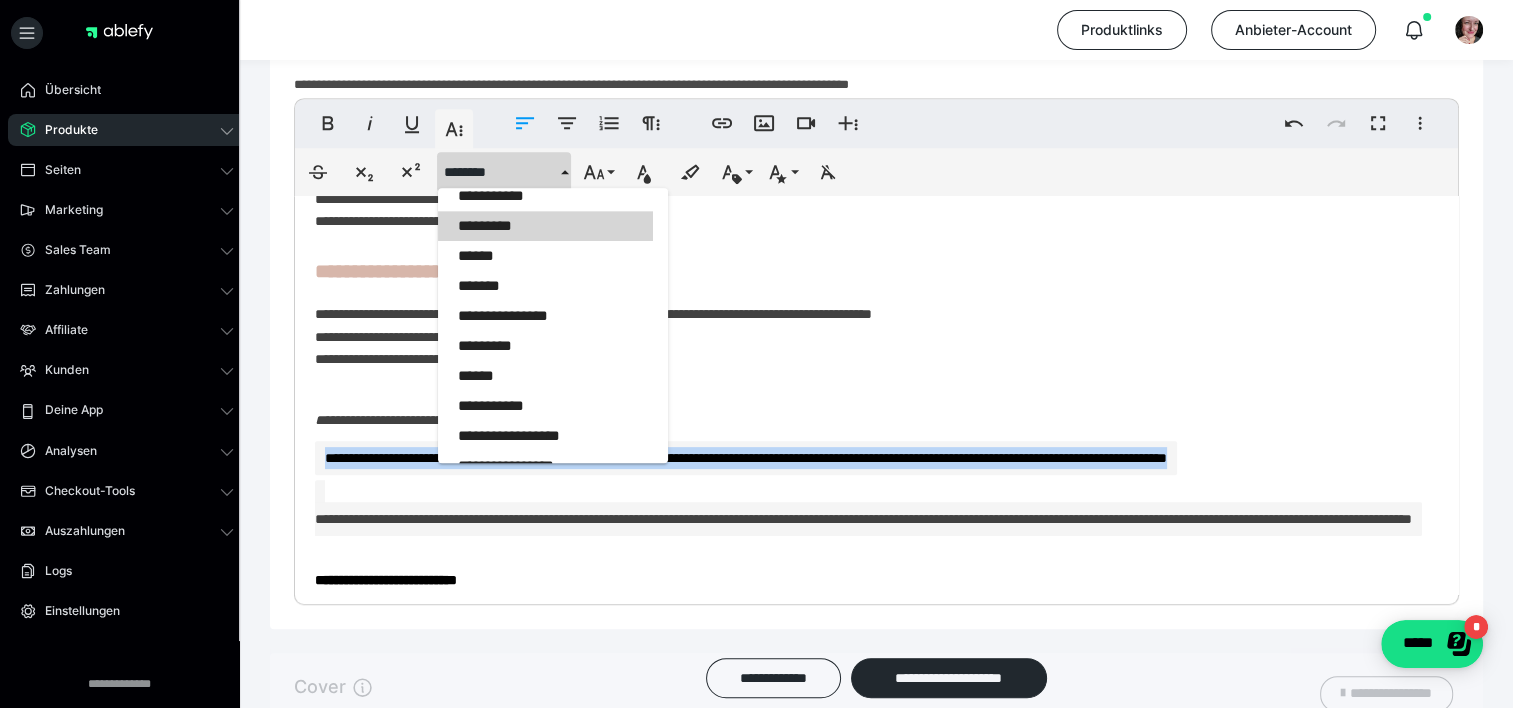 click on "*********" at bounding box center [545, 226] 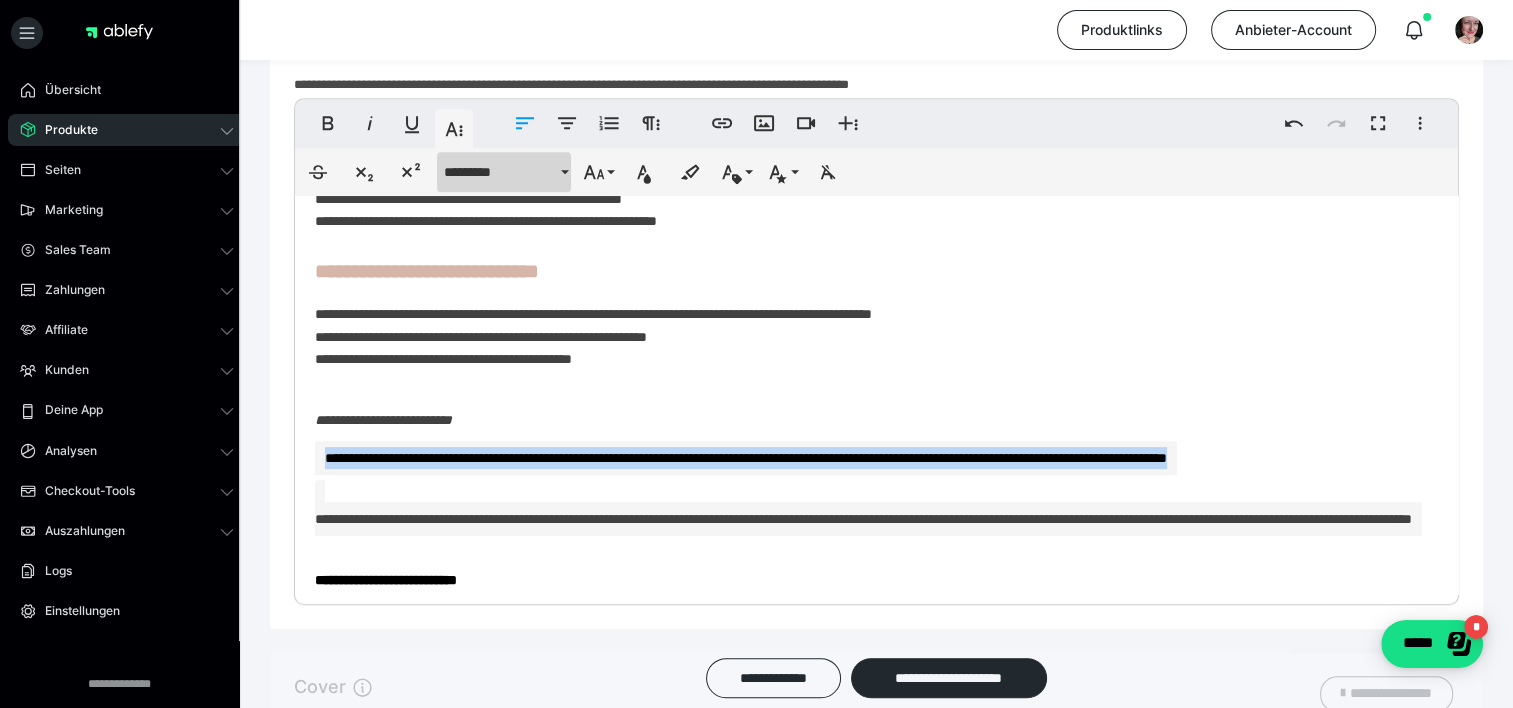 click on "*********" at bounding box center (500, 172) 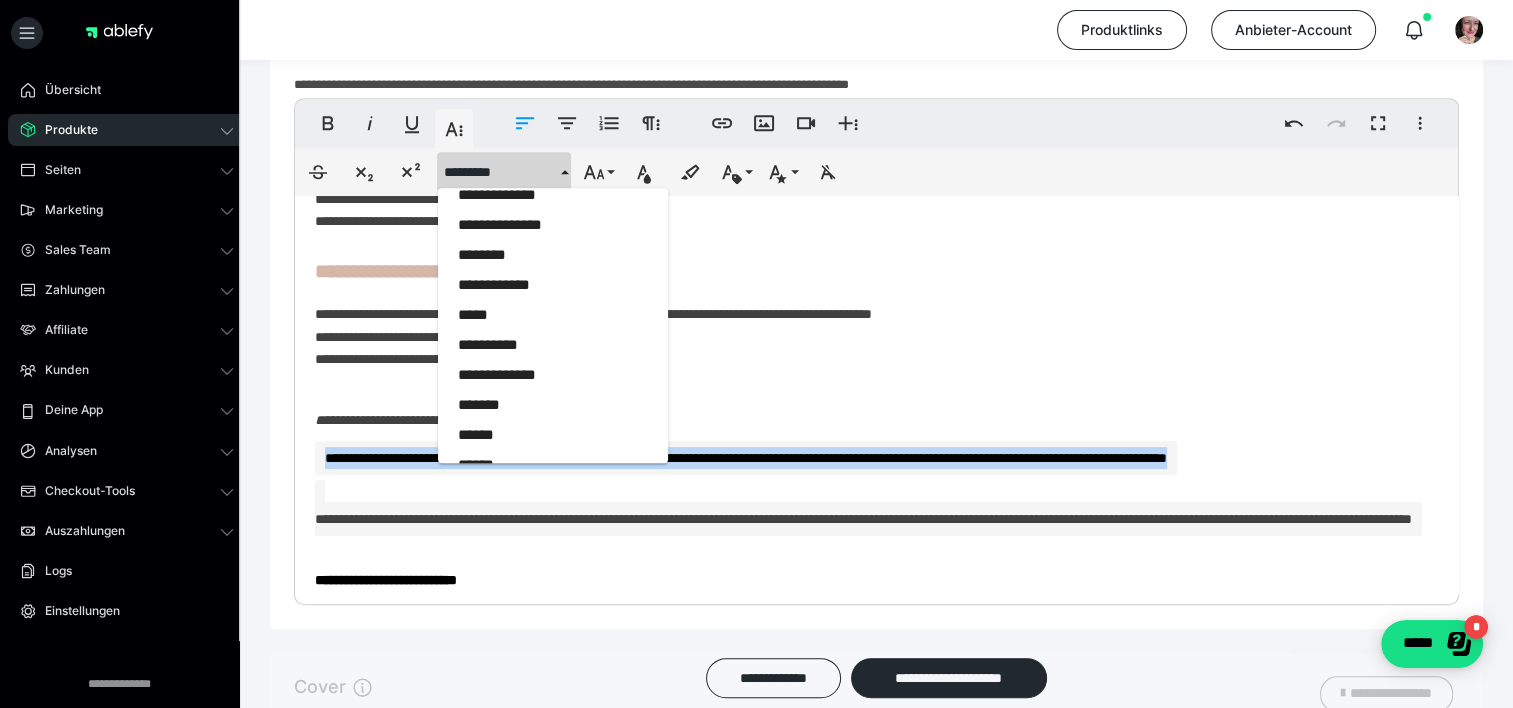 scroll, scrollTop: 3096, scrollLeft: 0, axis: vertical 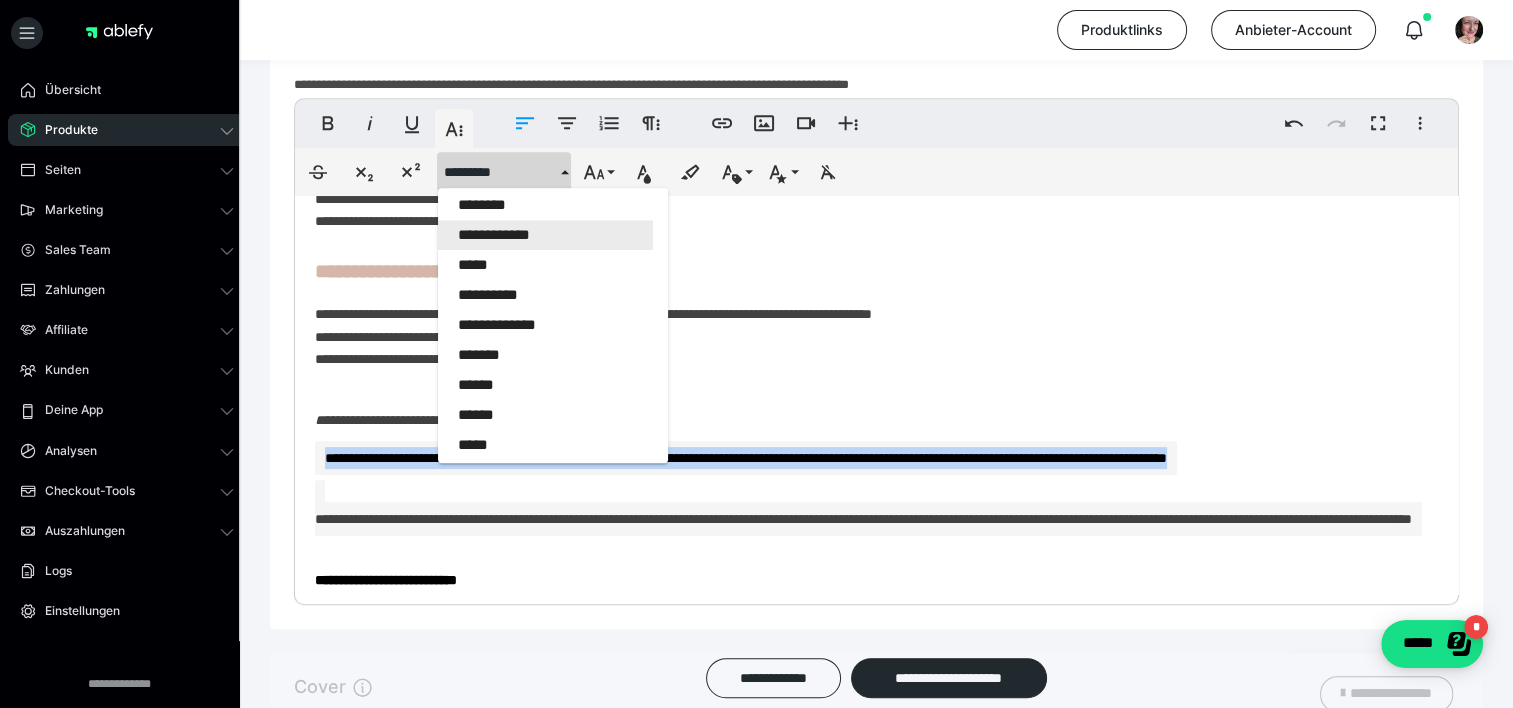 click on "**********" at bounding box center (545, 235) 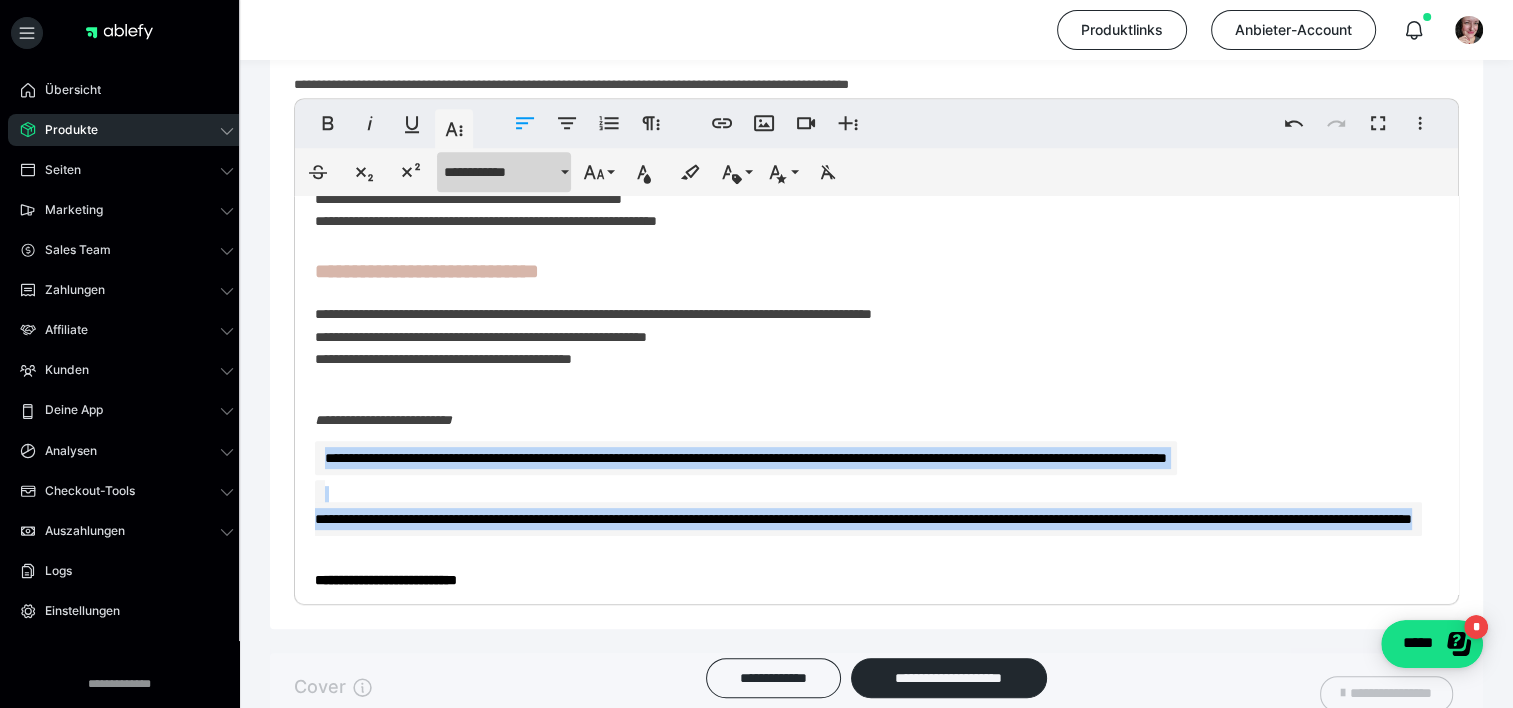 click on "**********" at bounding box center [500, 172] 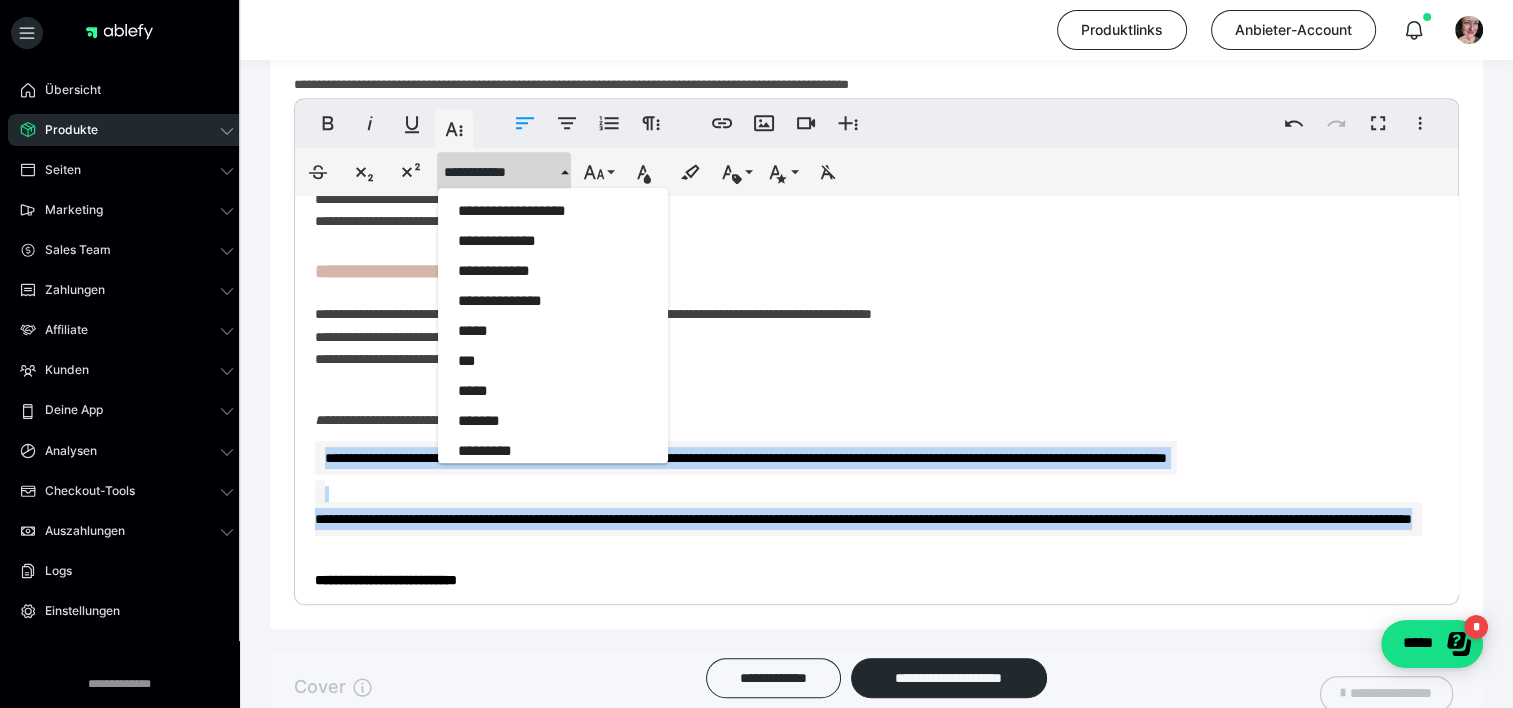 scroll, scrollTop: 918, scrollLeft: 0, axis: vertical 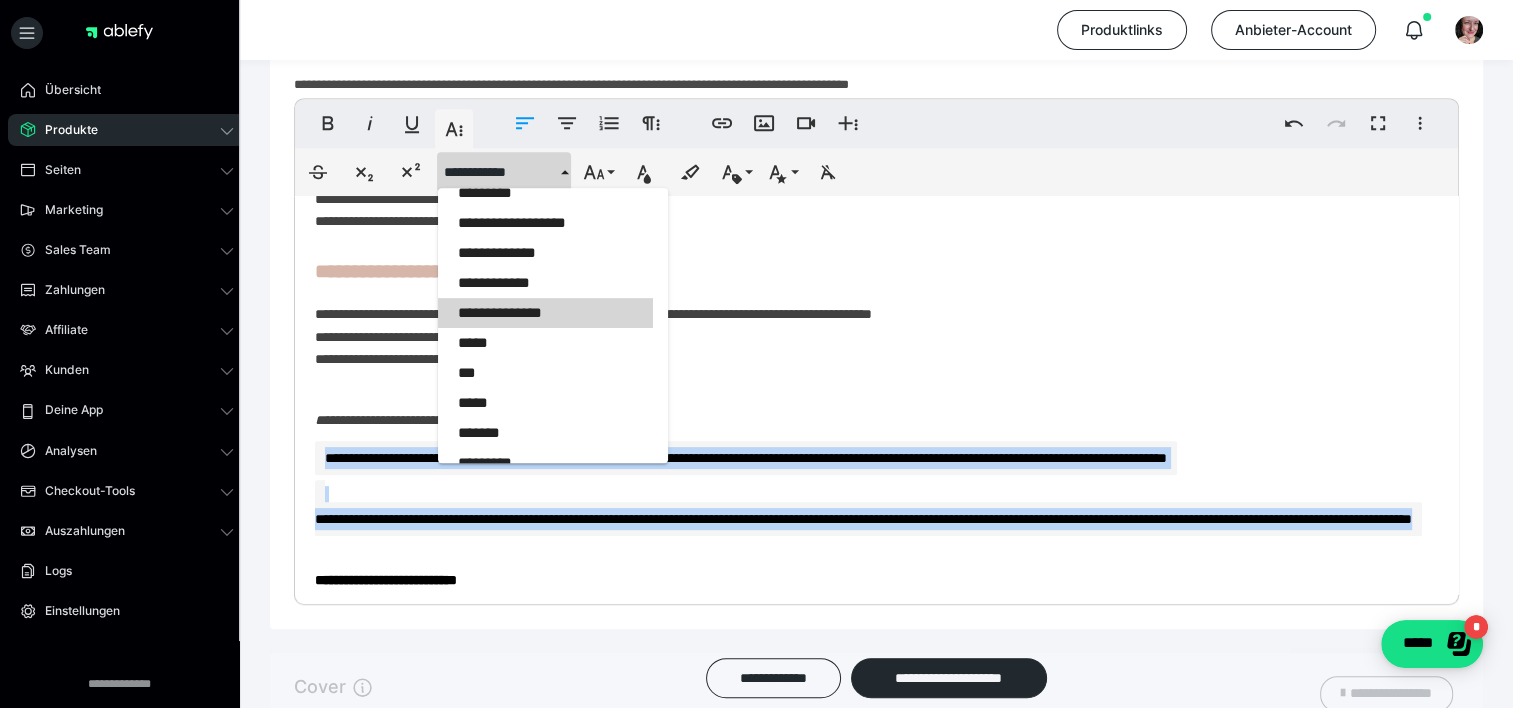 click on "**********" at bounding box center [545, 313] 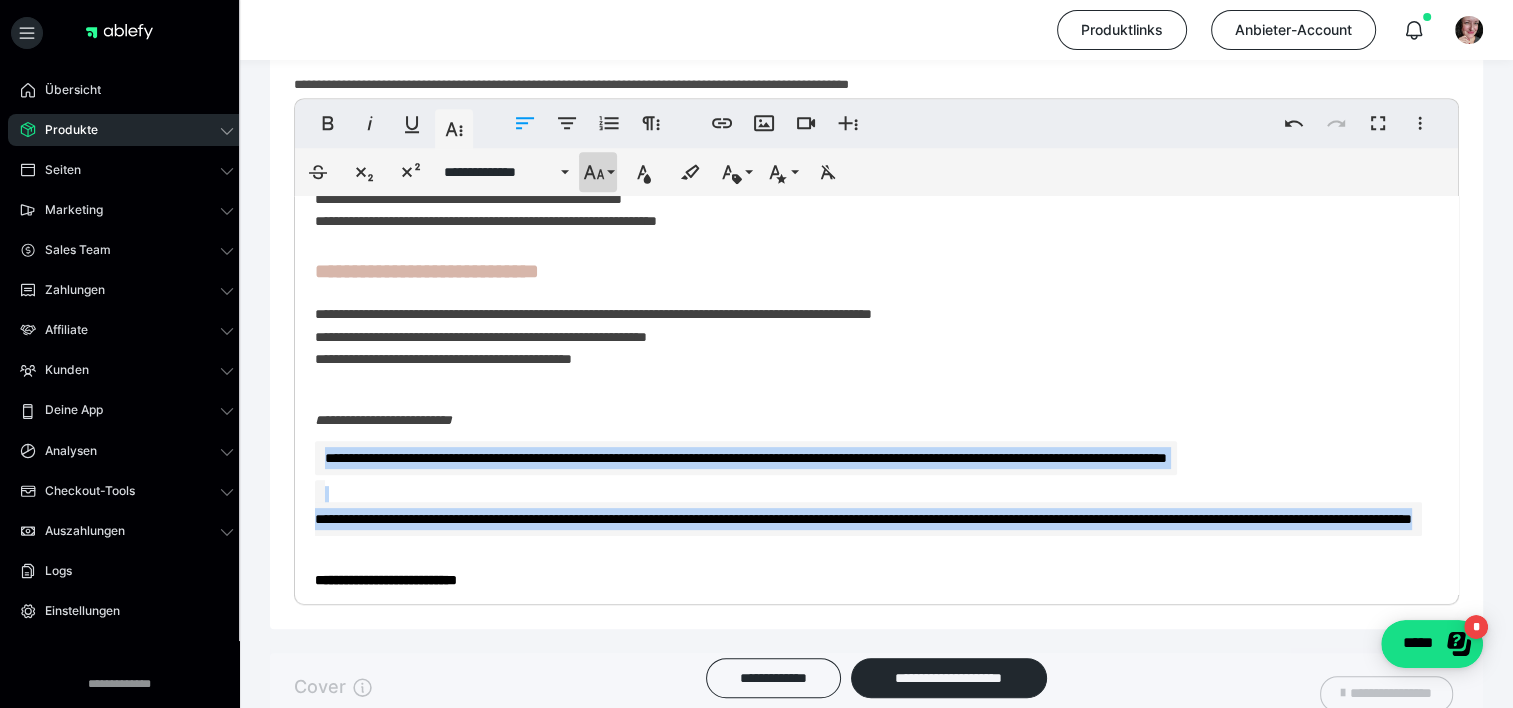 click on "**********" at bounding box center [598, 172] 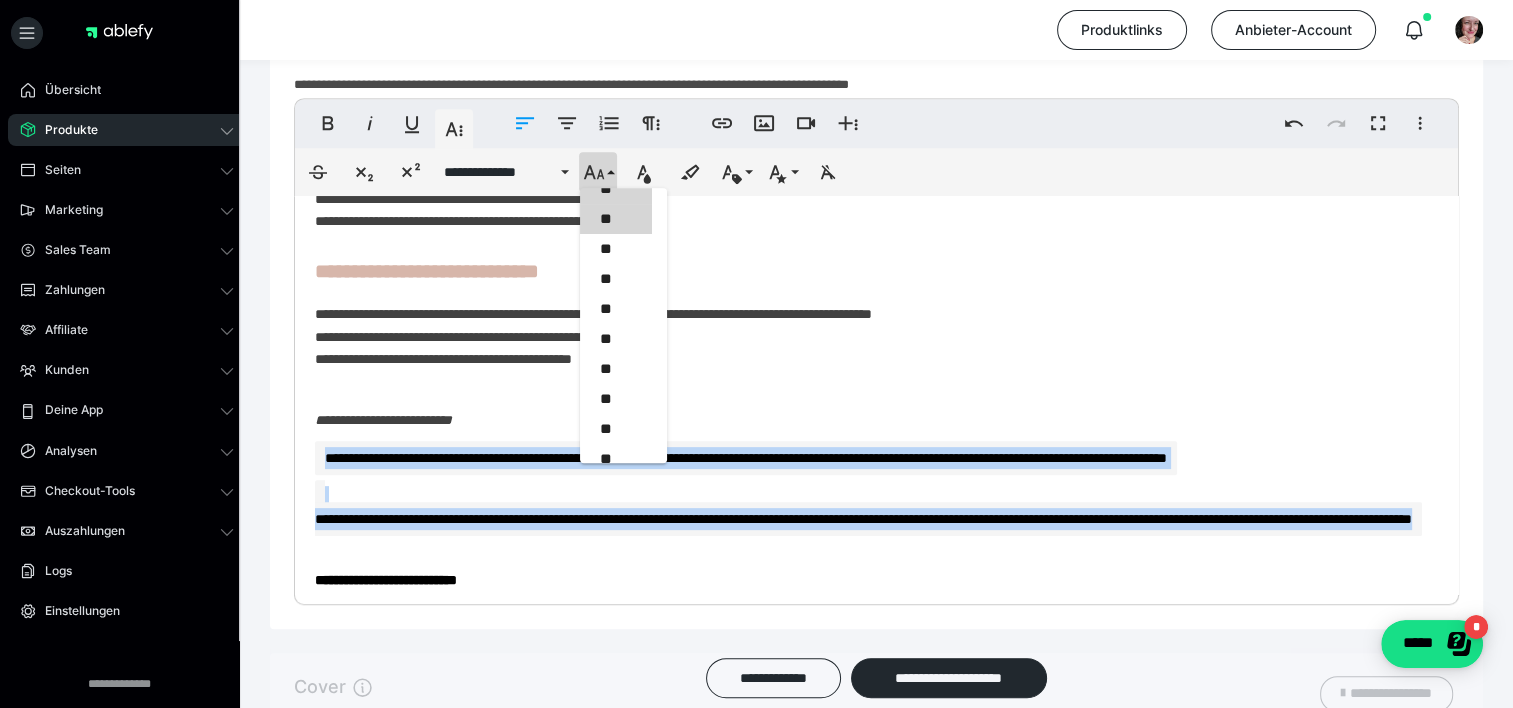 click on "**" at bounding box center [616, 219] 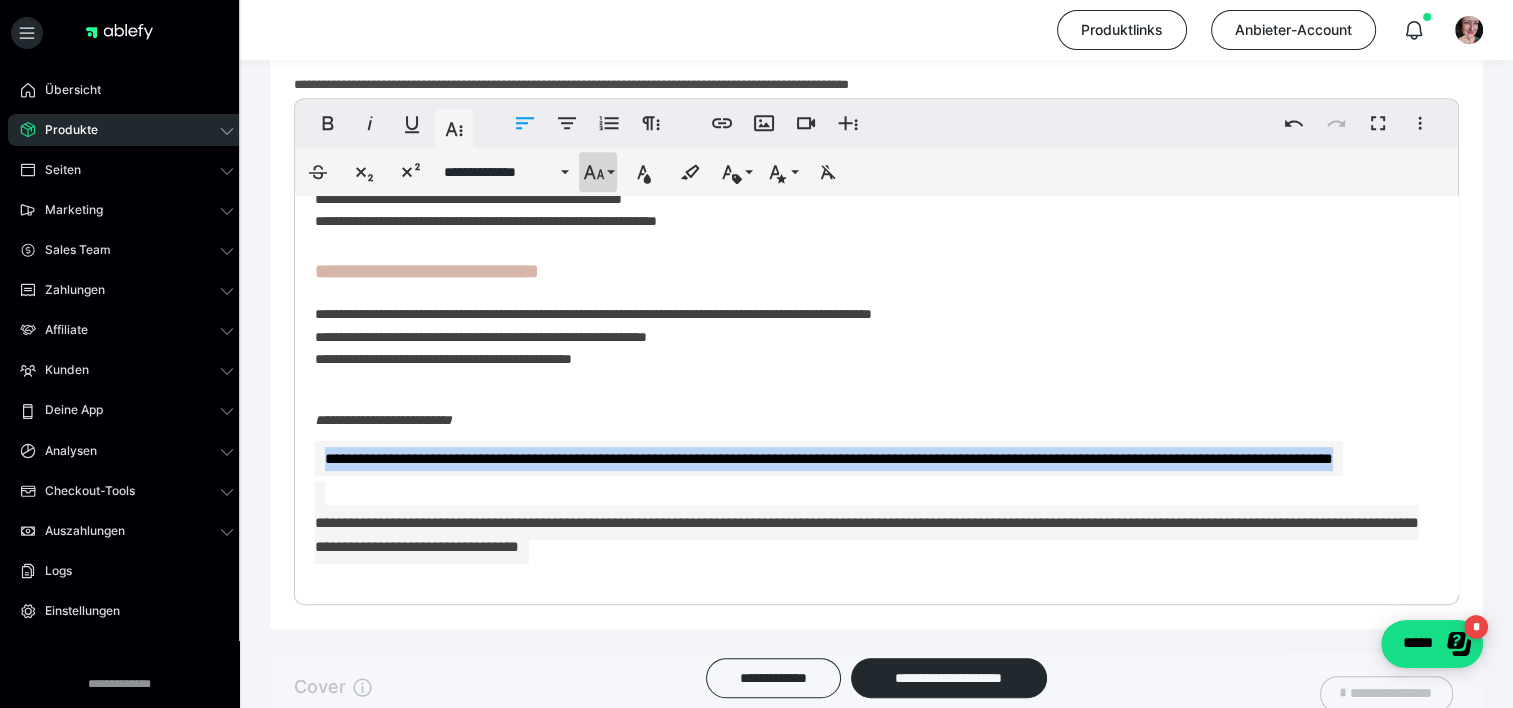 click on "**********" at bounding box center [598, 172] 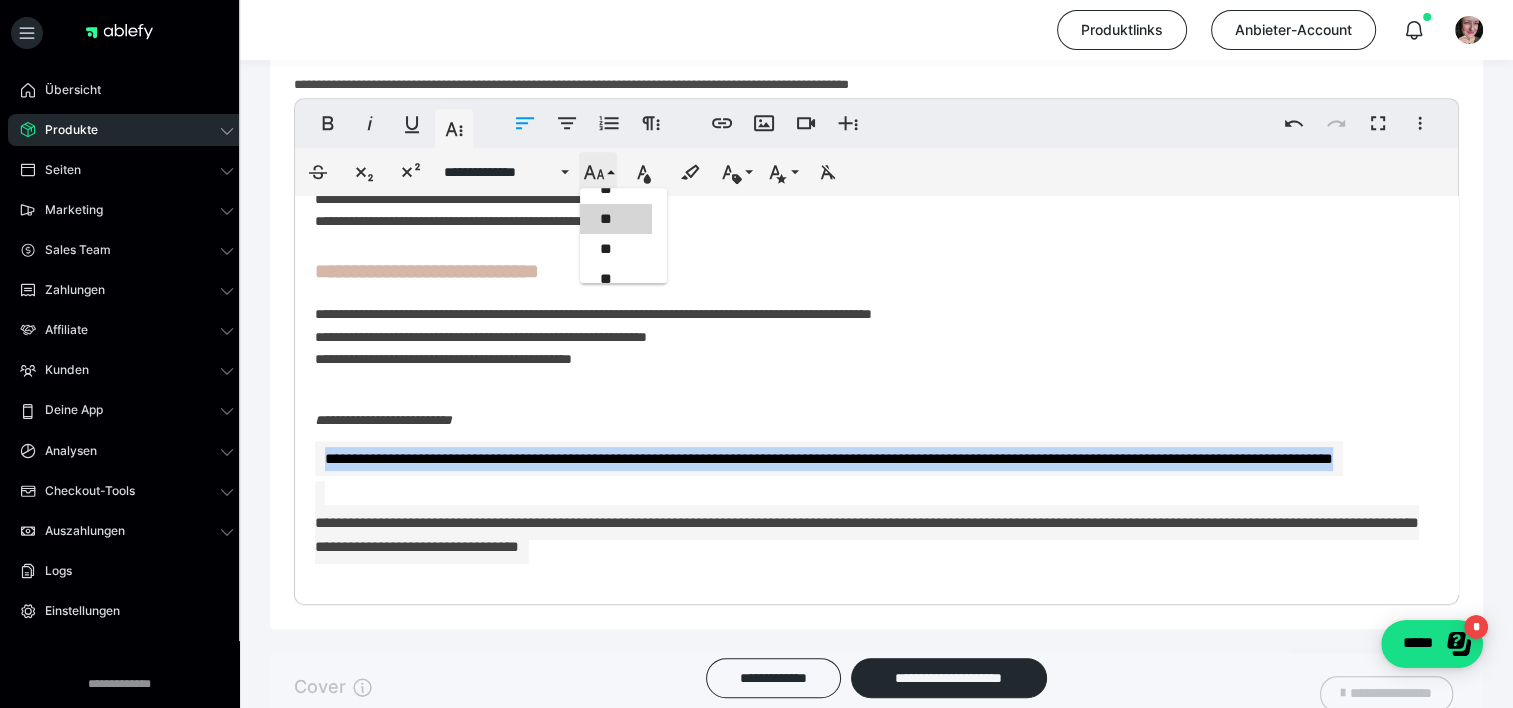 scroll, scrollTop: 443, scrollLeft: 0, axis: vertical 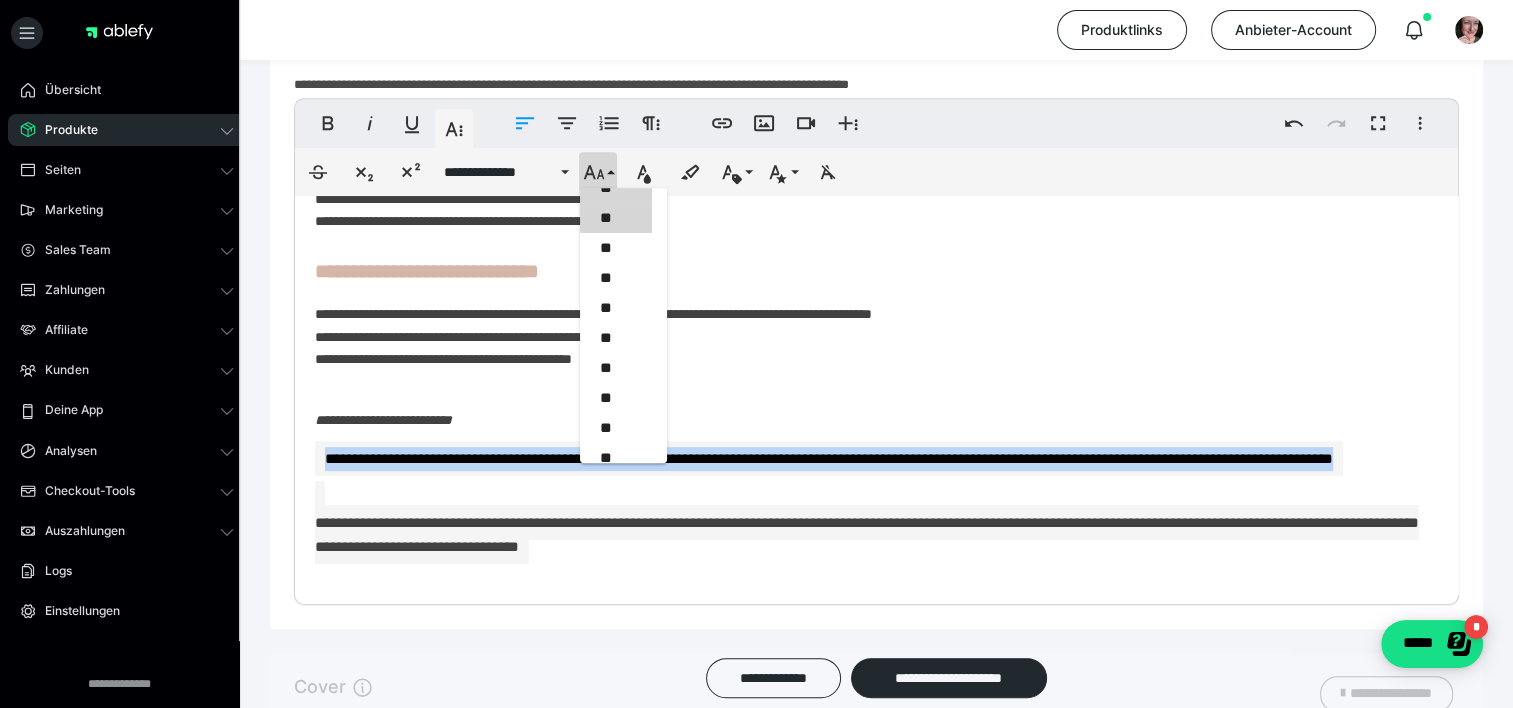 click on "**" at bounding box center (616, 218) 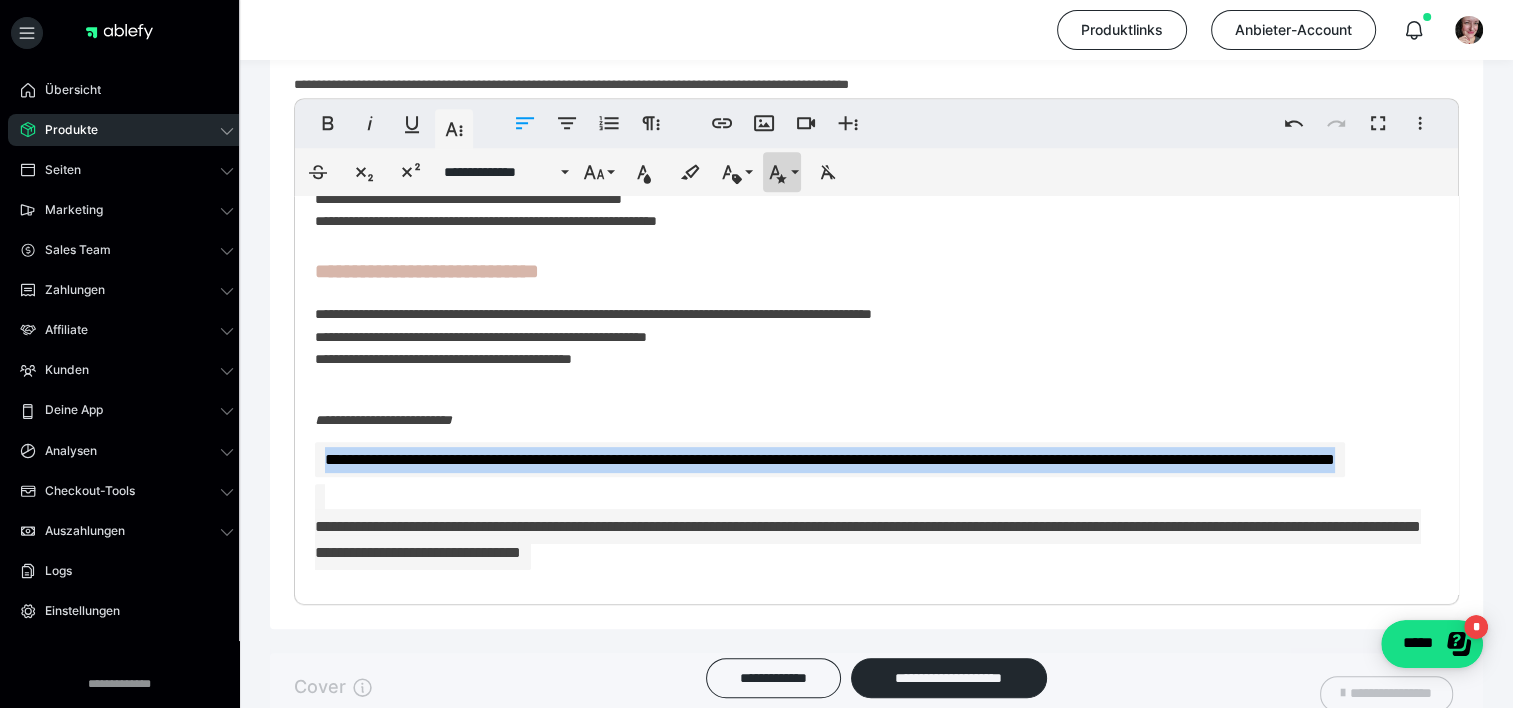 click 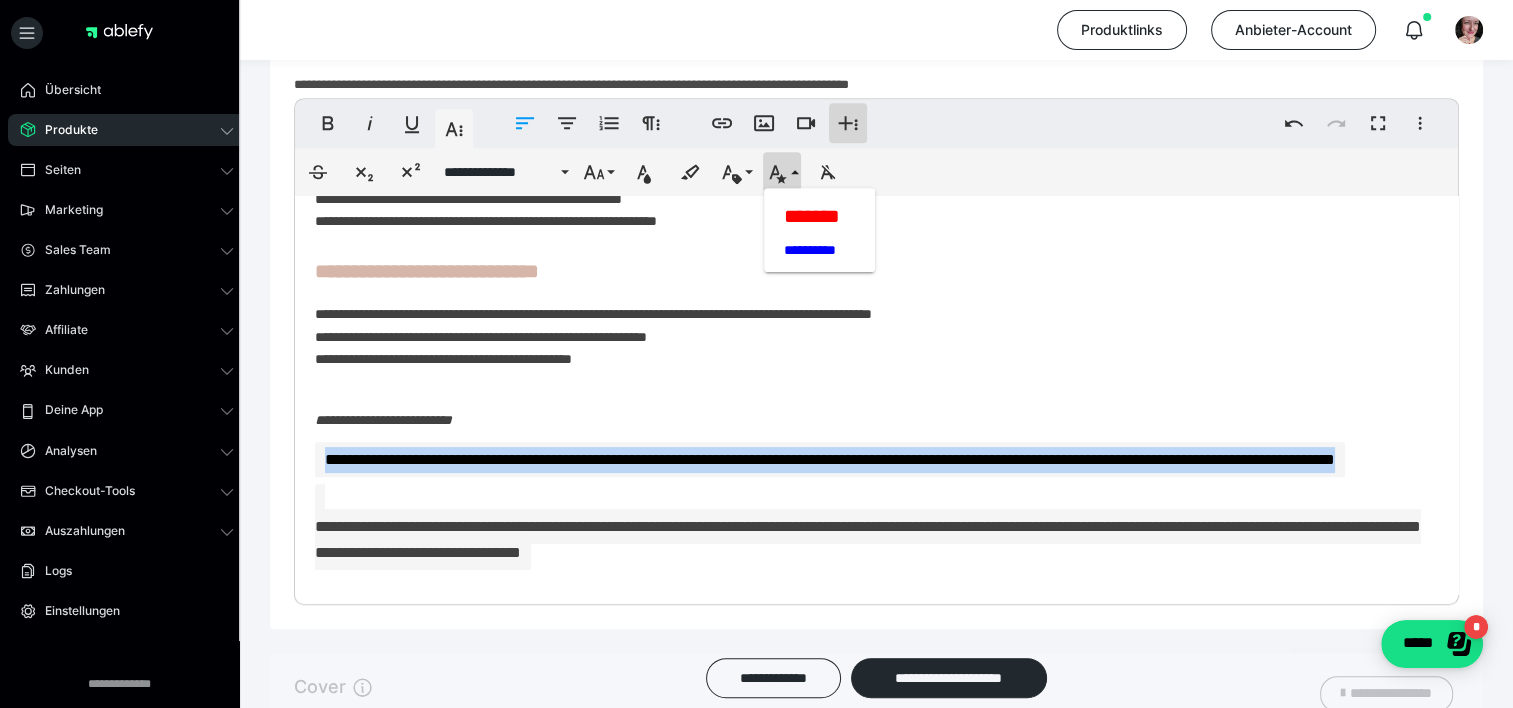 click 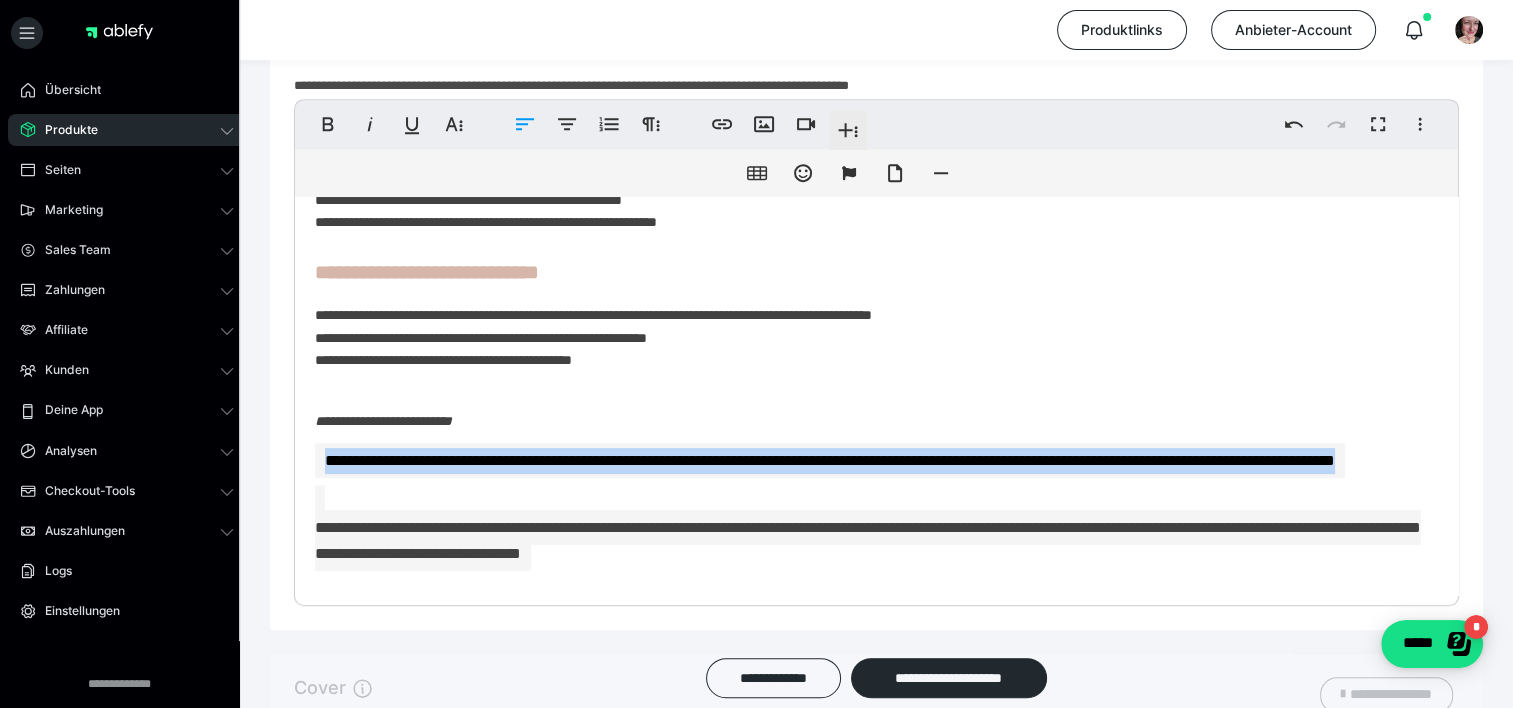 scroll, scrollTop: 1056, scrollLeft: 0, axis: vertical 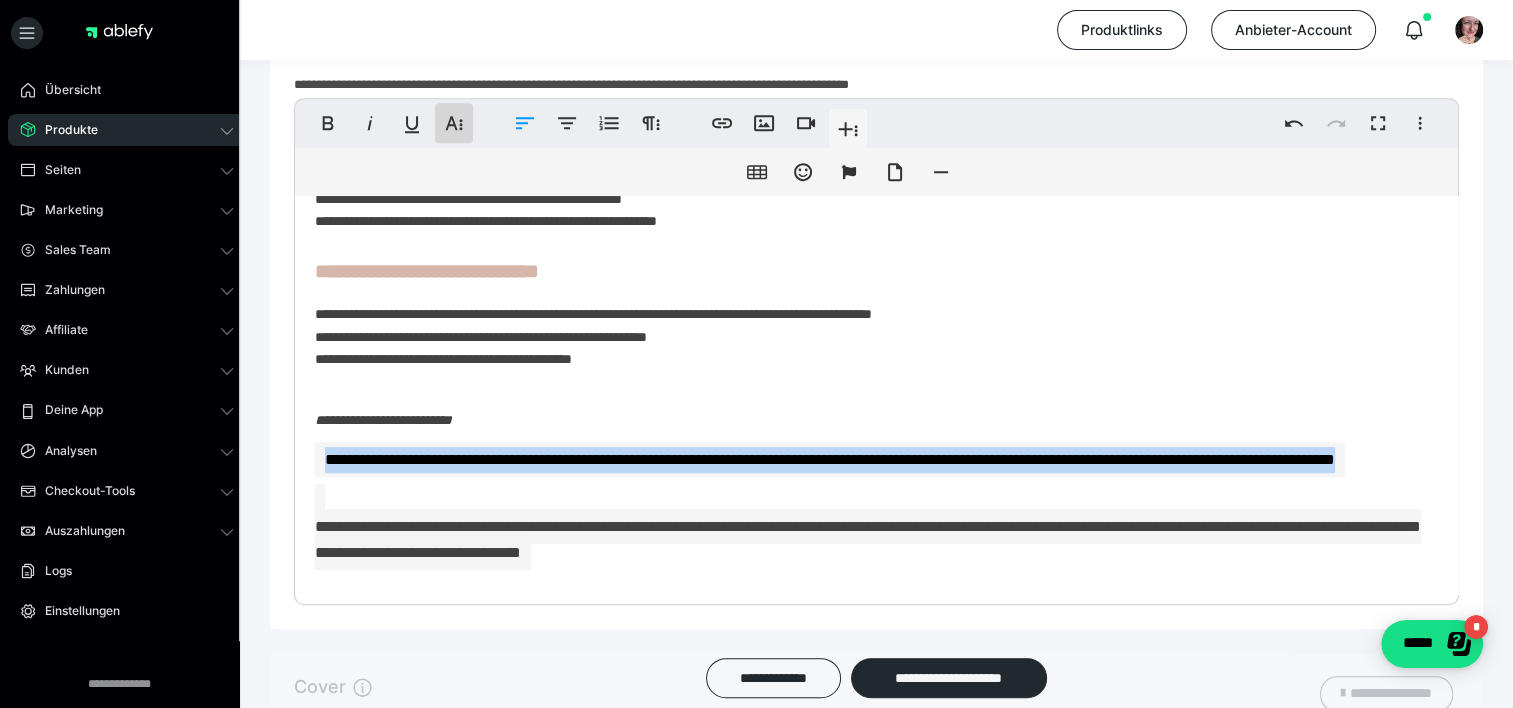 click 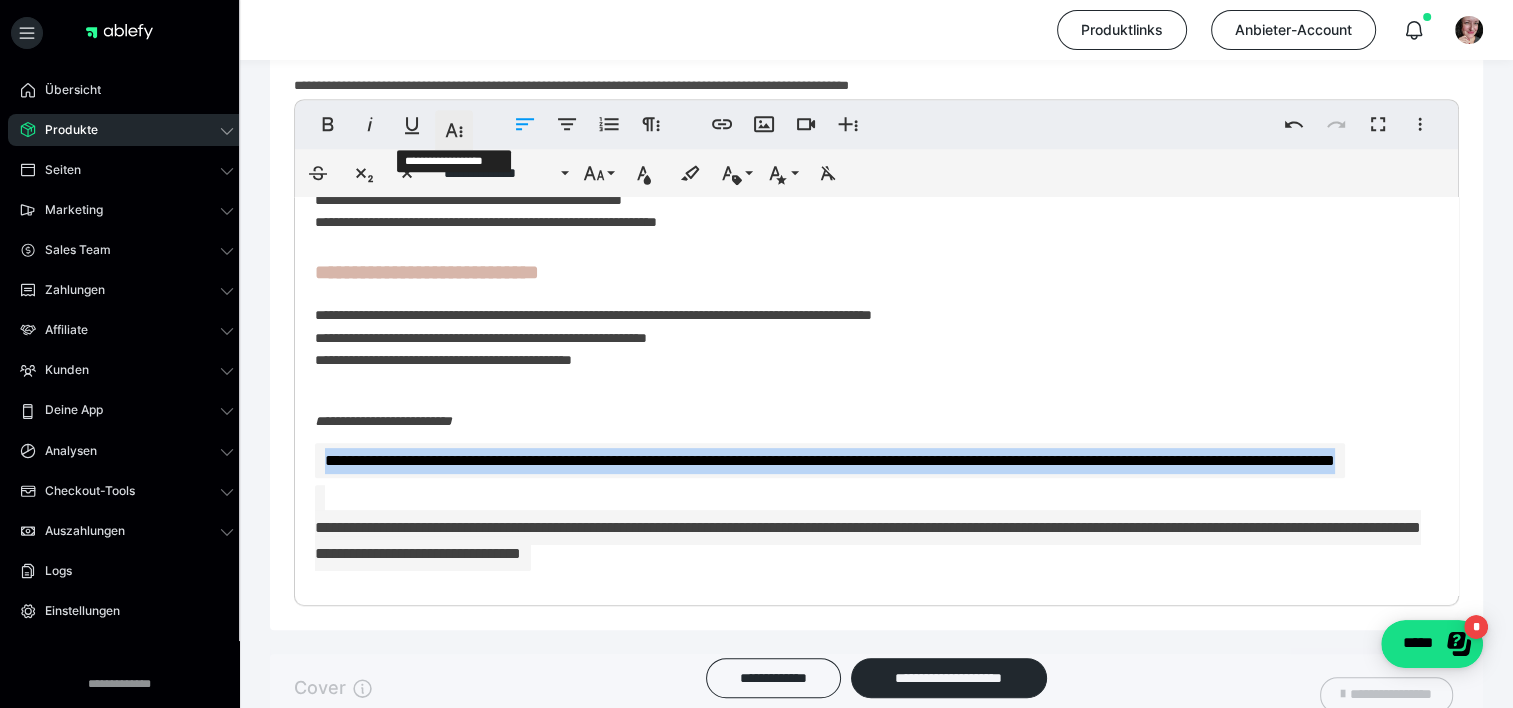 scroll, scrollTop: 1056, scrollLeft: 0, axis: vertical 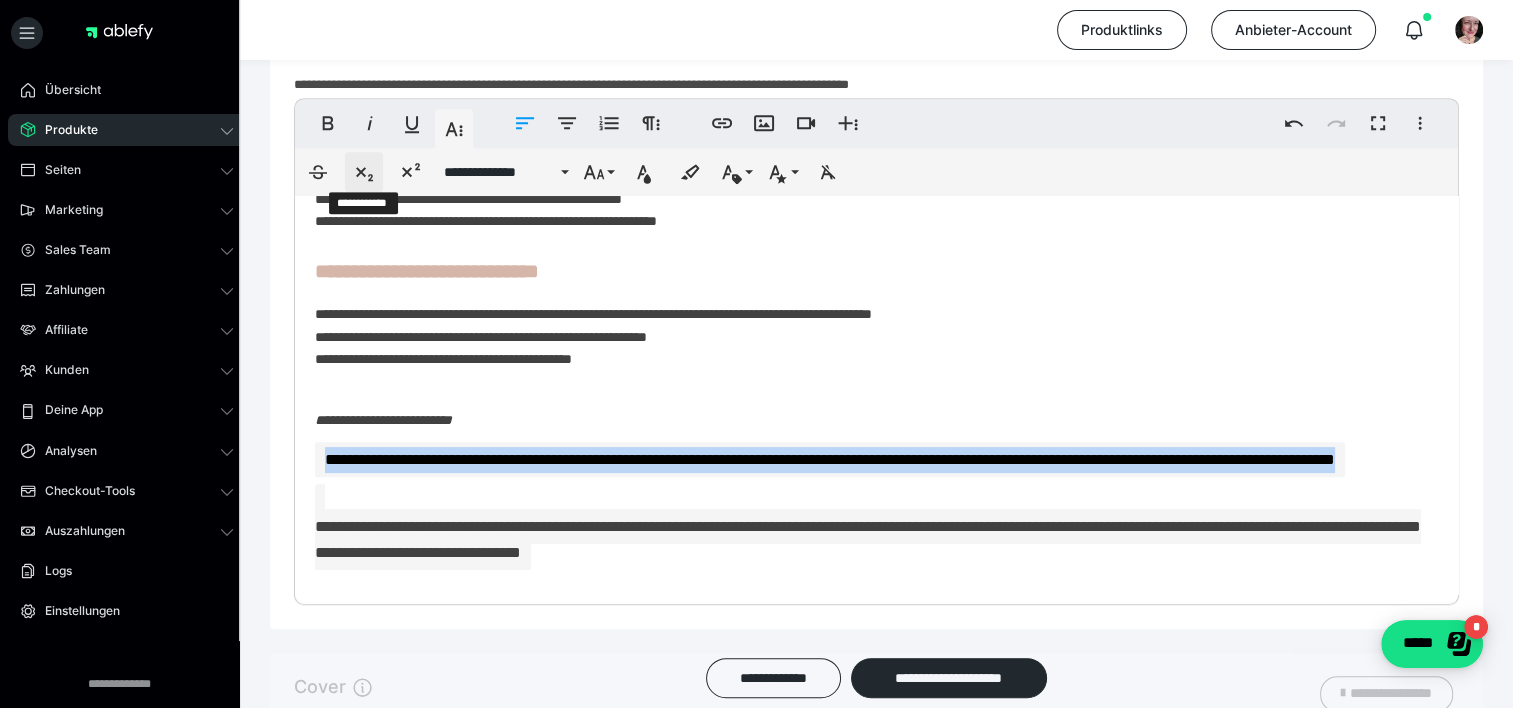 click 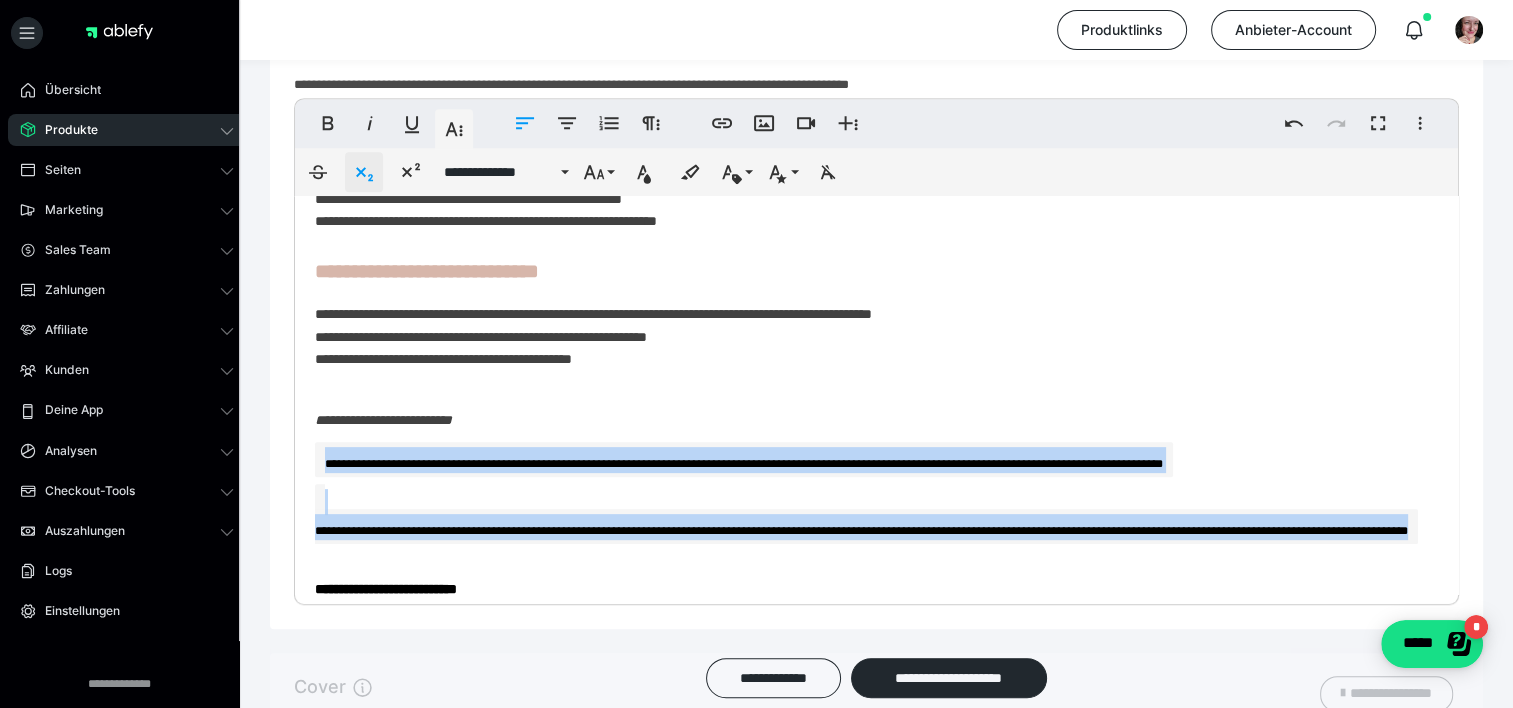 click 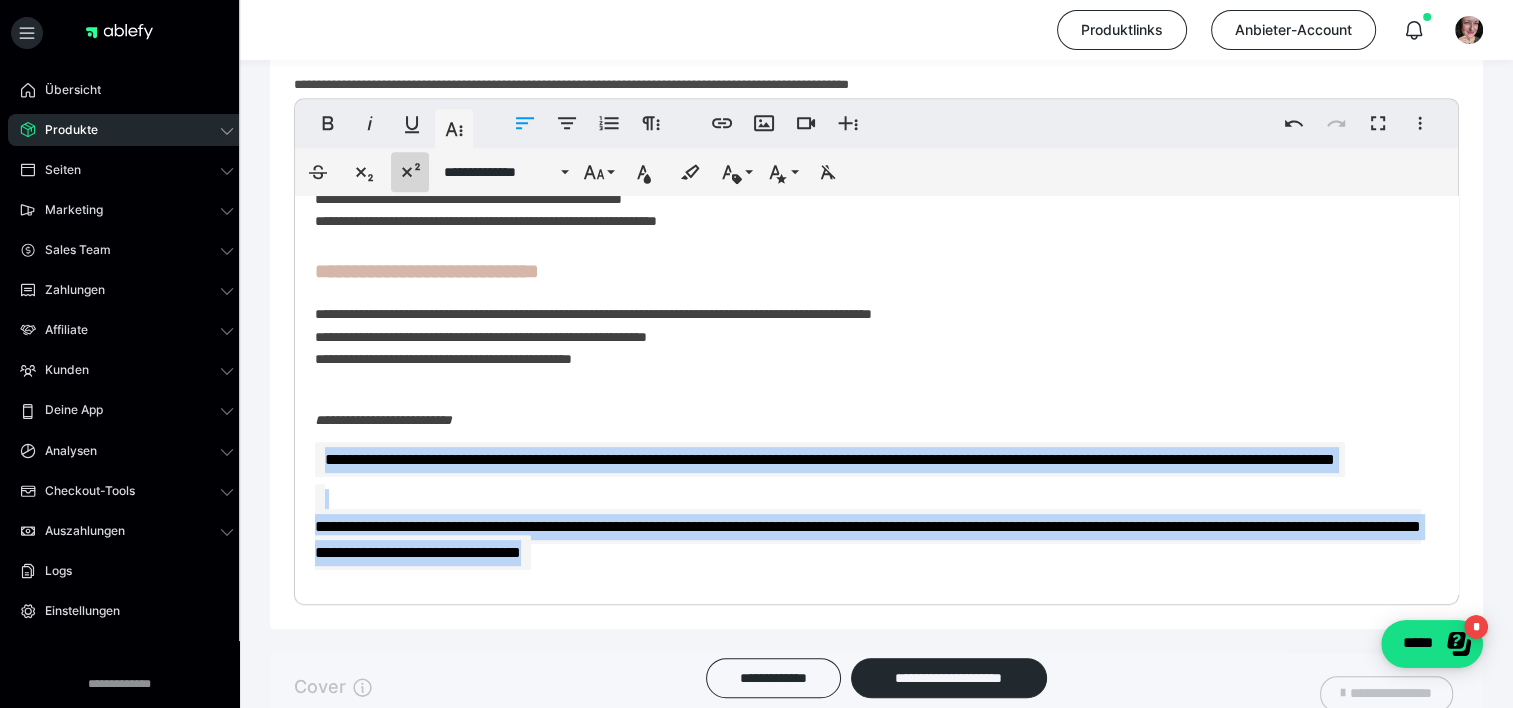 click 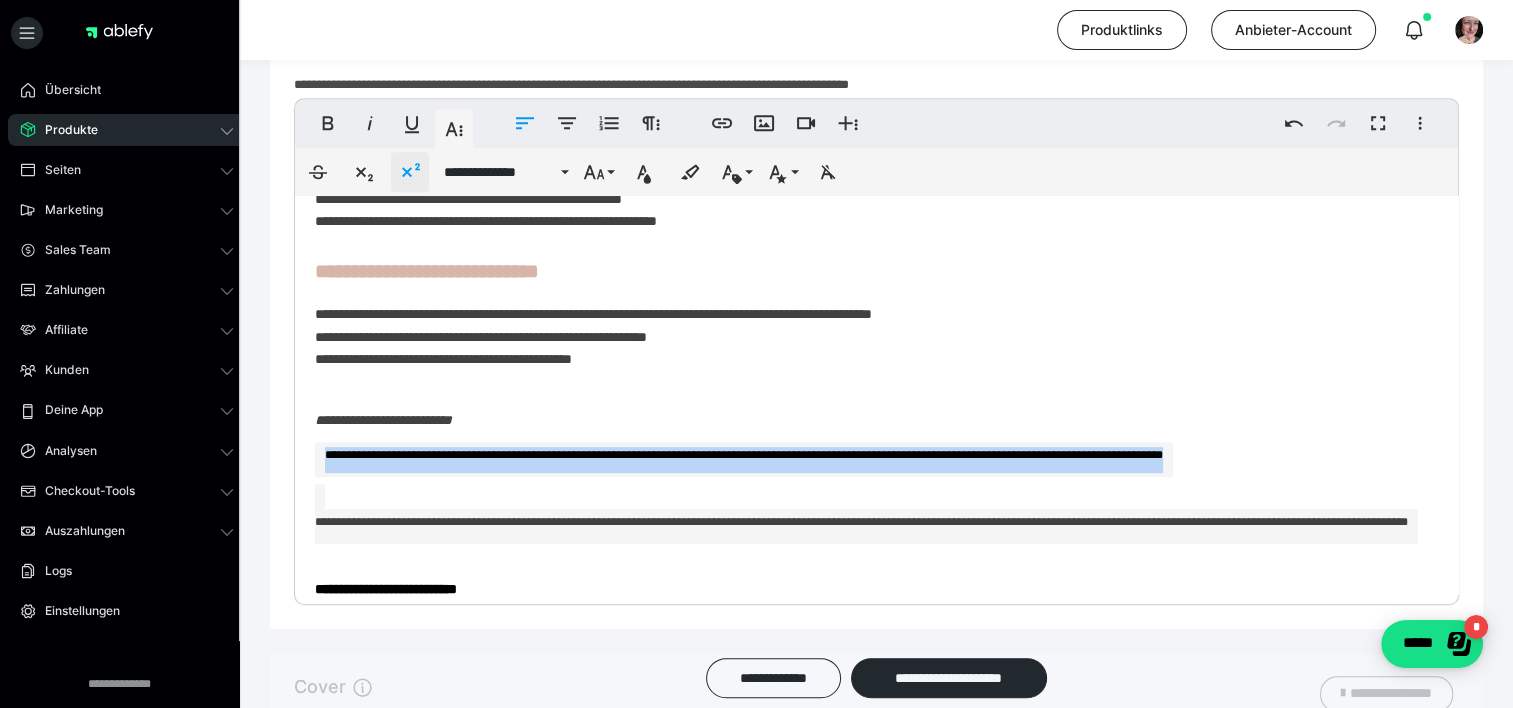 click 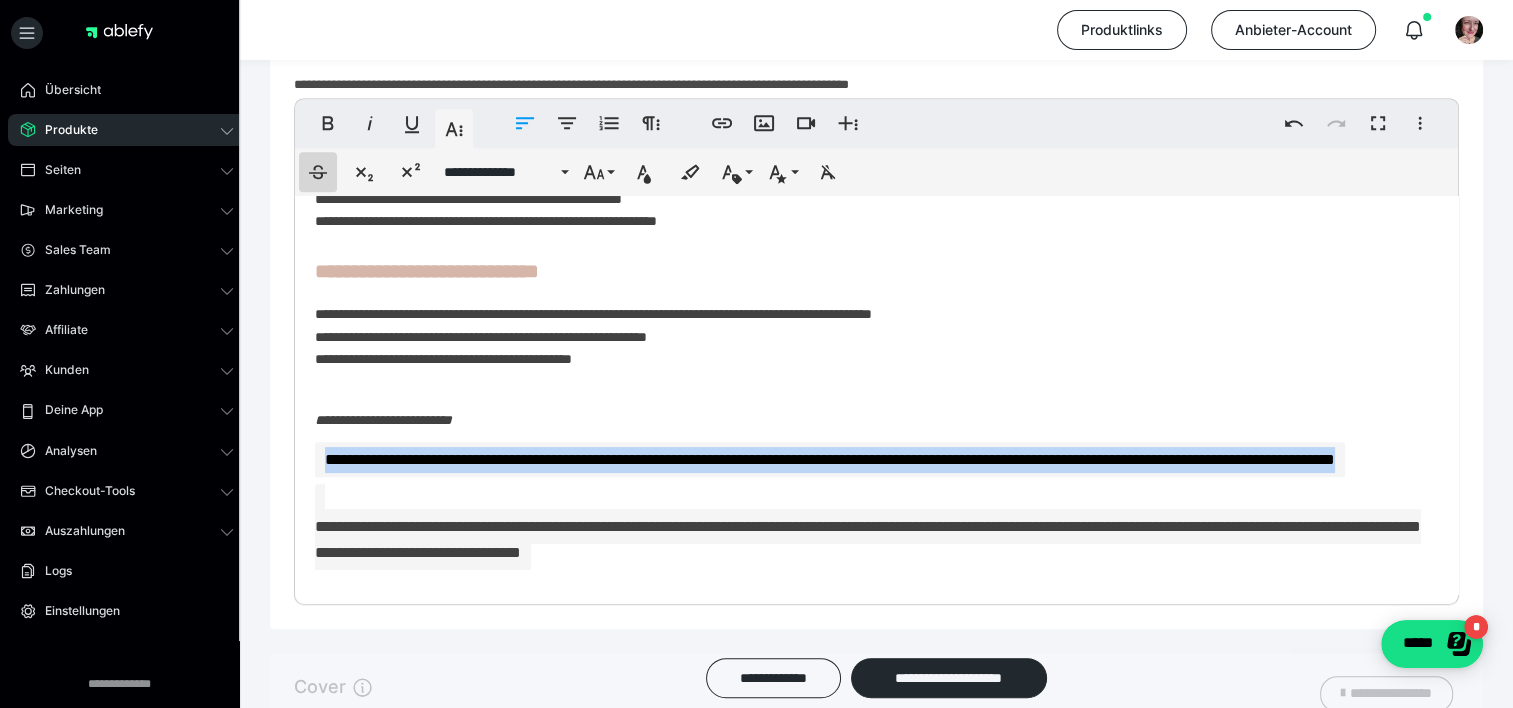 click 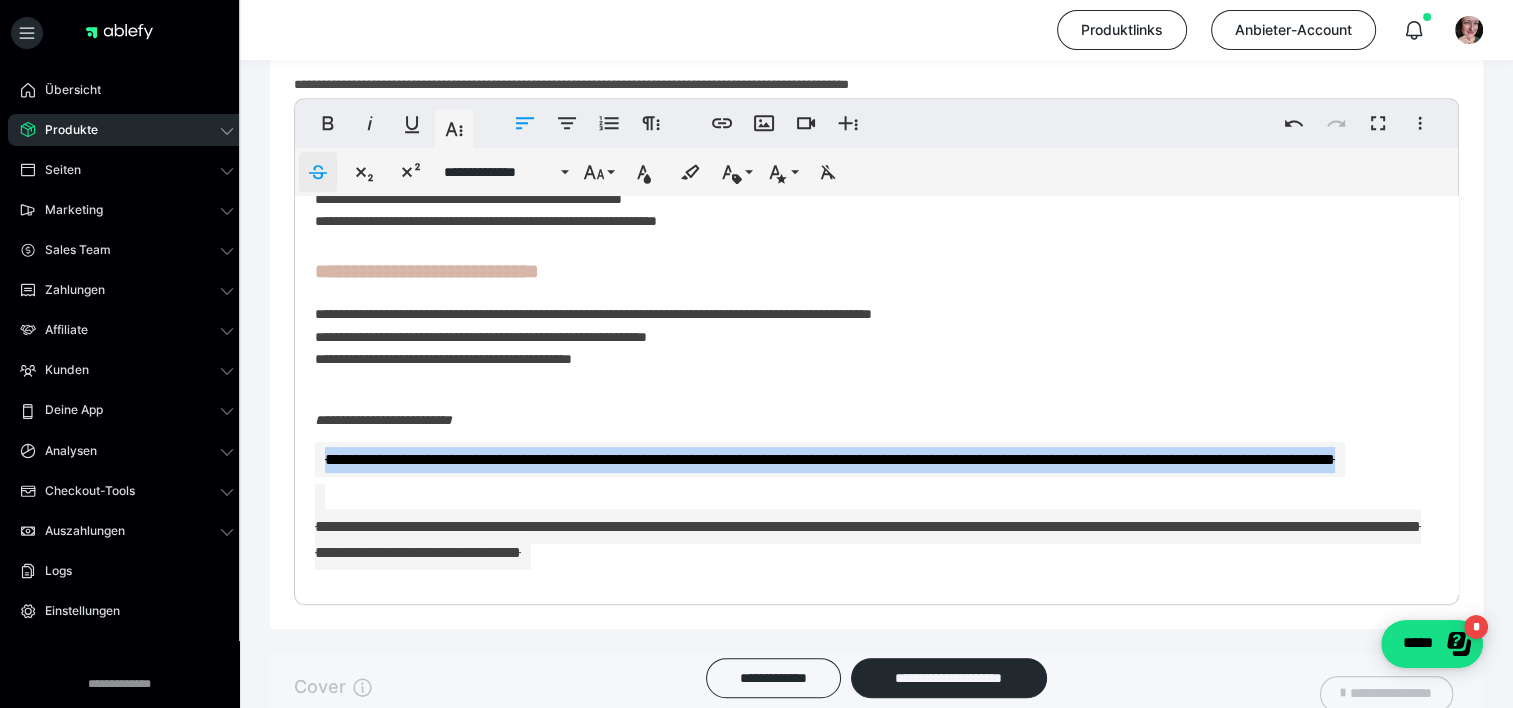 click 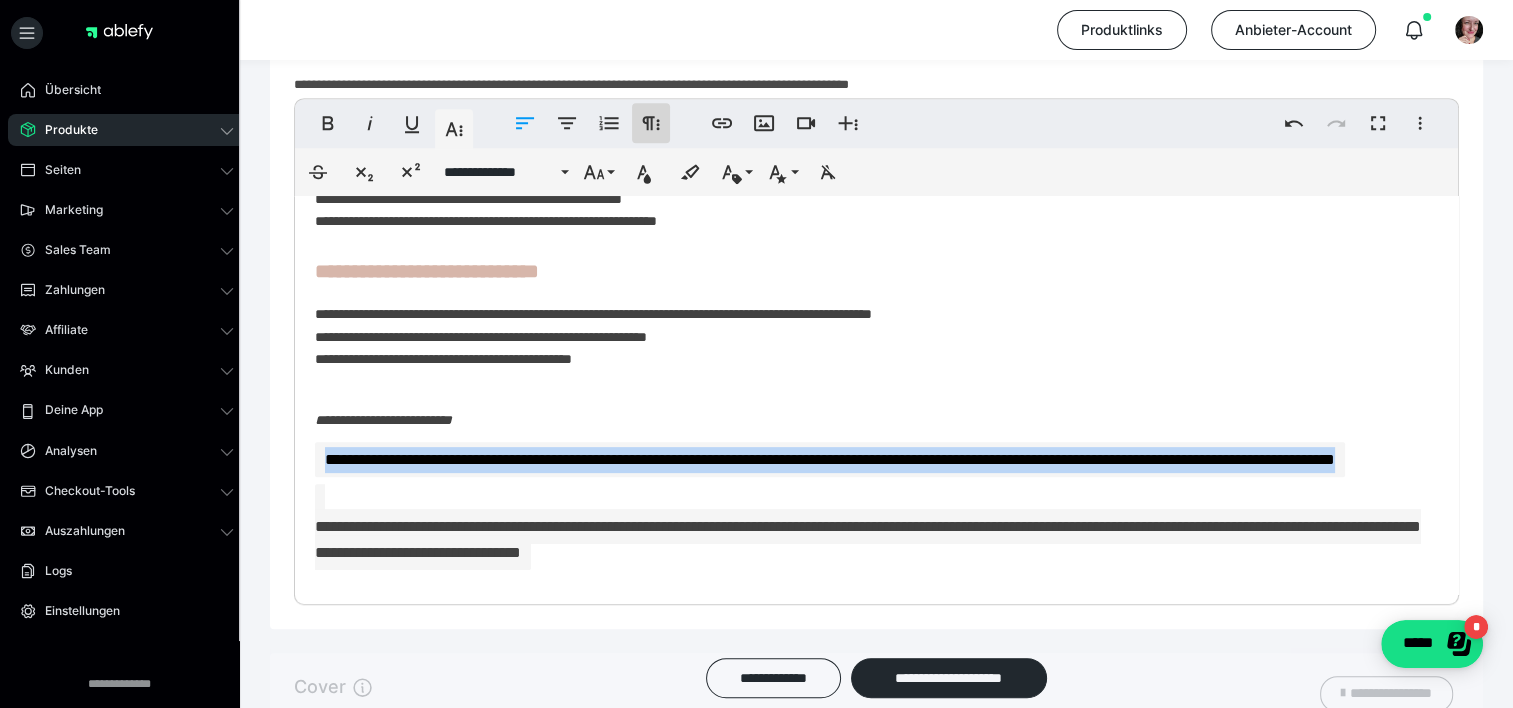 click 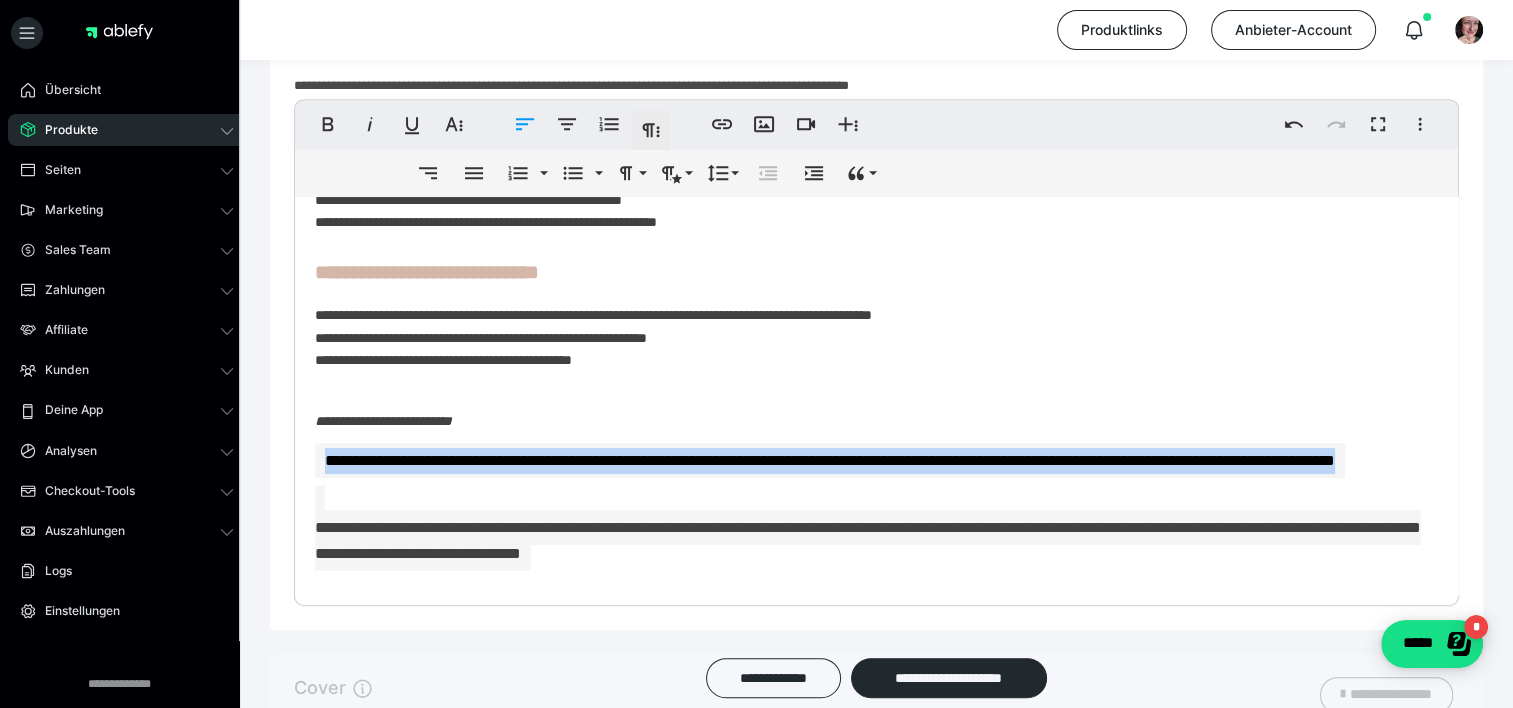 scroll, scrollTop: 1056, scrollLeft: 0, axis: vertical 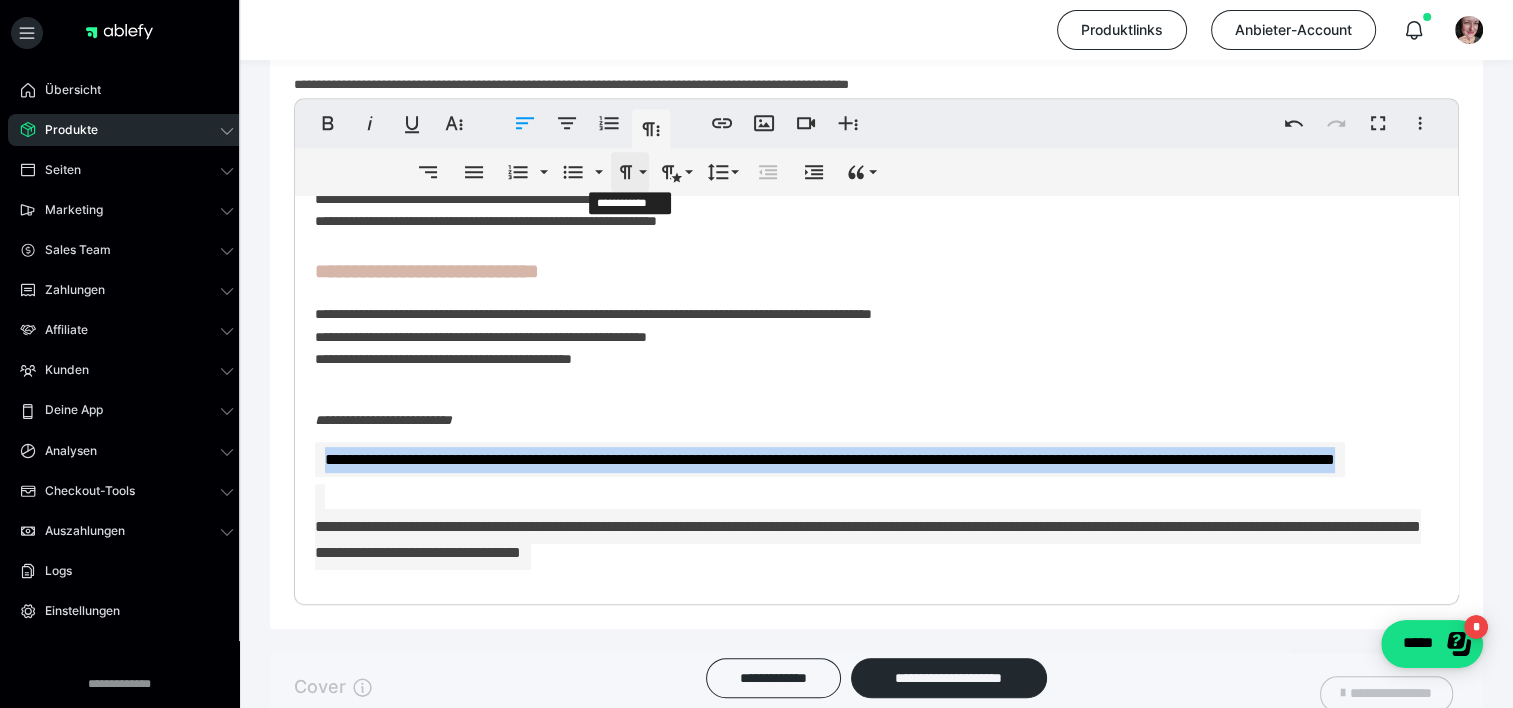 click 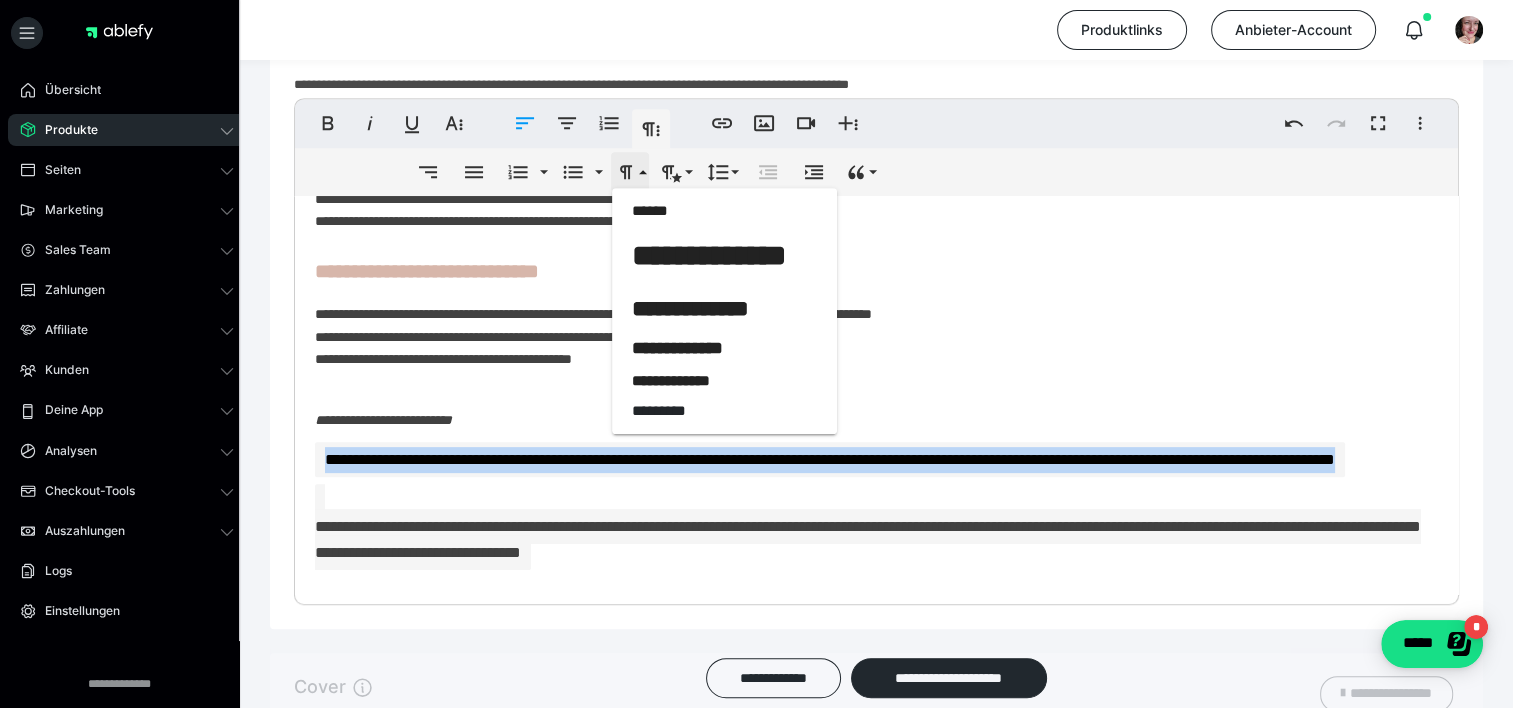 click 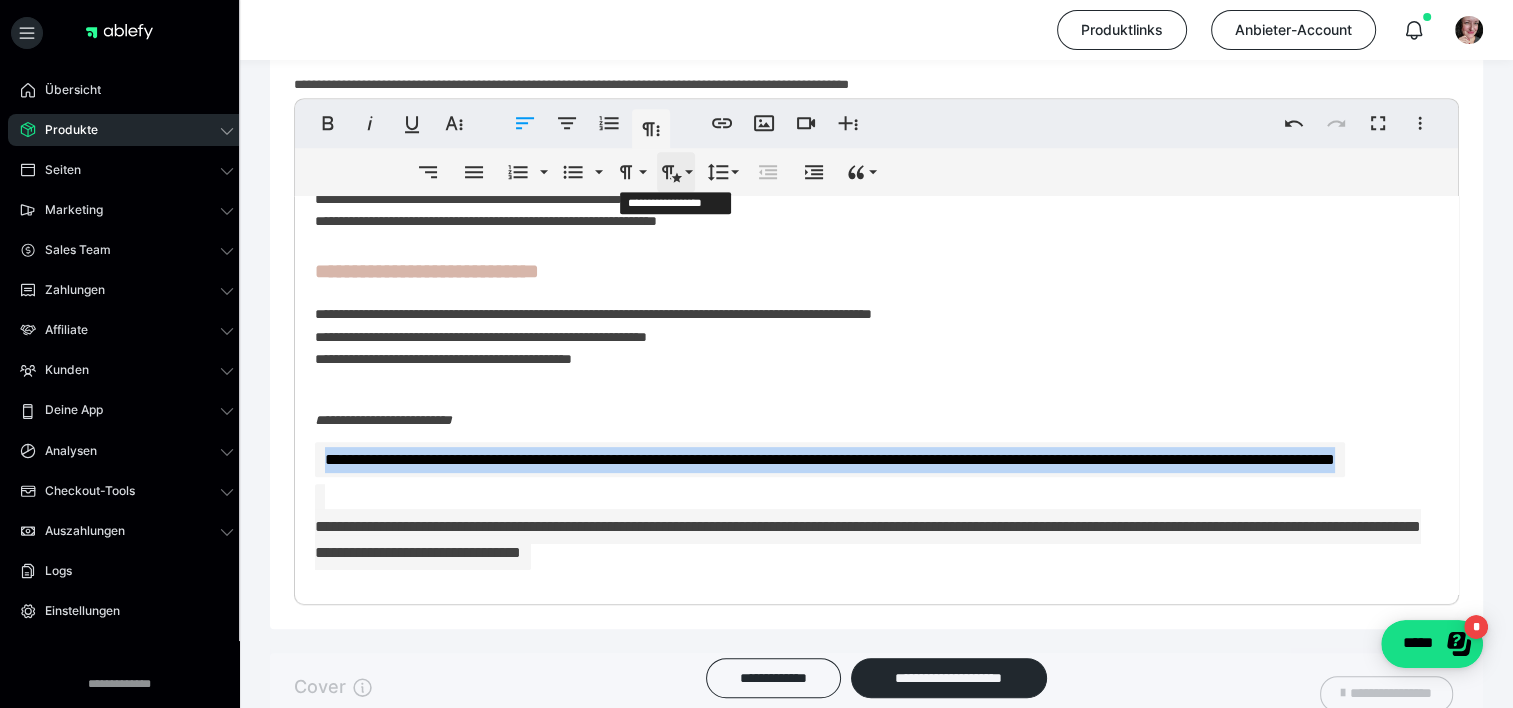 click on "**********" at bounding box center (676, 172) 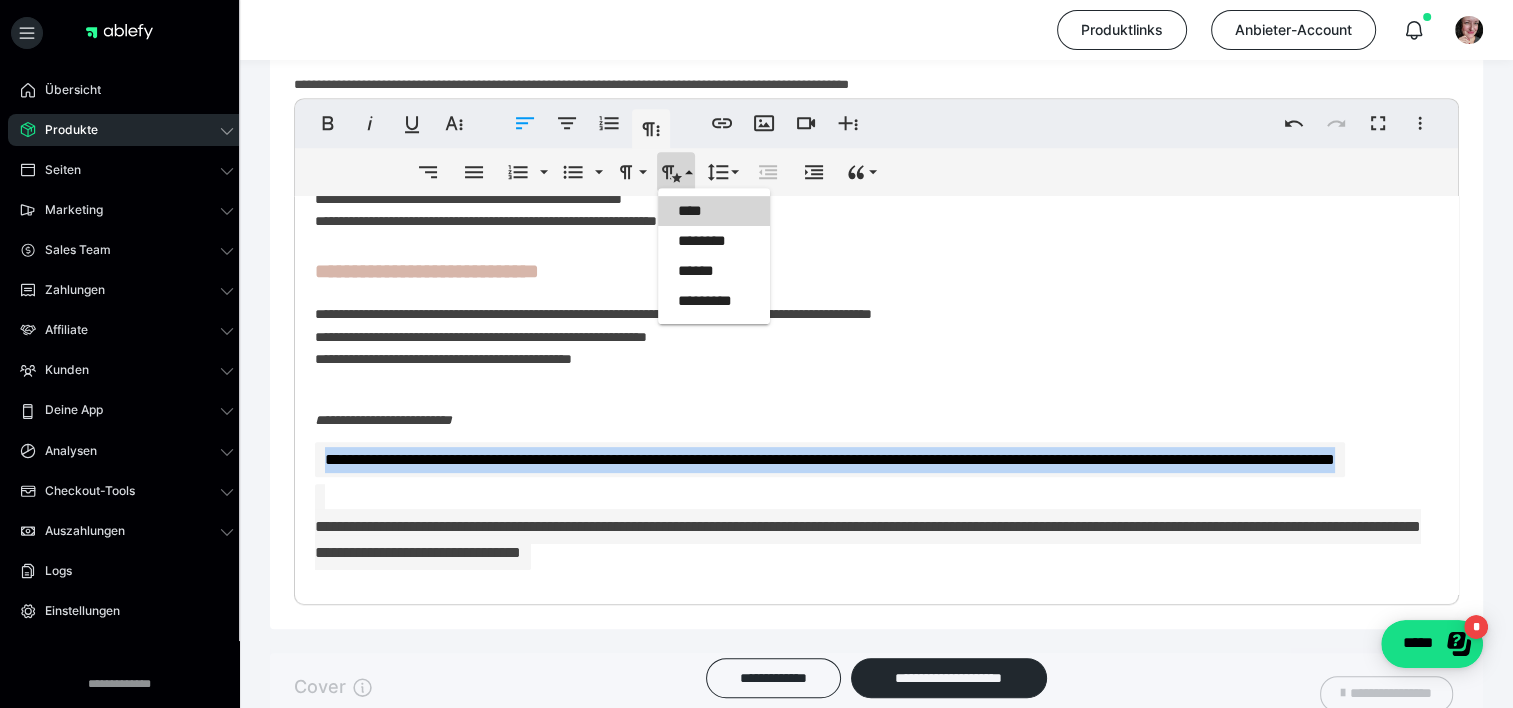 click on "****" at bounding box center [714, 211] 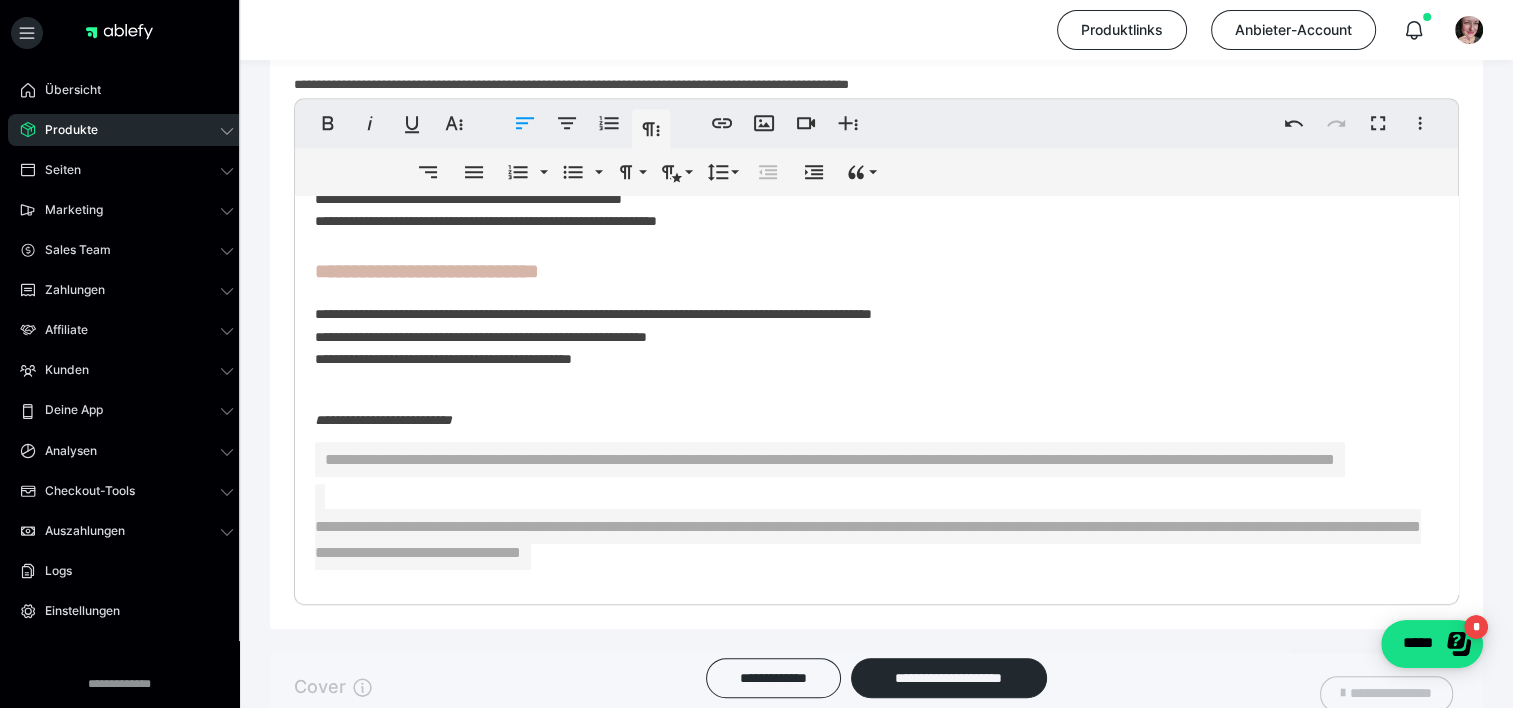 click on "**********" at bounding box center [869, 39] 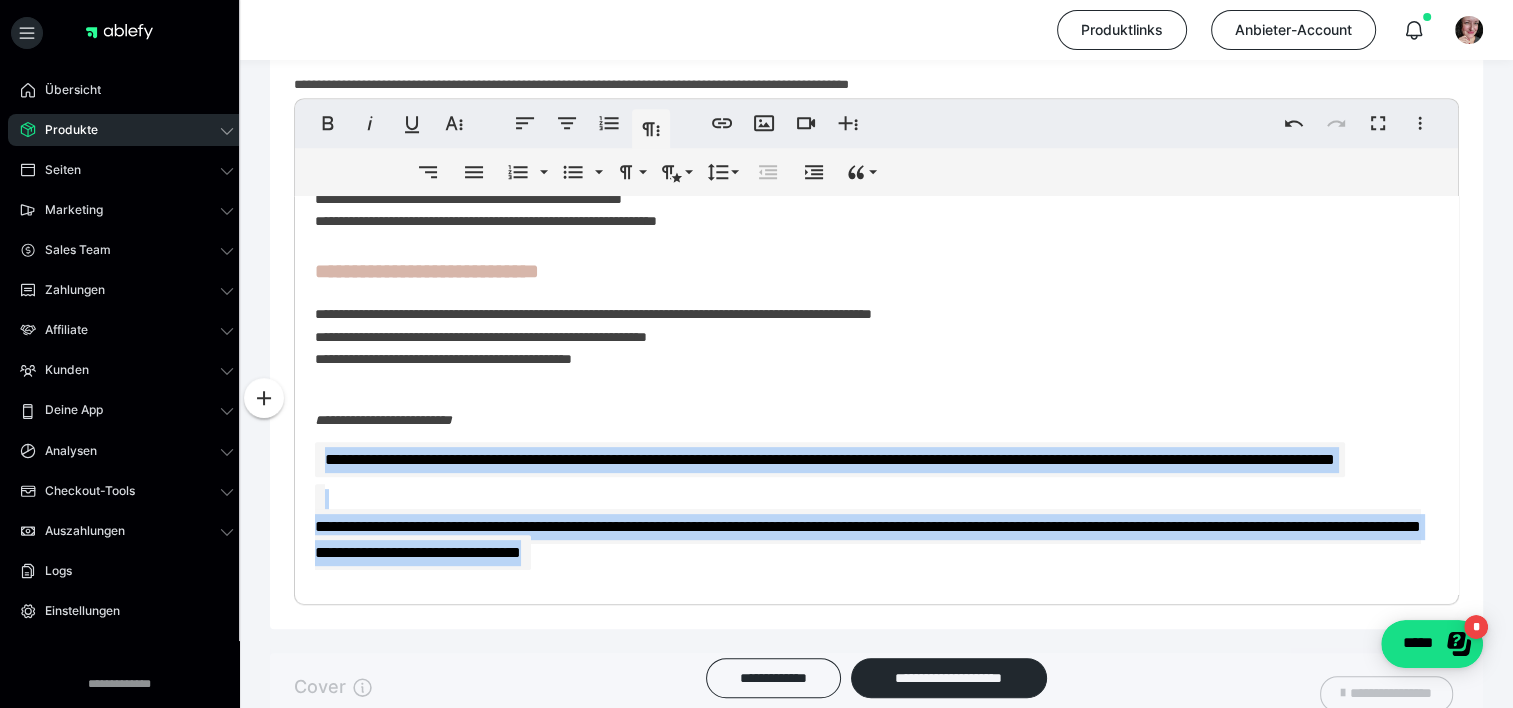 drag, startPoint x: 520, startPoint y: 560, endPoint x: 308, endPoint y: 454, distance: 237.02321 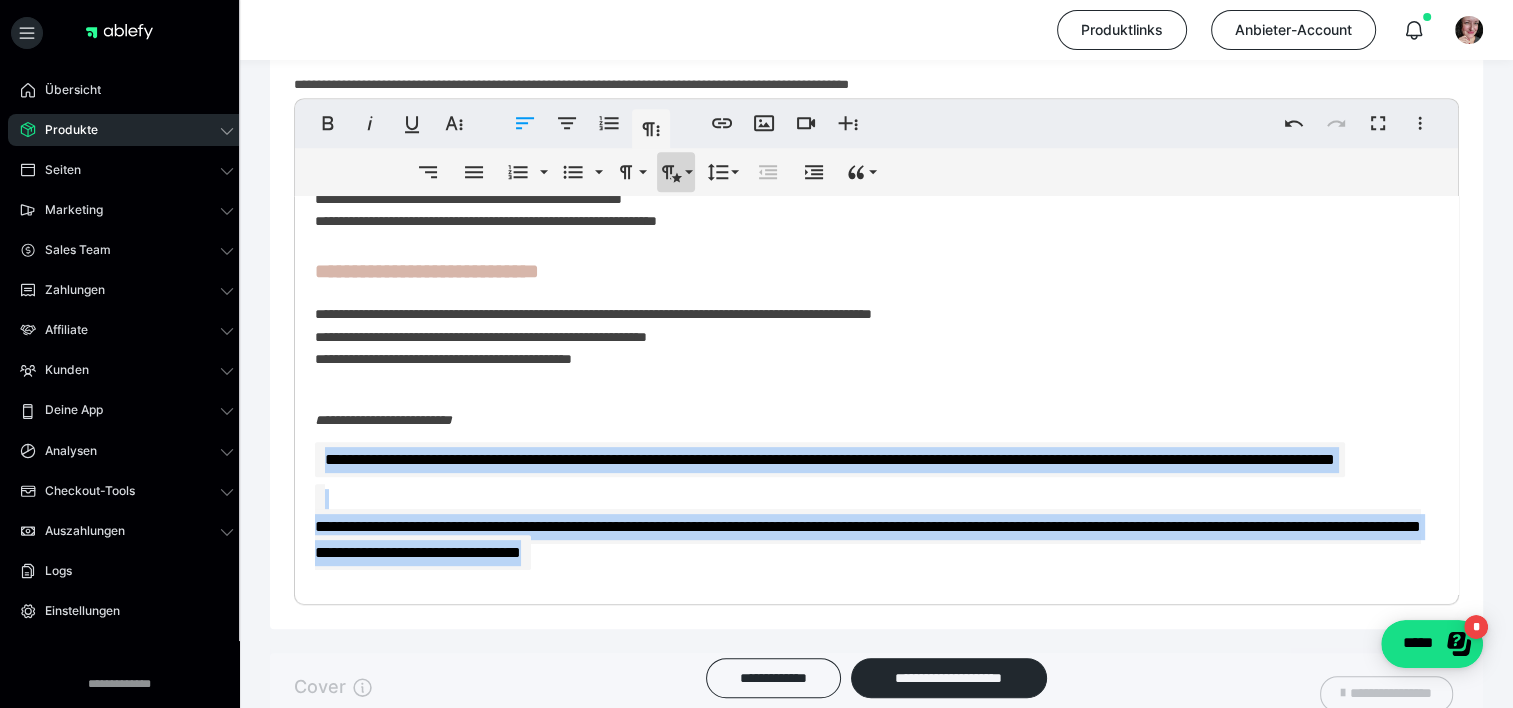 click 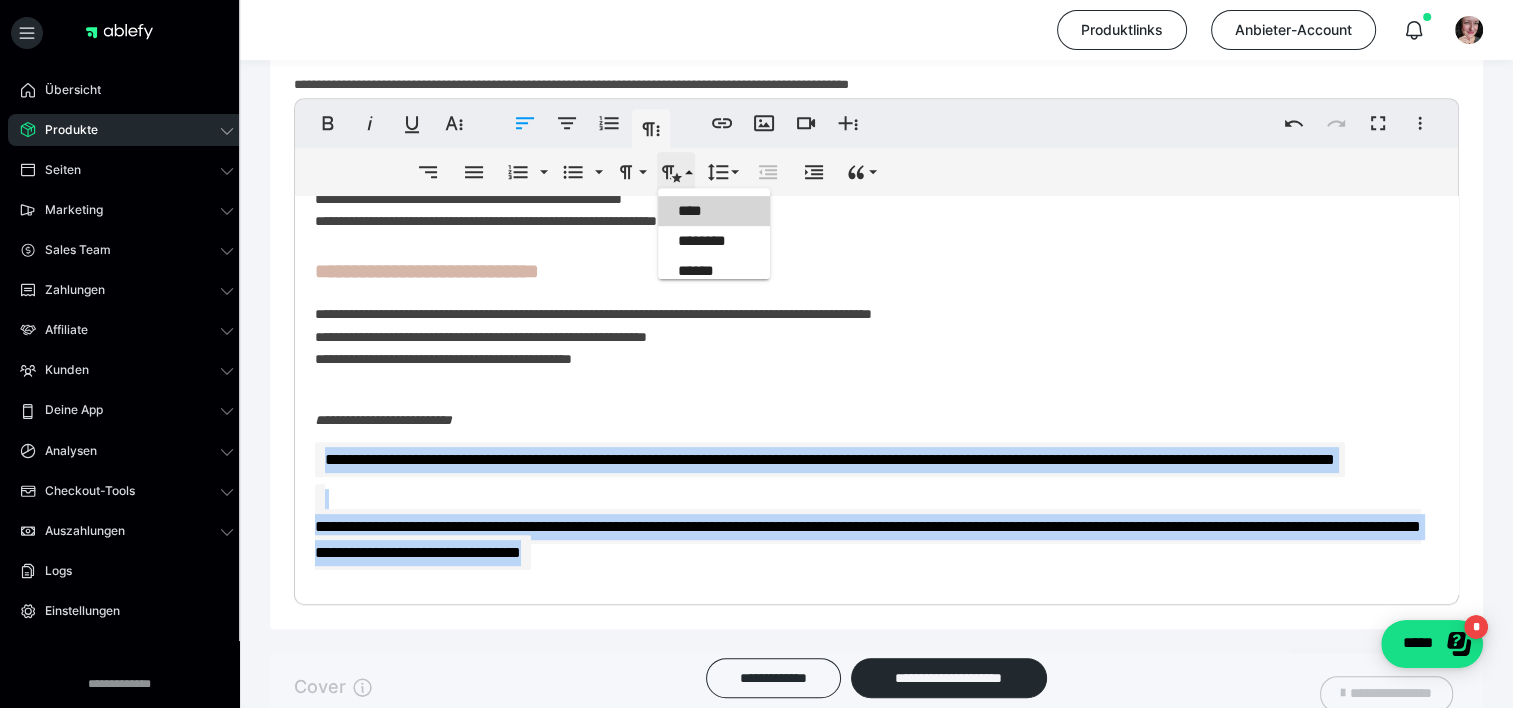 scroll, scrollTop: 0, scrollLeft: 0, axis: both 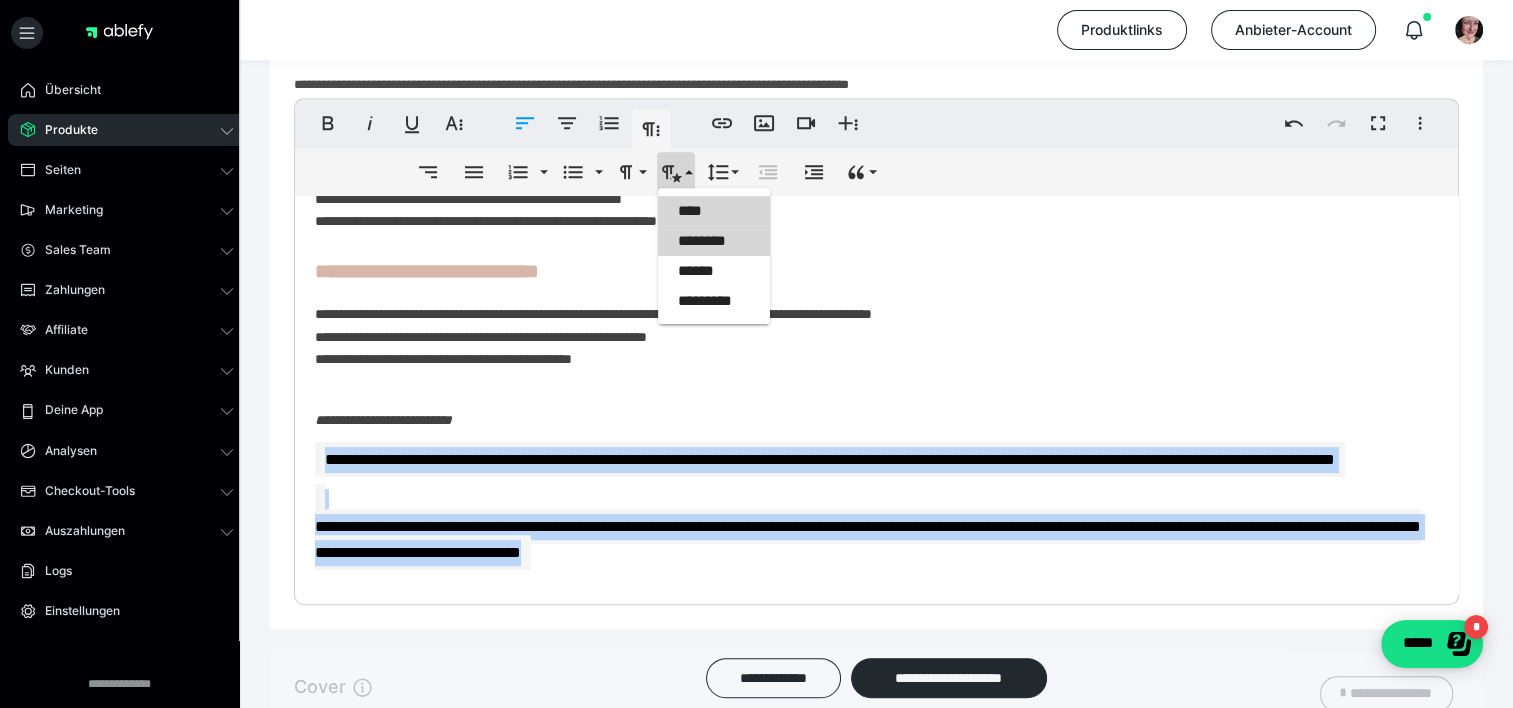click on "********" at bounding box center (714, 241) 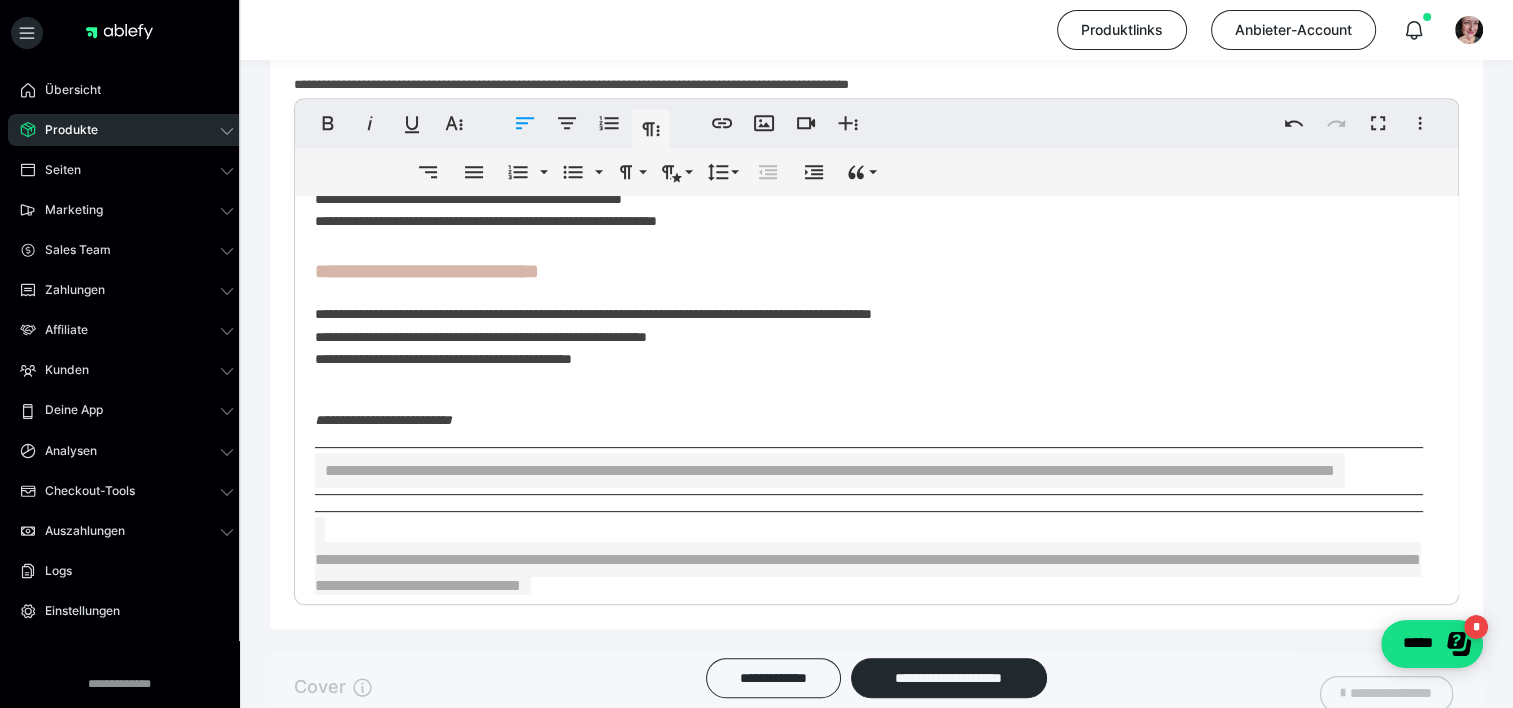 click on "**********" at bounding box center [830, 470] 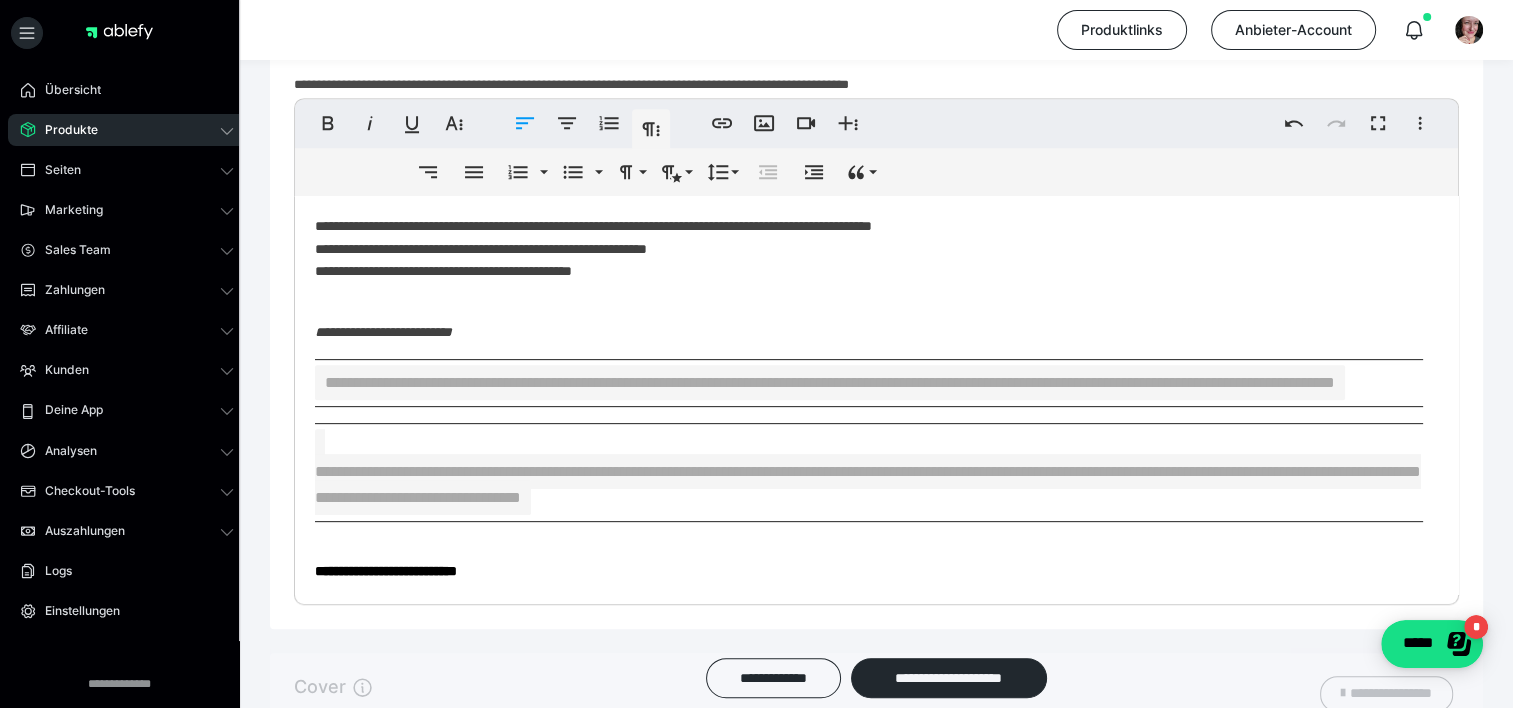 scroll, scrollTop: 855, scrollLeft: 0, axis: vertical 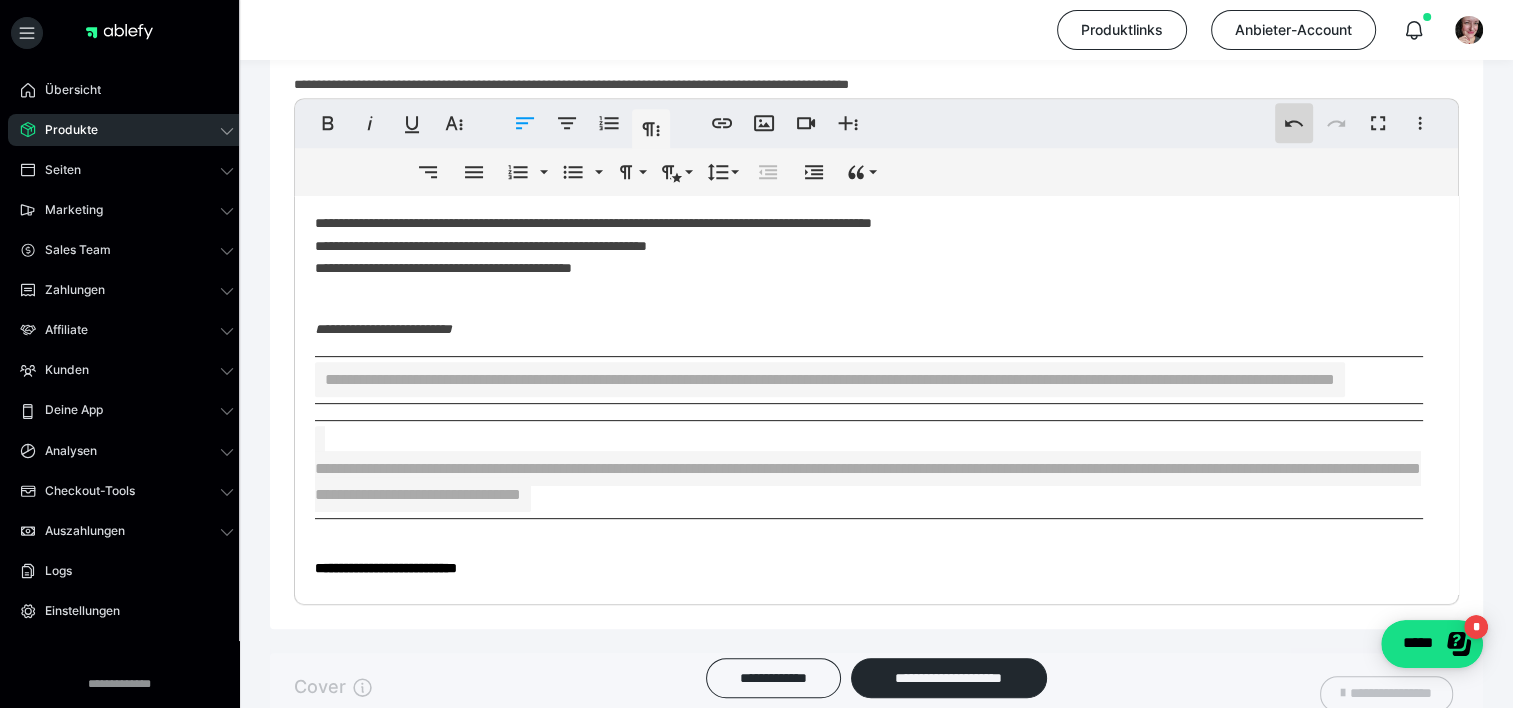 click 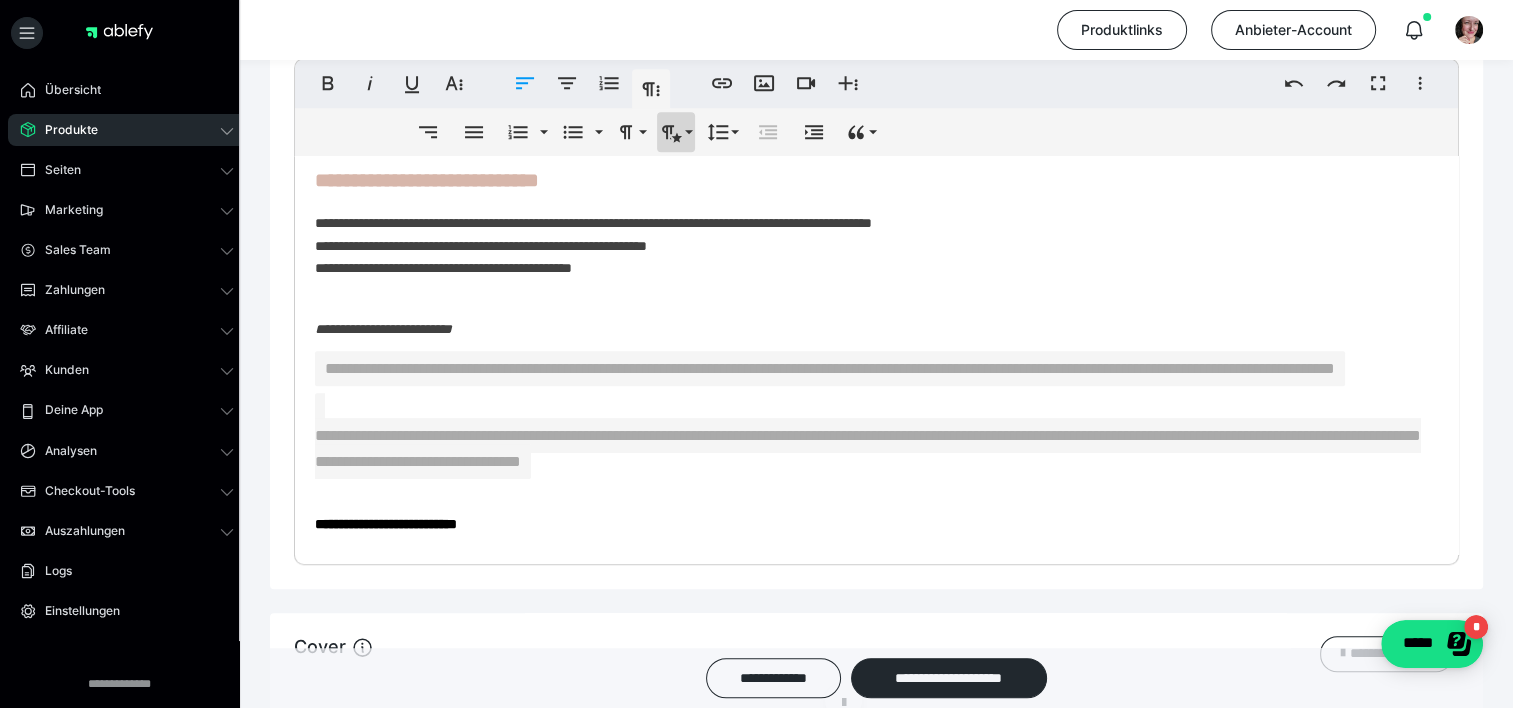 click 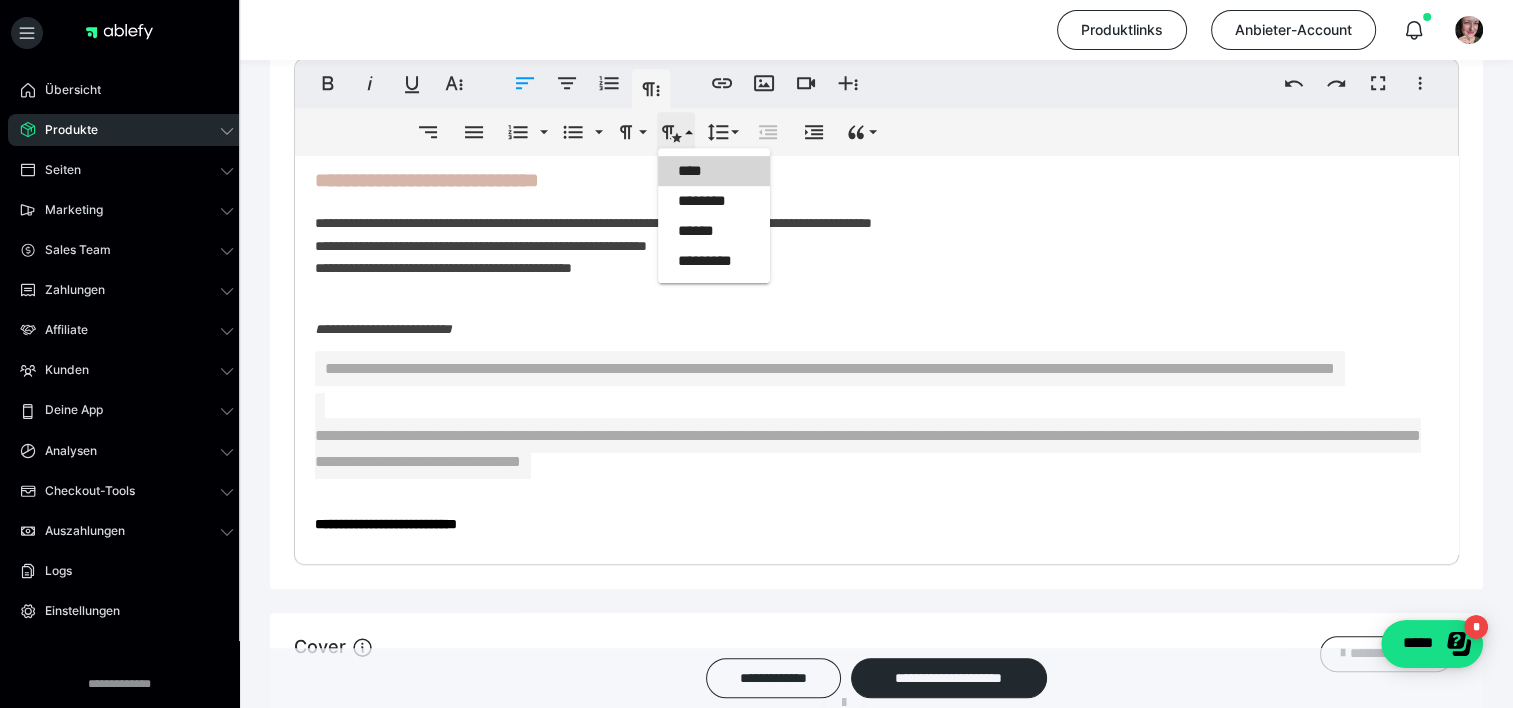 scroll, scrollTop: 0, scrollLeft: 0, axis: both 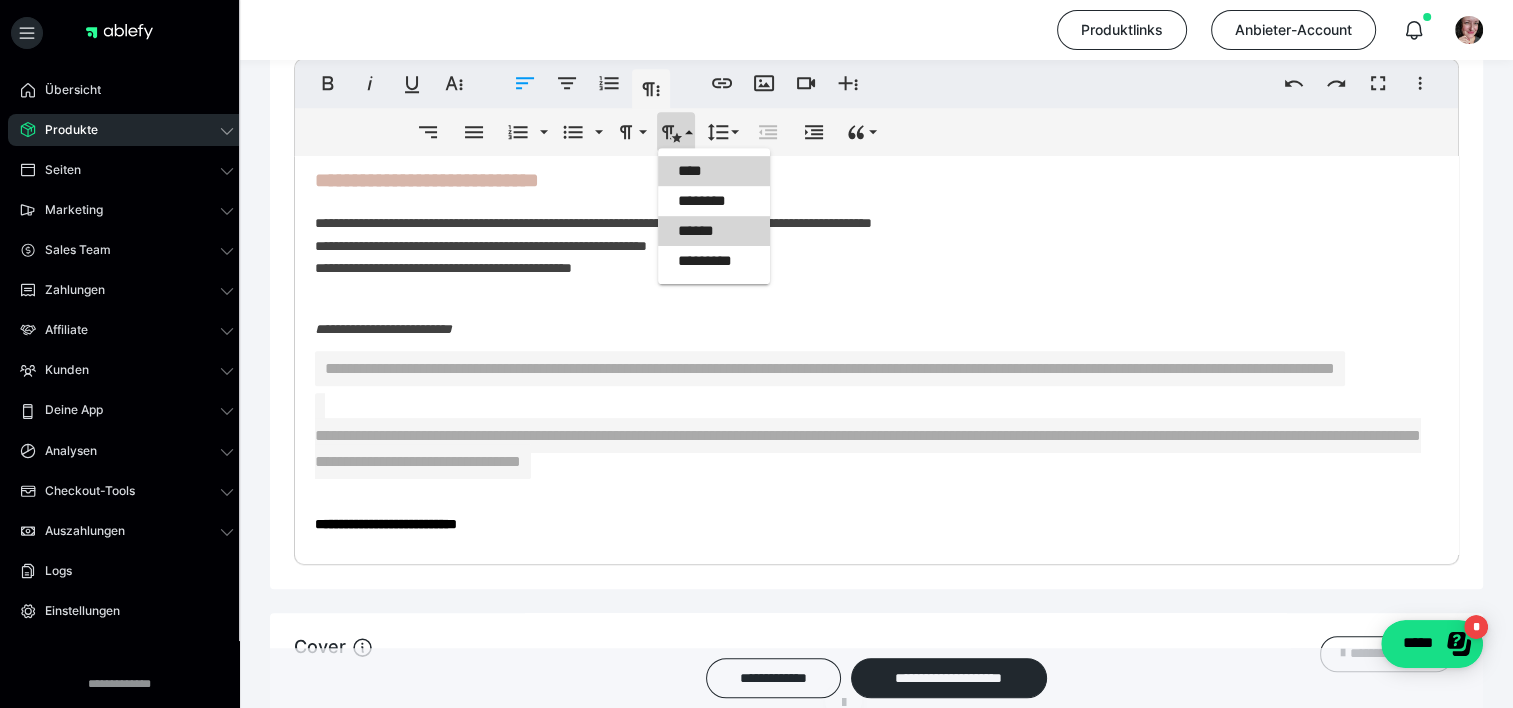 click on "******" at bounding box center (714, 231) 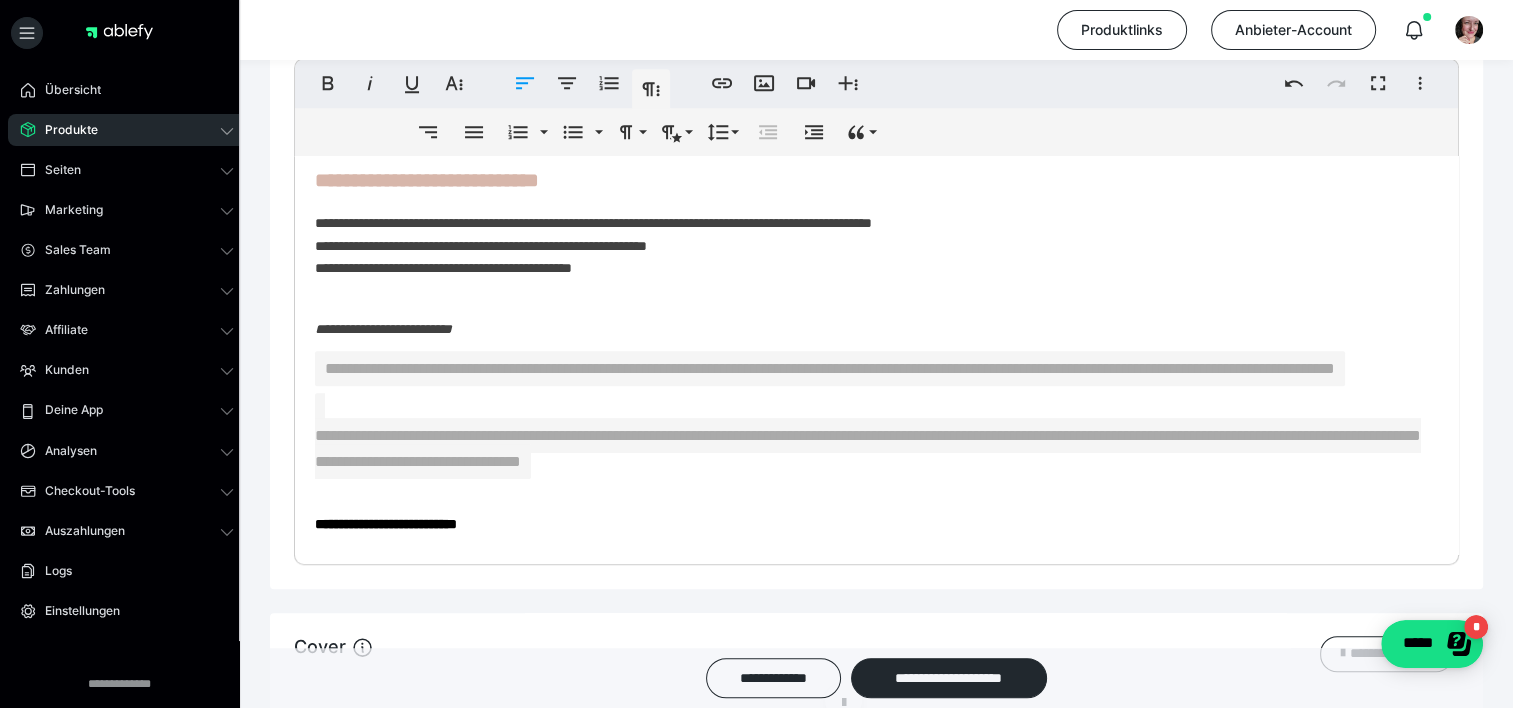 click on "**********" at bounding box center [869, -39] 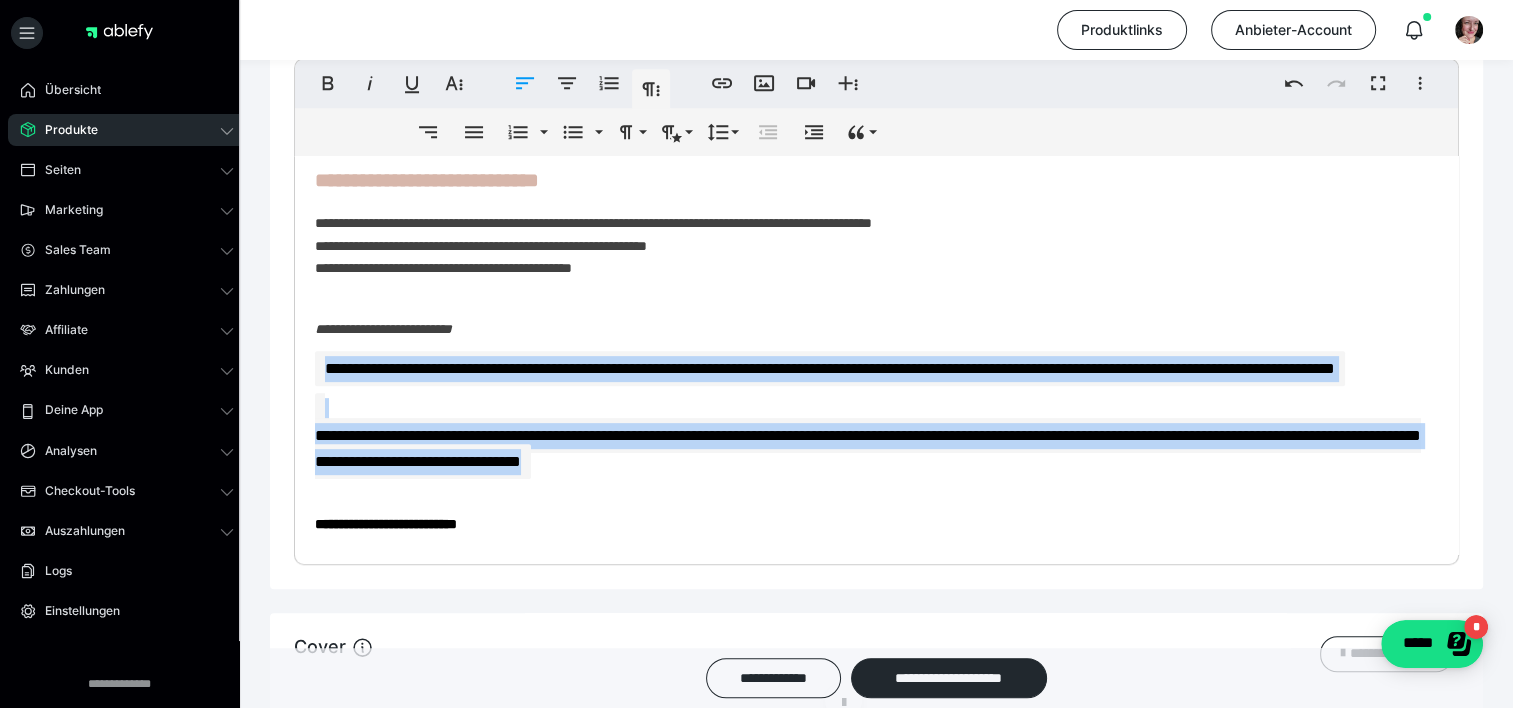 drag, startPoint x: 781, startPoint y: 491, endPoint x: 305, endPoint y: 372, distance: 490.64957 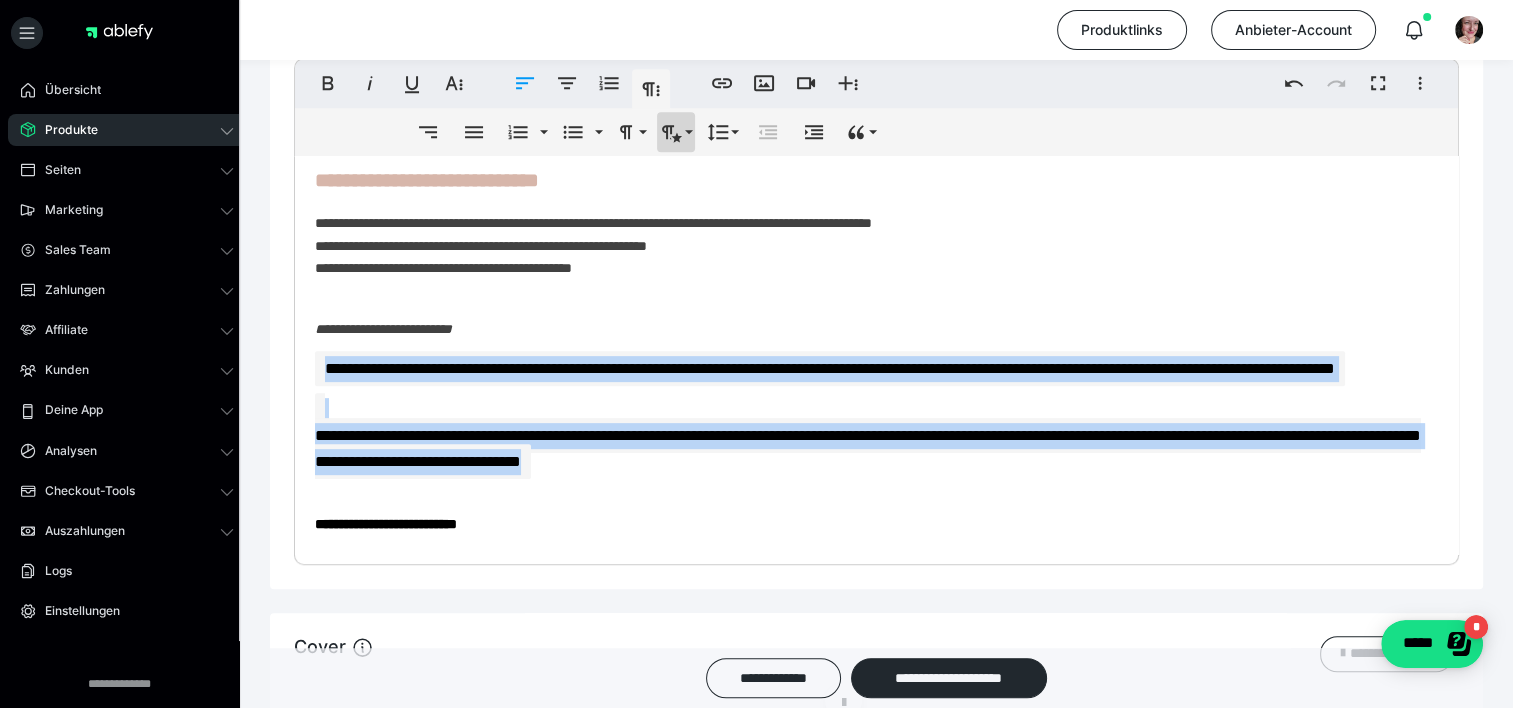 click 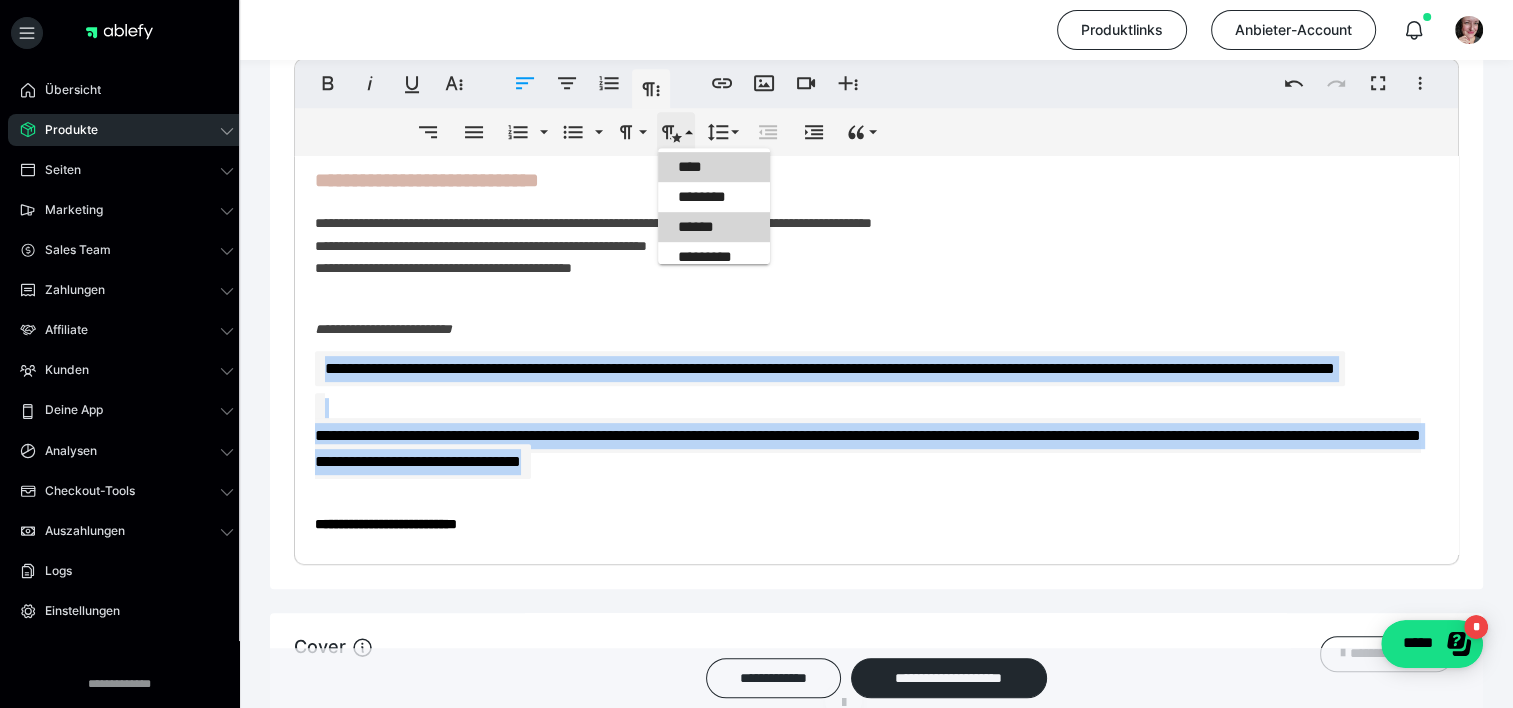 scroll, scrollTop: 0, scrollLeft: 0, axis: both 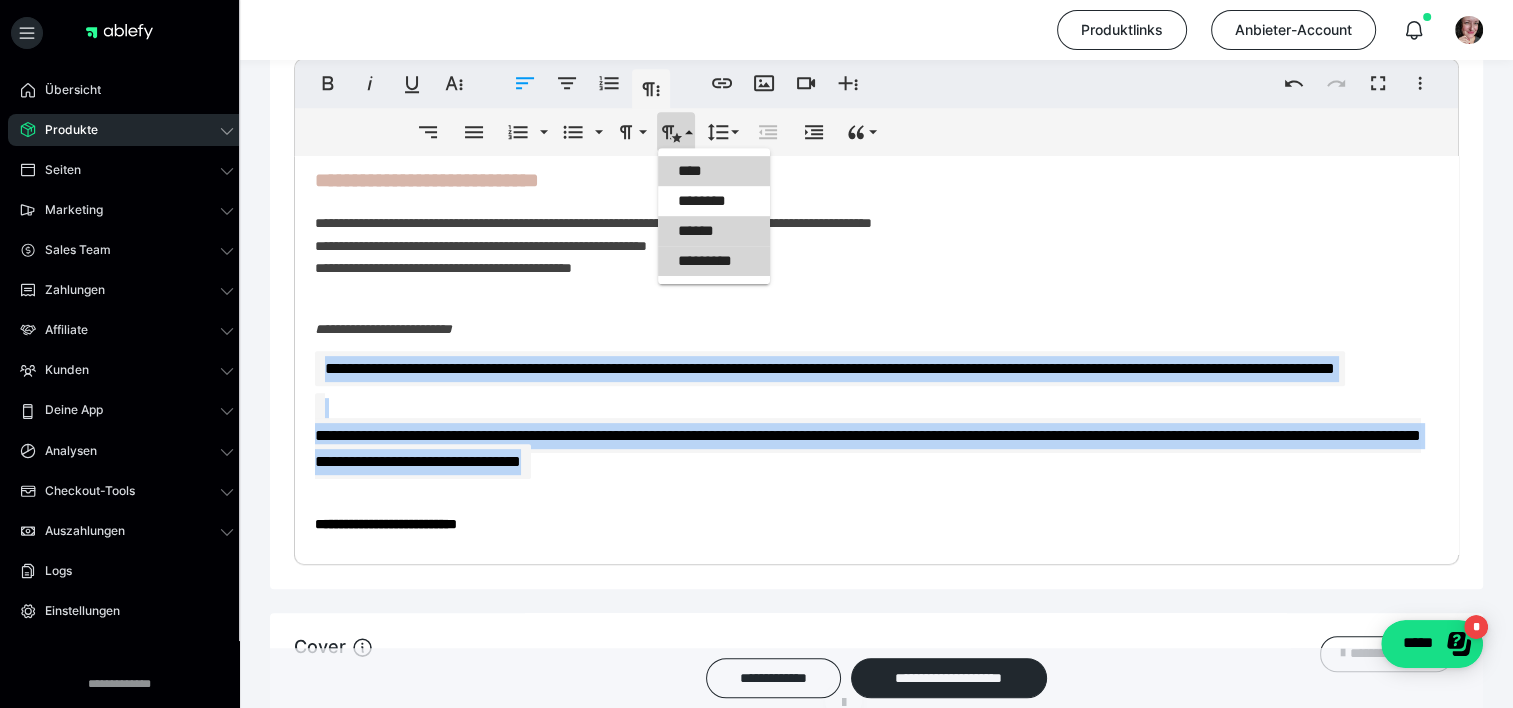 click on "*********" at bounding box center (714, 261) 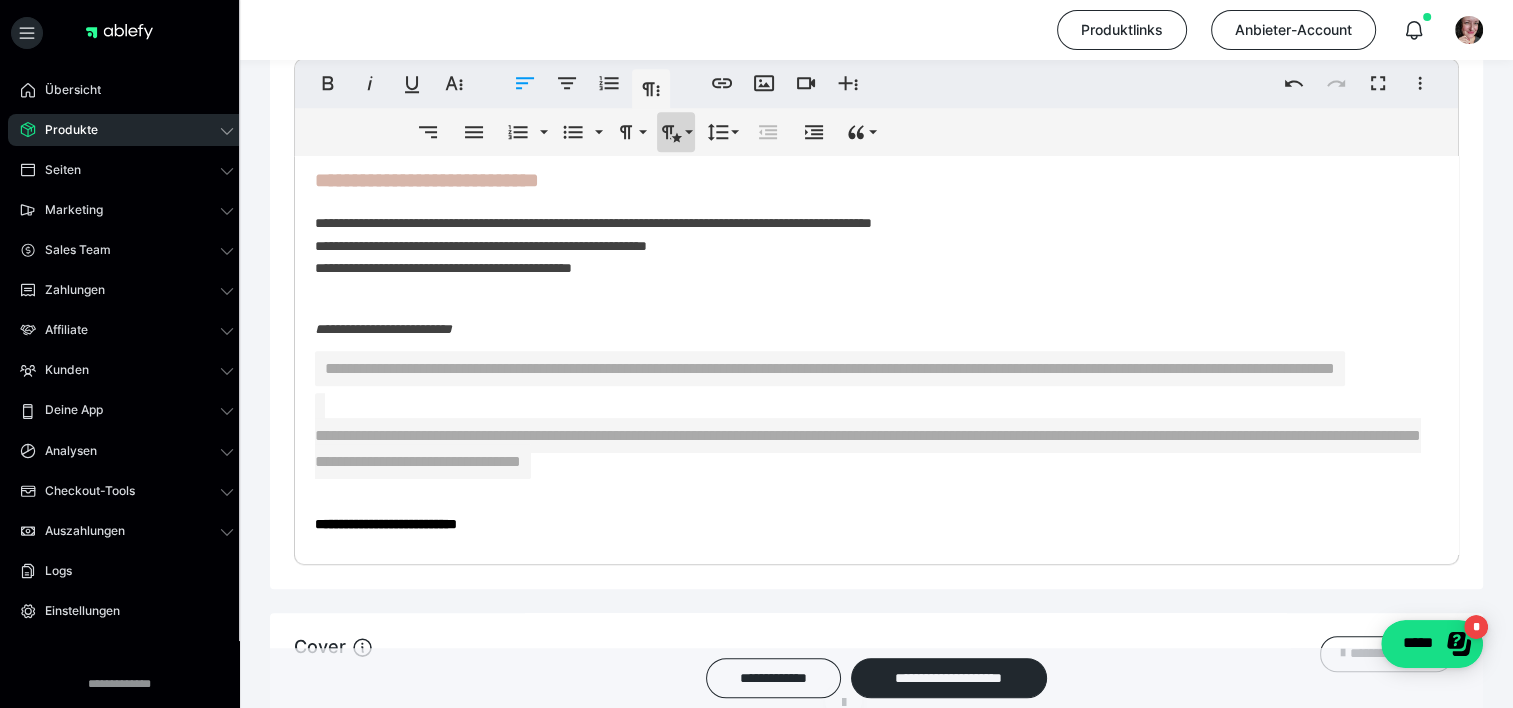 click 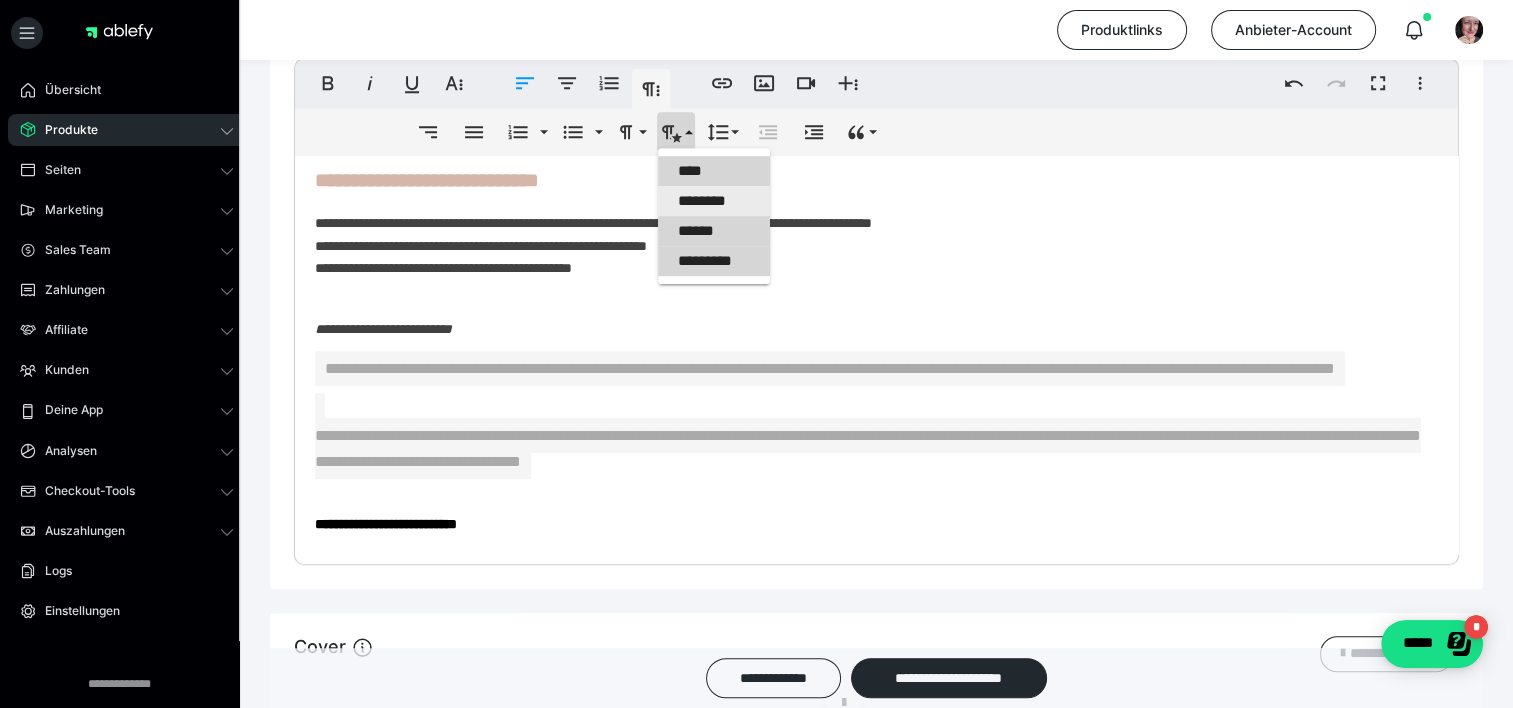 scroll, scrollTop: 0, scrollLeft: 0, axis: both 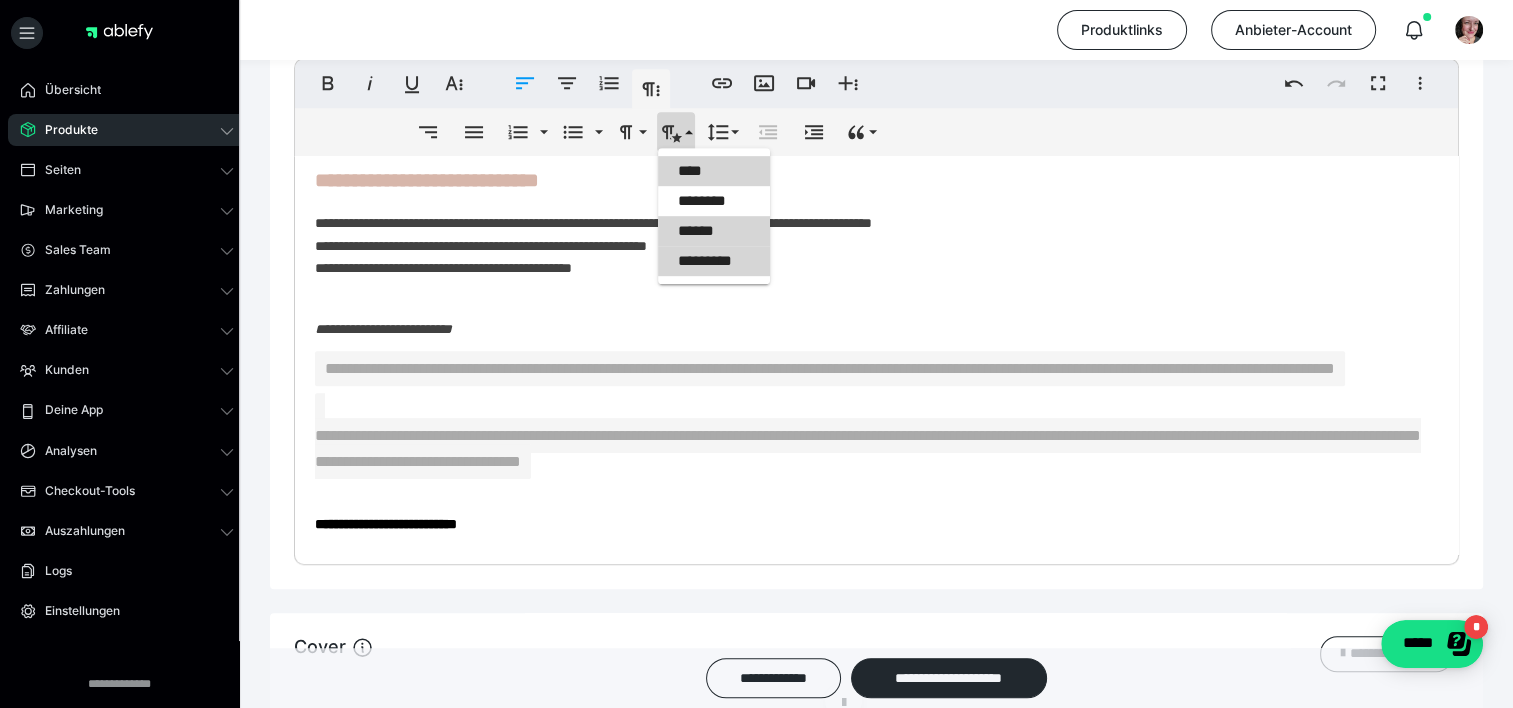 click on "****" at bounding box center (714, 171) 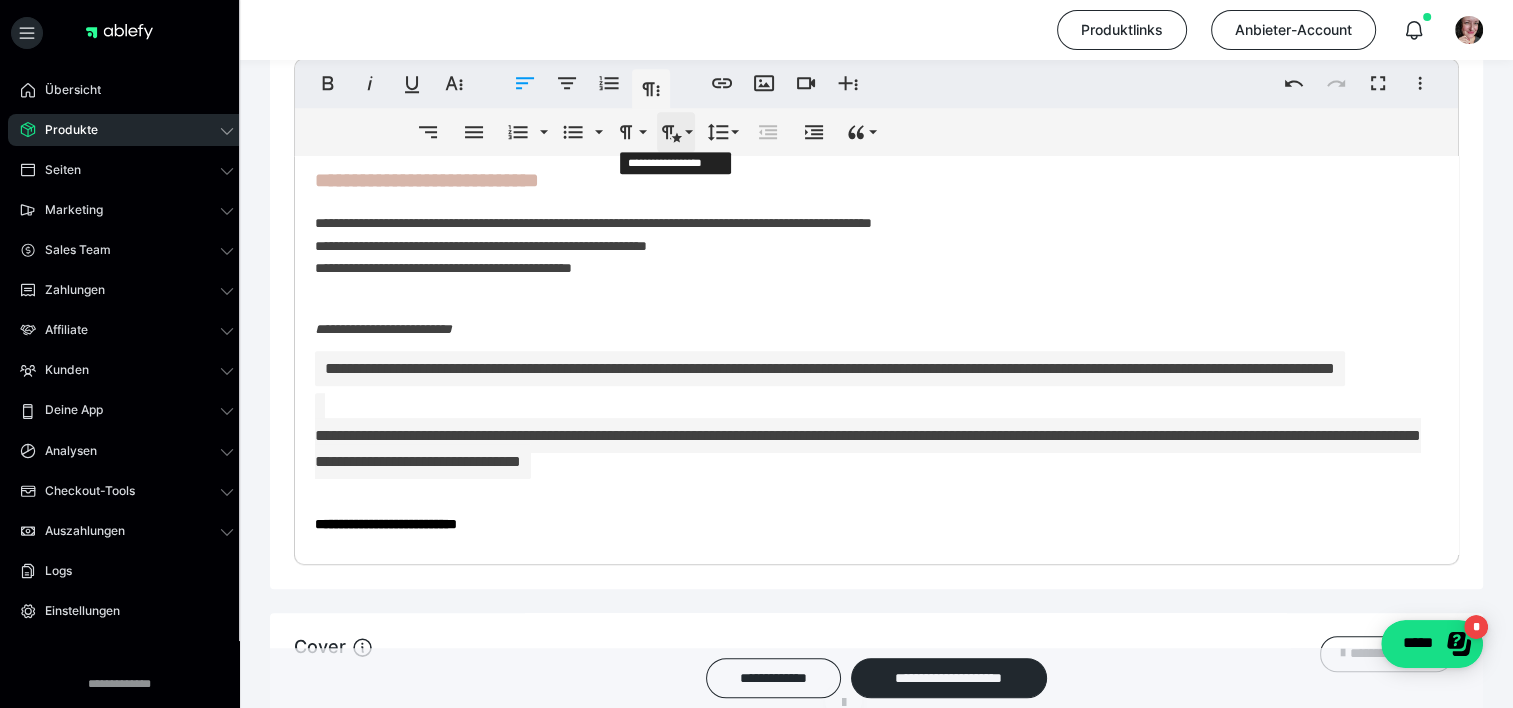 click 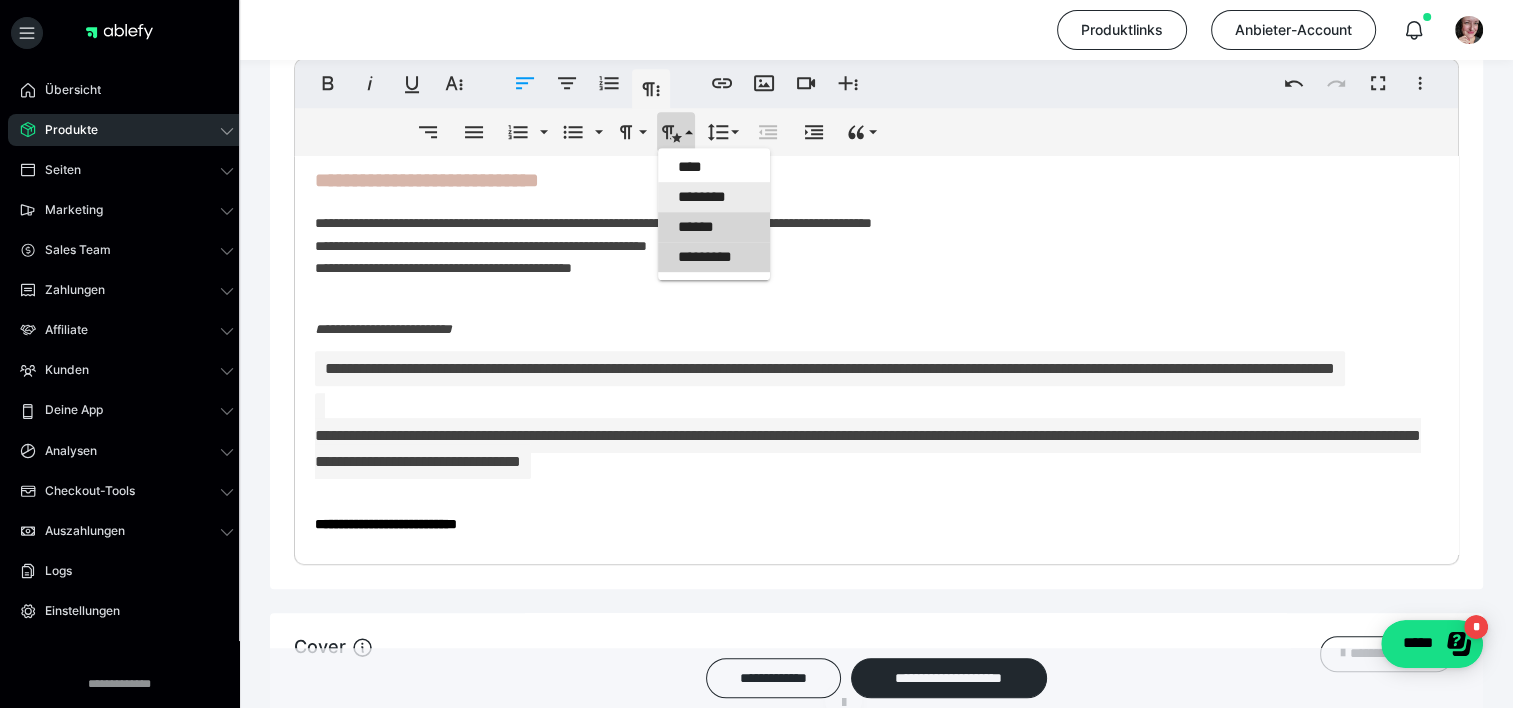 scroll, scrollTop: 0, scrollLeft: 0, axis: both 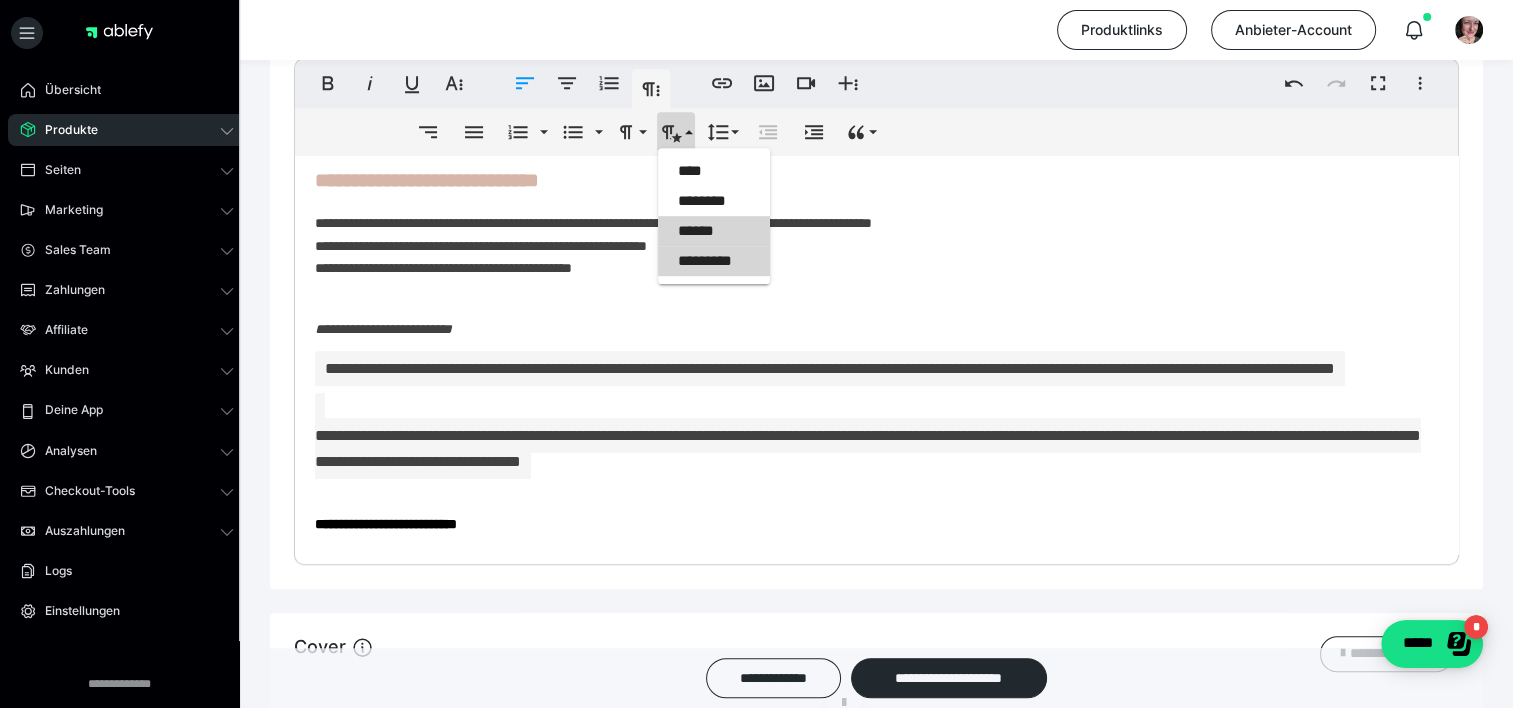 click on "******" at bounding box center (714, 231) 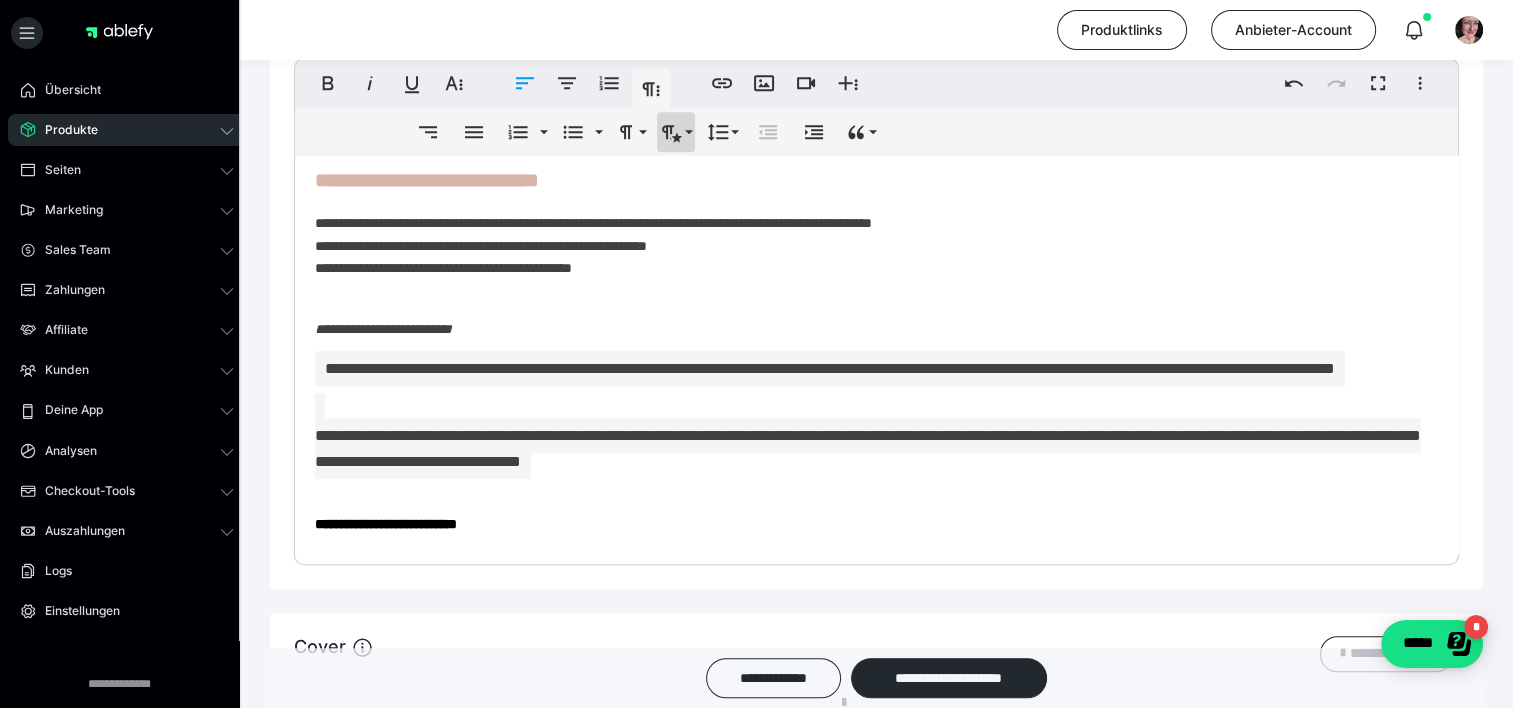 click 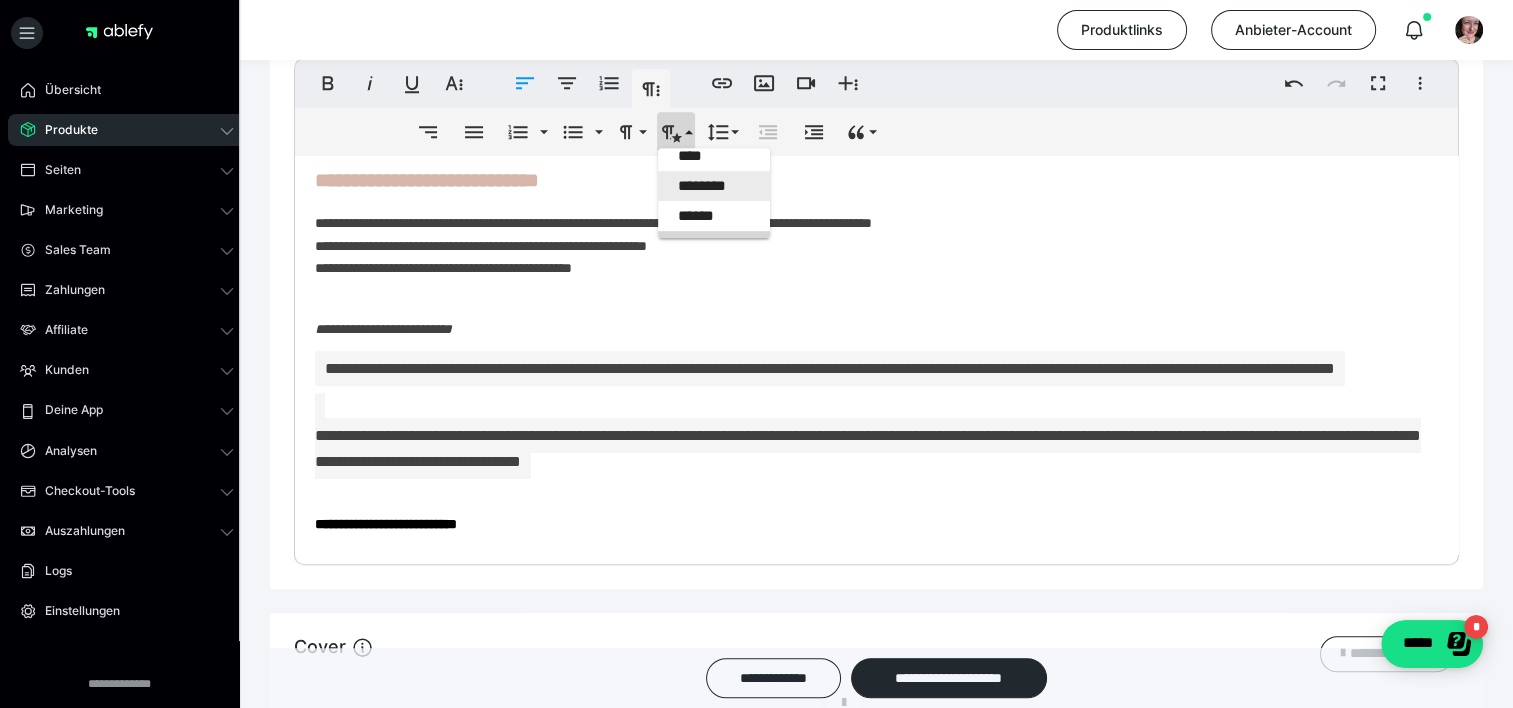 scroll, scrollTop: 0, scrollLeft: 0, axis: both 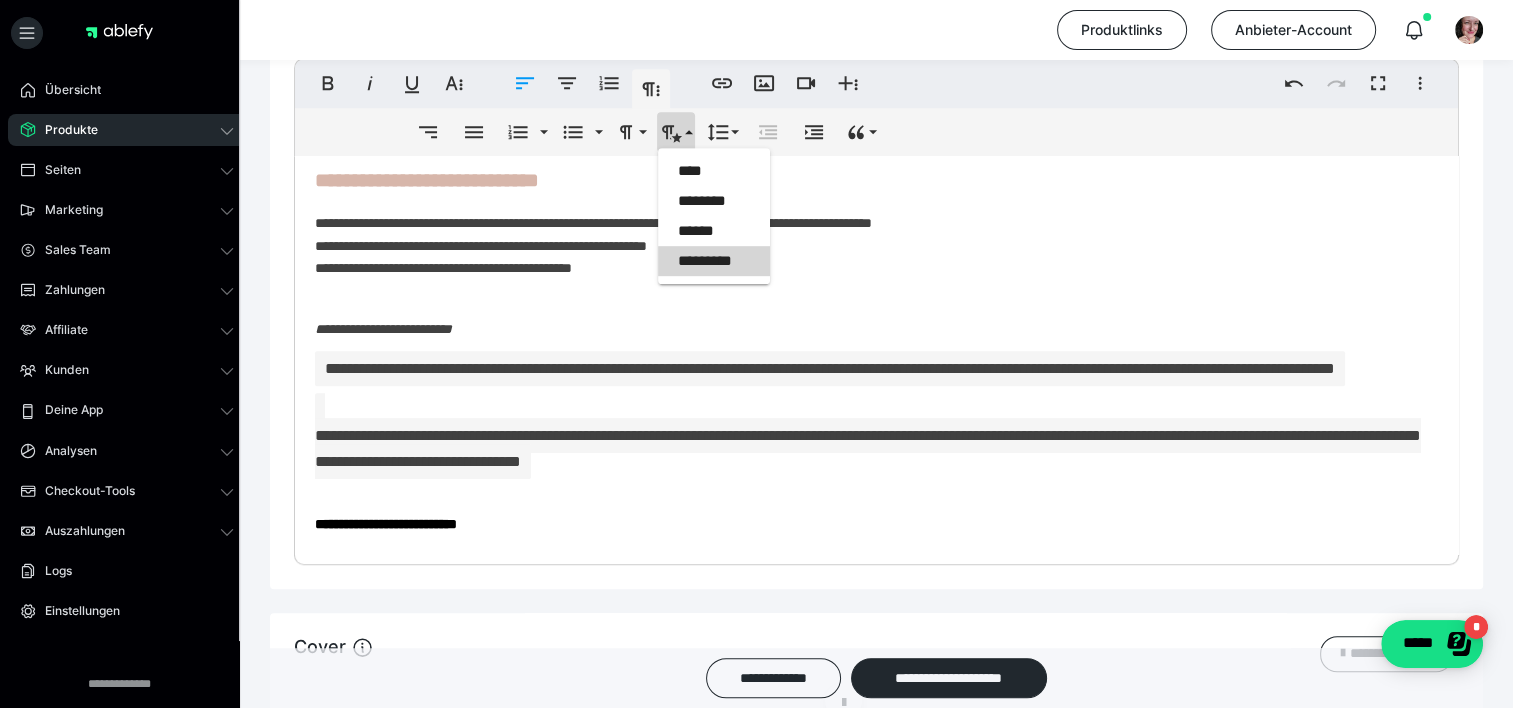 click on "*********" at bounding box center [714, 261] 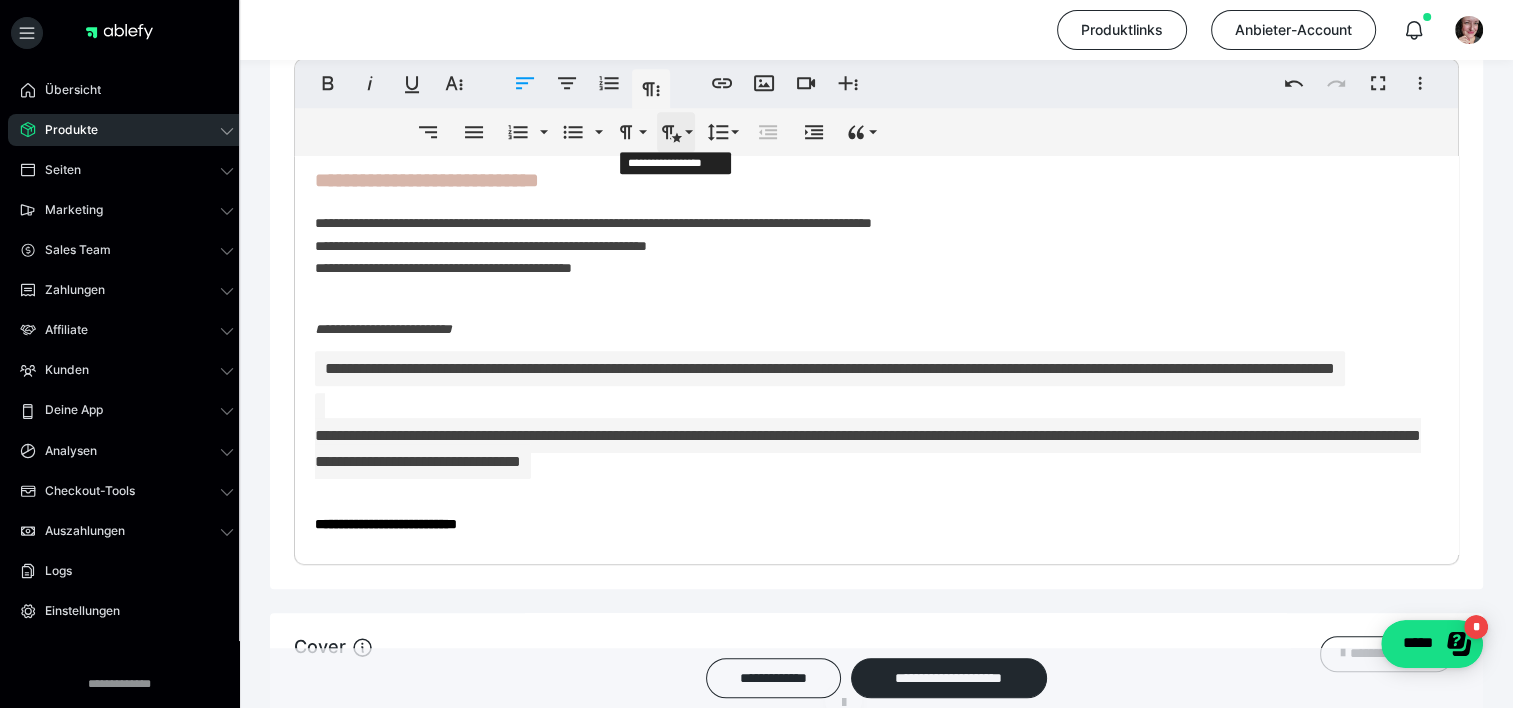 click 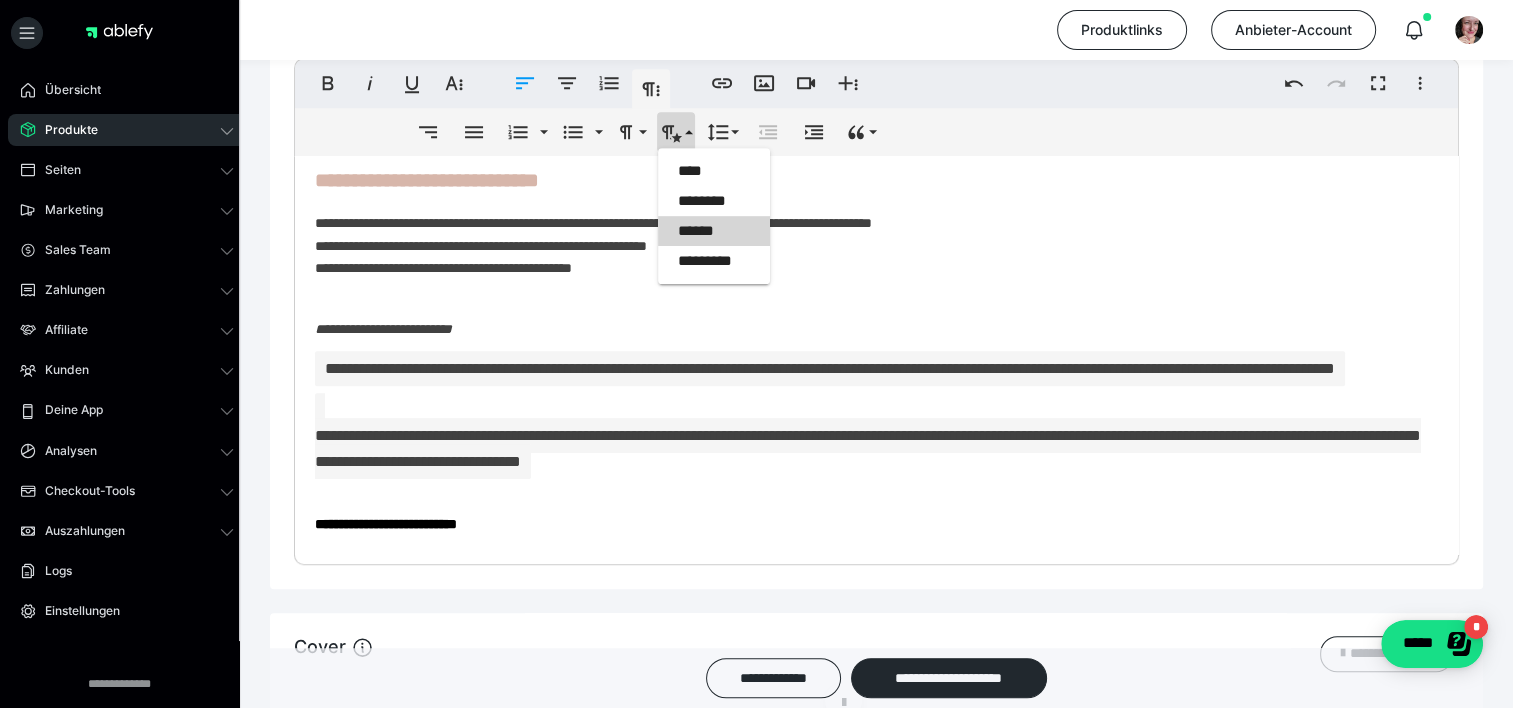 click on "******" at bounding box center (714, 231) 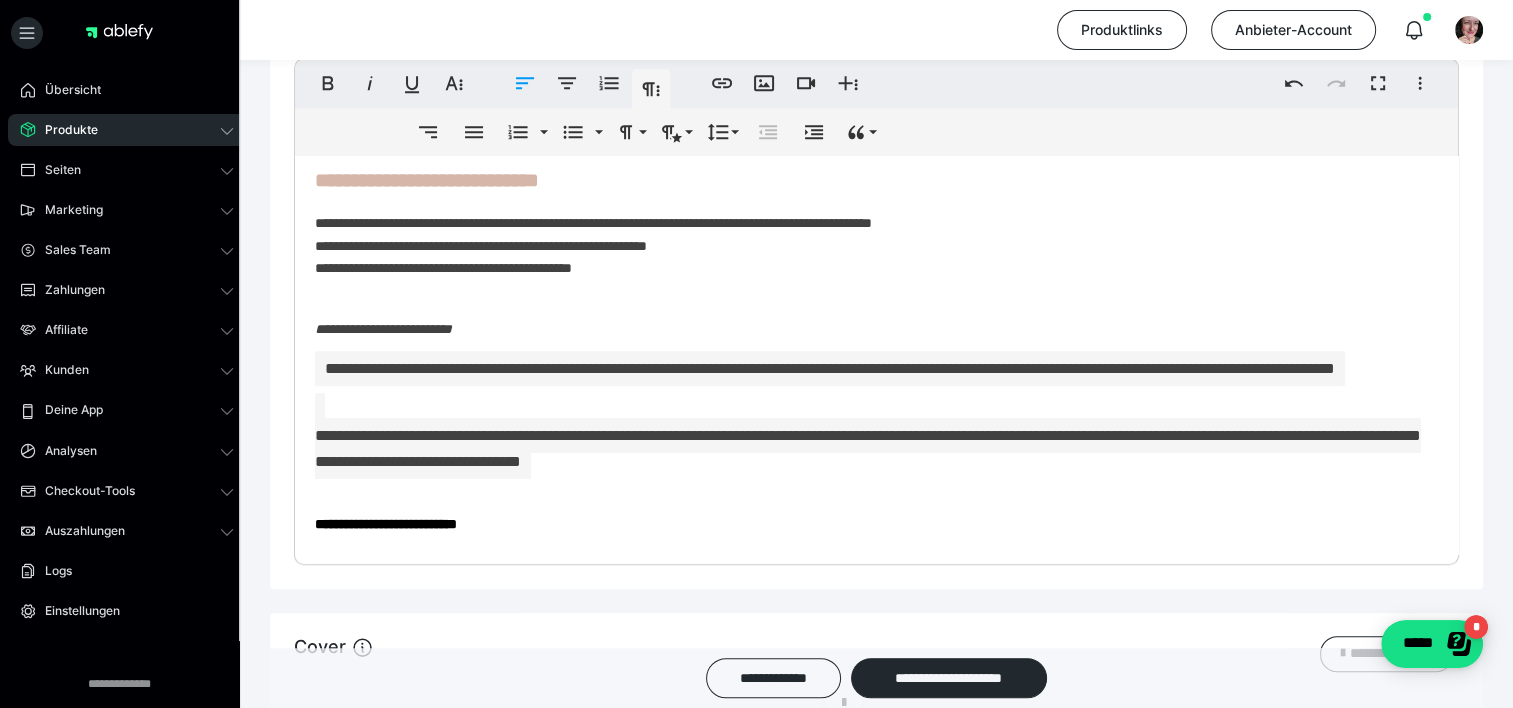 click on "**********" at bounding box center [869, 245] 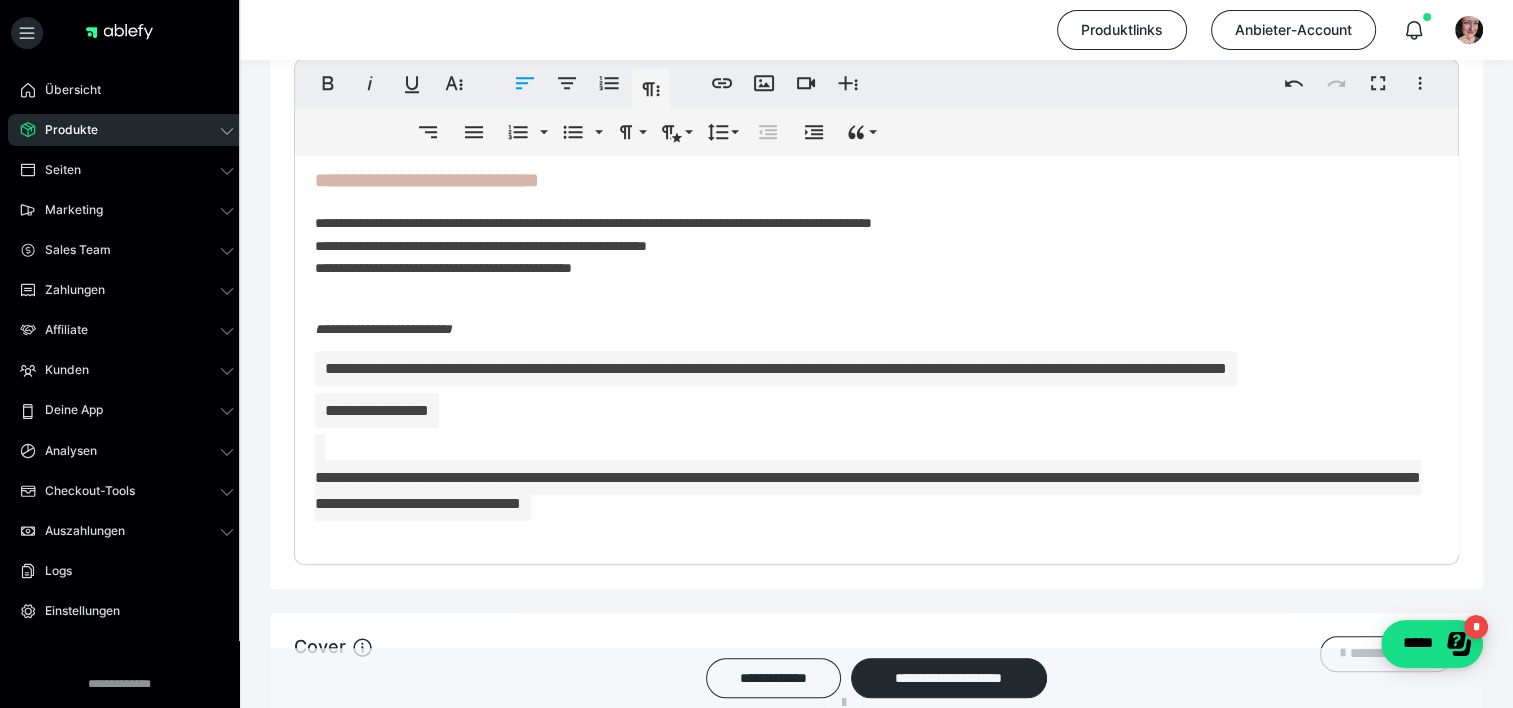 click on "**********" at bounding box center (868, 477) 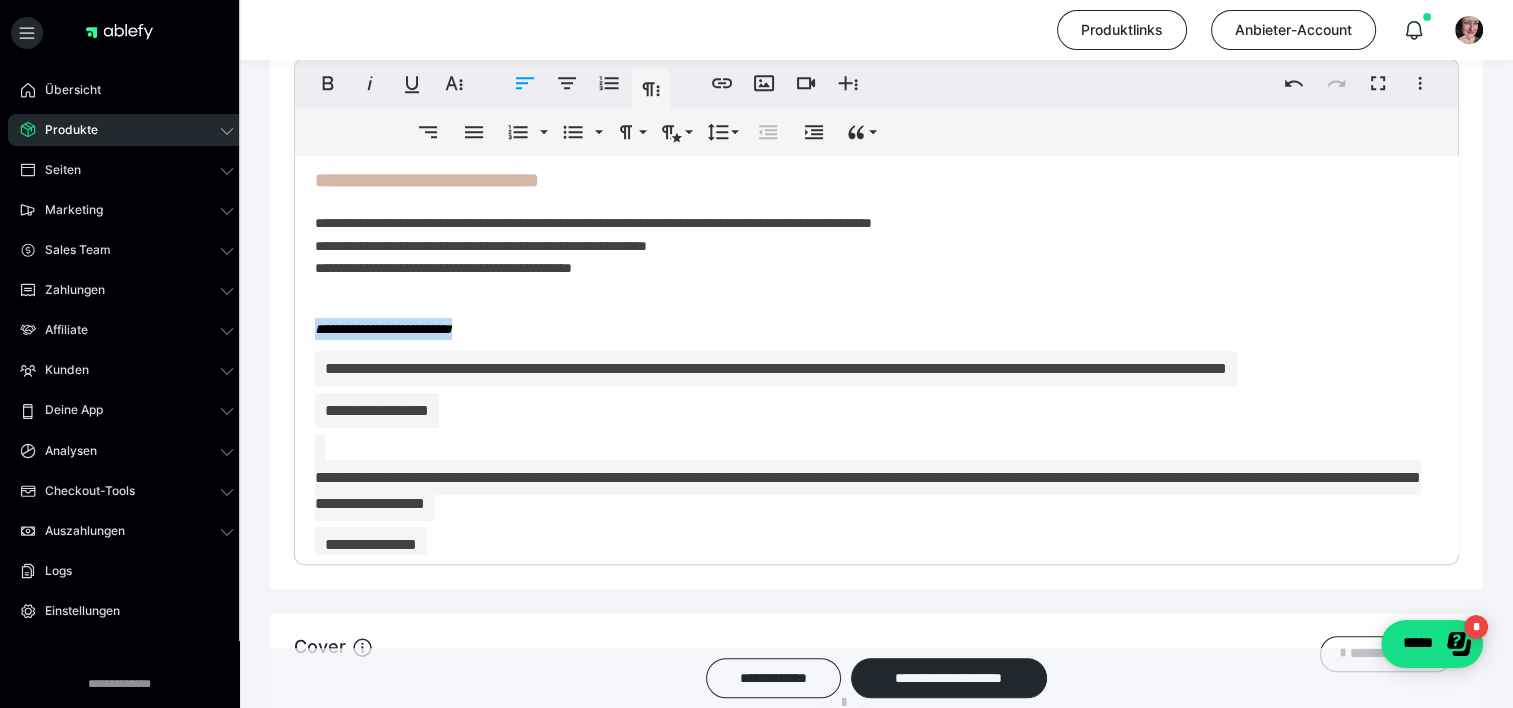 drag, startPoint x: 512, startPoint y: 333, endPoint x: 279, endPoint y: 335, distance: 233.00859 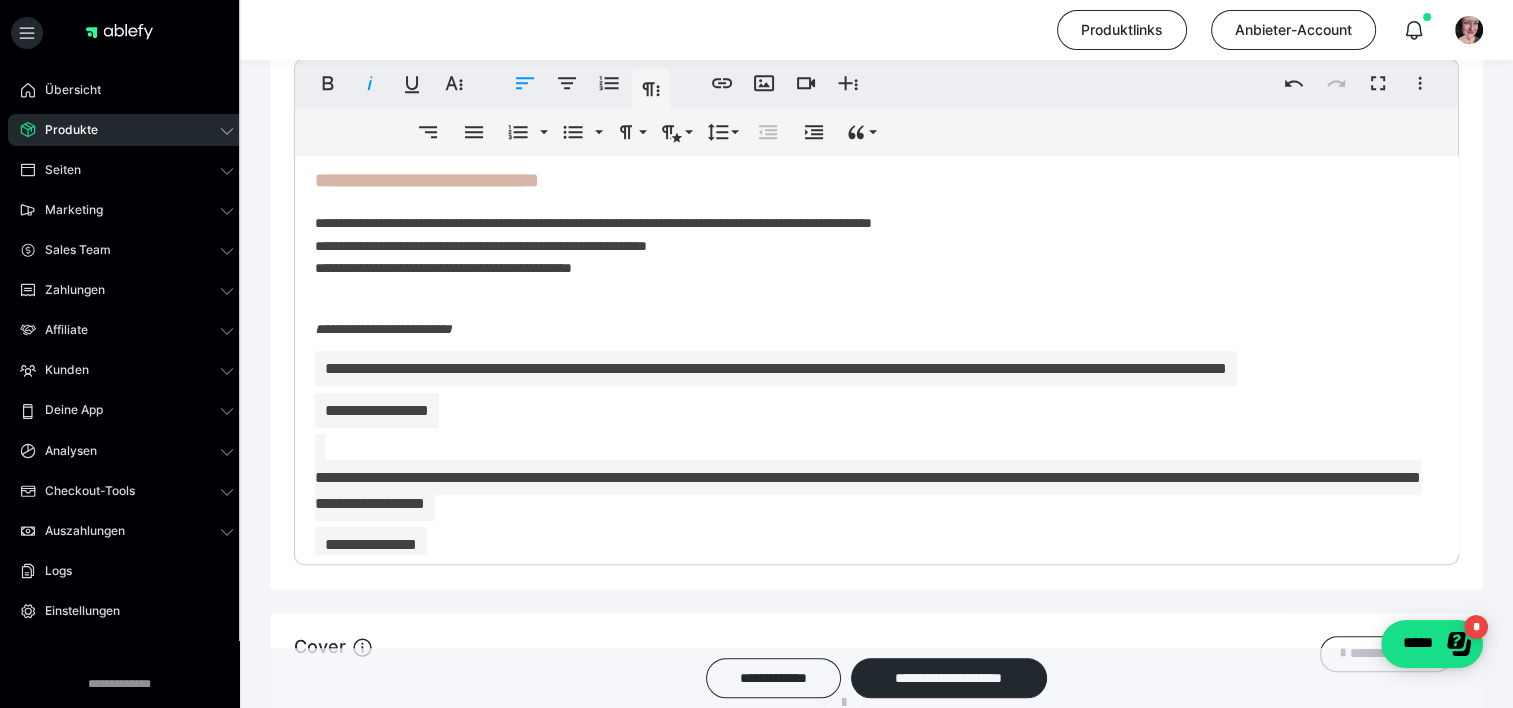 click on "**********" at bounding box center [869, 245] 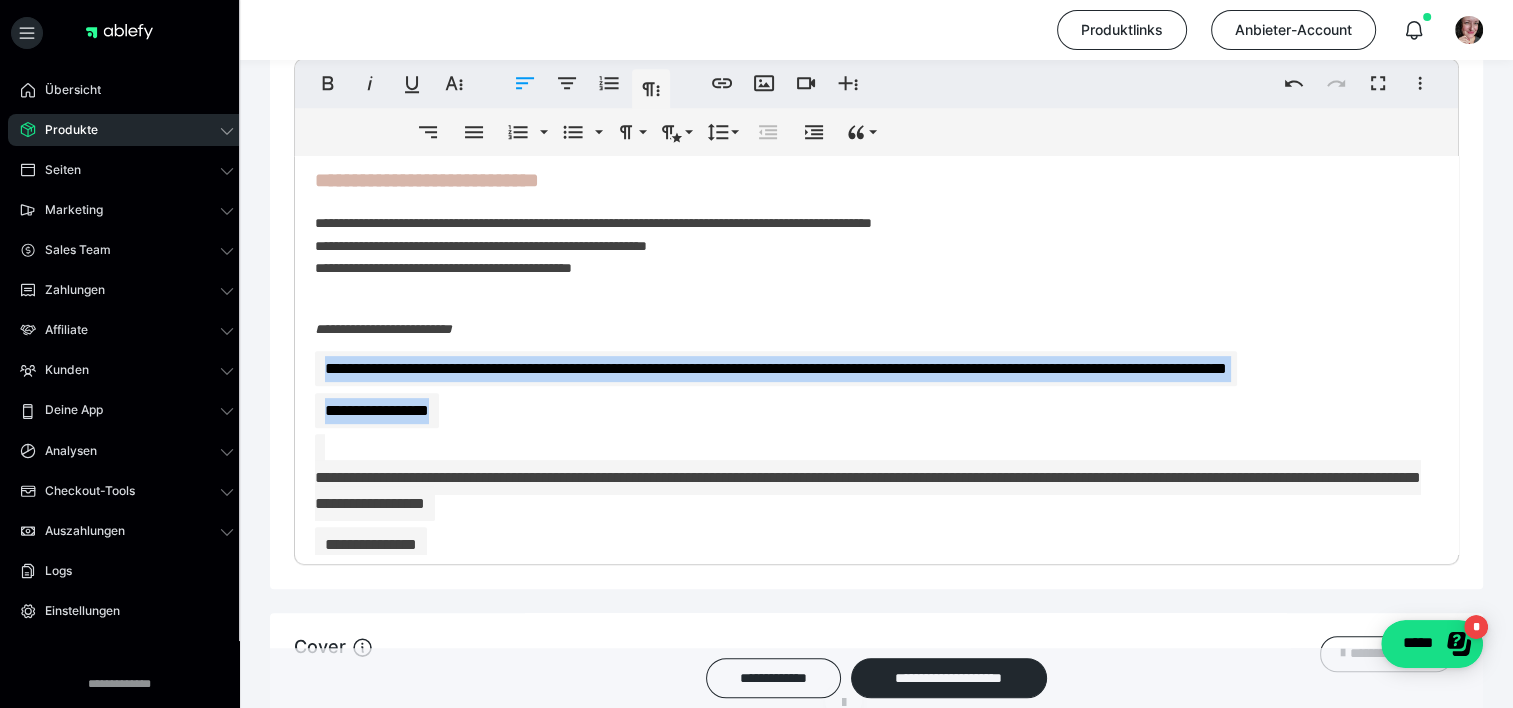 drag, startPoint x: 488, startPoint y: 416, endPoint x: 309, endPoint y: 364, distance: 186.4001 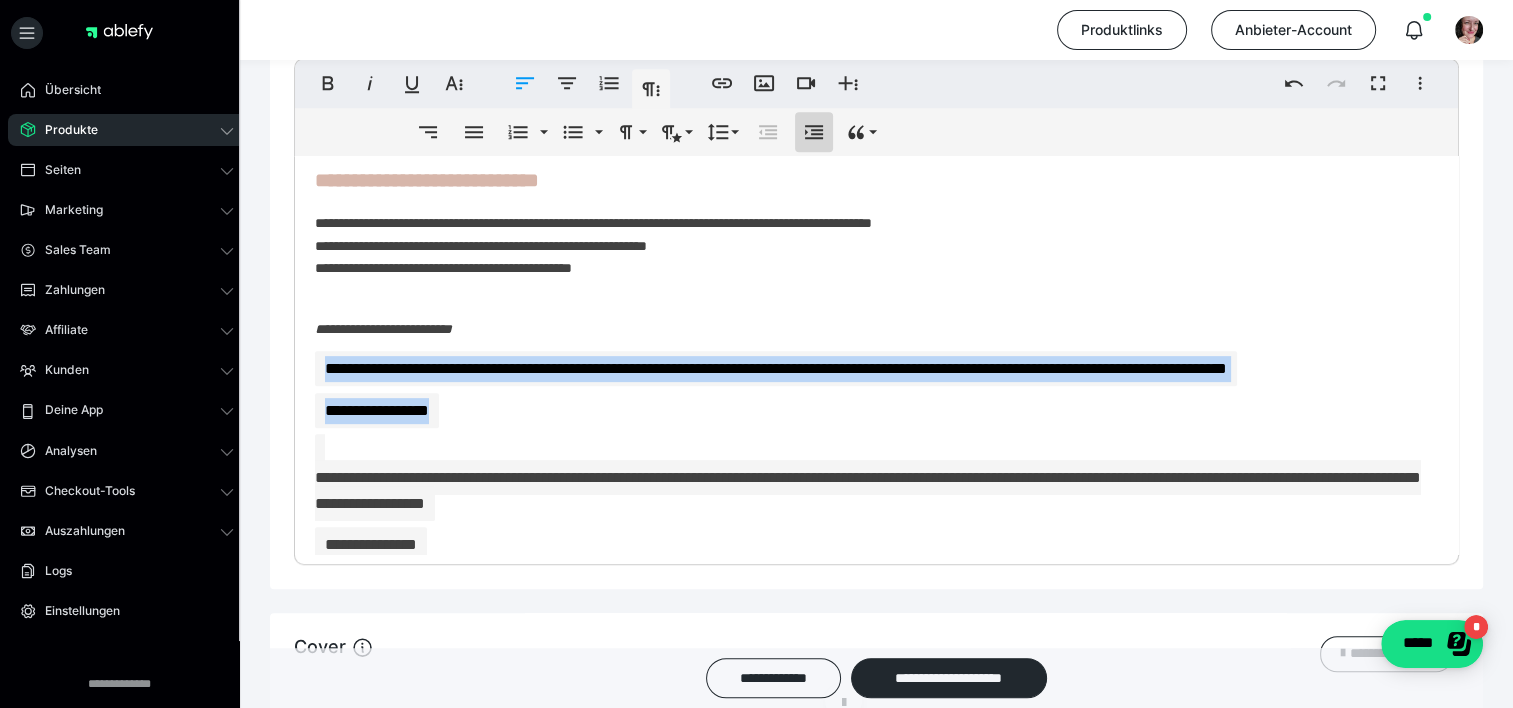 click 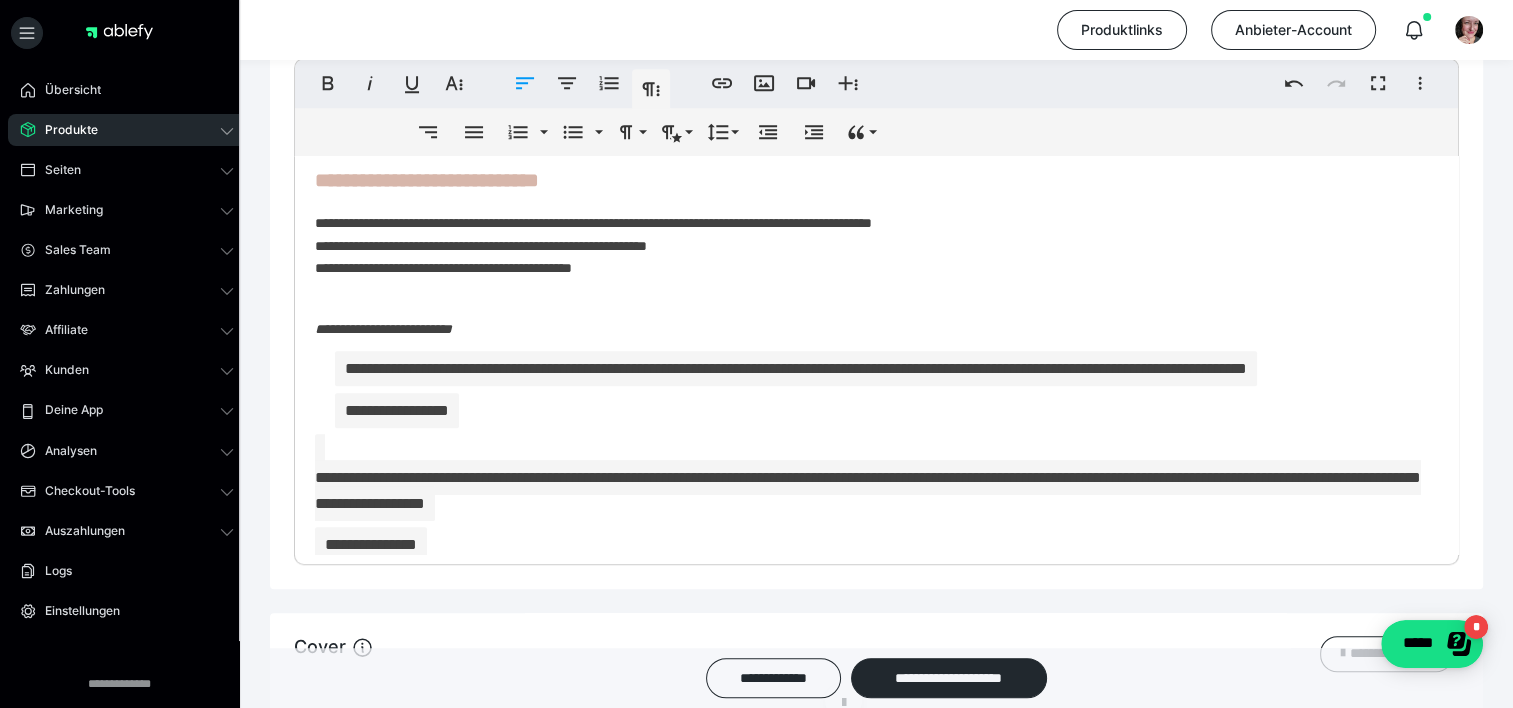 click on "**********" at bounding box center [869, 477] 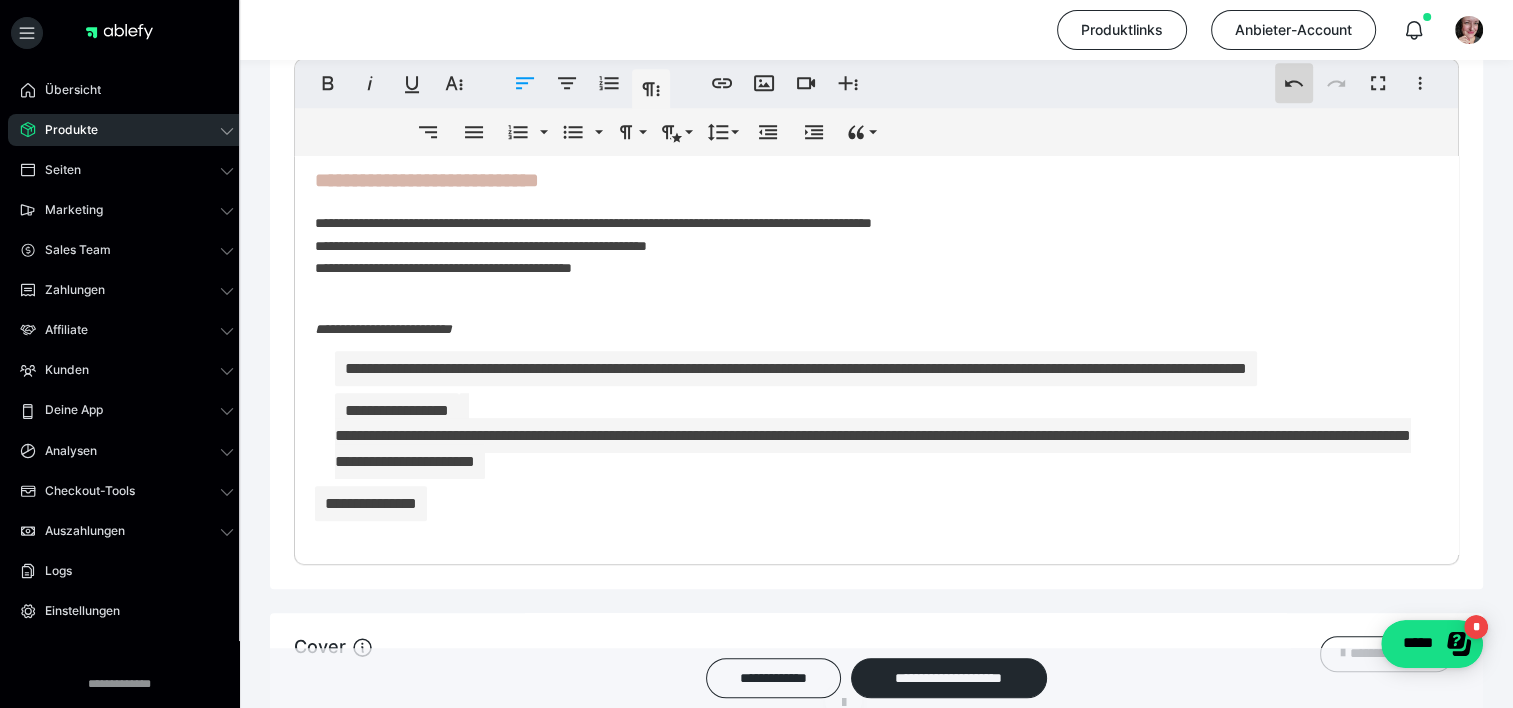 click on "**********" at bounding box center (1294, 83) 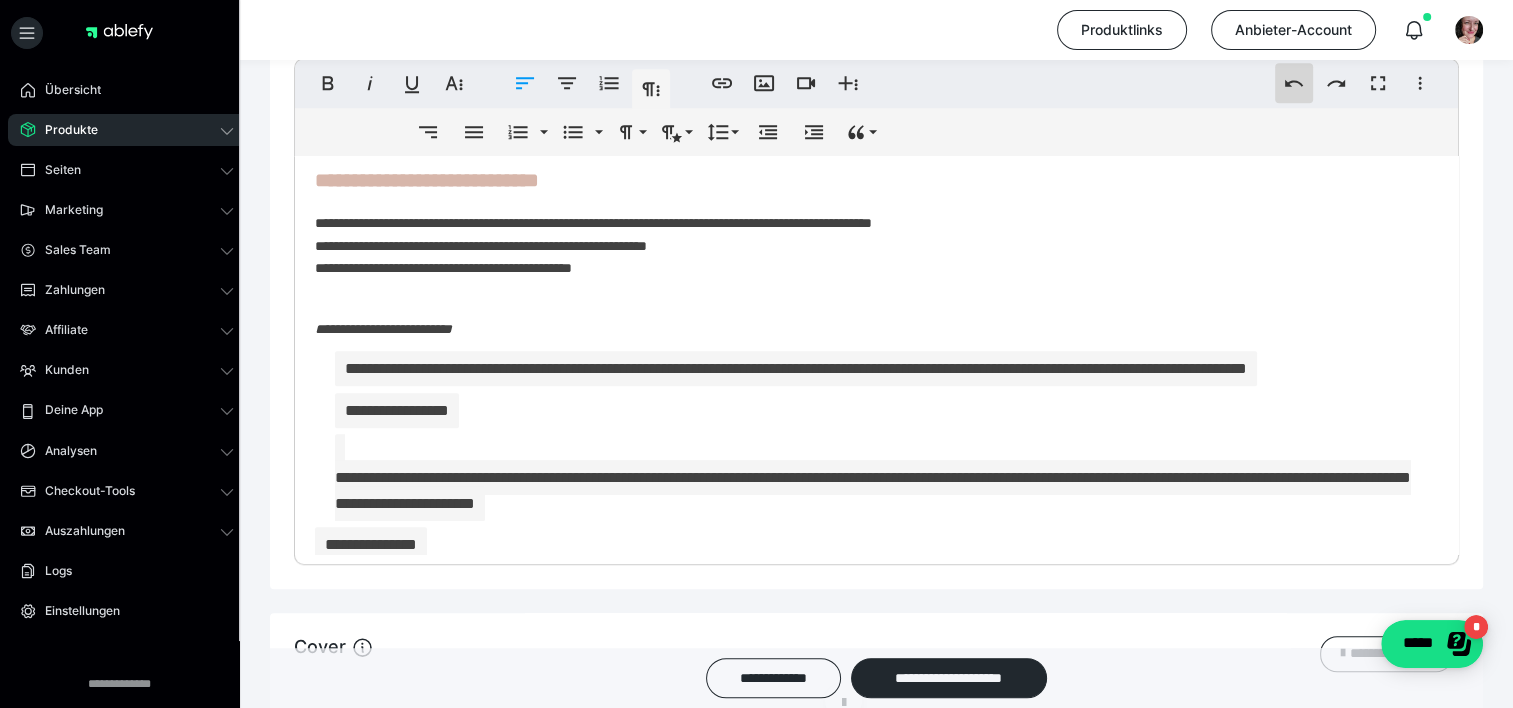 click on "**********" at bounding box center [1294, 83] 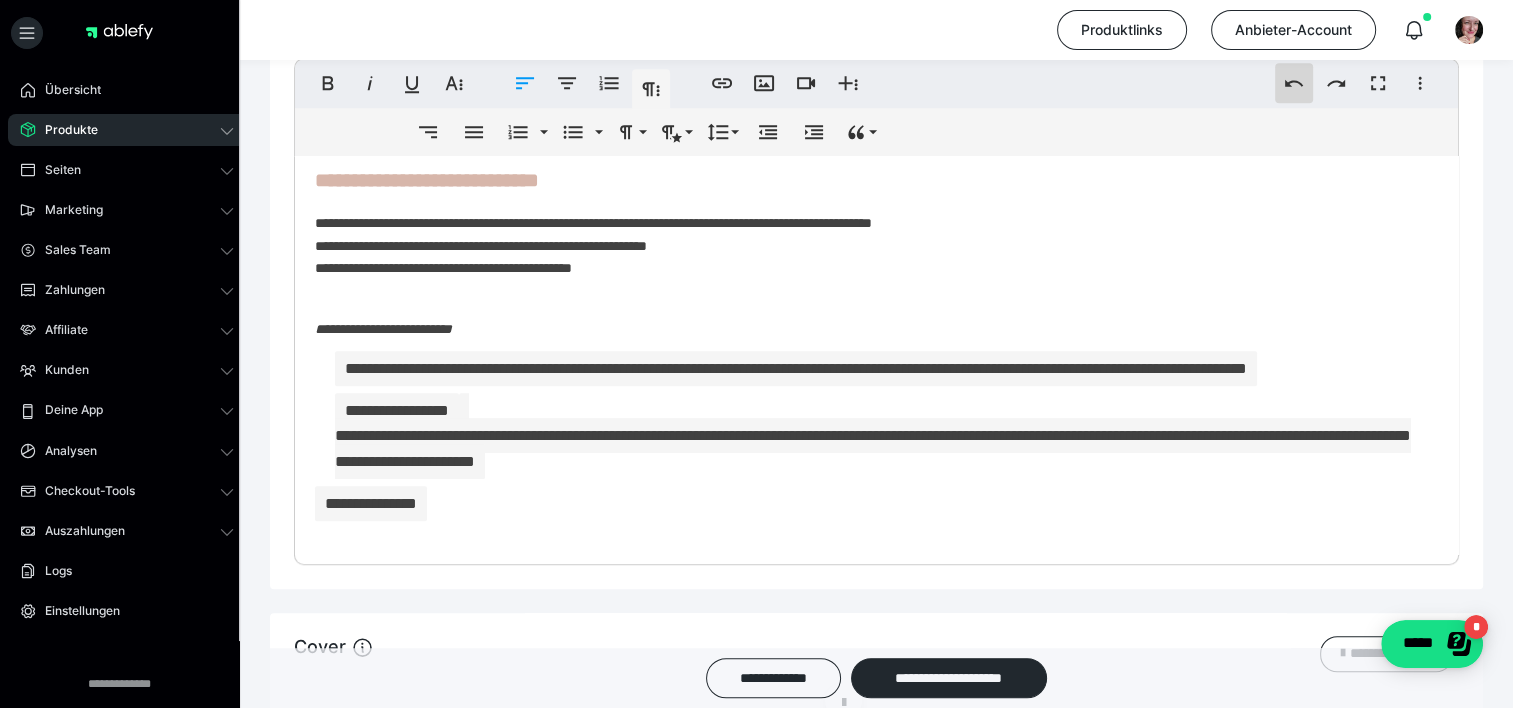 click on "**********" at bounding box center [1294, 83] 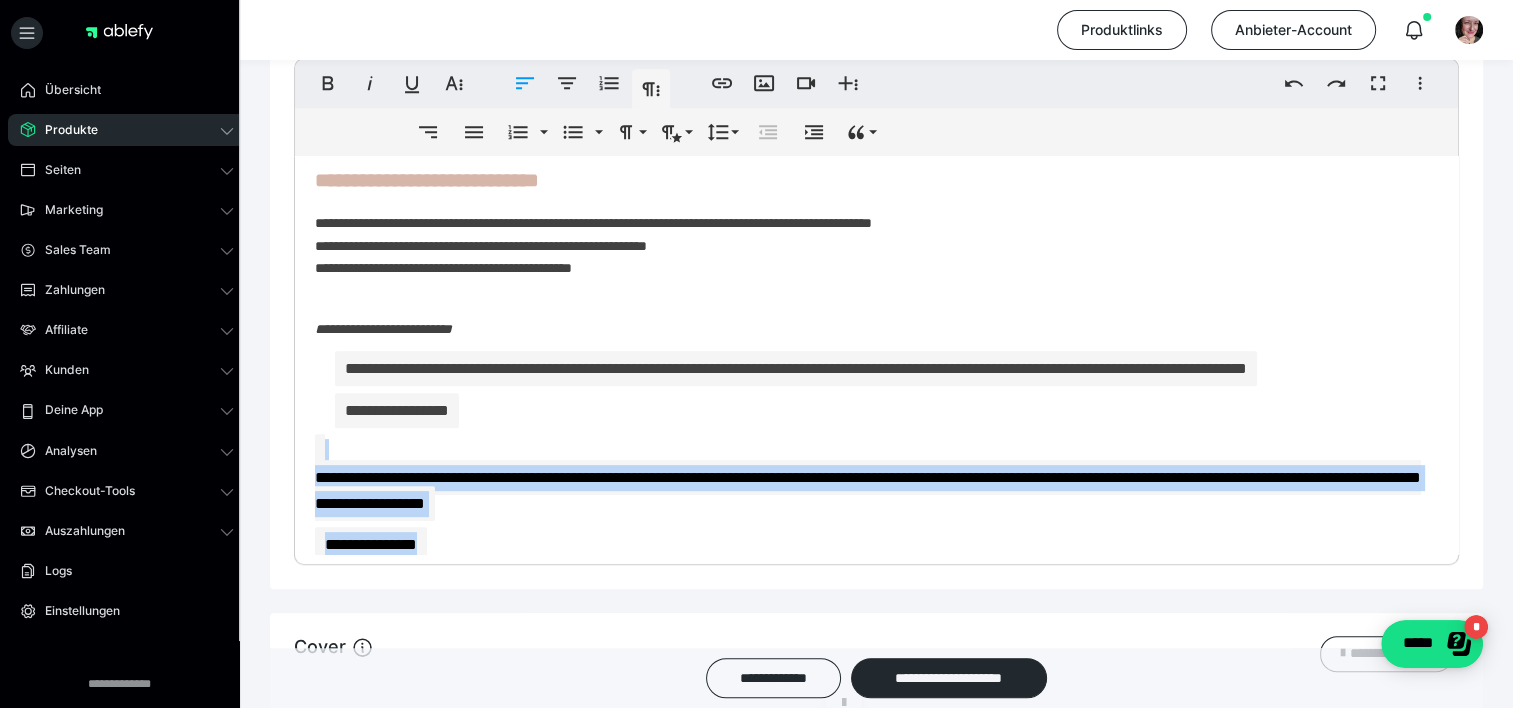 drag, startPoint x: 466, startPoint y: 549, endPoint x: 321, endPoint y: 459, distance: 170.66048 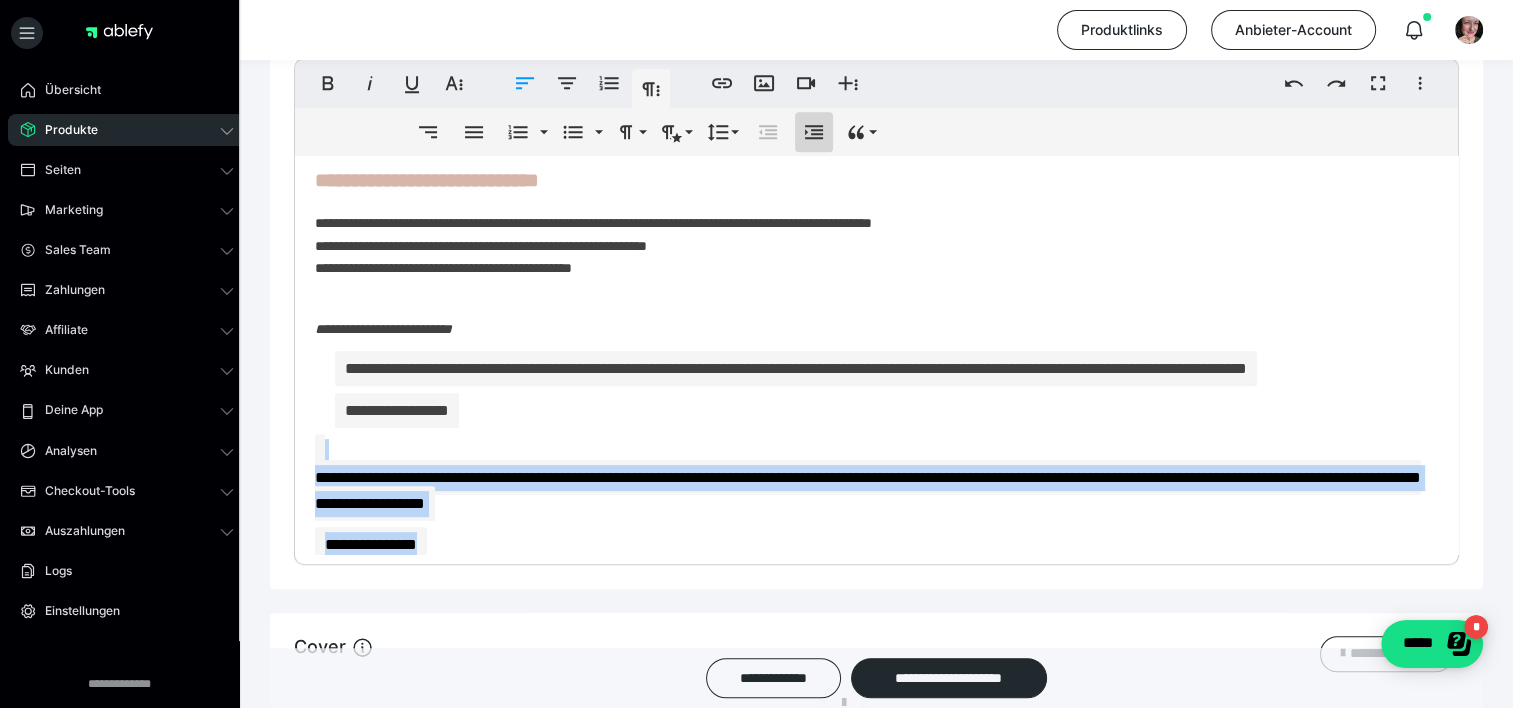 click 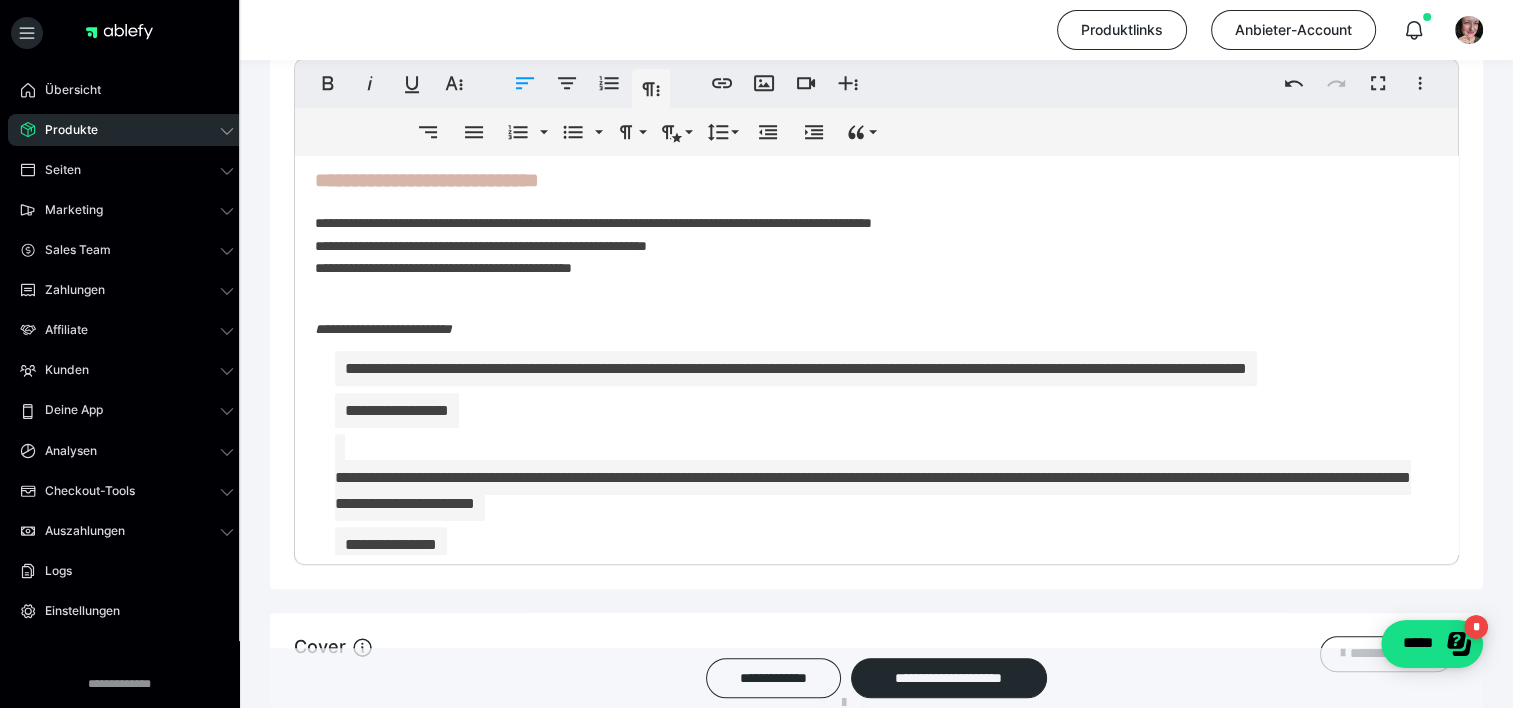 click on "**********" at bounding box center [796, 368] 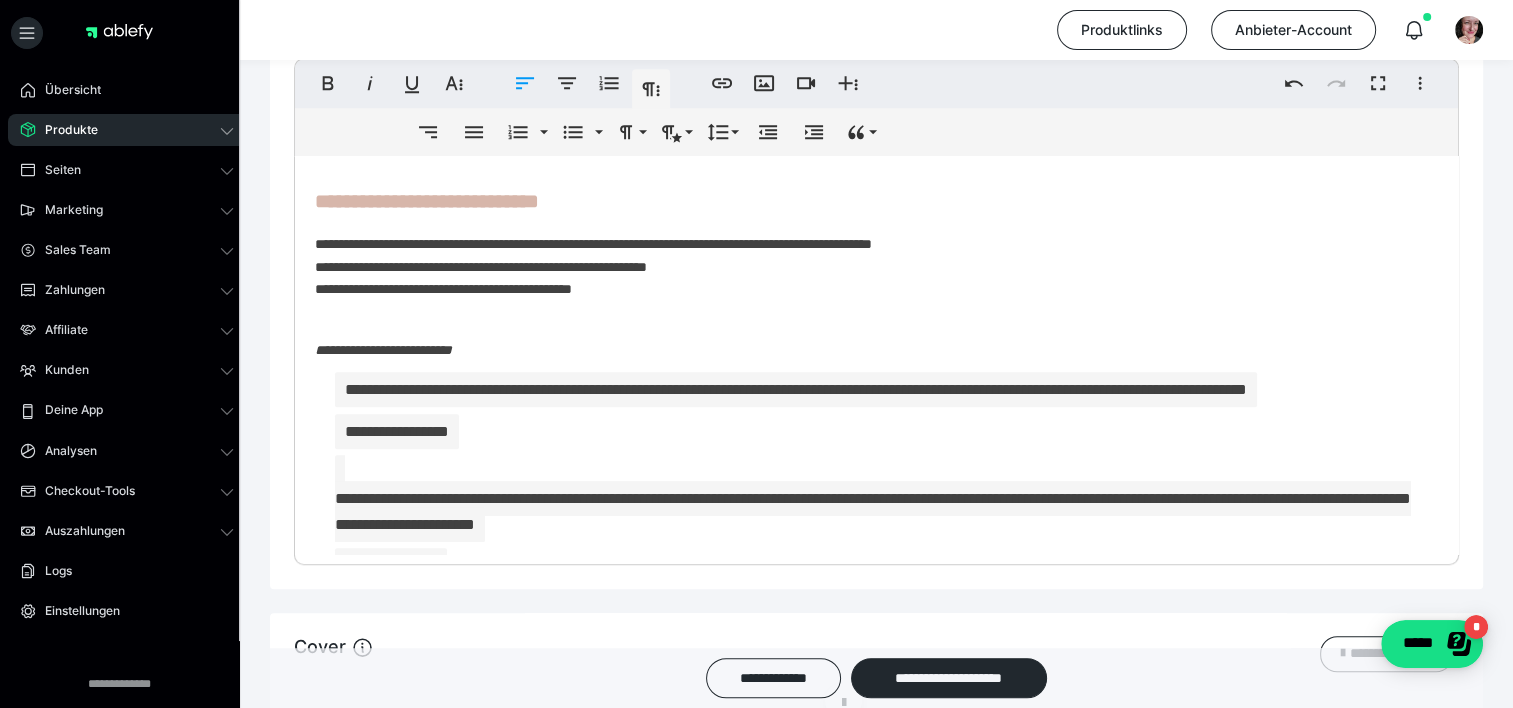 scroll, scrollTop: 830, scrollLeft: 0, axis: vertical 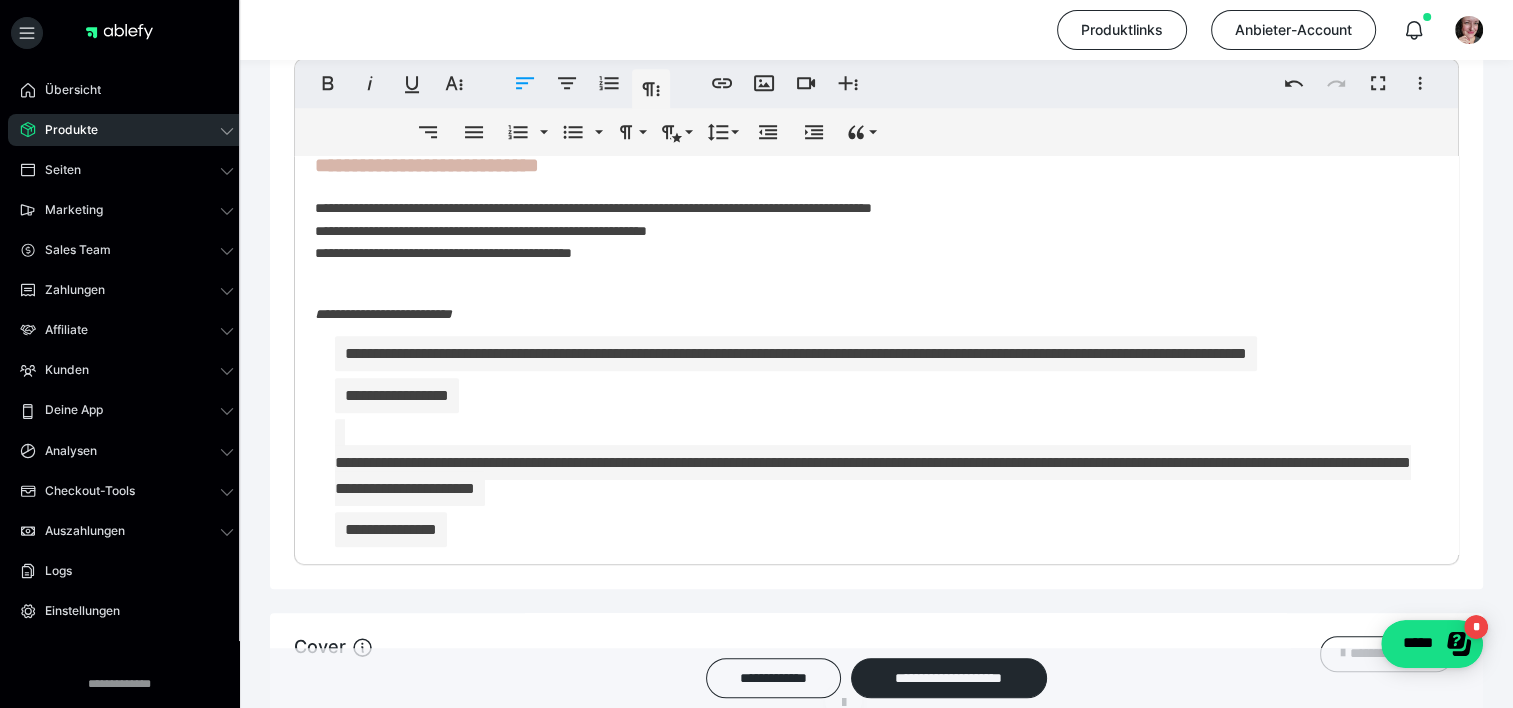 click on "**********" at bounding box center [869, 314] 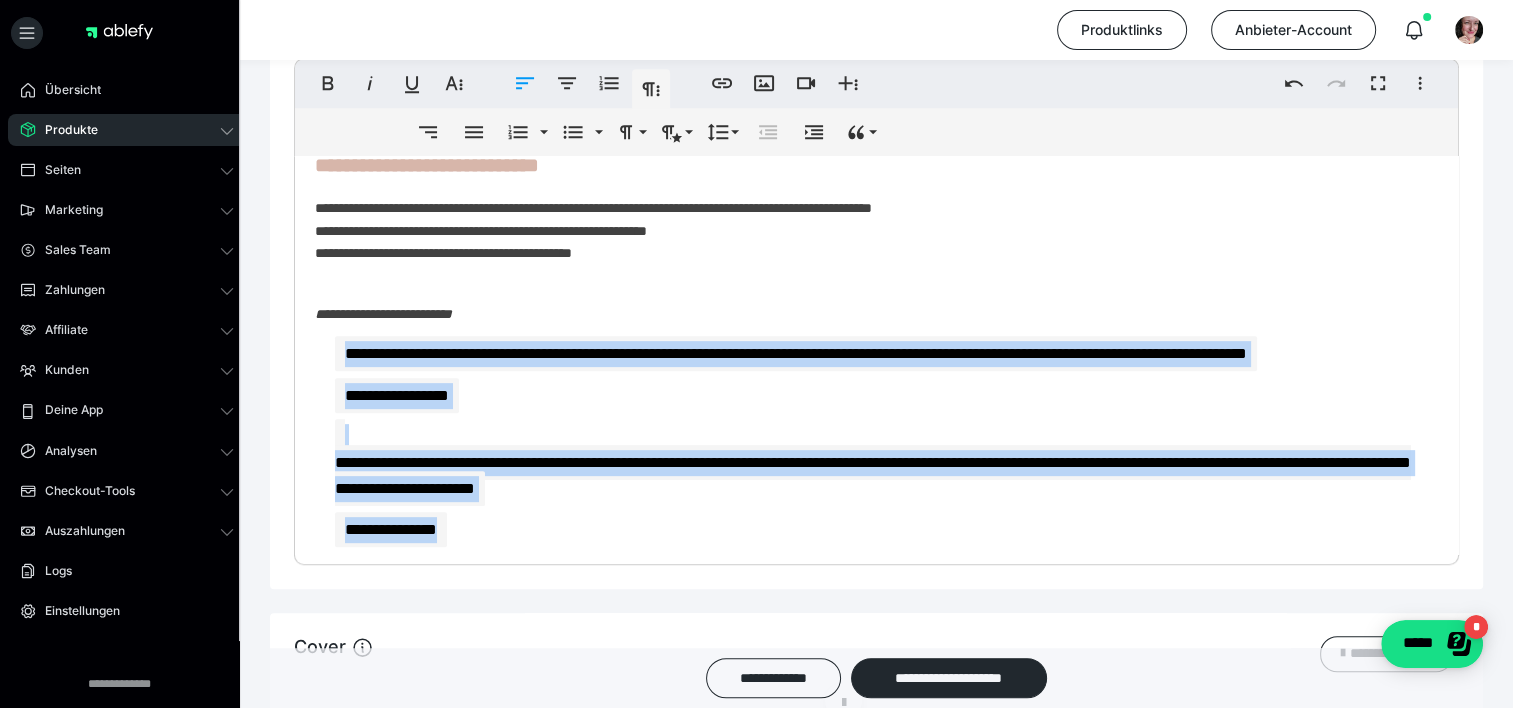 drag, startPoint x: 561, startPoint y: 530, endPoint x: 344, endPoint y: 348, distance: 283.219 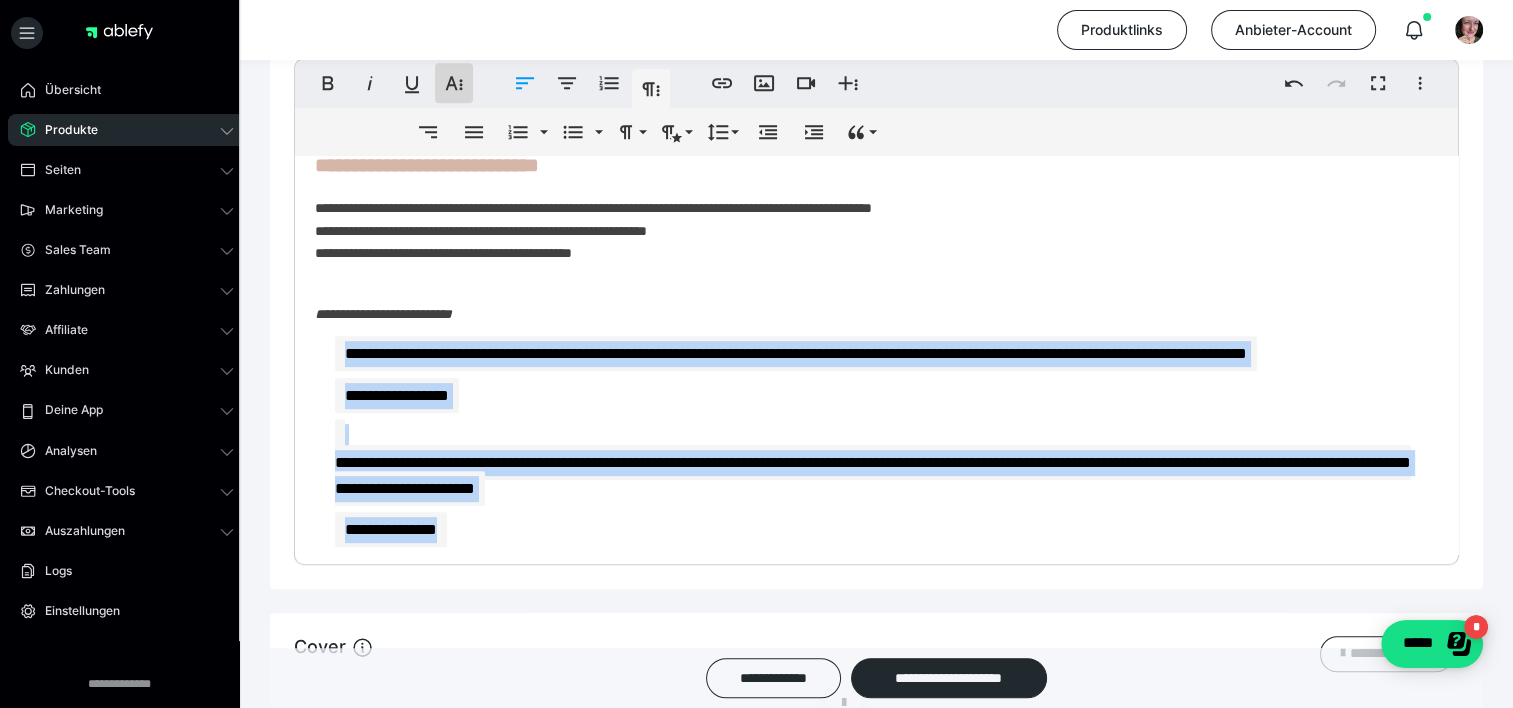 click 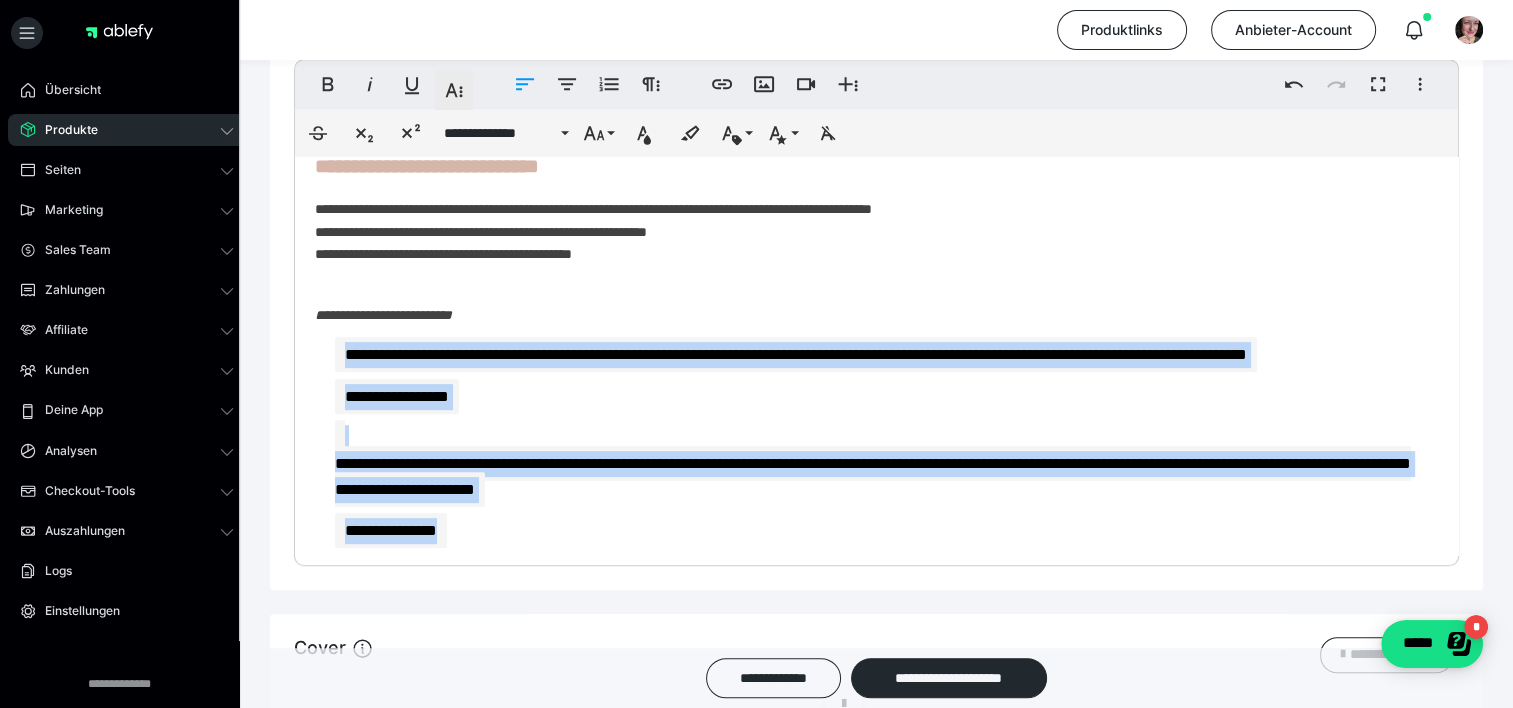 scroll, scrollTop: 1096, scrollLeft: 0, axis: vertical 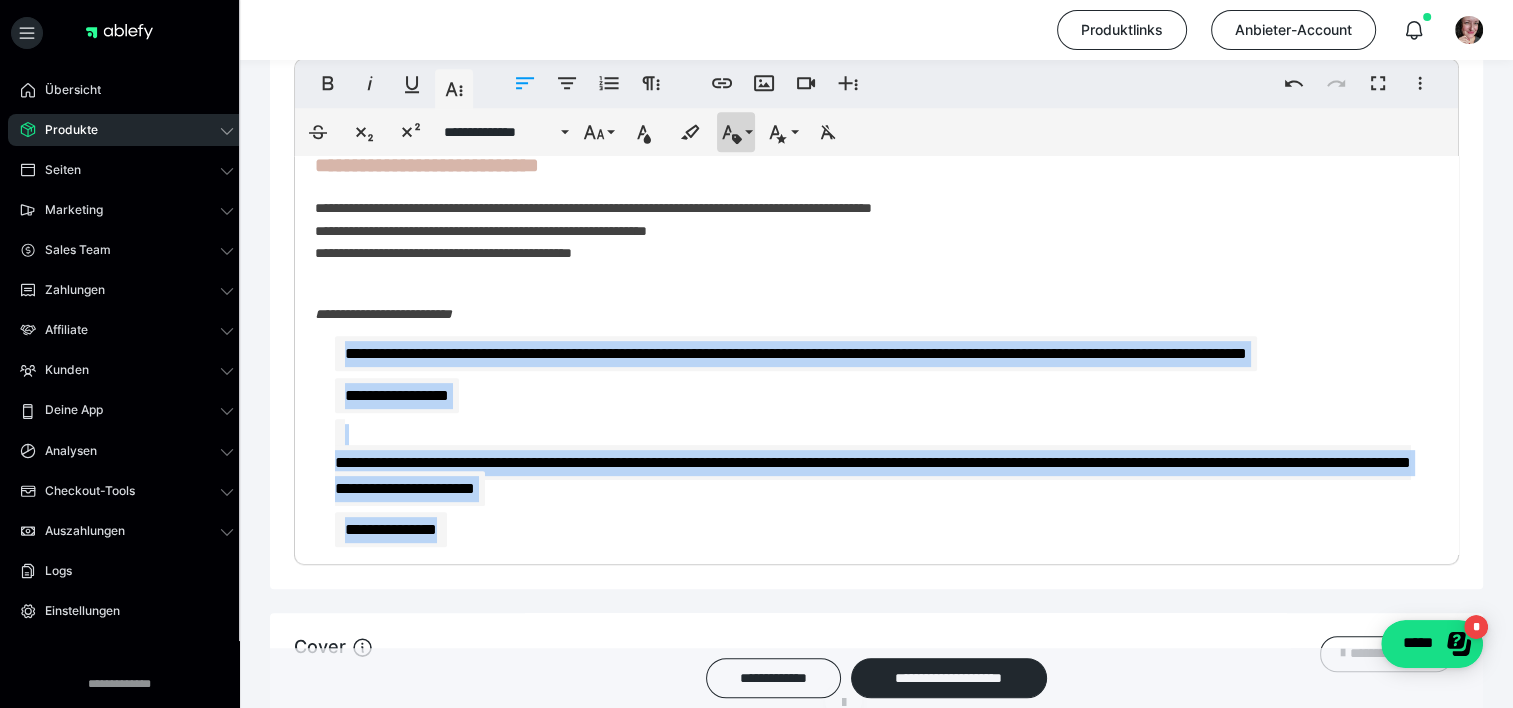 click 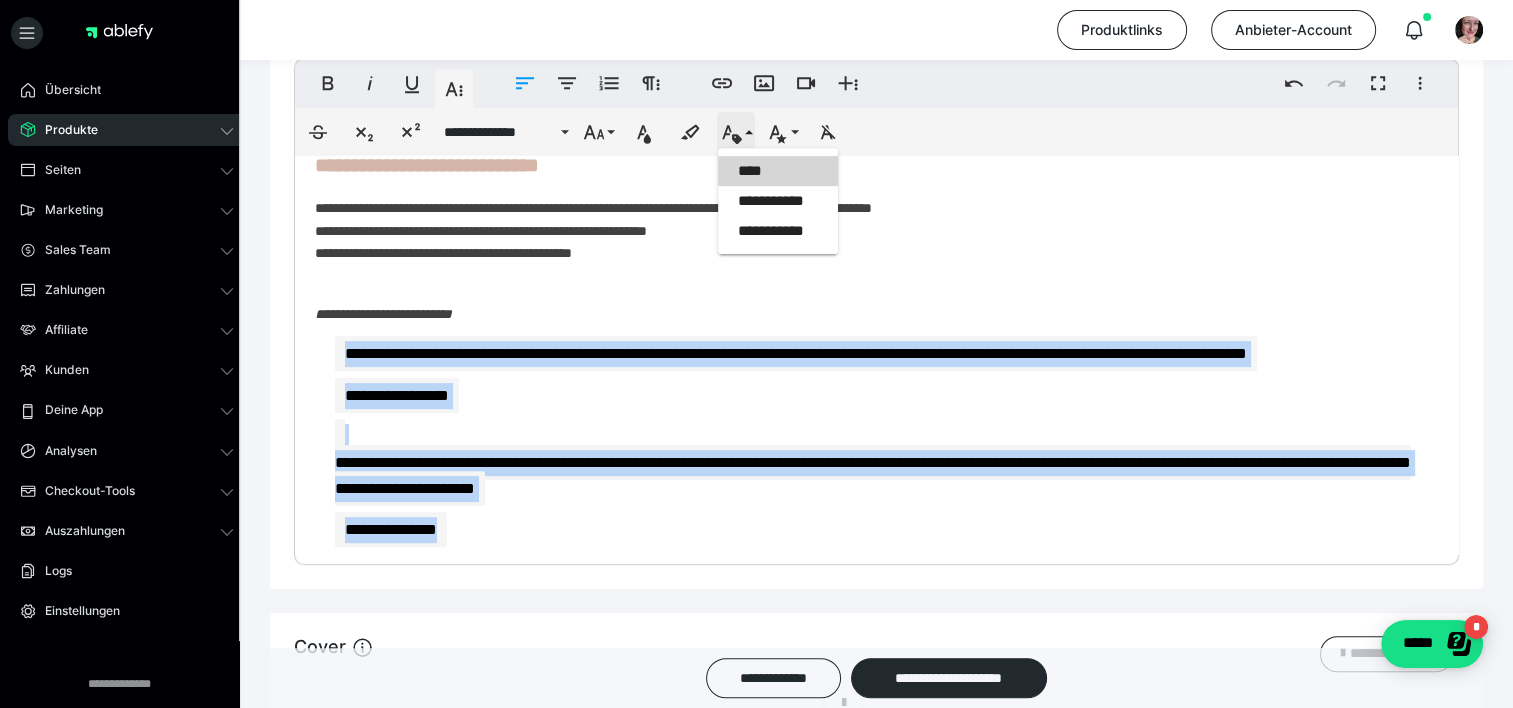 scroll, scrollTop: 0, scrollLeft: 0, axis: both 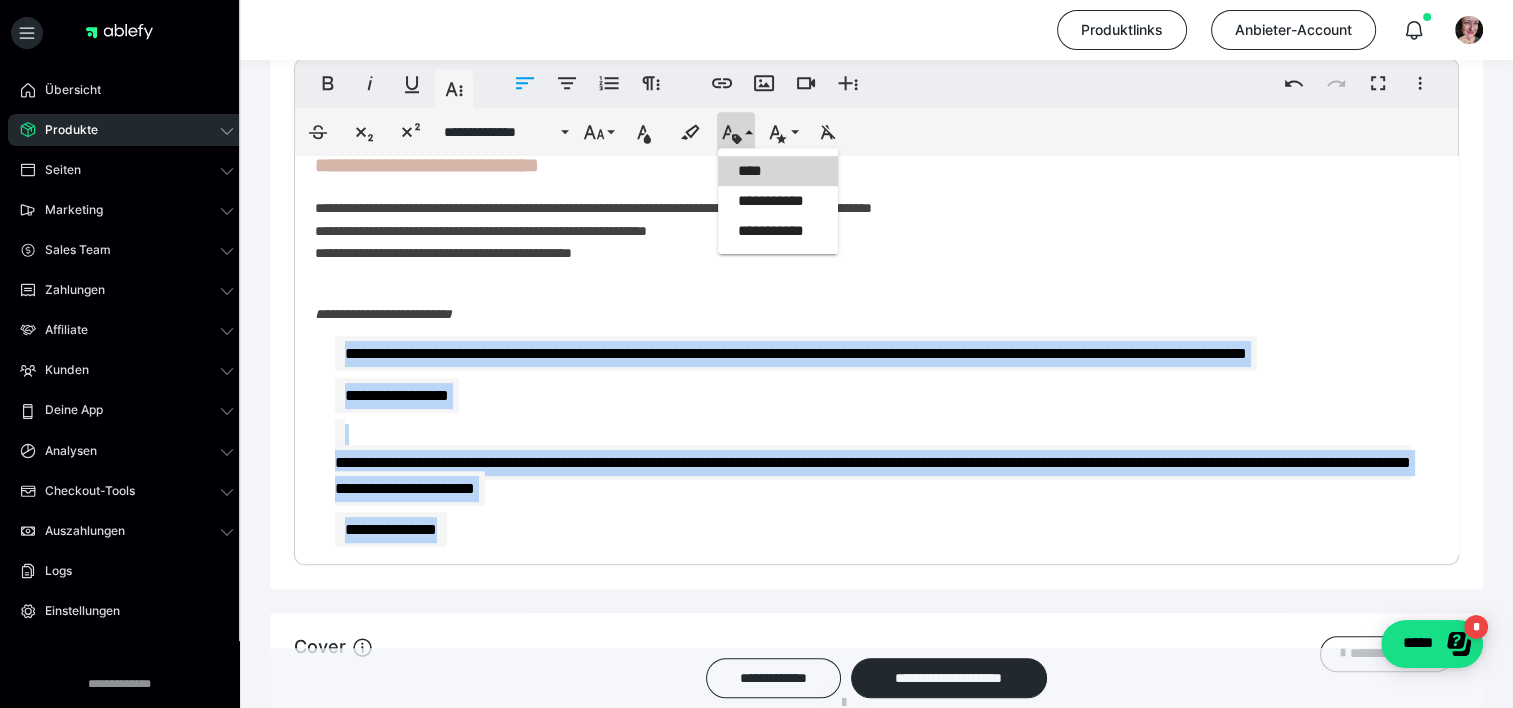 click on "****" at bounding box center [778, 171] 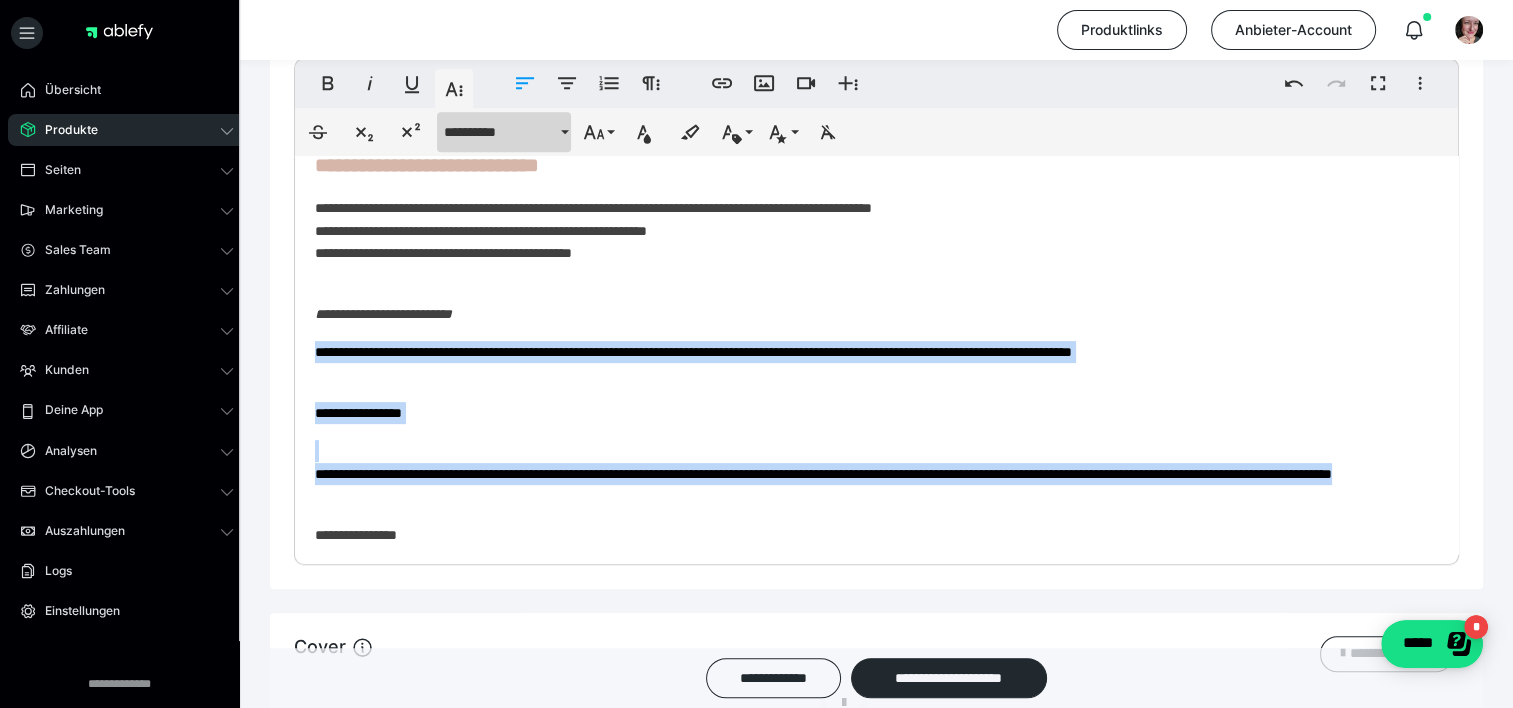 click on "**********" at bounding box center (504, 132) 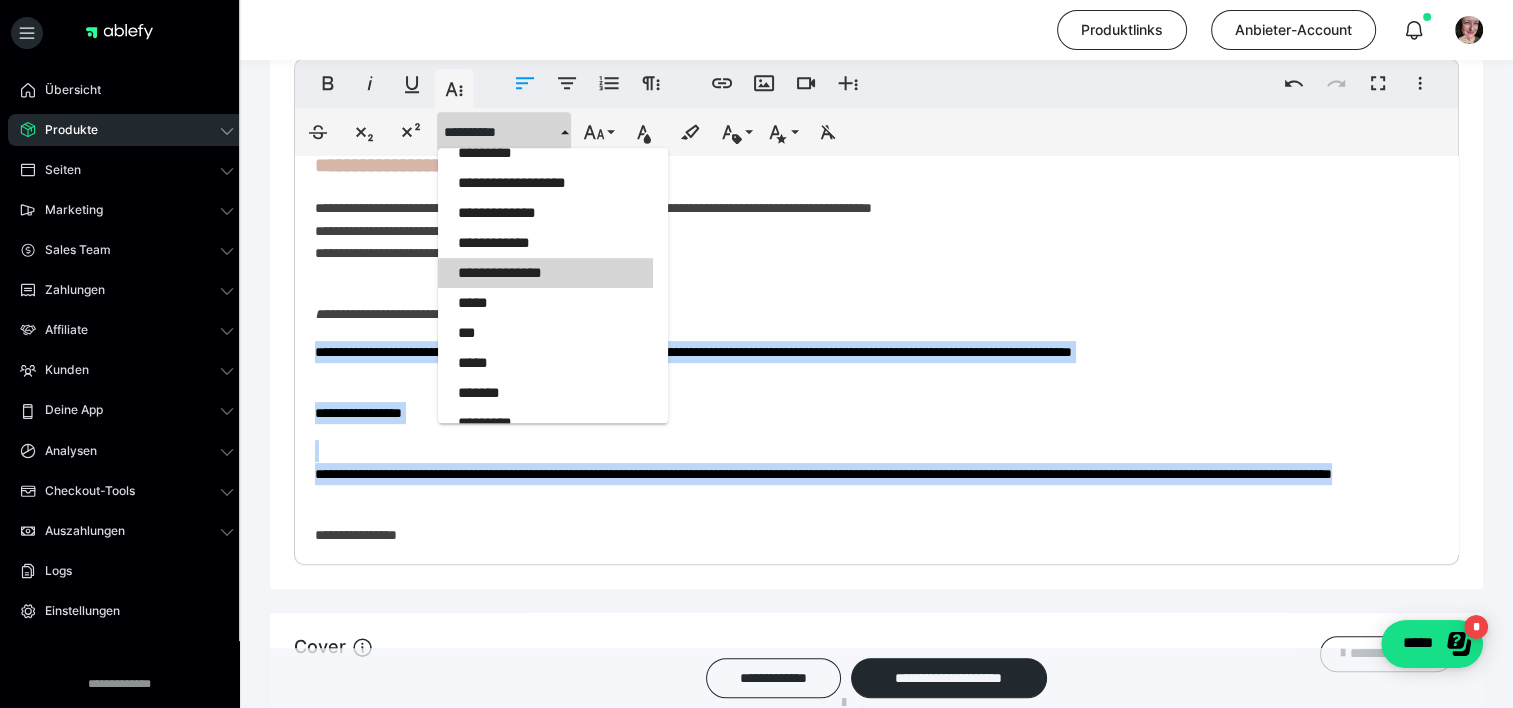 click on "**********" at bounding box center [545, 273] 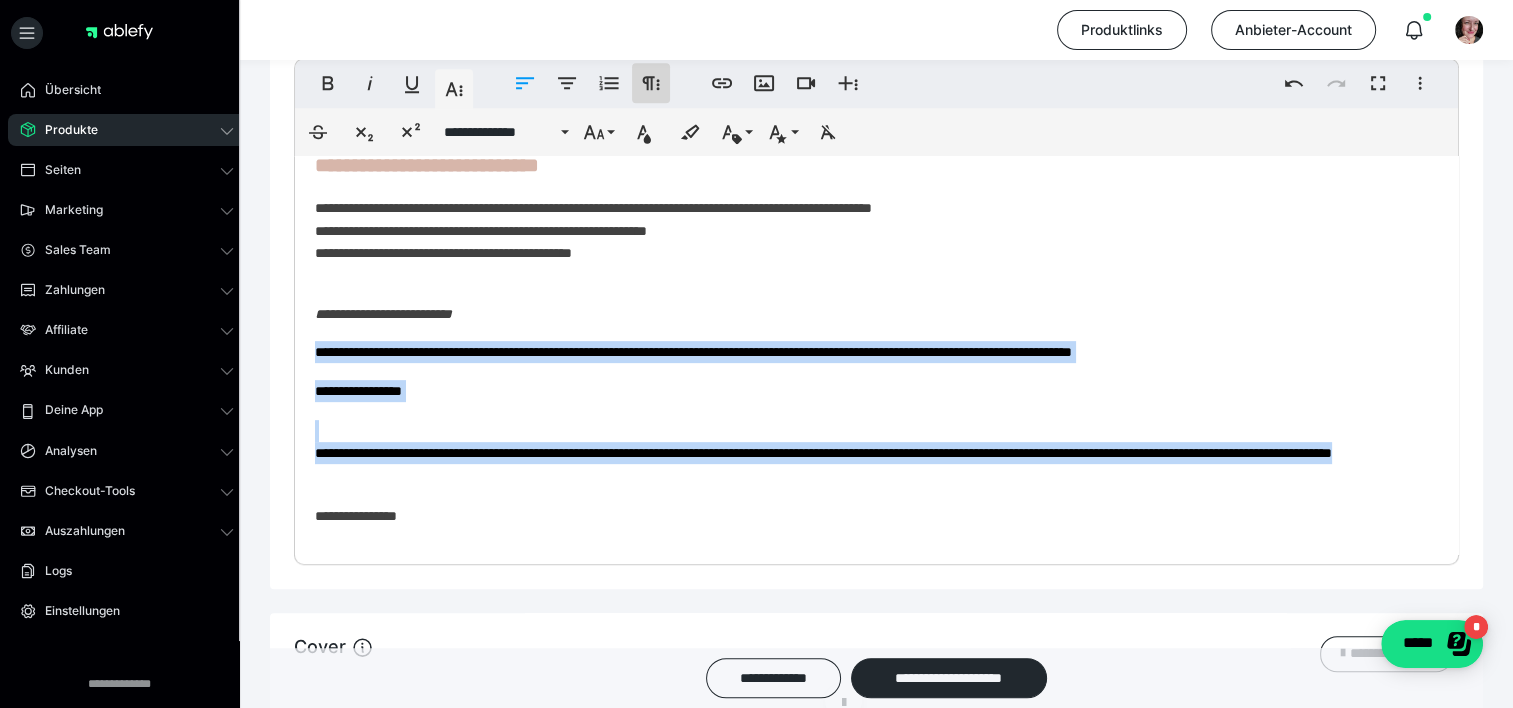 click 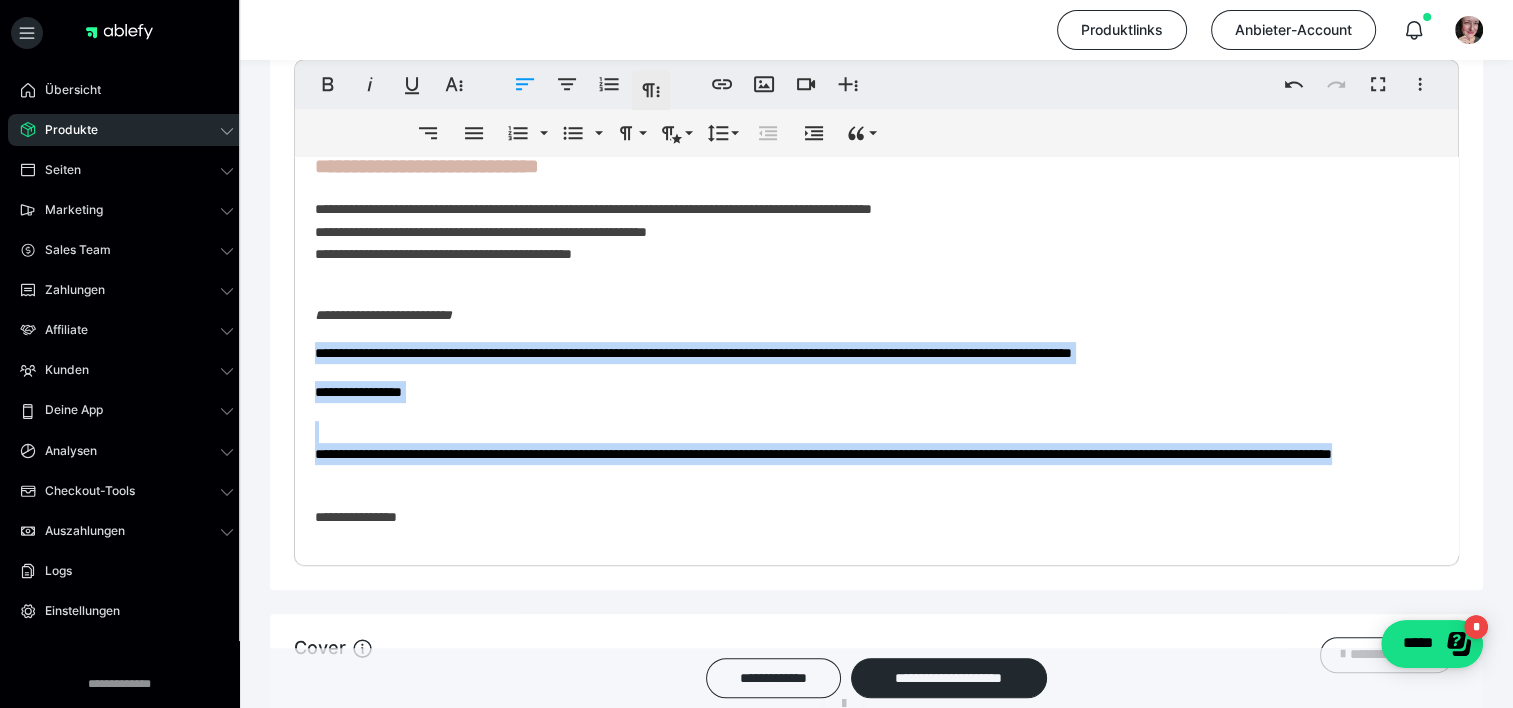 scroll, scrollTop: 1096, scrollLeft: 0, axis: vertical 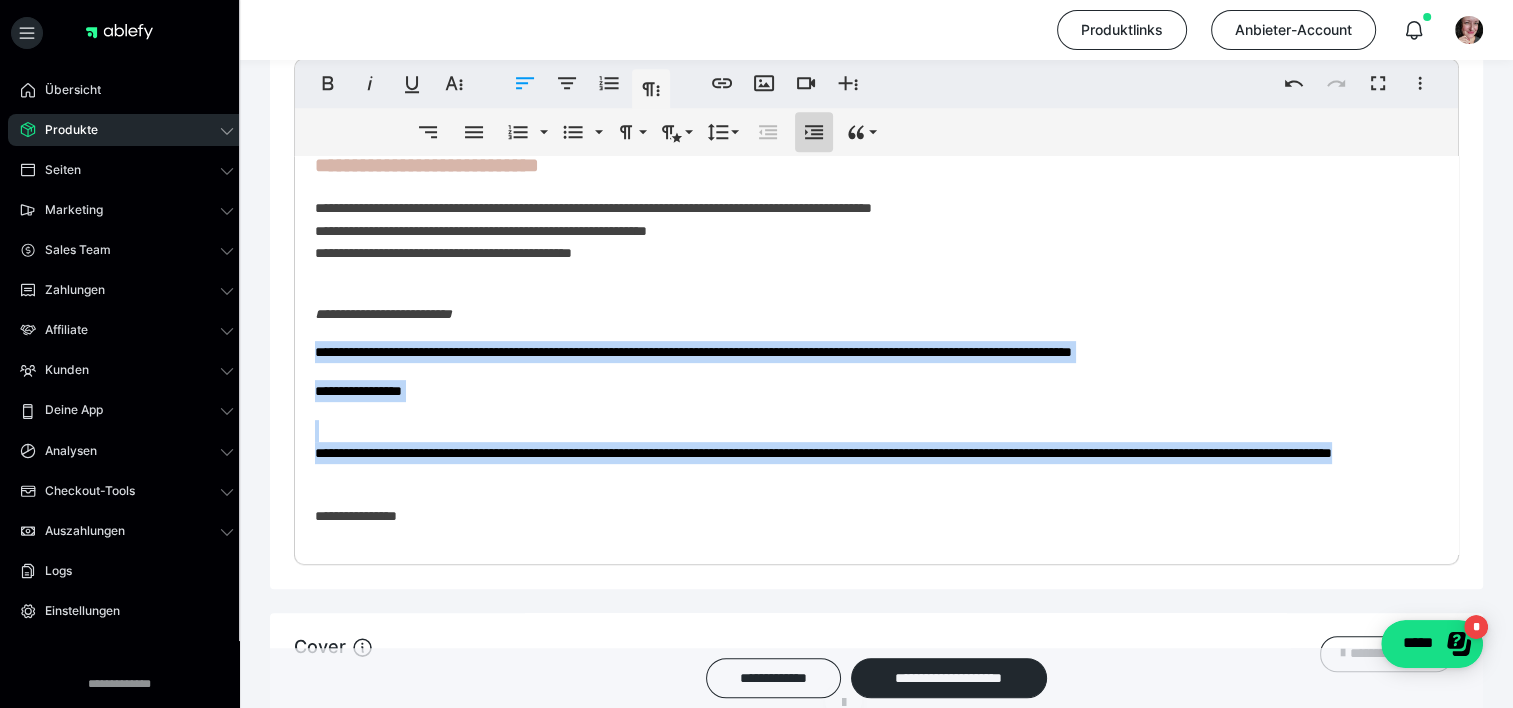 click 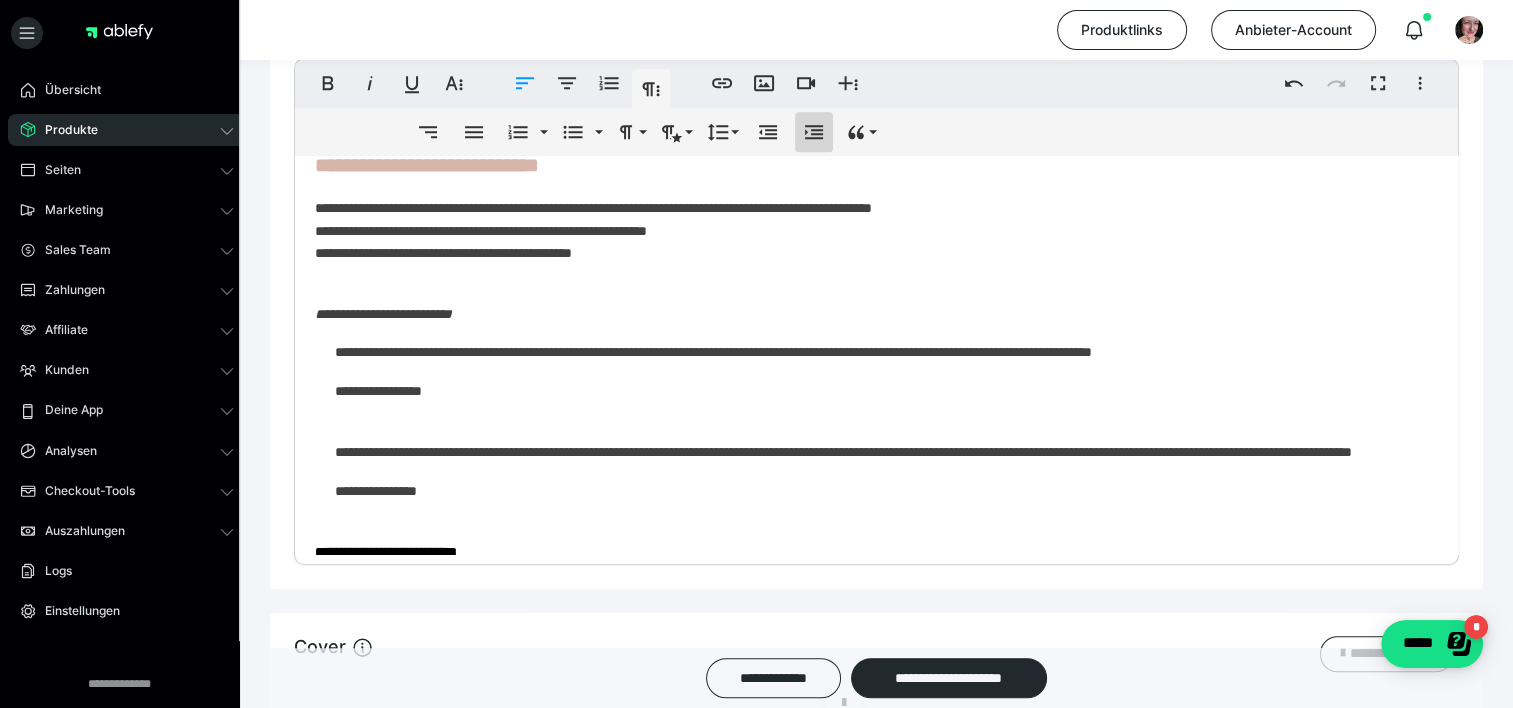 click 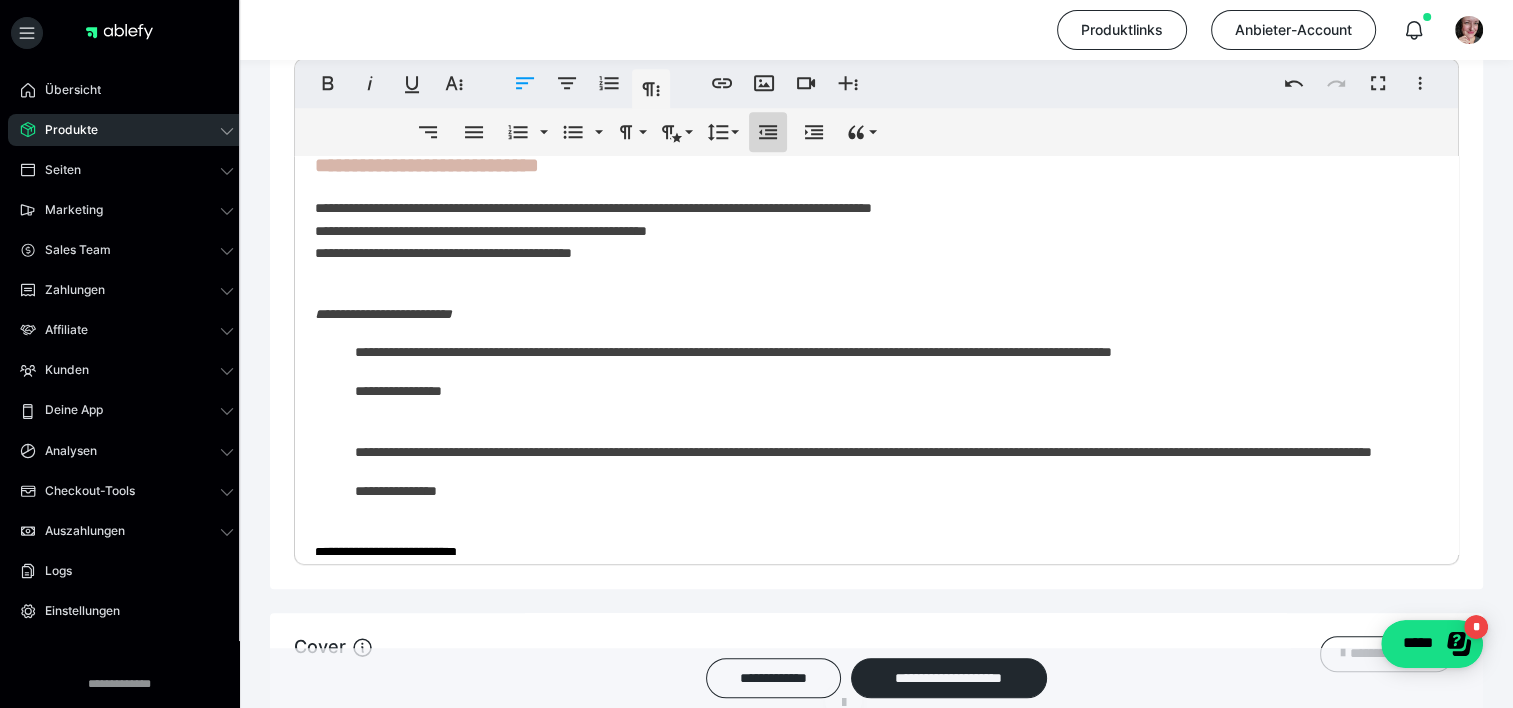 click 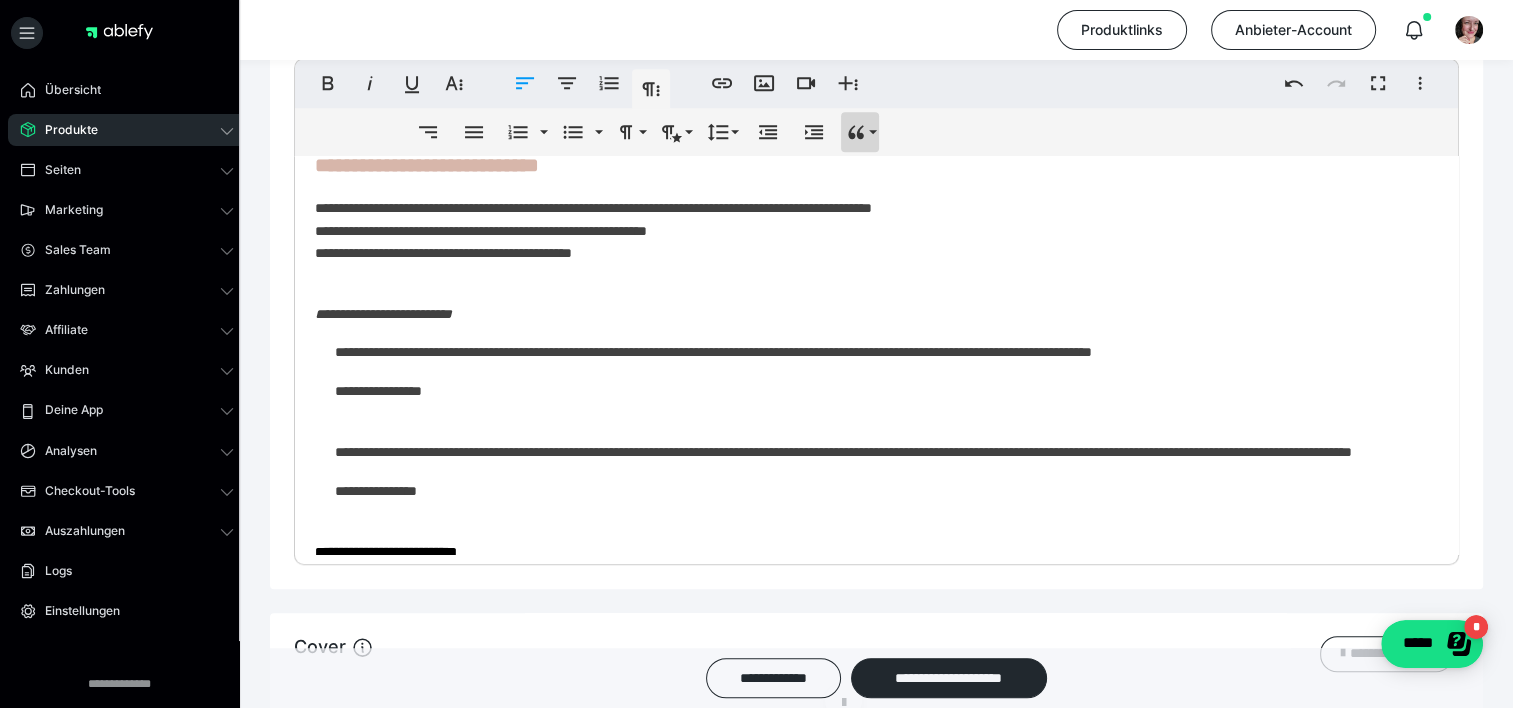 click on "********" at bounding box center (860, 132) 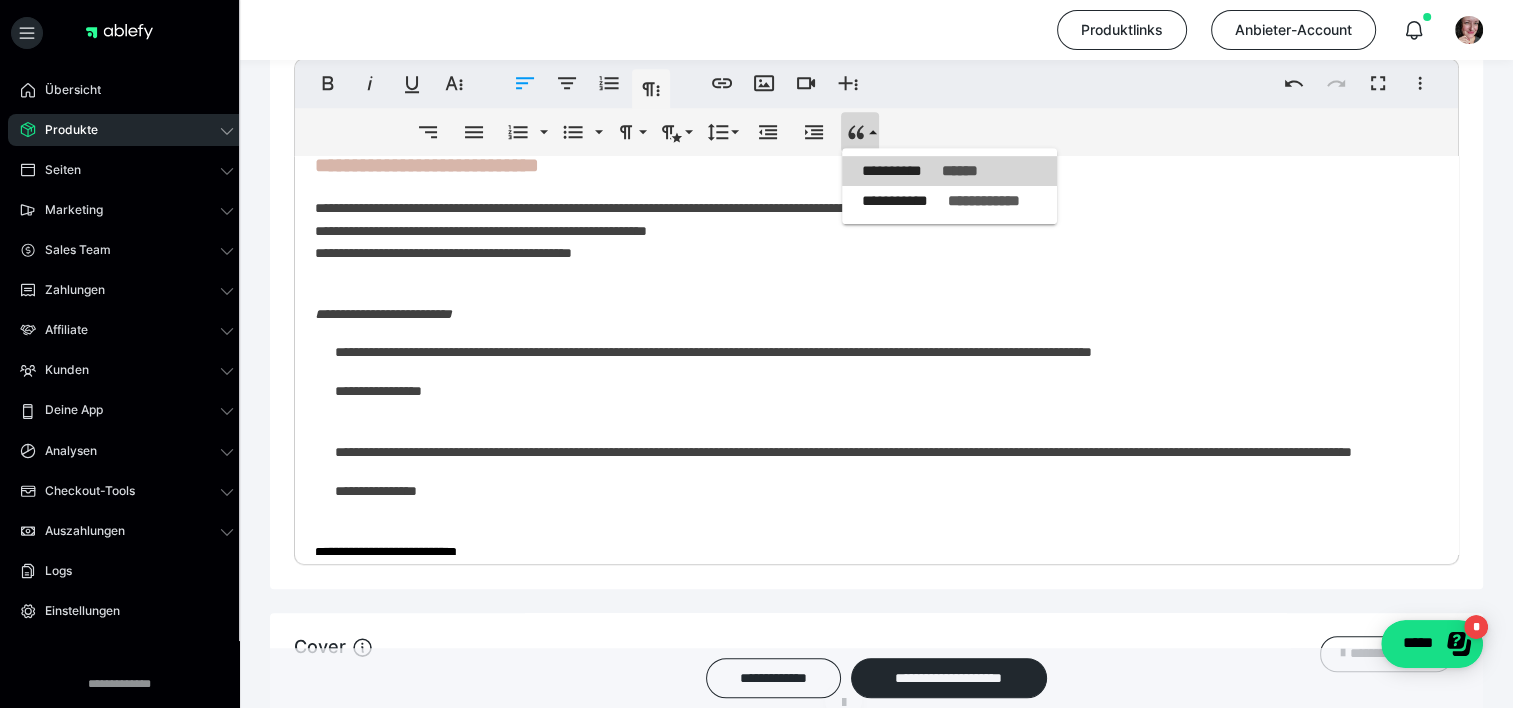 click on "**********" at bounding box center (949, 171) 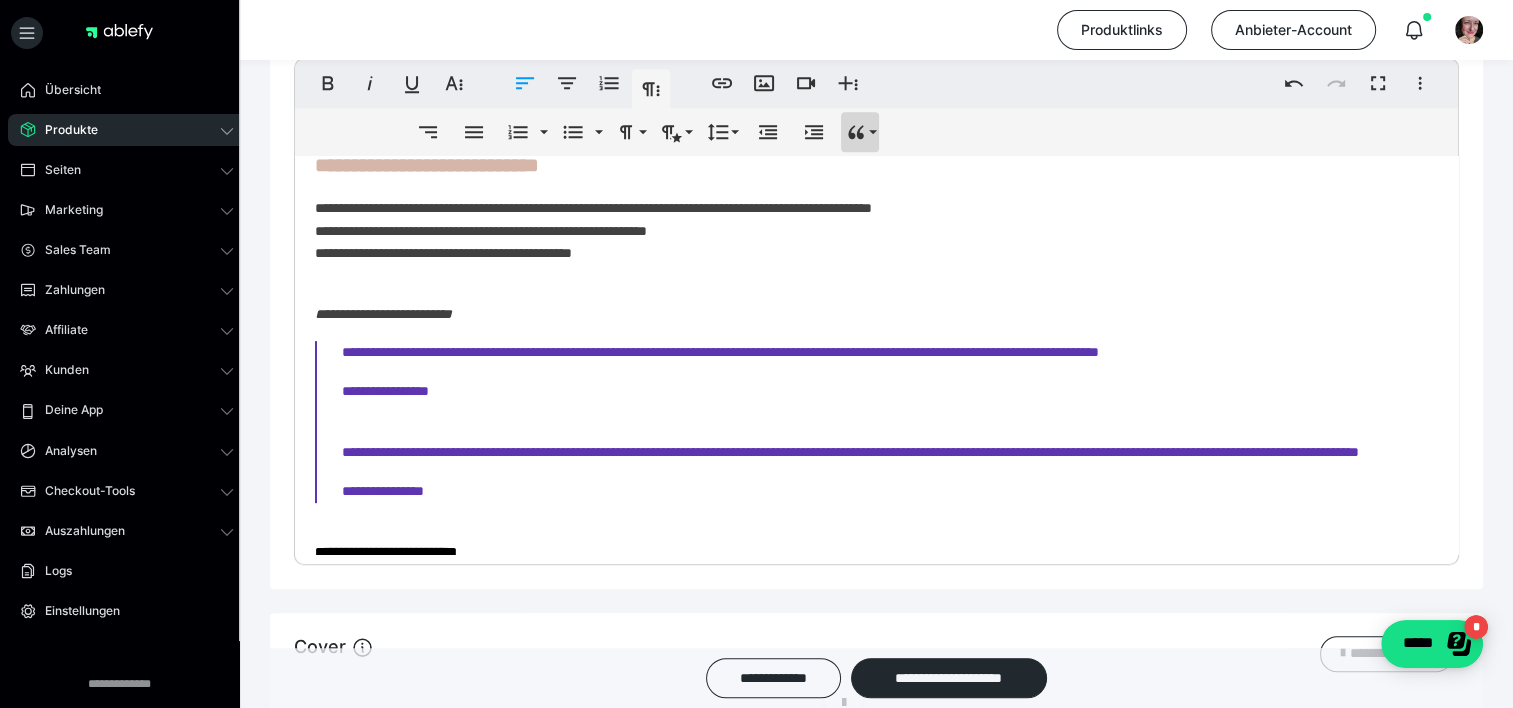 click 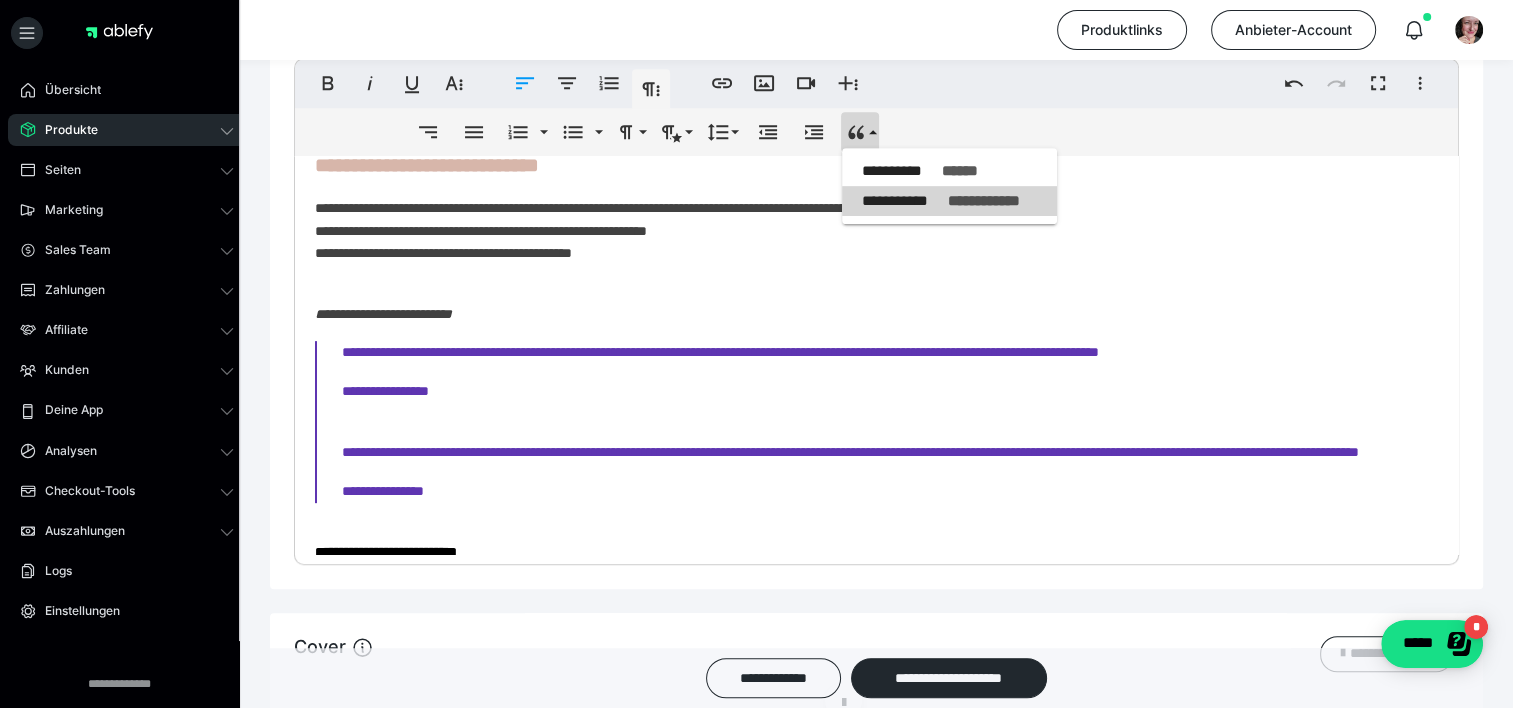 click on "**********" at bounding box center (949, 201) 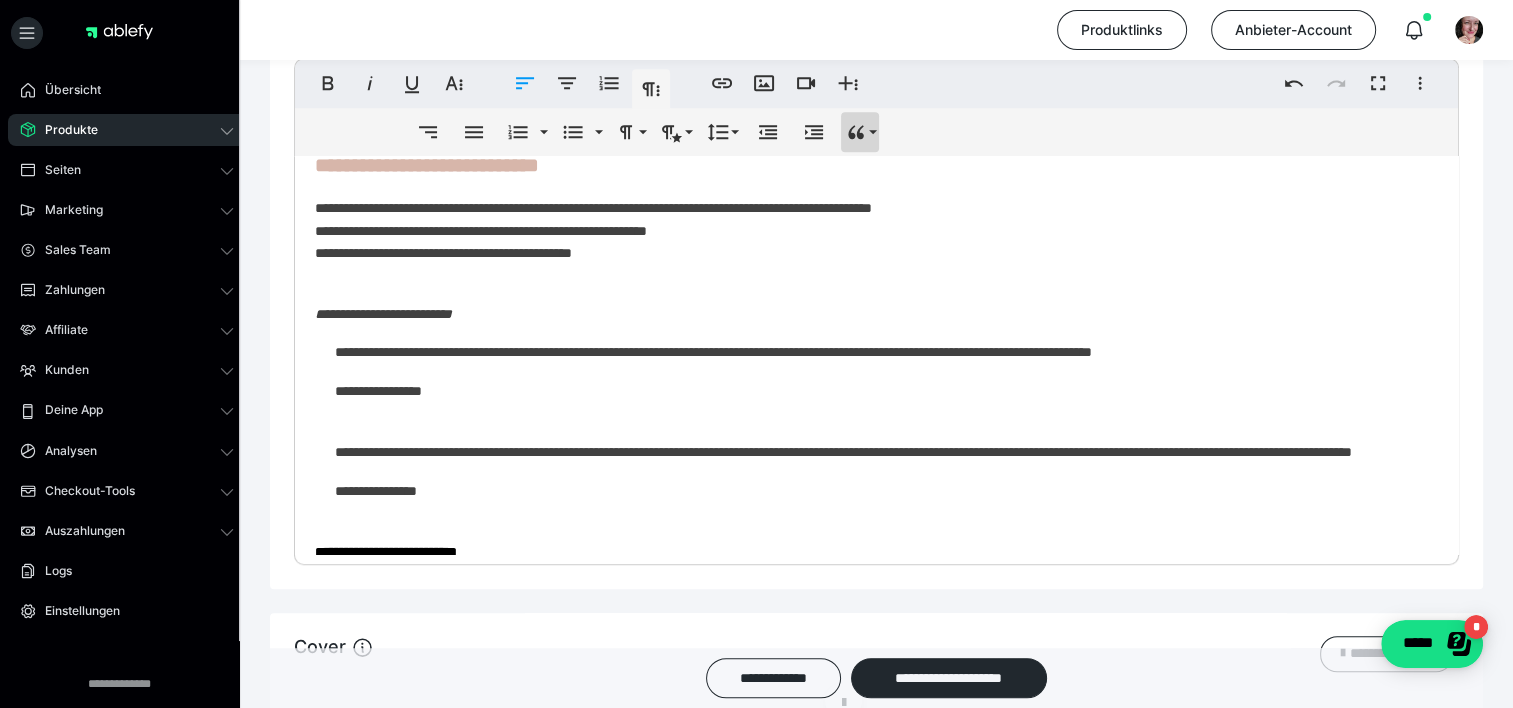 click 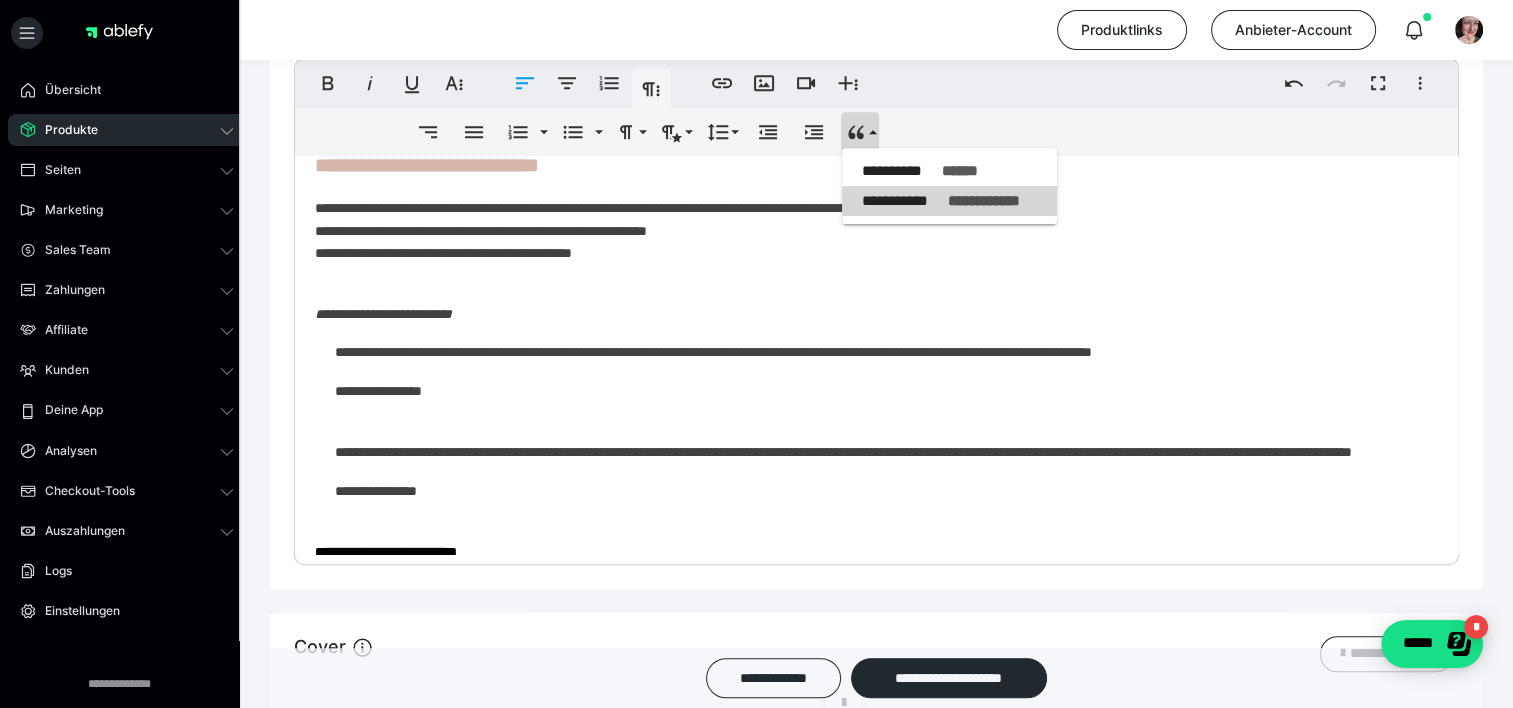click on "**********" at bounding box center [949, 201] 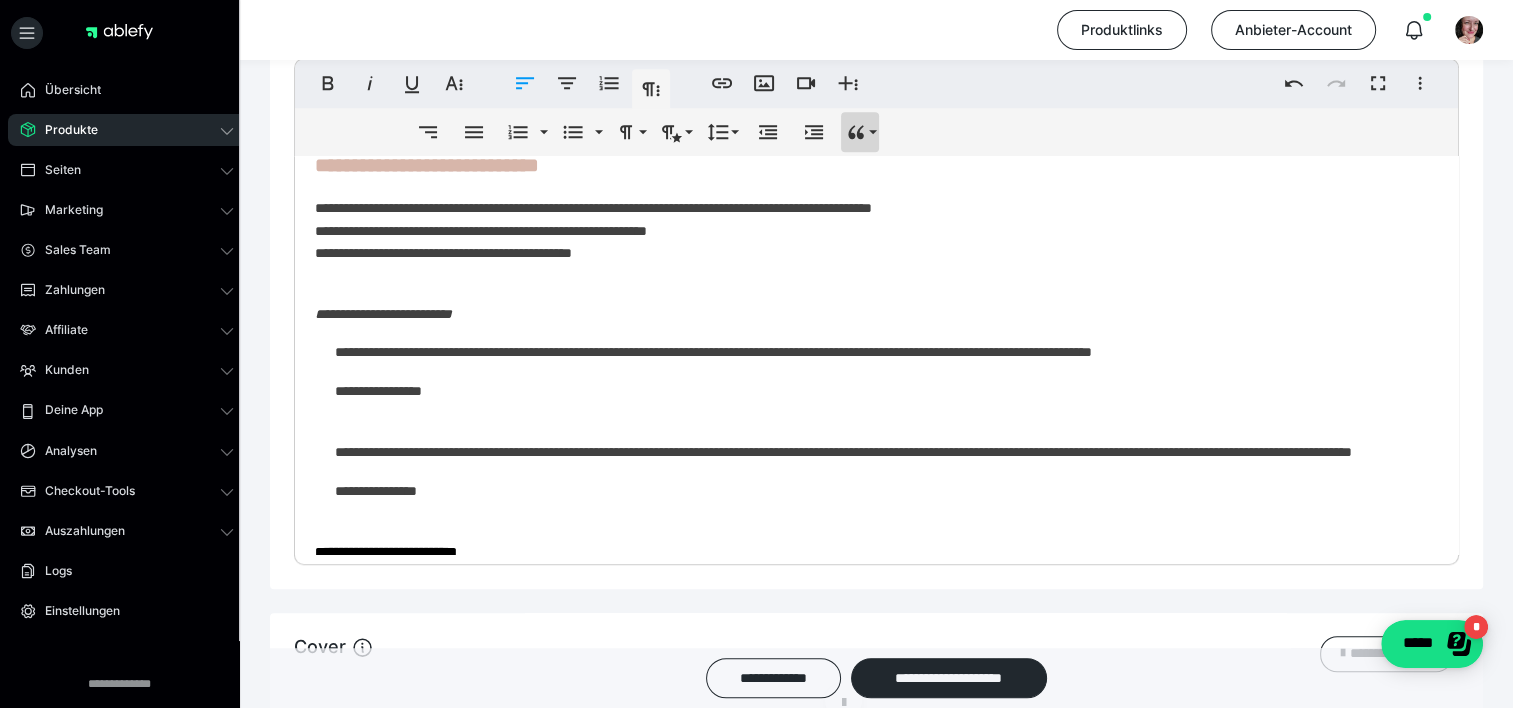 click 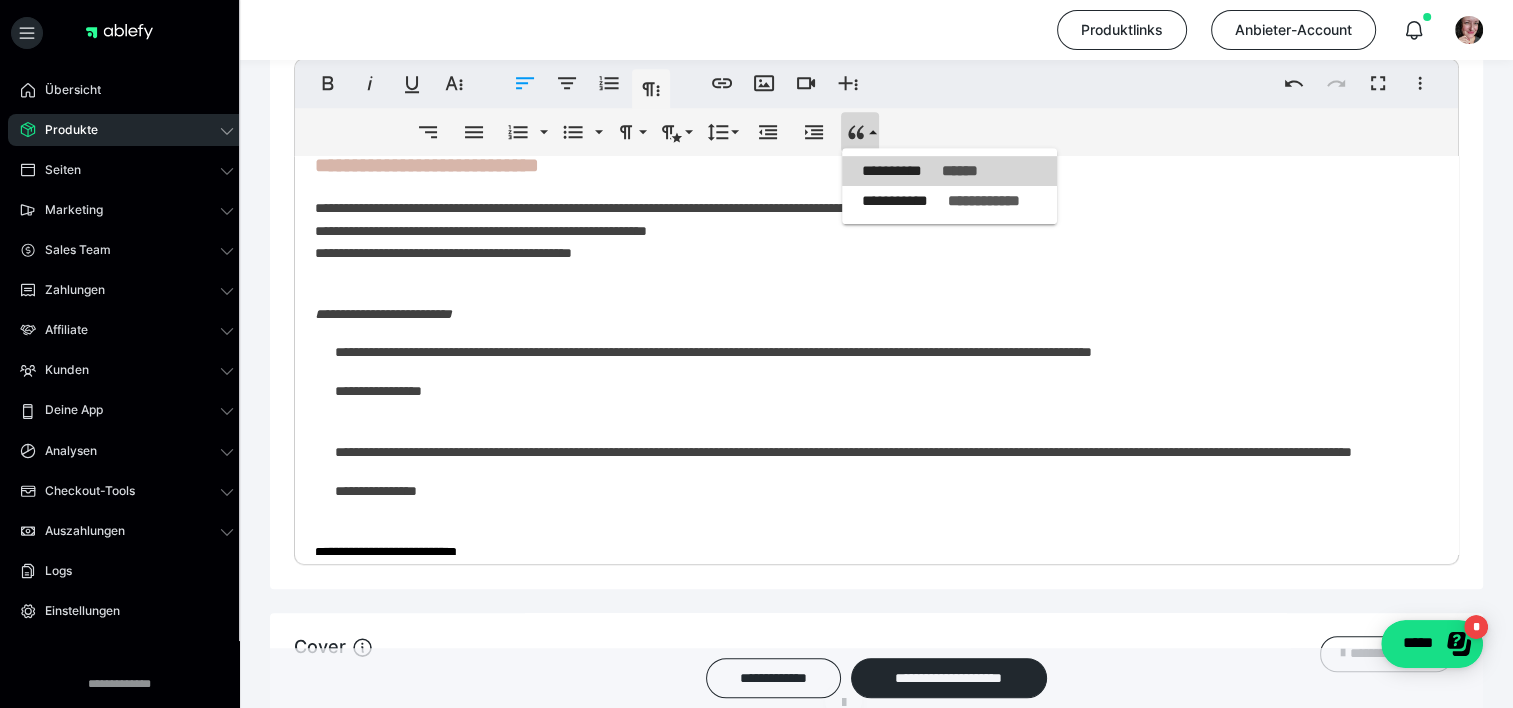 click on "**********" at bounding box center [949, 171] 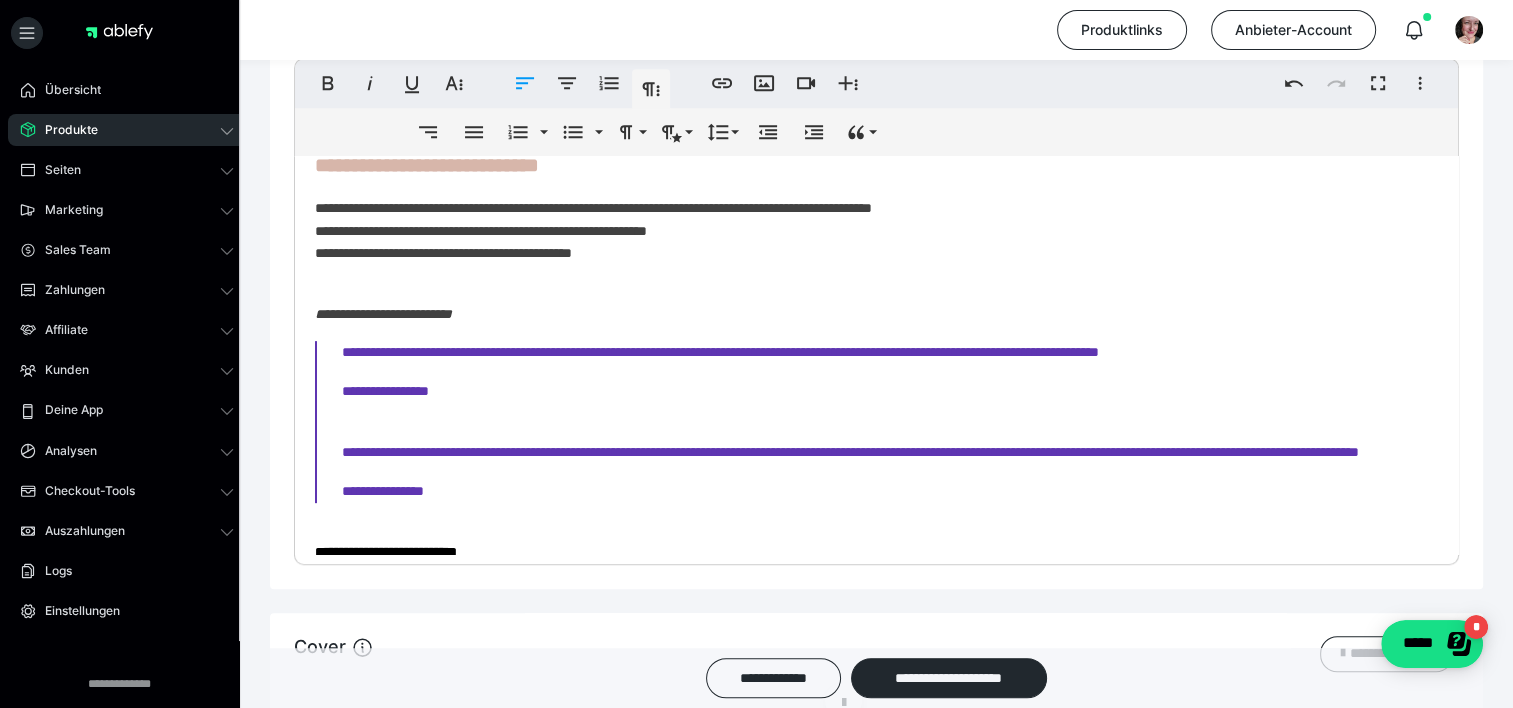 click on "**********" at bounding box center [869, 422] 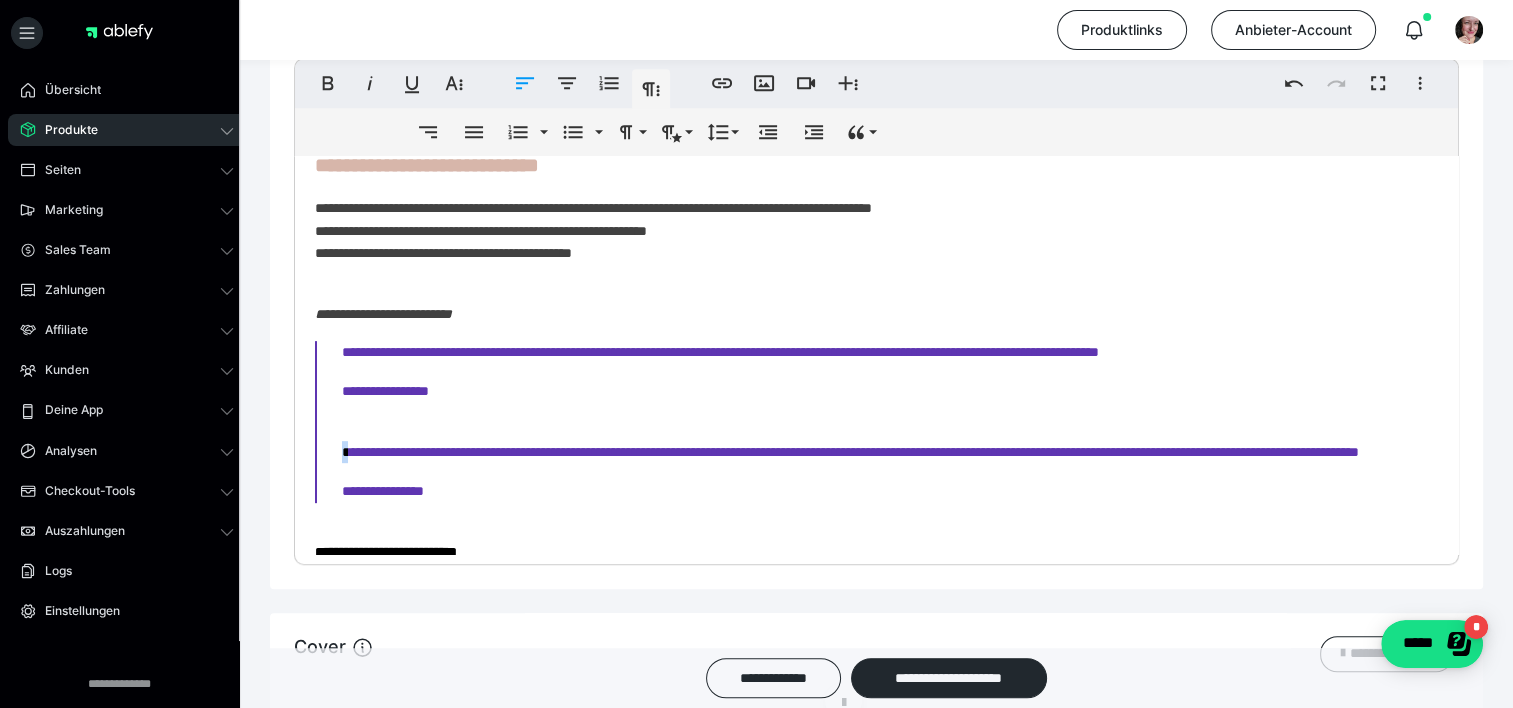 click on "**********" at bounding box center [869, 422] 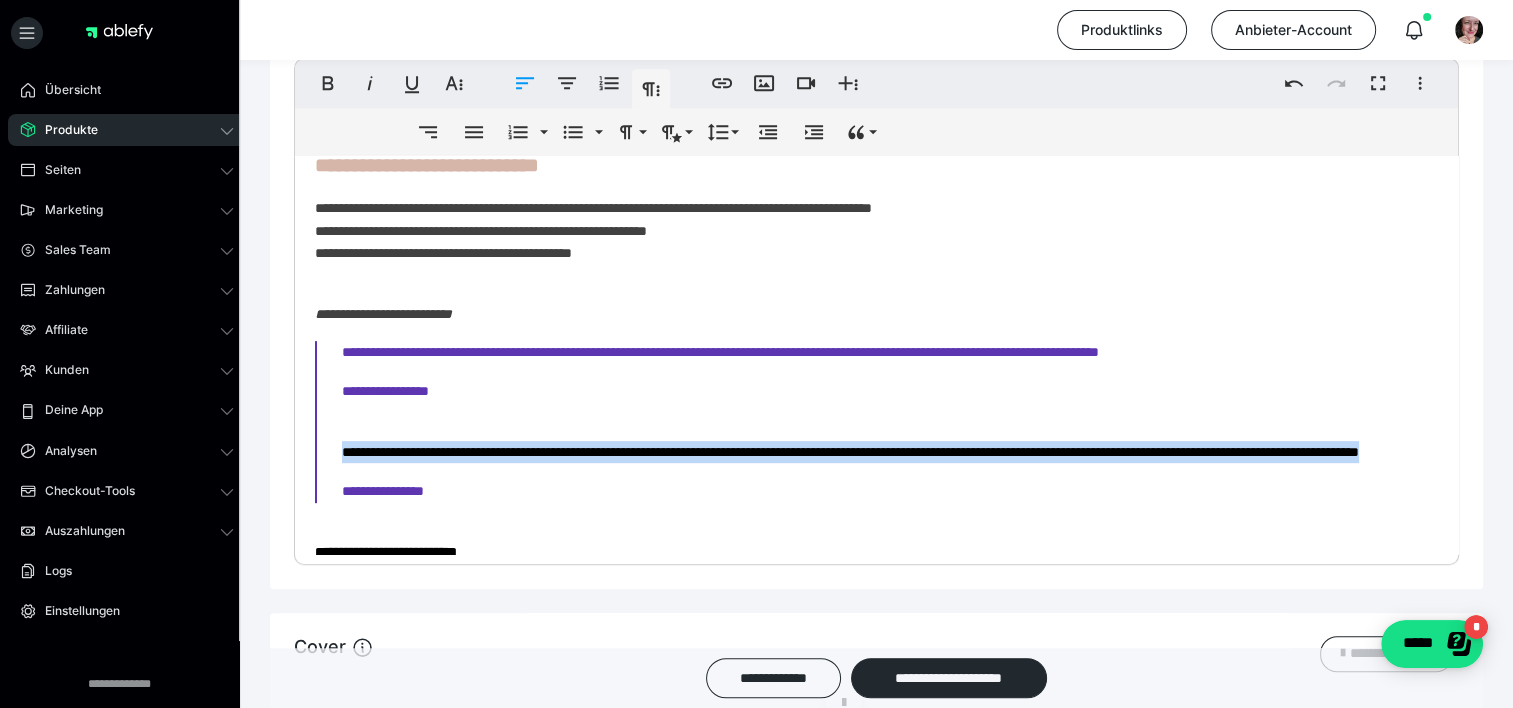 click on "**********" at bounding box center [869, 422] 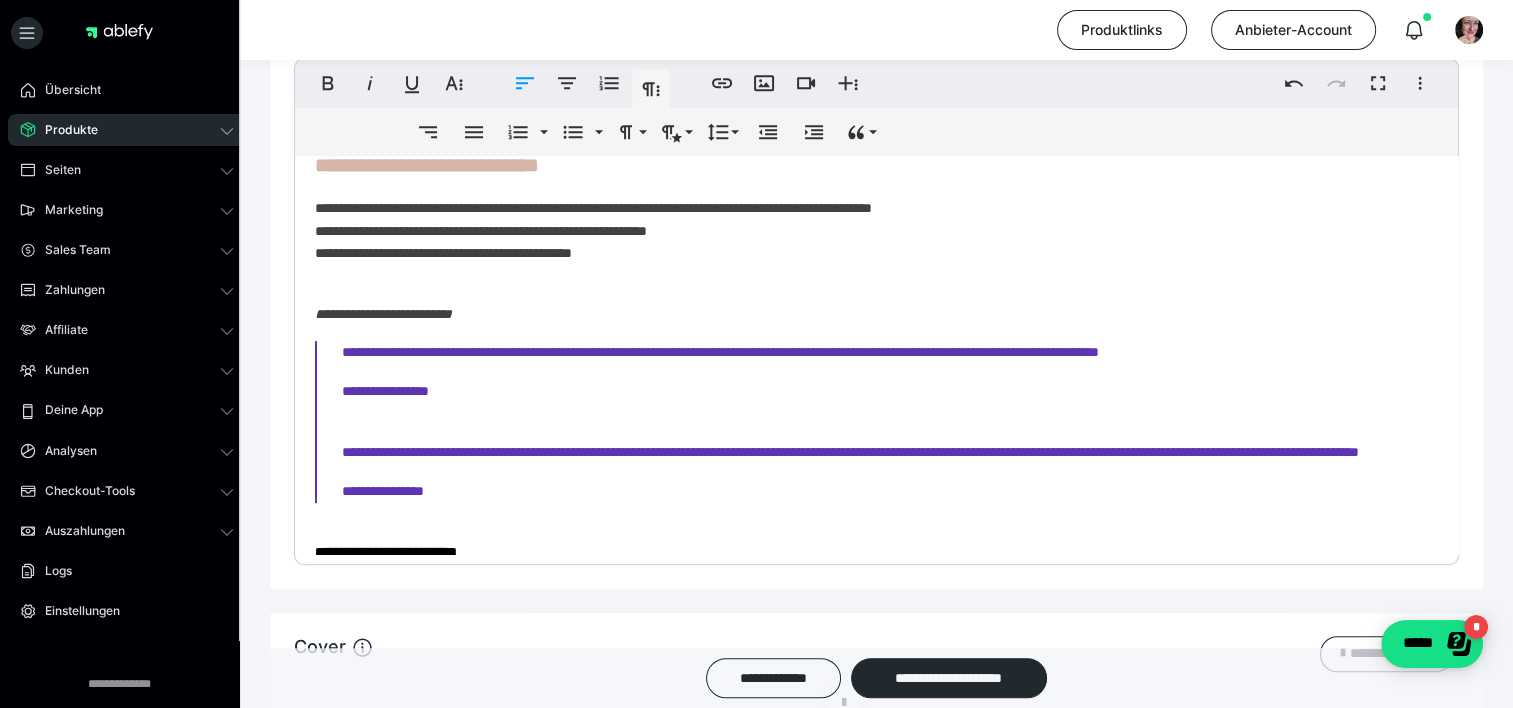 click on "**********" at bounding box center (869, -33) 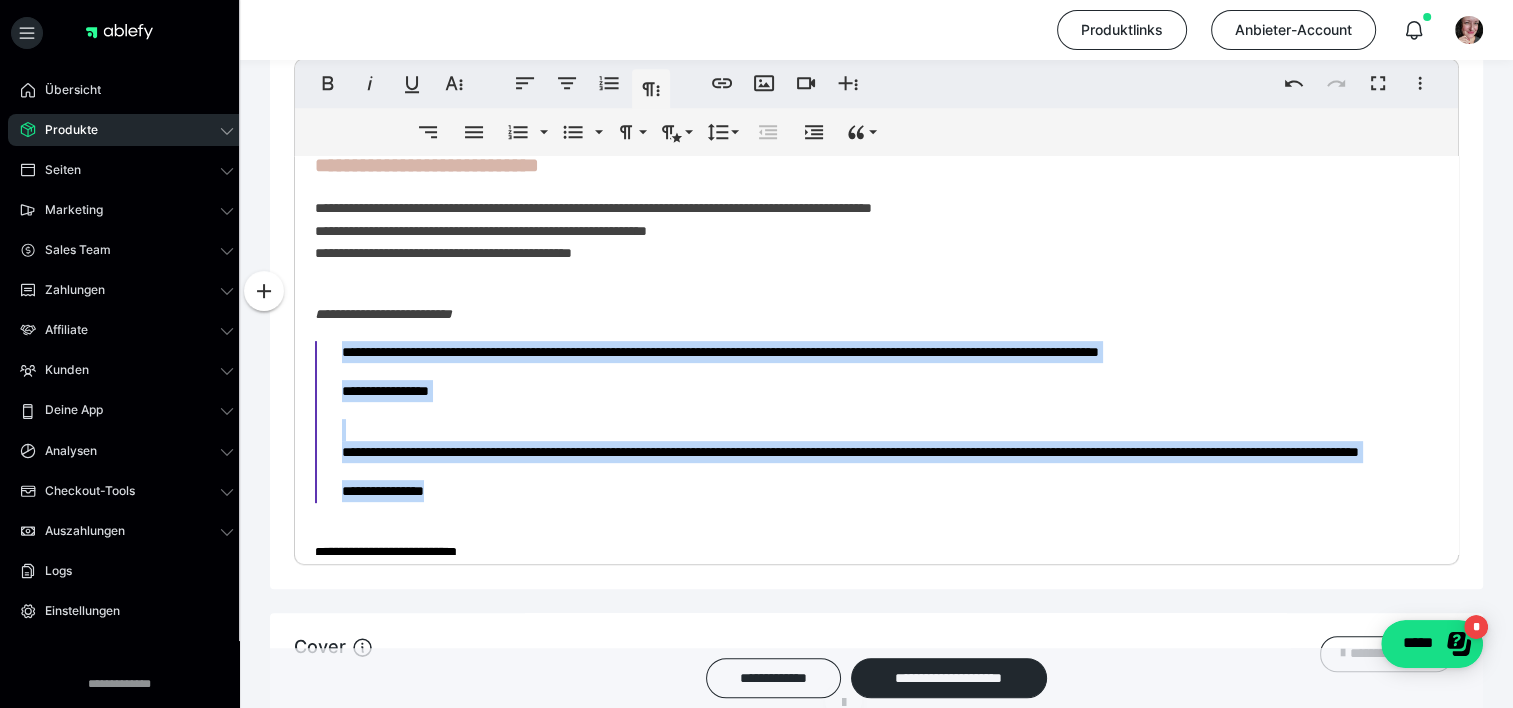 drag, startPoint x: 448, startPoint y: 524, endPoint x: 316, endPoint y: 355, distance: 214.44113 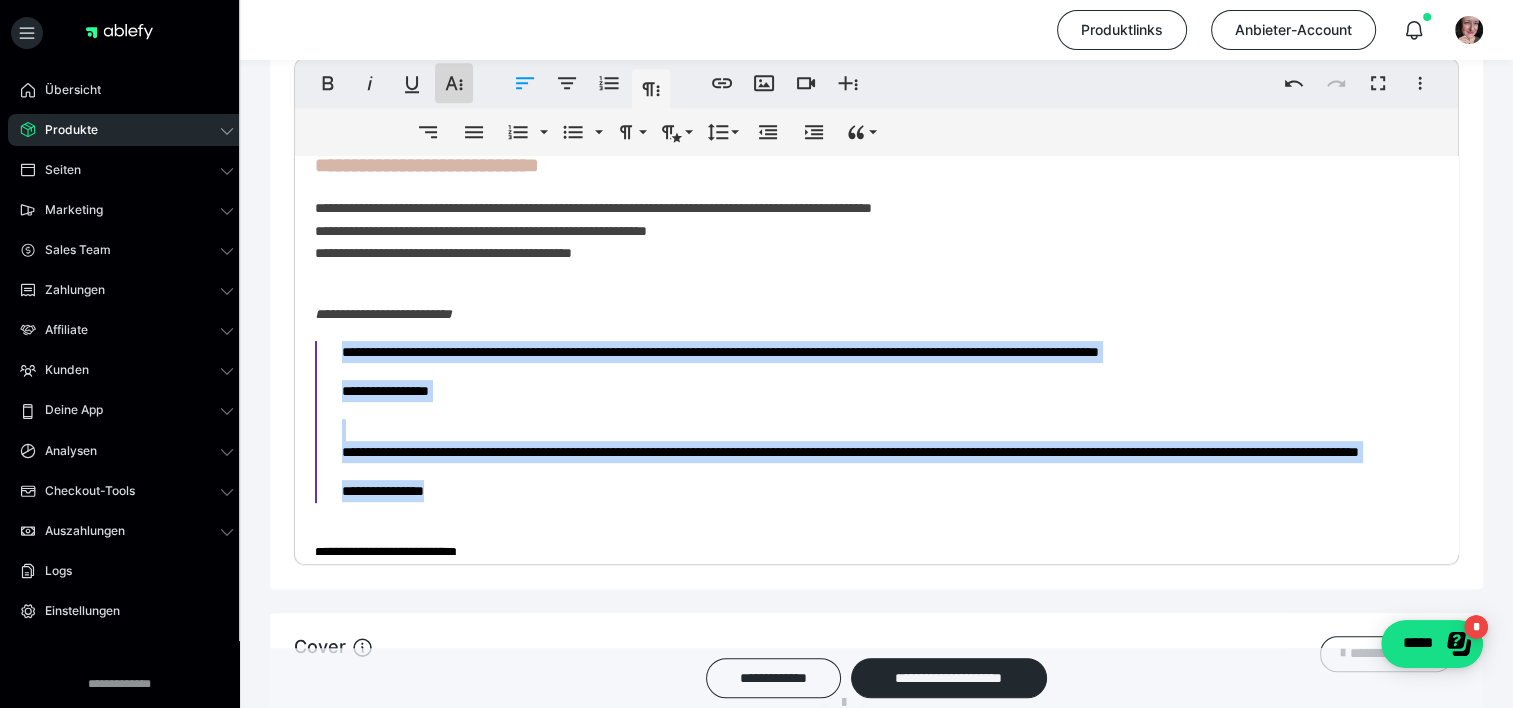 click on "**********" at bounding box center [454, 83] 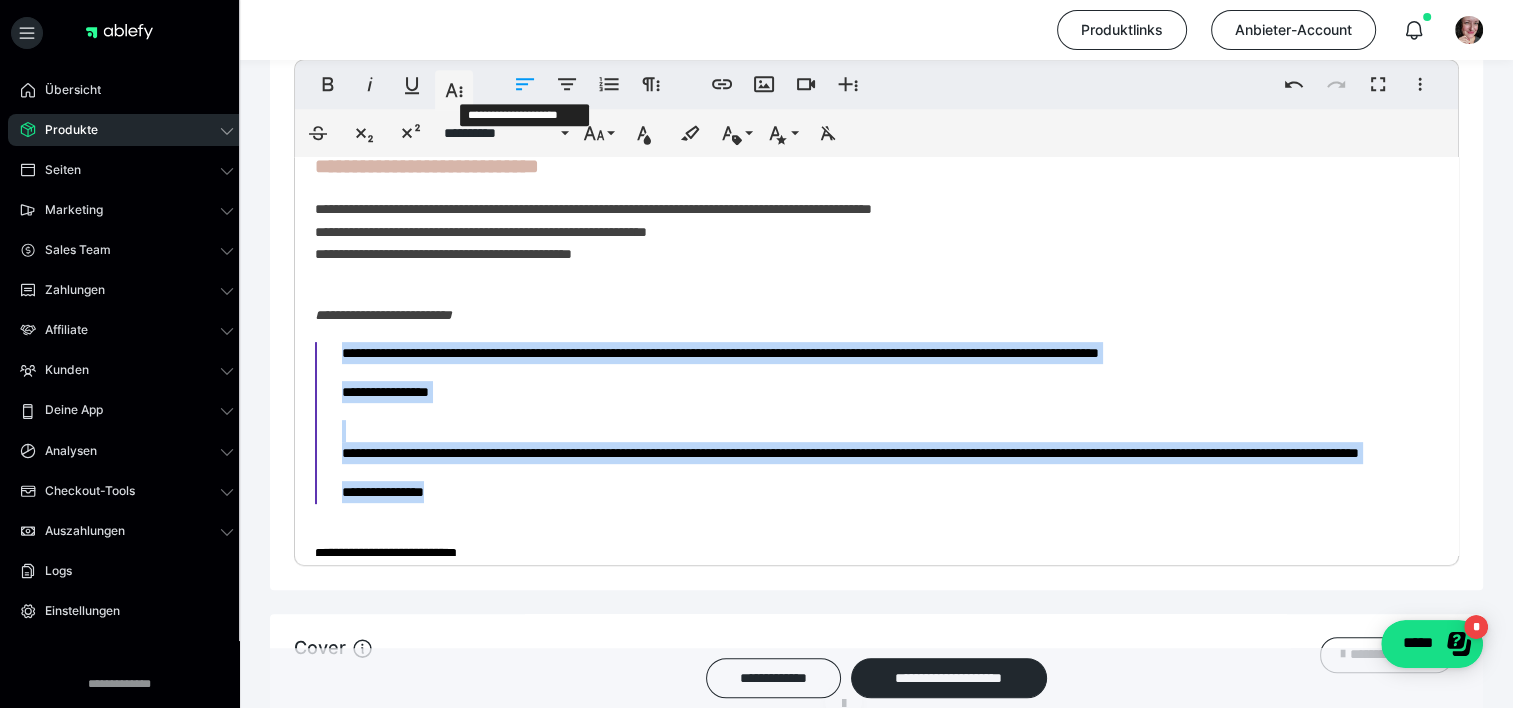 scroll, scrollTop: 1096, scrollLeft: 0, axis: vertical 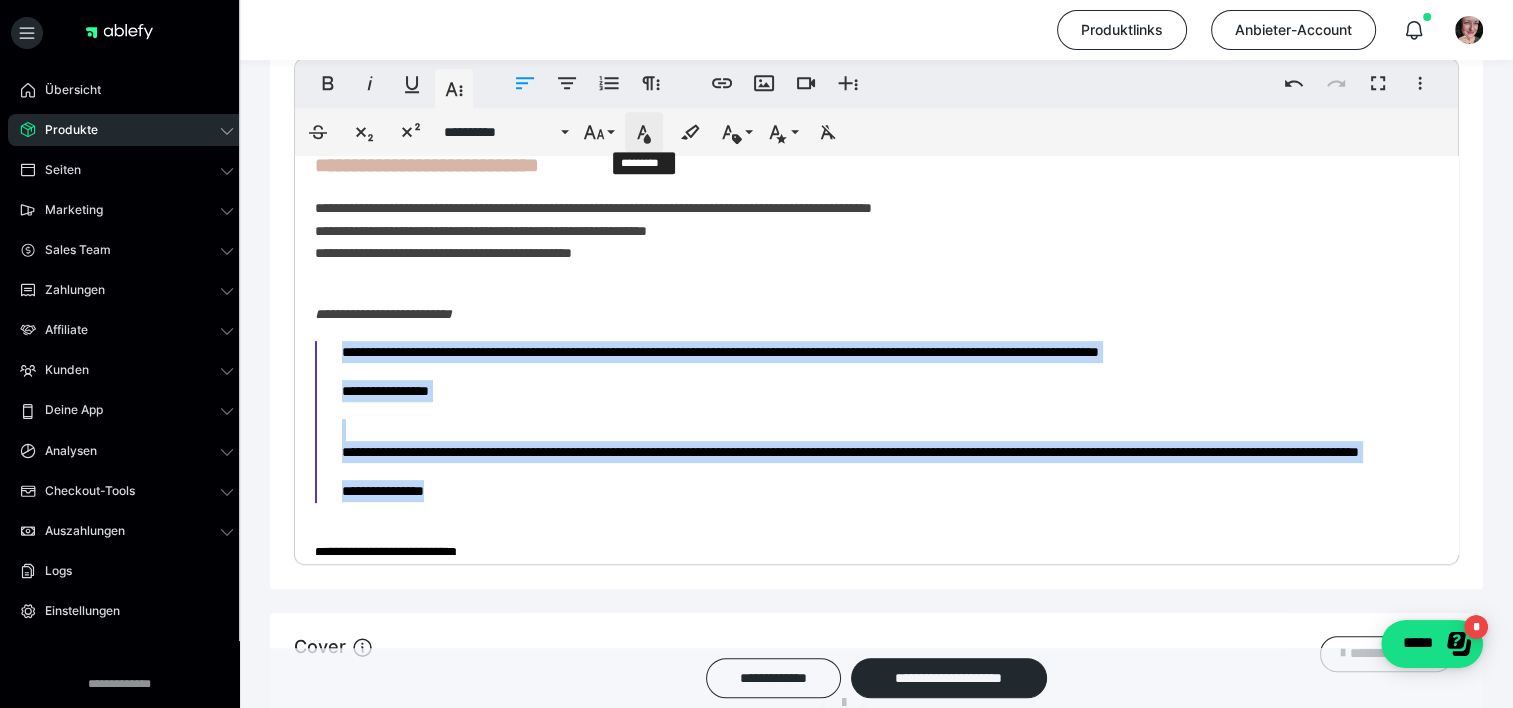 click 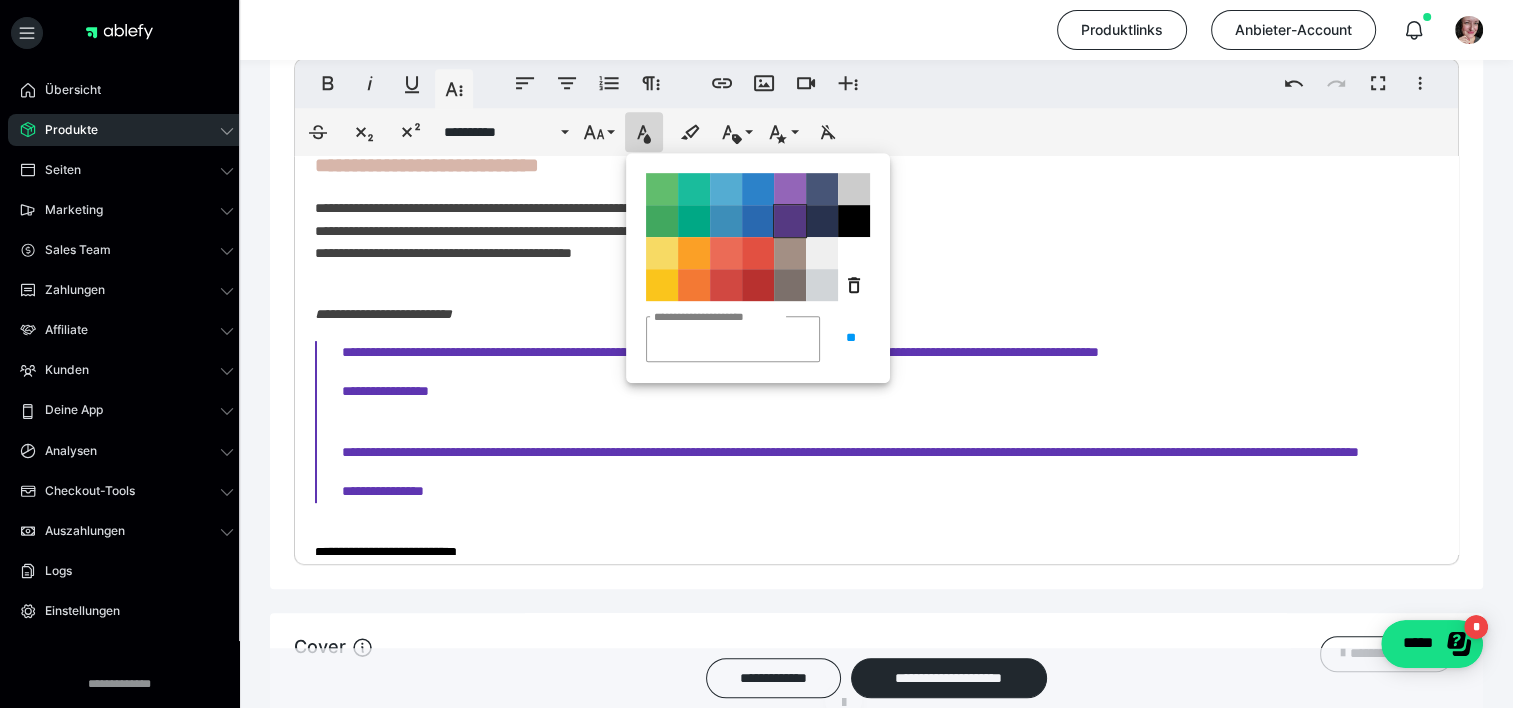 click on "**********" at bounding box center (790, 221) 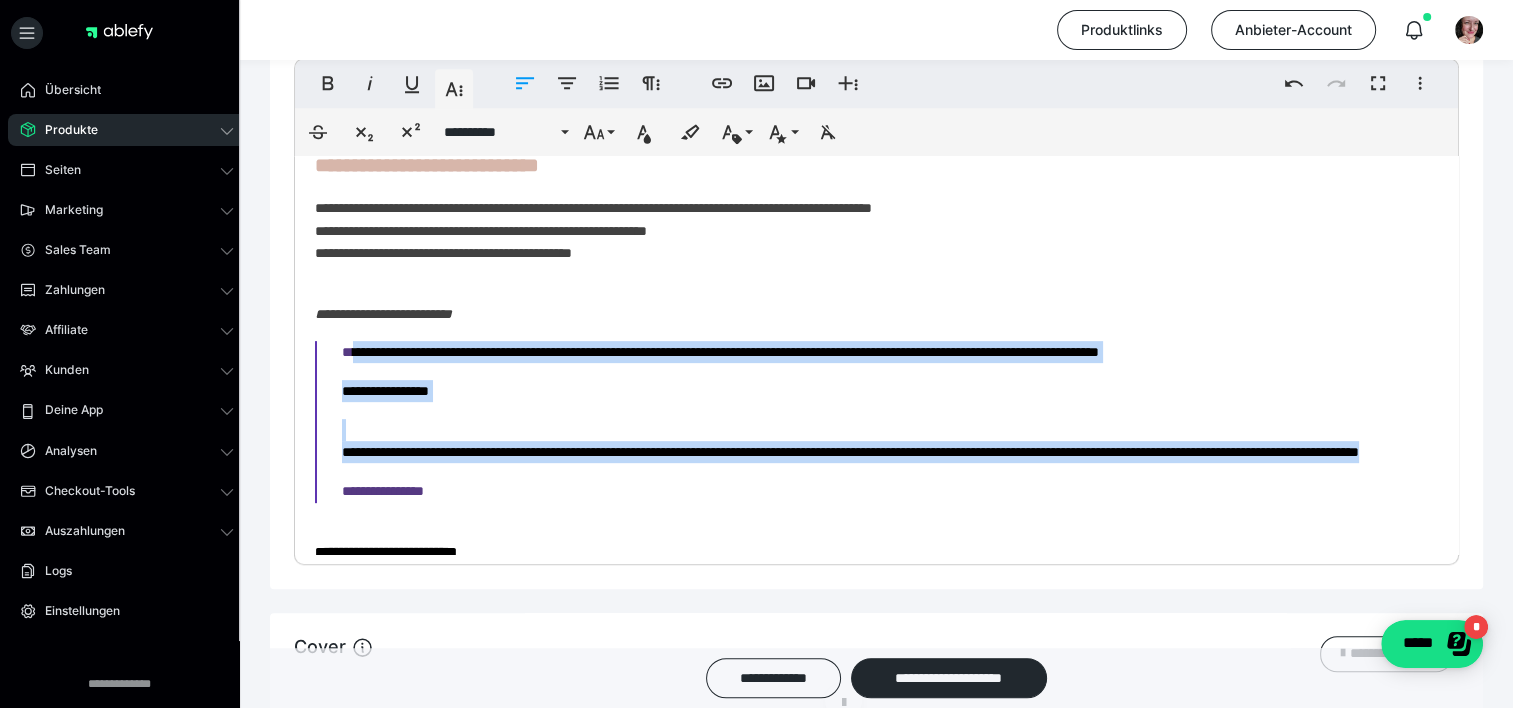 click on "**********" at bounding box center [869, -33] 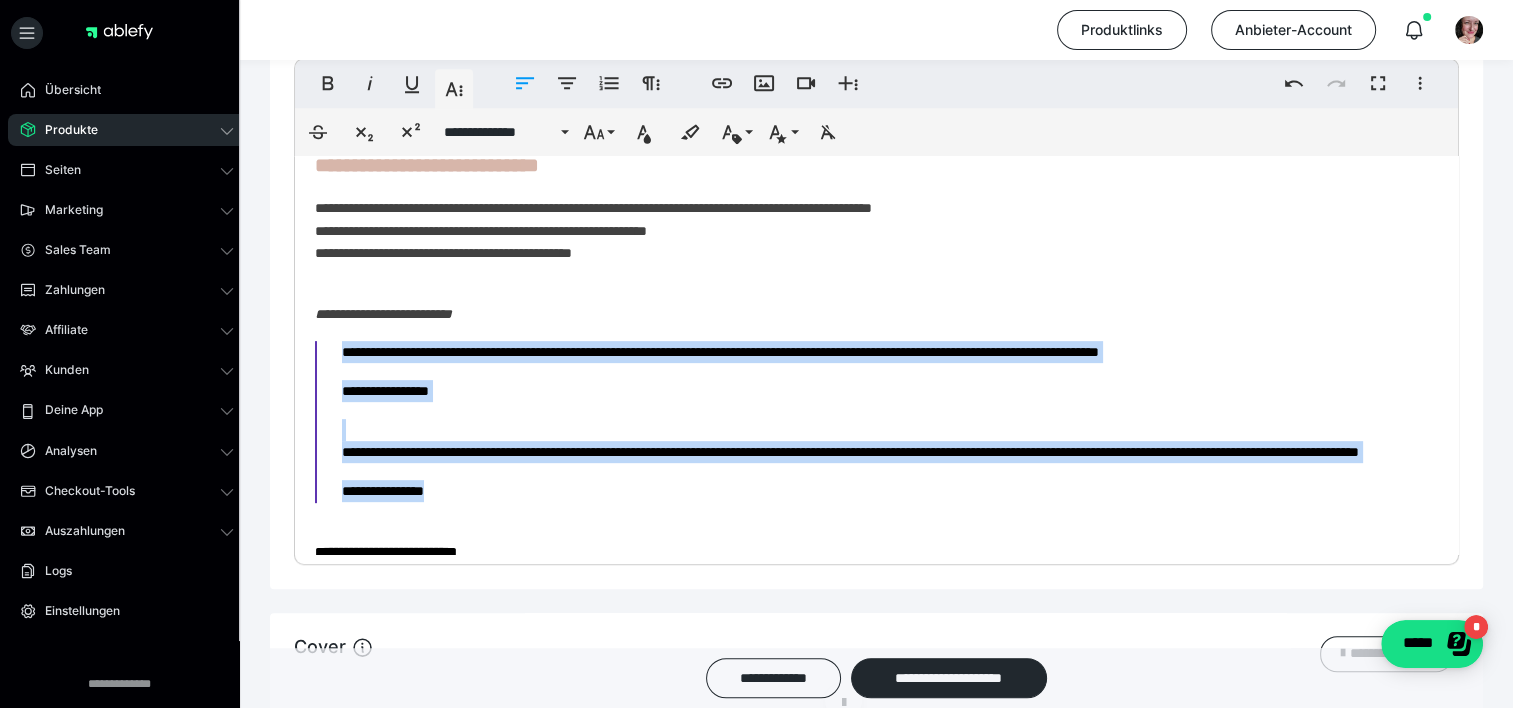 drag, startPoint x: 440, startPoint y: 520, endPoint x: 322, endPoint y: 359, distance: 199.61212 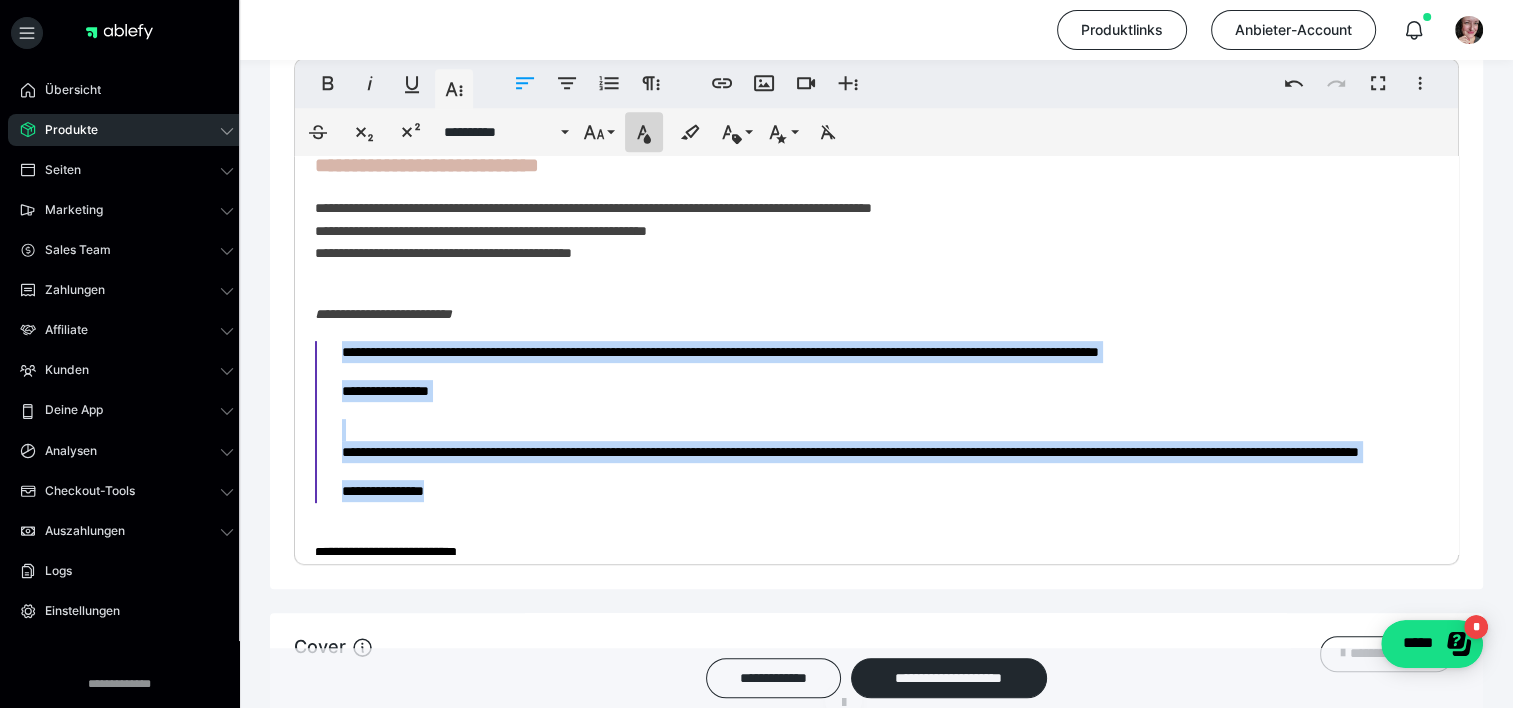 click 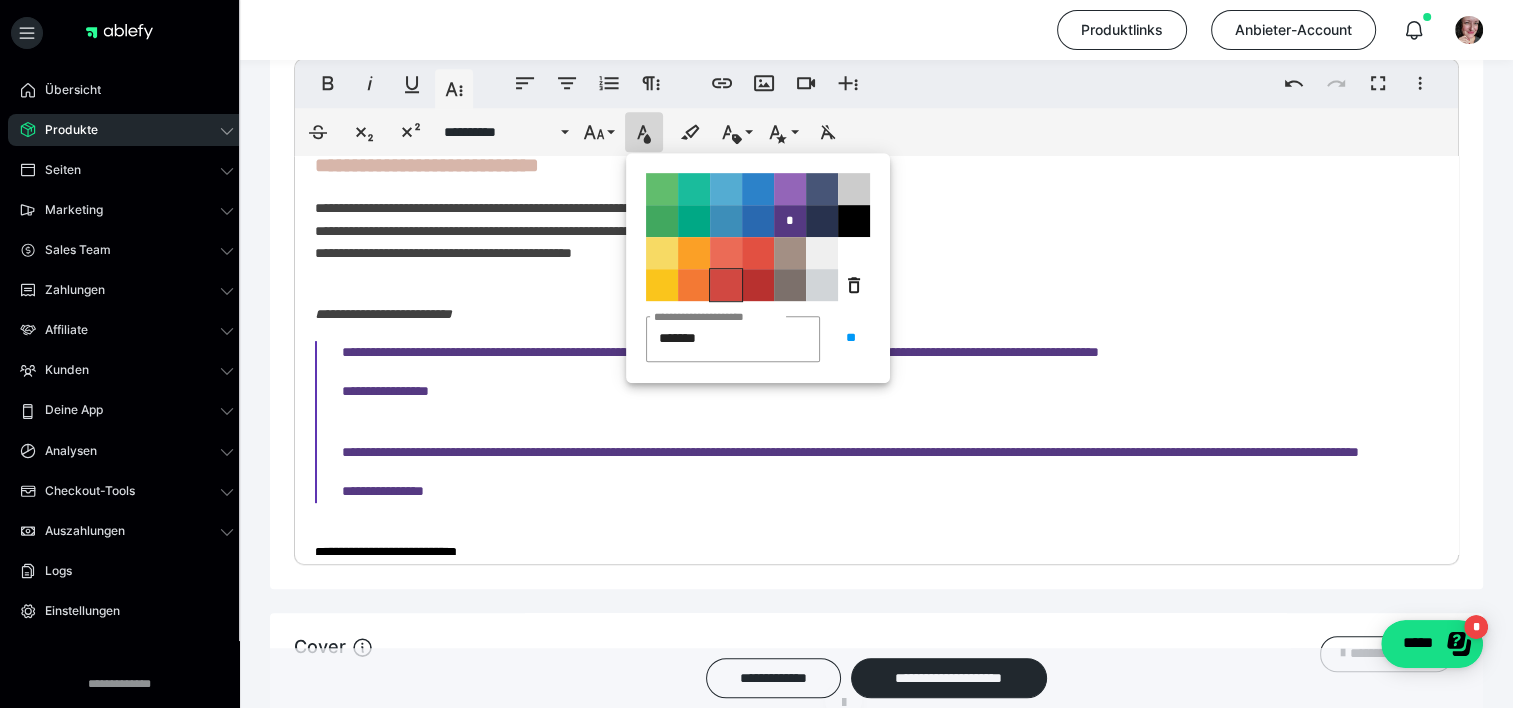 click on "**********" at bounding box center (726, 285) 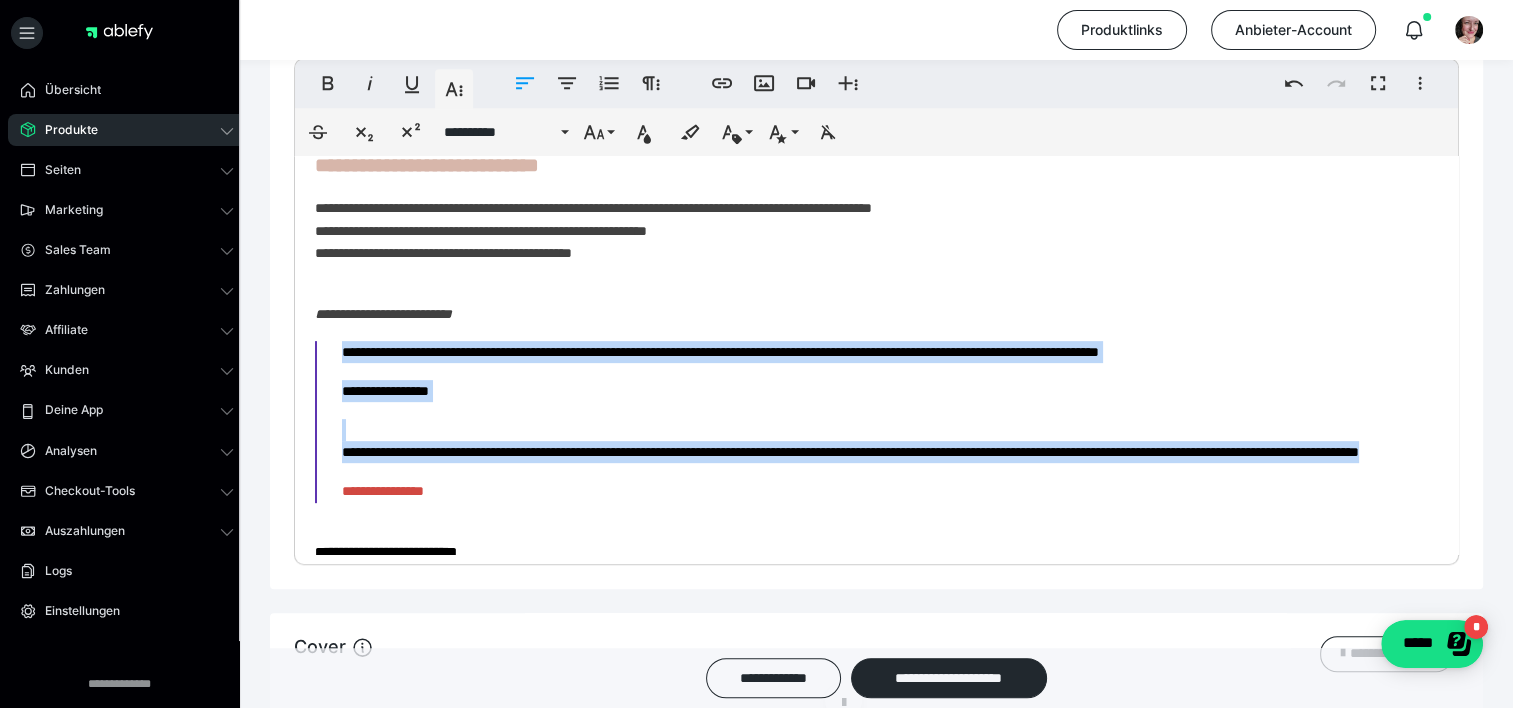 click on "**********" at bounding box center [726, 352] 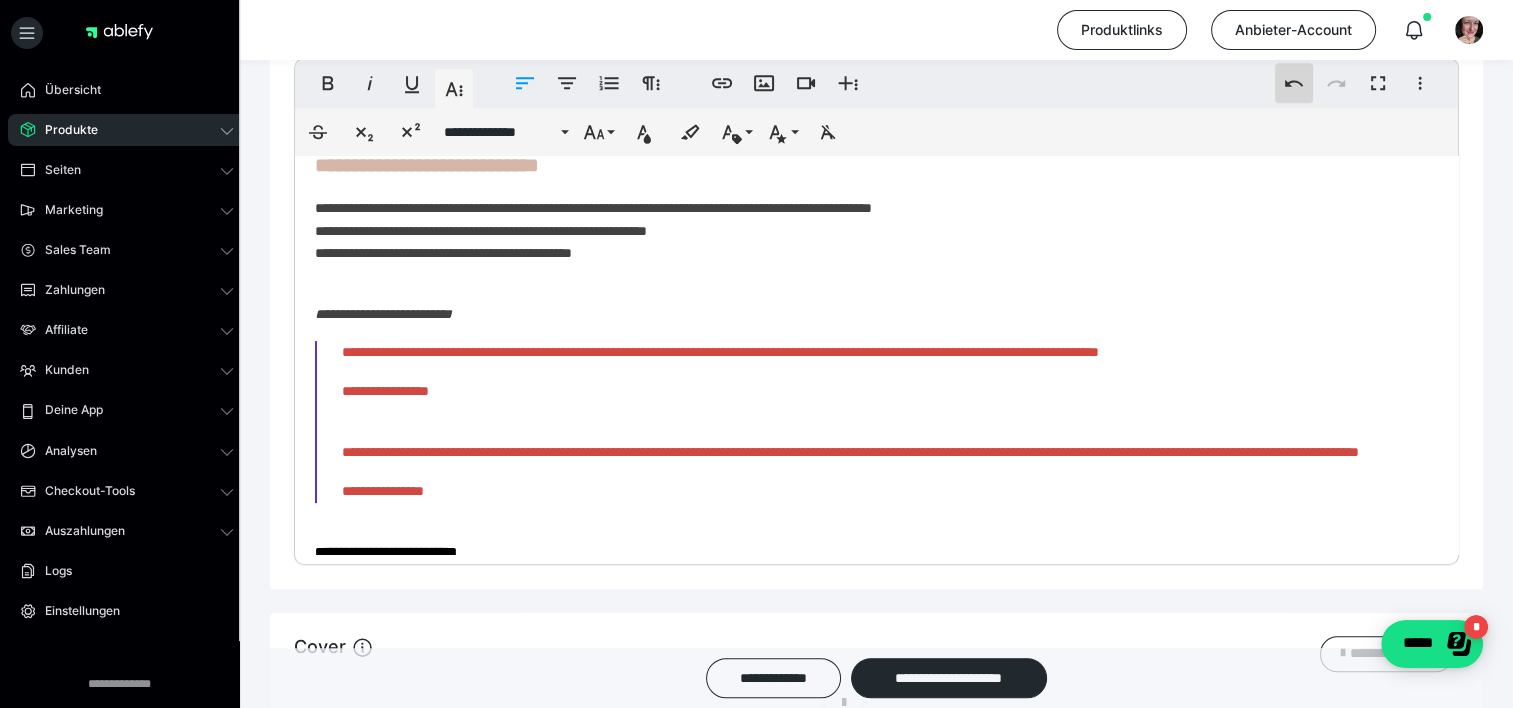 click 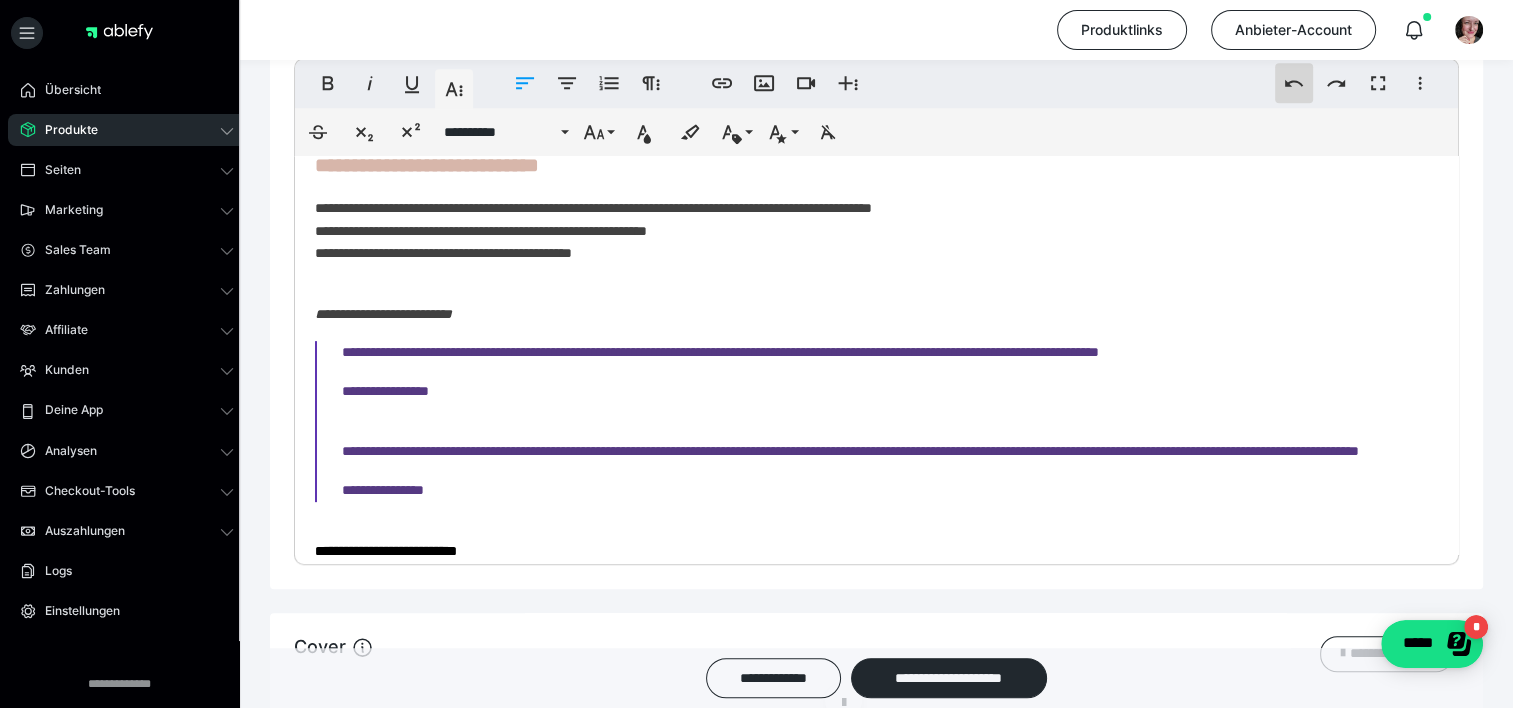 click 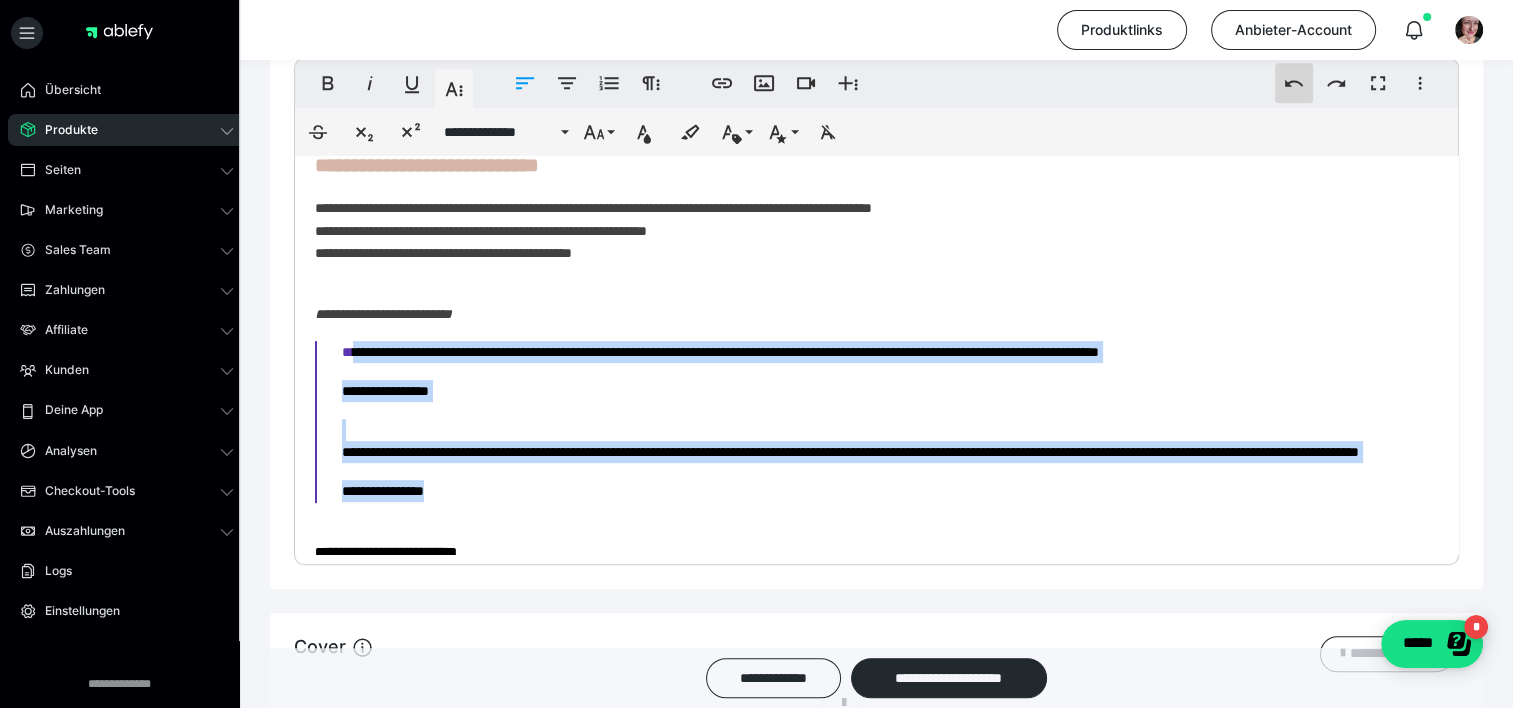 click 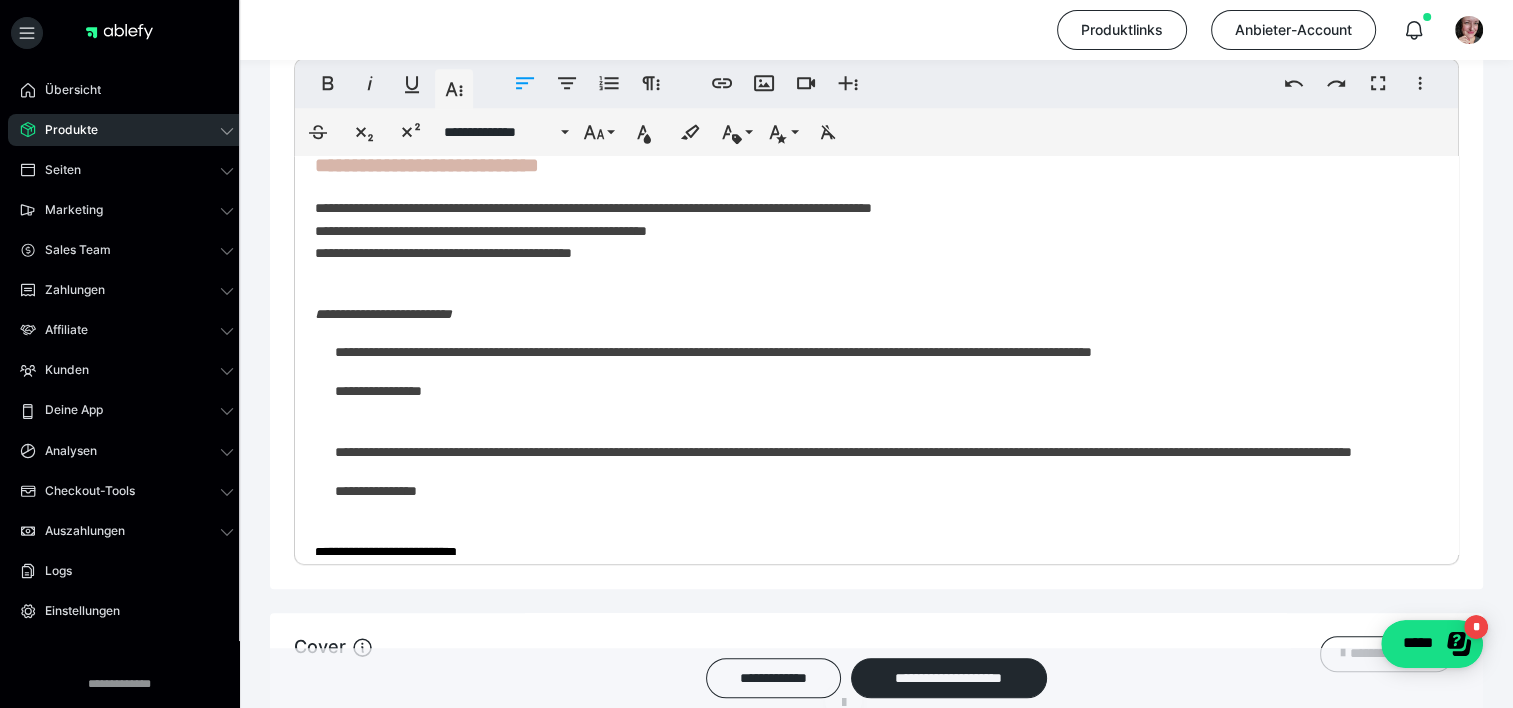 click on "**********" at bounding box center [869, -33] 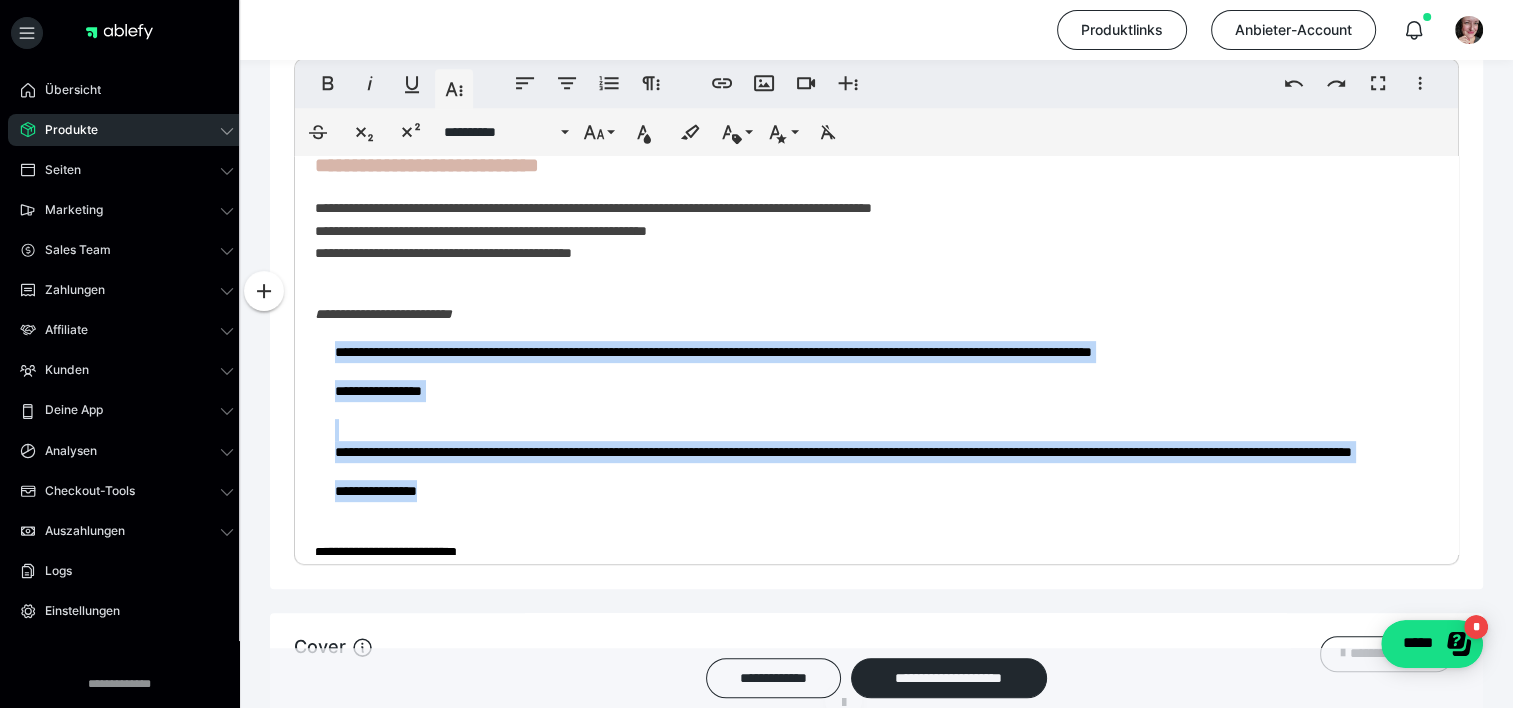 drag, startPoint x: 454, startPoint y: 516, endPoint x: 332, endPoint y: 357, distance: 200.41208 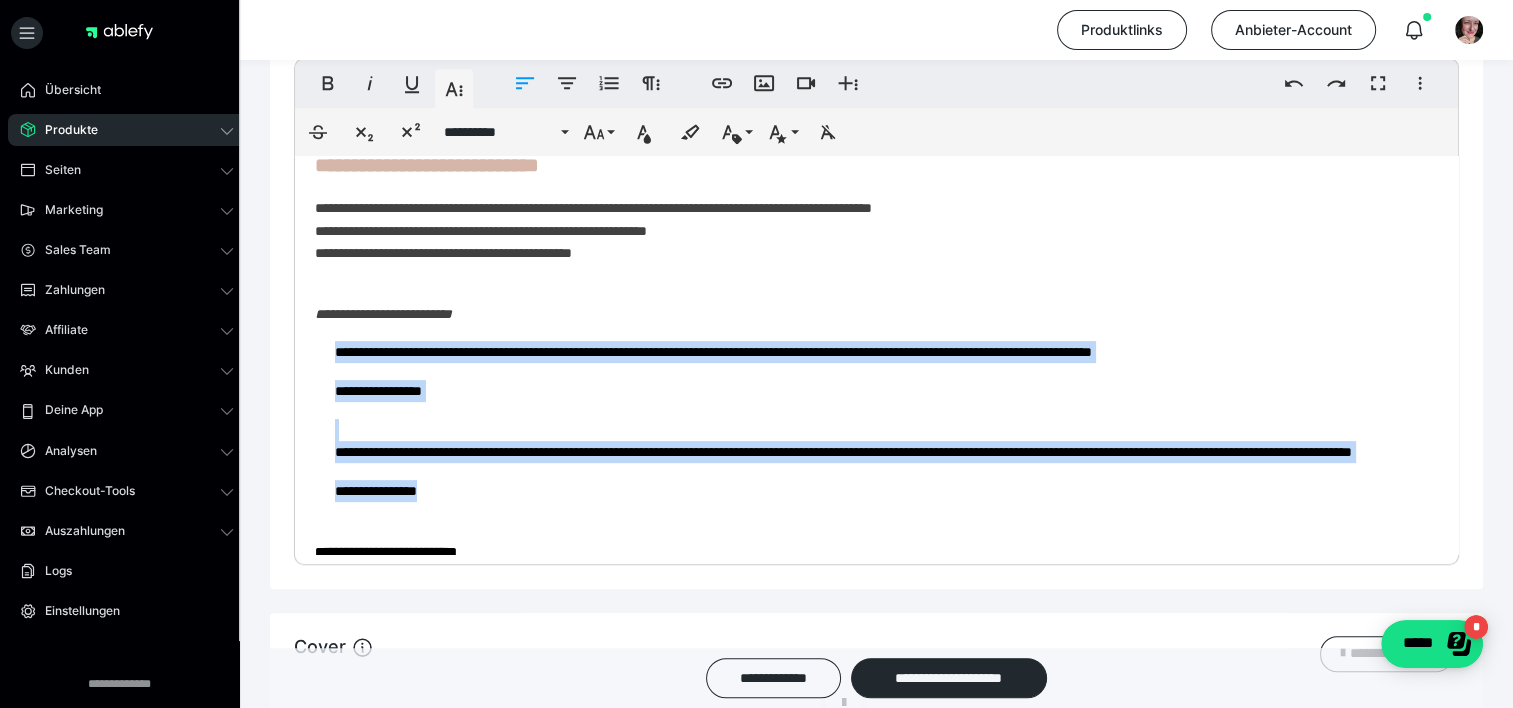click on "**********" at bounding box center [869, -33] 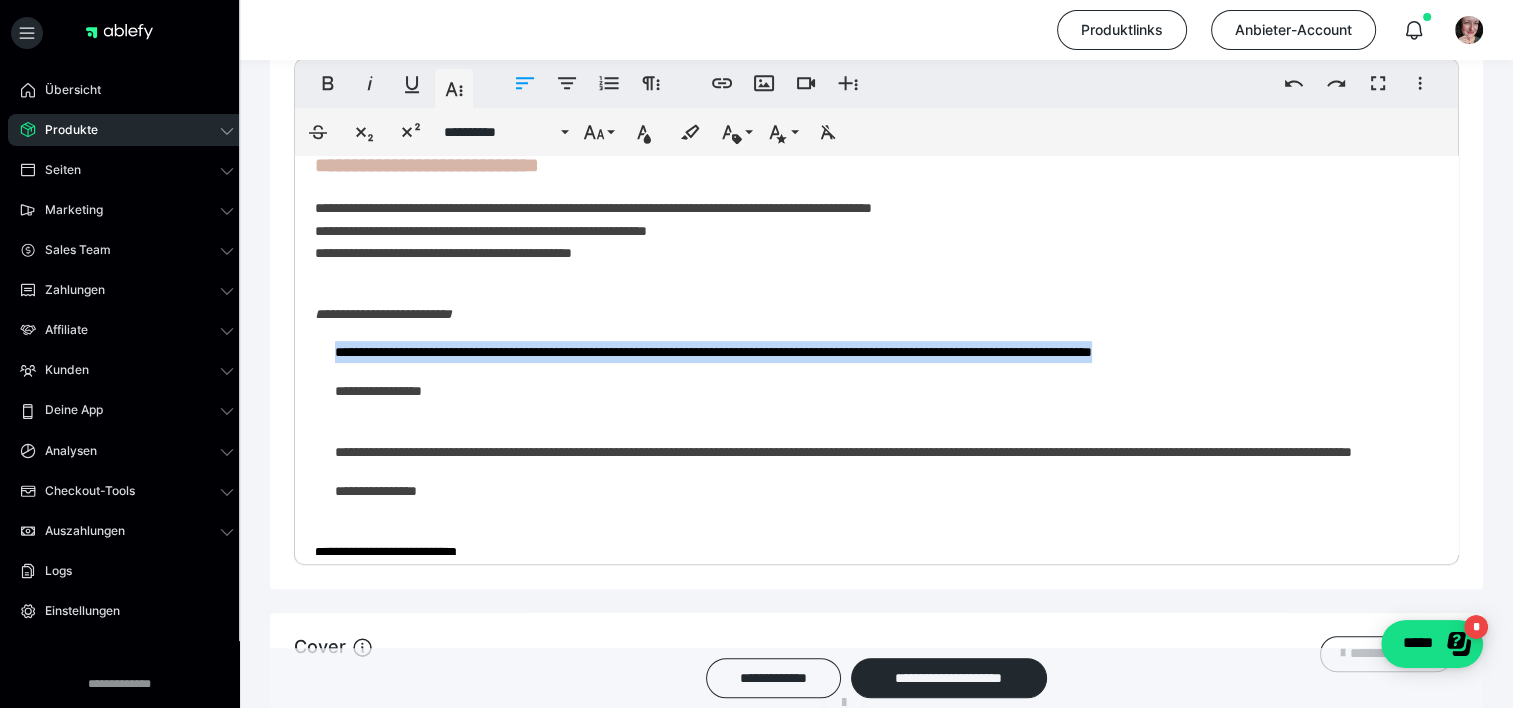 drag, startPoint x: 1295, startPoint y: 357, endPoint x: 326, endPoint y: 363, distance: 969.01855 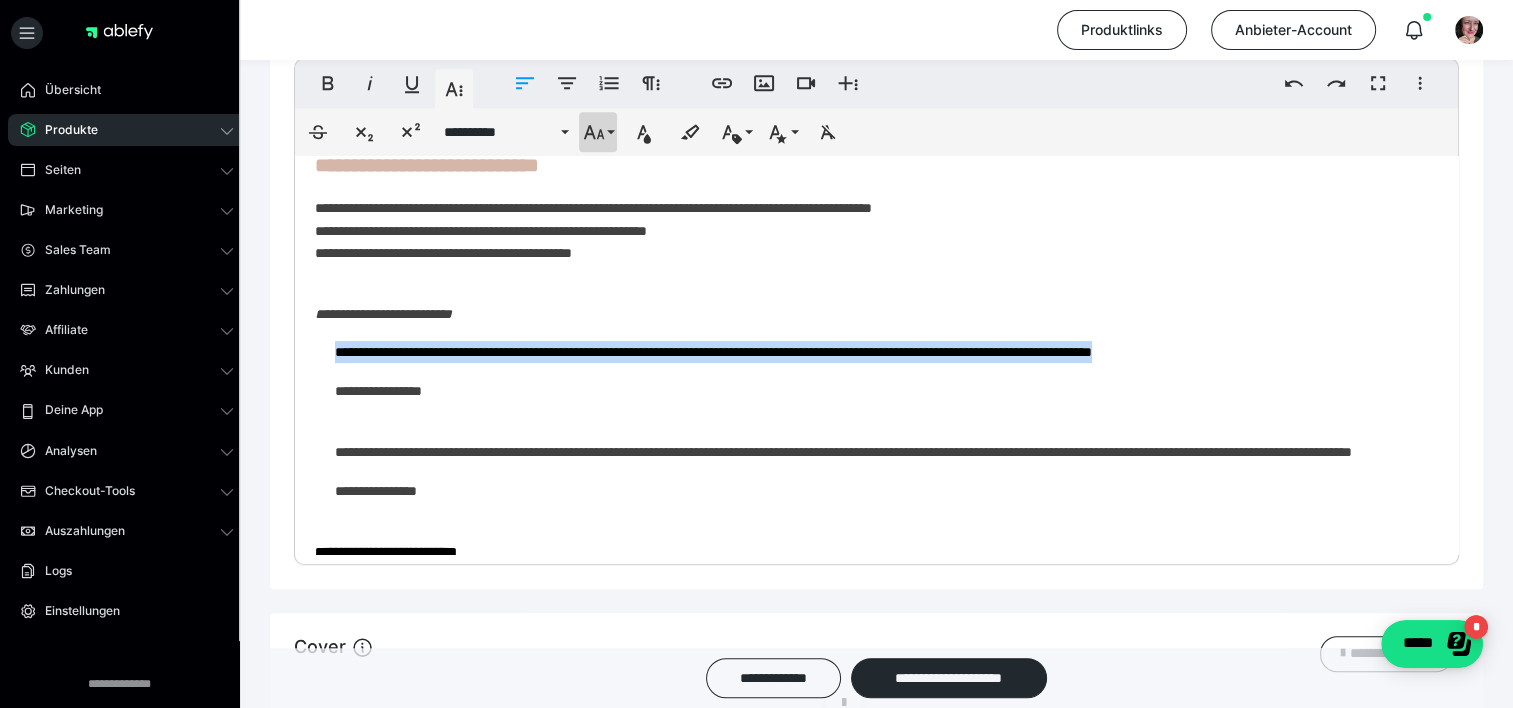 click 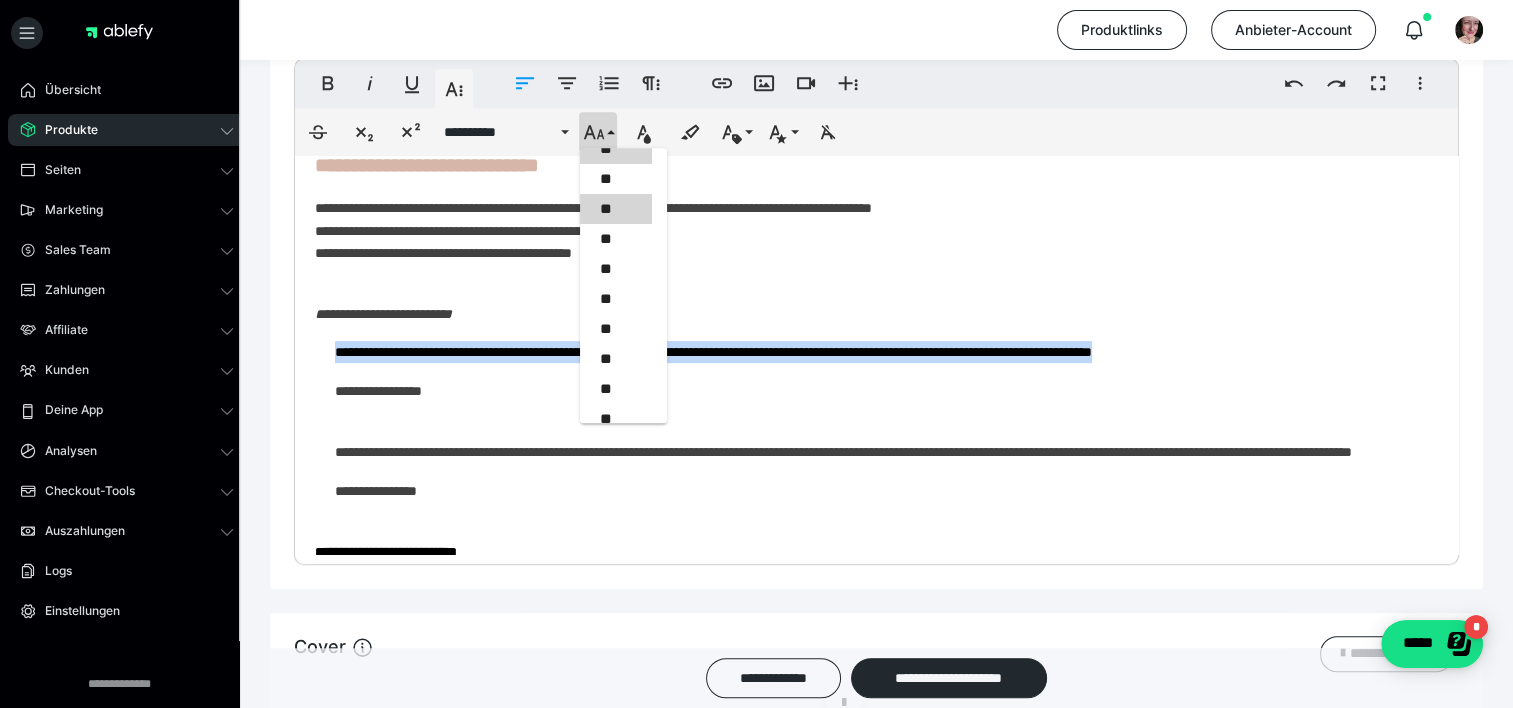 click on "**" at bounding box center (616, 209) 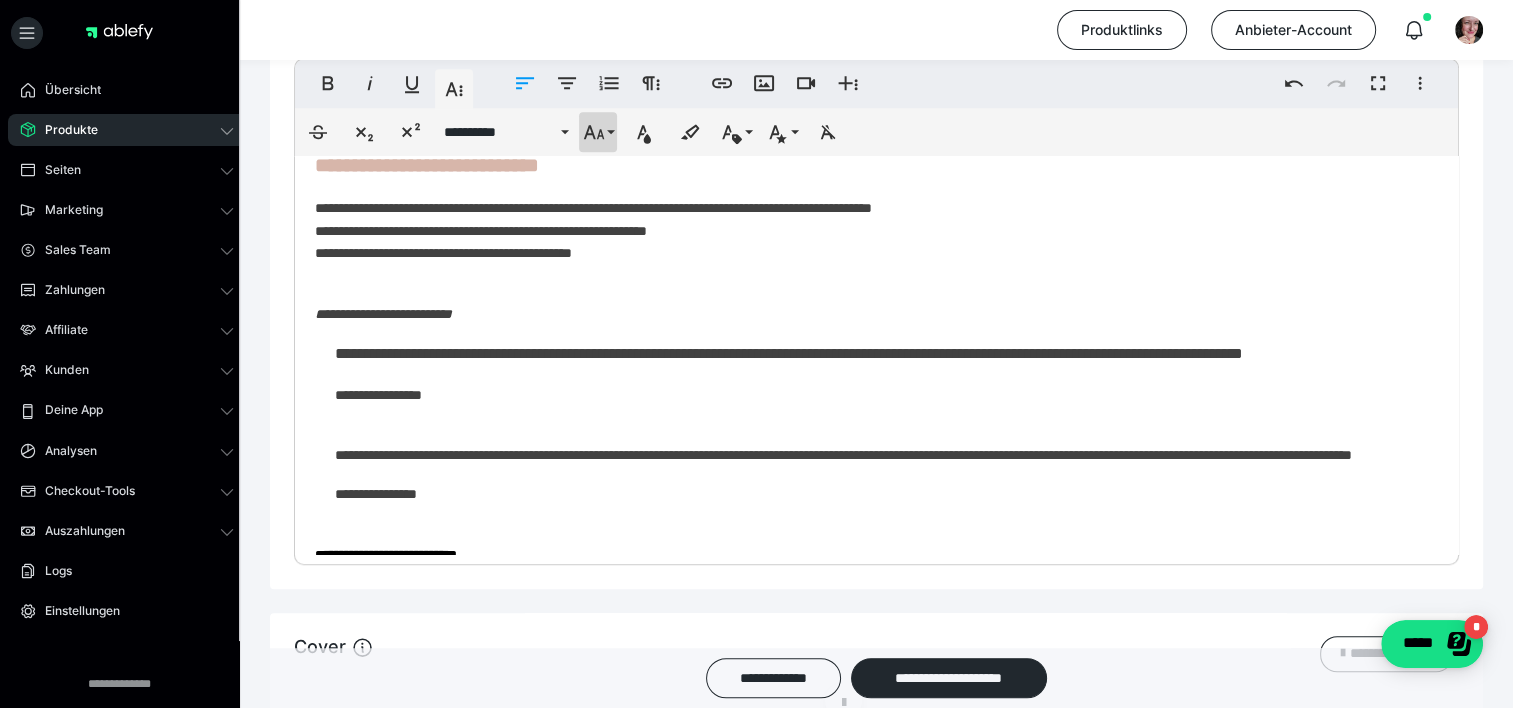 click 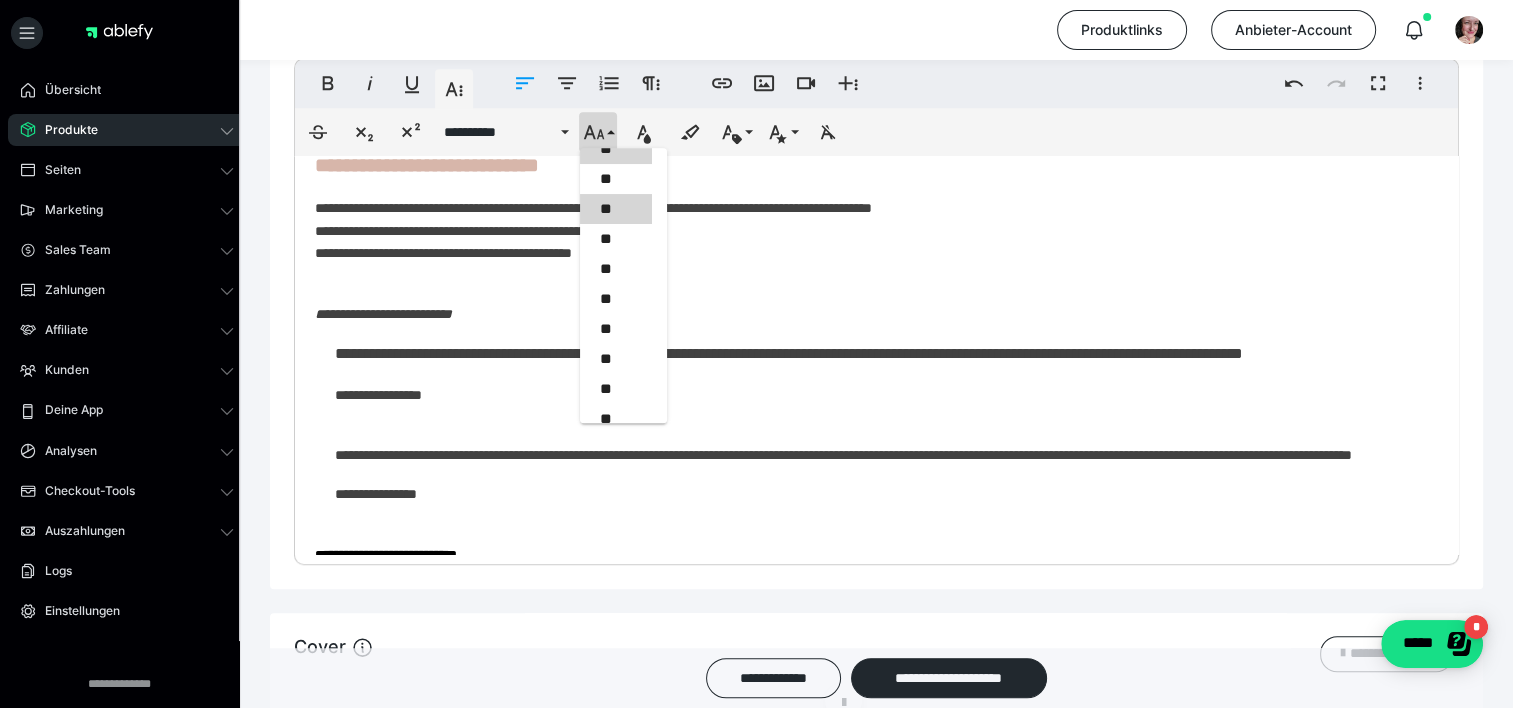 click on "**" at bounding box center (616, 209) 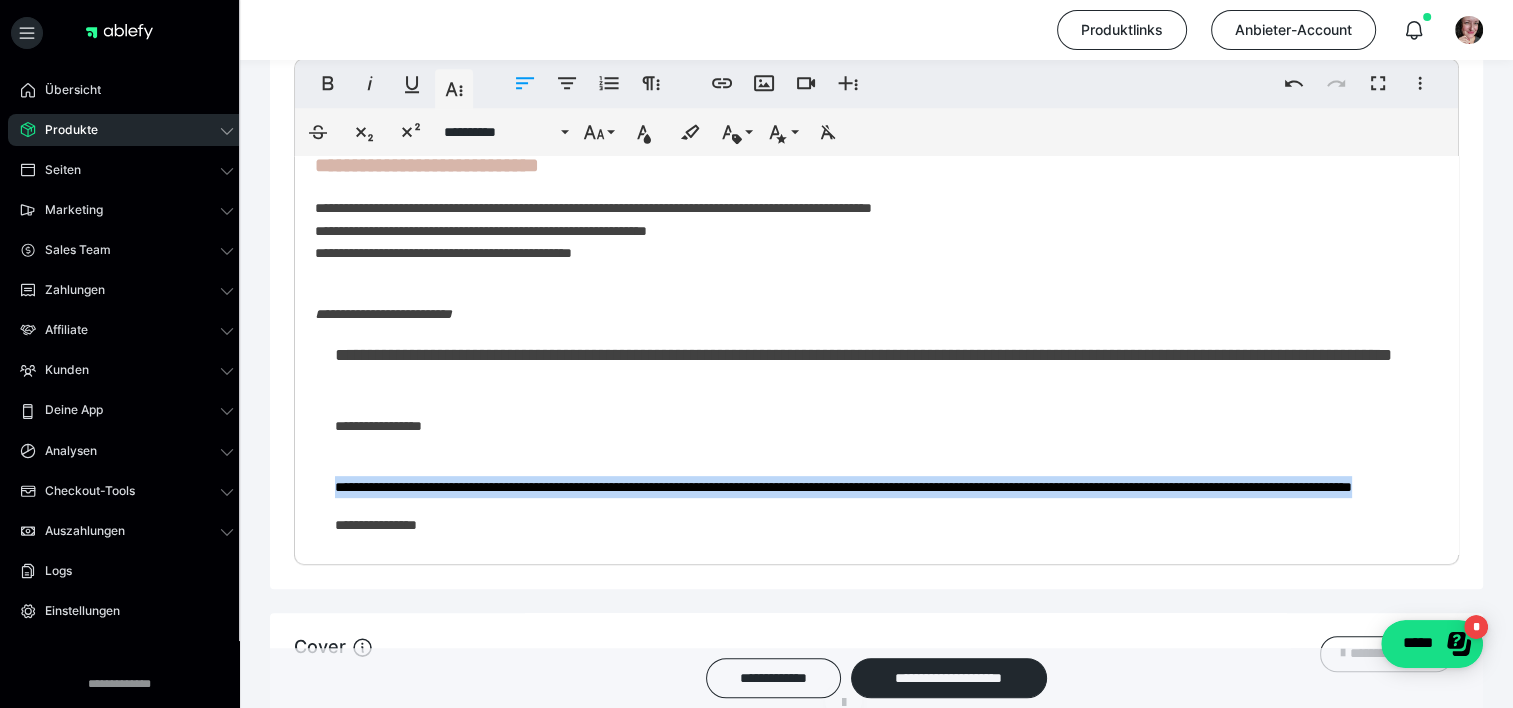 drag, startPoint x: 504, startPoint y: 520, endPoint x: 307, endPoint y: 492, distance: 198.9799 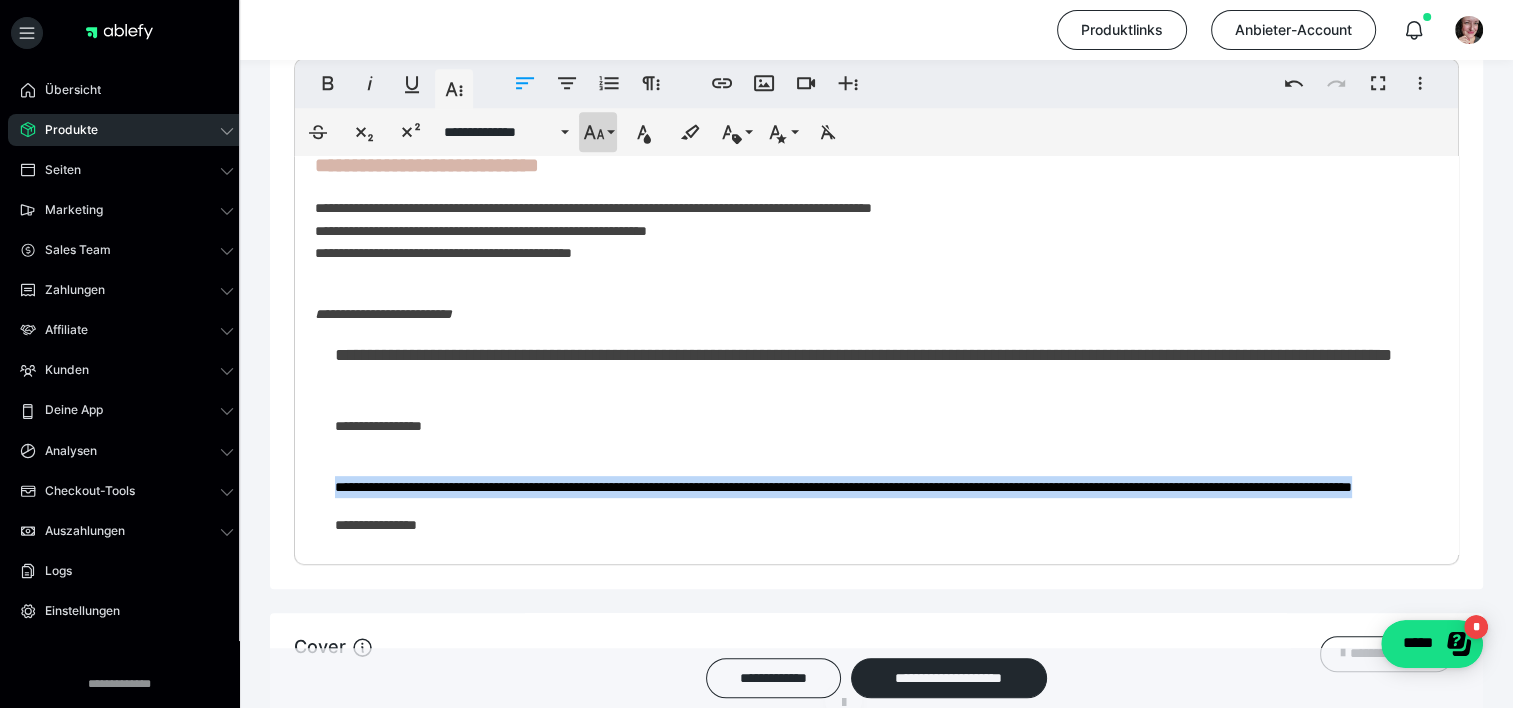click 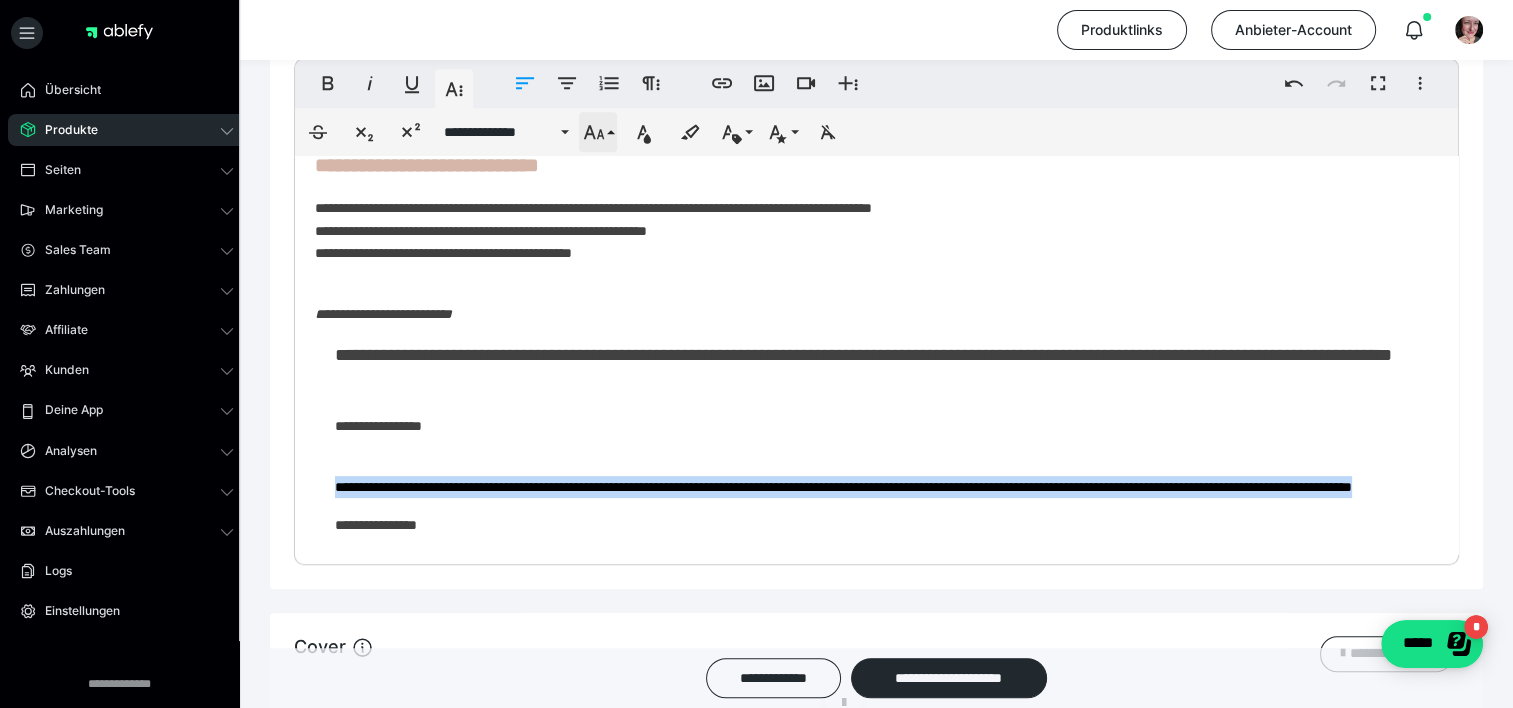 scroll, scrollTop: 412, scrollLeft: 0, axis: vertical 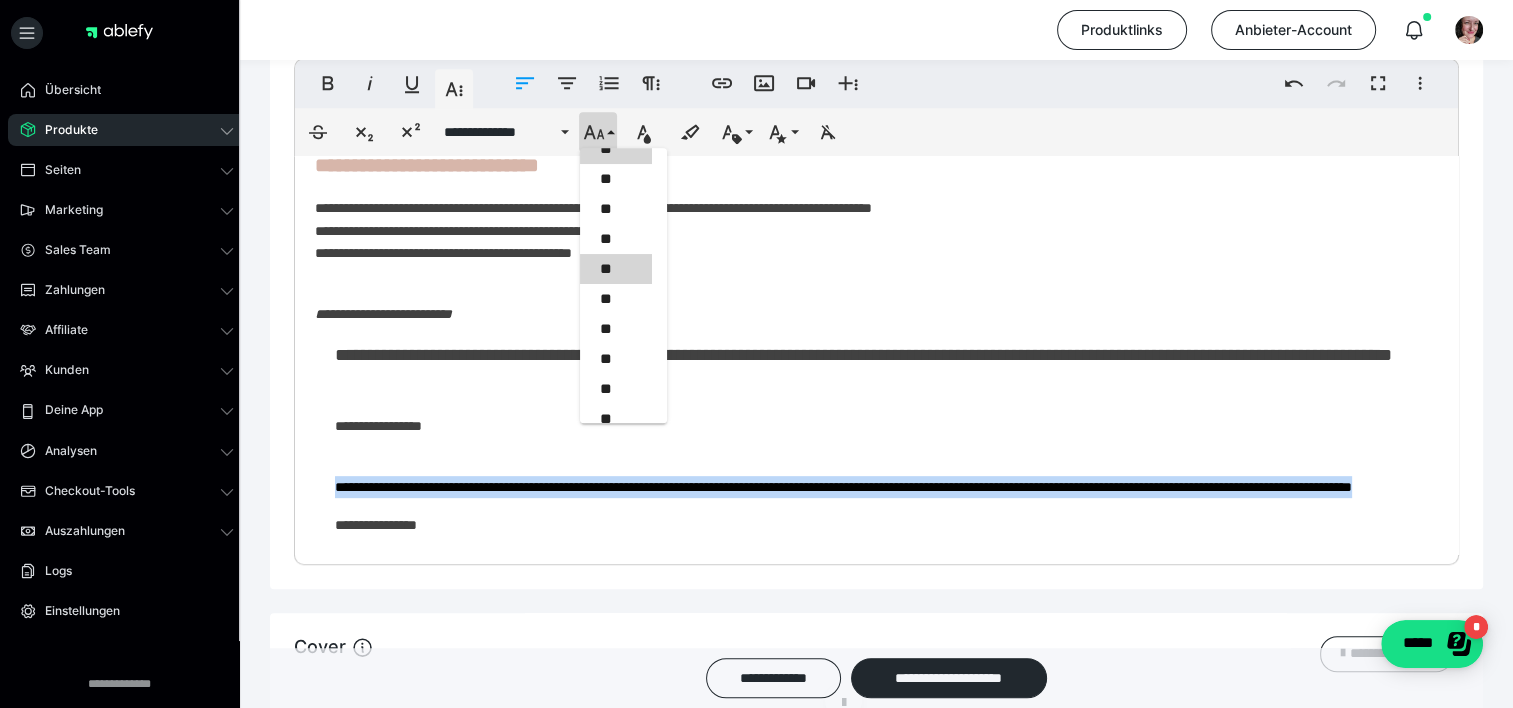 click on "**" at bounding box center [616, 269] 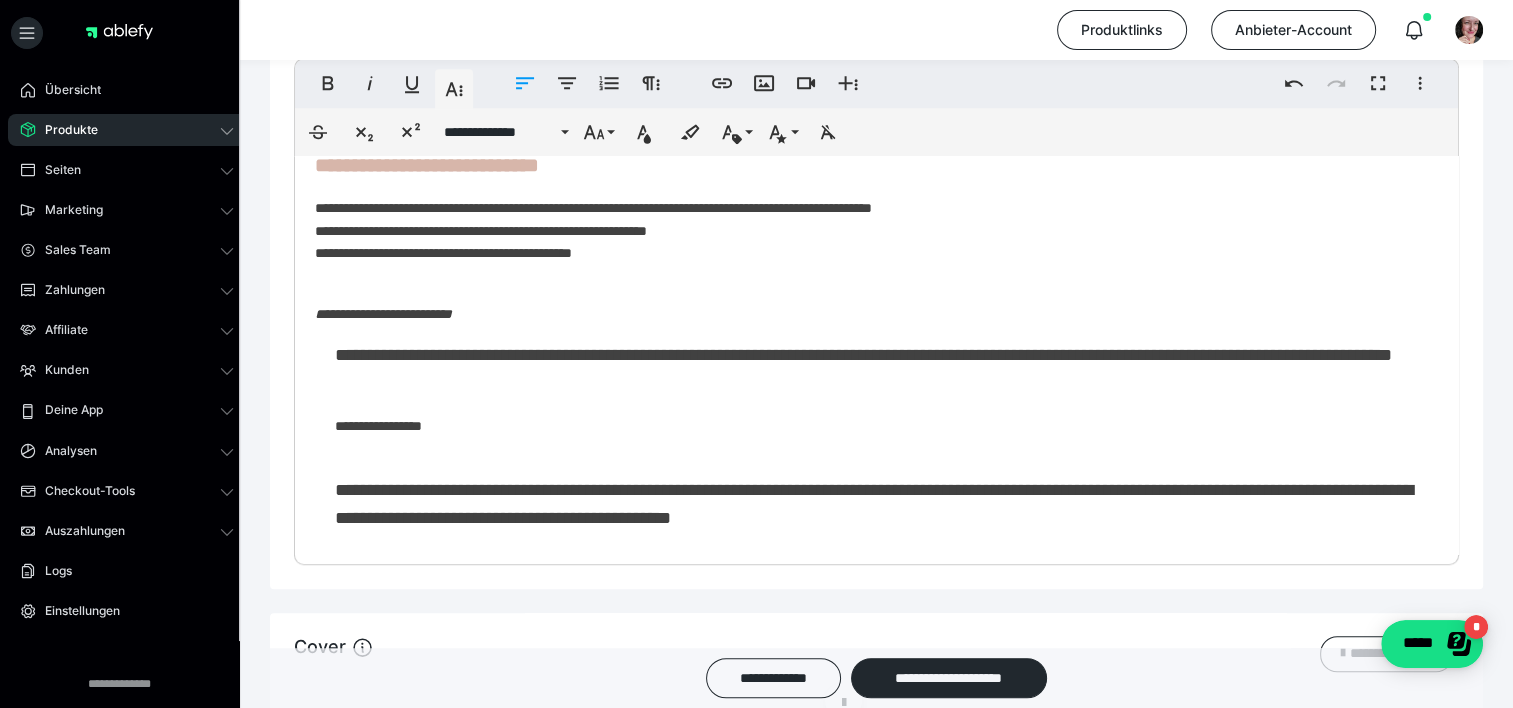 click on "**********" at bounding box center [869, -10] 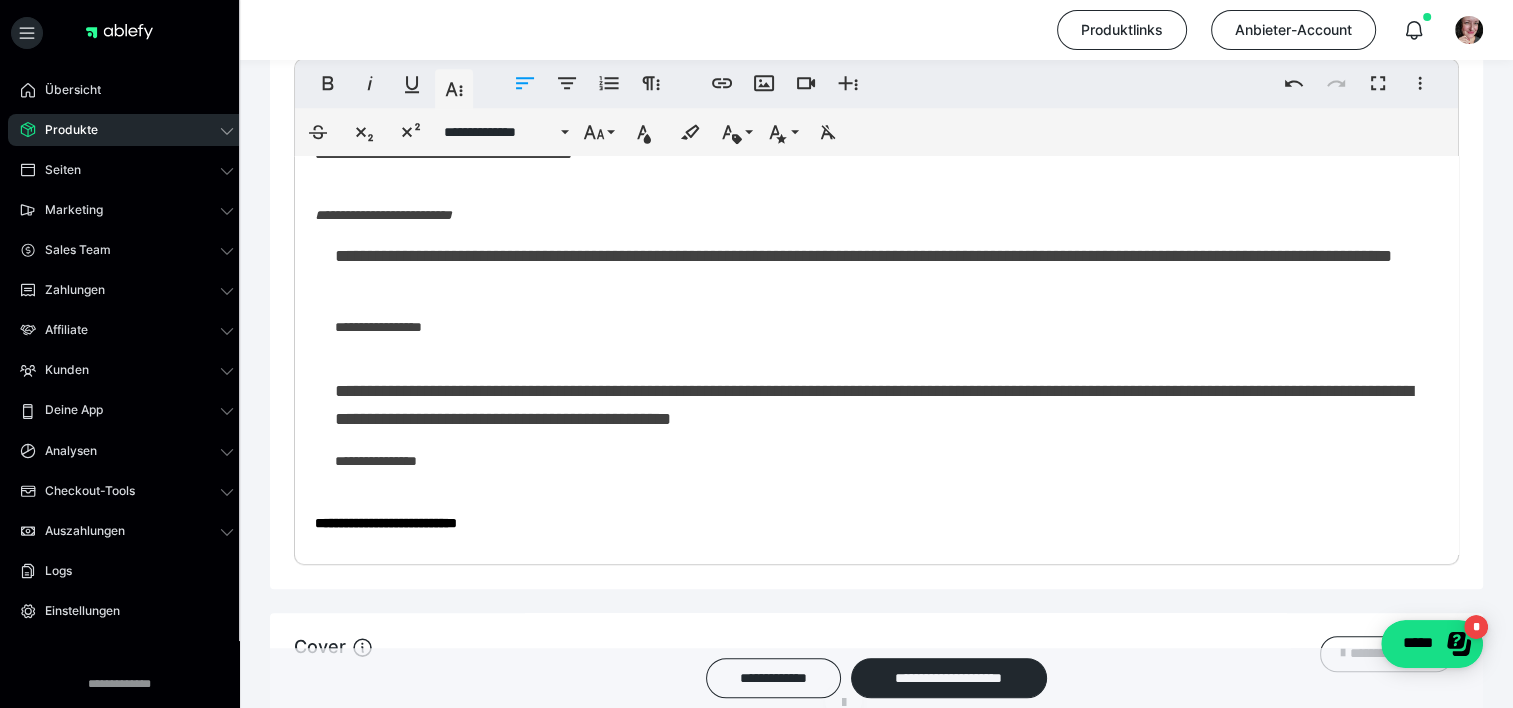scroll, scrollTop: 890, scrollLeft: 0, axis: vertical 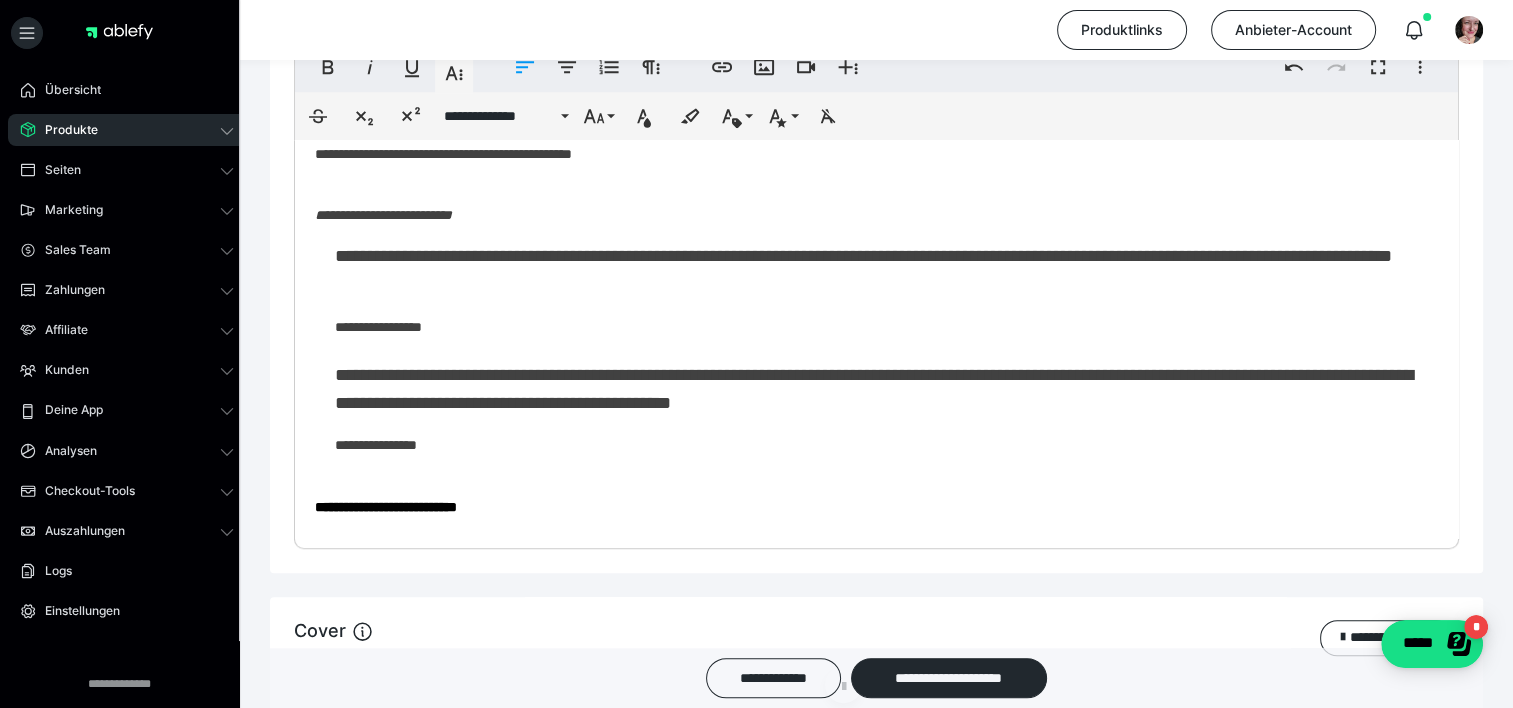 click on "**********" at bounding box center (869, -117) 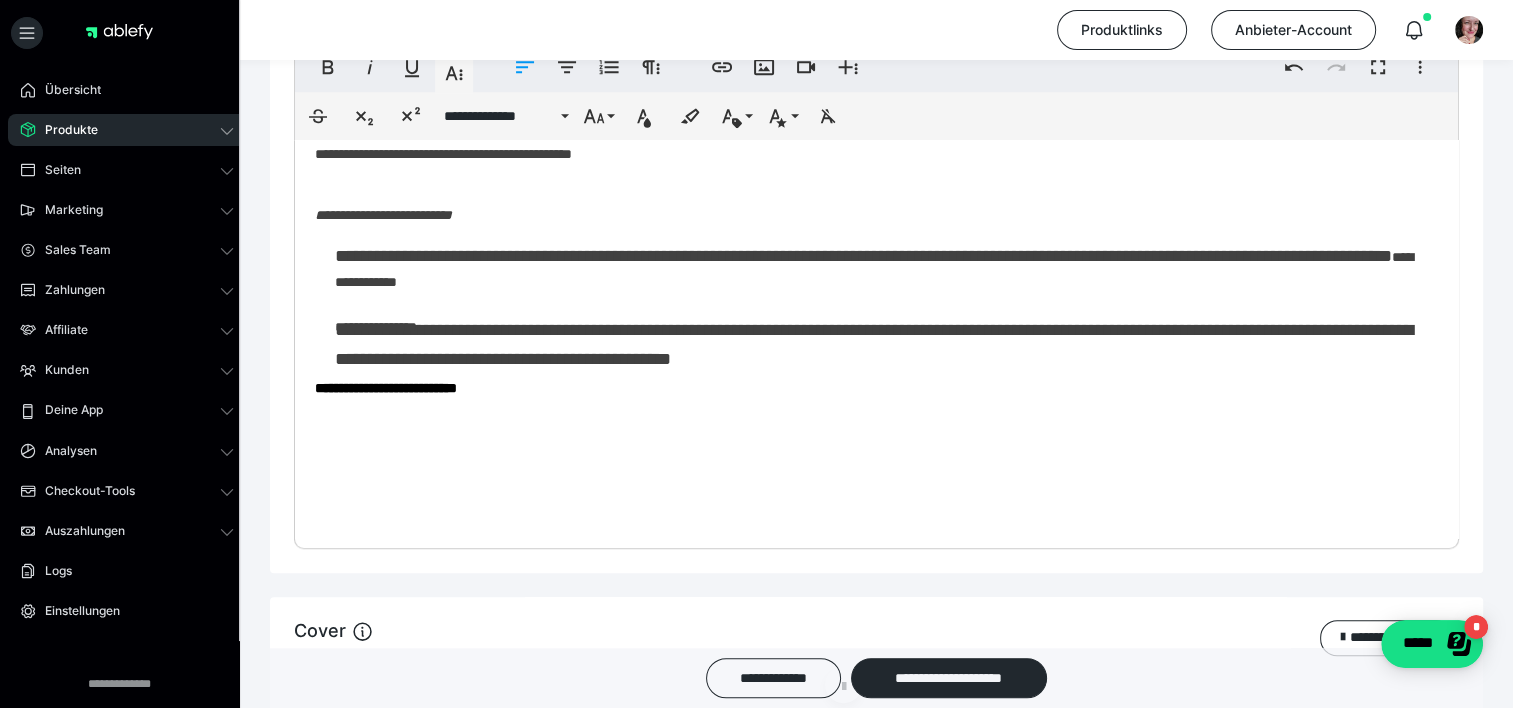 scroll, scrollTop: 1151, scrollLeft: 0, axis: vertical 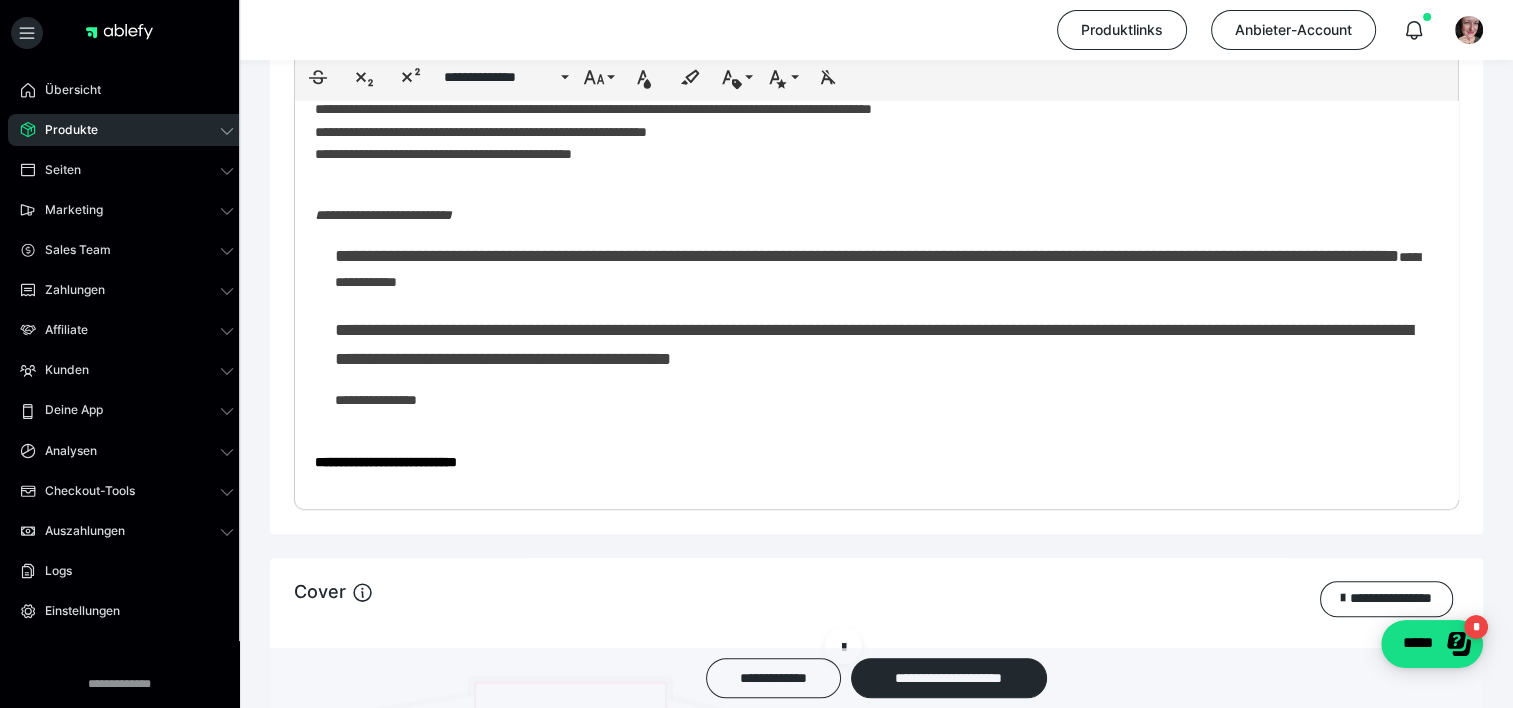 click on "**********" at bounding box center [869, -136] 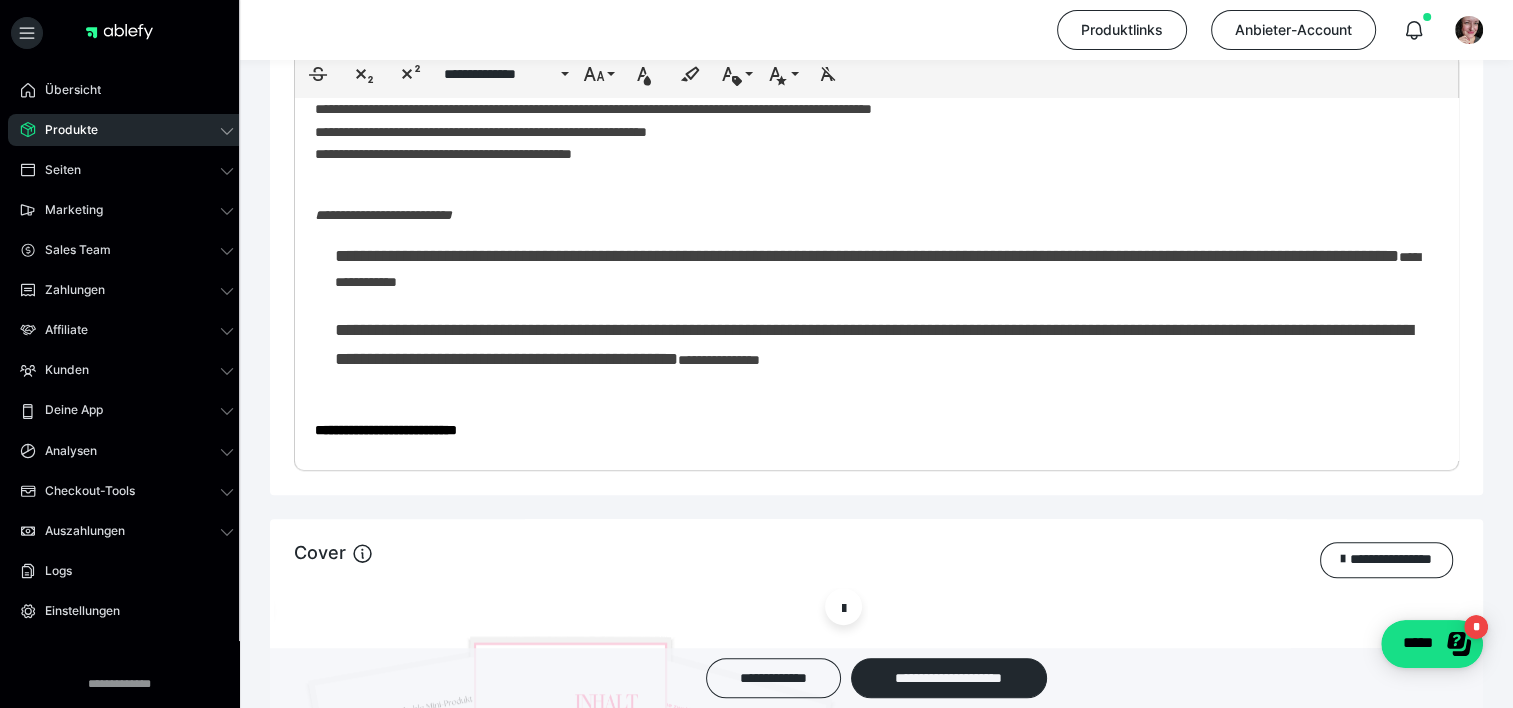 click on "**********" at bounding box center [869, -156] 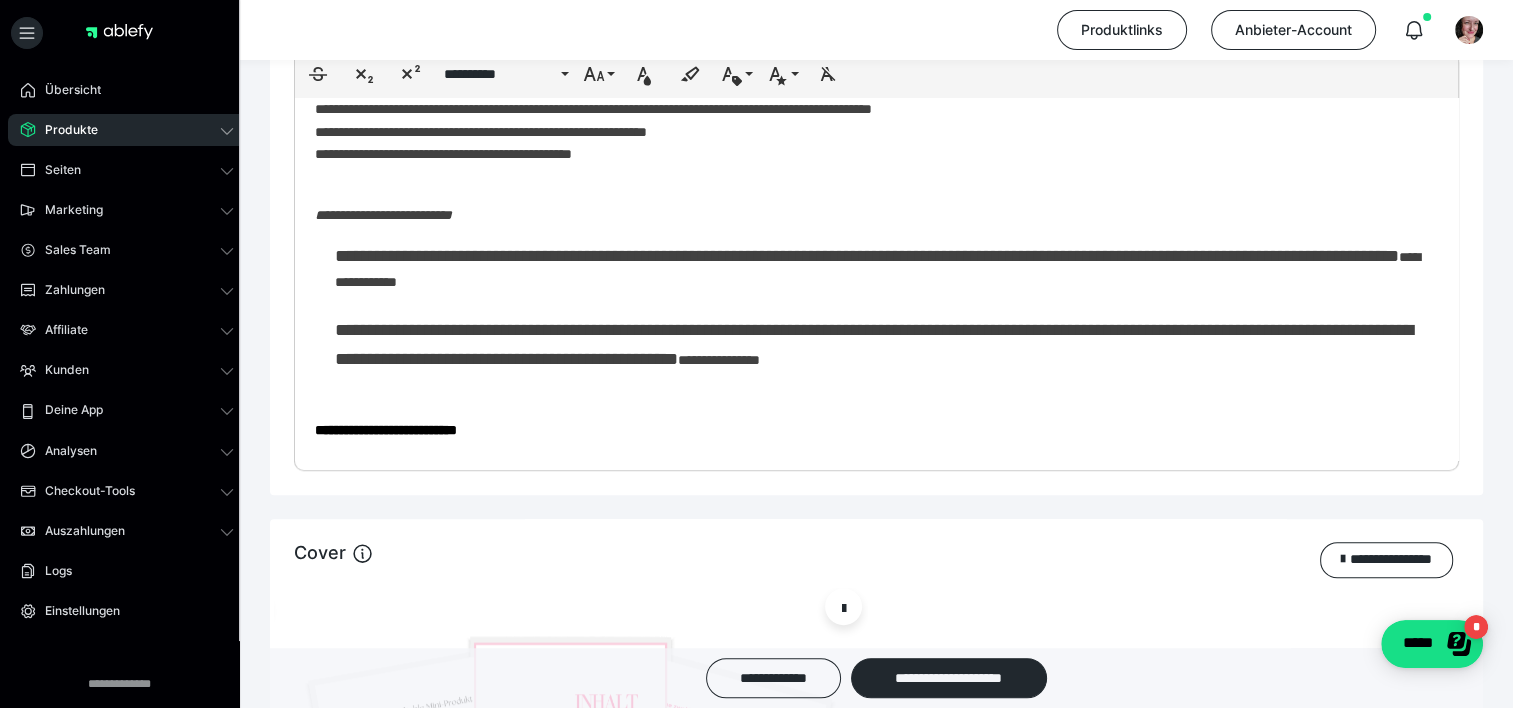 click on "**********" at bounding box center [386, 430] 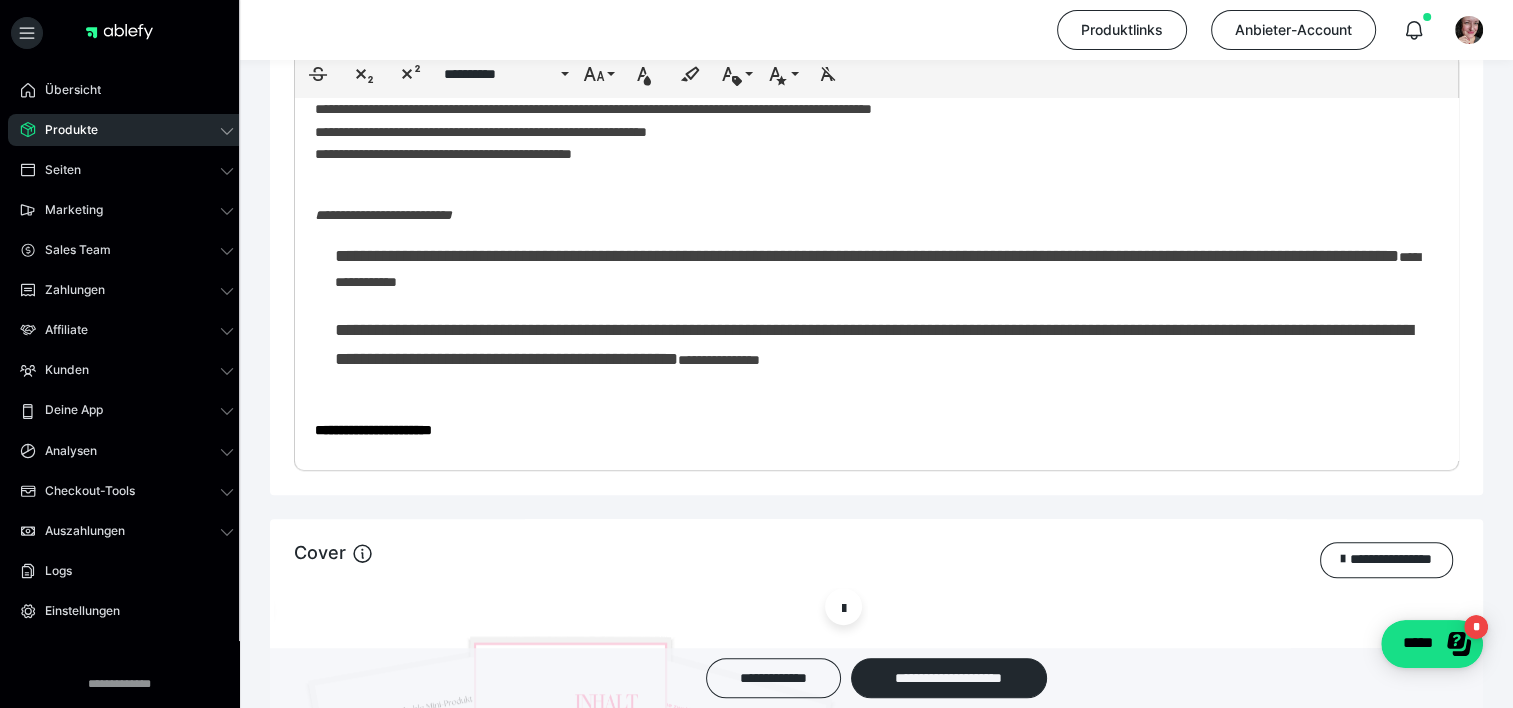 click on "**********" at bounding box center (869, -156) 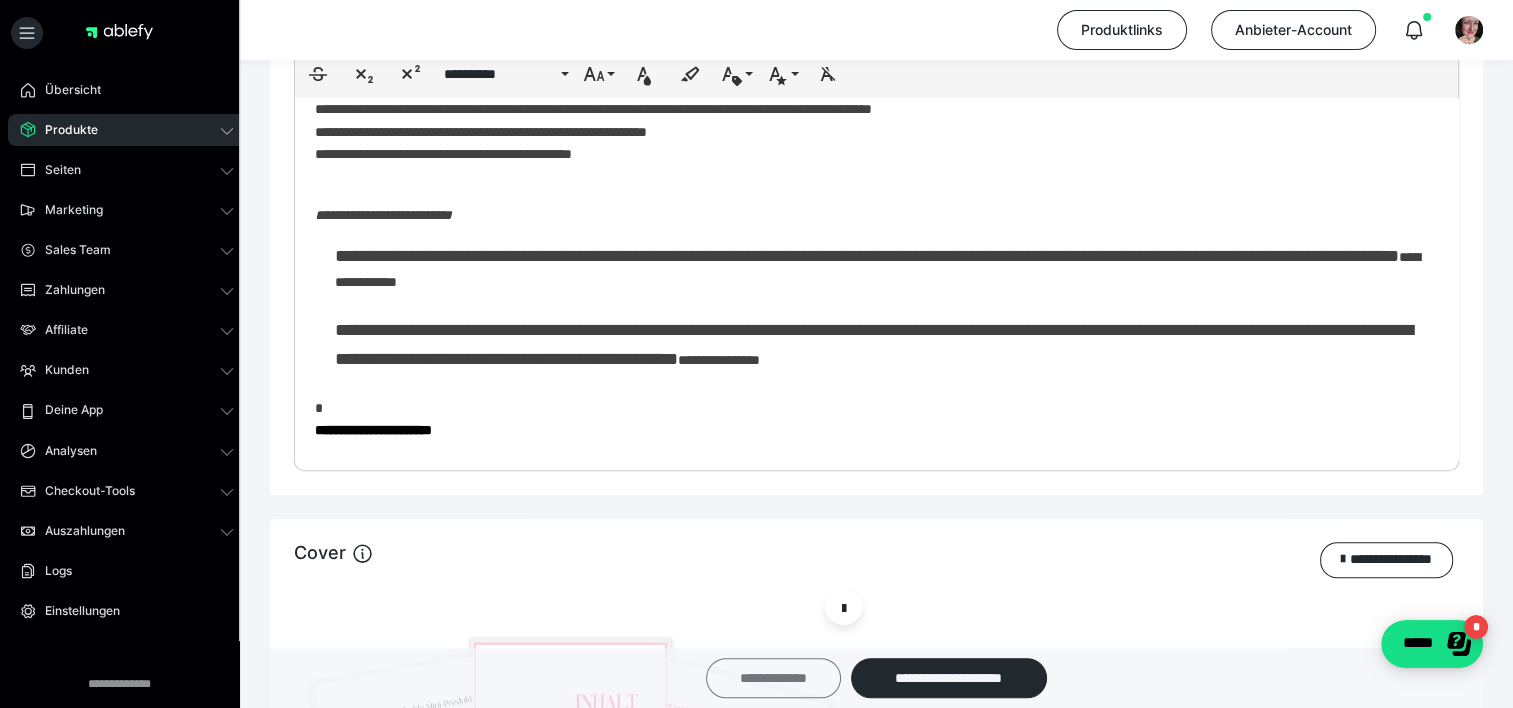 click on "**********" at bounding box center (773, 678) 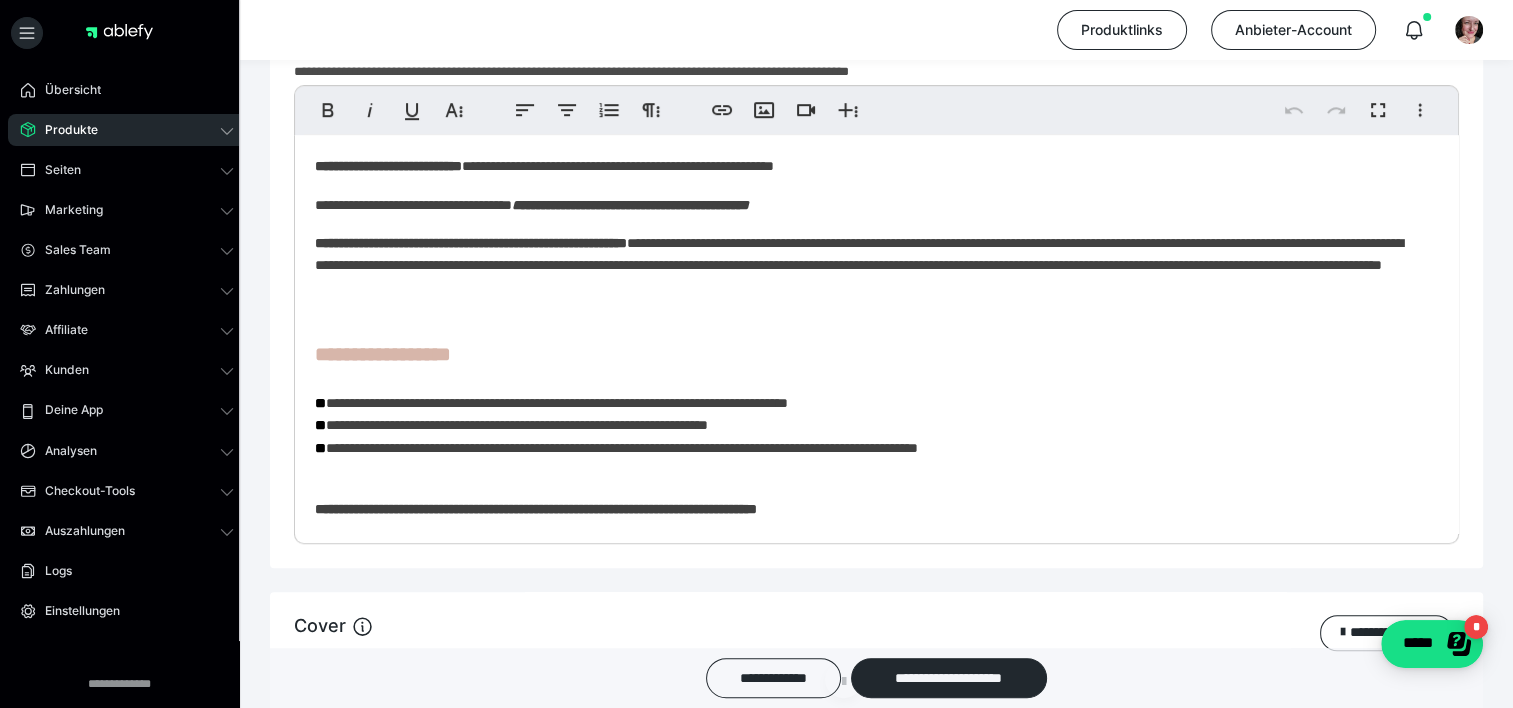 scroll, scrollTop: 1073, scrollLeft: 0, axis: vertical 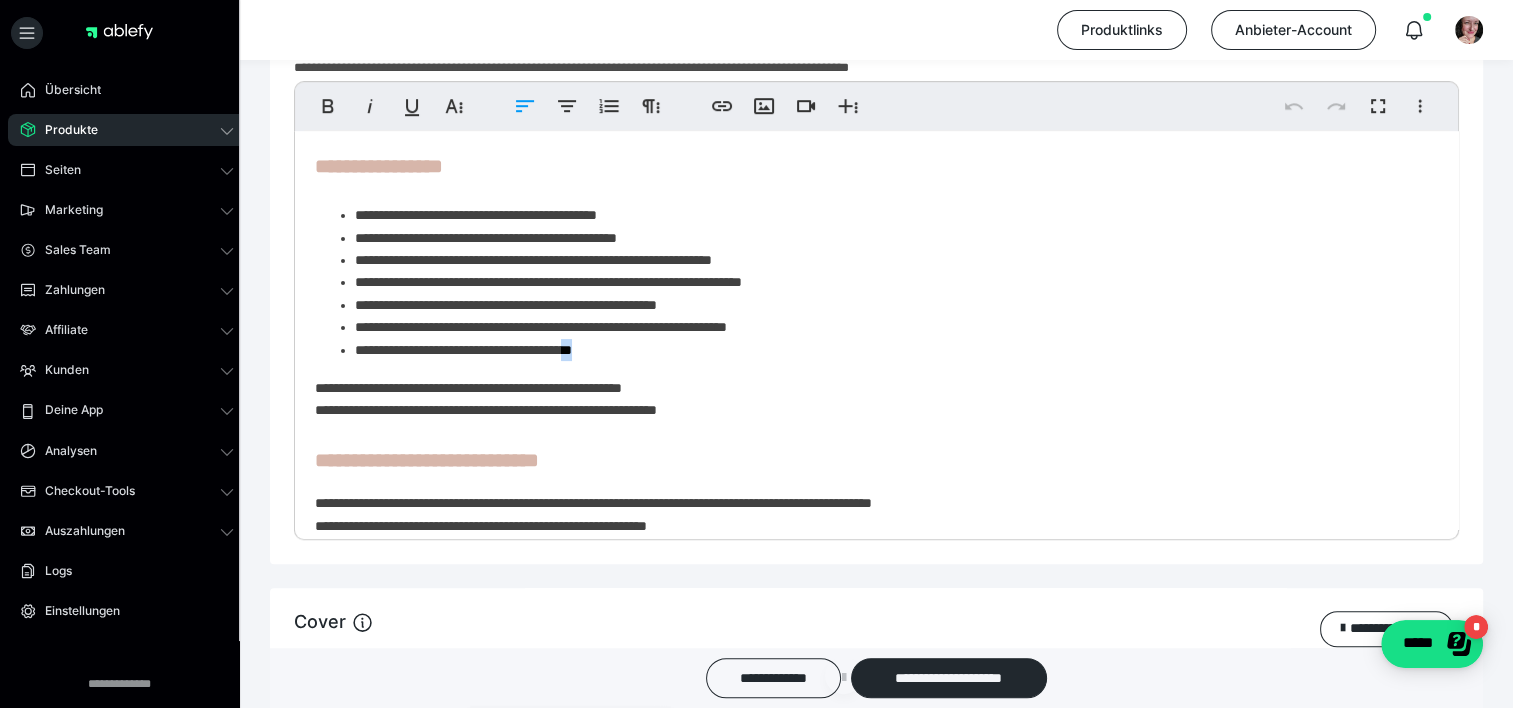 drag, startPoint x: 635, startPoint y: 352, endPoint x: 614, endPoint y: 338, distance: 25.23886 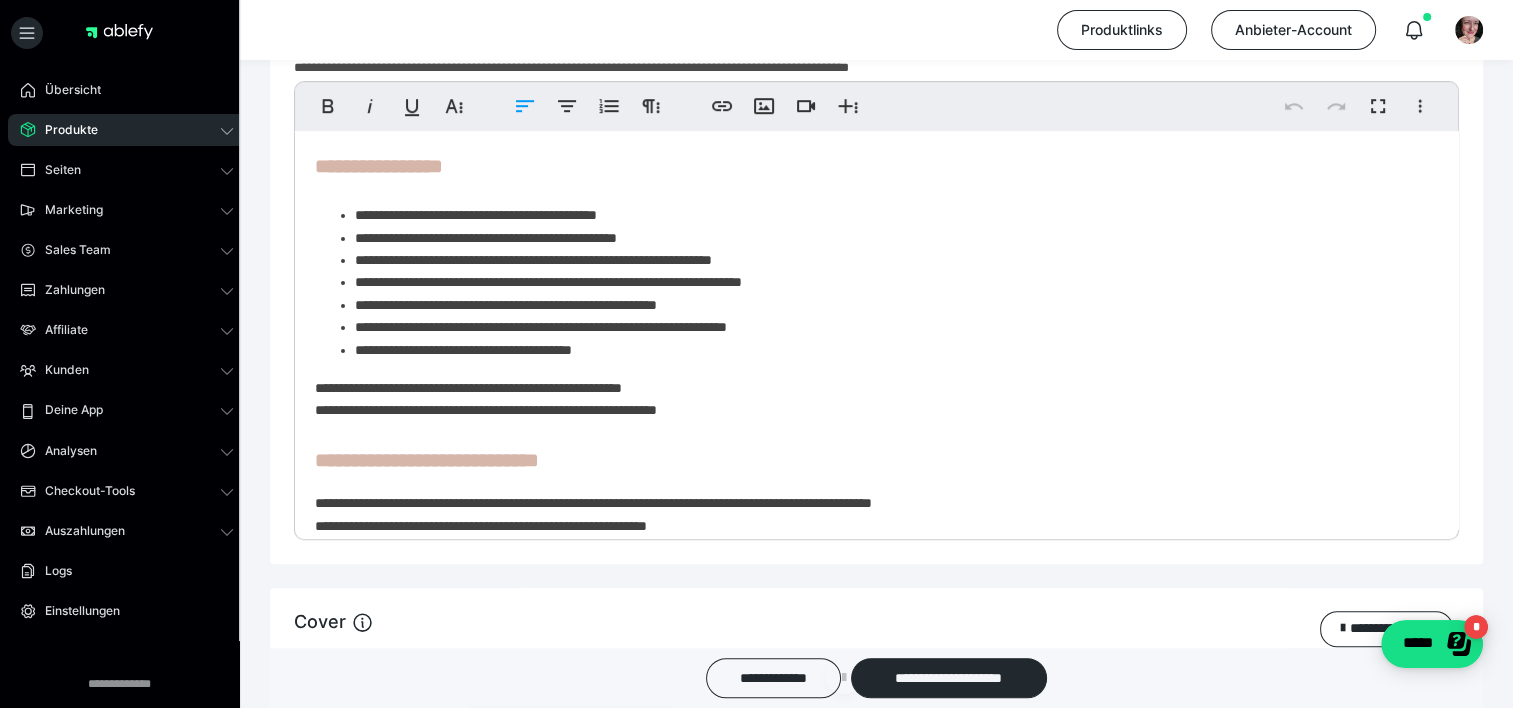click on "**********" at bounding box center [889, 327] 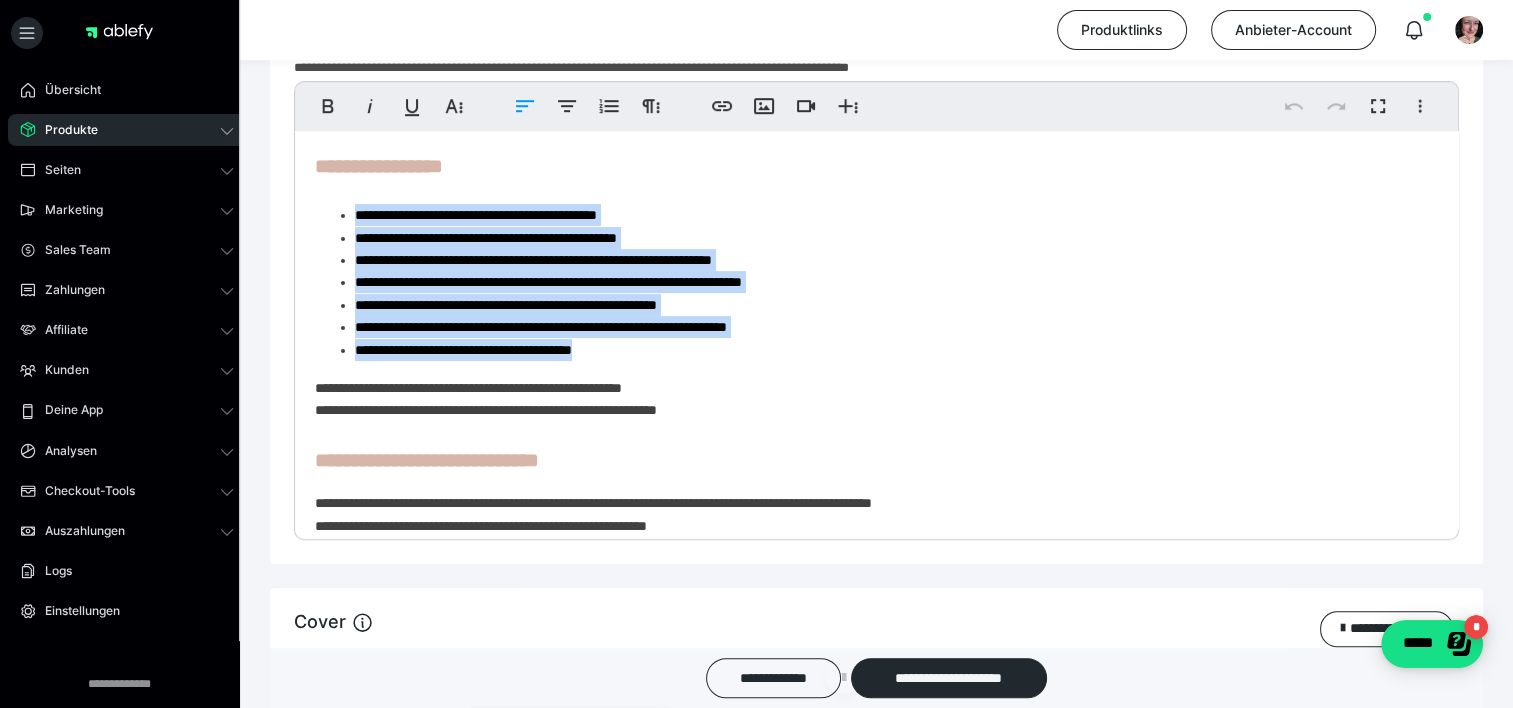 drag, startPoint x: 644, startPoint y: 352, endPoint x: 346, endPoint y: 217, distance: 327.15286 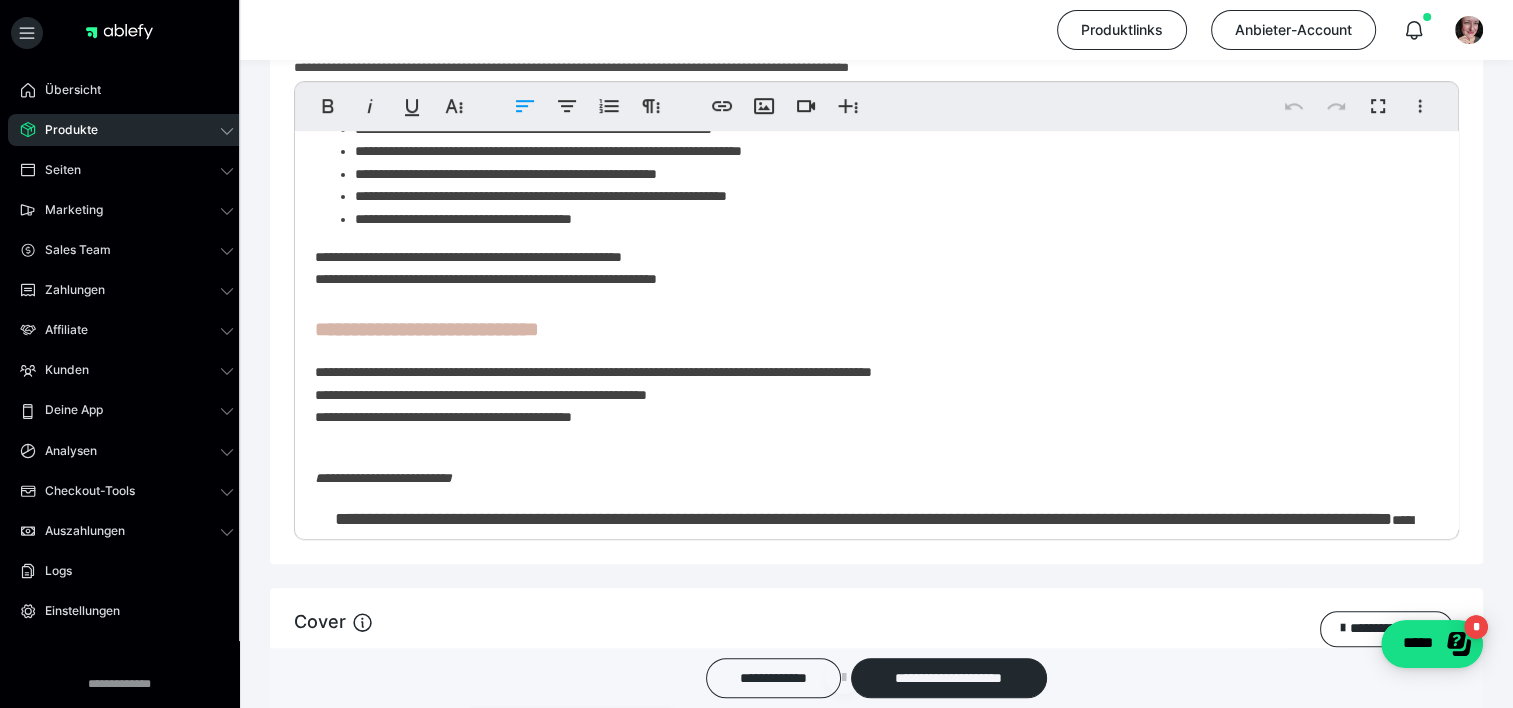 scroll, scrollTop: 608, scrollLeft: 0, axis: vertical 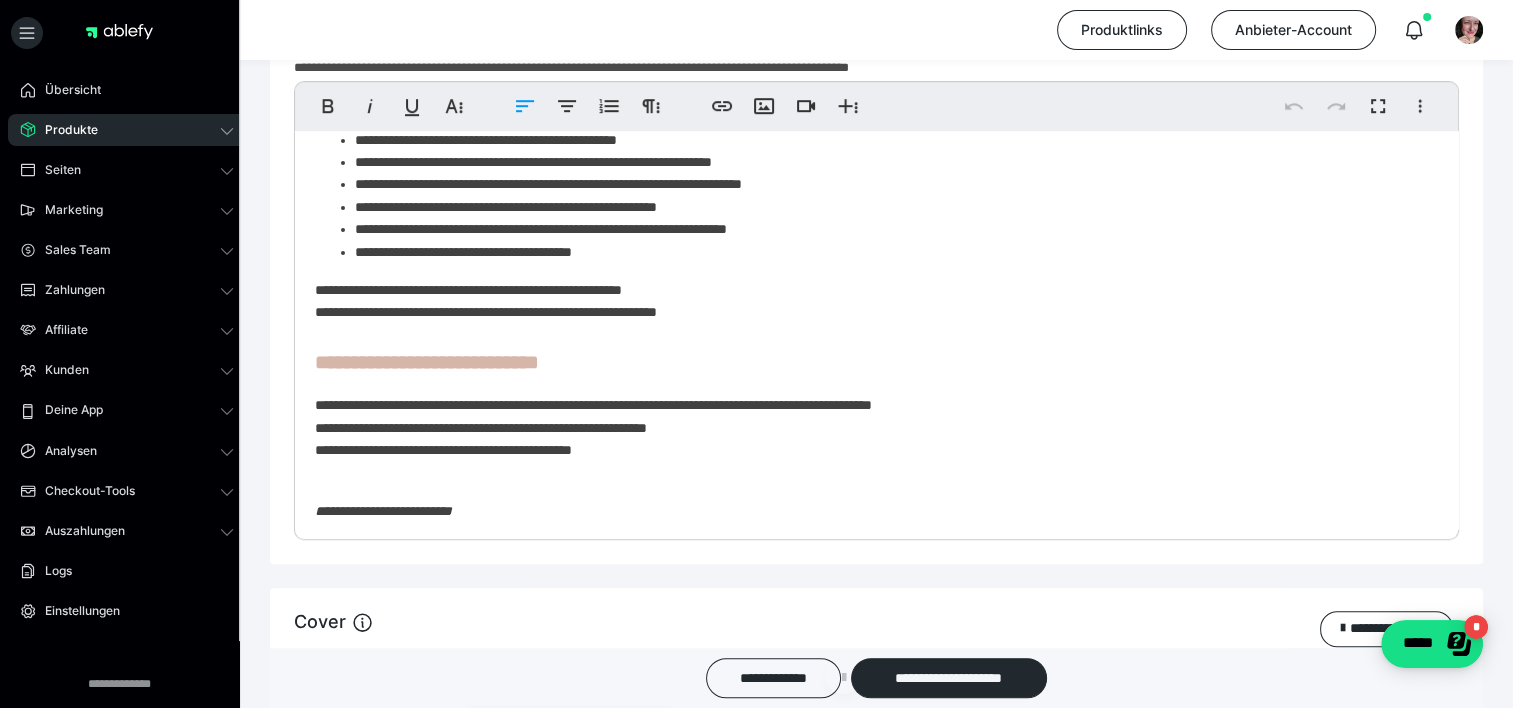 click on "**********" at bounding box center (869, 140) 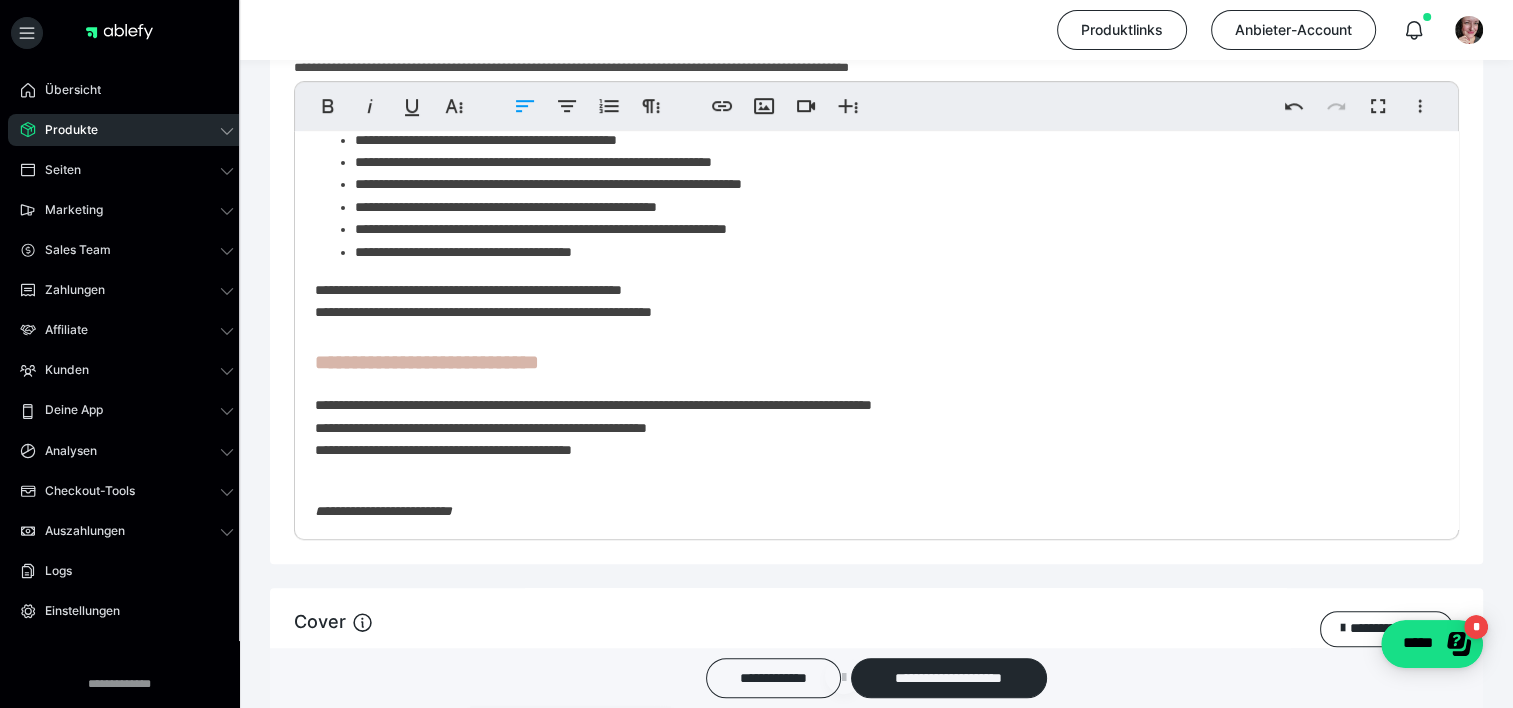 type 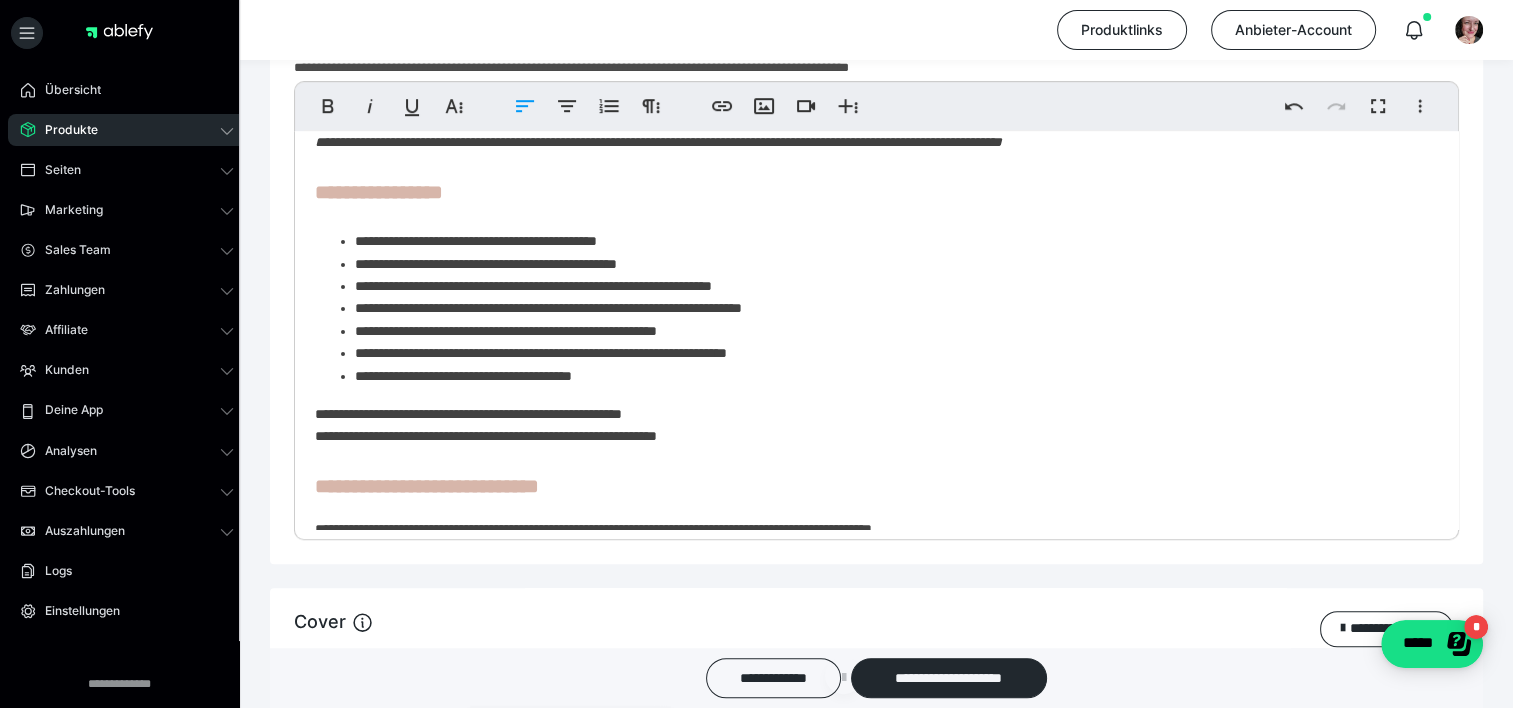 scroll, scrollTop: 482, scrollLeft: 0, axis: vertical 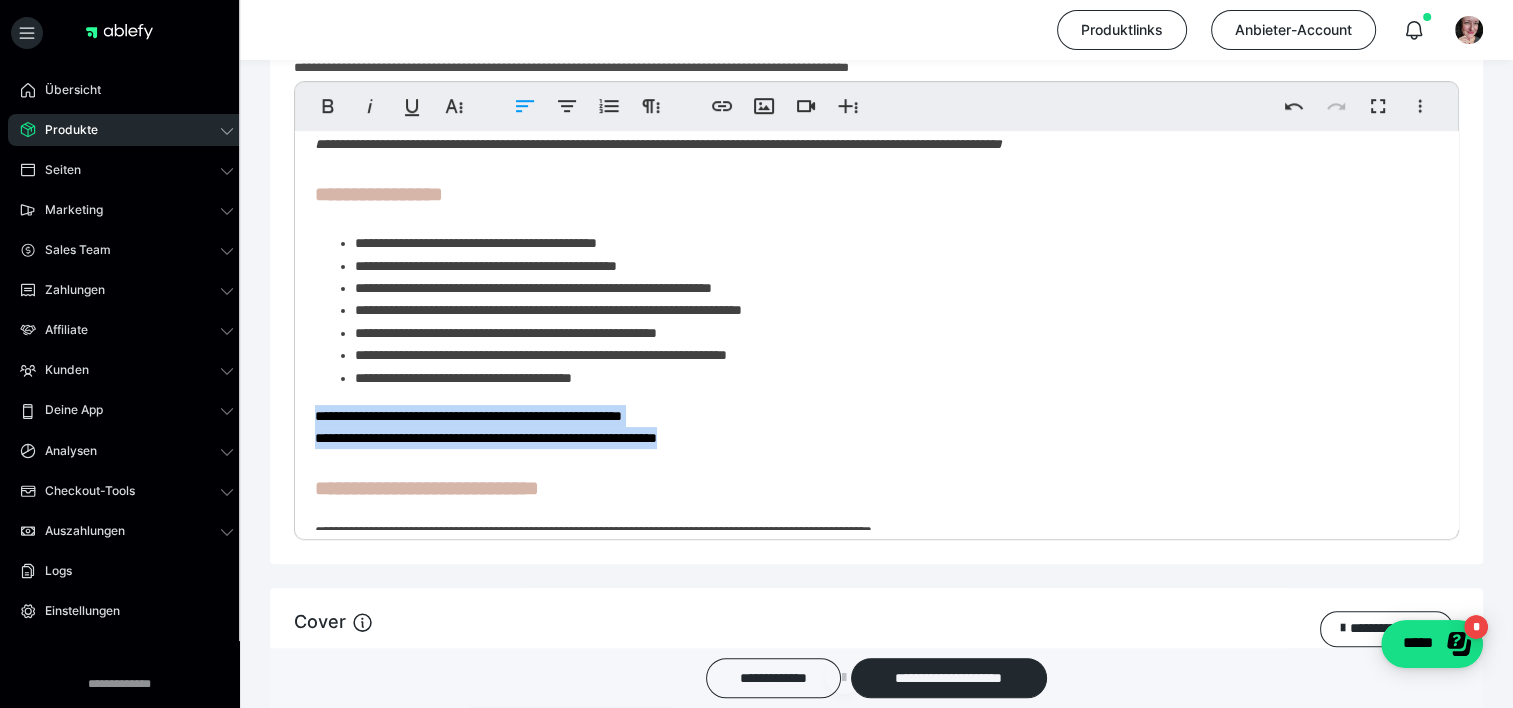 drag, startPoint x: 804, startPoint y: 436, endPoint x: 307, endPoint y: 421, distance: 497.22632 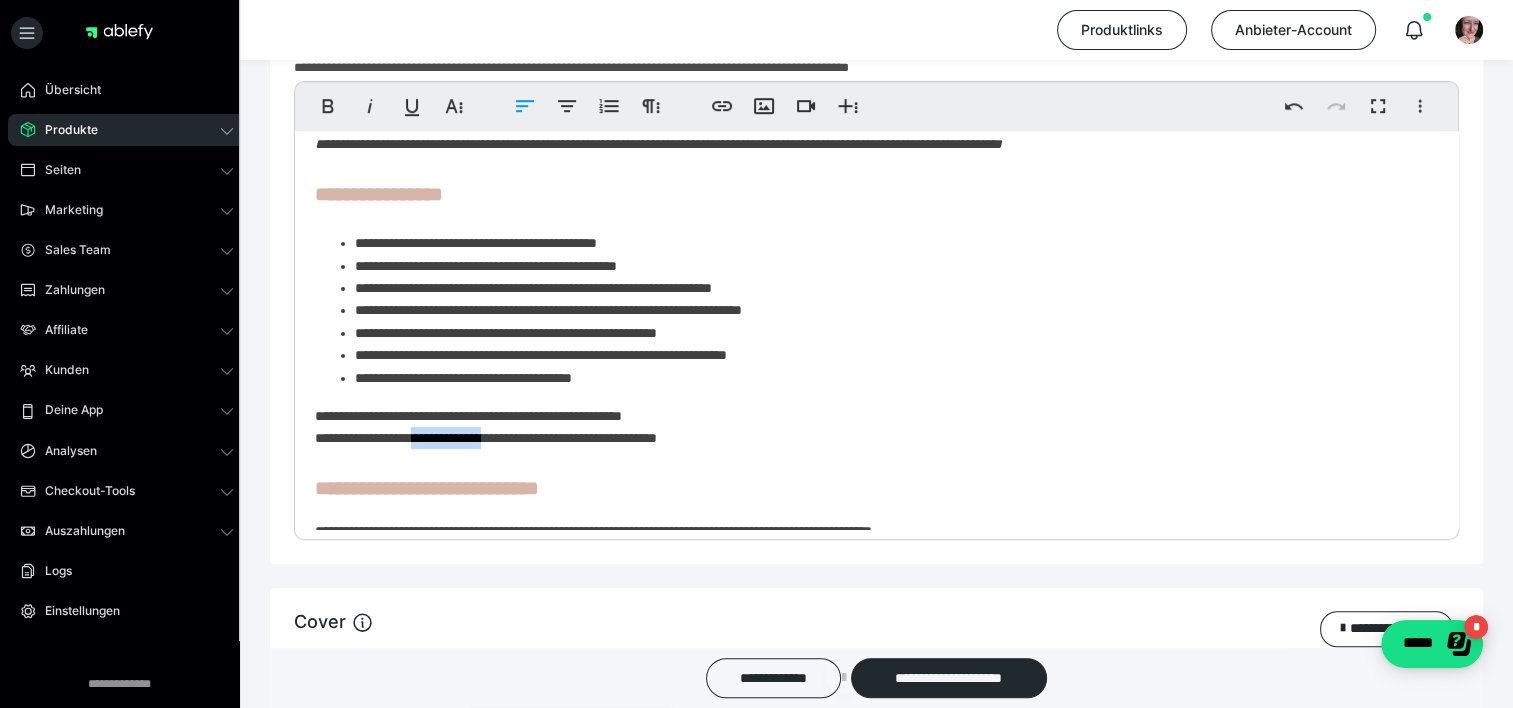 drag, startPoint x: 530, startPoint y: 441, endPoint x: 436, endPoint y: 445, distance: 94.08507 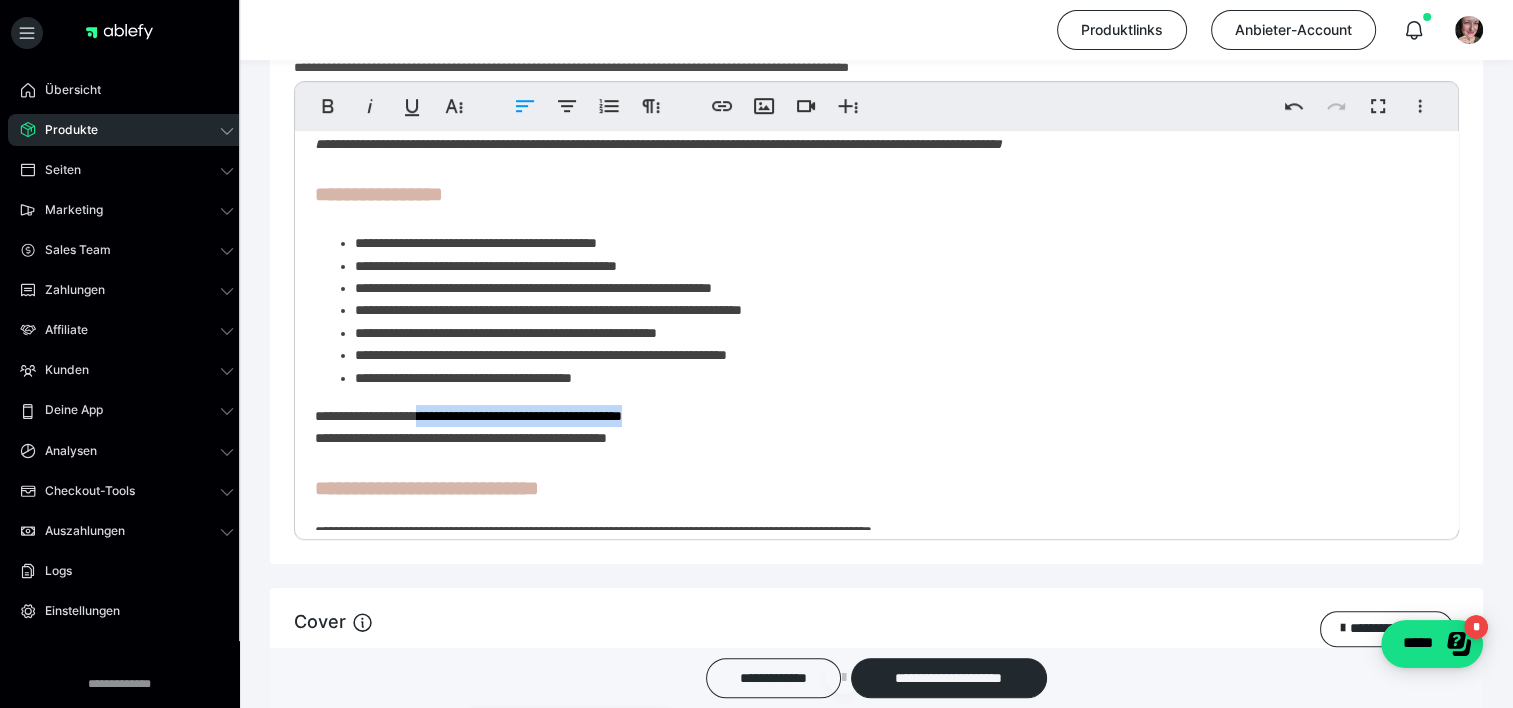 drag, startPoint x: 722, startPoint y: 412, endPoint x: 443, endPoint y: 407, distance: 279.0448 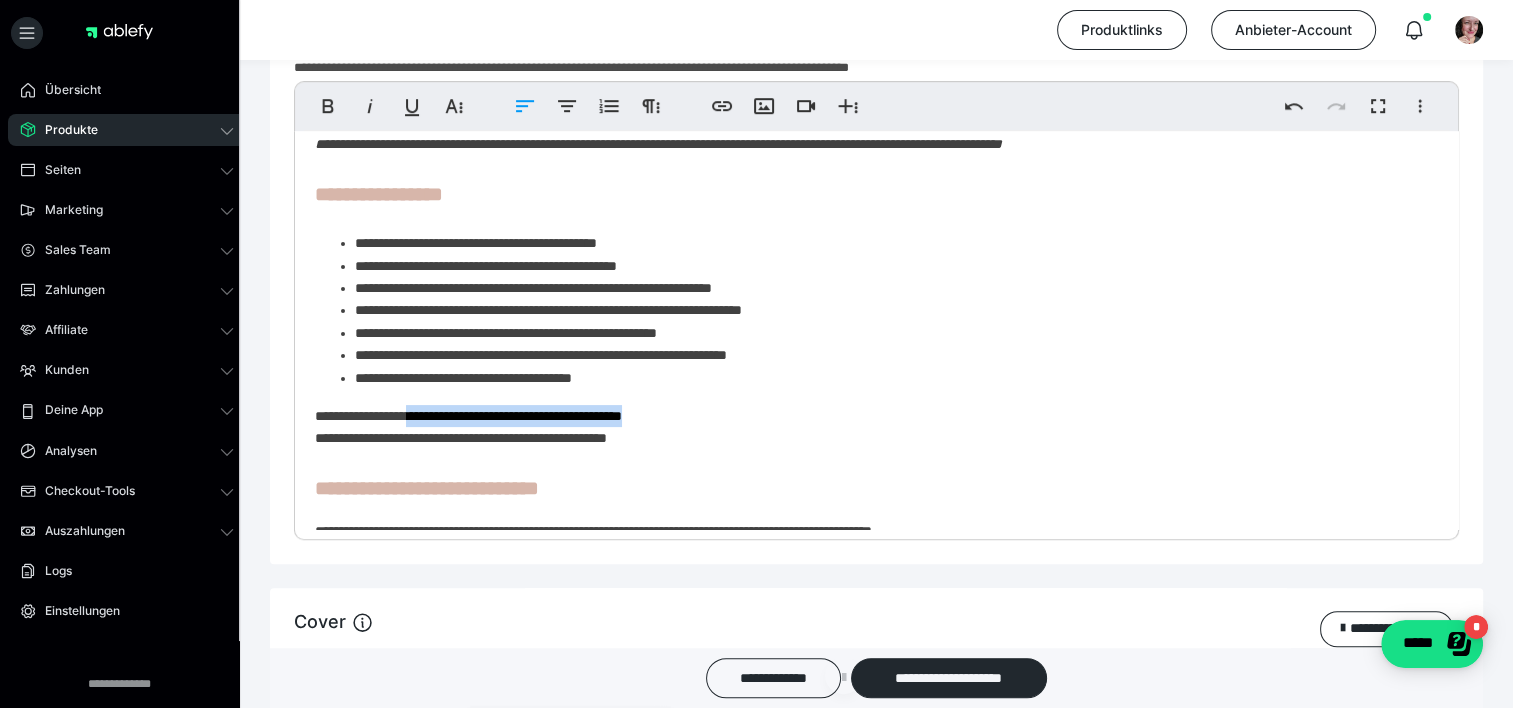 drag, startPoint x: 717, startPoint y: 412, endPoint x: 435, endPoint y: 408, distance: 282.02838 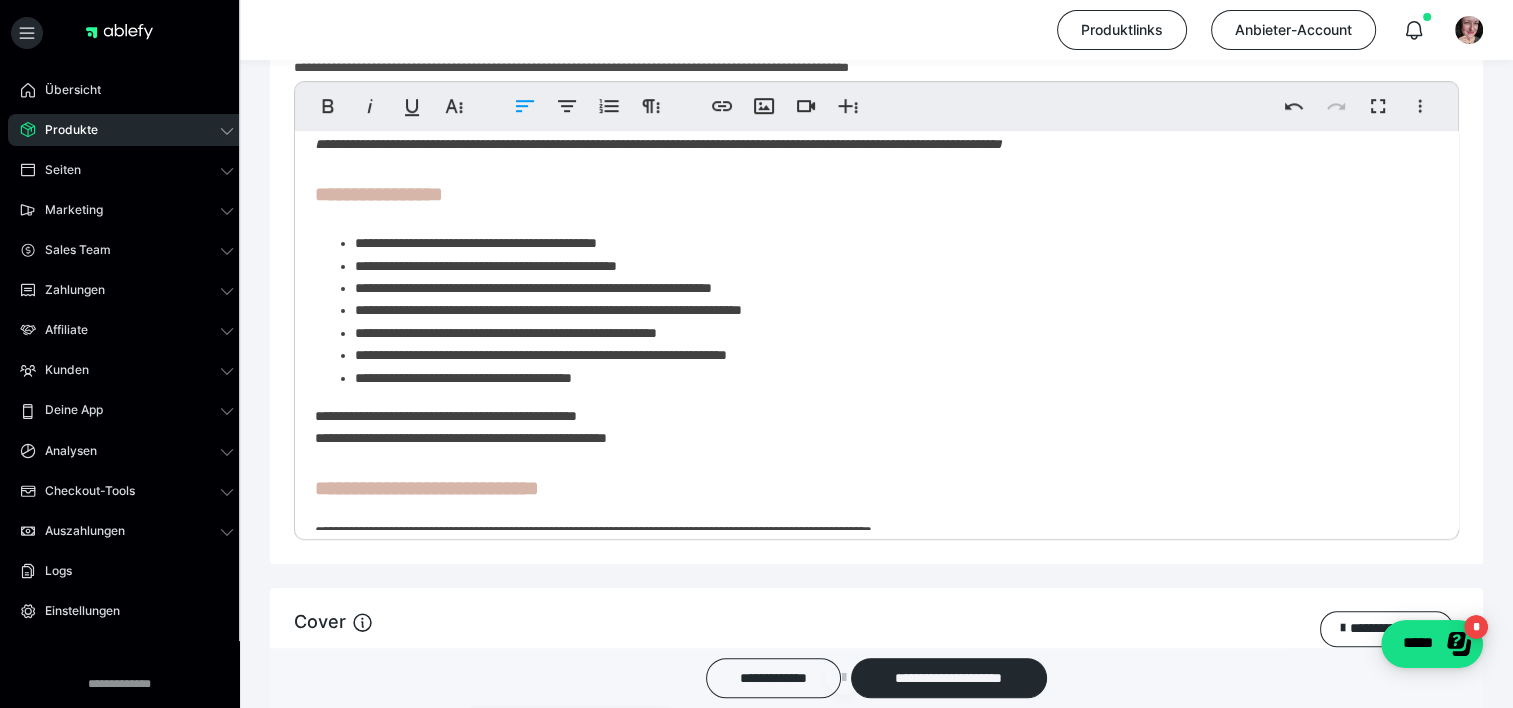 click on "**********" at bounding box center [869, 266] 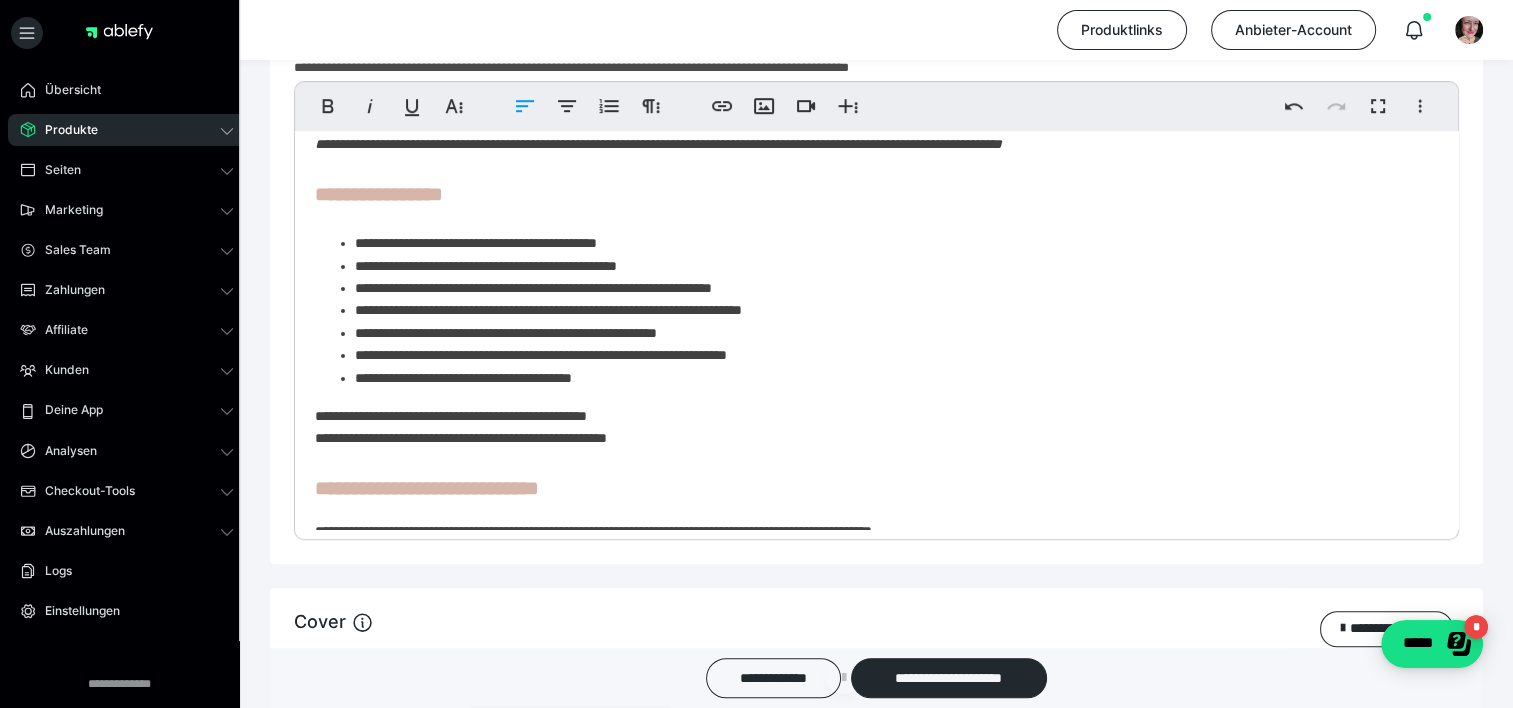 click on "**********" at bounding box center [869, 266] 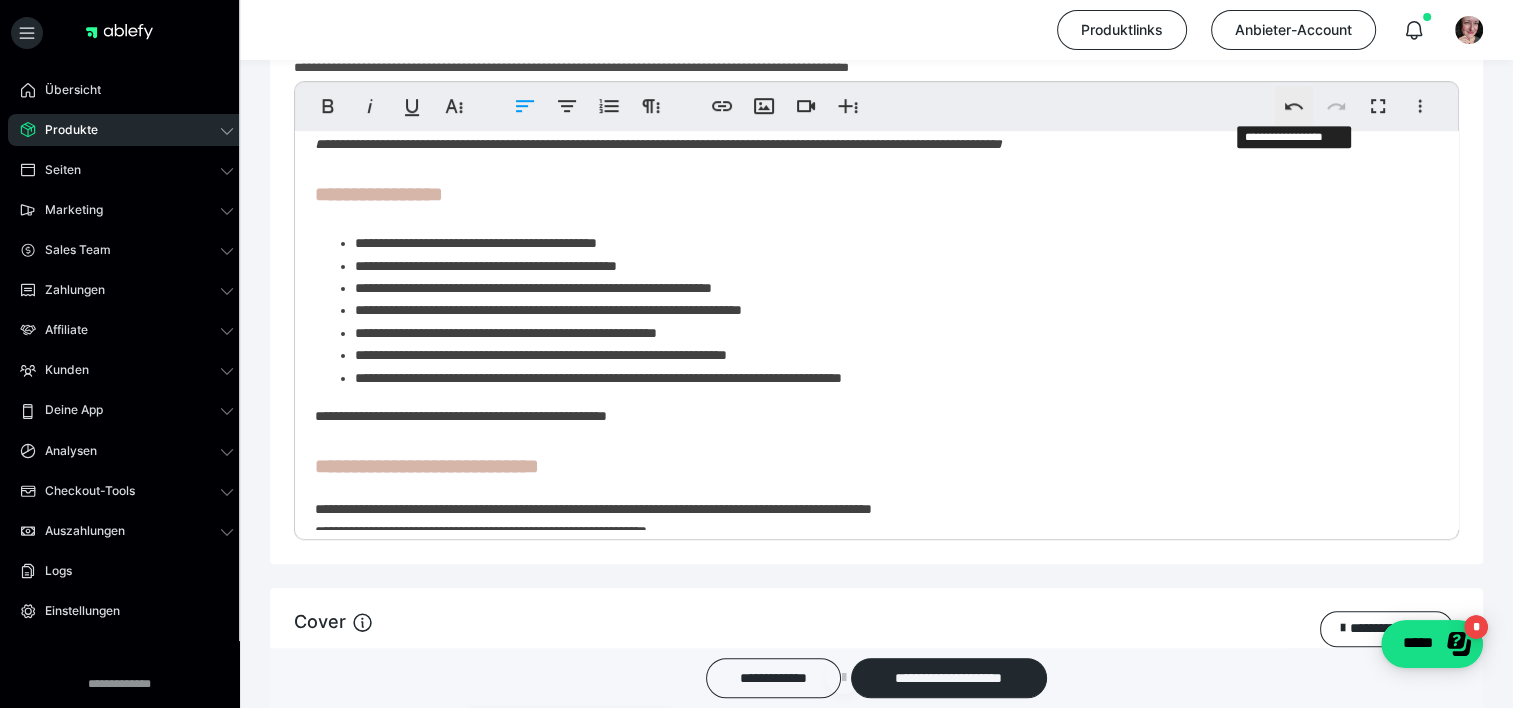 click 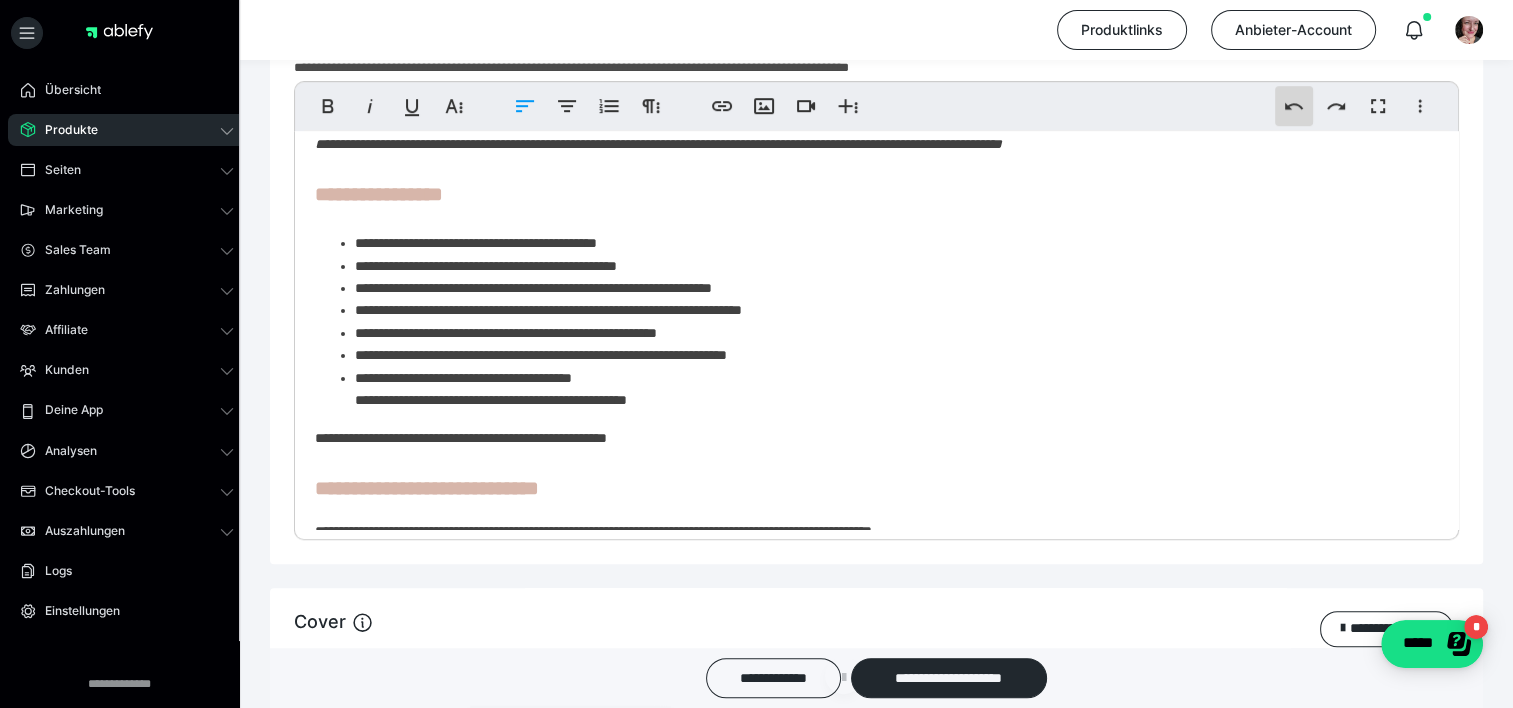 click 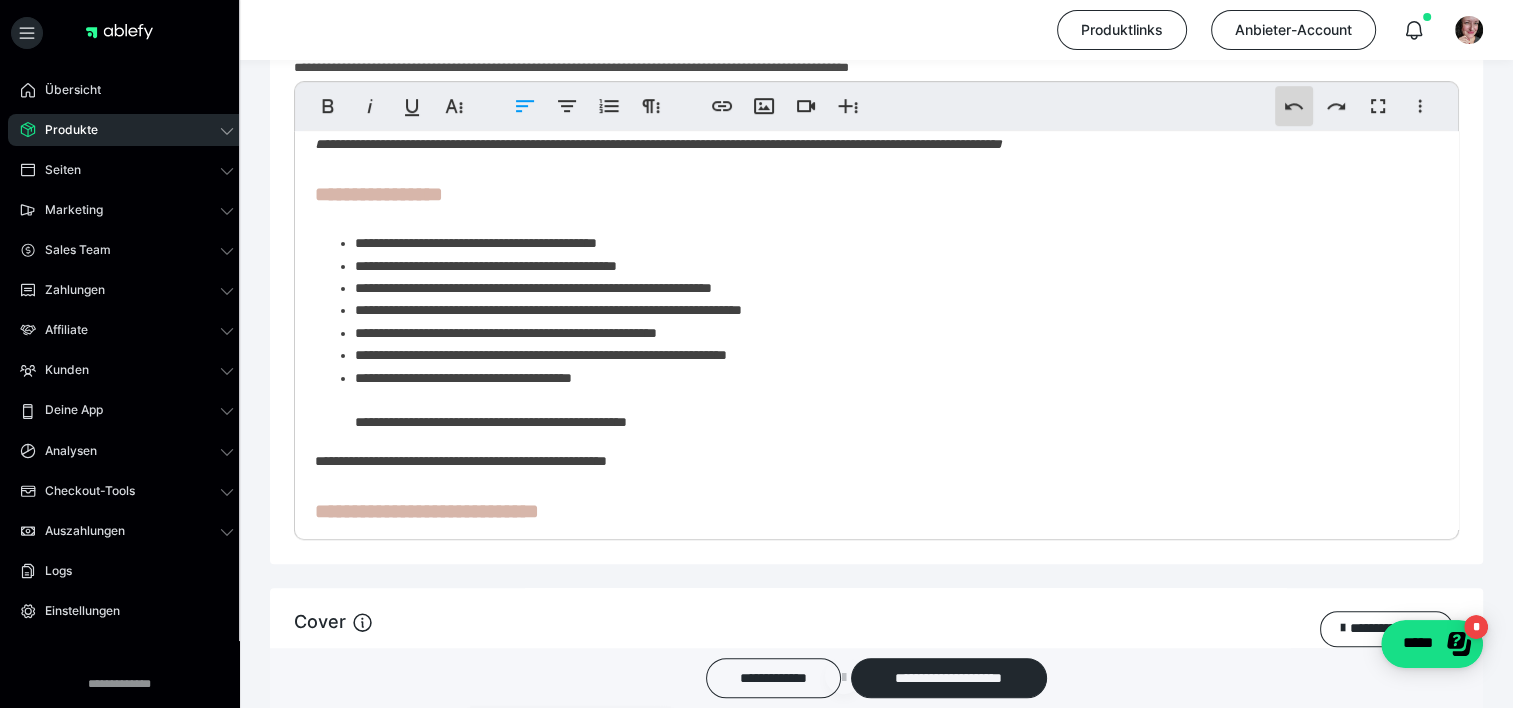 click 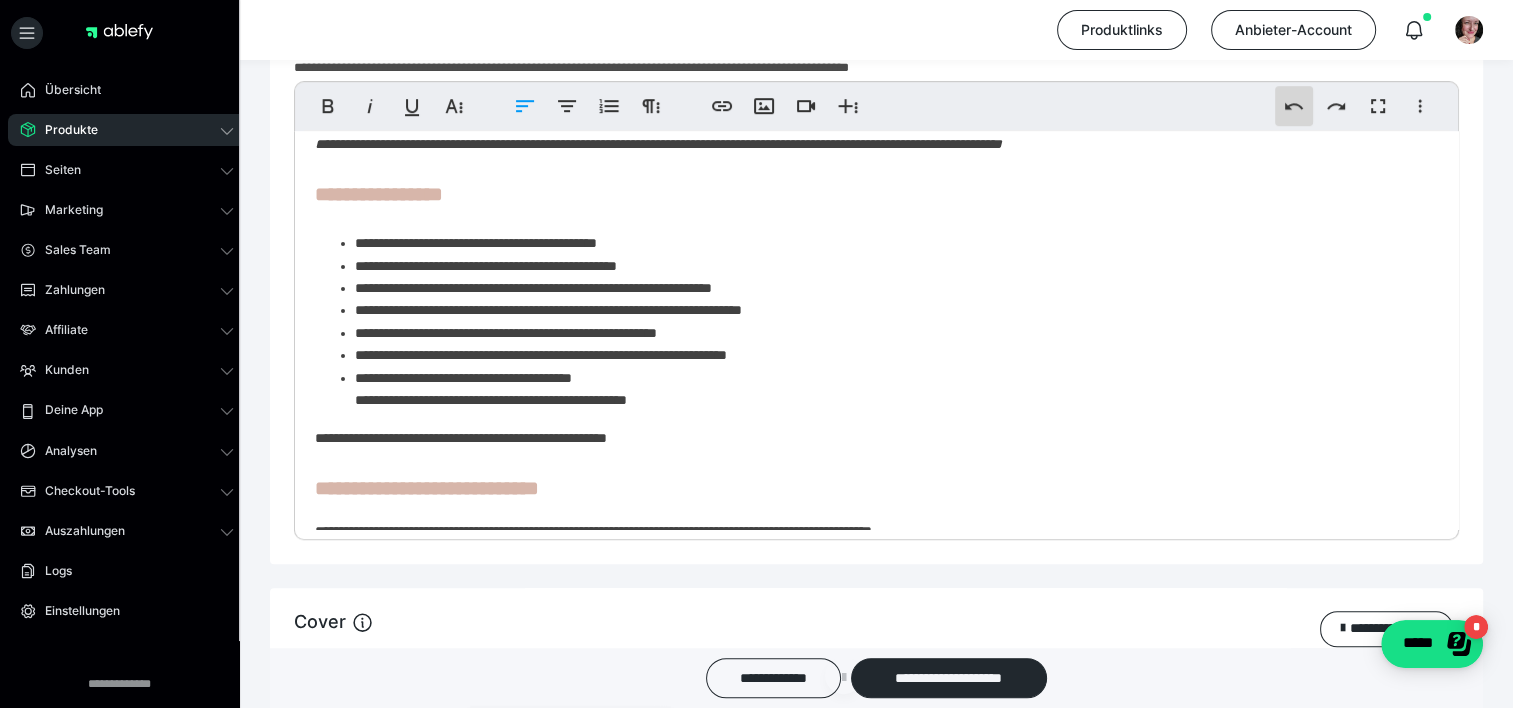 click 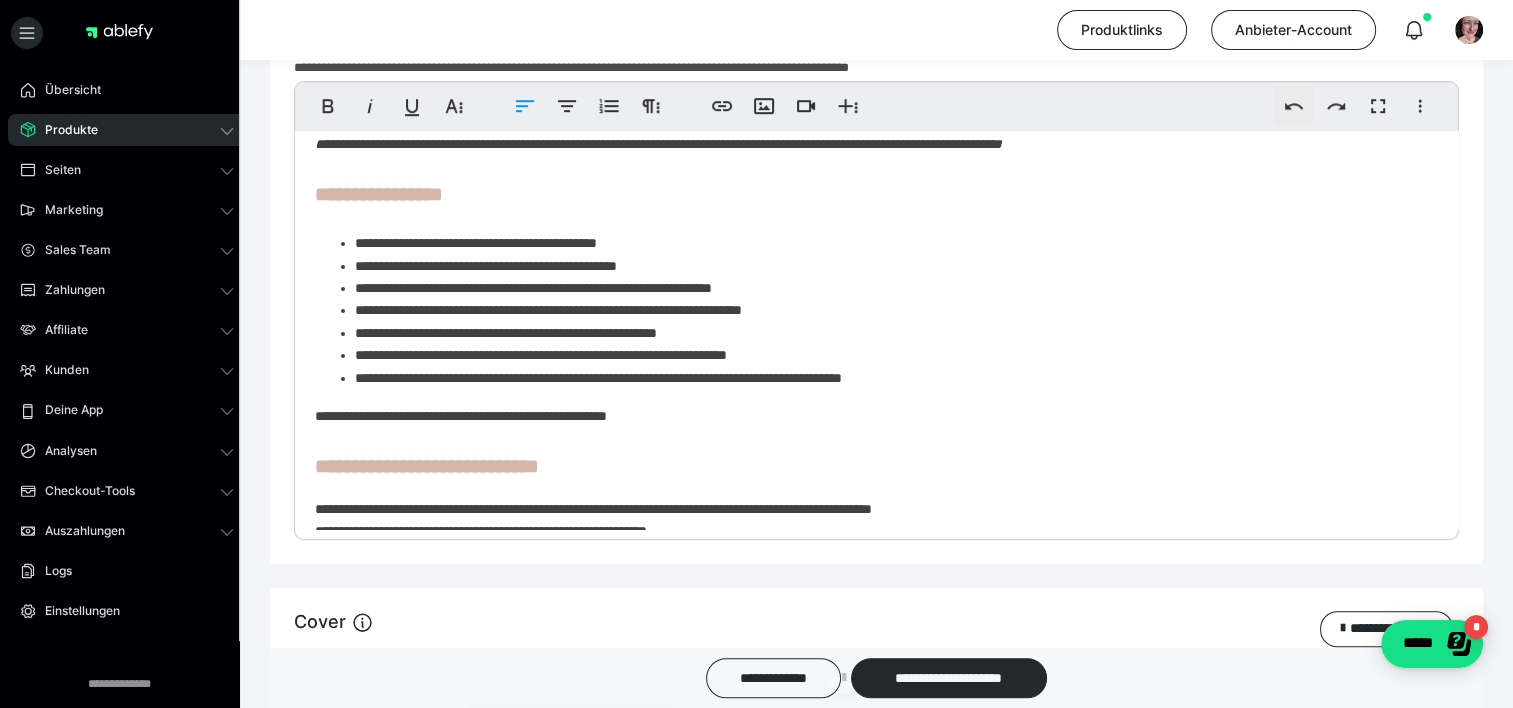 click 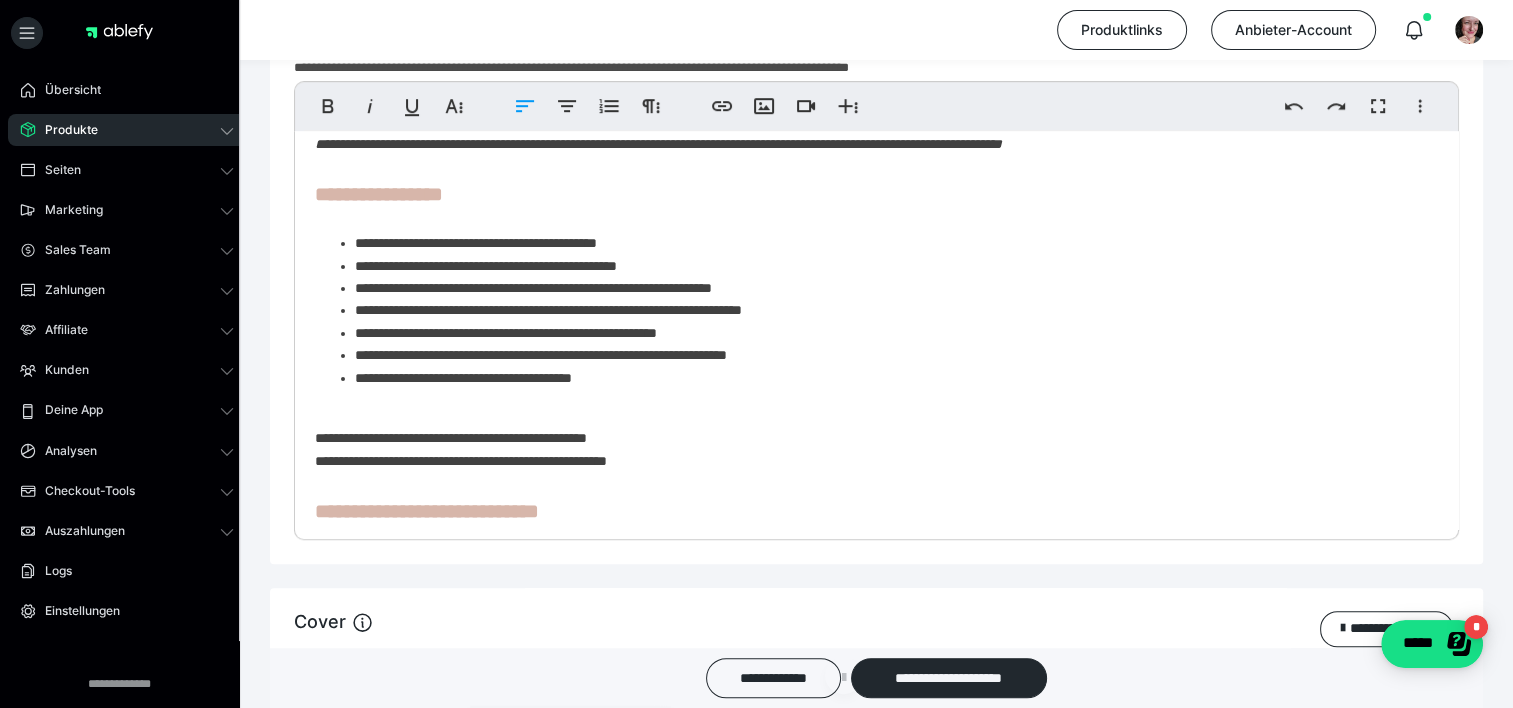 click on "**********" at bounding box center (869, 277) 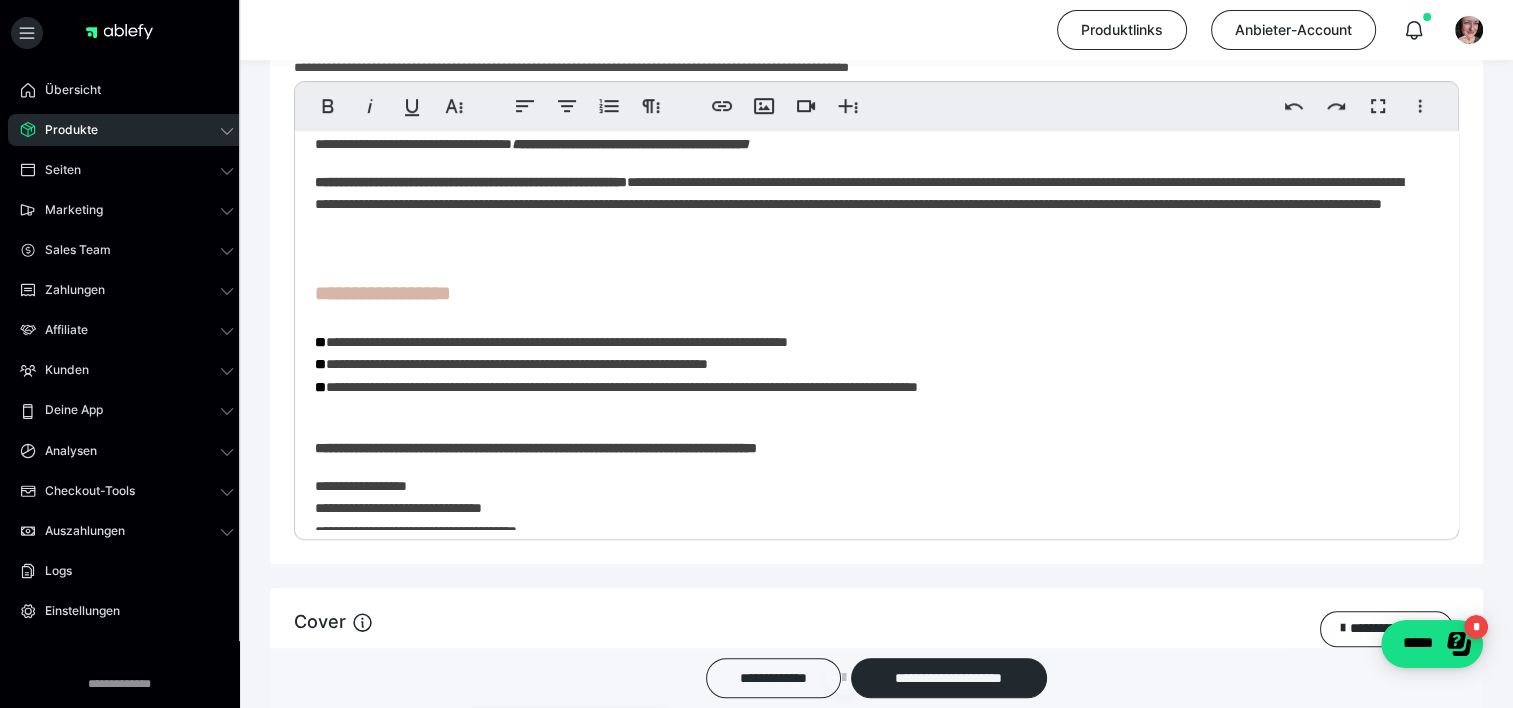 scroll, scrollTop: 0, scrollLeft: 0, axis: both 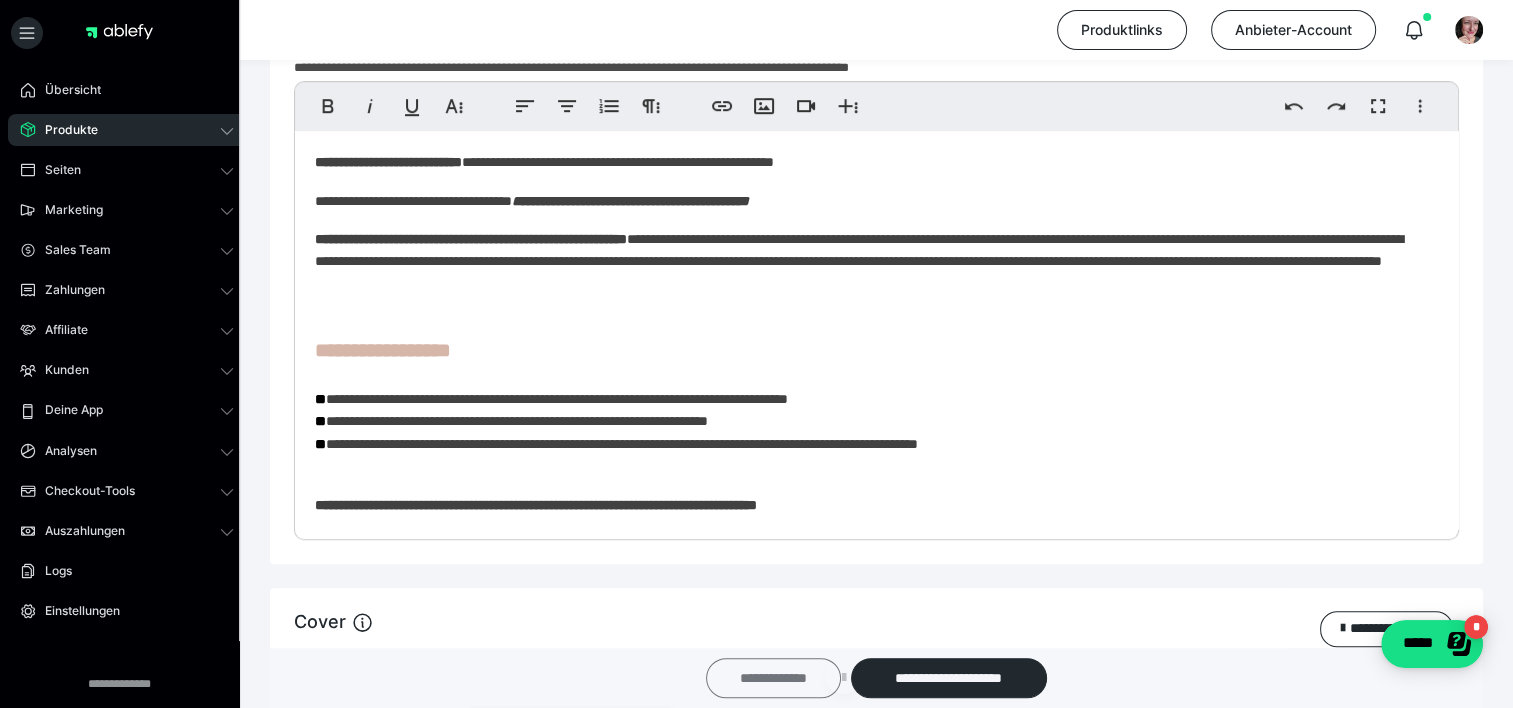 click on "**********" at bounding box center (773, 678) 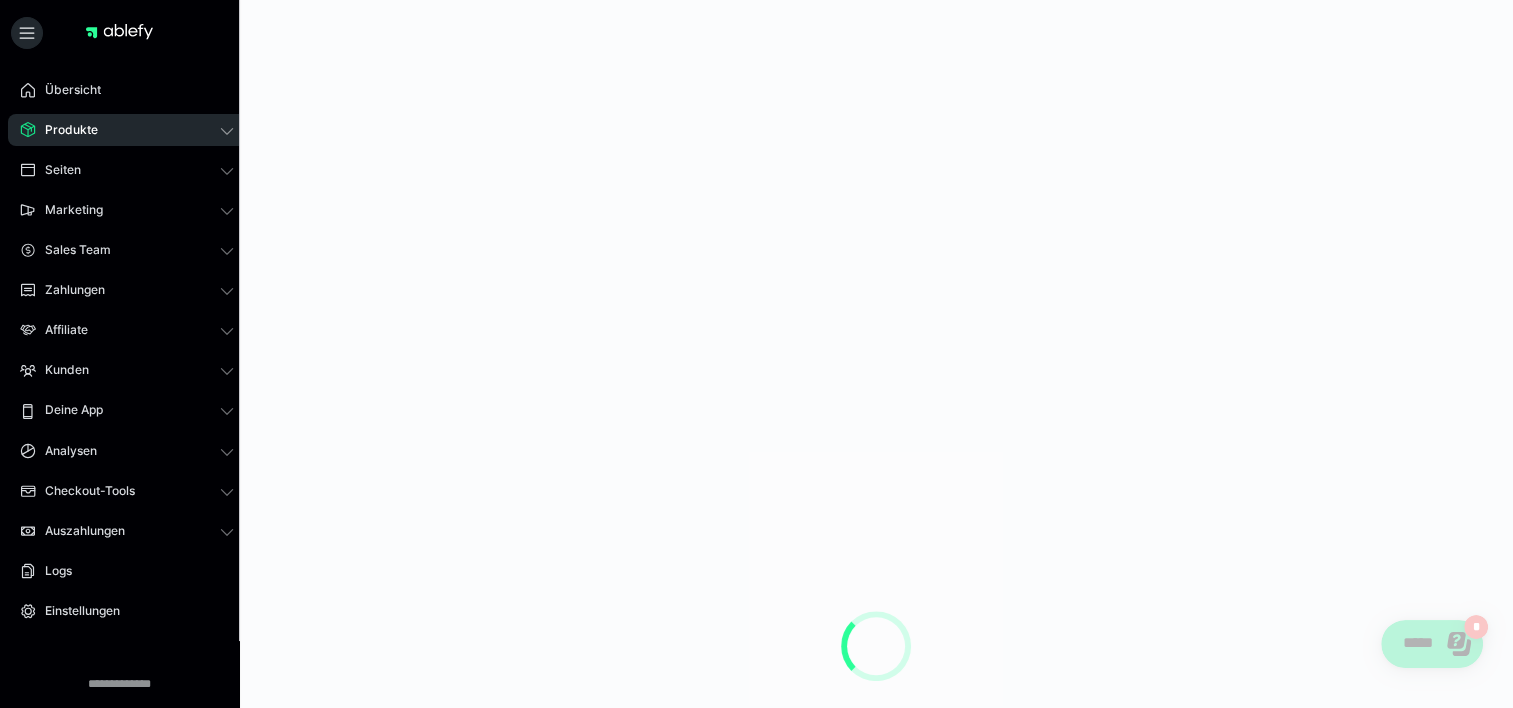 scroll, scrollTop: 0, scrollLeft: 0, axis: both 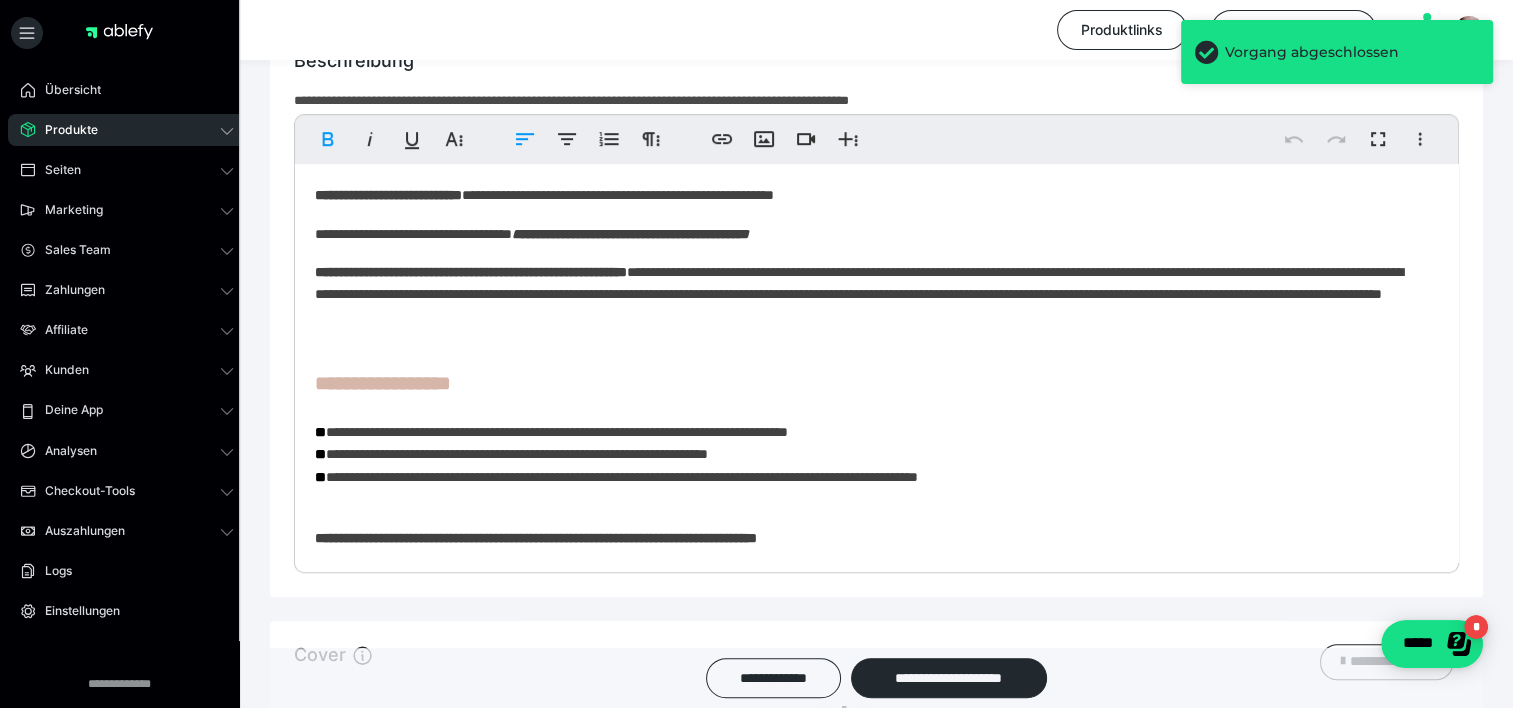 click on "**********" at bounding box center (471, 272) 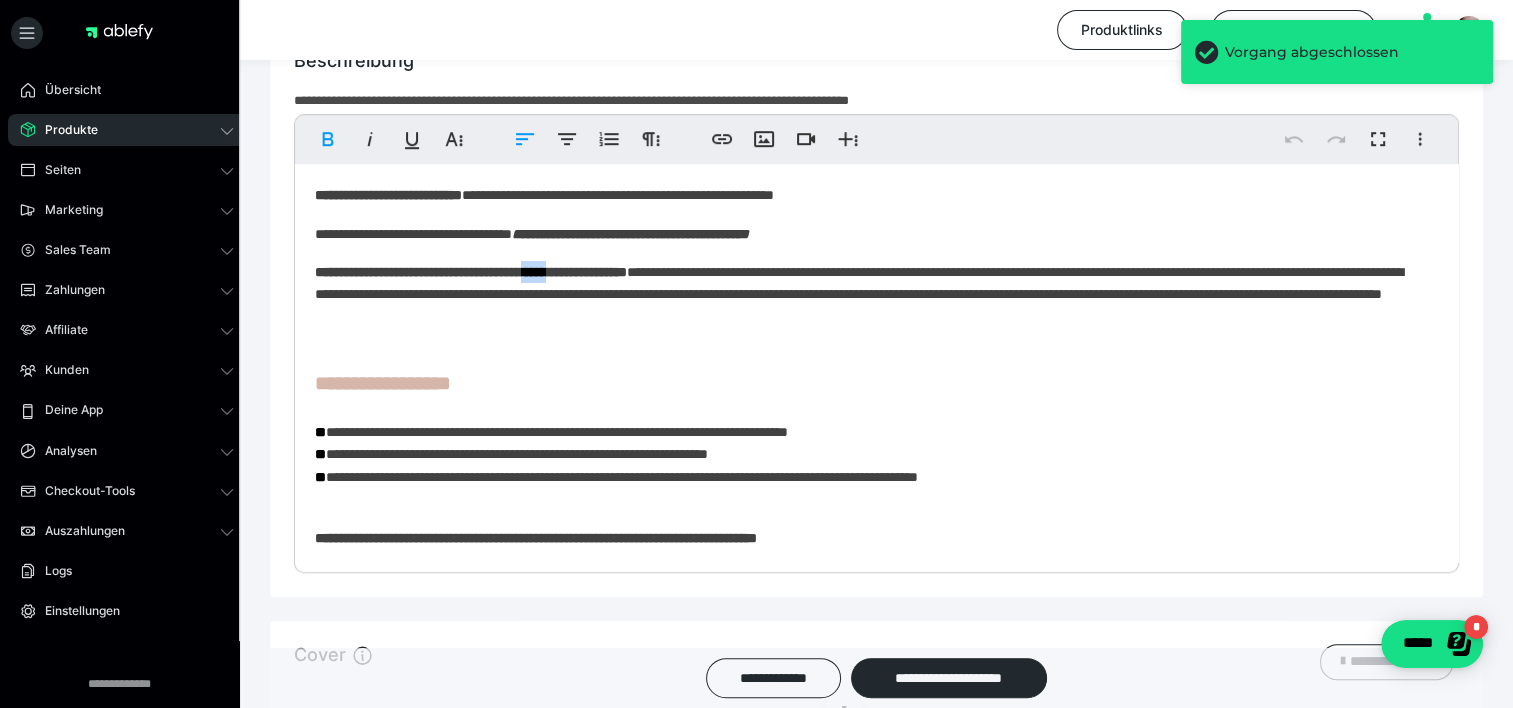 click on "**********" at bounding box center (471, 272) 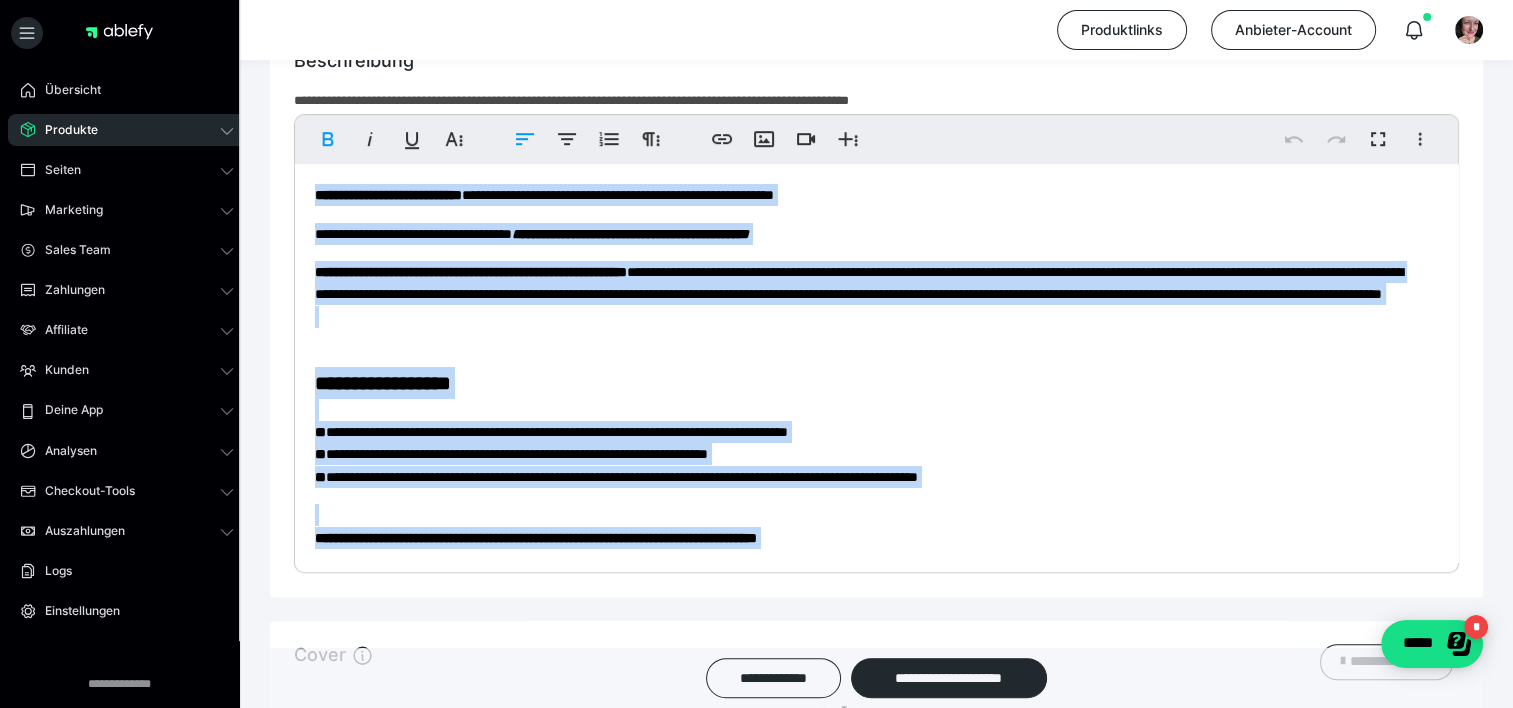 copy on "**********" 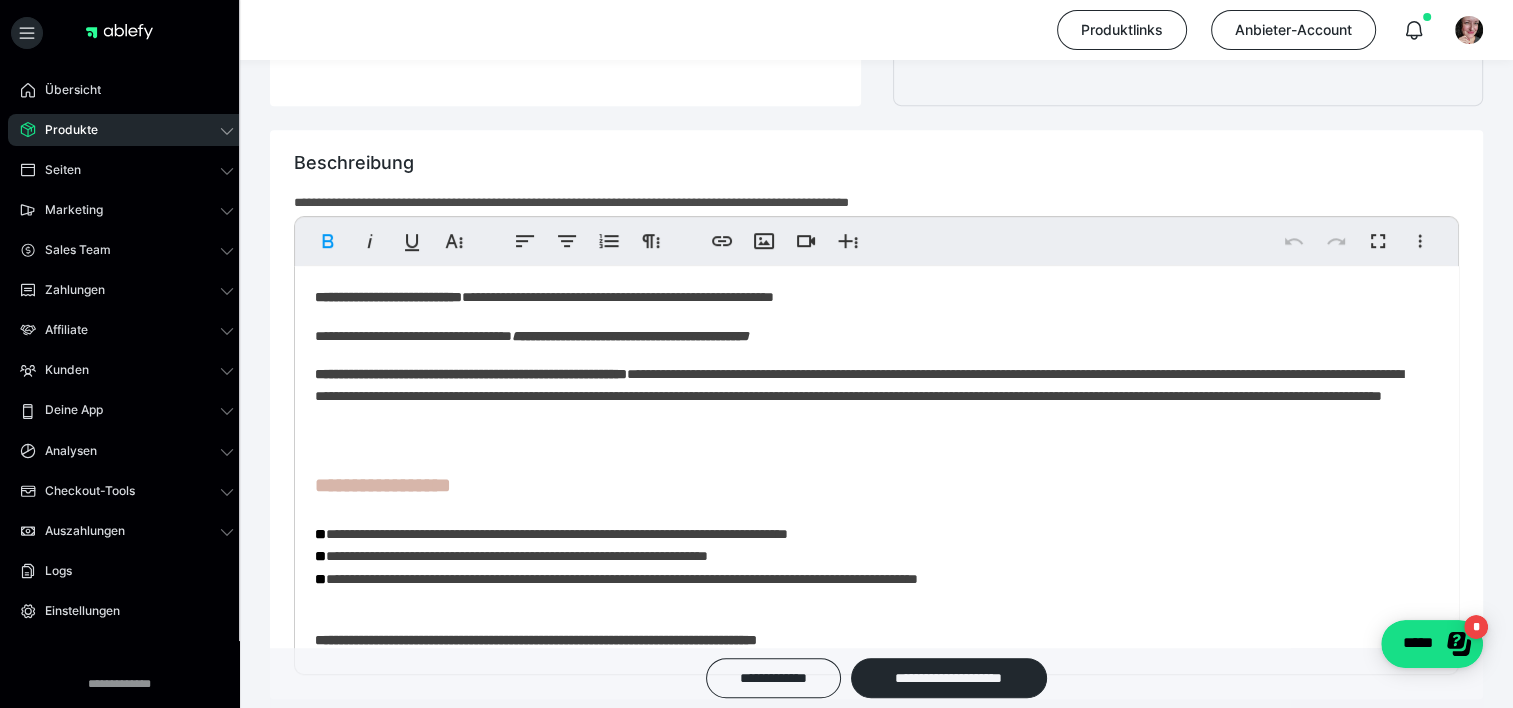 scroll, scrollTop: 0, scrollLeft: 0, axis: both 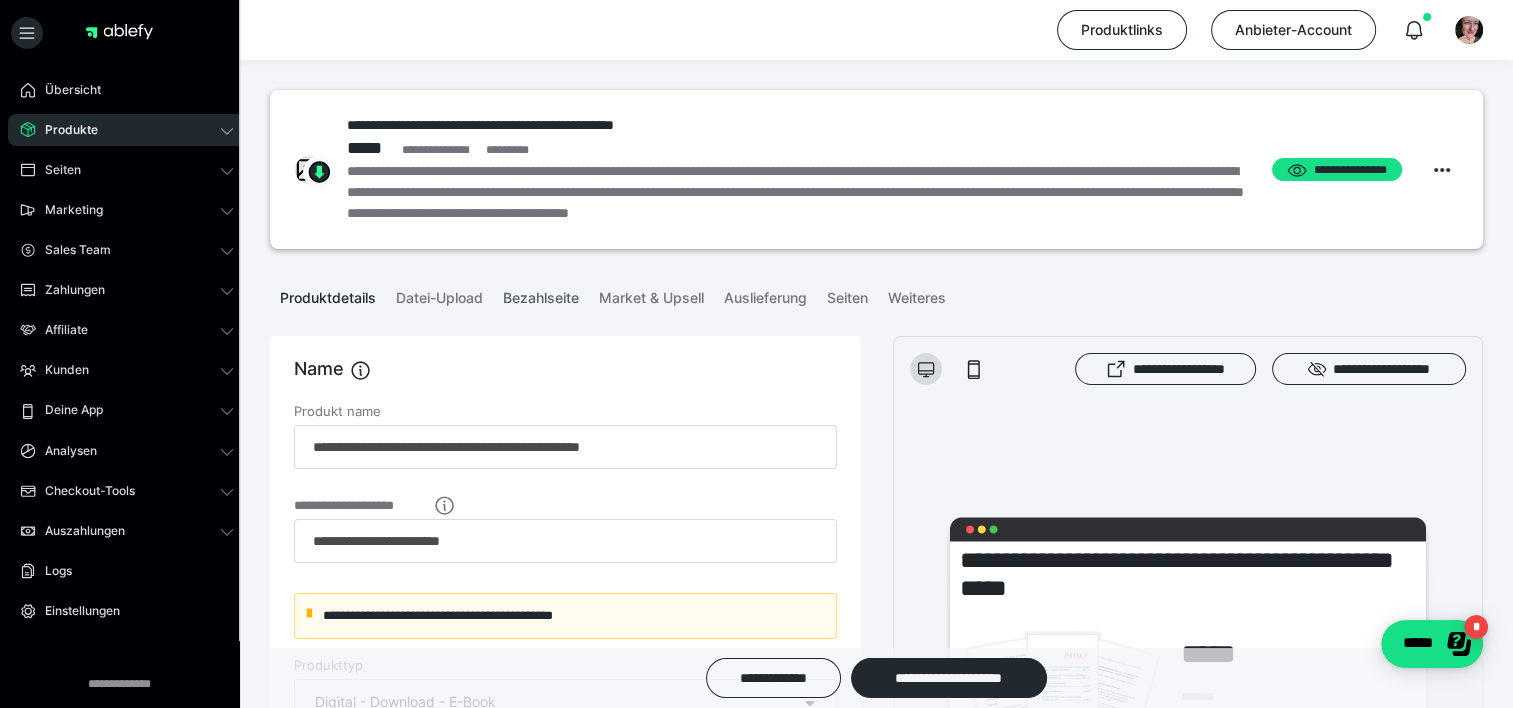 click on "Bezahlseite" at bounding box center (541, 294) 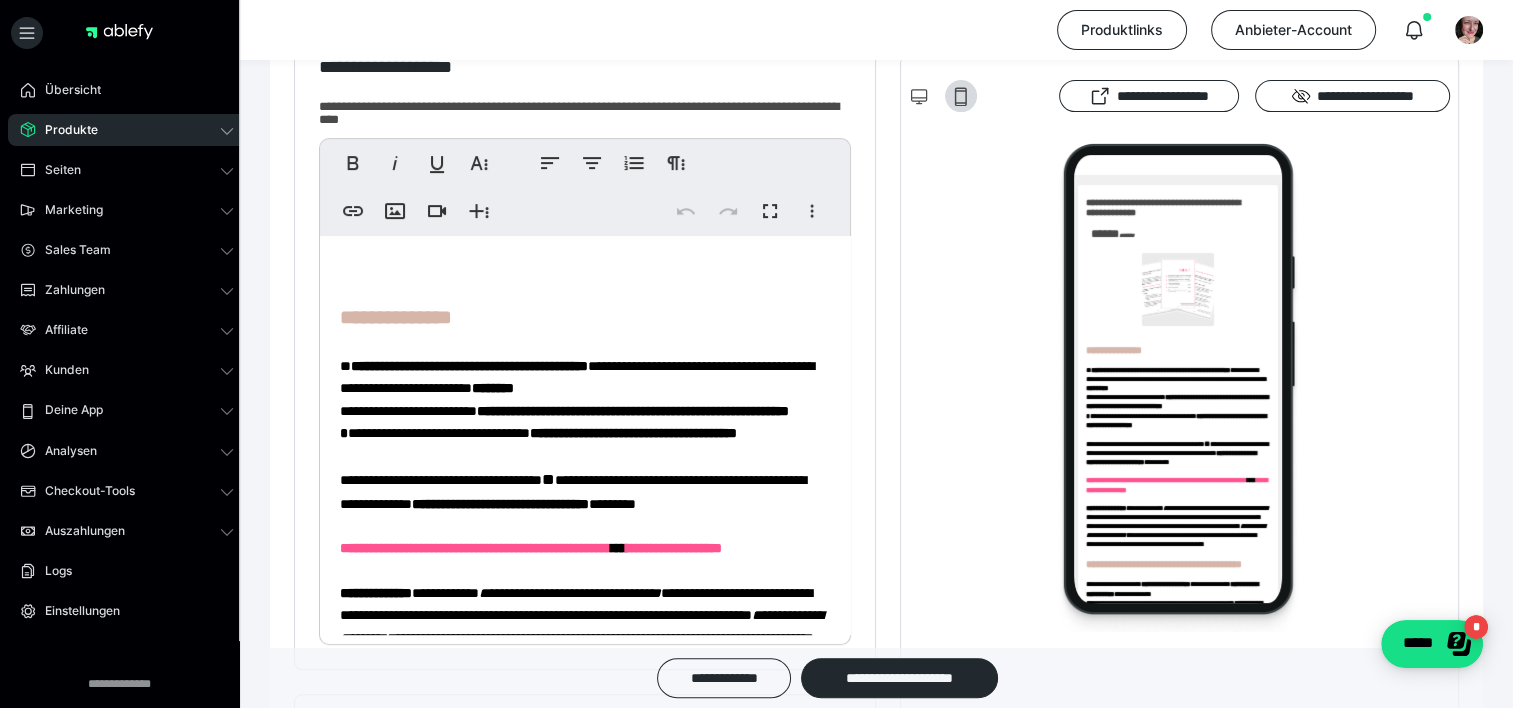 scroll, scrollTop: 598, scrollLeft: 0, axis: vertical 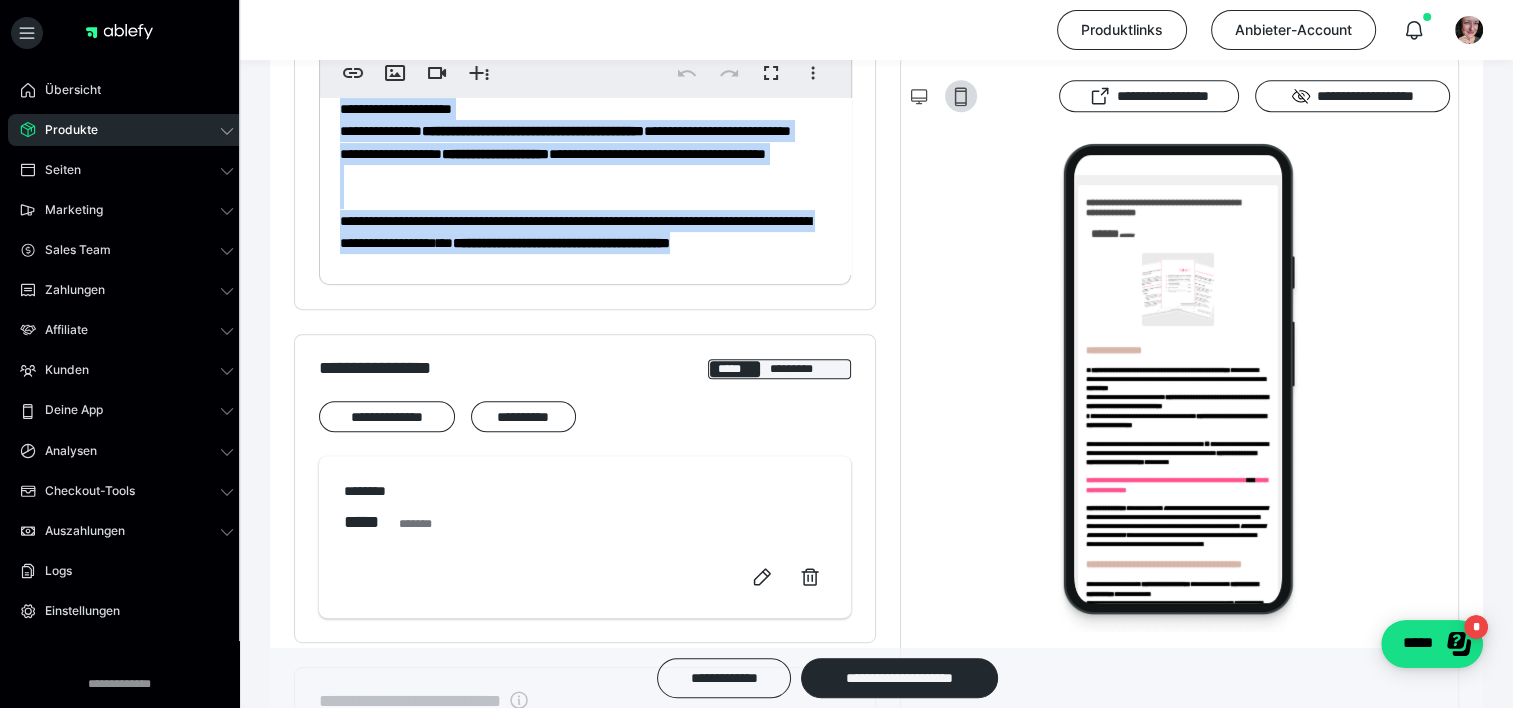 drag, startPoint x: 339, startPoint y: 284, endPoint x: 684, endPoint y: 716, distance: 552.8553 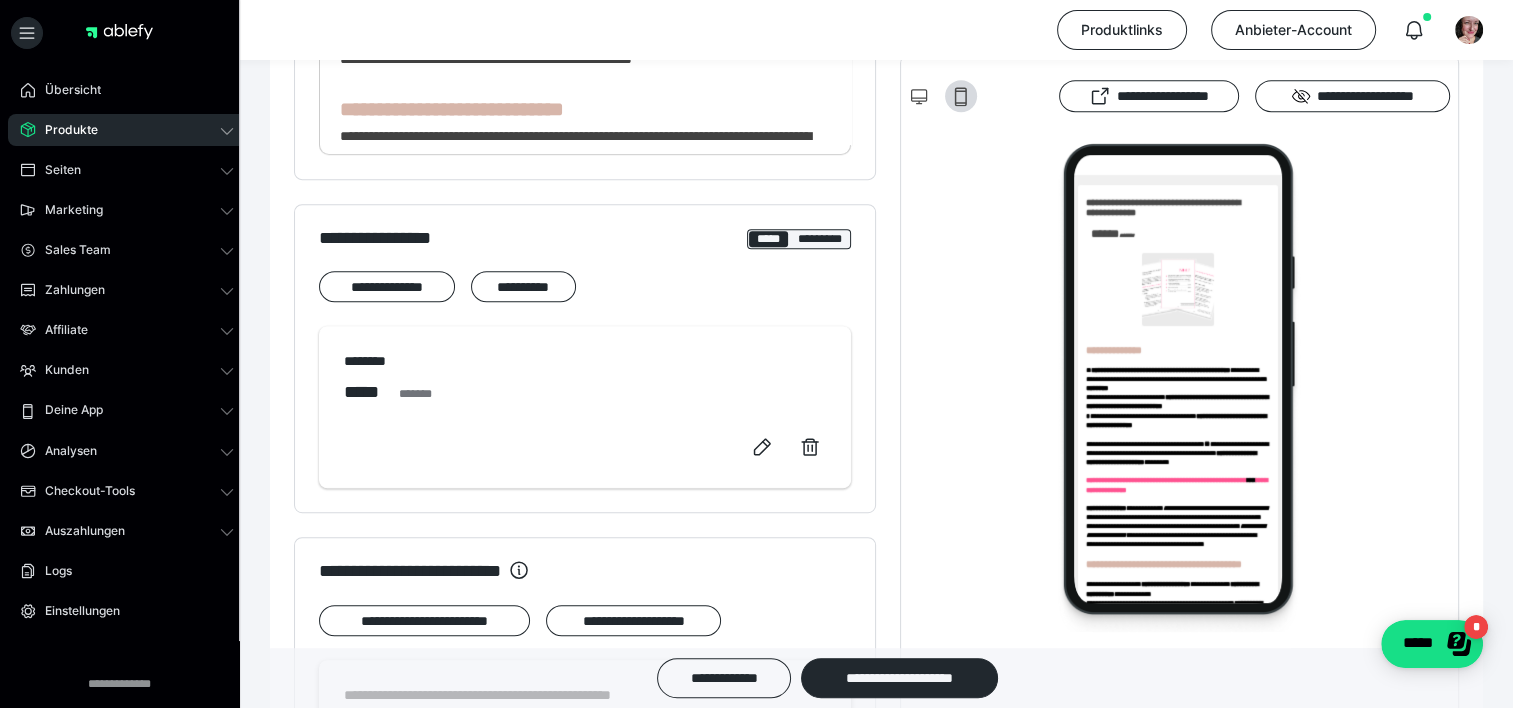 scroll, scrollTop: 1564, scrollLeft: 0, axis: vertical 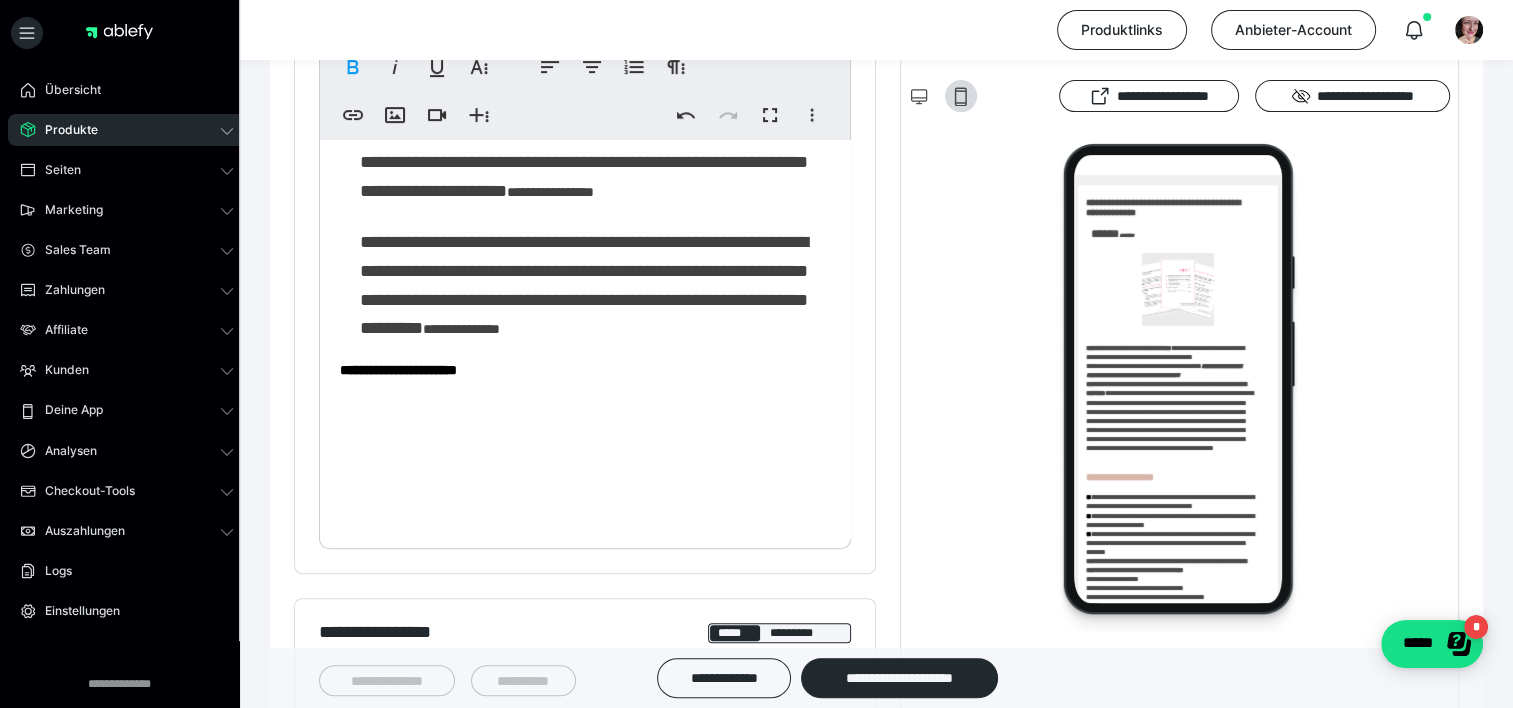 click on "**********" at bounding box center [578, -197] 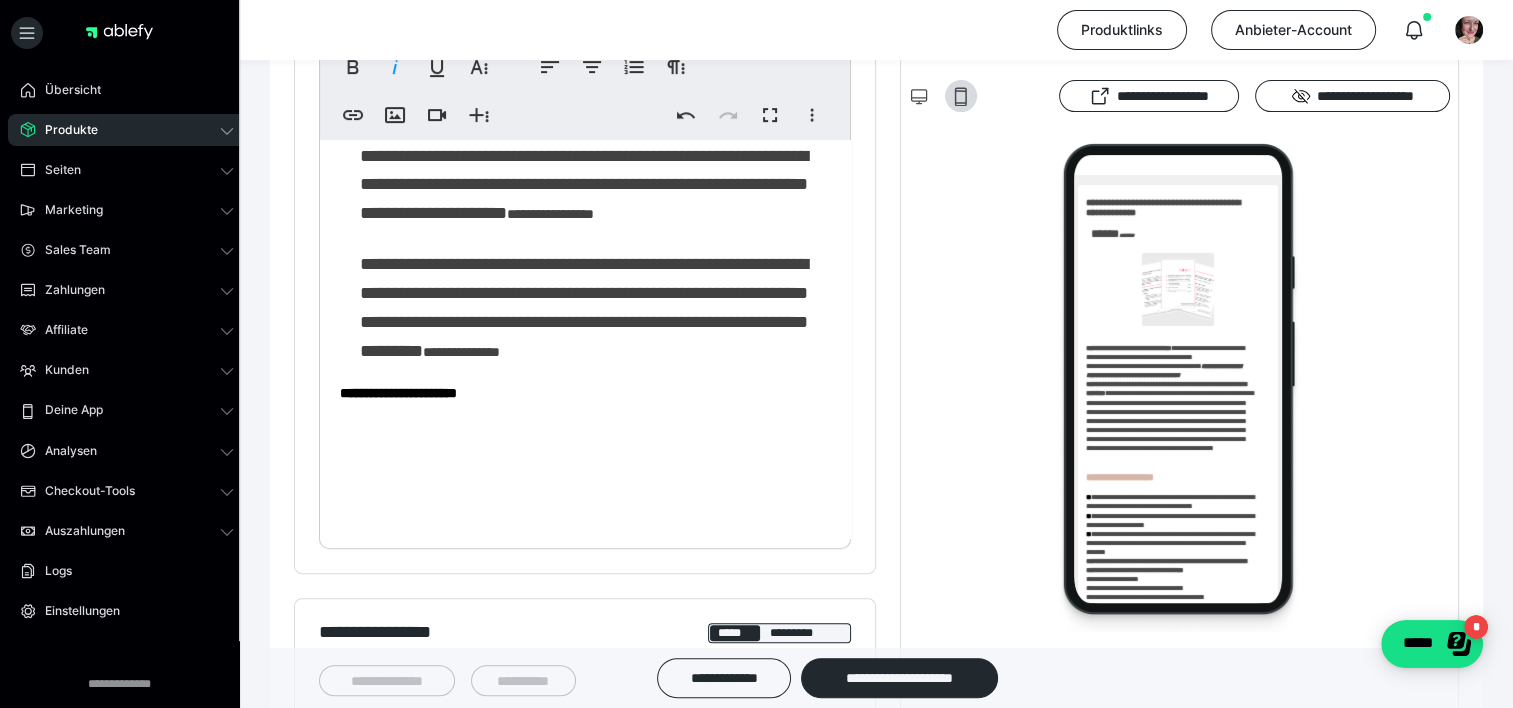 click on "**********" at bounding box center (578, -186) 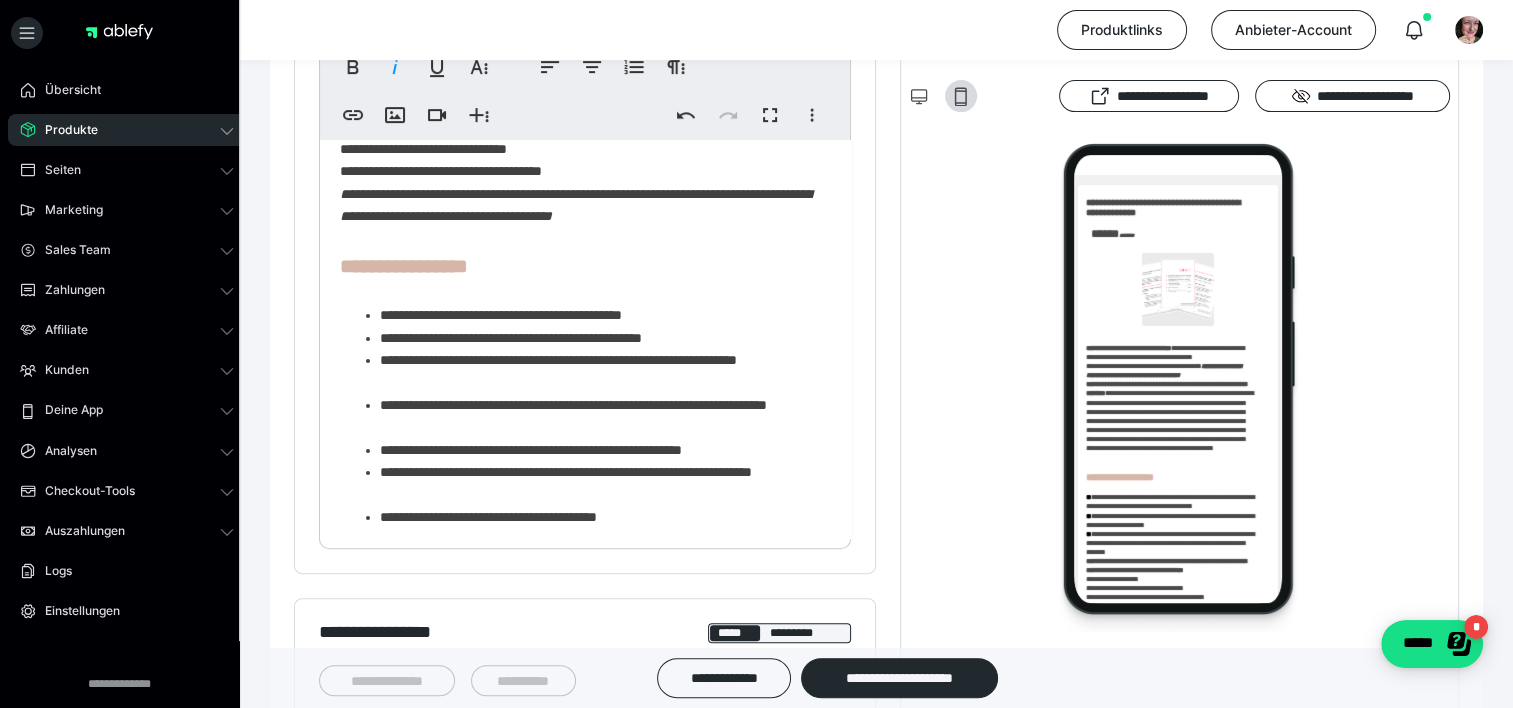 scroll, scrollTop: 0, scrollLeft: 0, axis: both 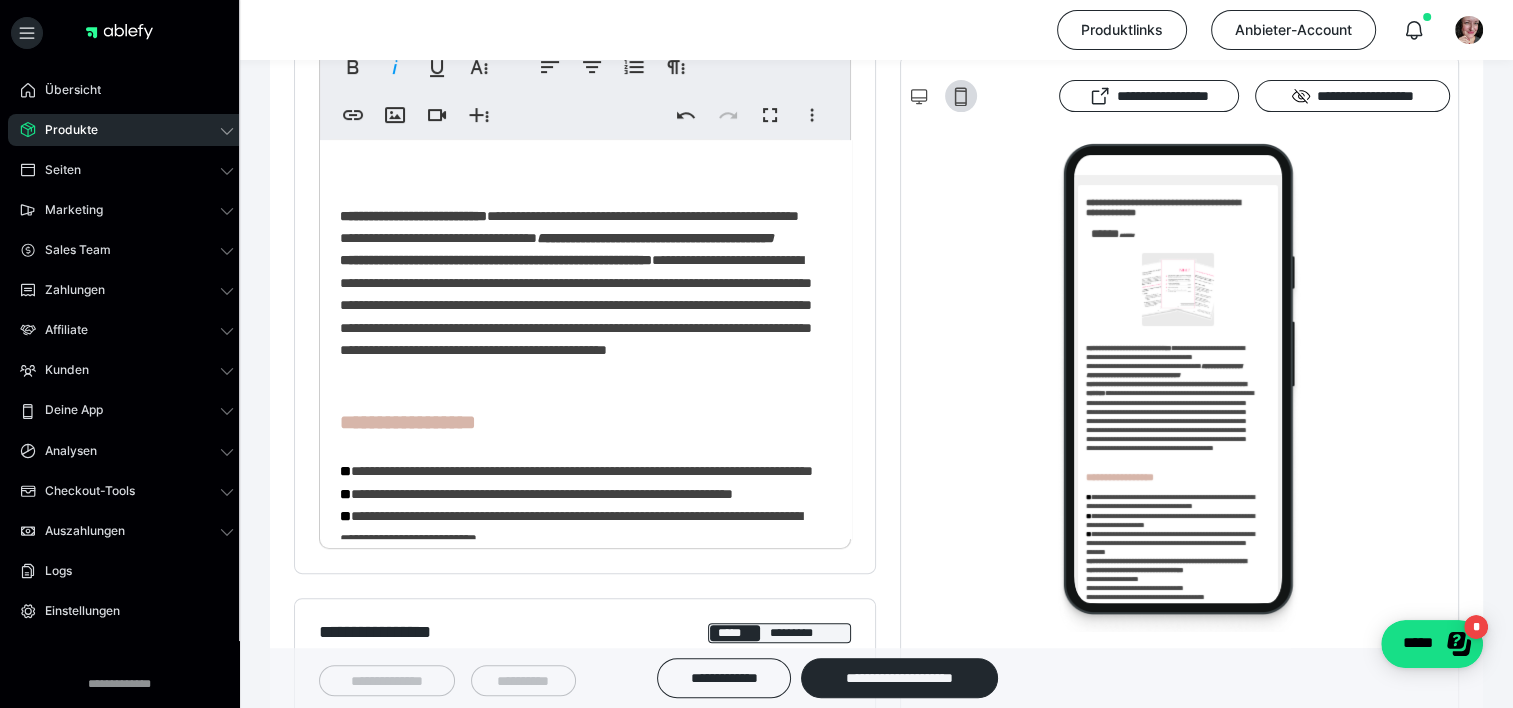 click on "**********" at bounding box center [578, 919] 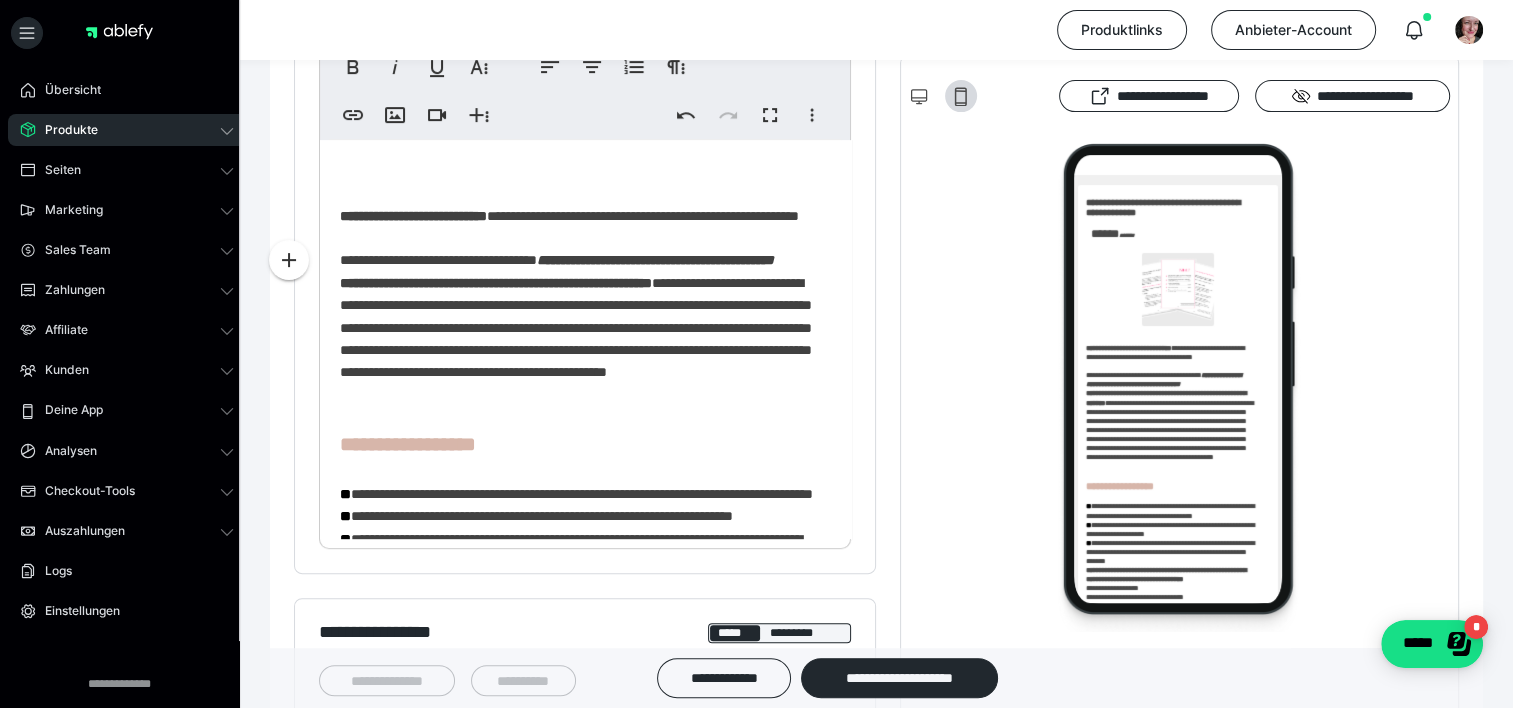 click on "**********" at bounding box center (578, 930) 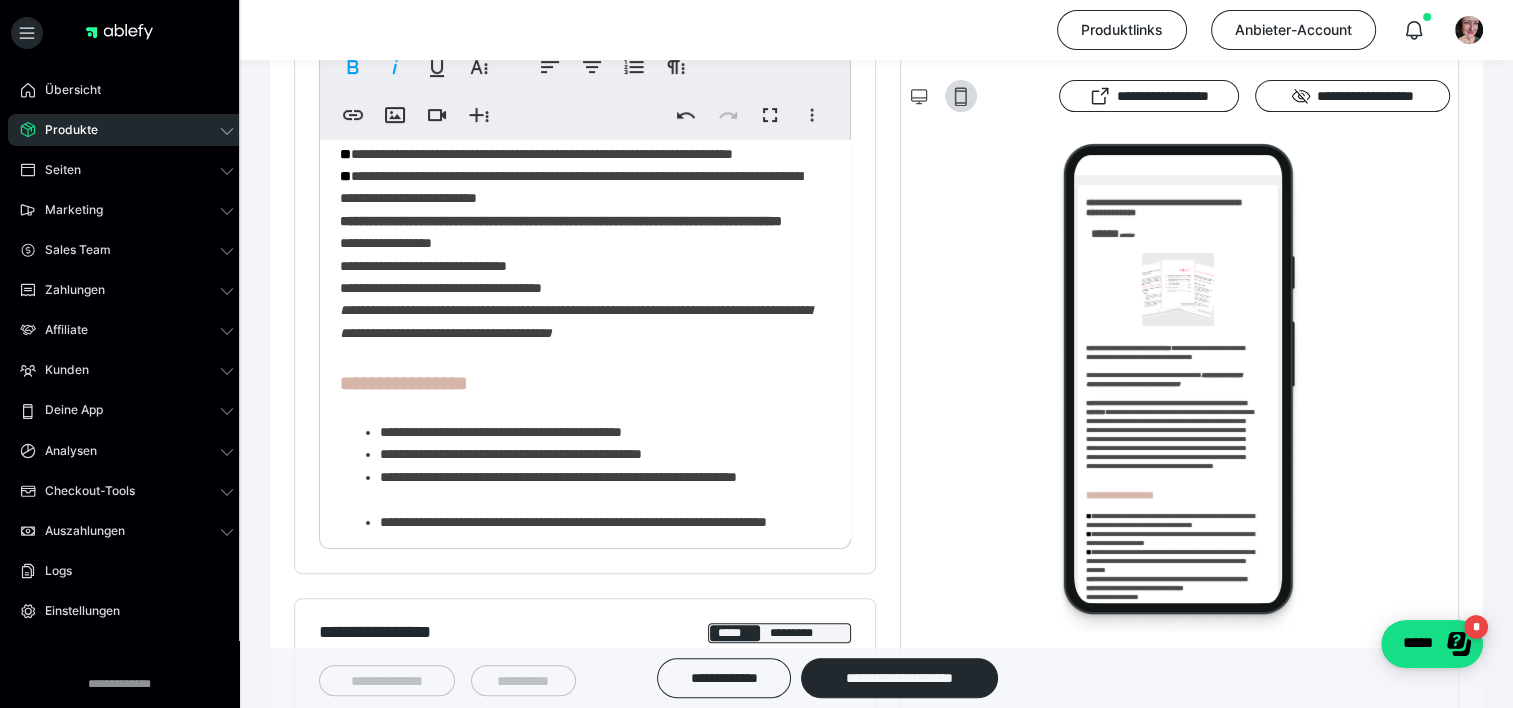 scroll, scrollTop: 388, scrollLeft: 0, axis: vertical 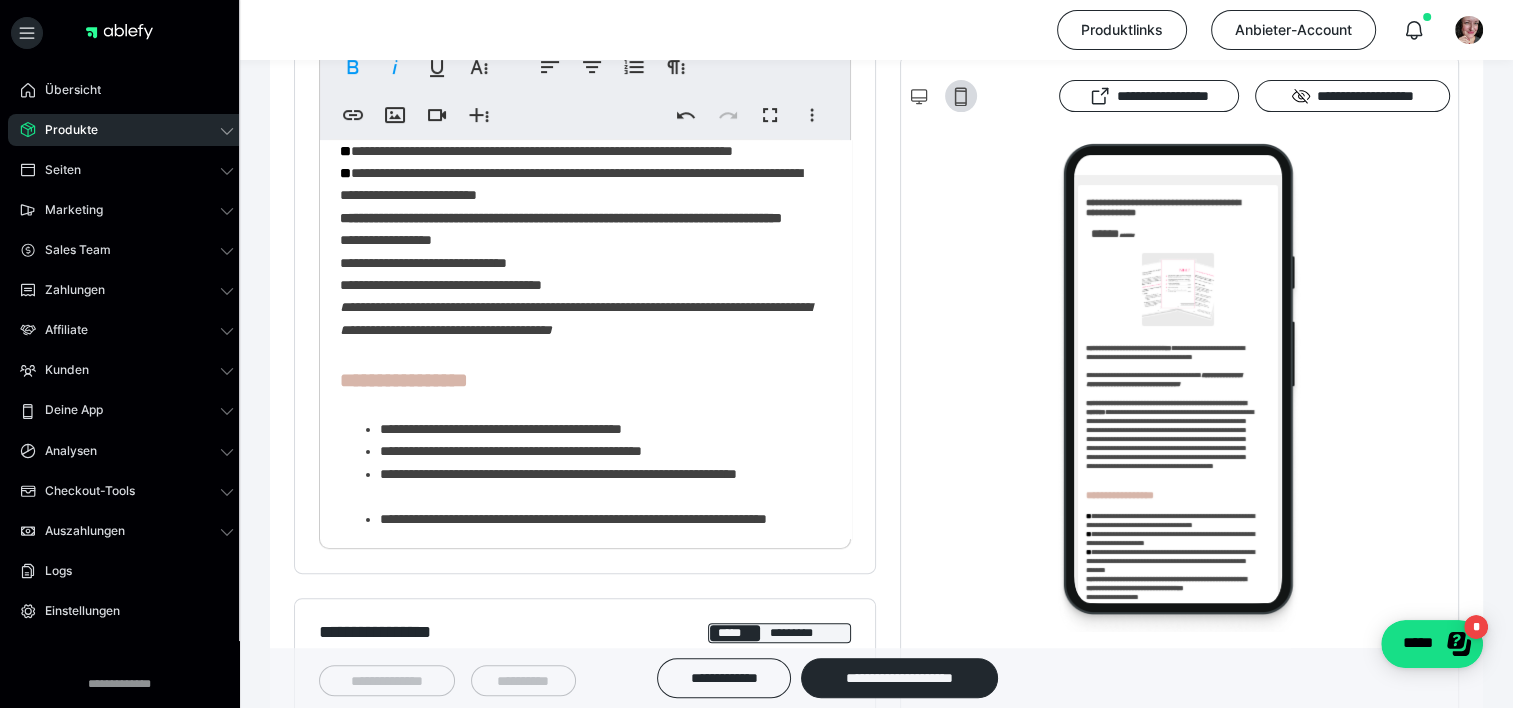 click on "**********" at bounding box center (578, 553) 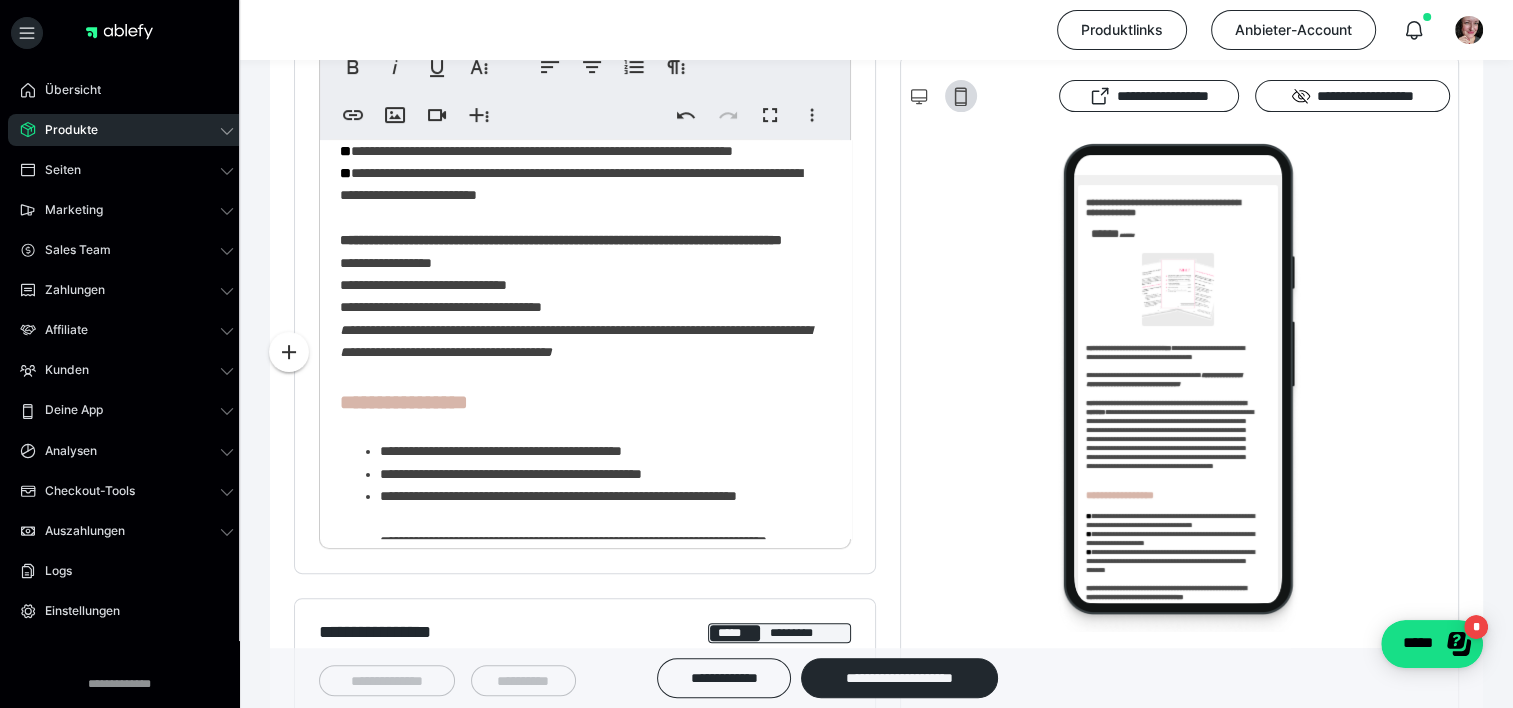 click on "**********" at bounding box center (578, 564) 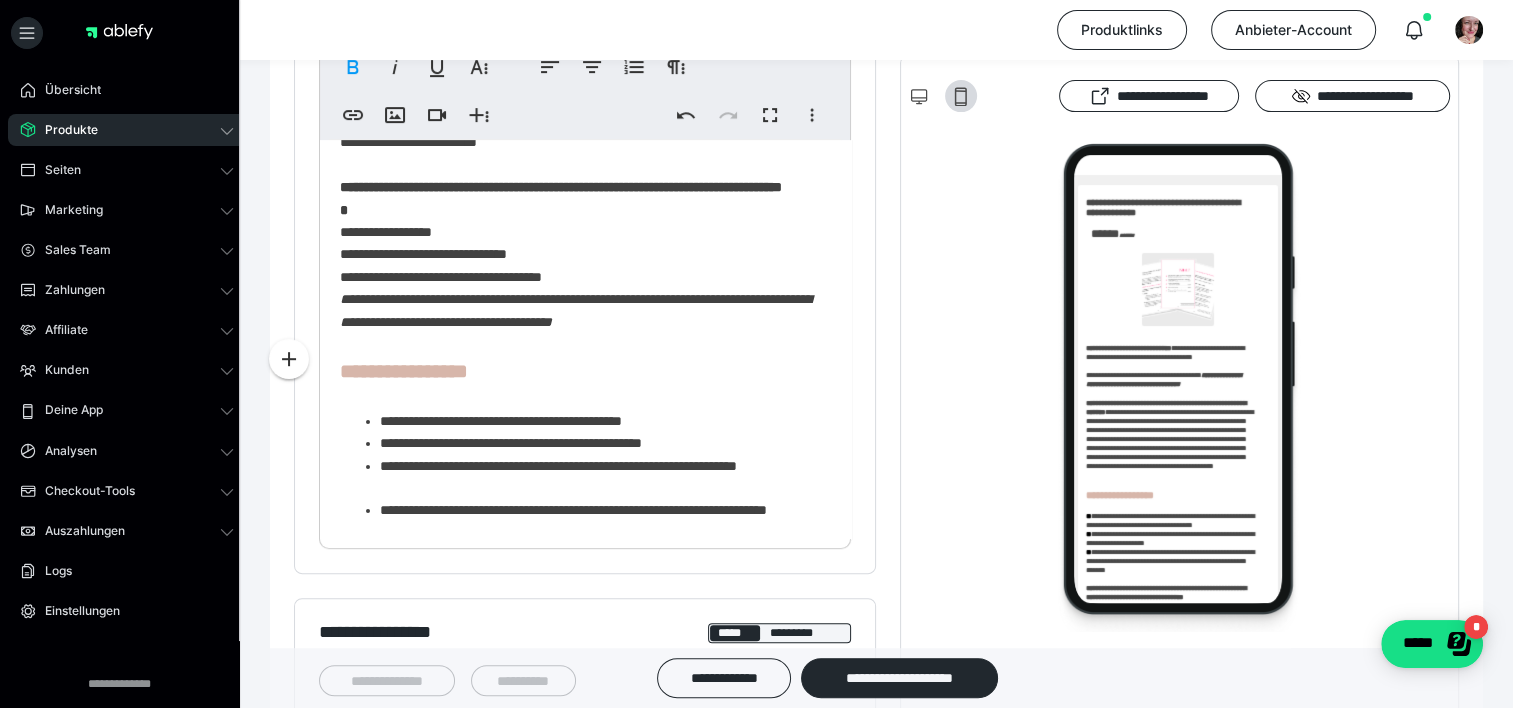 scroll, scrollTop: 475, scrollLeft: 0, axis: vertical 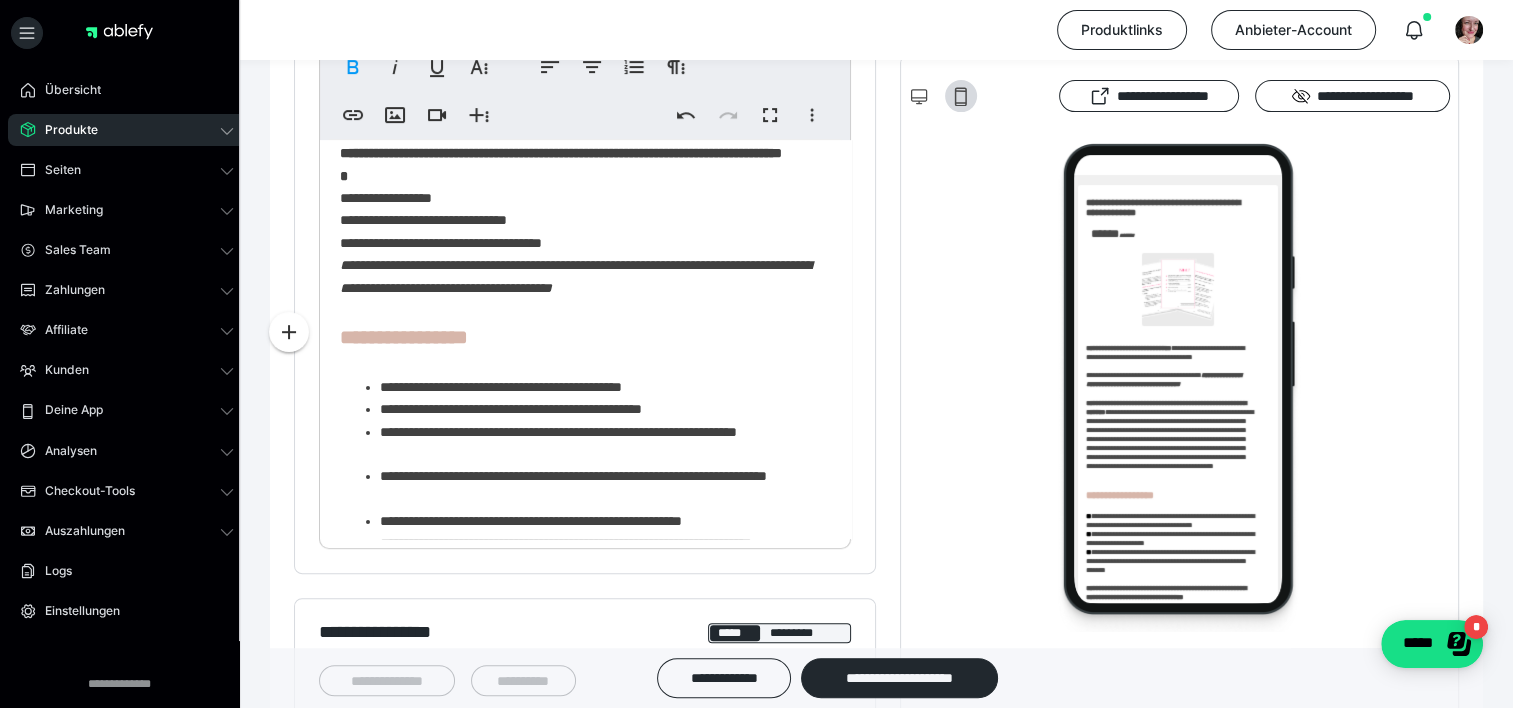 click on "**********" at bounding box center (578, 488) 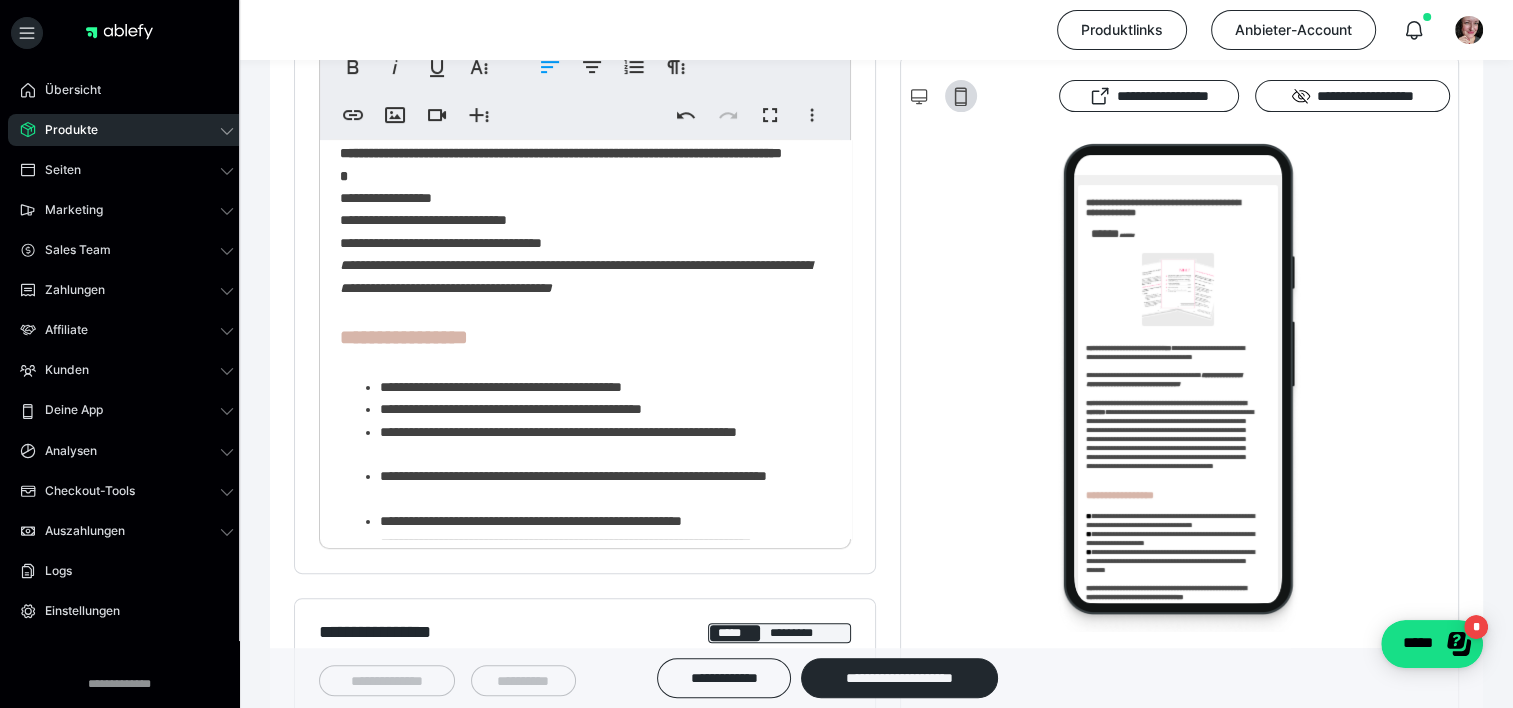 click on "**********" at bounding box center [578, 488] 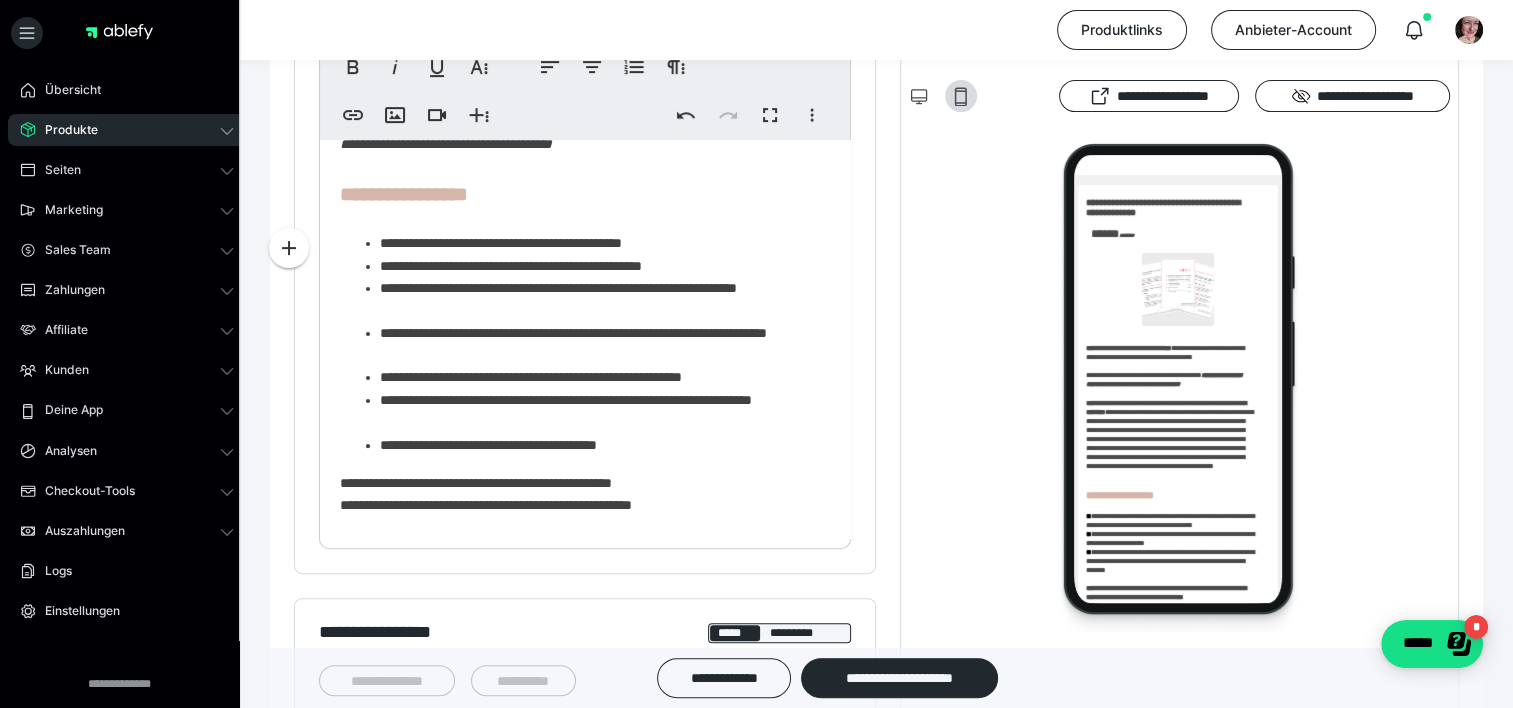 scroll, scrollTop: 648, scrollLeft: 0, axis: vertical 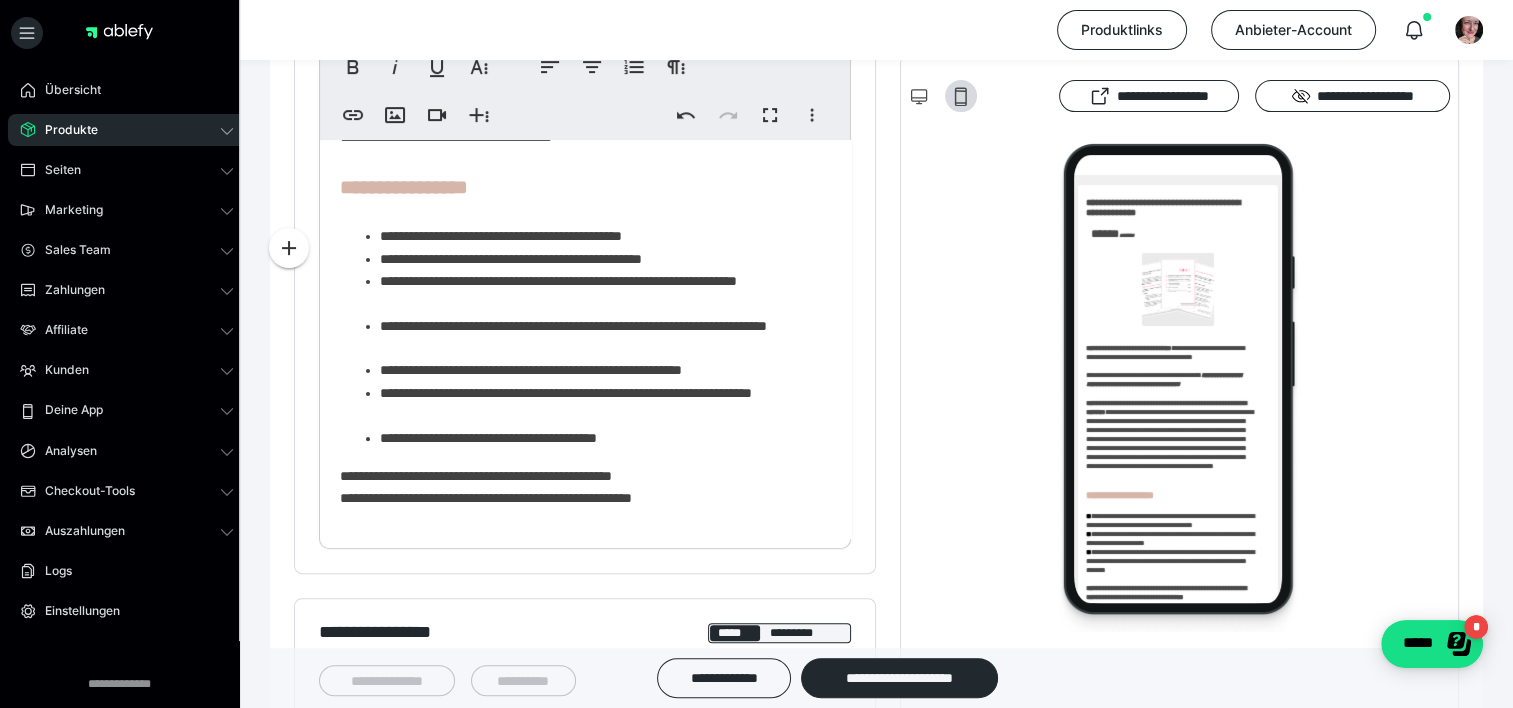 click on "**********" at bounding box center [578, 327] 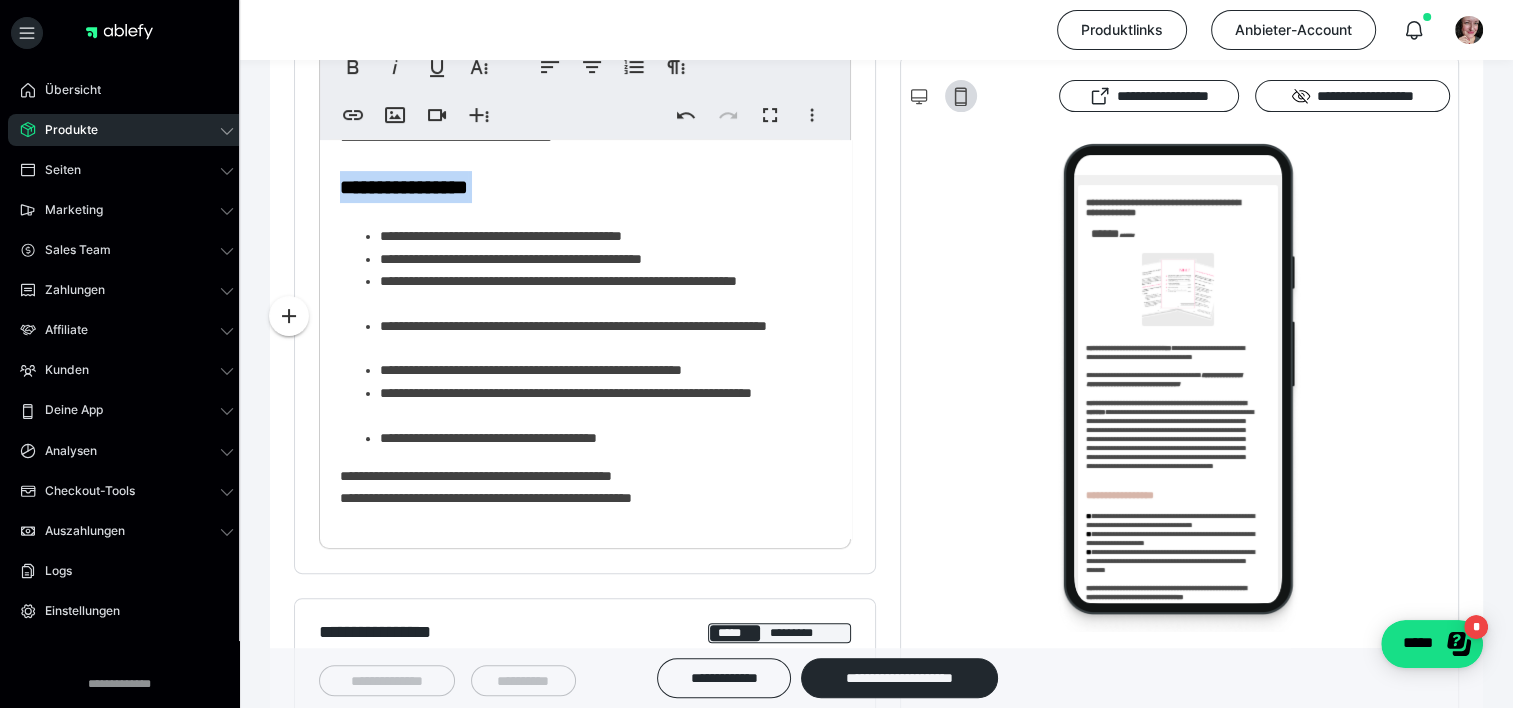 drag, startPoint x: 834, startPoint y: 350, endPoint x: 844, endPoint y: 376, distance: 27.856777 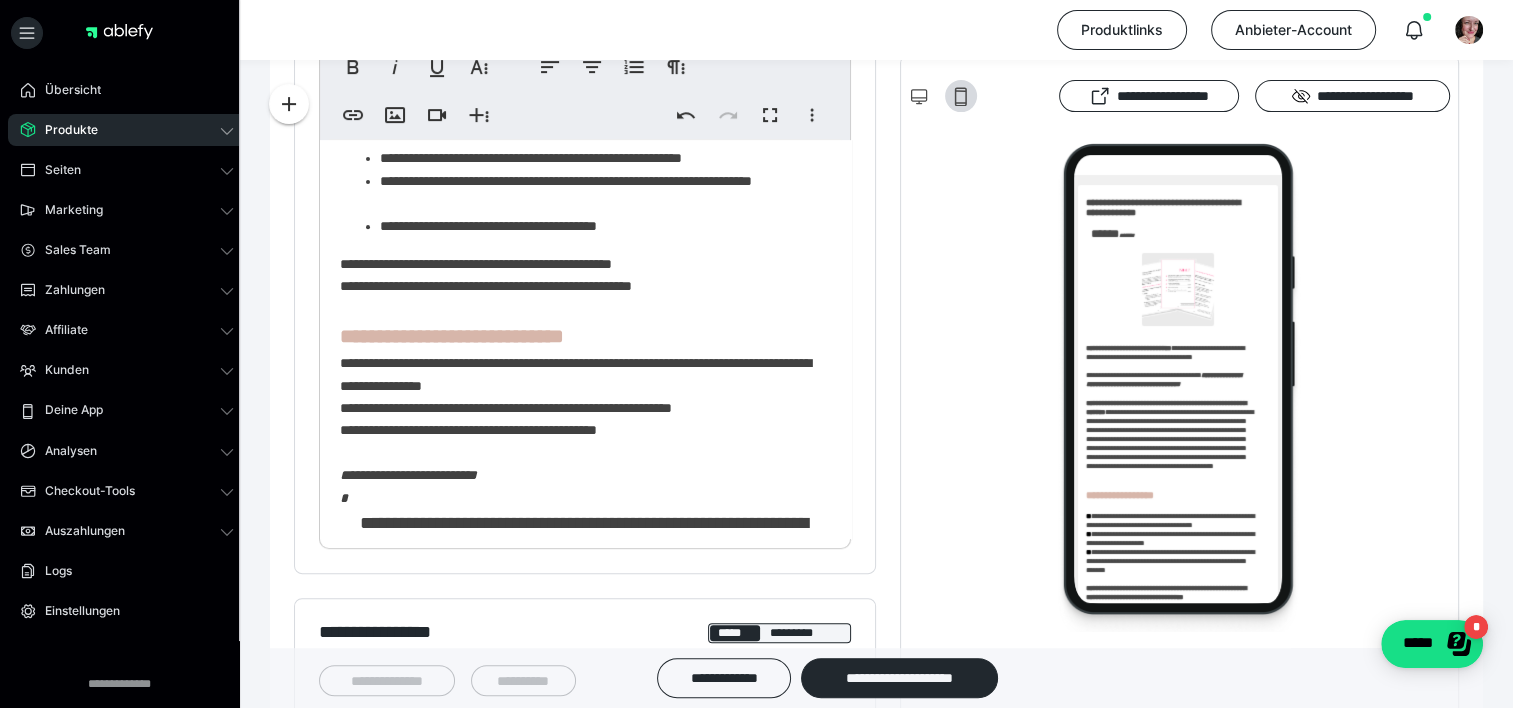 scroll, scrollTop: 864, scrollLeft: 0, axis: vertical 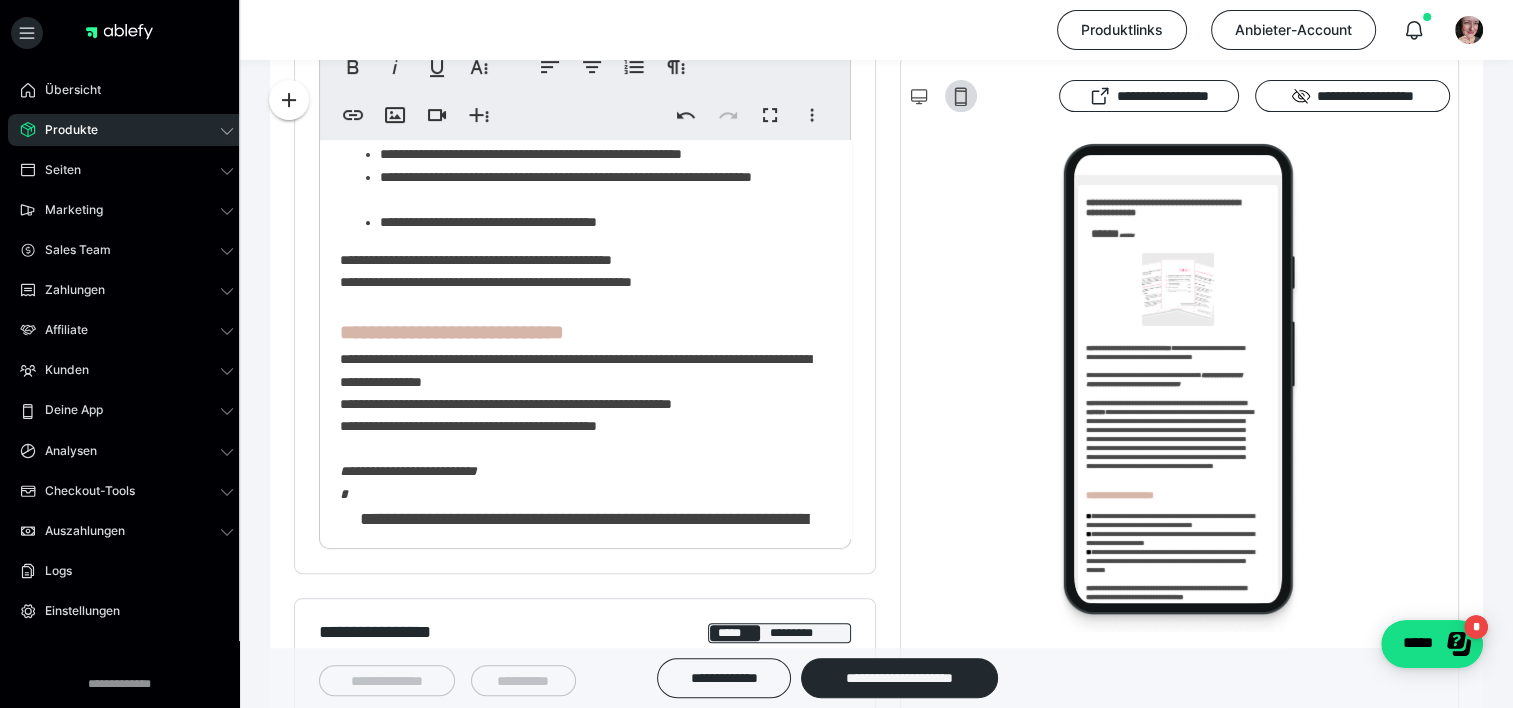 click on "**********" at bounding box center [578, 111] 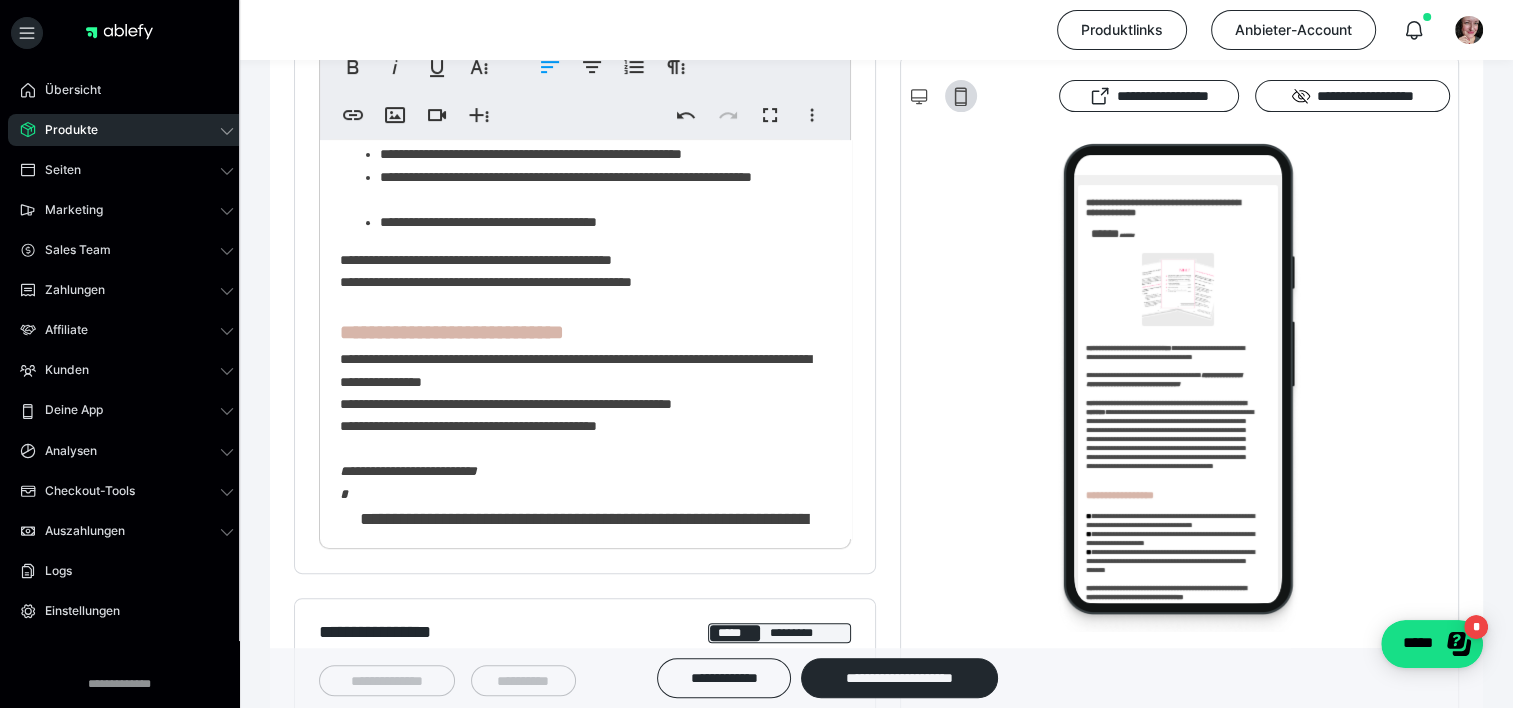 click on "**********" at bounding box center [578, 111] 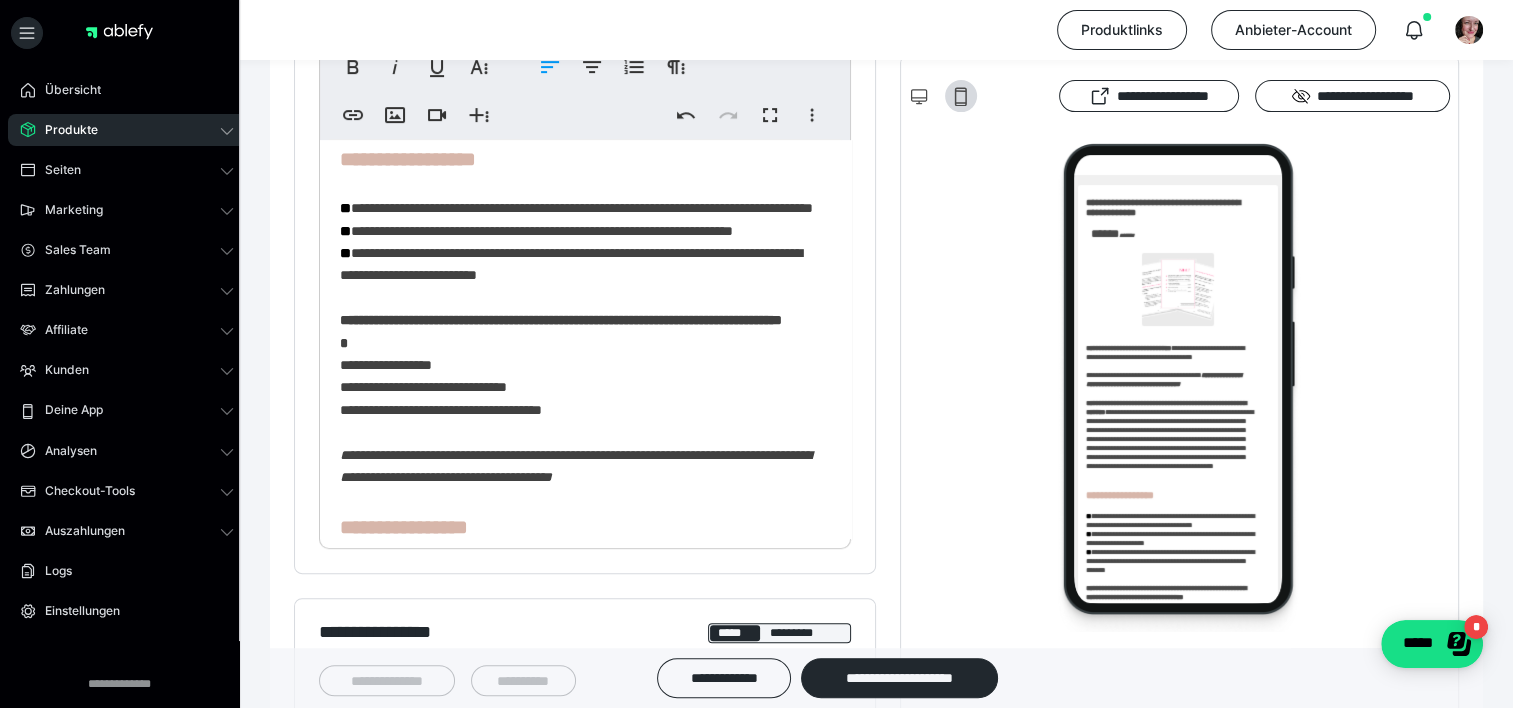 scroll, scrollTop: 300, scrollLeft: 0, axis: vertical 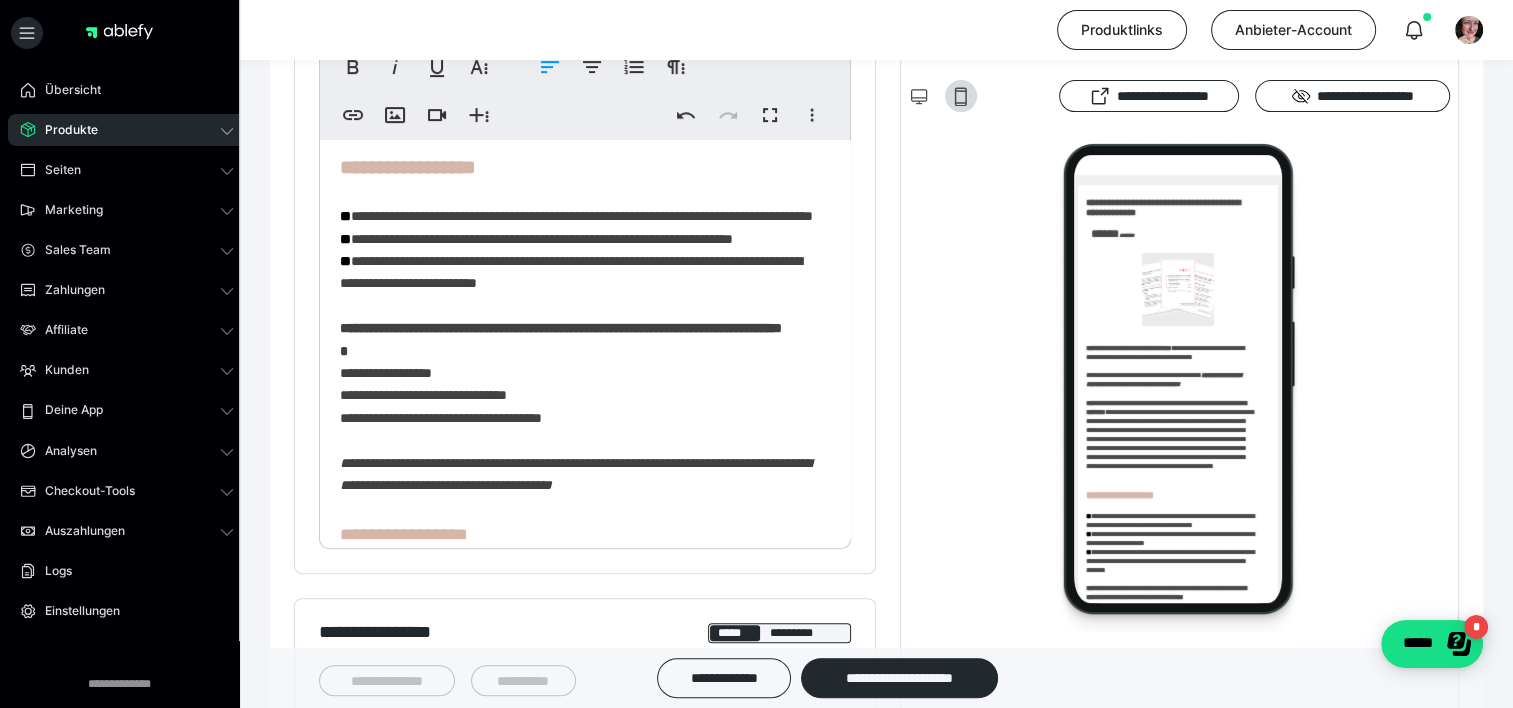 click on "**********" at bounding box center (578, 675) 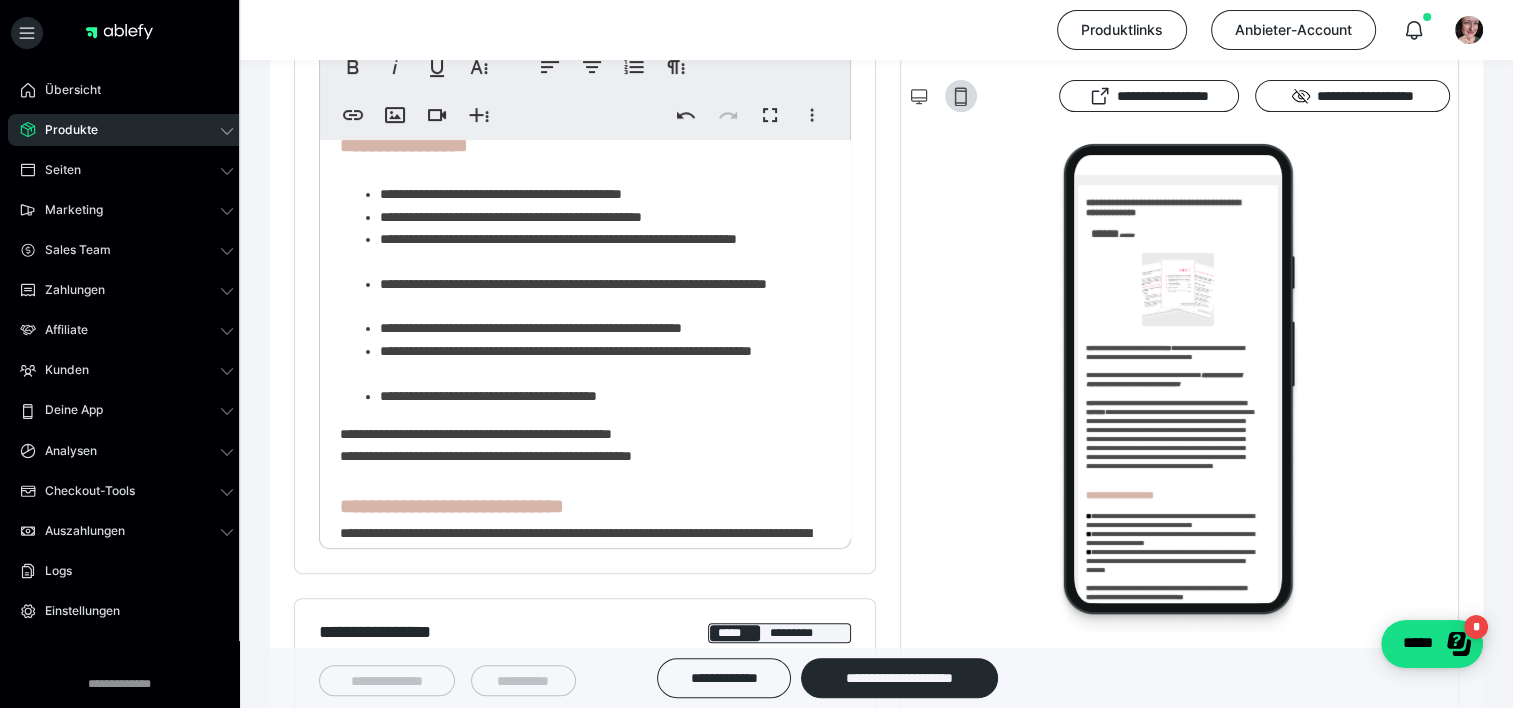 scroll, scrollTop: 709, scrollLeft: 0, axis: vertical 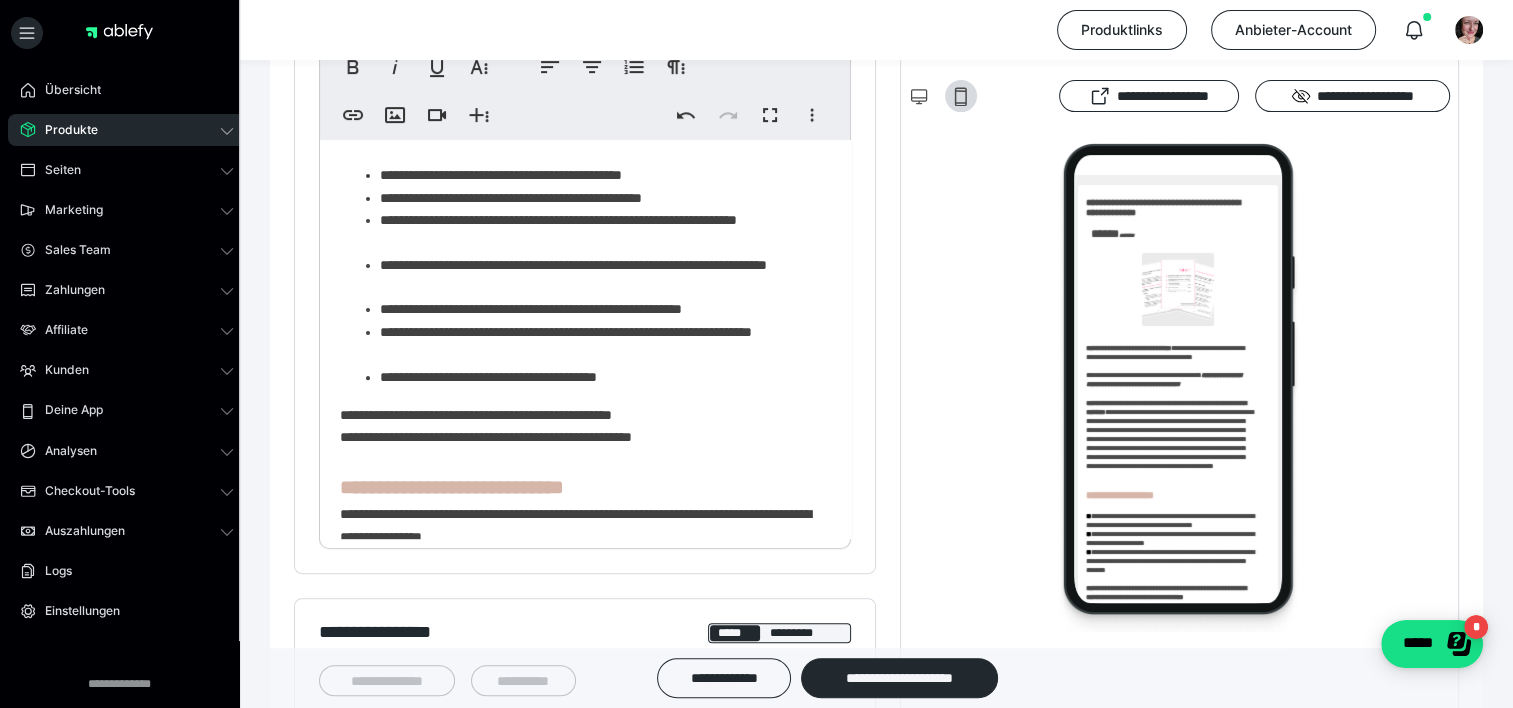 click on "**********" at bounding box center (578, 266) 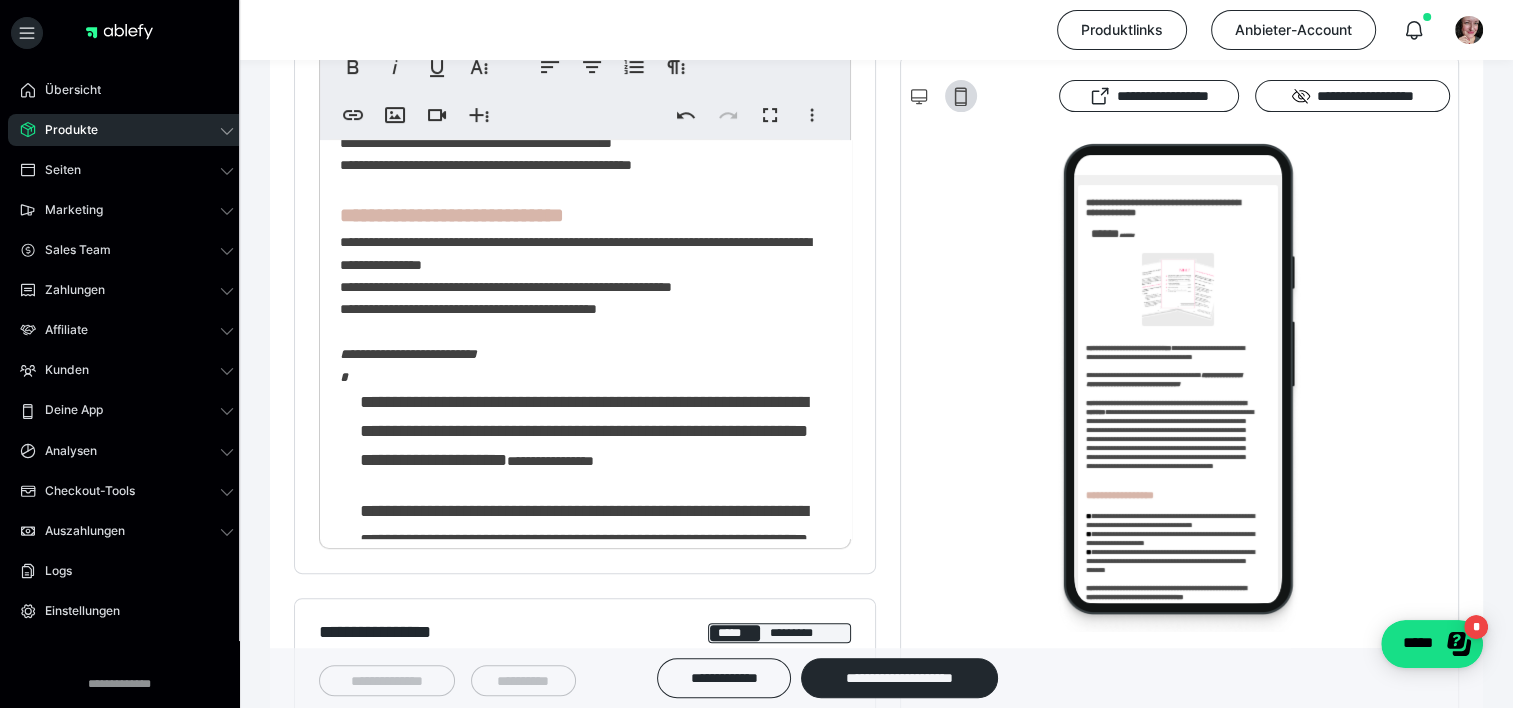 scroll, scrollTop: 992, scrollLeft: 0, axis: vertical 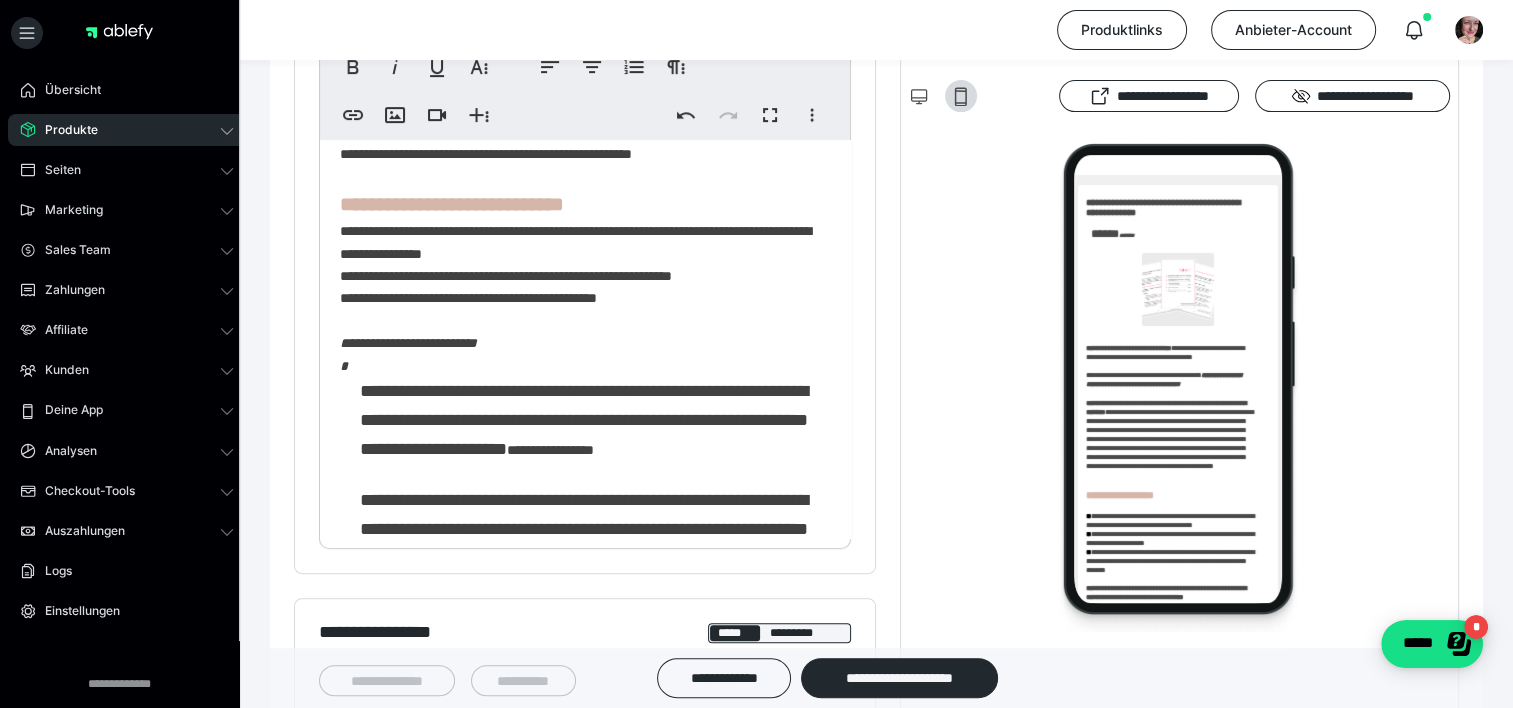 click on "**********" at bounding box center [578, -17] 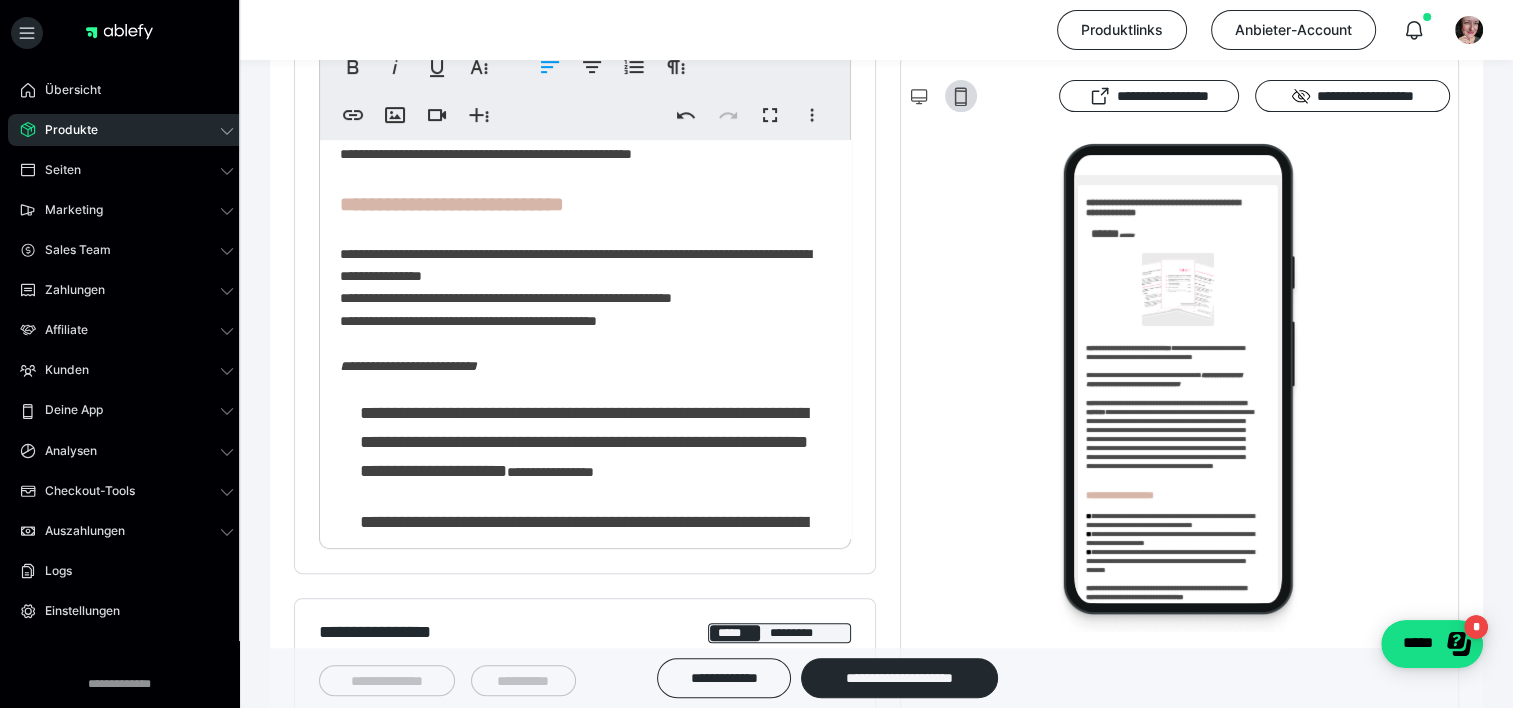 click on "**********" at bounding box center [578, -6] 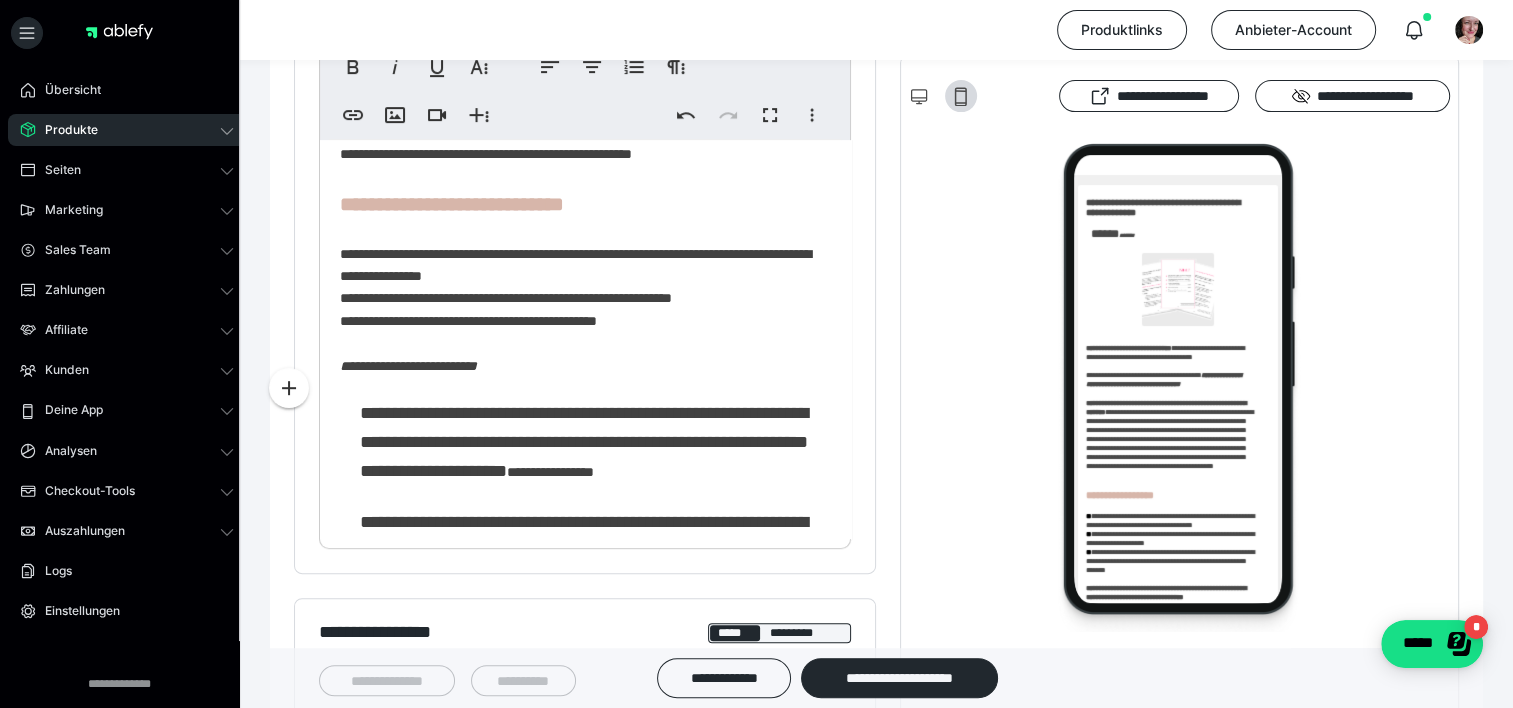 click on "**********" at bounding box center [578, -6] 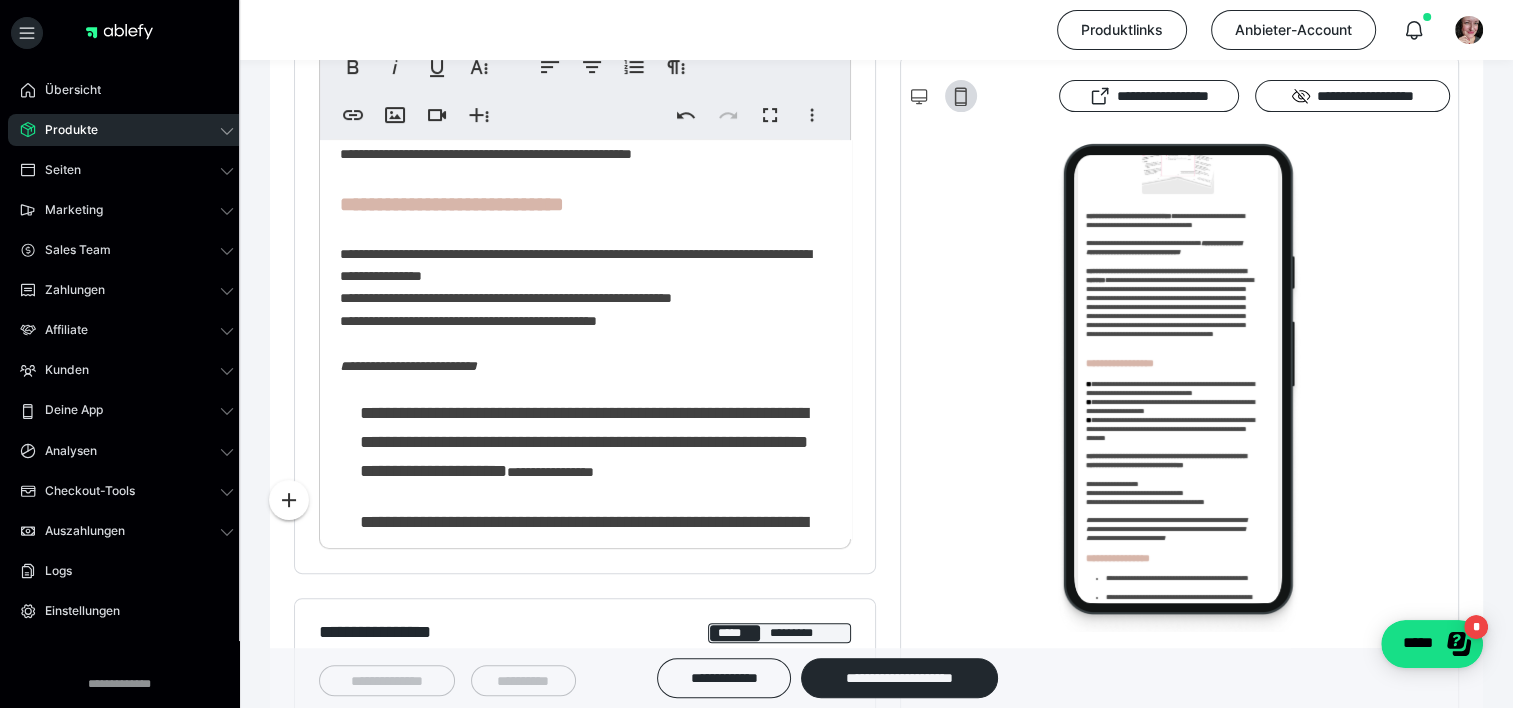 scroll, scrollTop: 139, scrollLeft: 0, axis: vertical 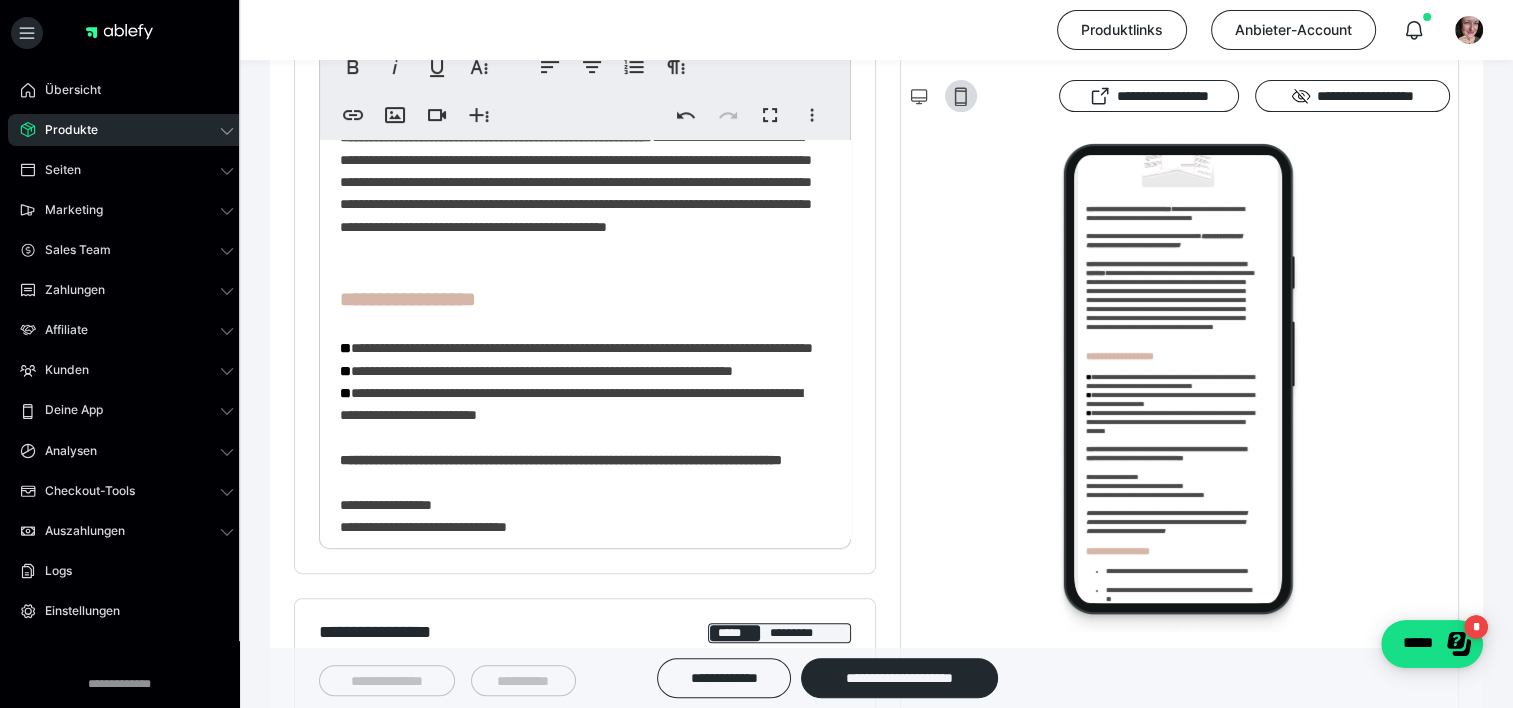 click on "**********" at bounding box center [578, 818] 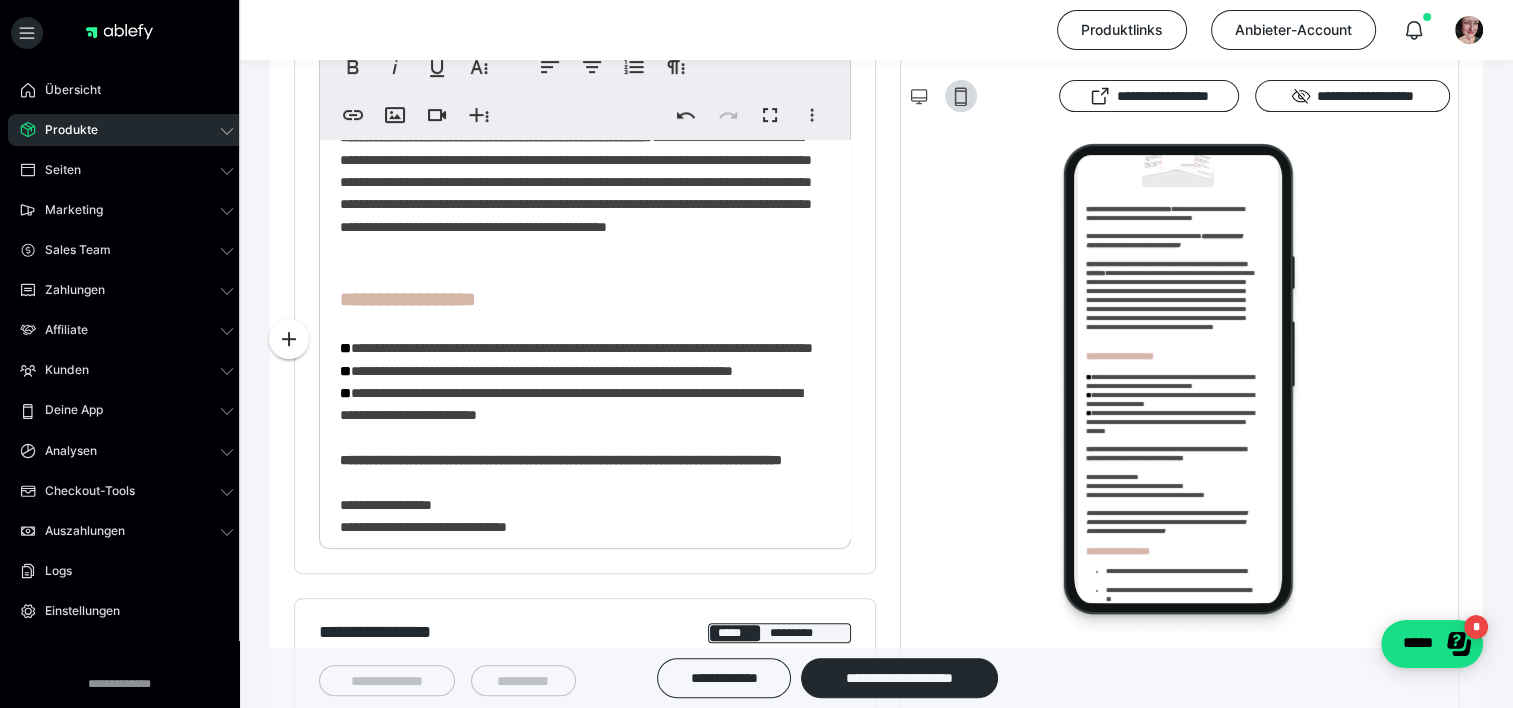click on "**********" at bounding box center [578, 818] 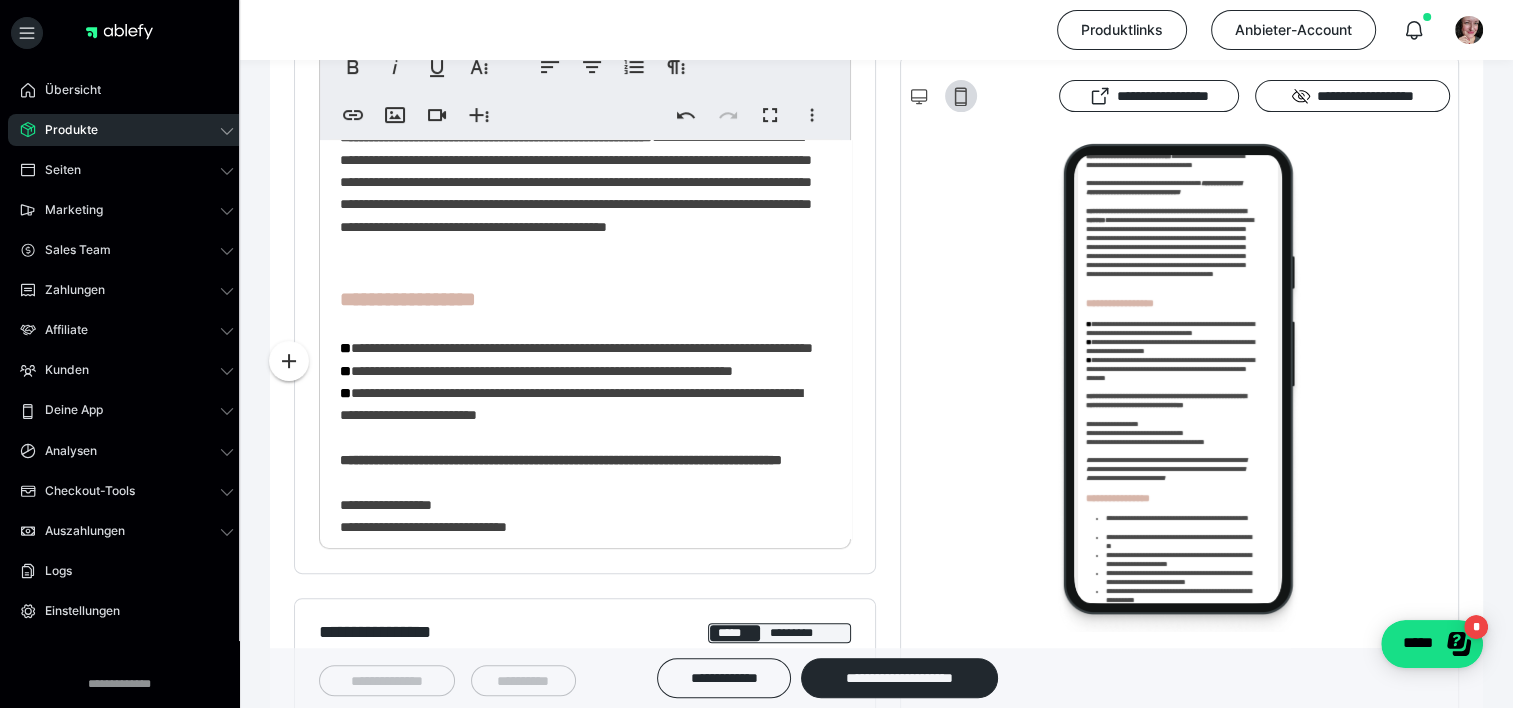 scroll, scrollTop: 199, scrollLeft: 0, axis: vertical 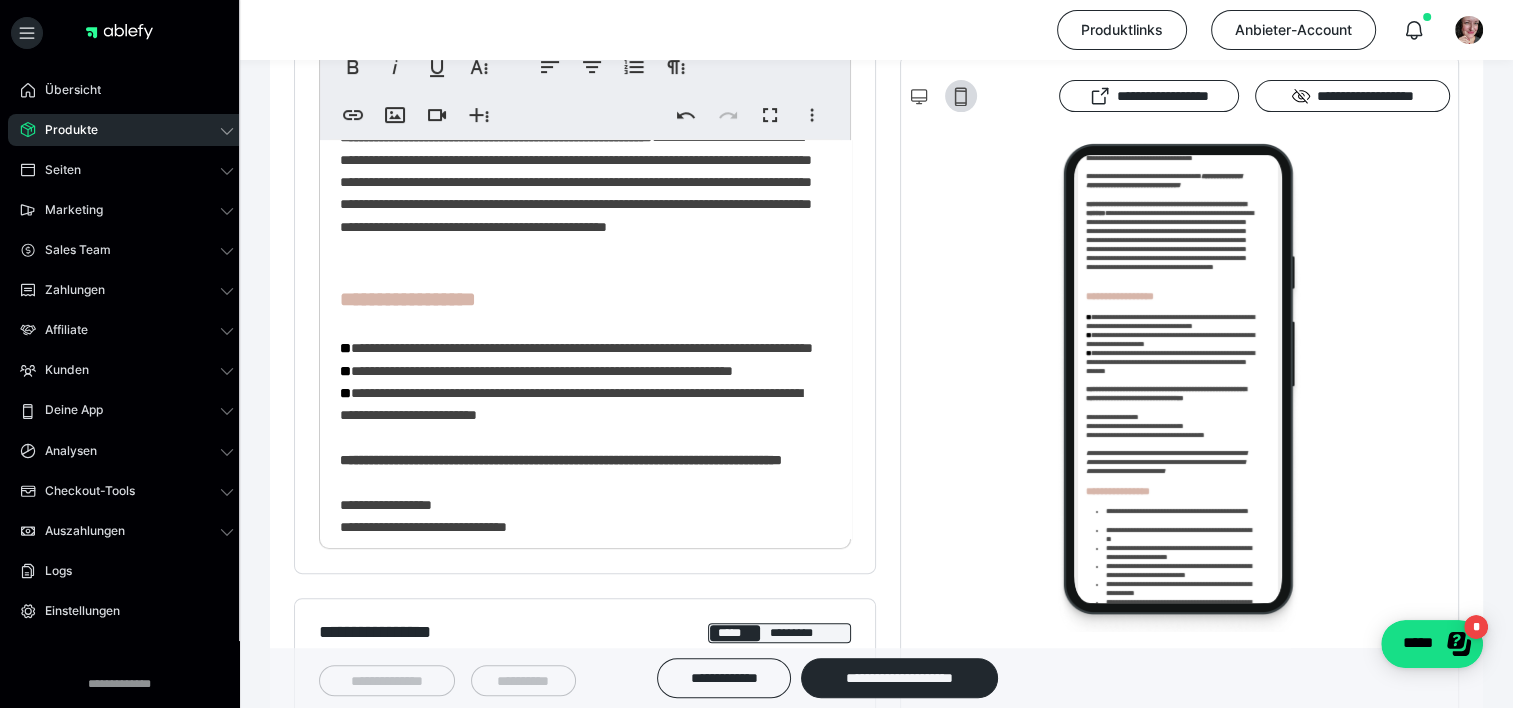 drag, startPoint x: 2340, startPoint y: 406, endPoint x: 1258, endPoint y: 277, distance: 1089.6628 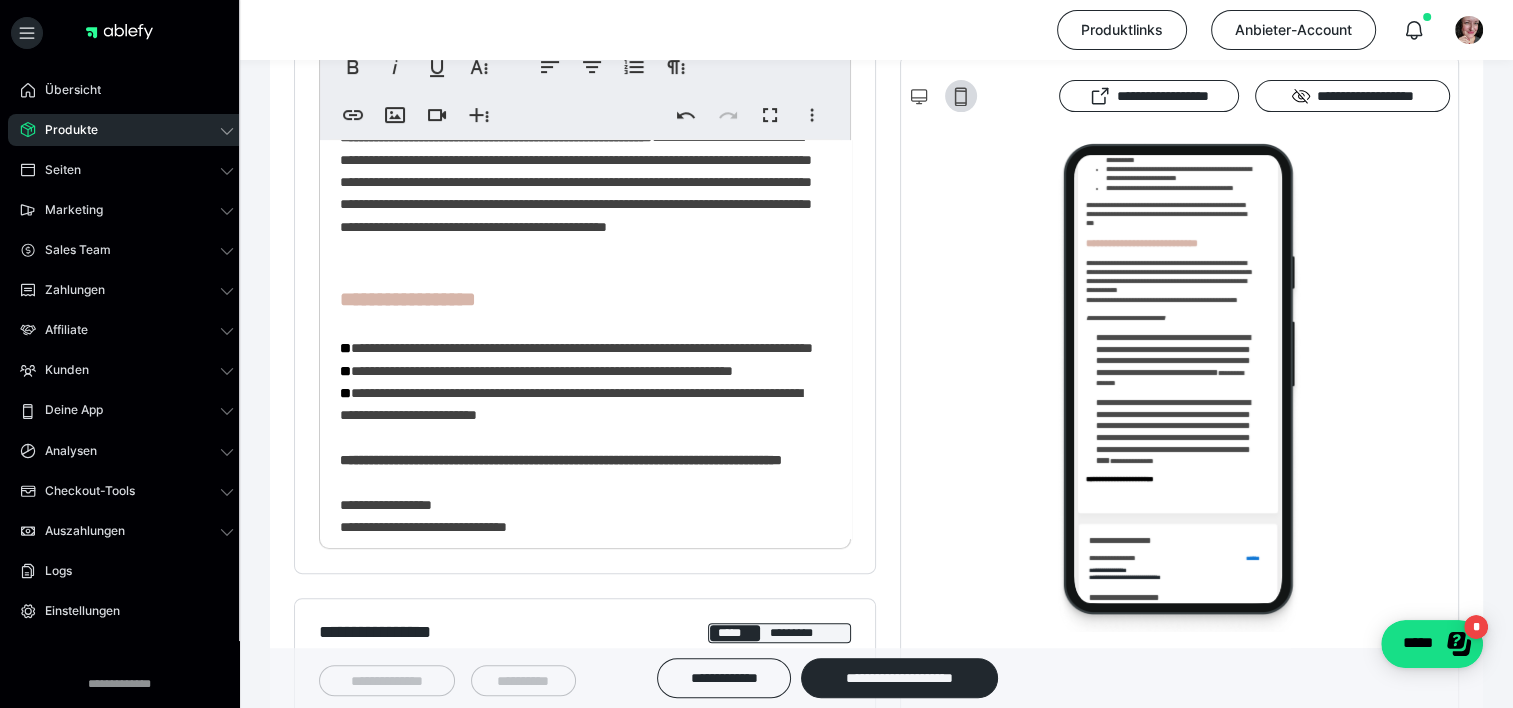 scroll, scrollTop: 639, scrollLeft: 0, axis: vertical 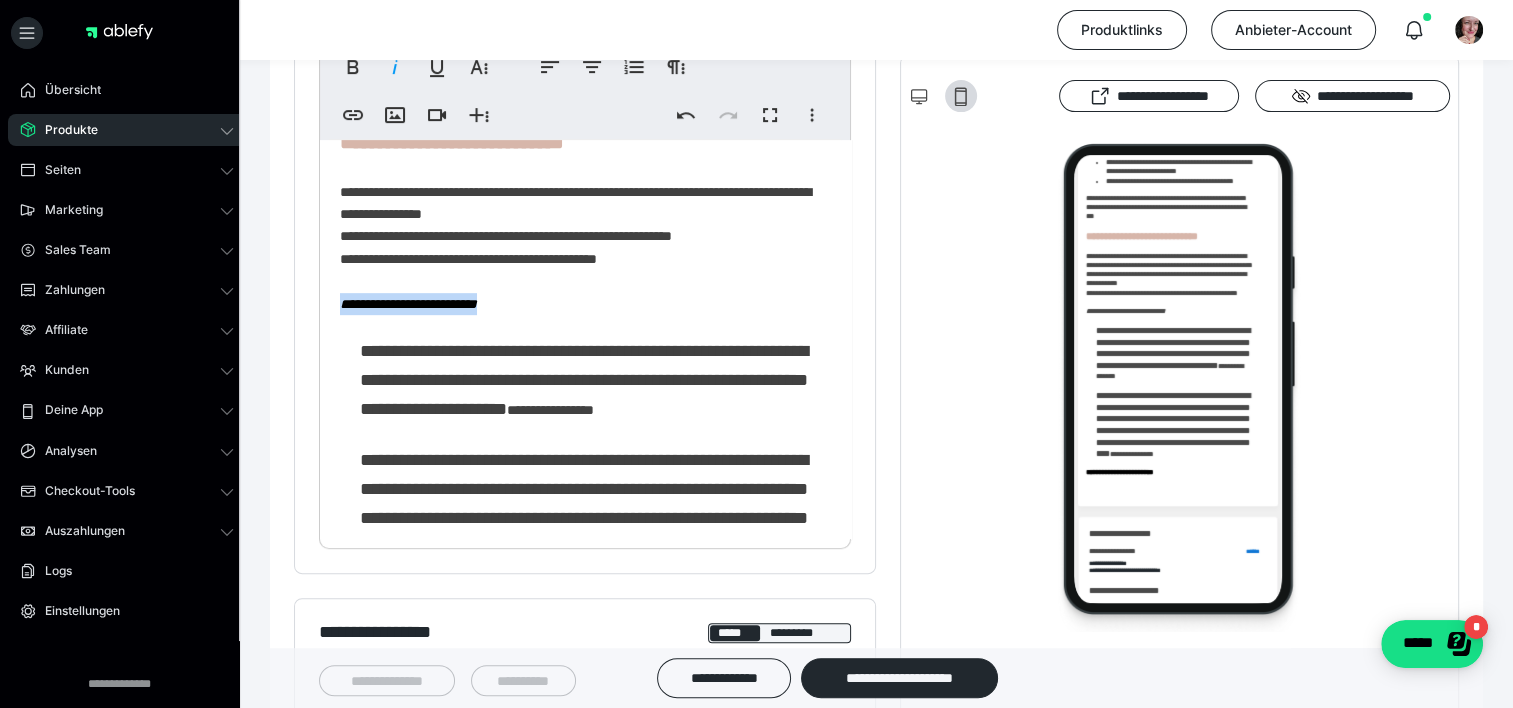 drag, startPoint x: 550, startPoint y: 458, endPoint x: 341, endPoint y: 465, distance: 209.11719 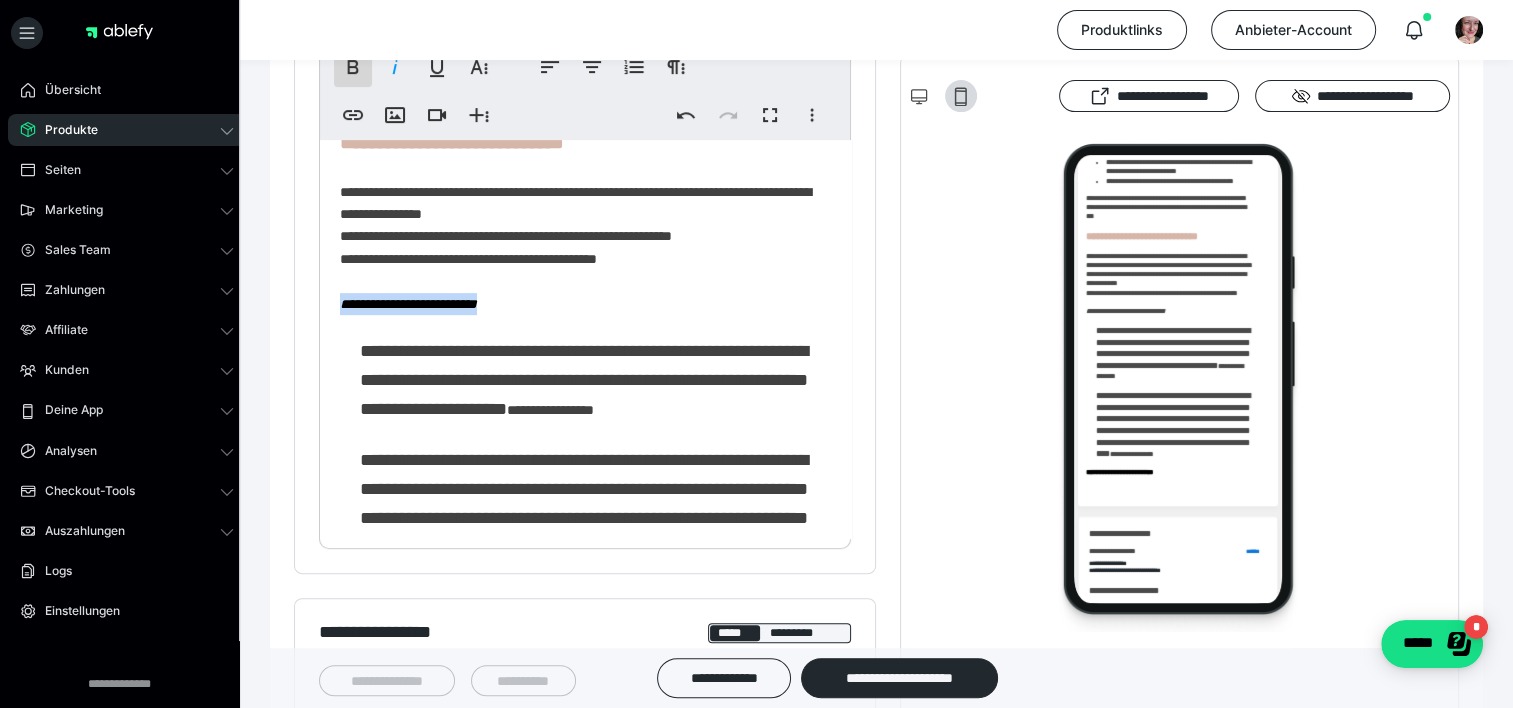 click 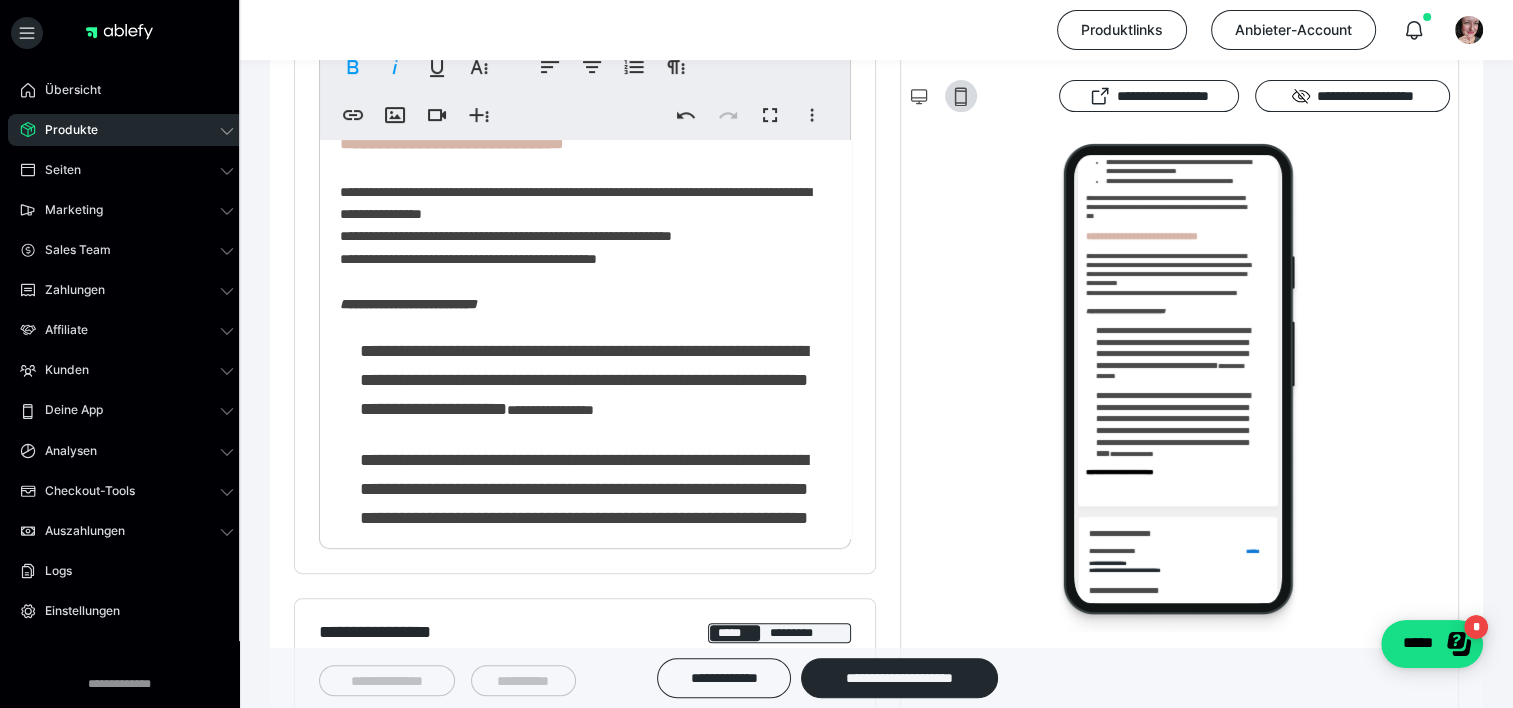 click on "**********" at bounding box center [578, -68] 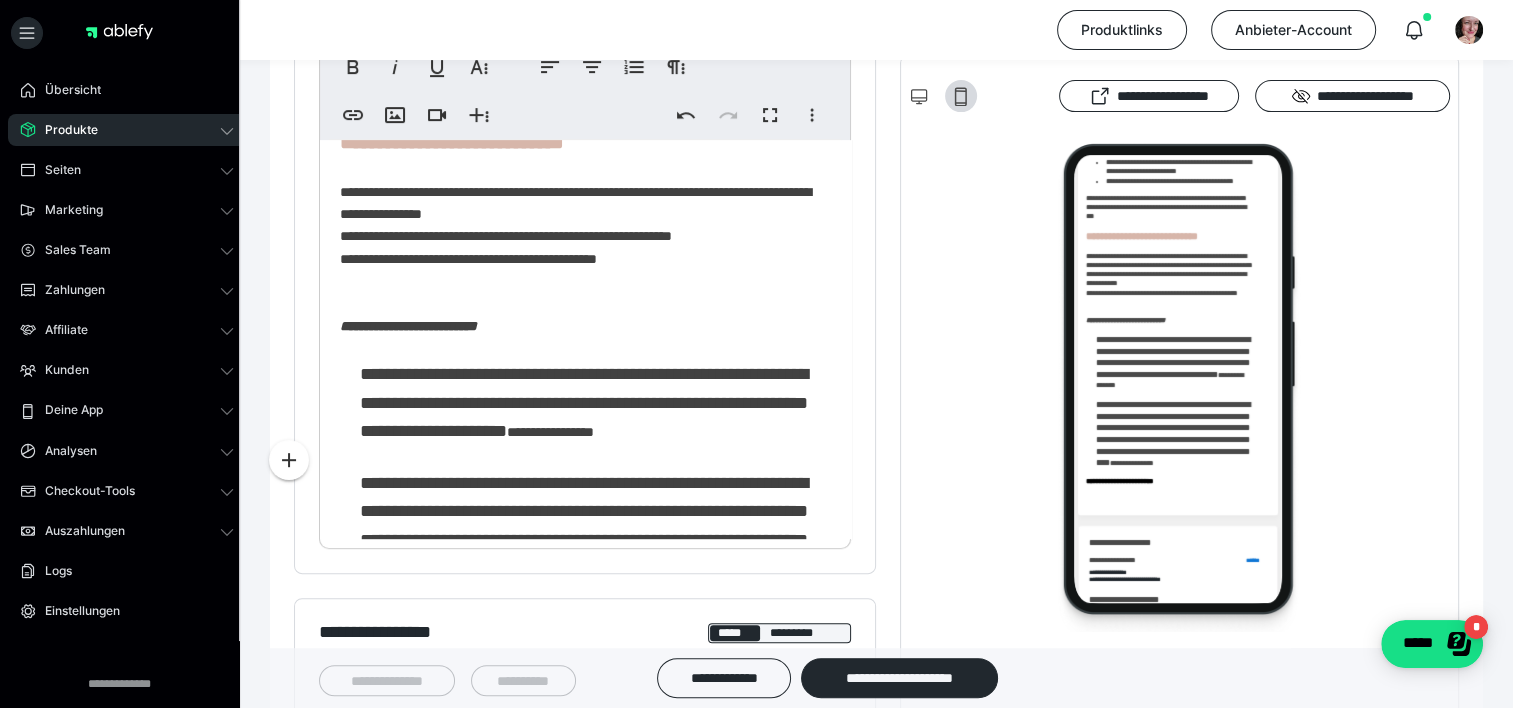 scroll, scrollTop: 1315, scrollLeft: 0, axis: vertical 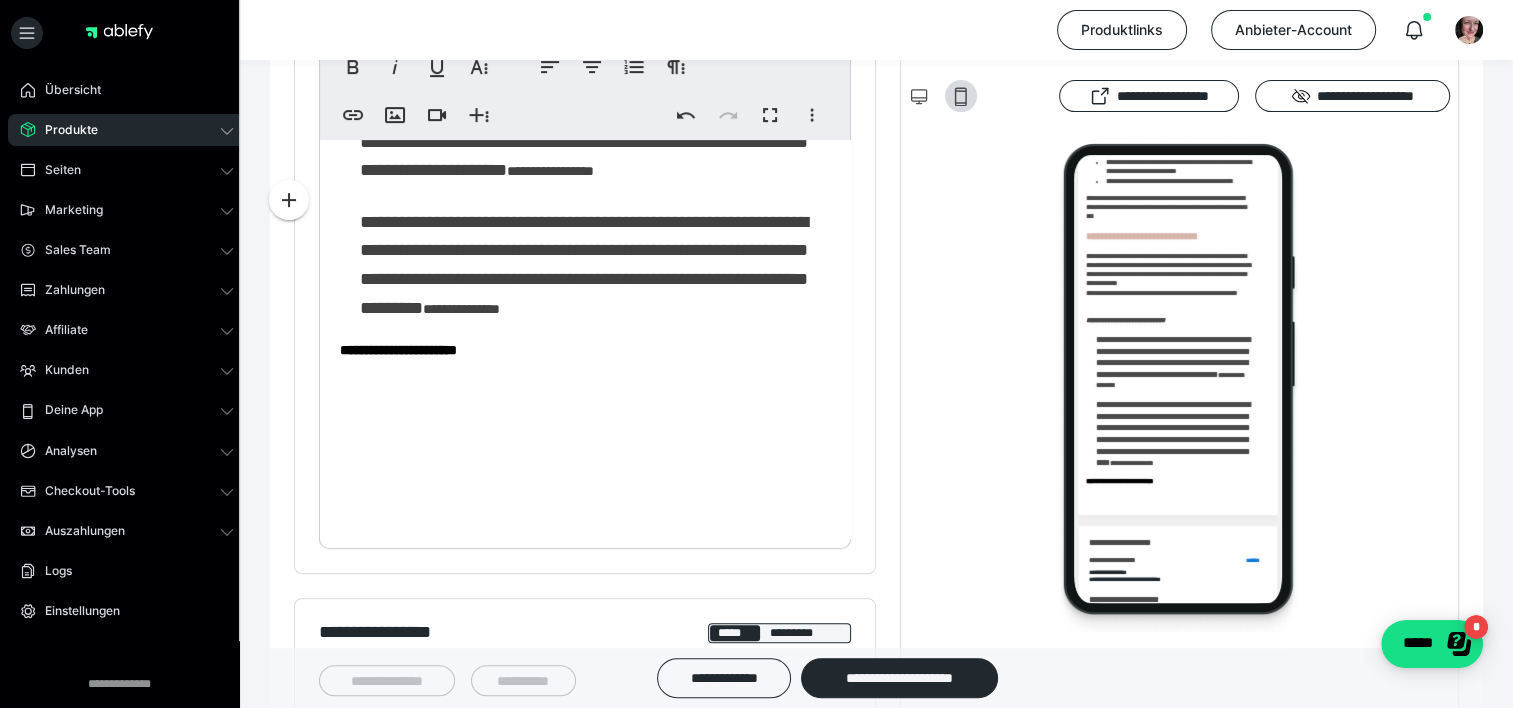click on "**********" at bounding box center (578, -318) 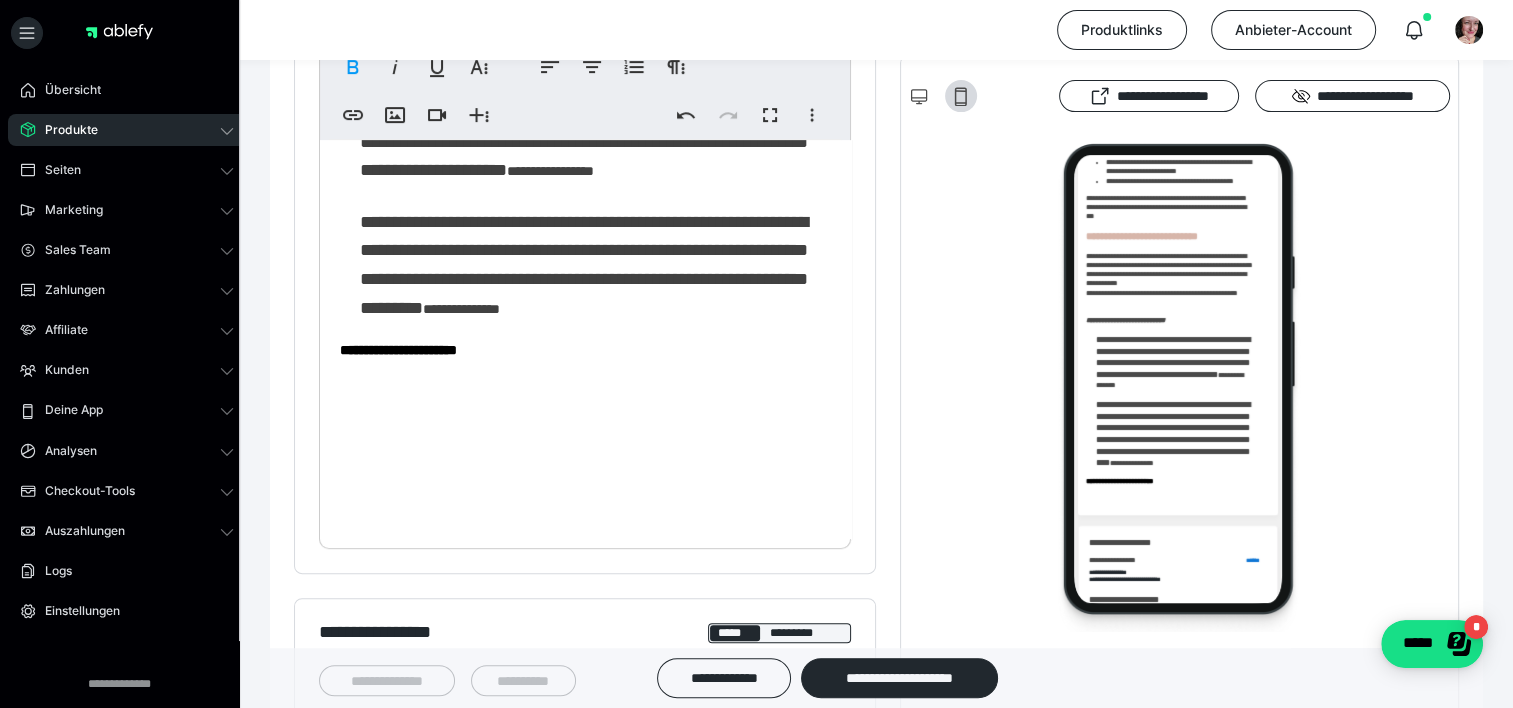 click on "**********" at bounding box center (578, -318) 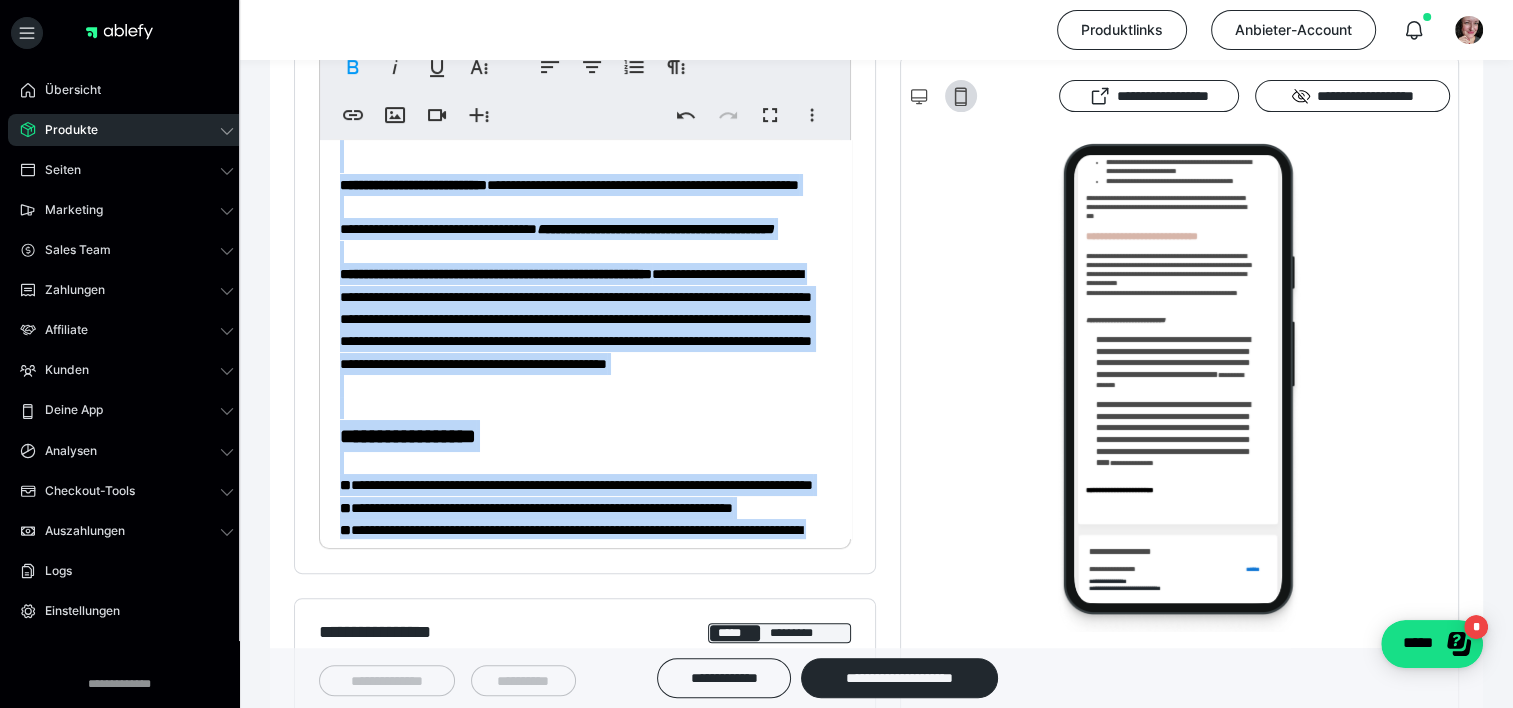 scroll, scrollTop: 0, scrollLeft: 0, axis: both 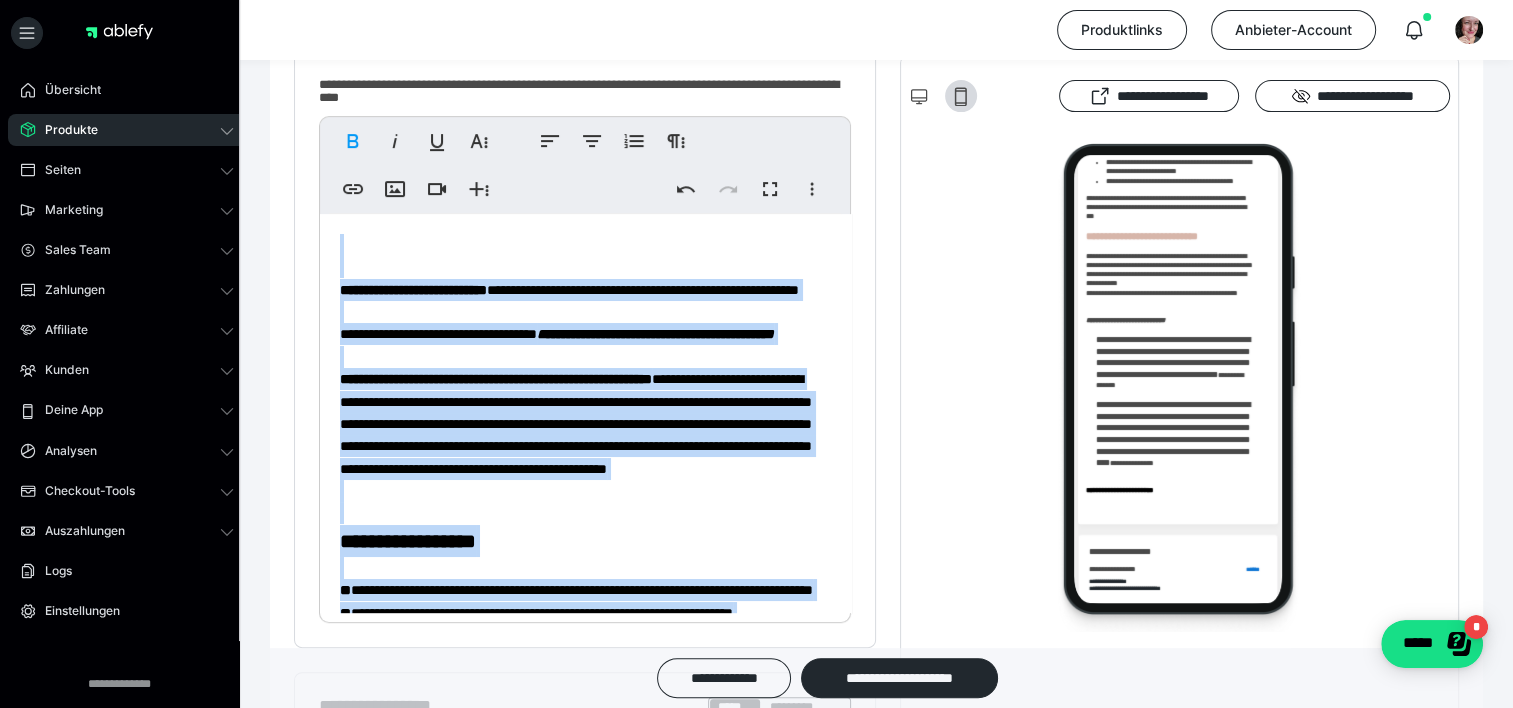 drag, startPoint x: 515, startPoint y: 528, endPoint x: 311, endPoint y: -4, distance: 569.7719 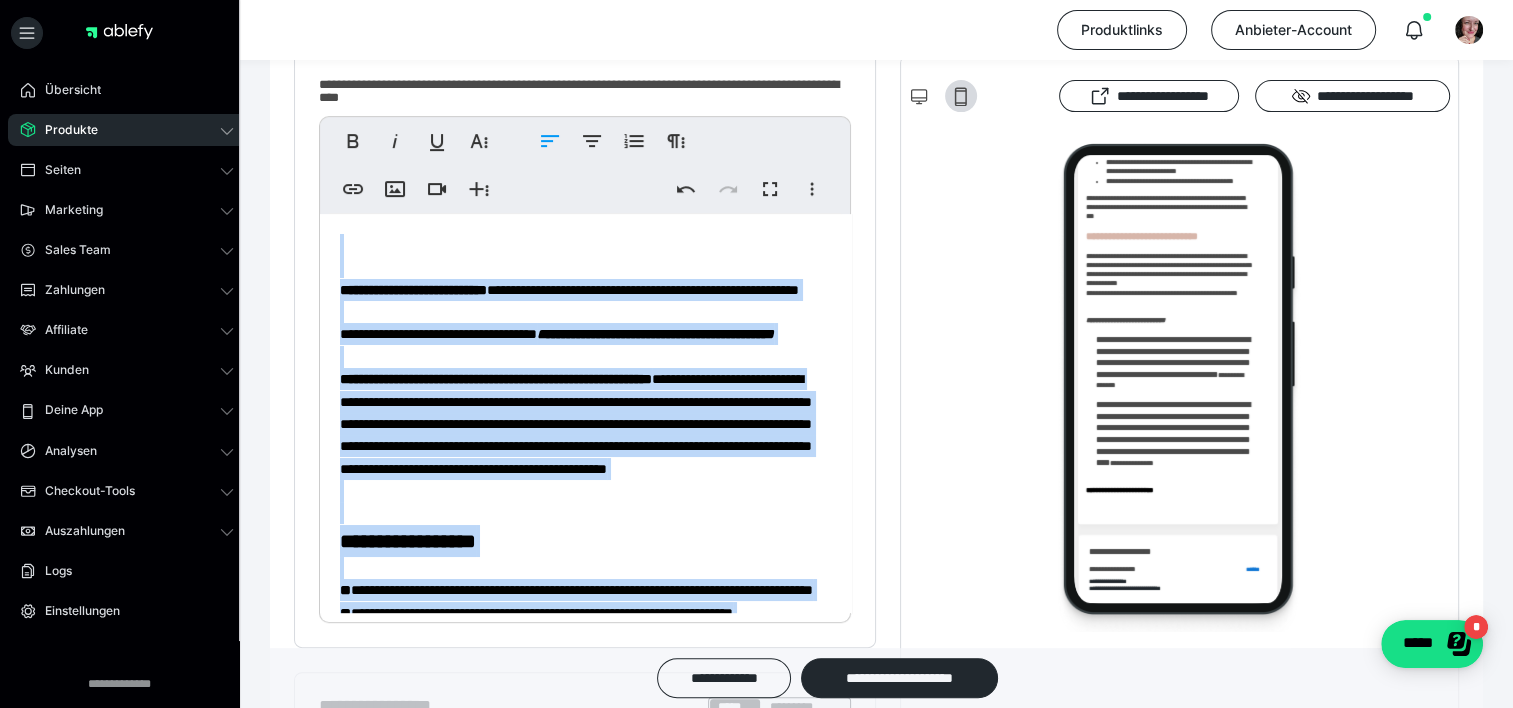 copy on "**********" 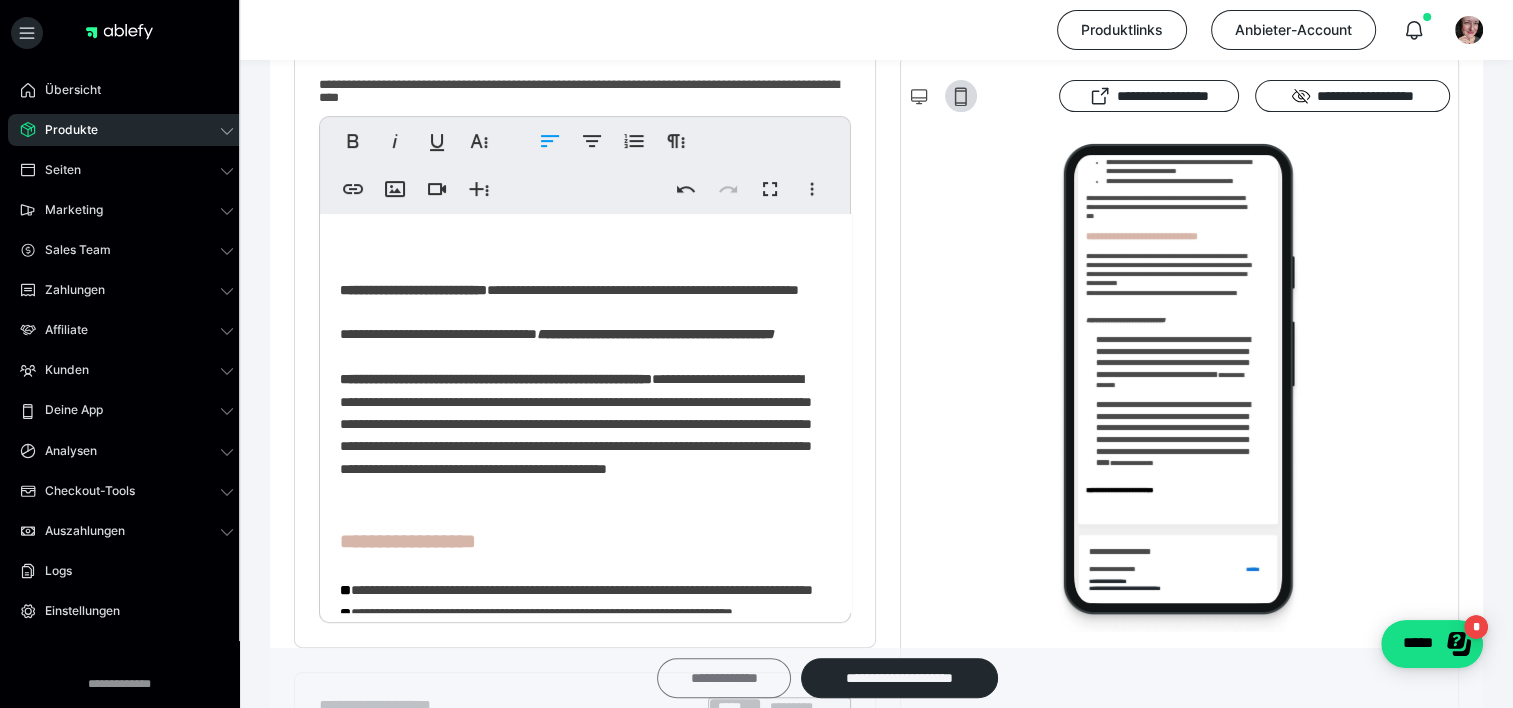 click on "**********" at bounding box center [724, 678] 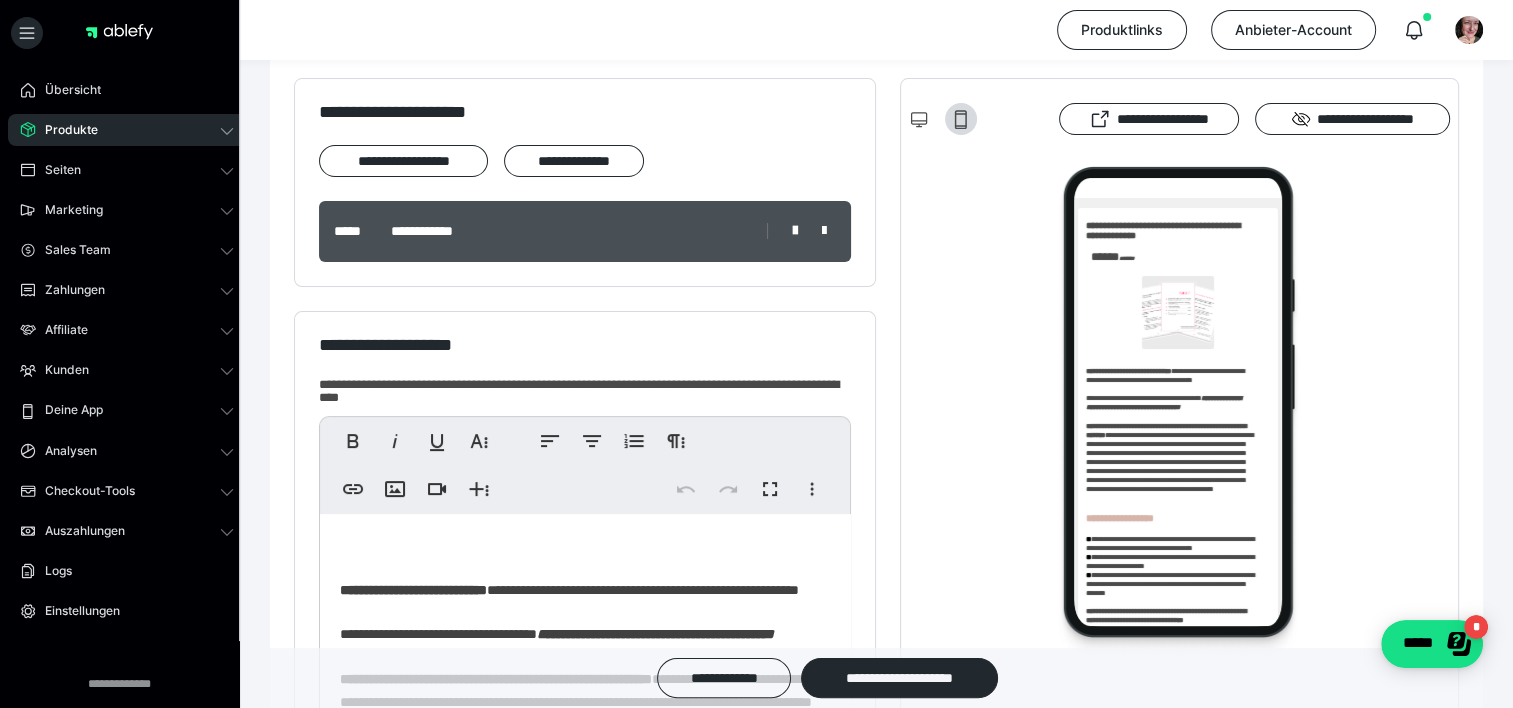 scroll, scrollTop: 210, scrollLeft: 0, axis: vertical 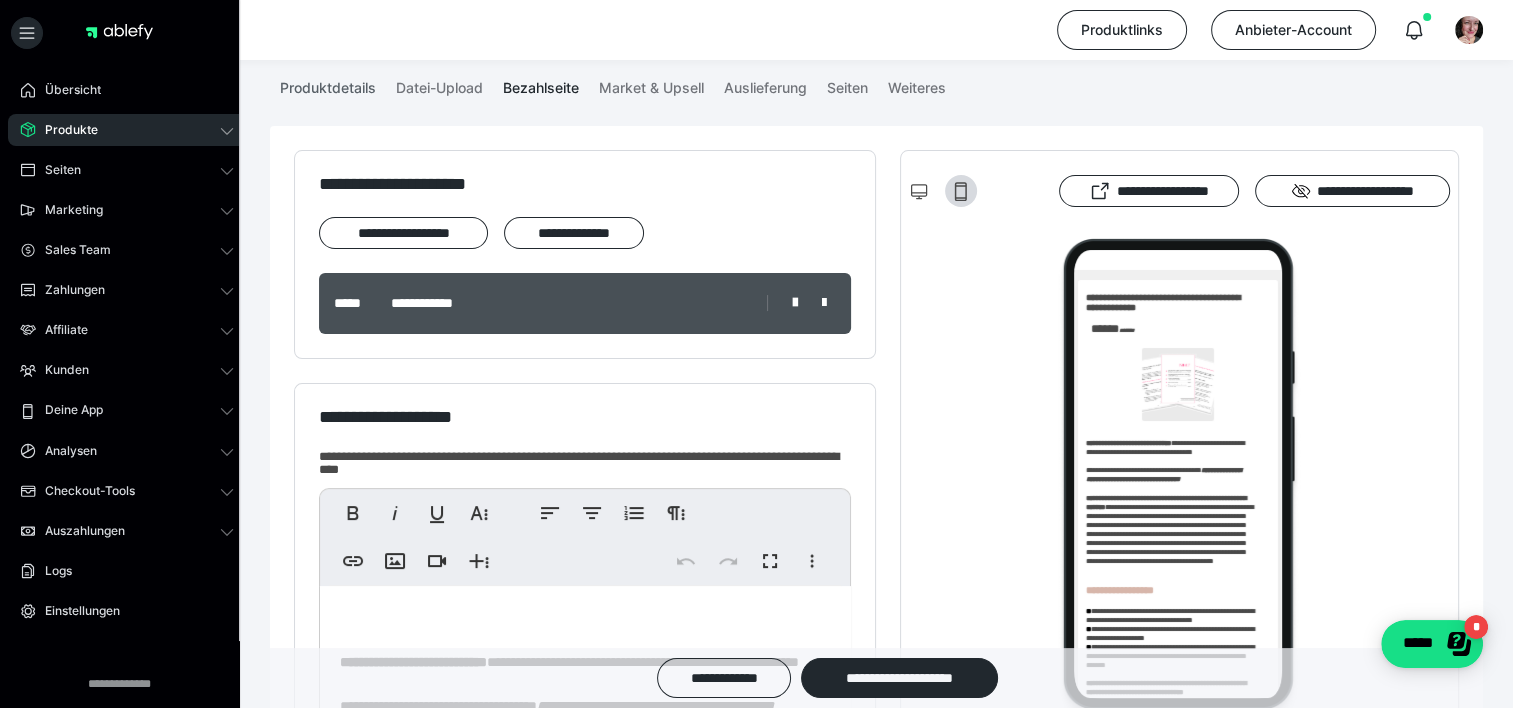 click on "Produktdetails" at bounding box center [328, 84] 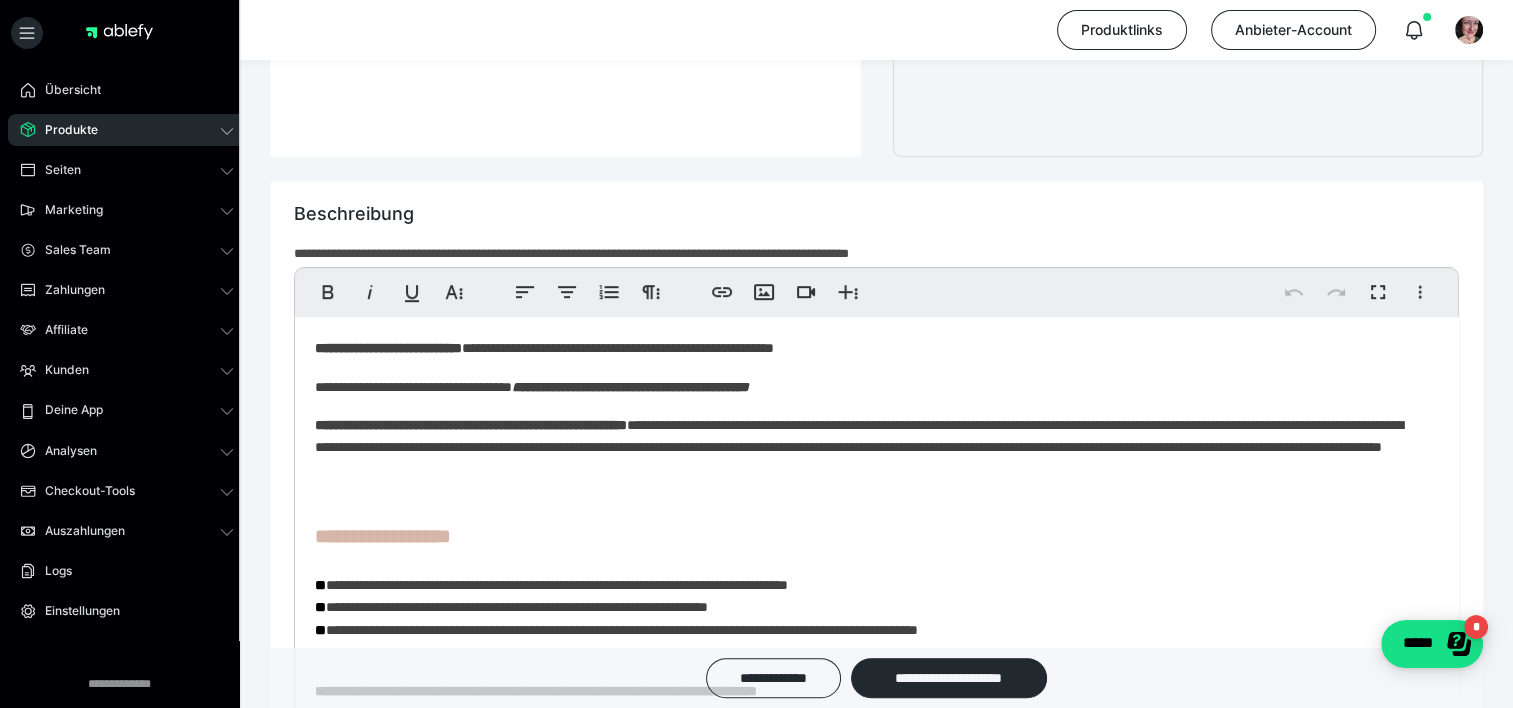 scroll, scrollTop: 916, scrollLeft: 0, axis: vertical 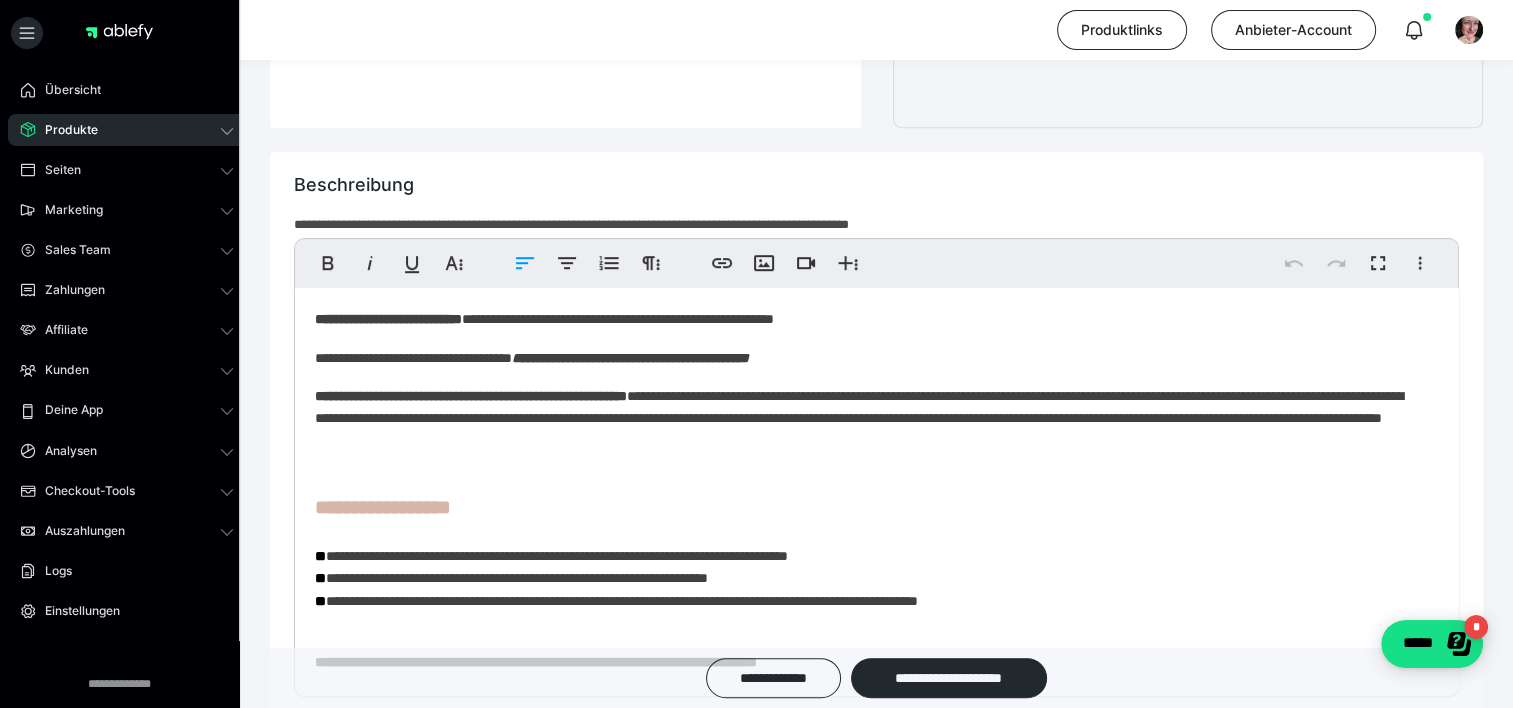 click on "**********" 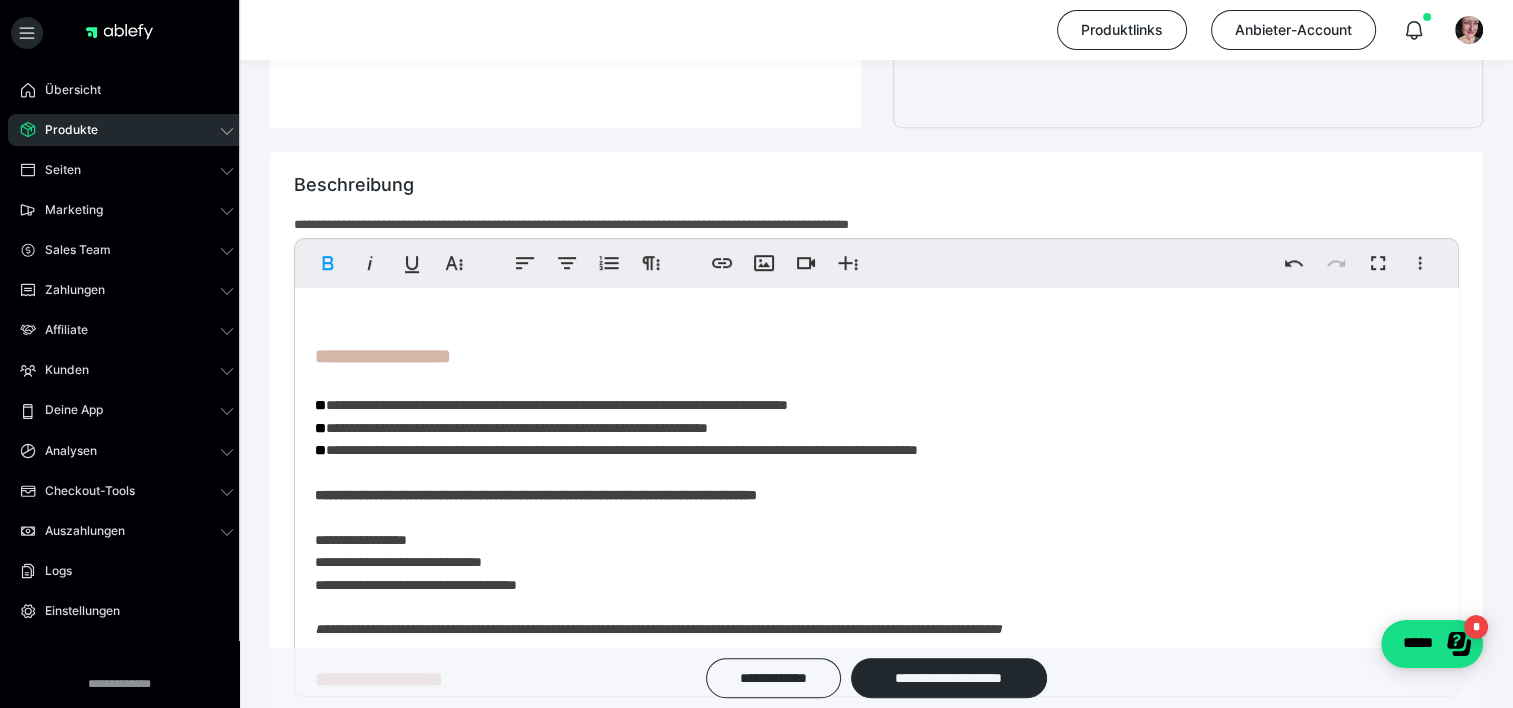 scroll, scrollTop: 0, scrollLeft: 0, axis: both 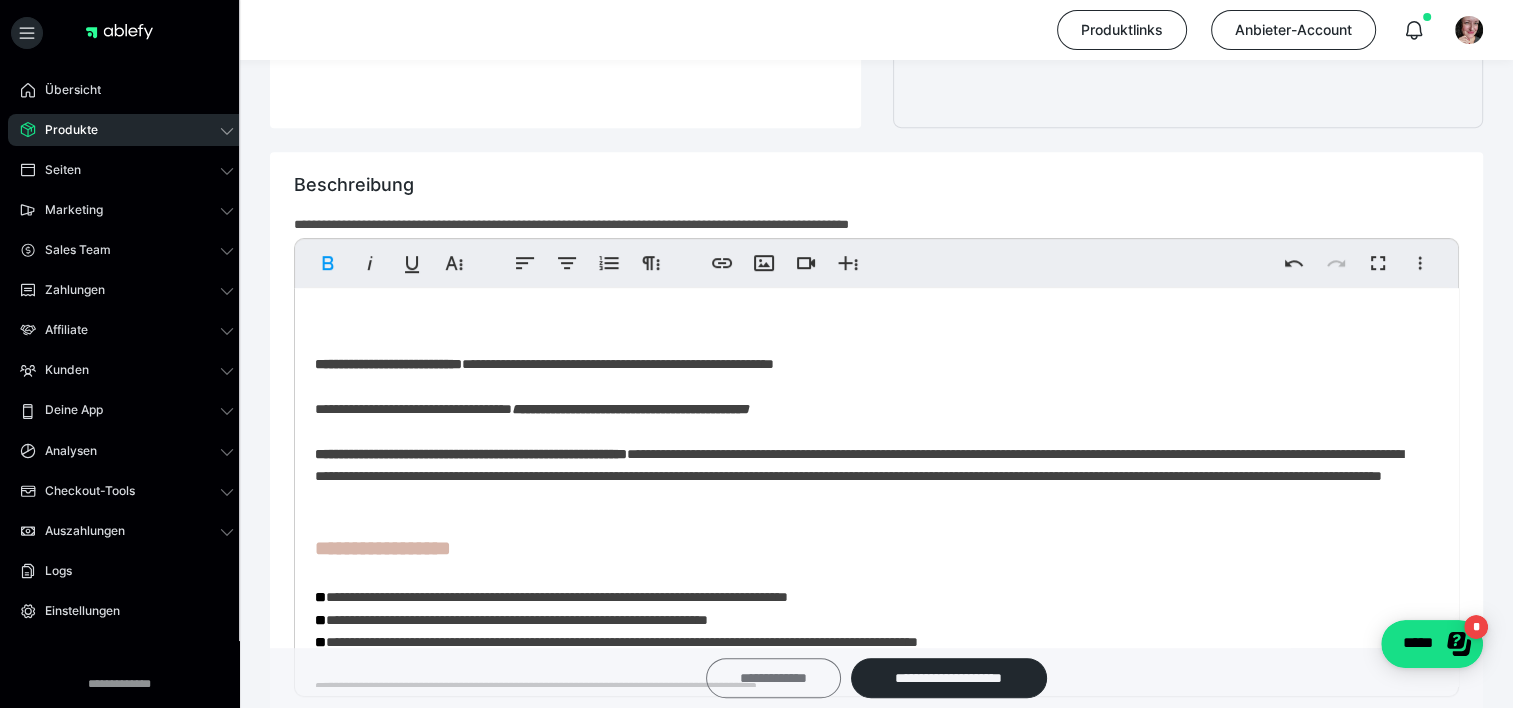 click on "**********" at bounding box center (773, 678) 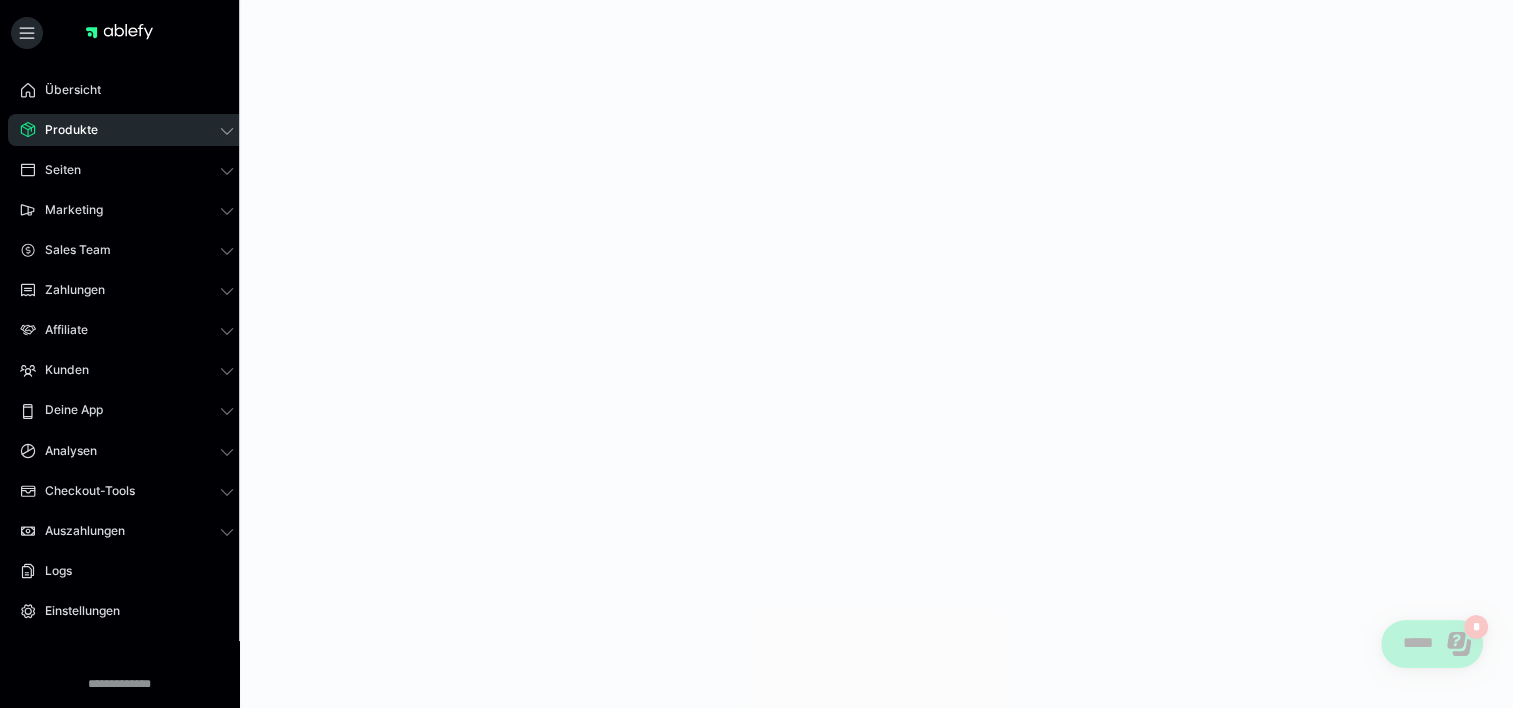 scroll, scrollTop: 0, scrollLeft: 0, axis: both 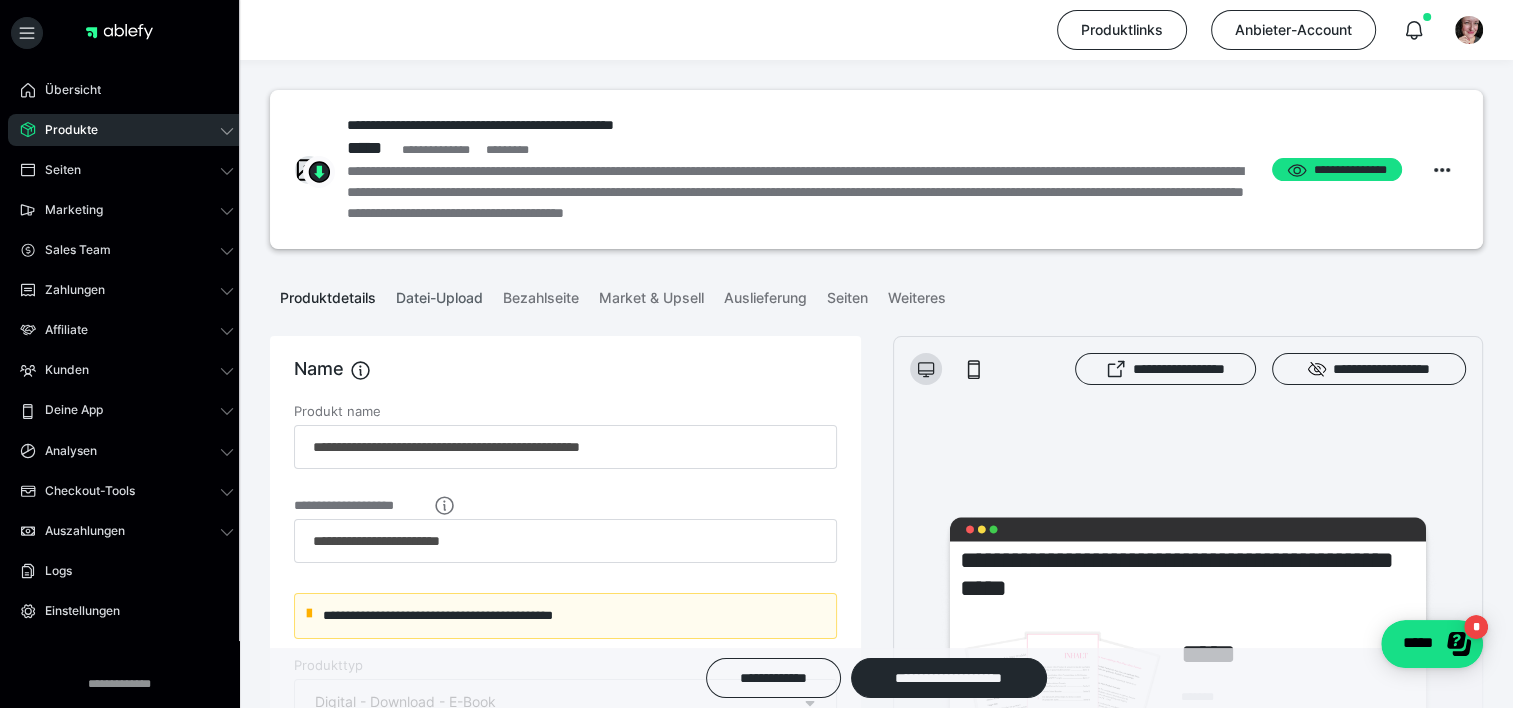 click on "Datei-Upload" at bounding box center [439, 294] 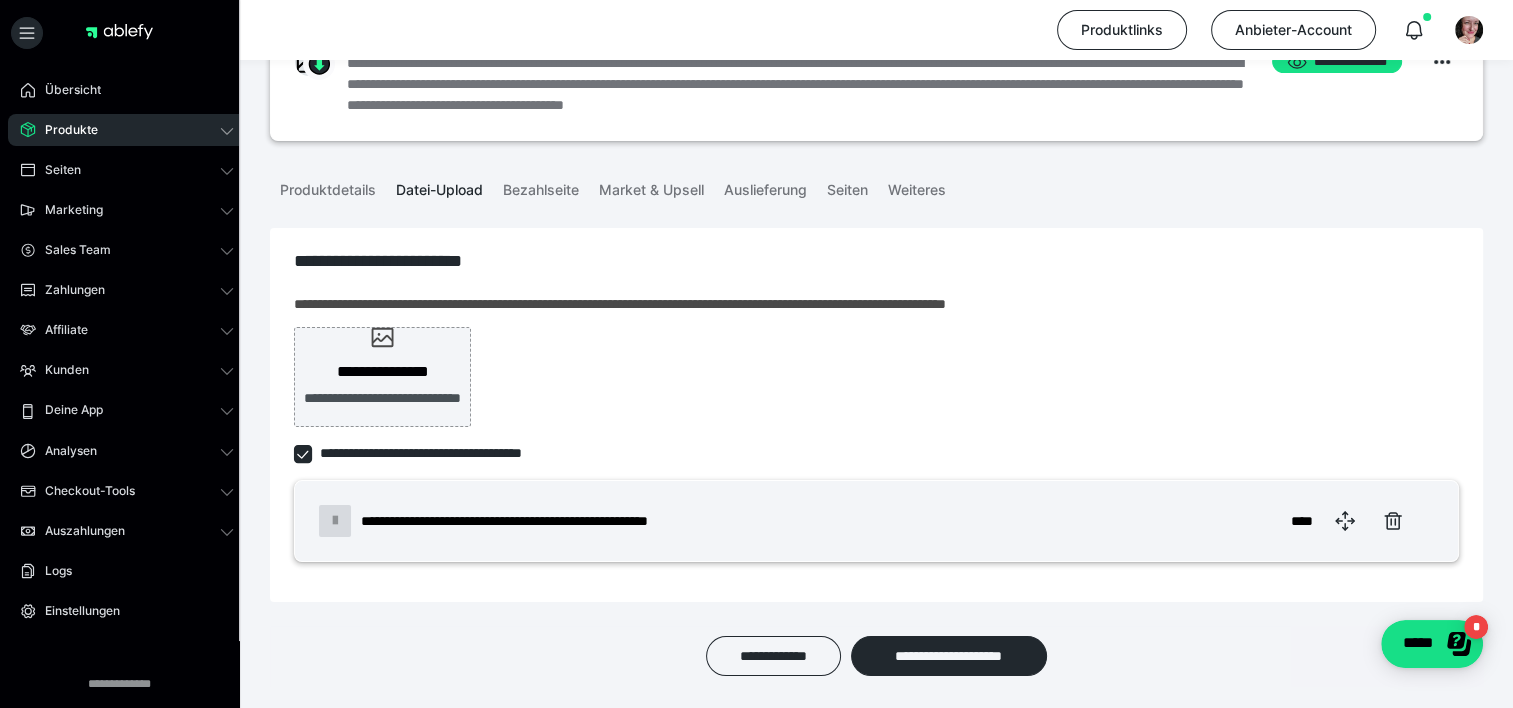 scroll, scrollTop: 112, scrollLeft: 0, axis: vertical 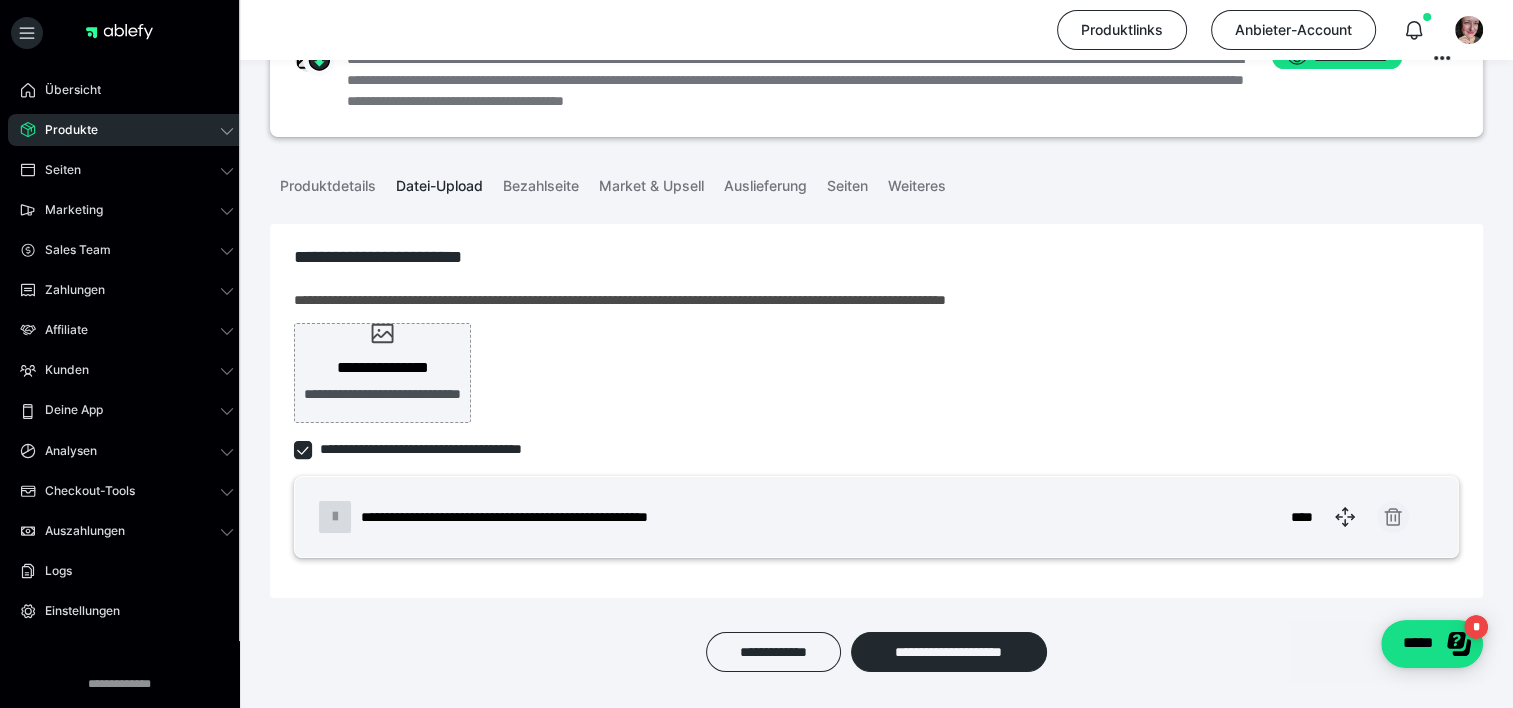 click at bounding box center [1393, 517] 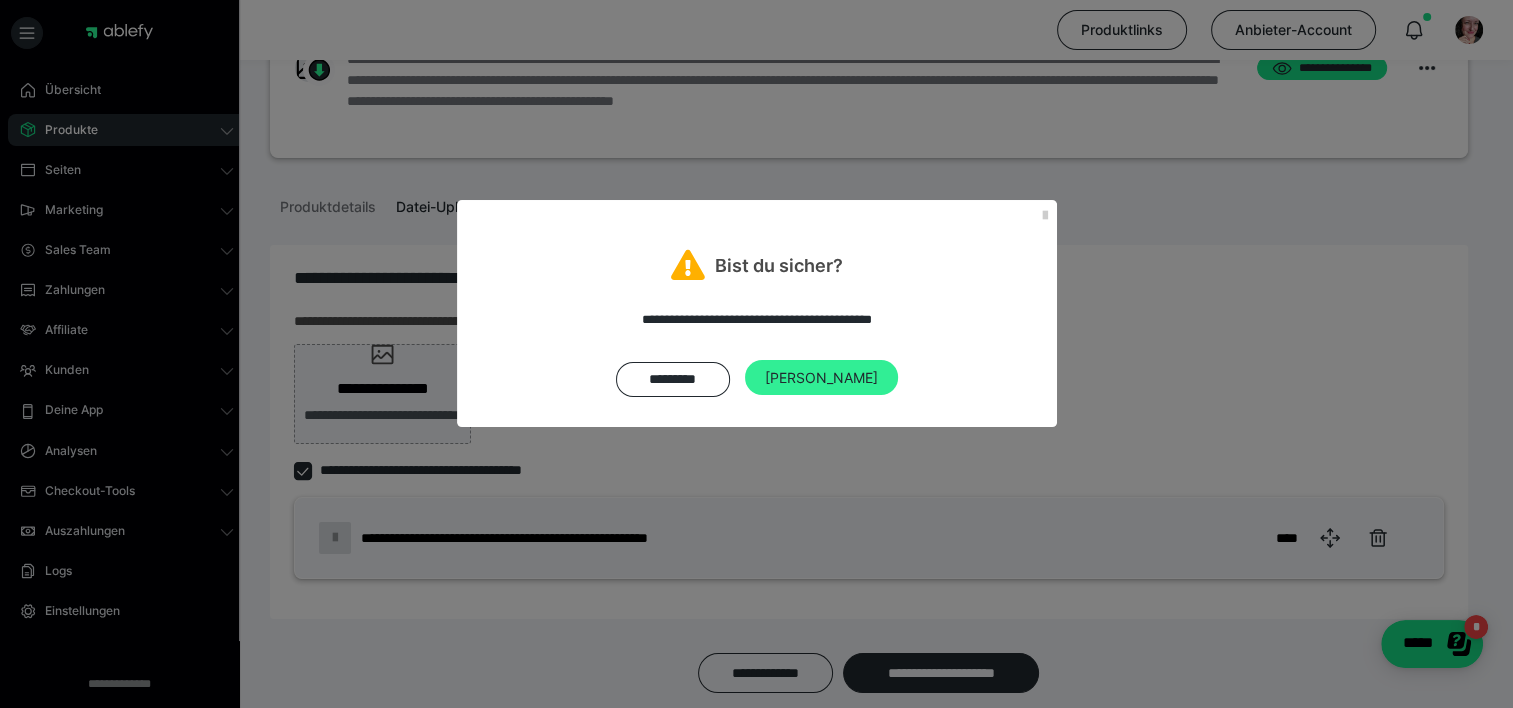 click on "[PERSON_NAME]" at bounding box center (821, 378) 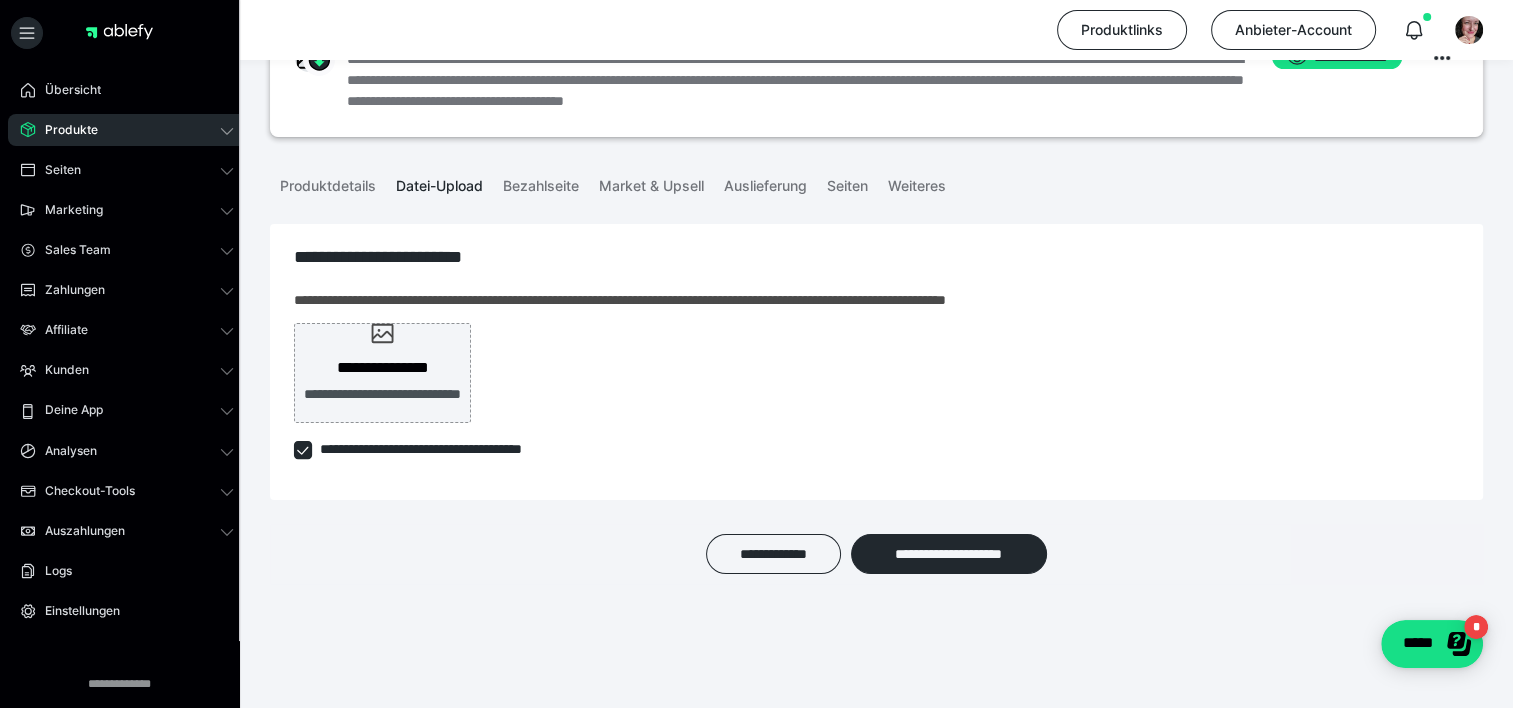 scroll, scrollTop: 87, scrollLeft: 0, axis: vertical 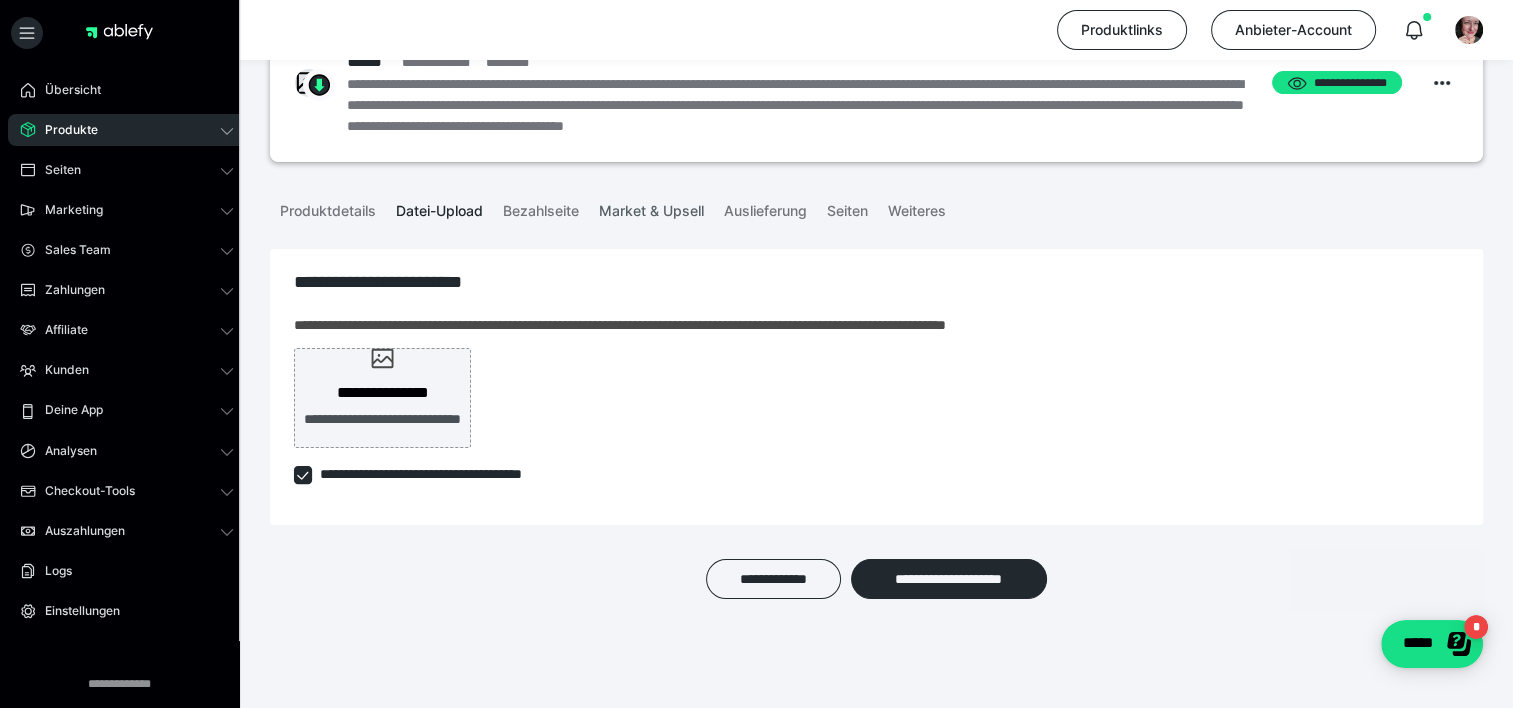 click on "Market & Upsell" at bounding box center (651, 207) 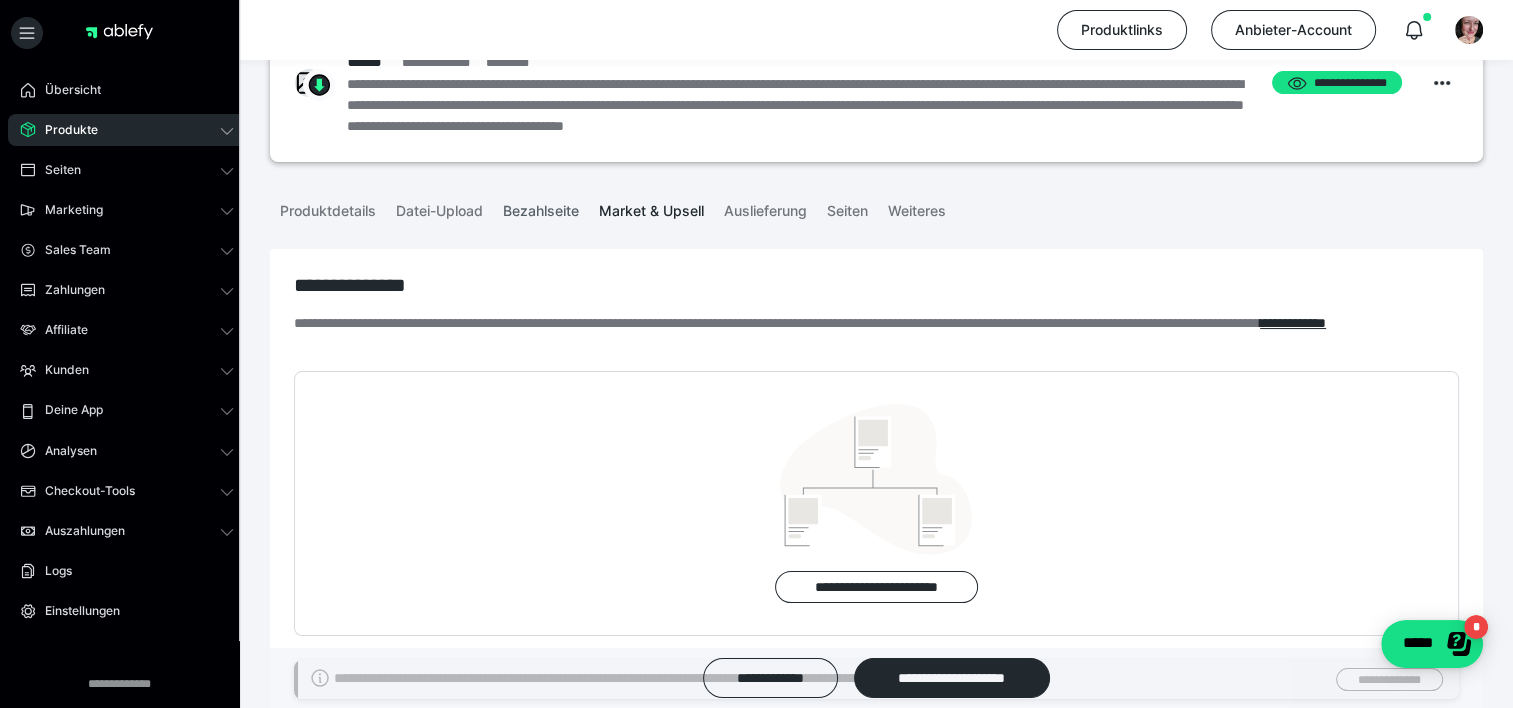 click on "Bezahlseite" at bounding box center (541, 207) 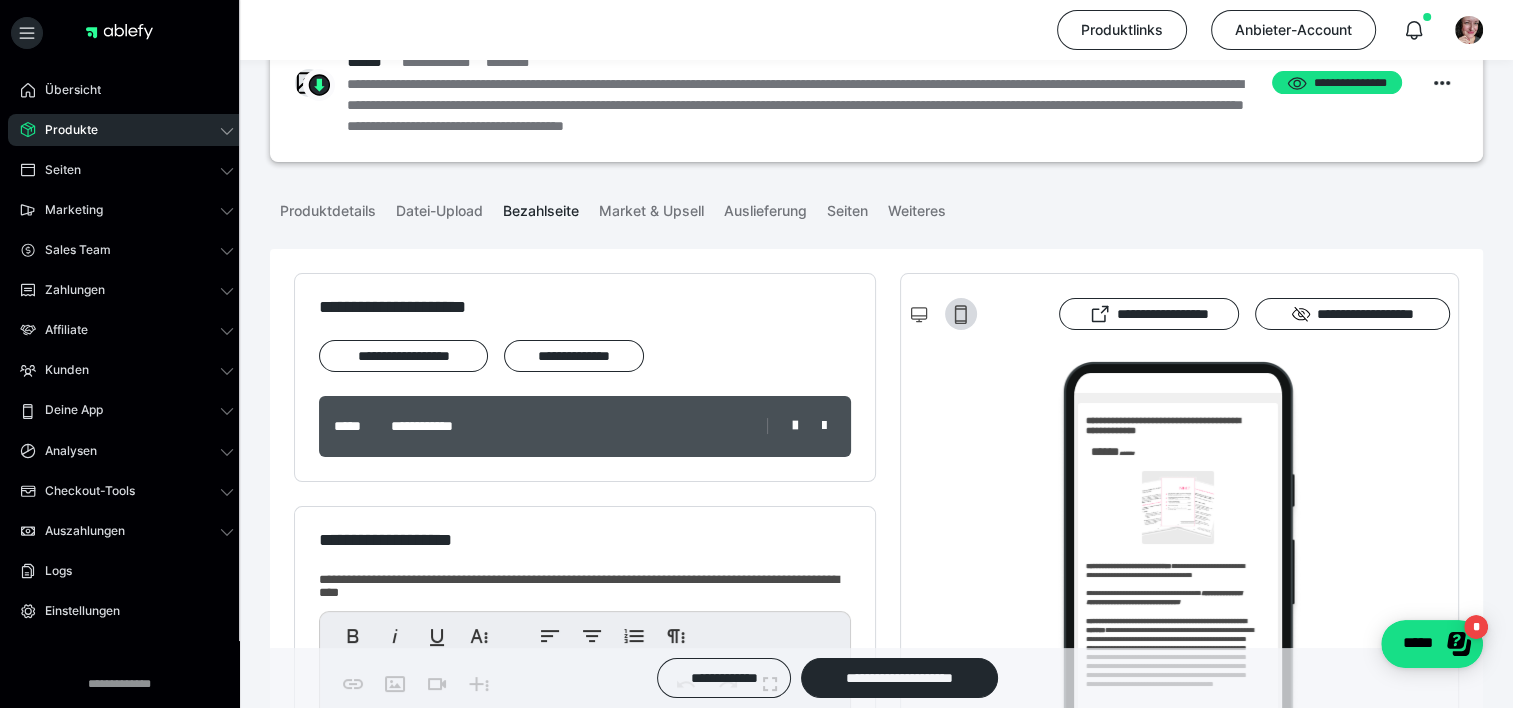 scroll, scrollTop: 0, scrollLeft: 0, axis: both 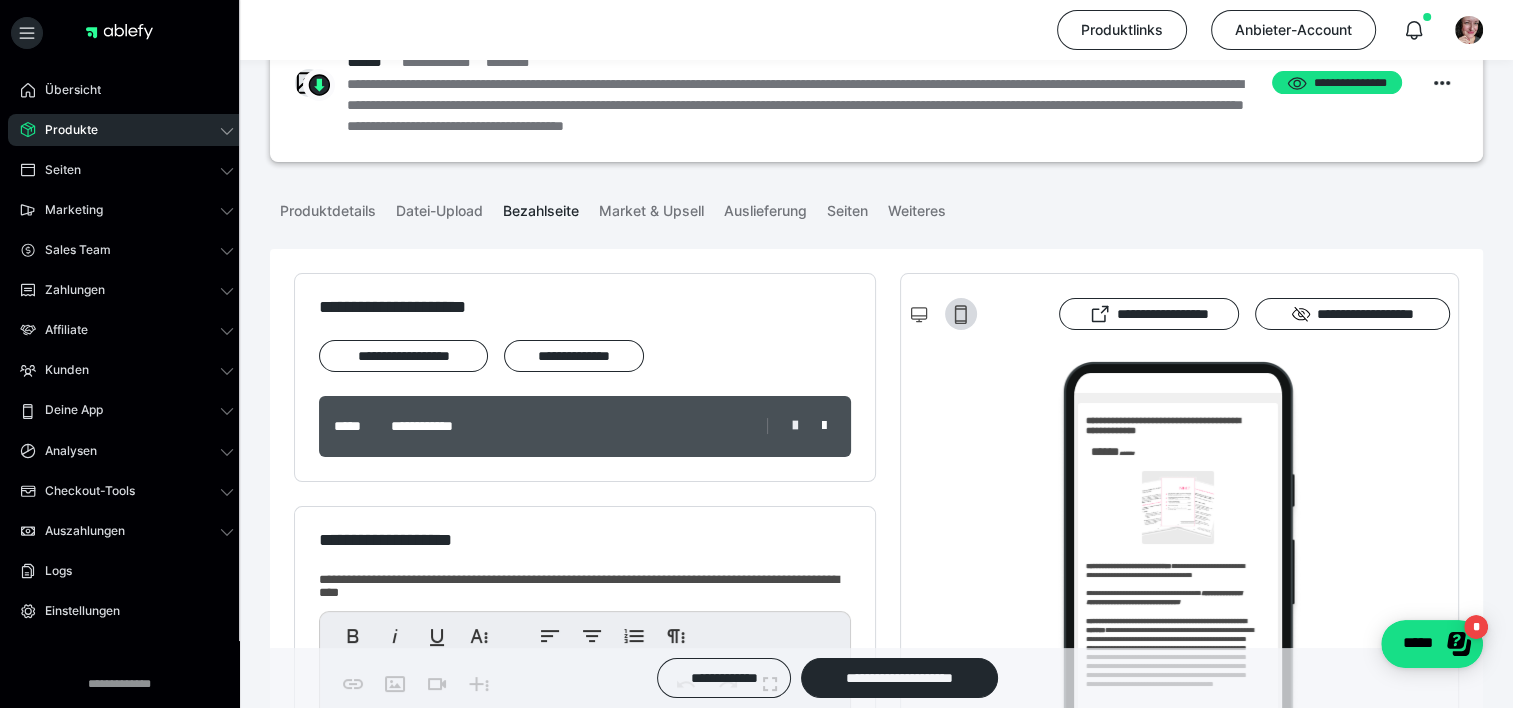 click at bounding box center [795, 426] 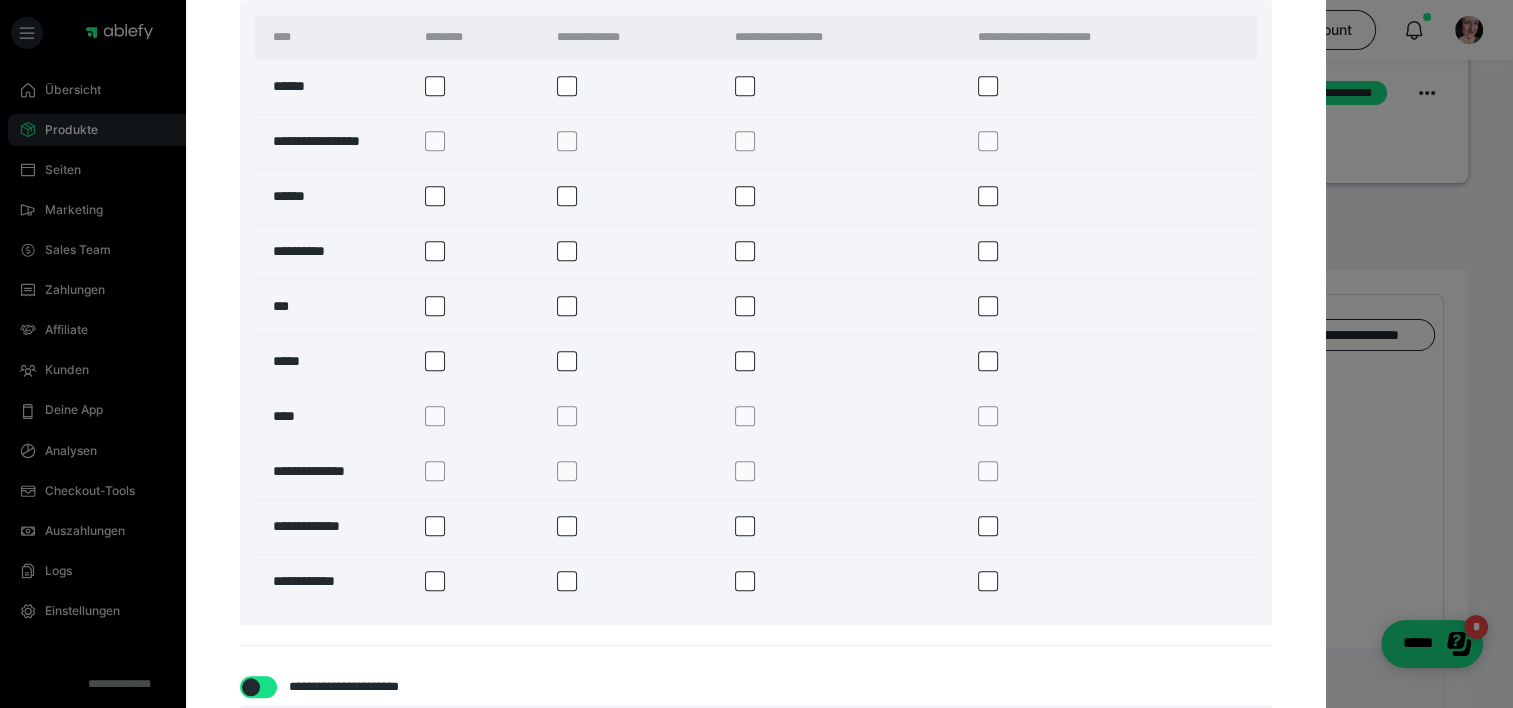 scroll, scrollTop: 0, scrollLeft: 0, axis: both 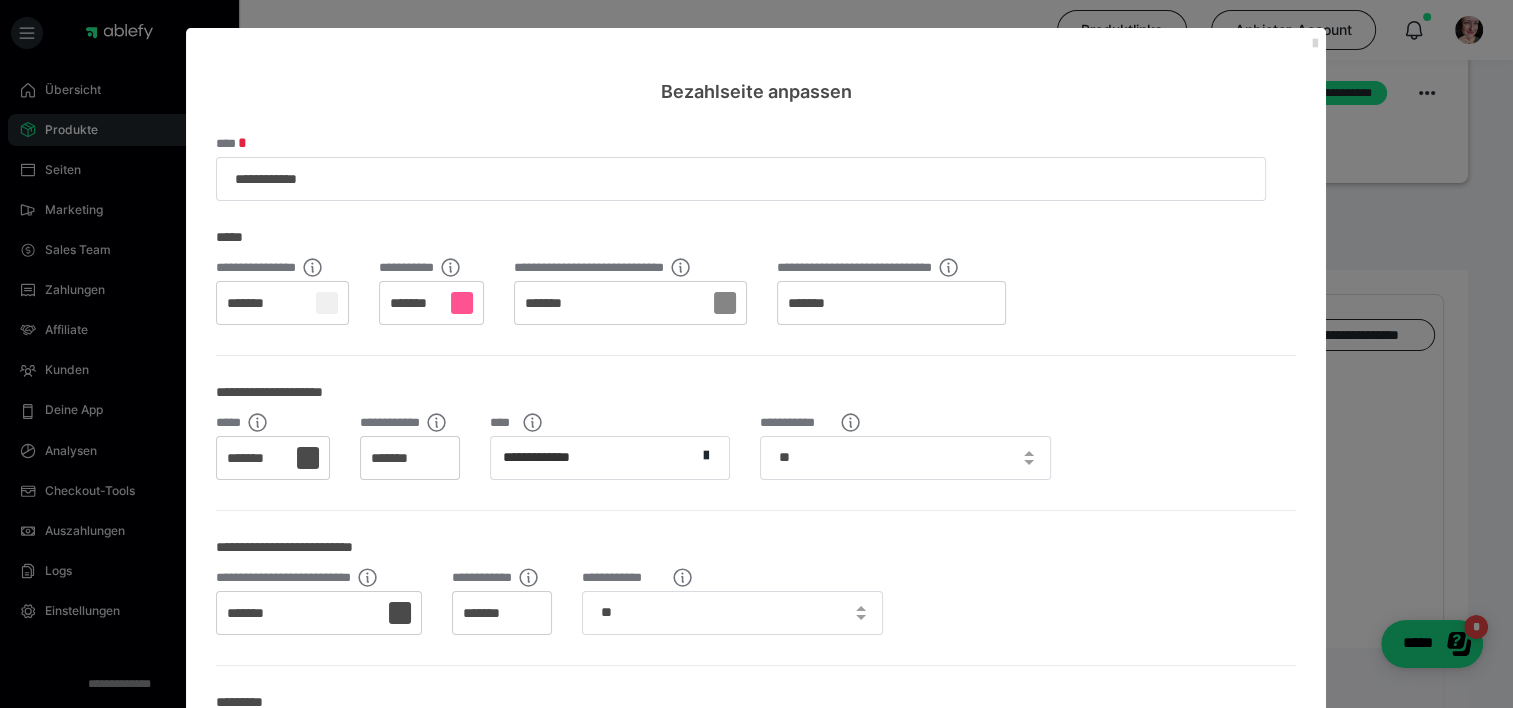 click at bounding box center [1314, 44] 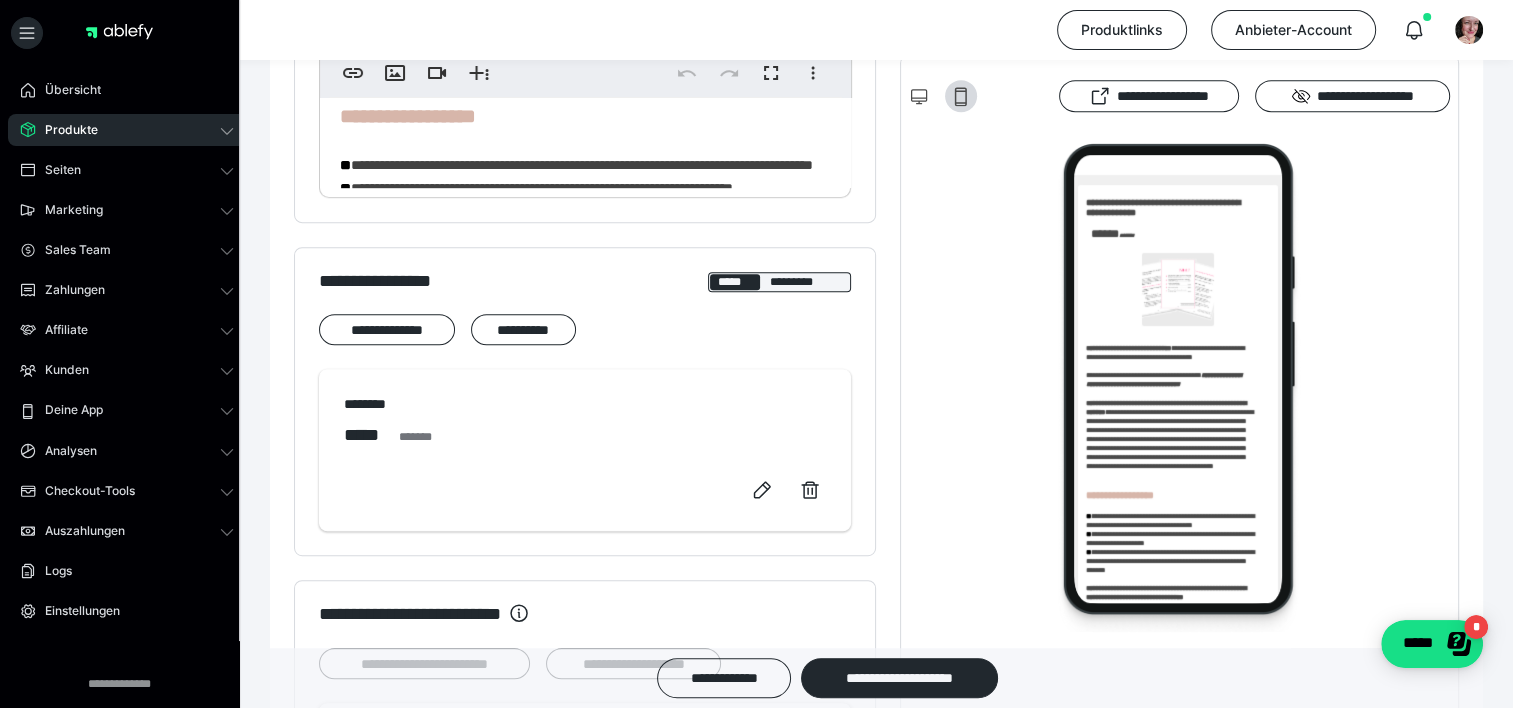 scroll, scrollTop: 1035, scrollLeft: 0, axis: vertical 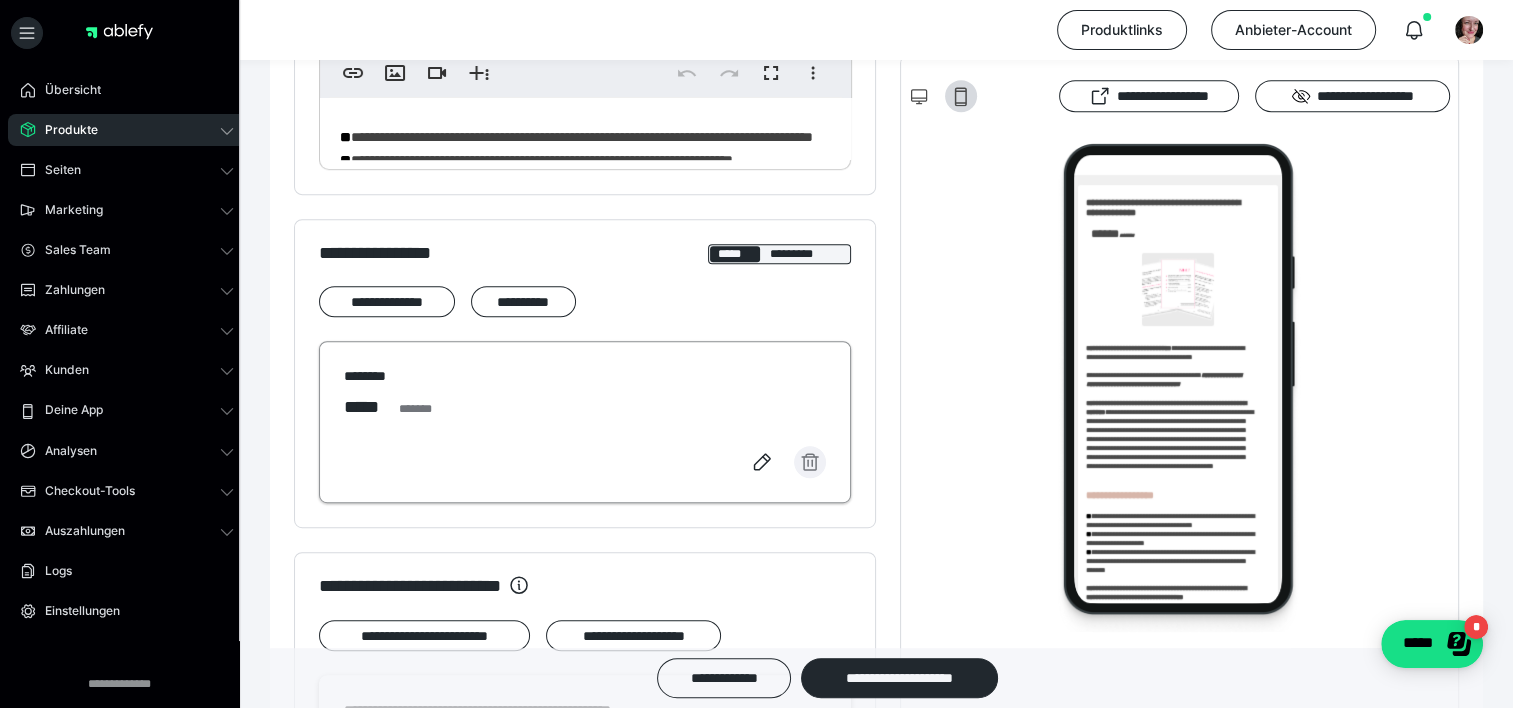 click 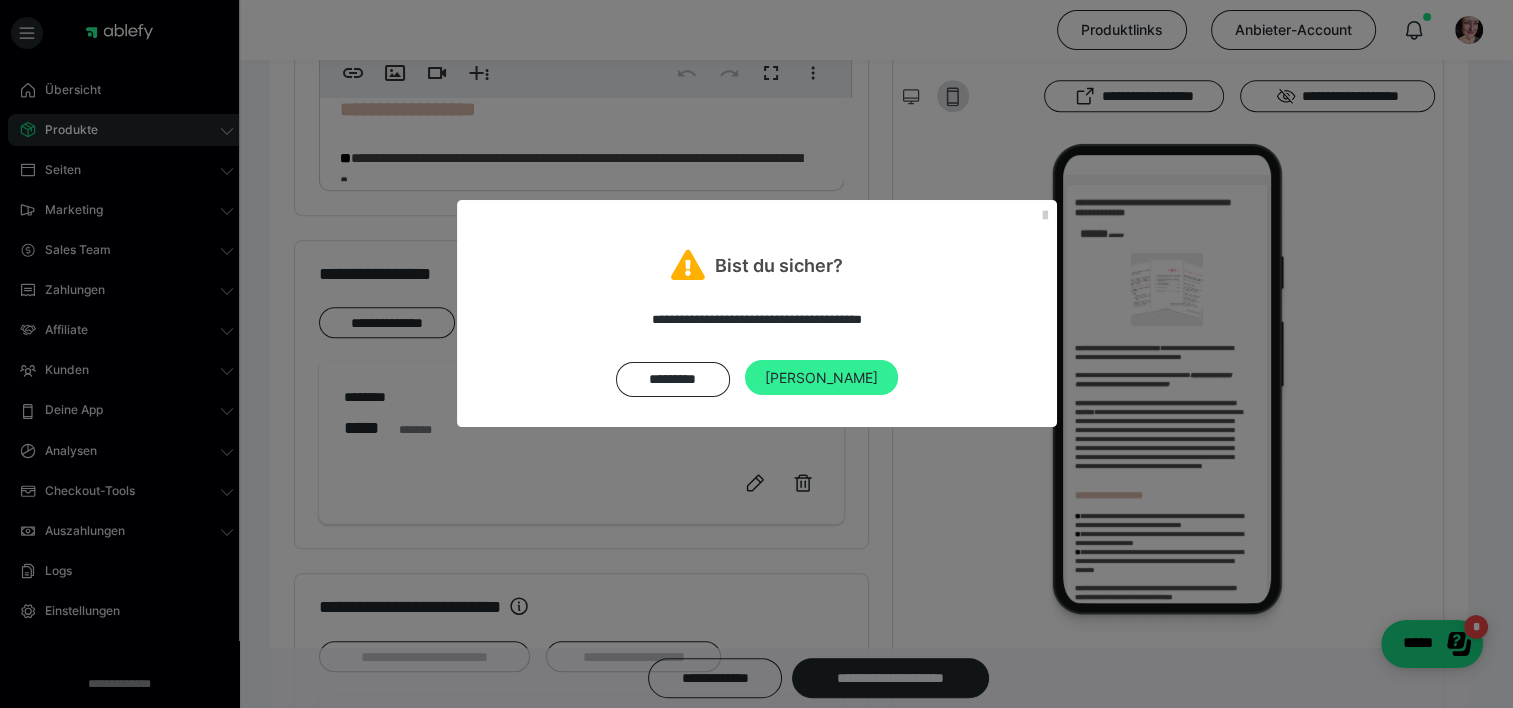 click on "[PERSON_NAME]" at bounding box center [821, 378] 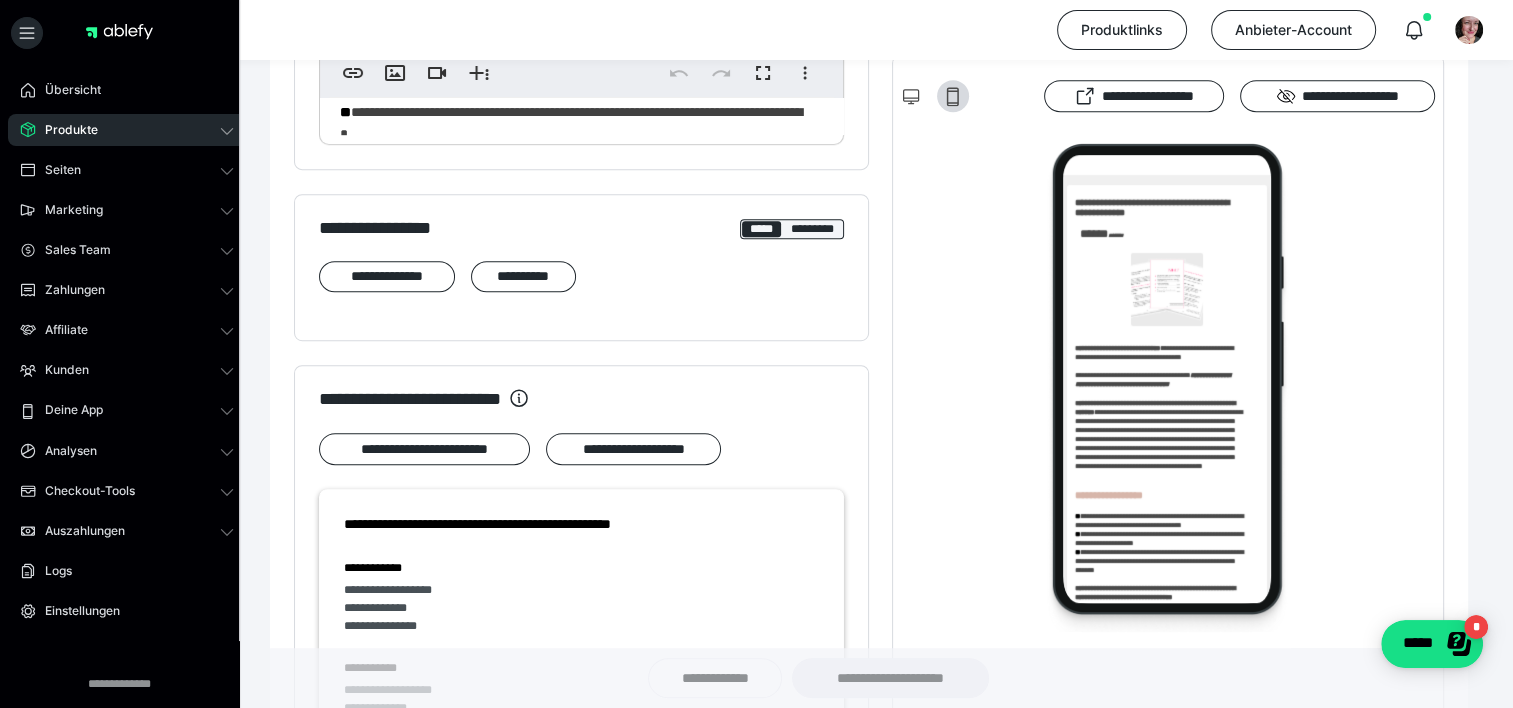 scroll, scrollTop: 1009, scrollLeft: 0, axis: vertical 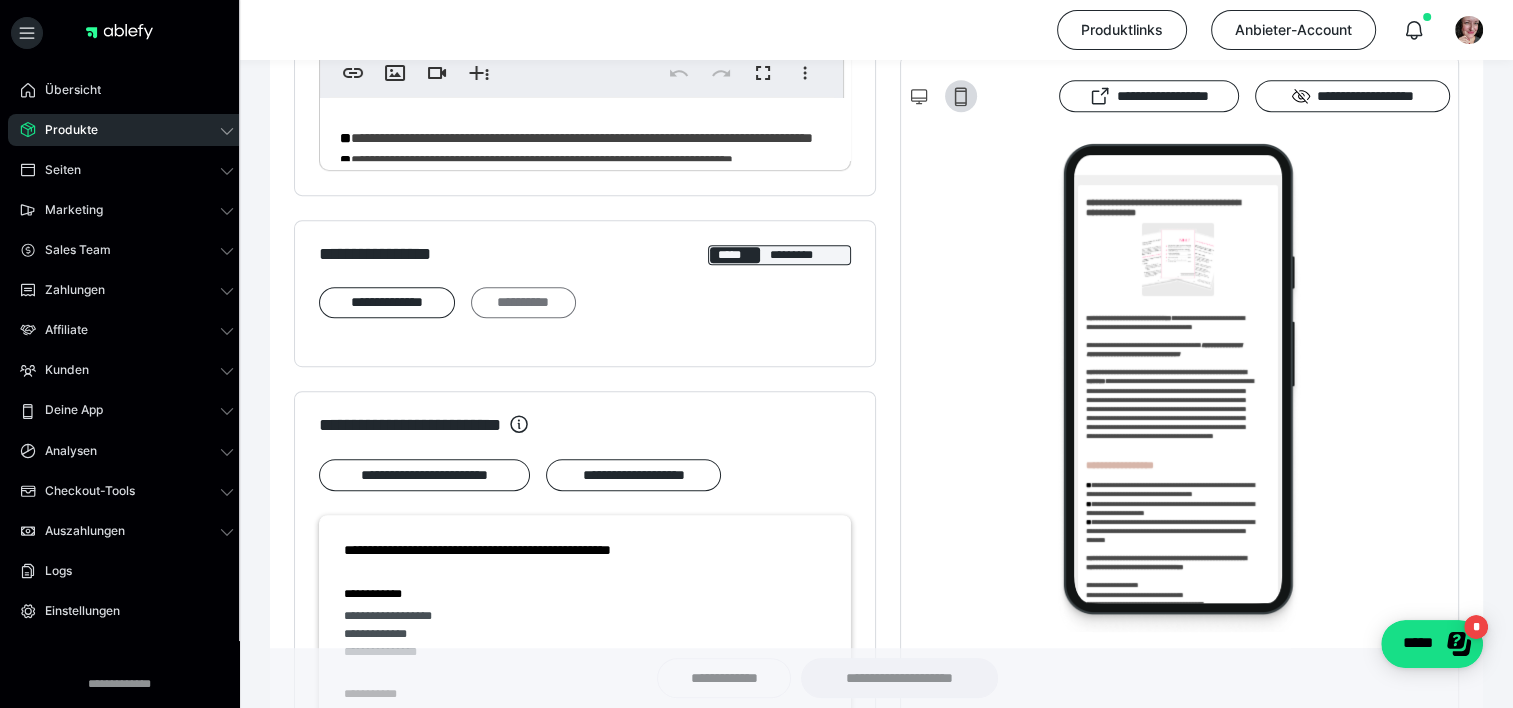 click on "**********" at bounding box center (523, 303) 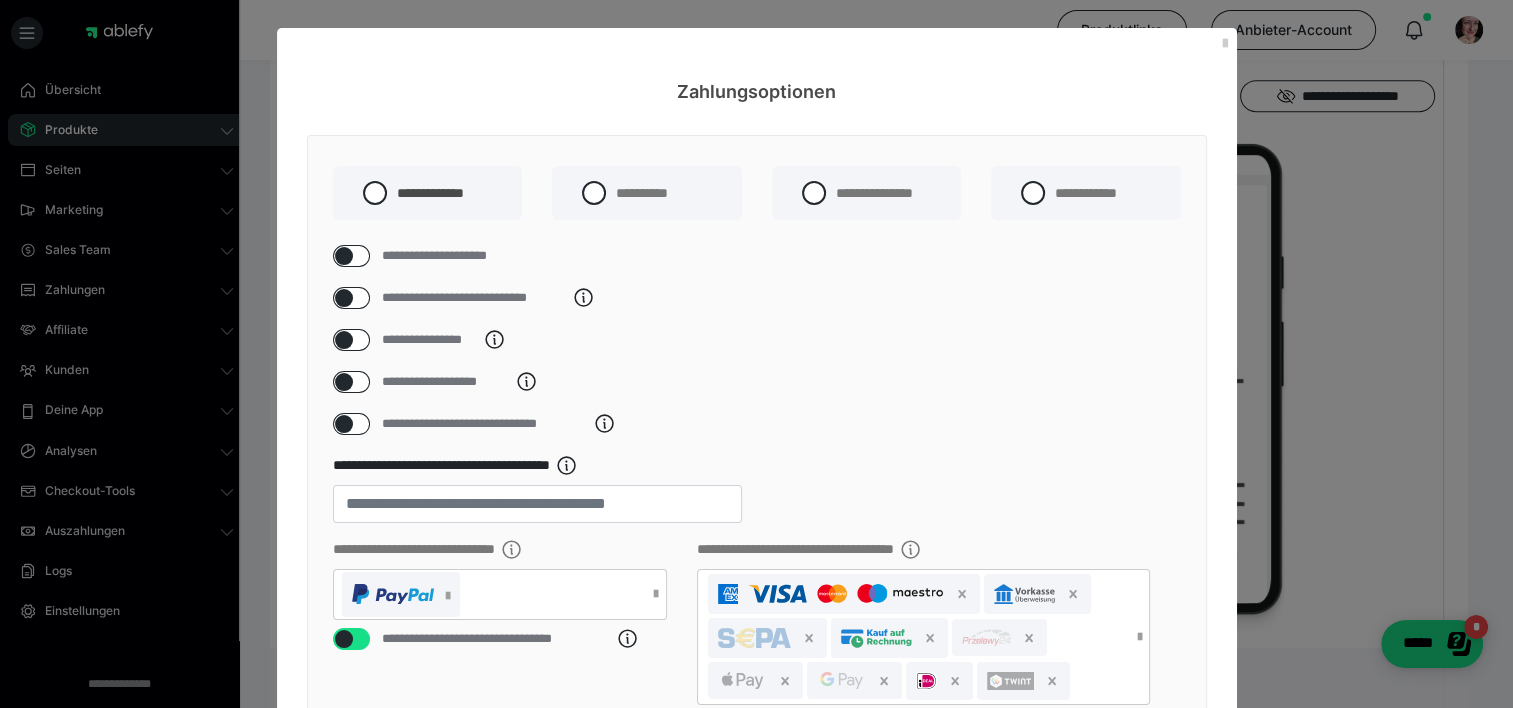 click at bounding box center [344, 340] 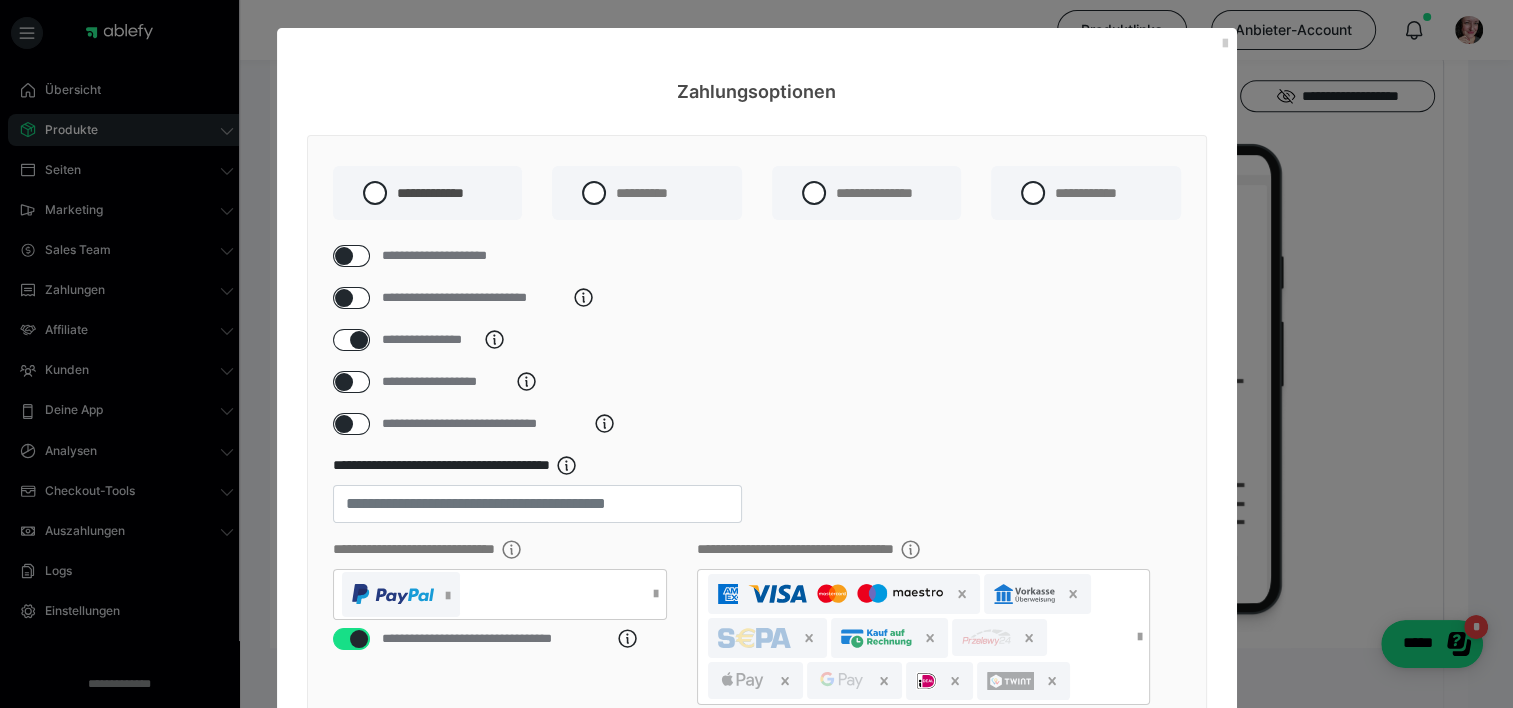 checkbox on "****" 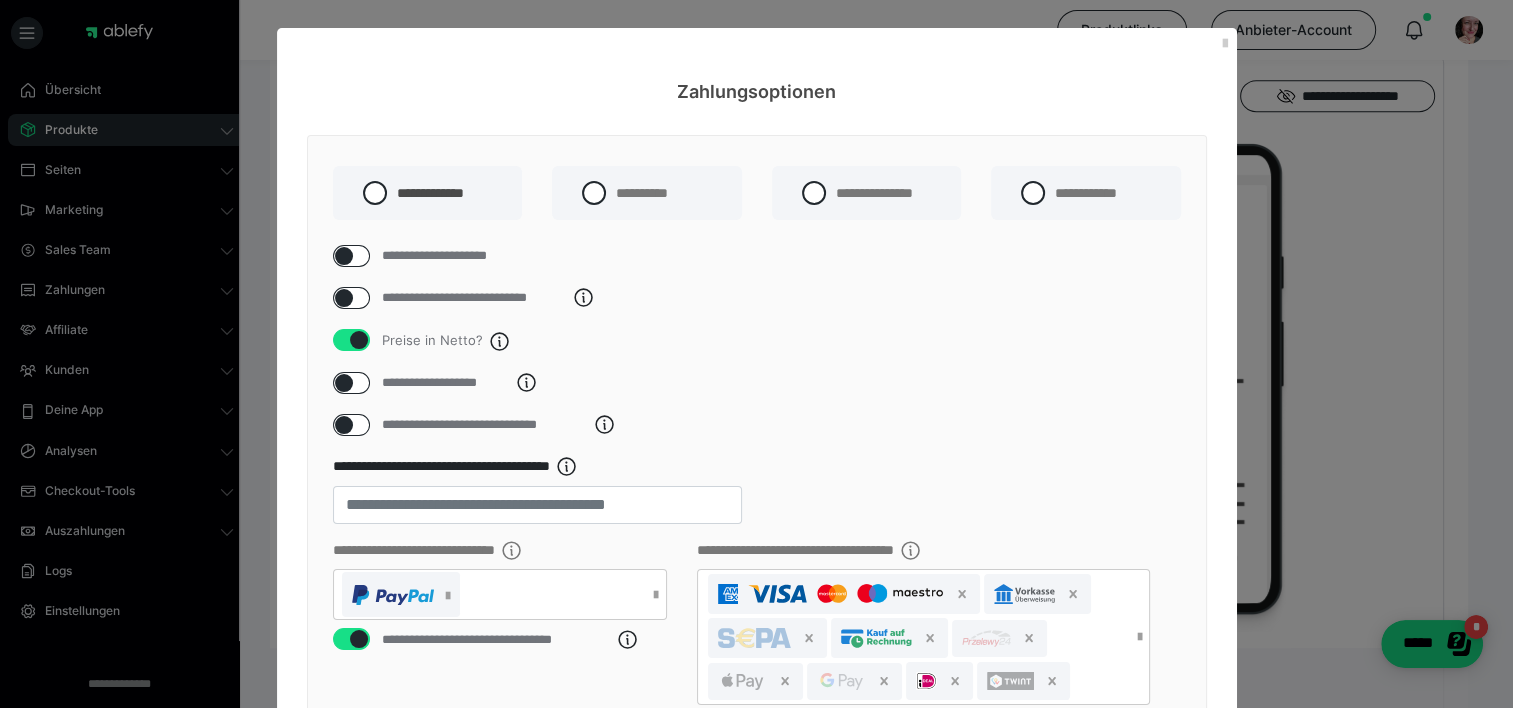 click at bounding box center (359, 340) 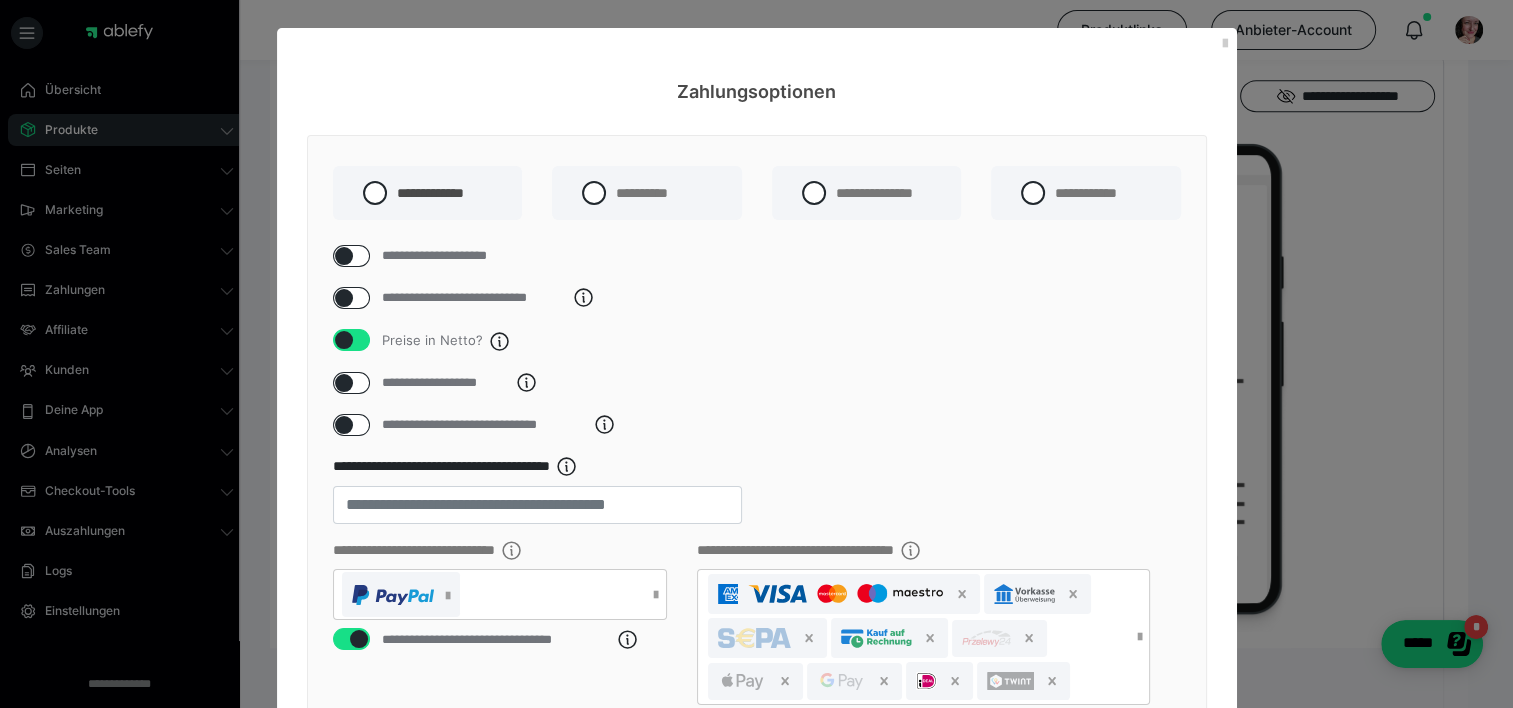 checkbox on "false" 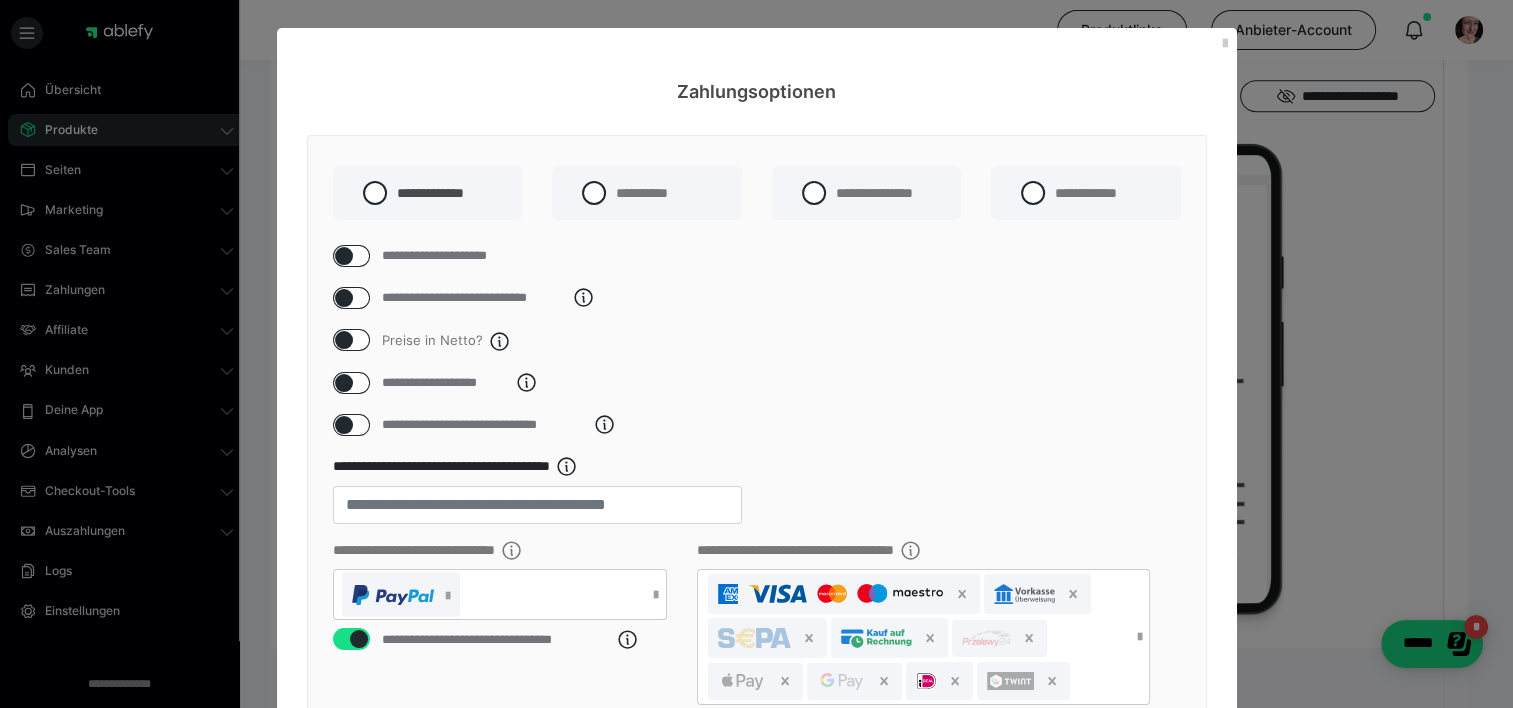 click at bounding box center [344, 425] 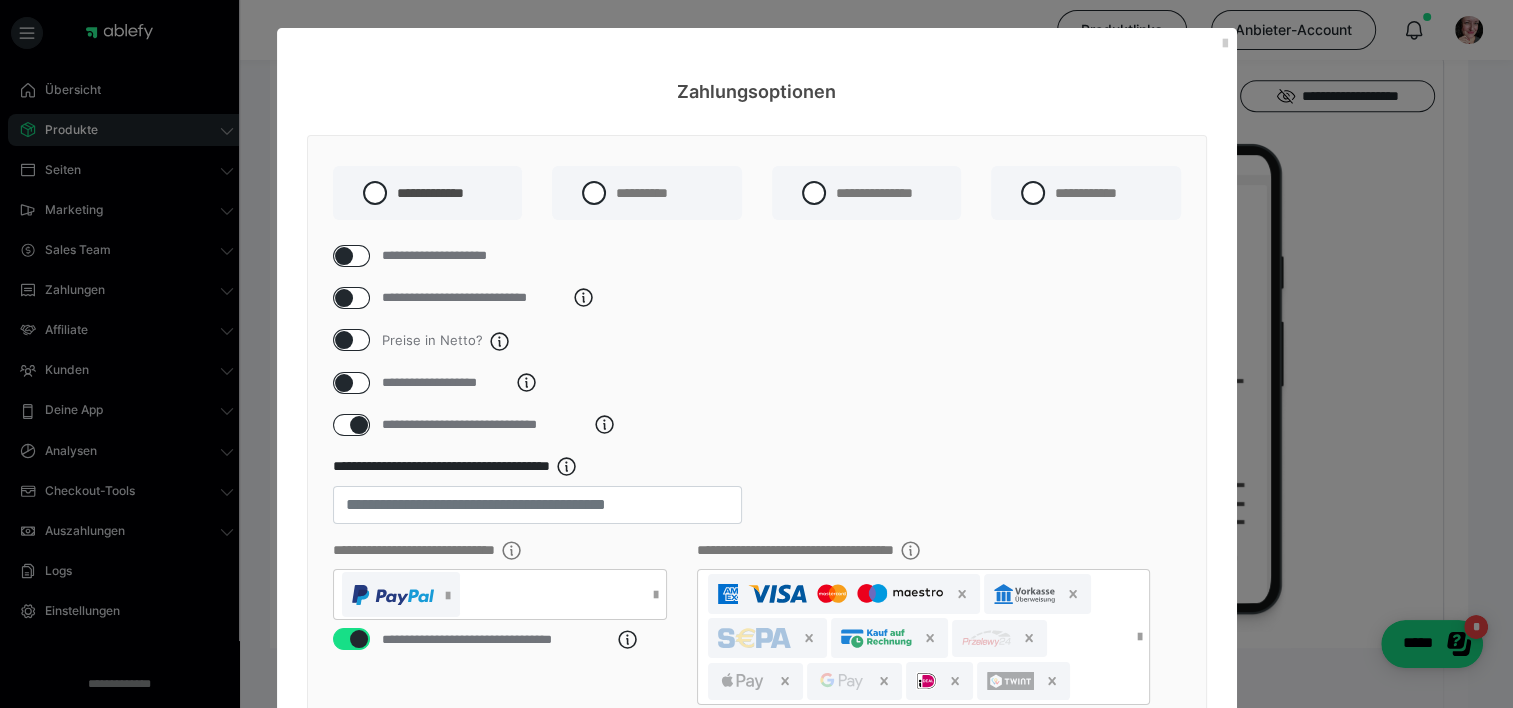 checkbox on "****" 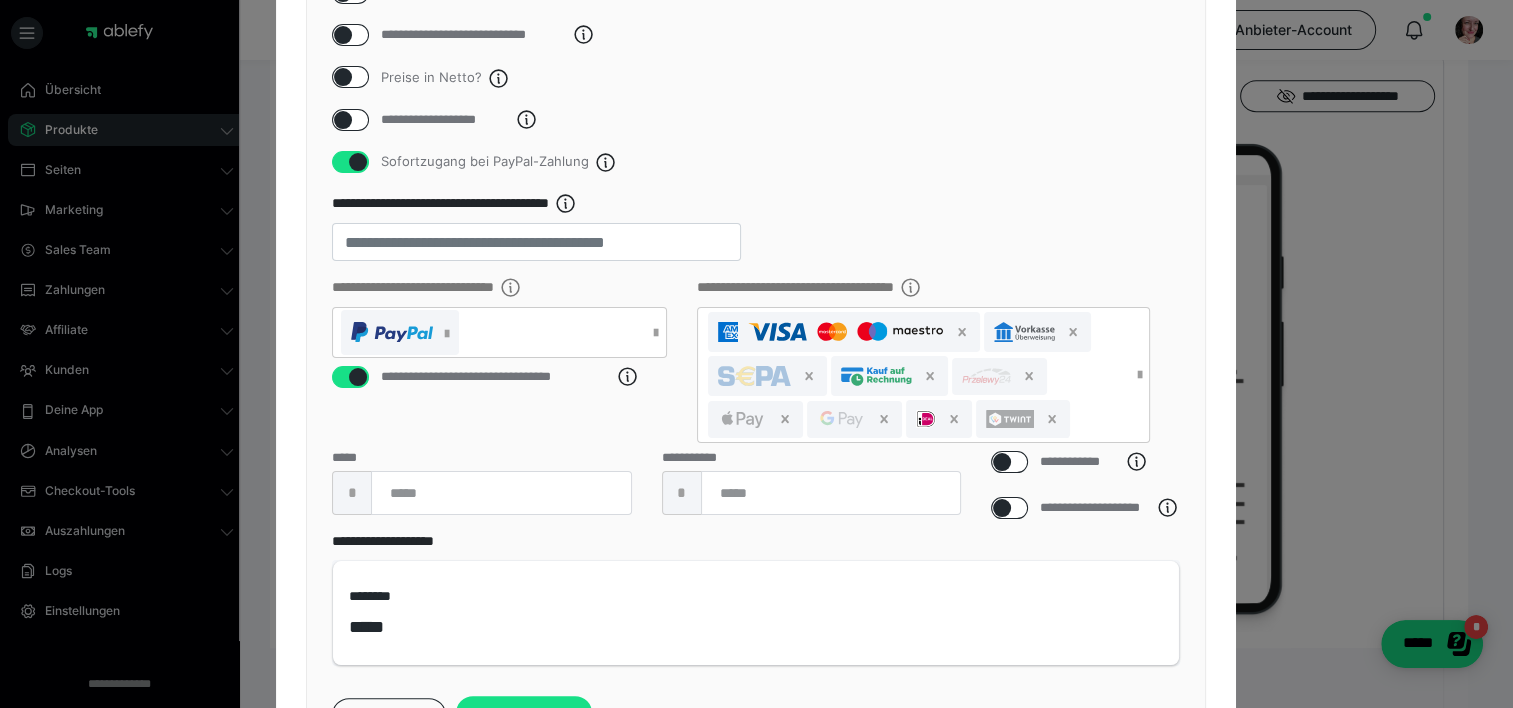 scroll, scrollTop: 269, scrollLeft: 0, axis: vertical 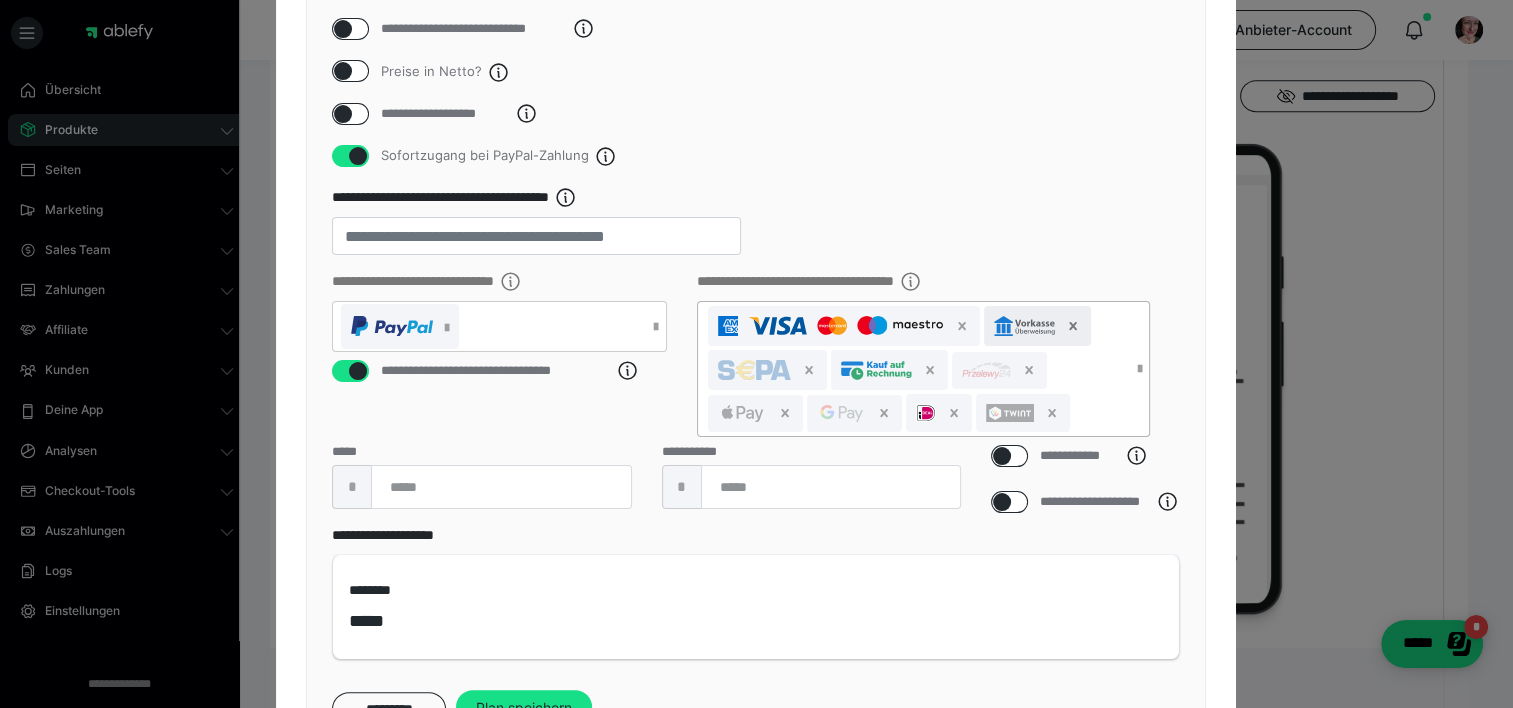 click 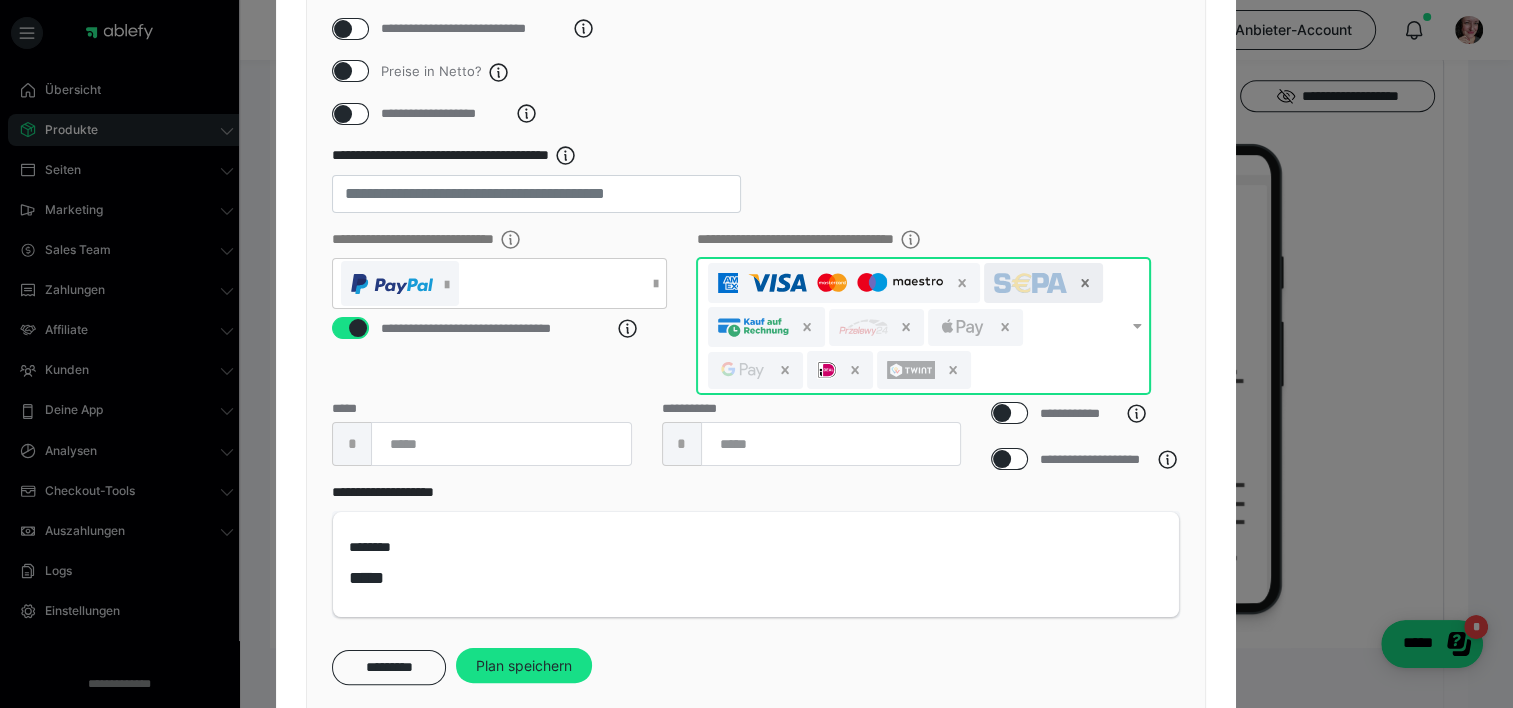 click 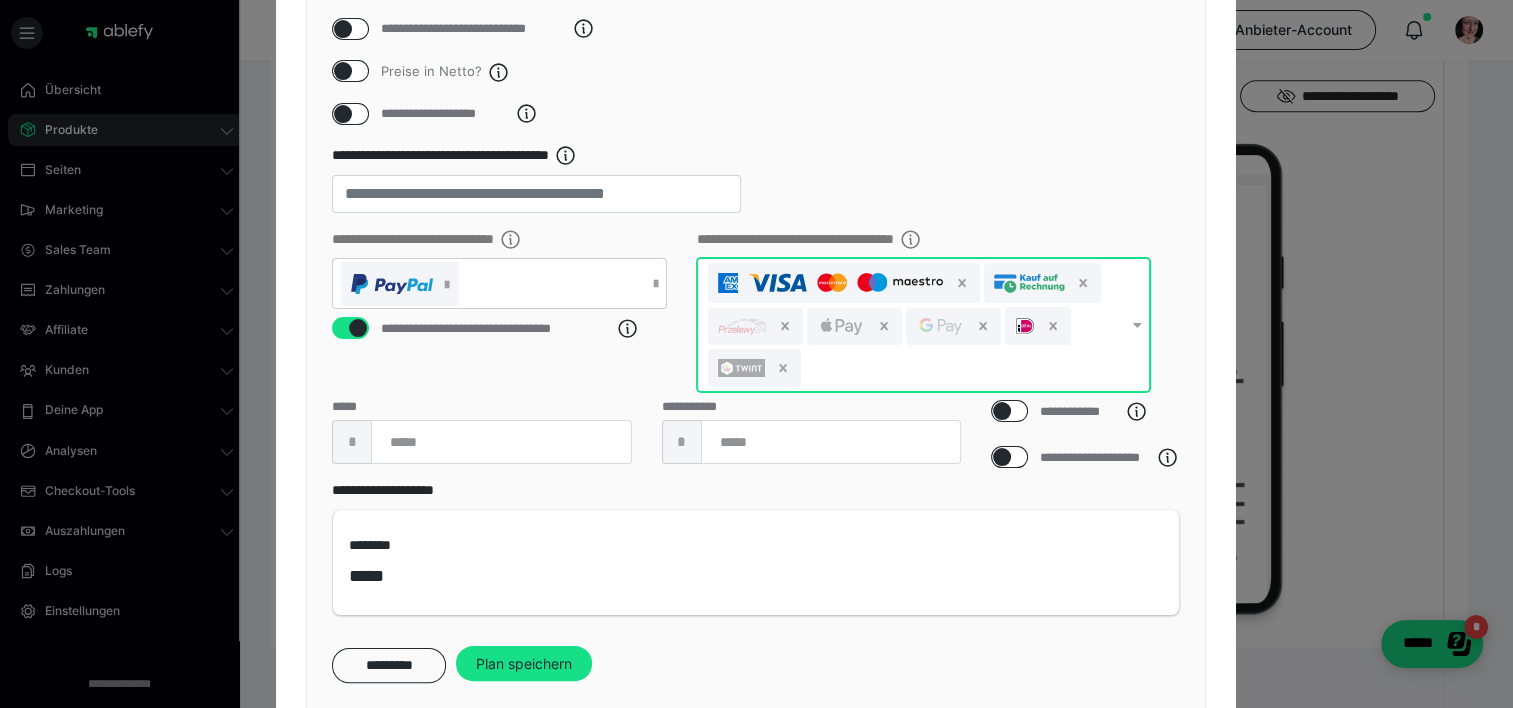 click 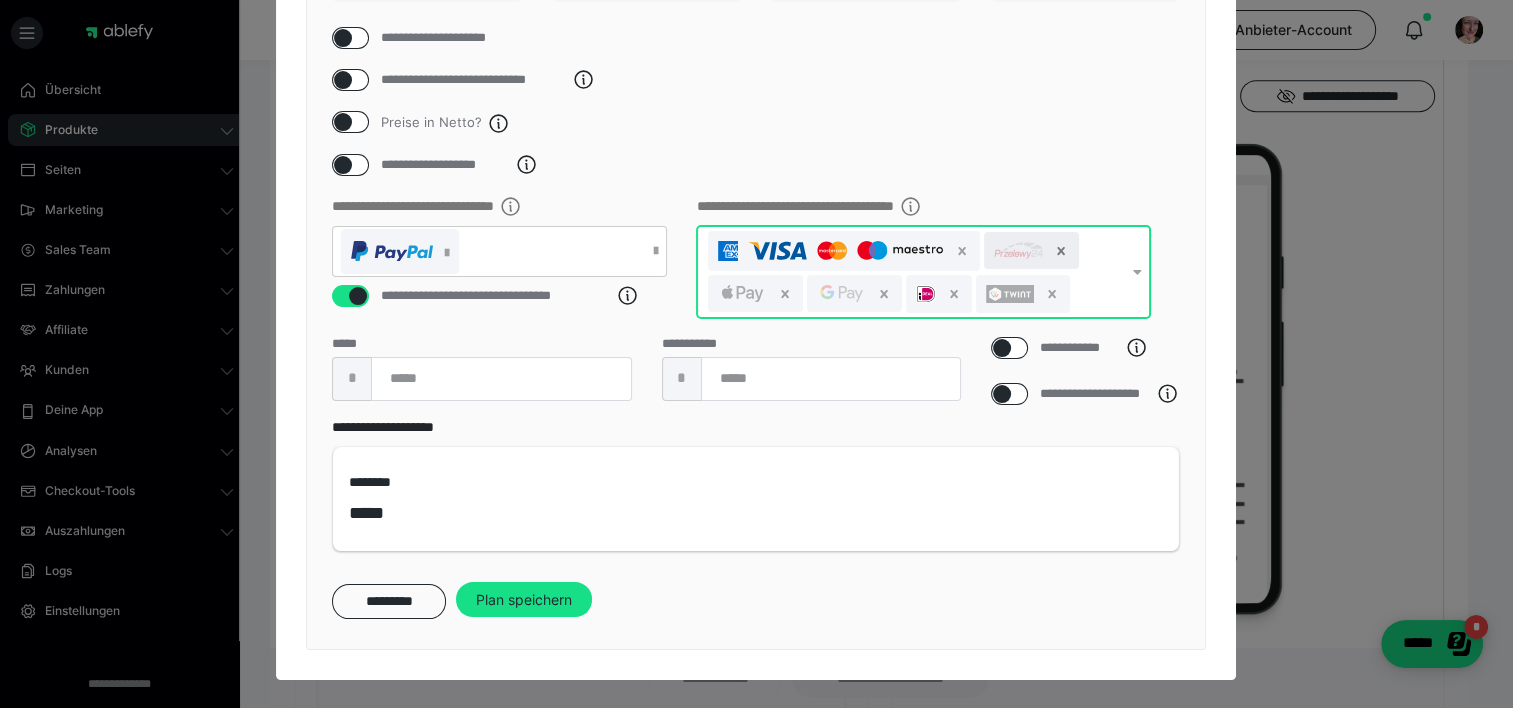 click 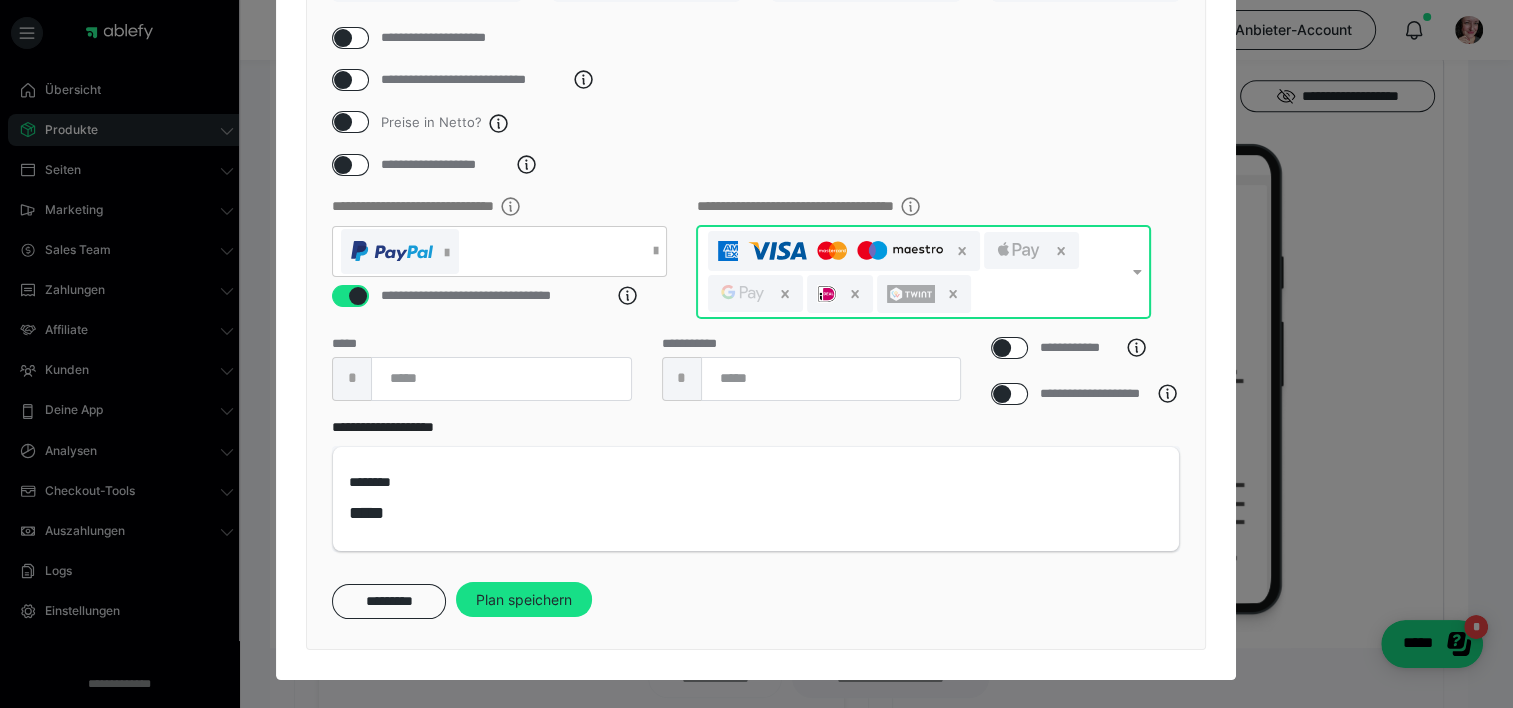 click 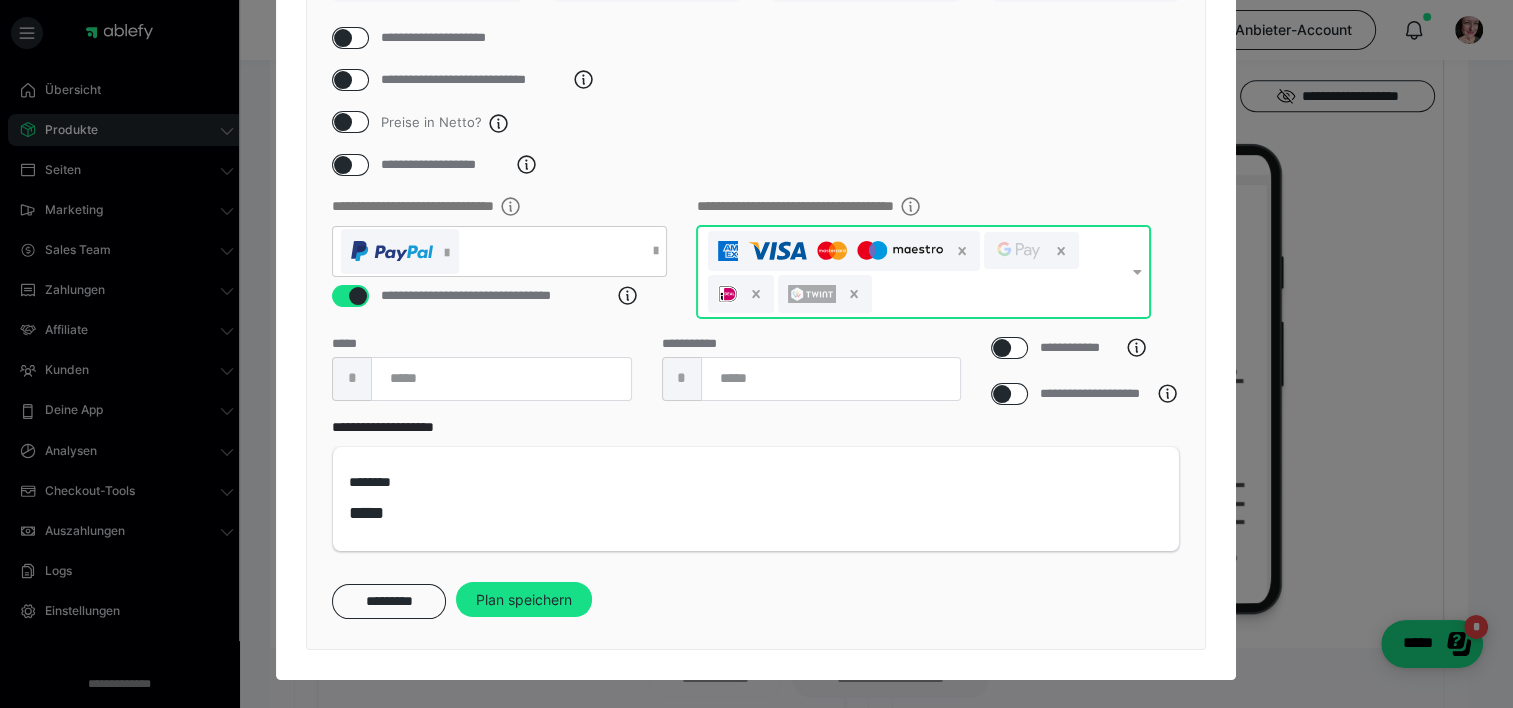 click 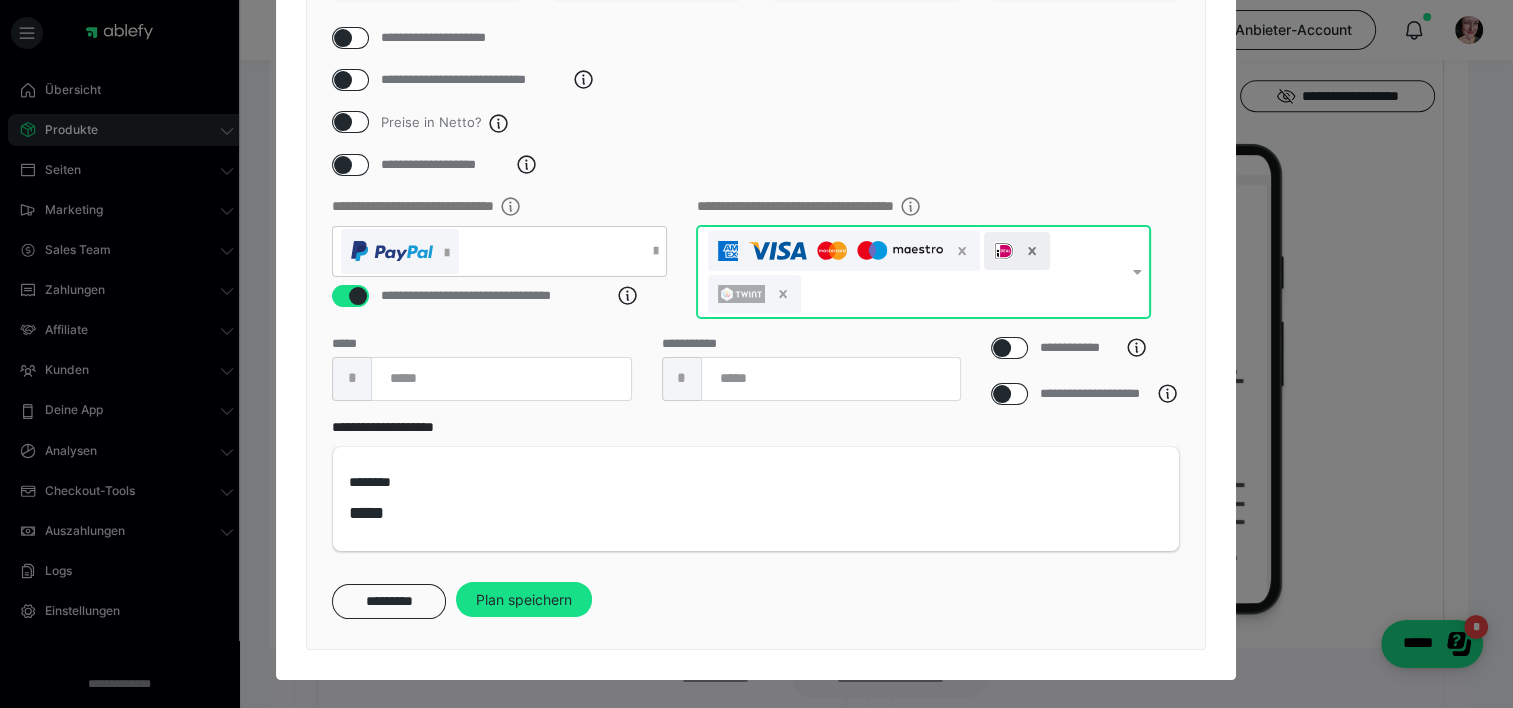 click 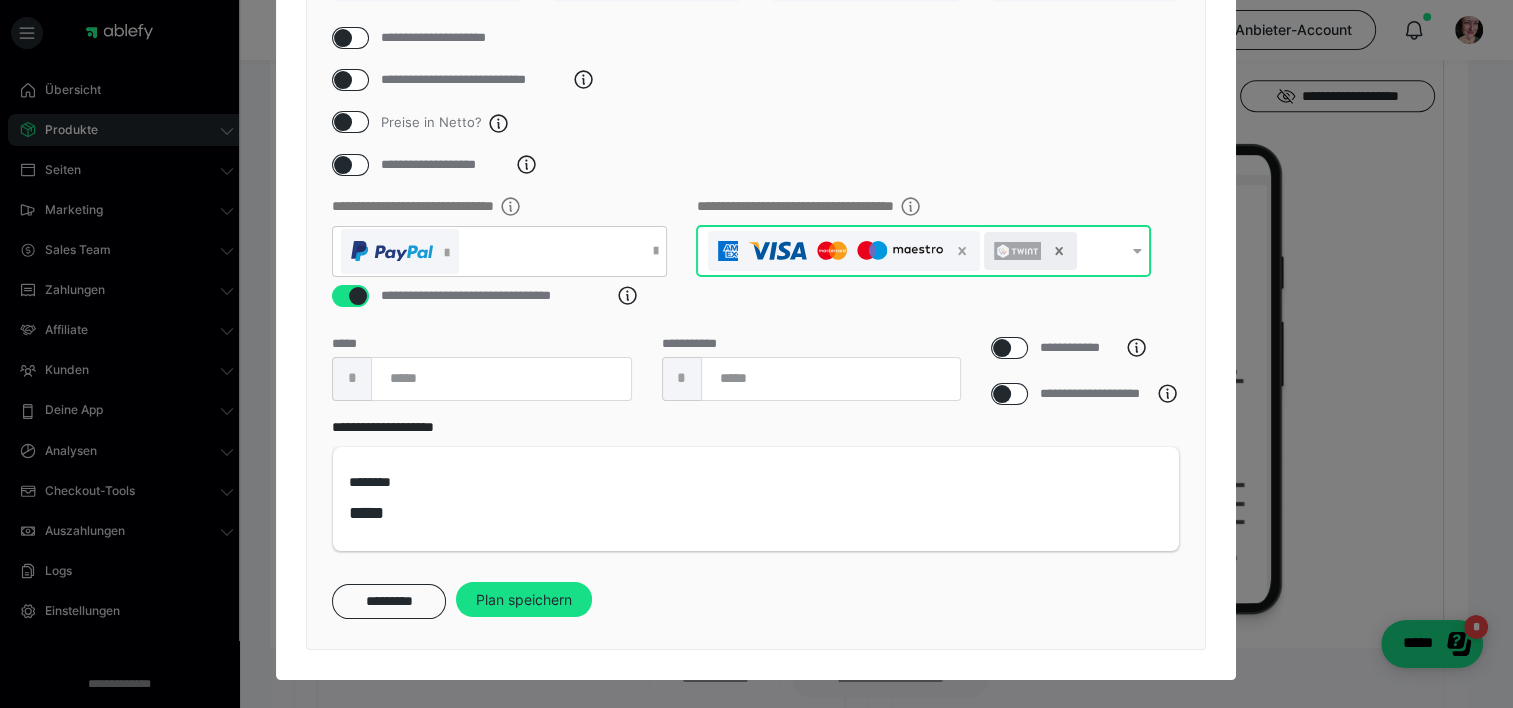 click 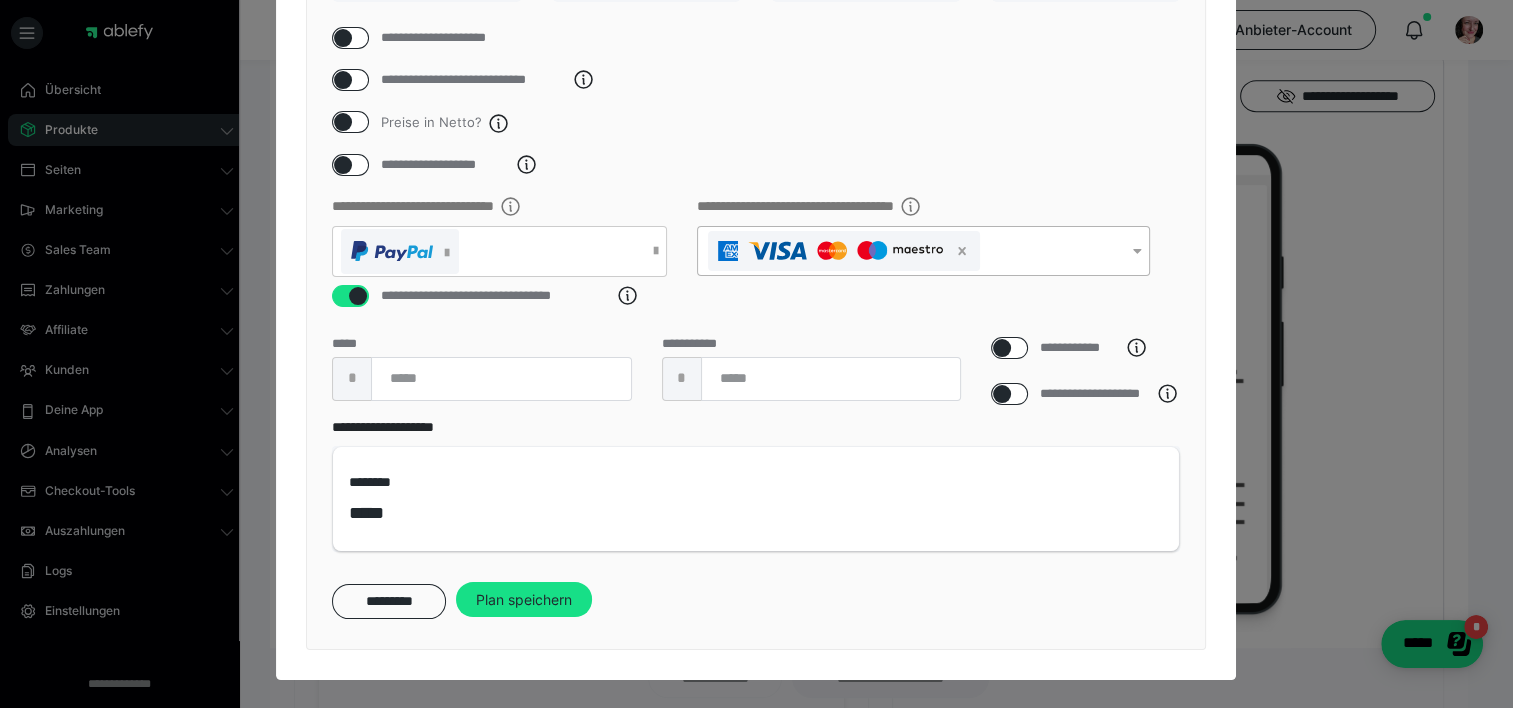 click at bounding box center (358, 296) 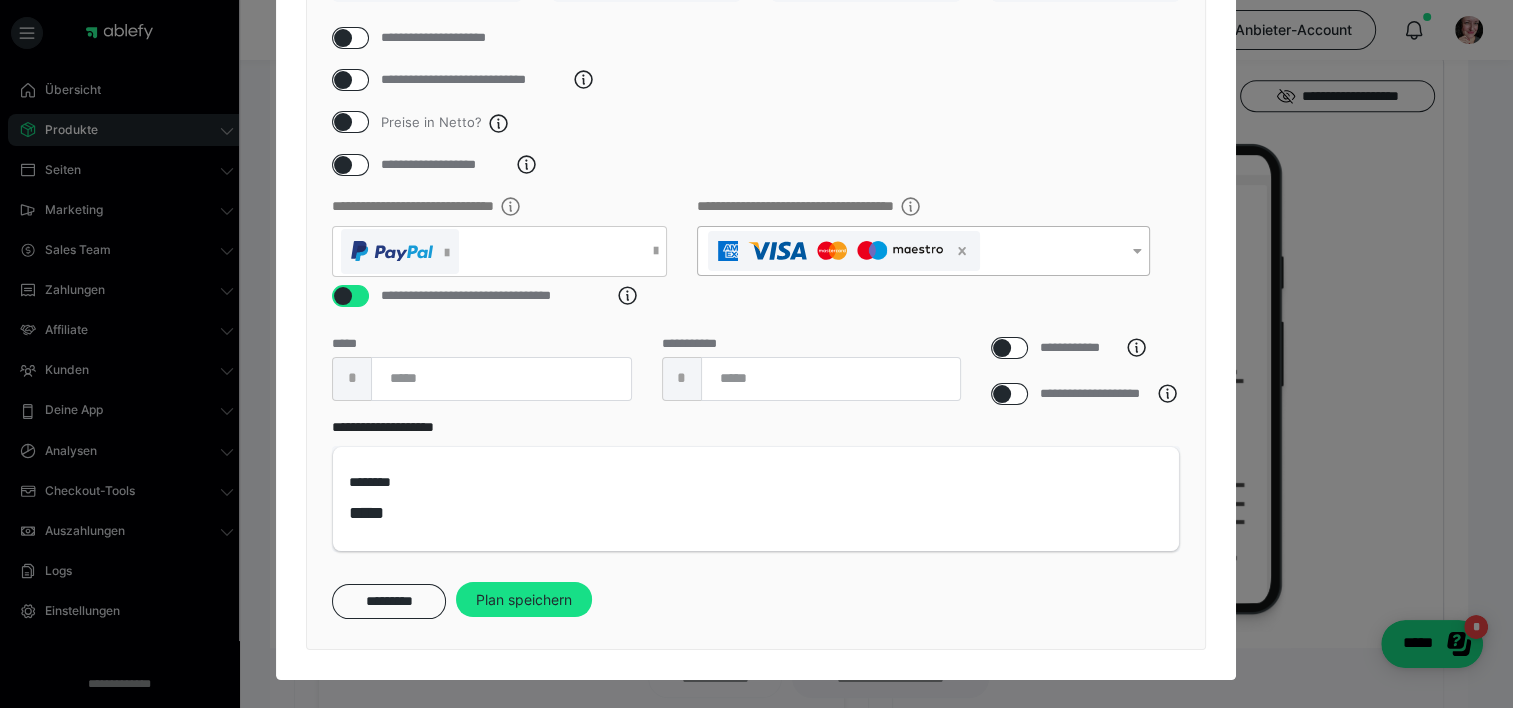 checkbox on "*****" 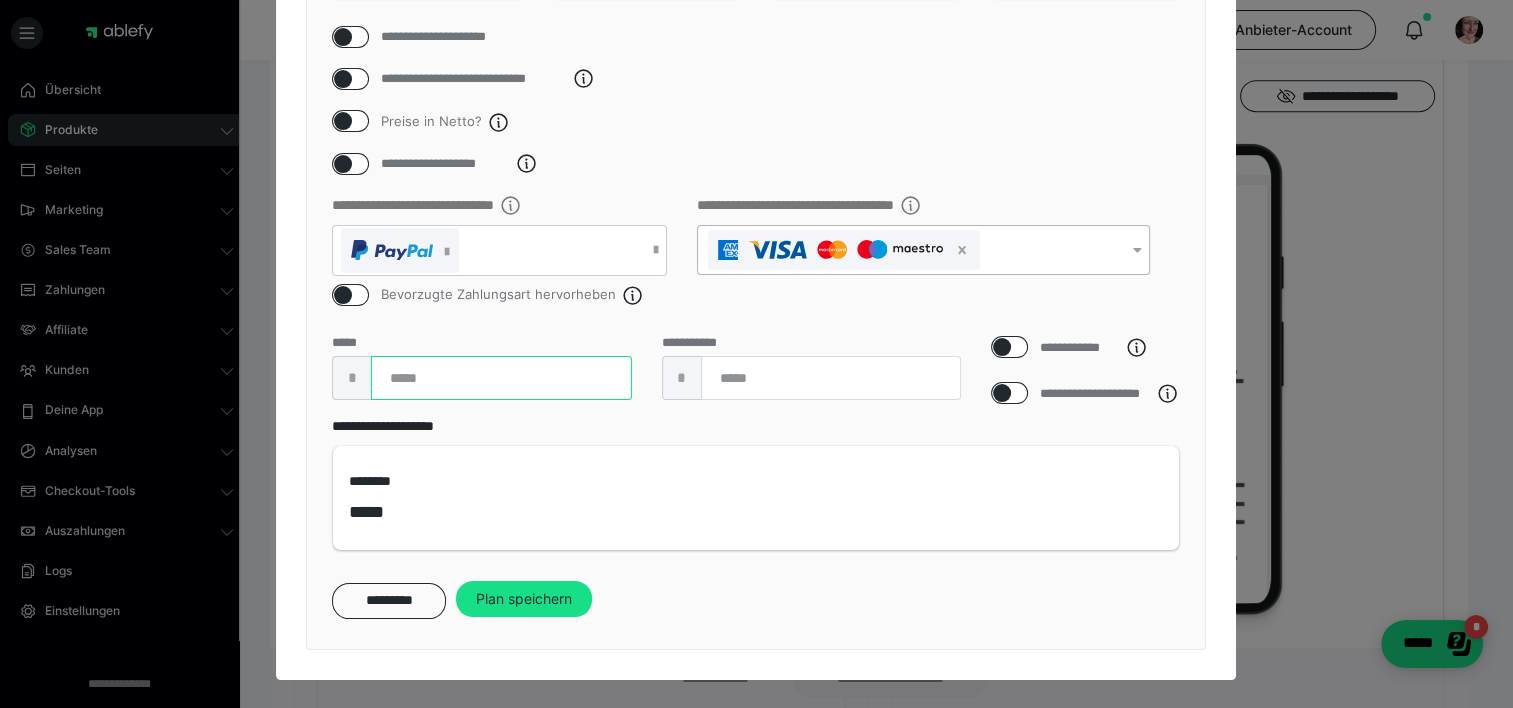click at bounding box center (501, 378) 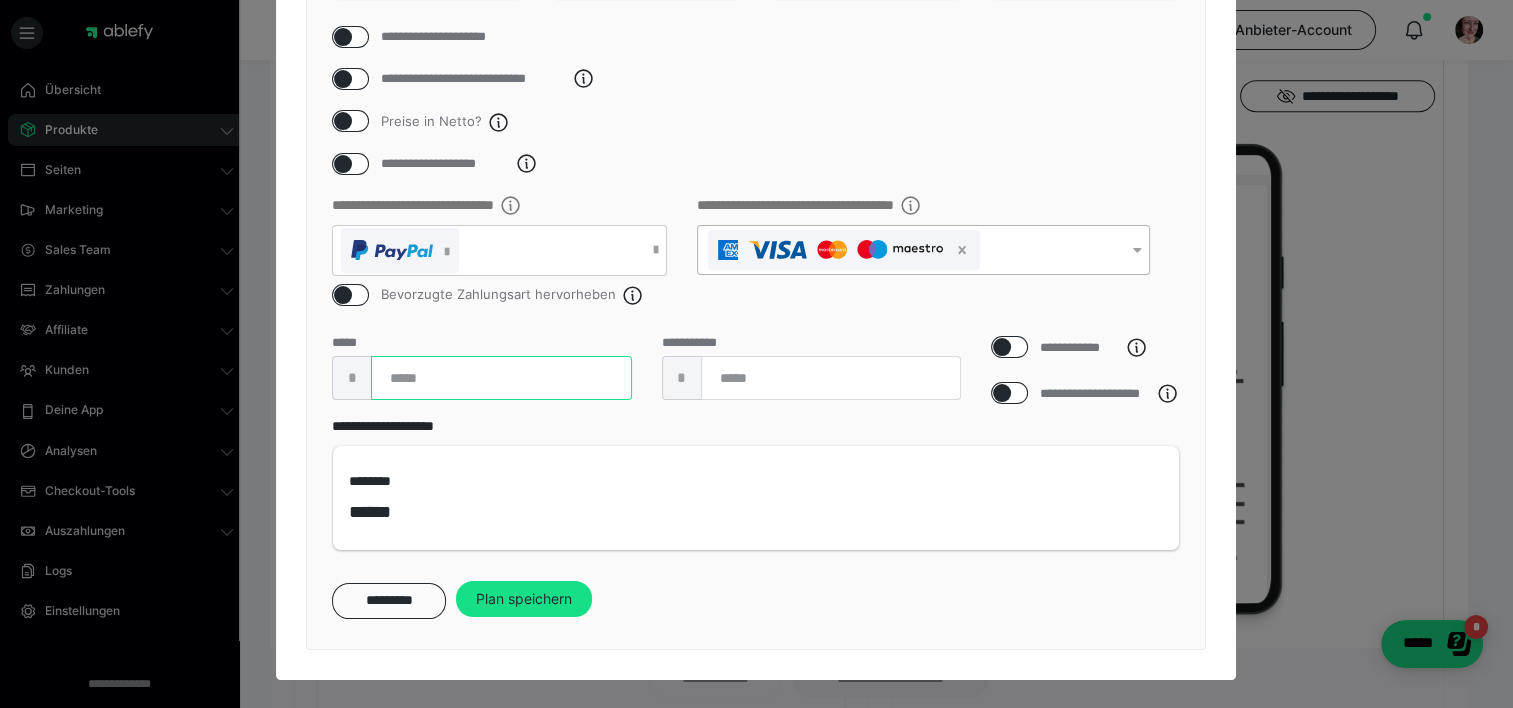 type on "**" 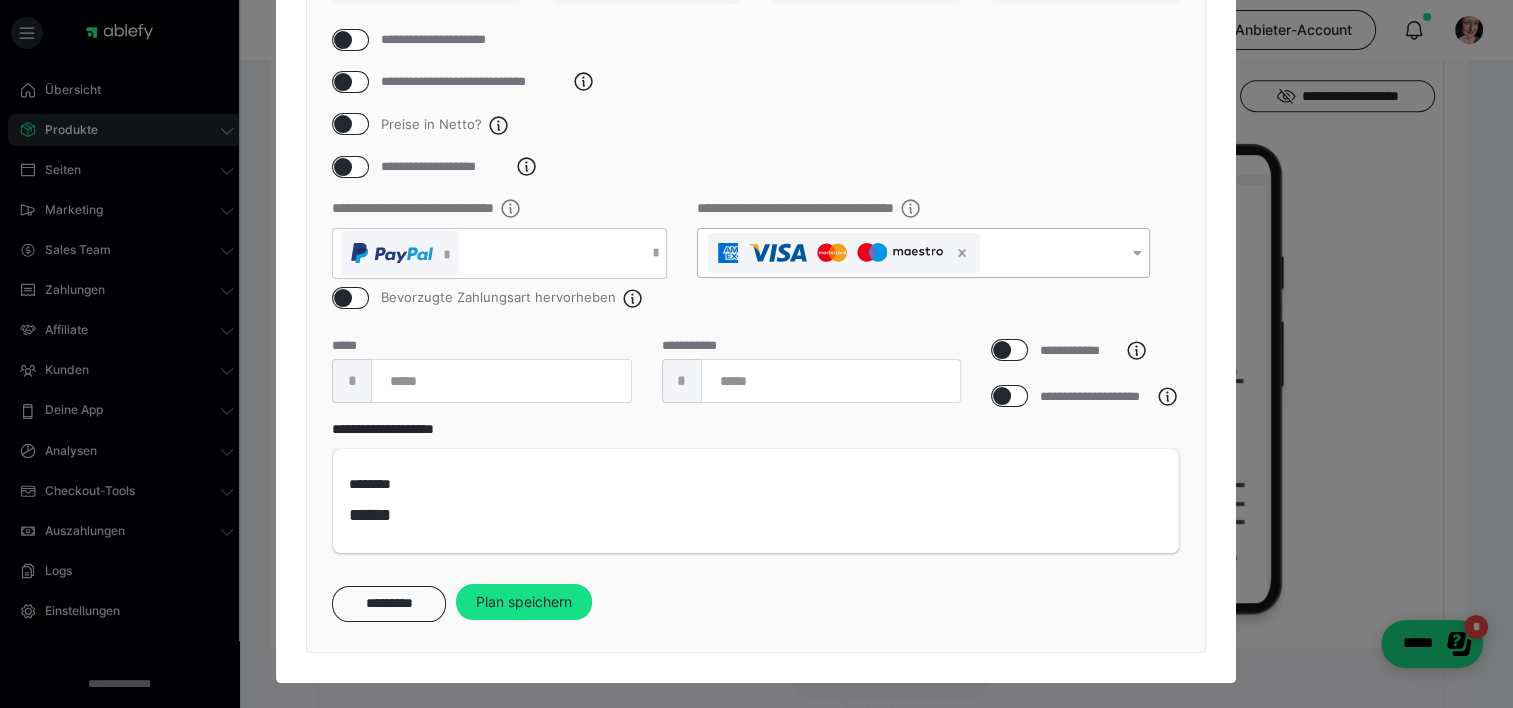 scroll, scrollTop: 238, scrollLeft: 0, axis: vertical 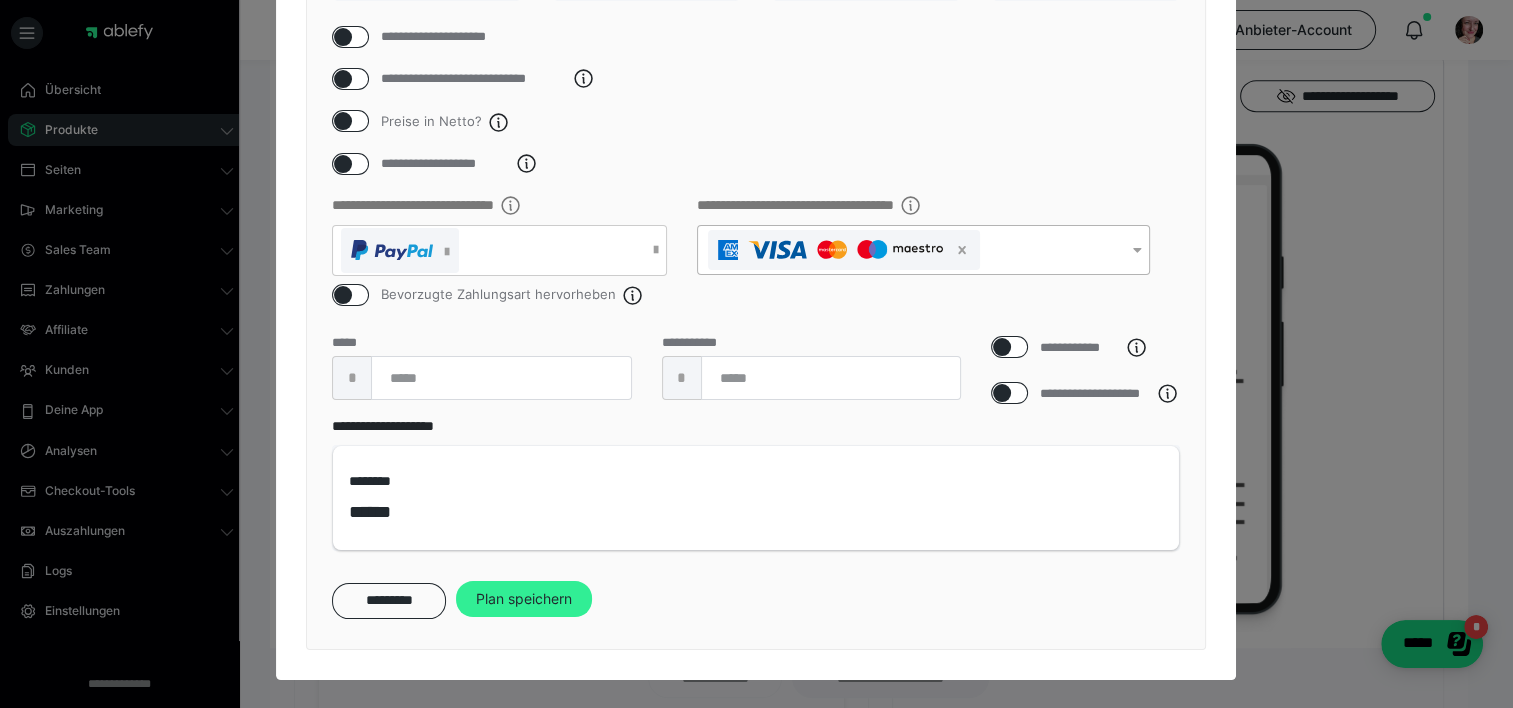 click on "Plan speichern" at bounding box center (524, 599) 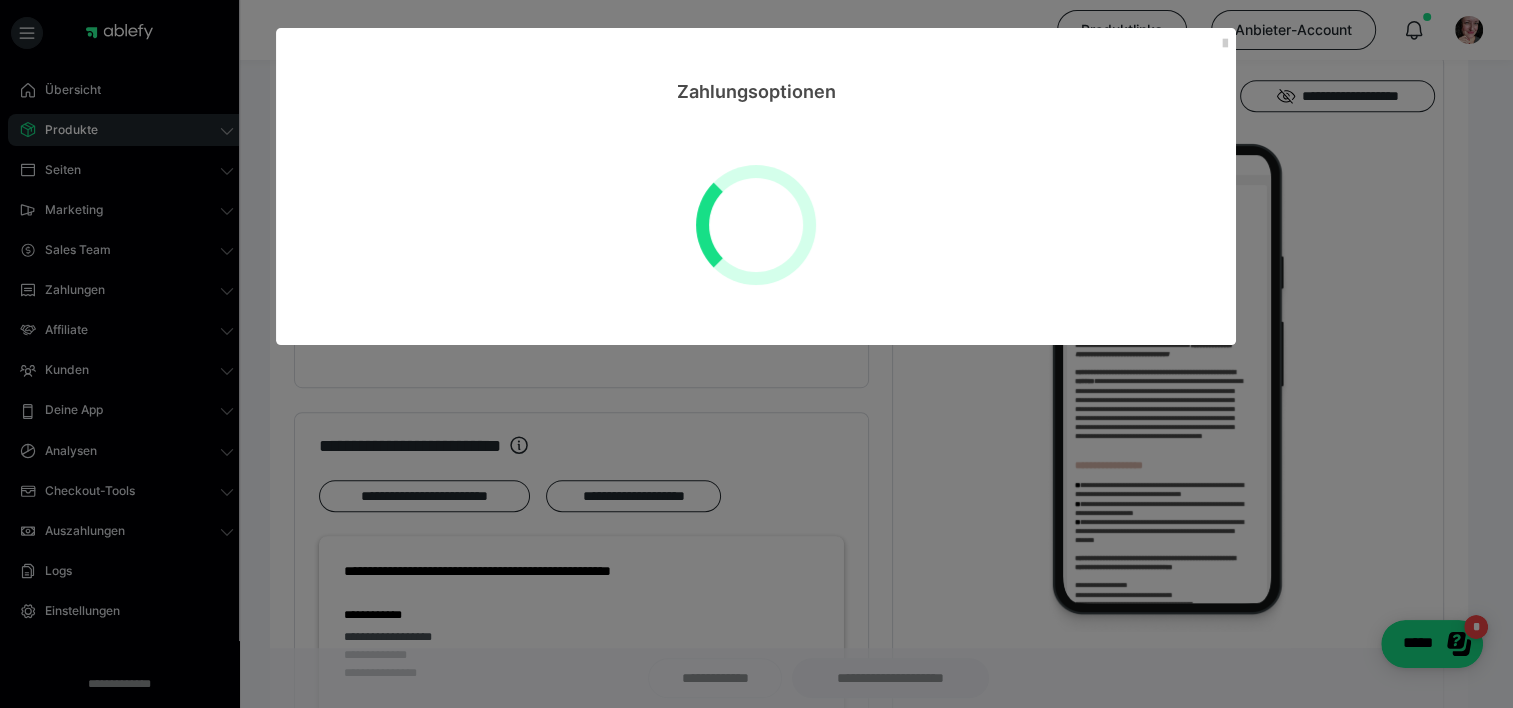 scroll, scrollTop: 1035, scrollLeft: 0, axis: vertical 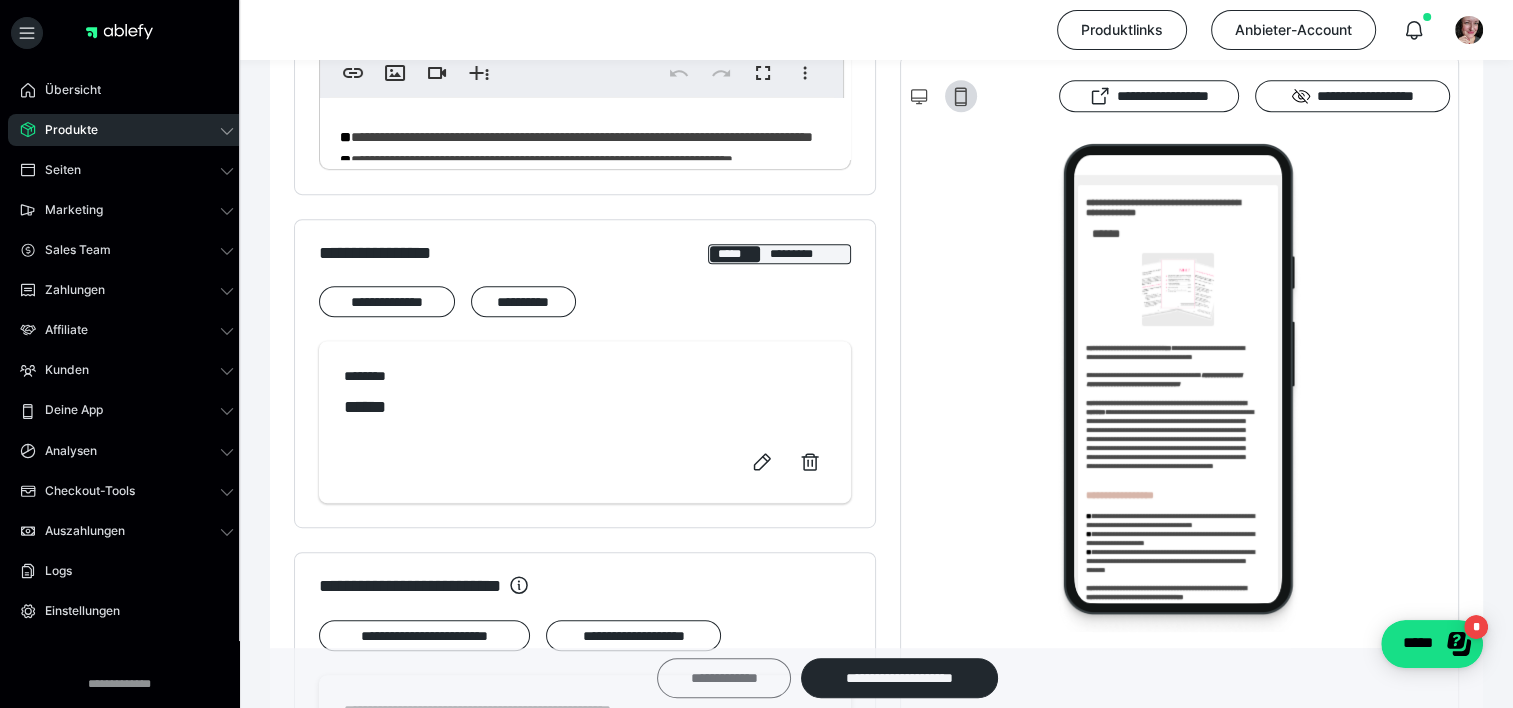 click on "**********" at bounding box center [724, 678] 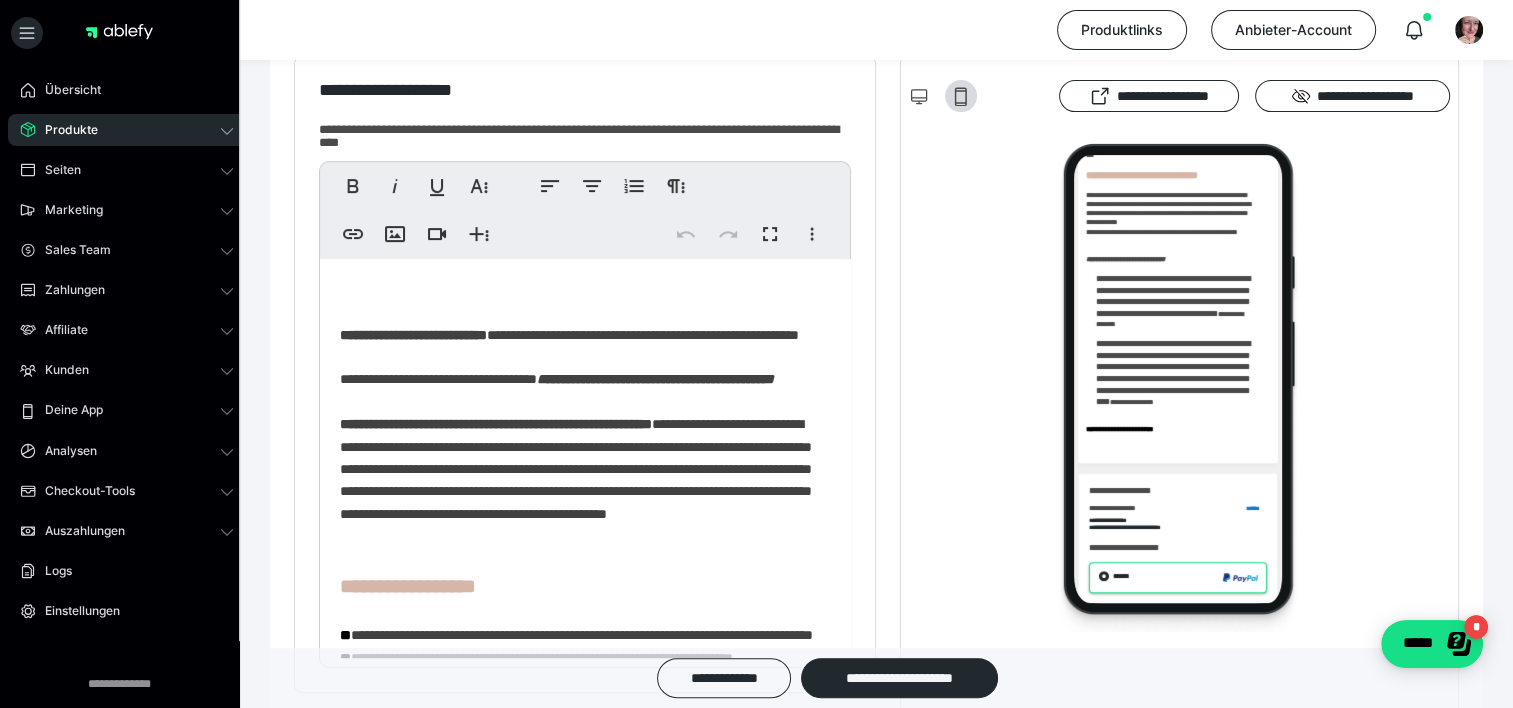 scroll, scrollTop: 710, scrollLeft: 0, axis: vertical 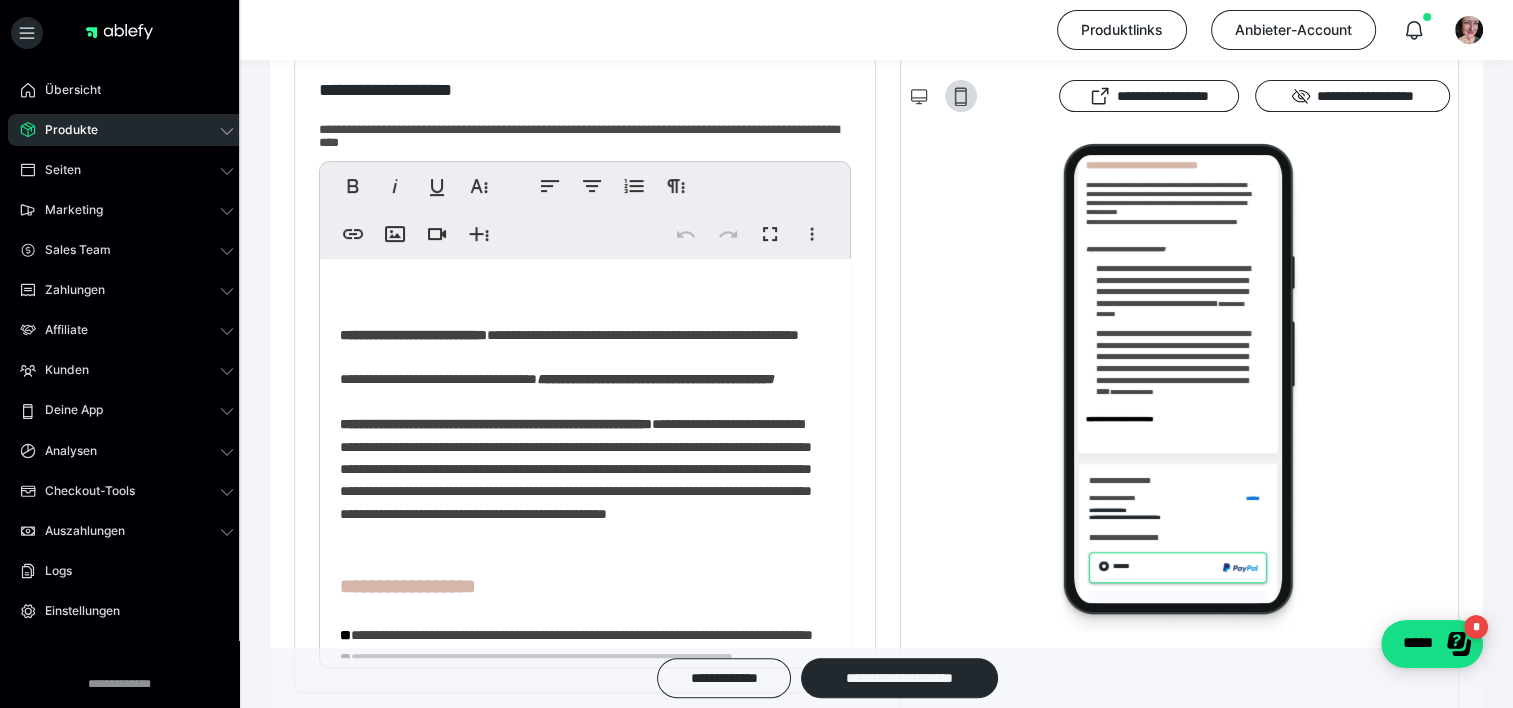 drag, startPoint x: 1249, startPoint y: 238, endPoint x: 2377, endPoint y: 562, distance: 1173.6099 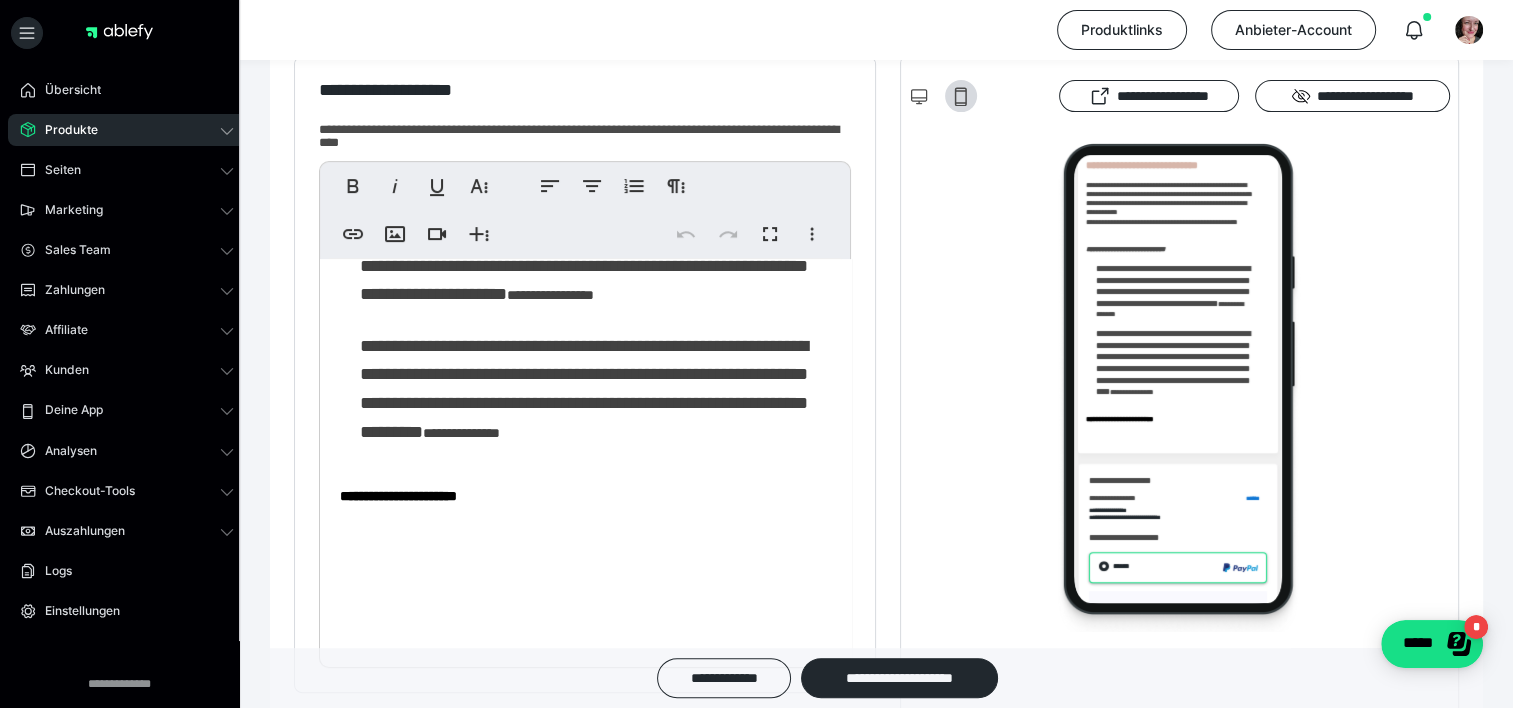 scroll, scrollTop: 1337, scrollLeft: 0, axis: vertical 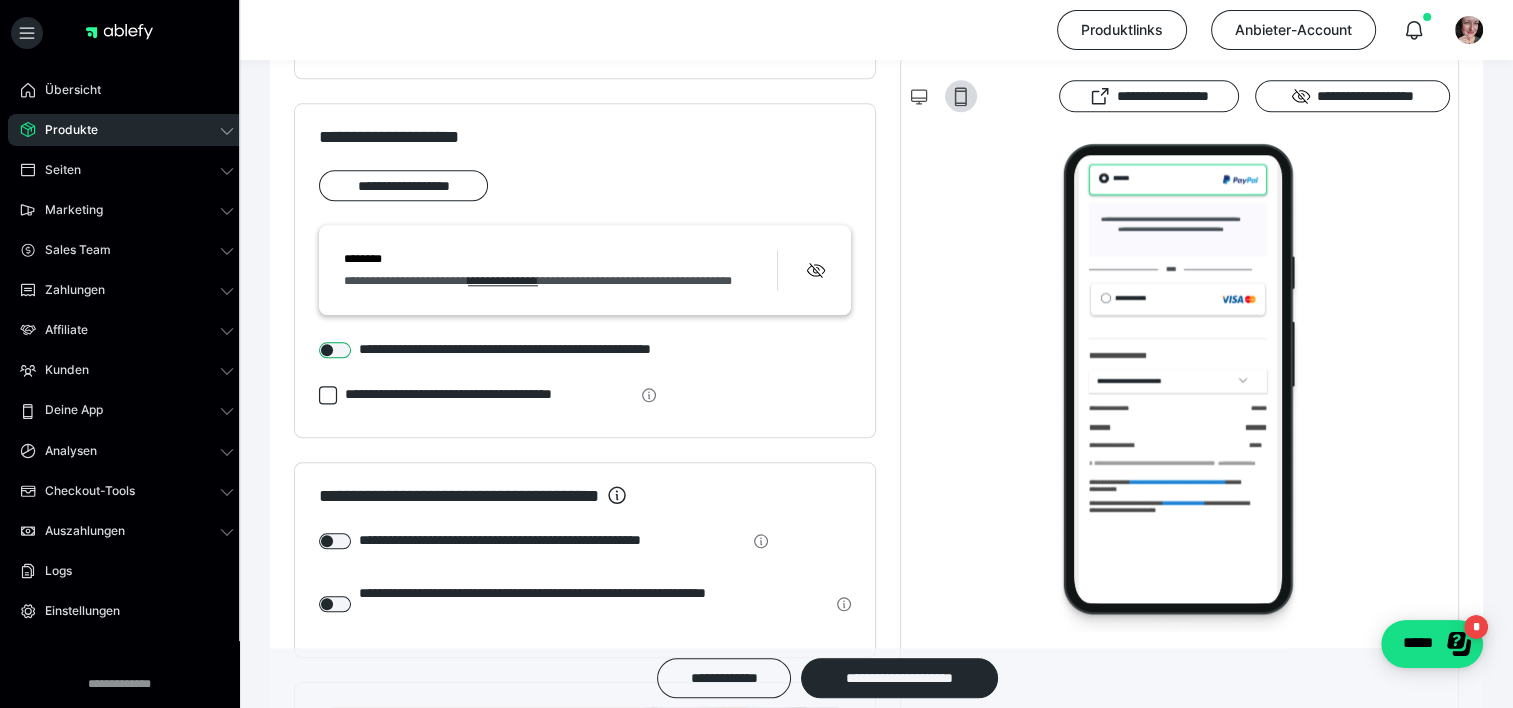 click at bounding box center [335, 350] 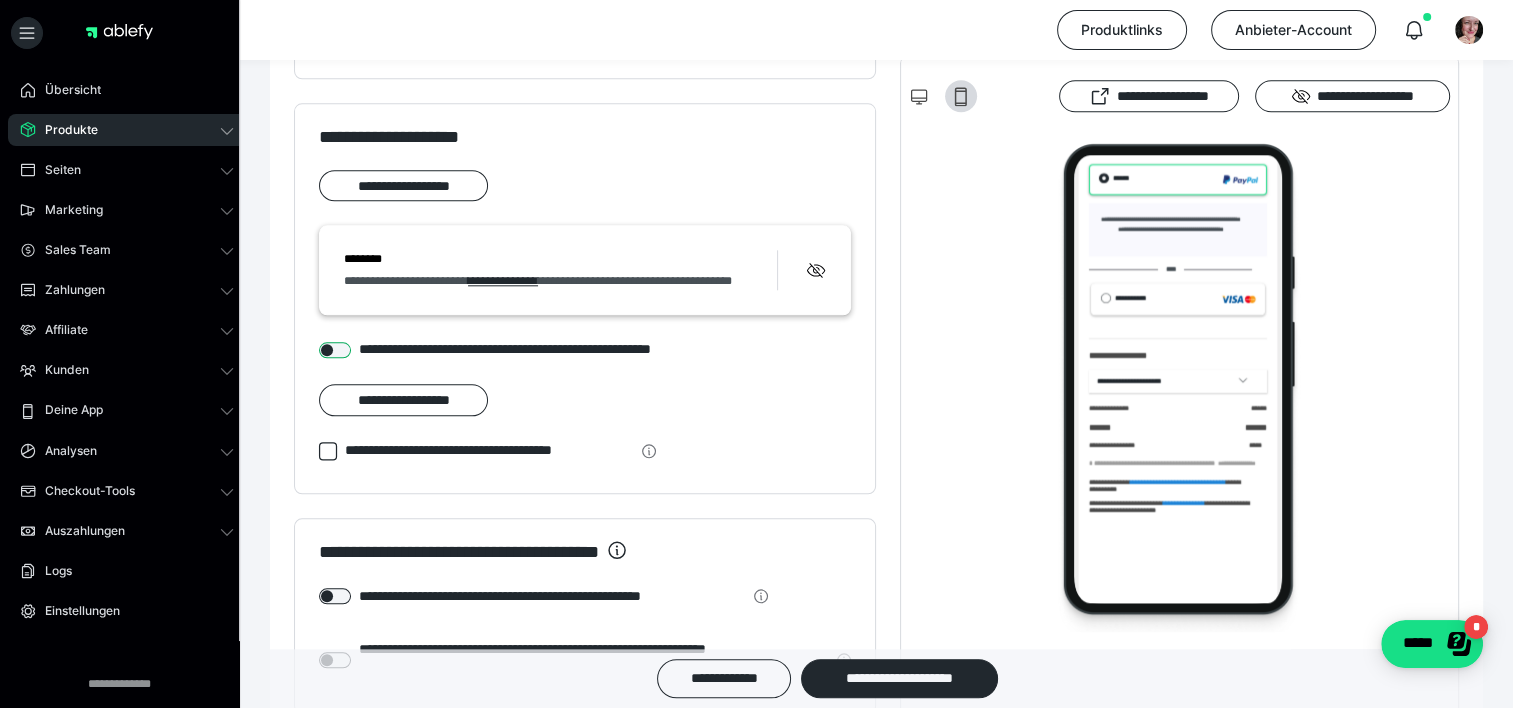 click at bounding box center (335, 350) 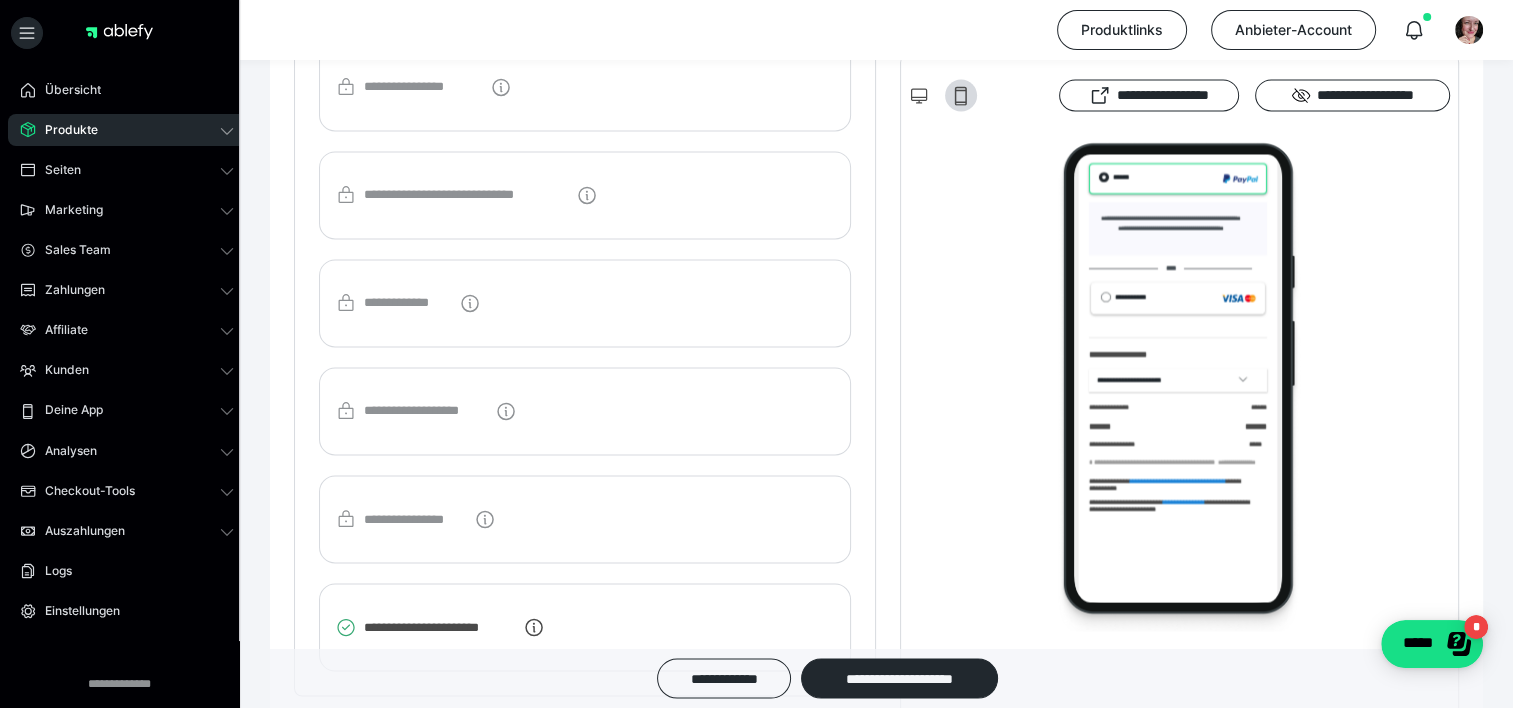scroll, scrollTop: 3330, scrollLeft: 0, axis: vertical 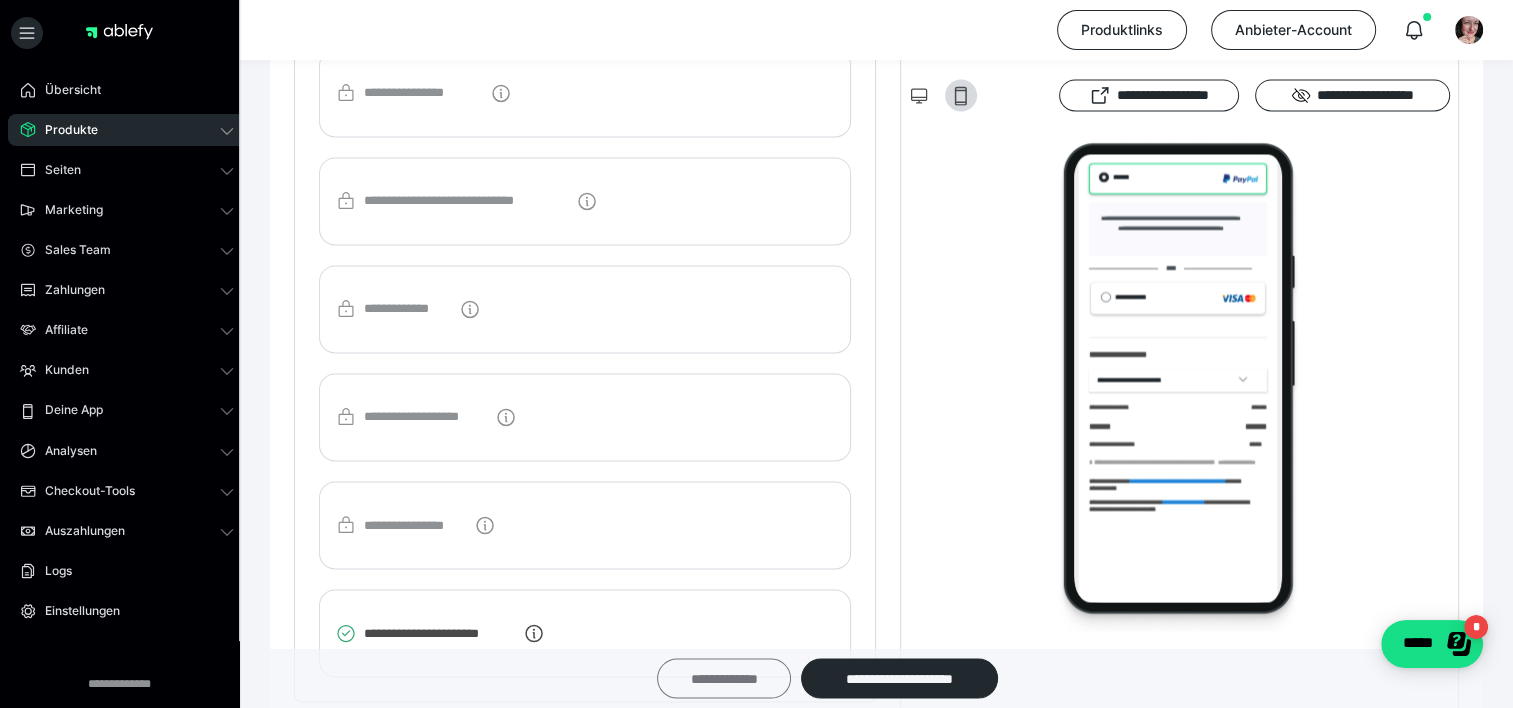 click on "**********" at bounding box center (724, 678) 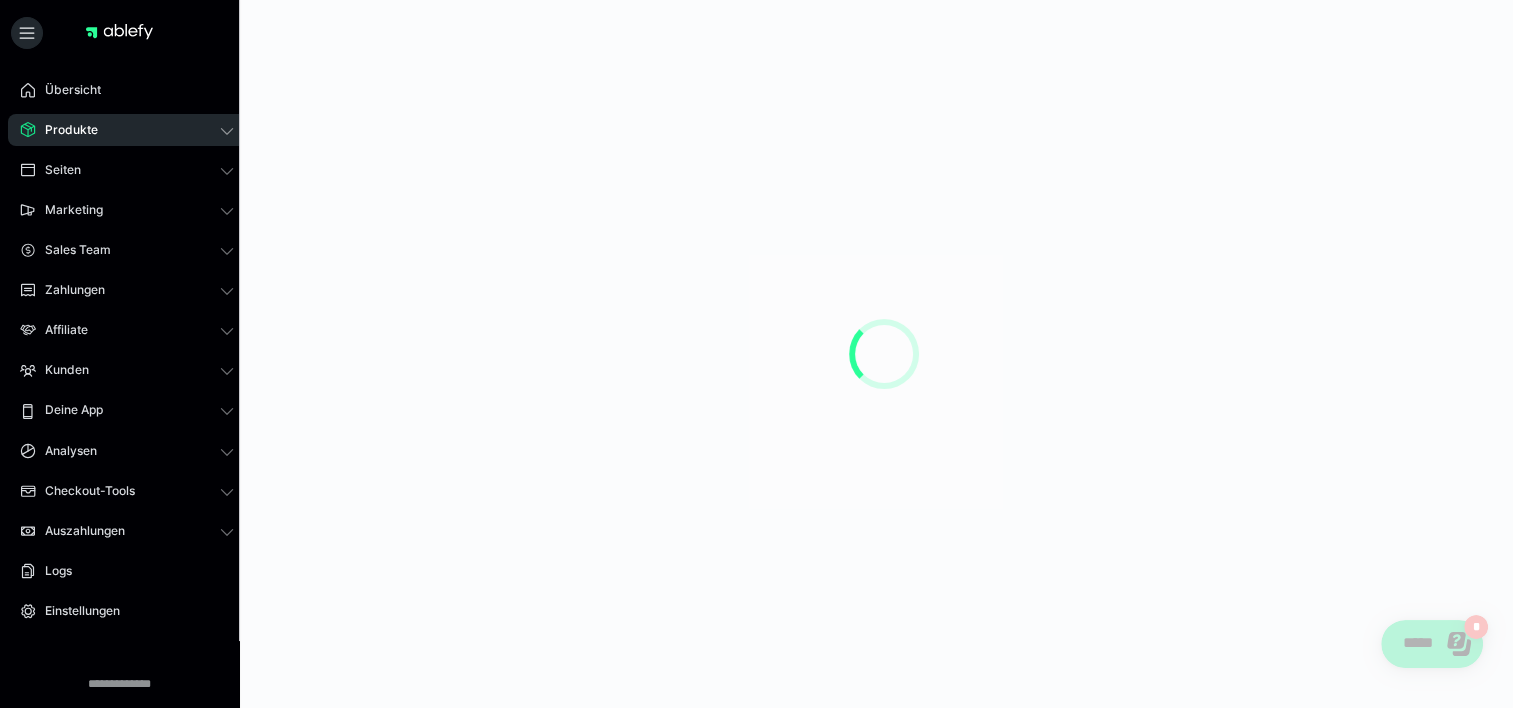 scroll, scrollTop: 0, scrollLeft: 0, axis: both 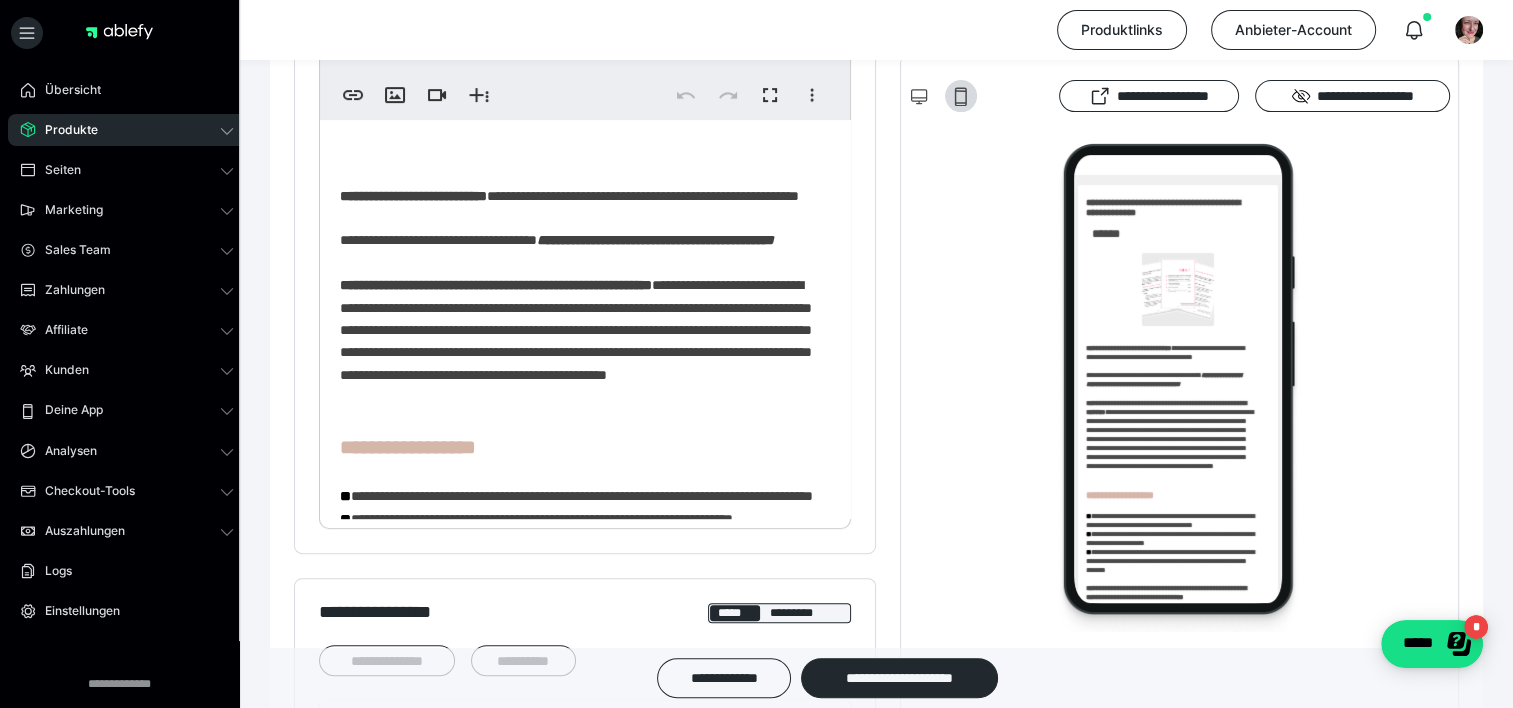 drag, startPoint x: 1255, startPoint y: 240, endPoint x: 2298, endPoint y: 225, distance: 1043.1079 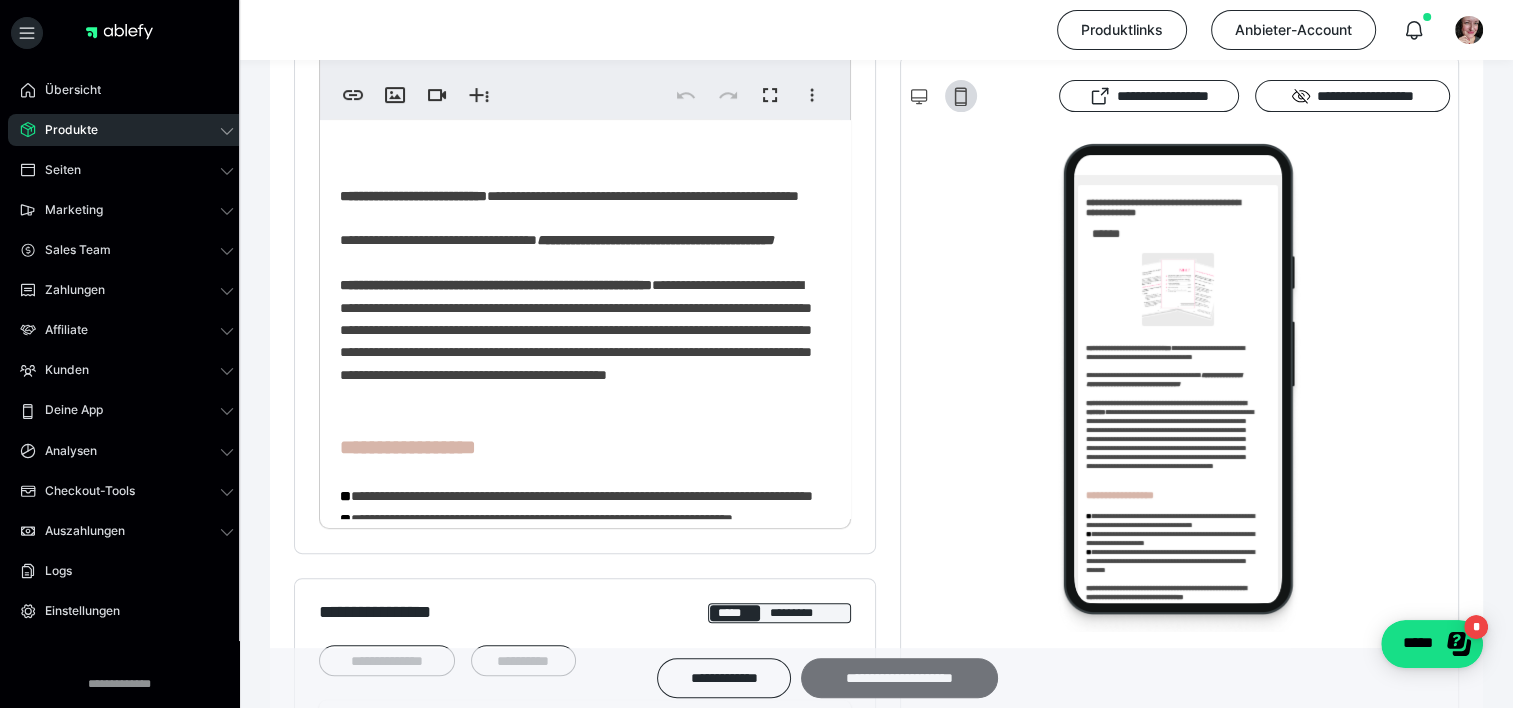 click on "**********" at bounding box center (899, 678) 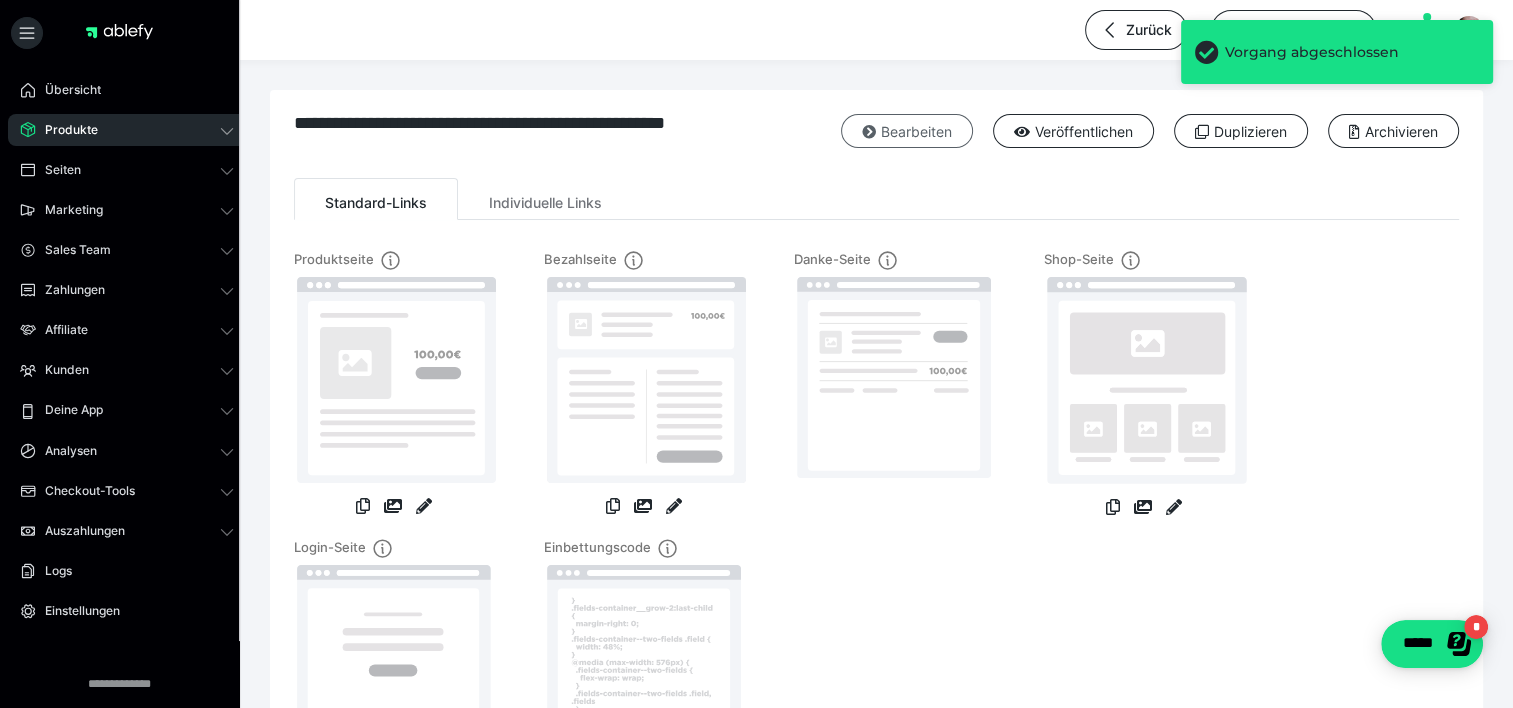 click on "Bearbeiten" at bounding box center [907, 131] 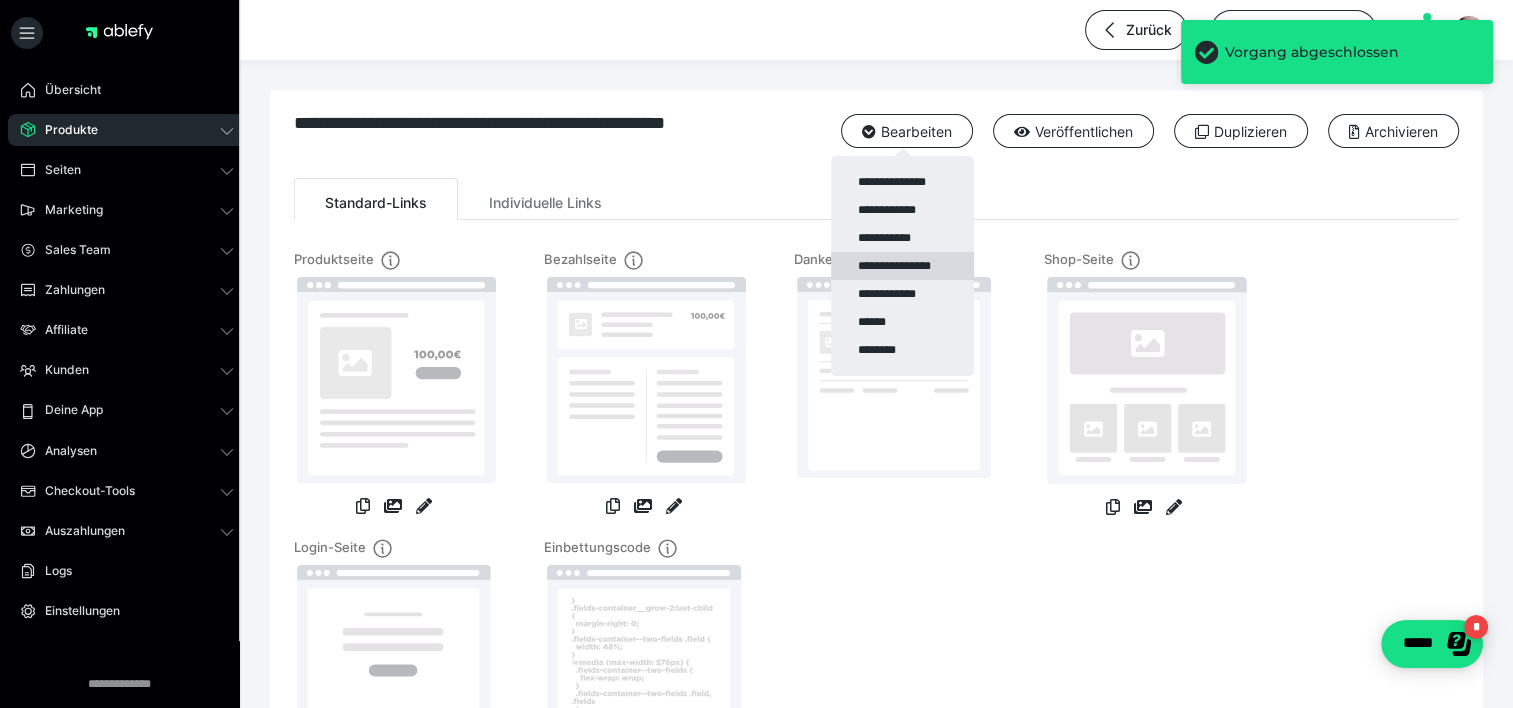 click on "**********" at bounding box center (902, 266) 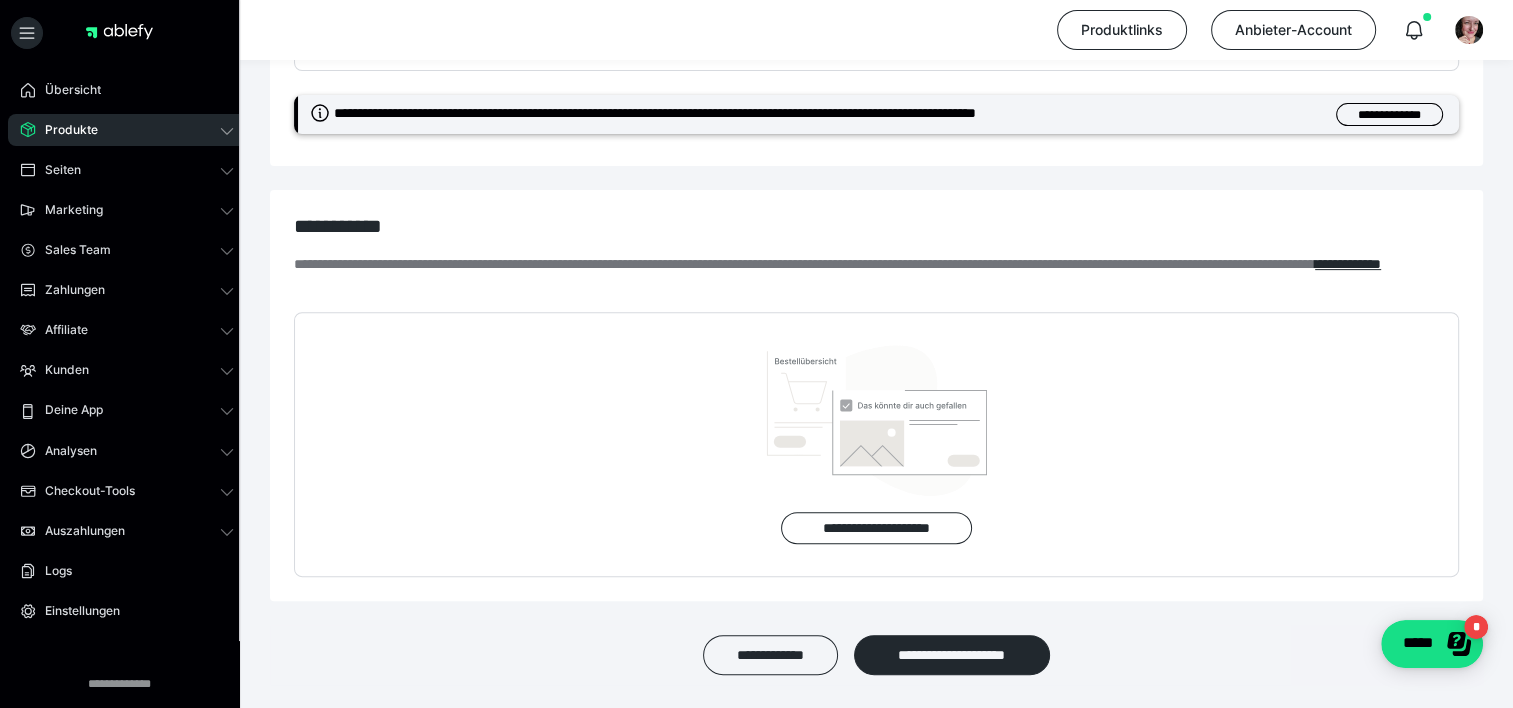 scroll, scrollTop: 727, scrollLeft: 0, axis: vertical 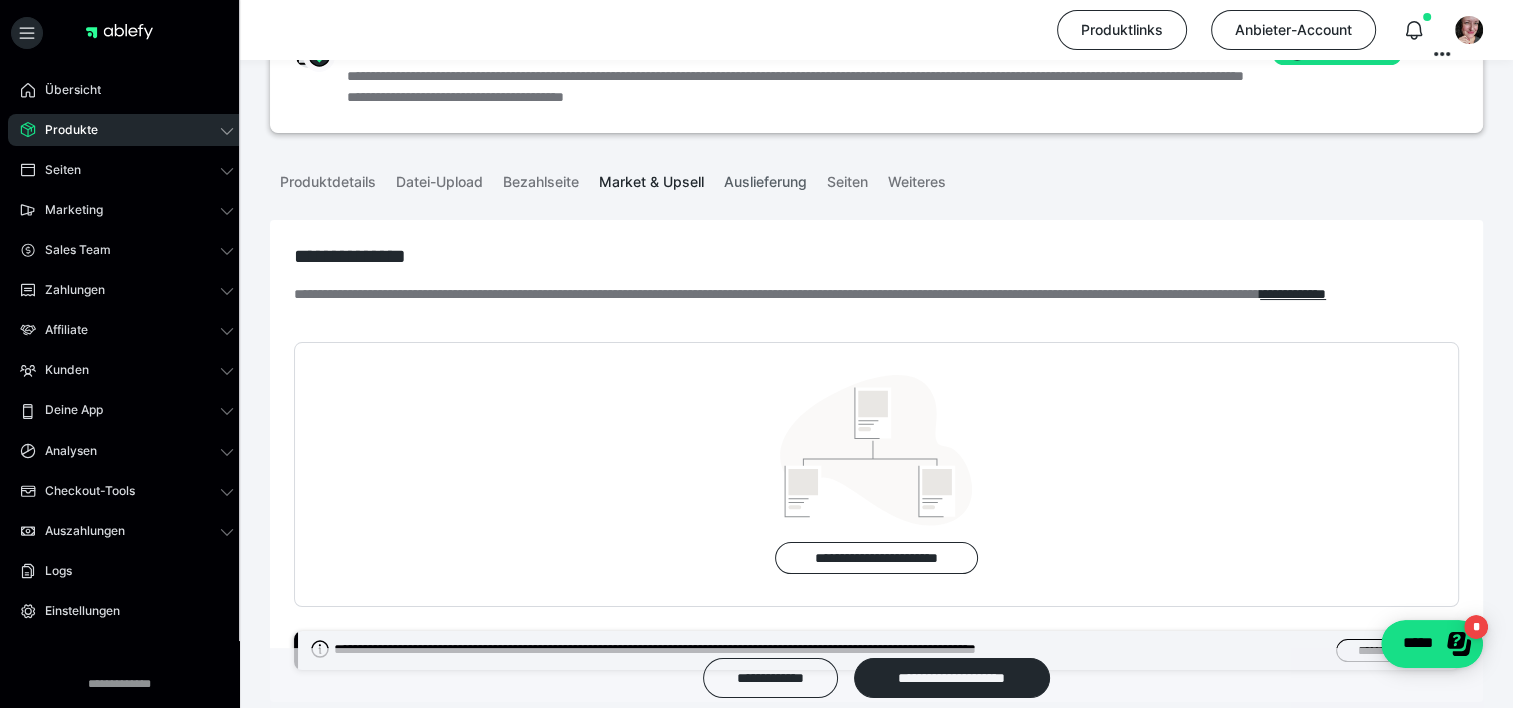 click on "Auslieferung" at bounding box center (765, 178) 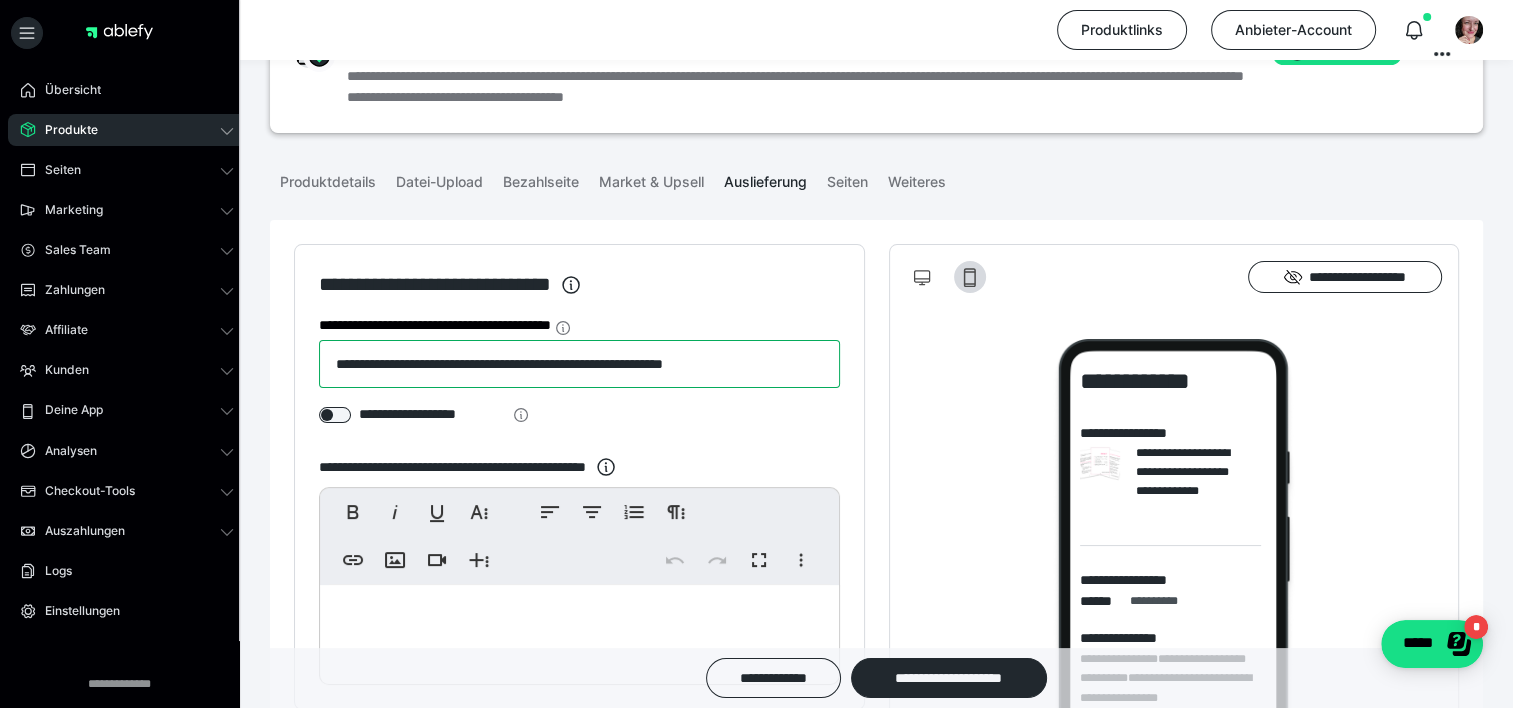 drag, startPoint x: 821, startPoint y: 362, endPoint x: 318, endPoint y: 357, distance: 503.02484 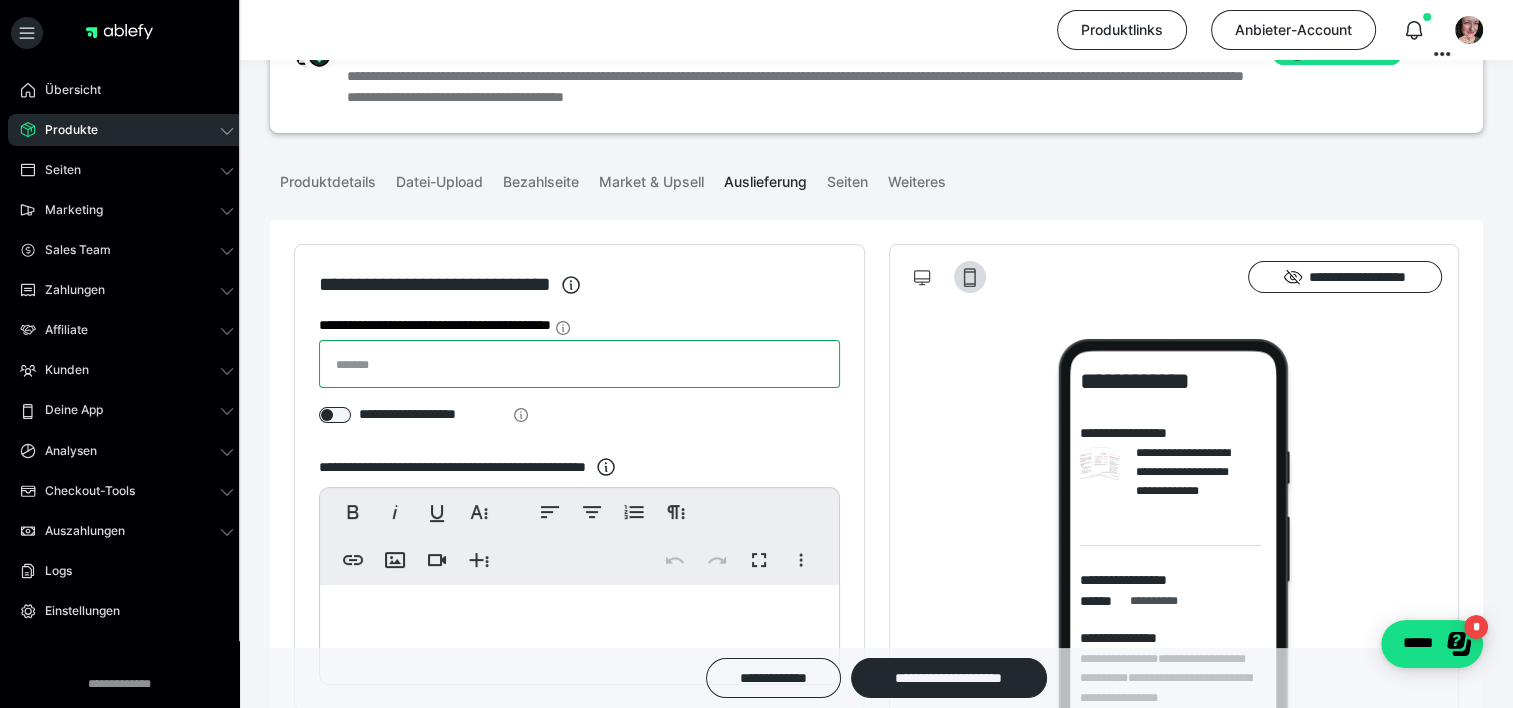 type 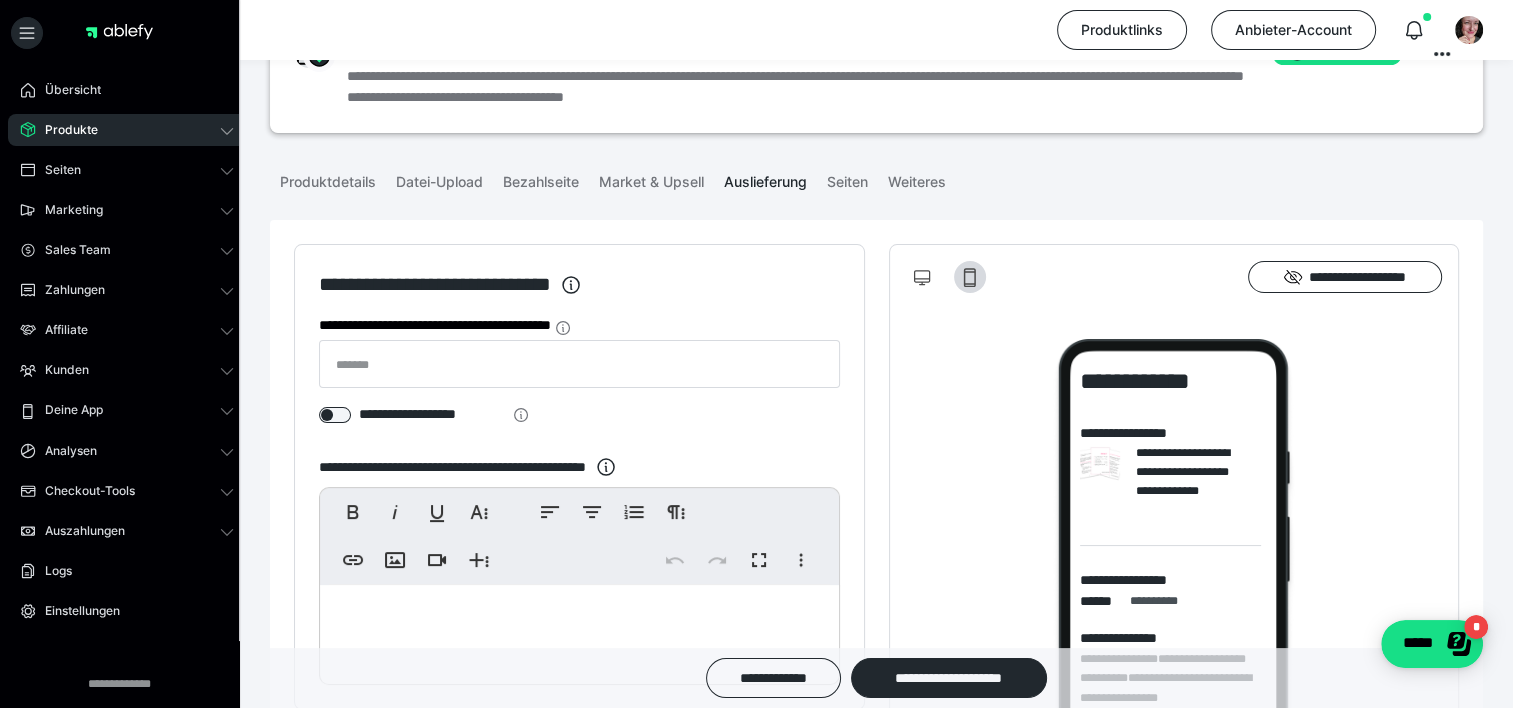 click on "**********" at bounding box center [579, 476] 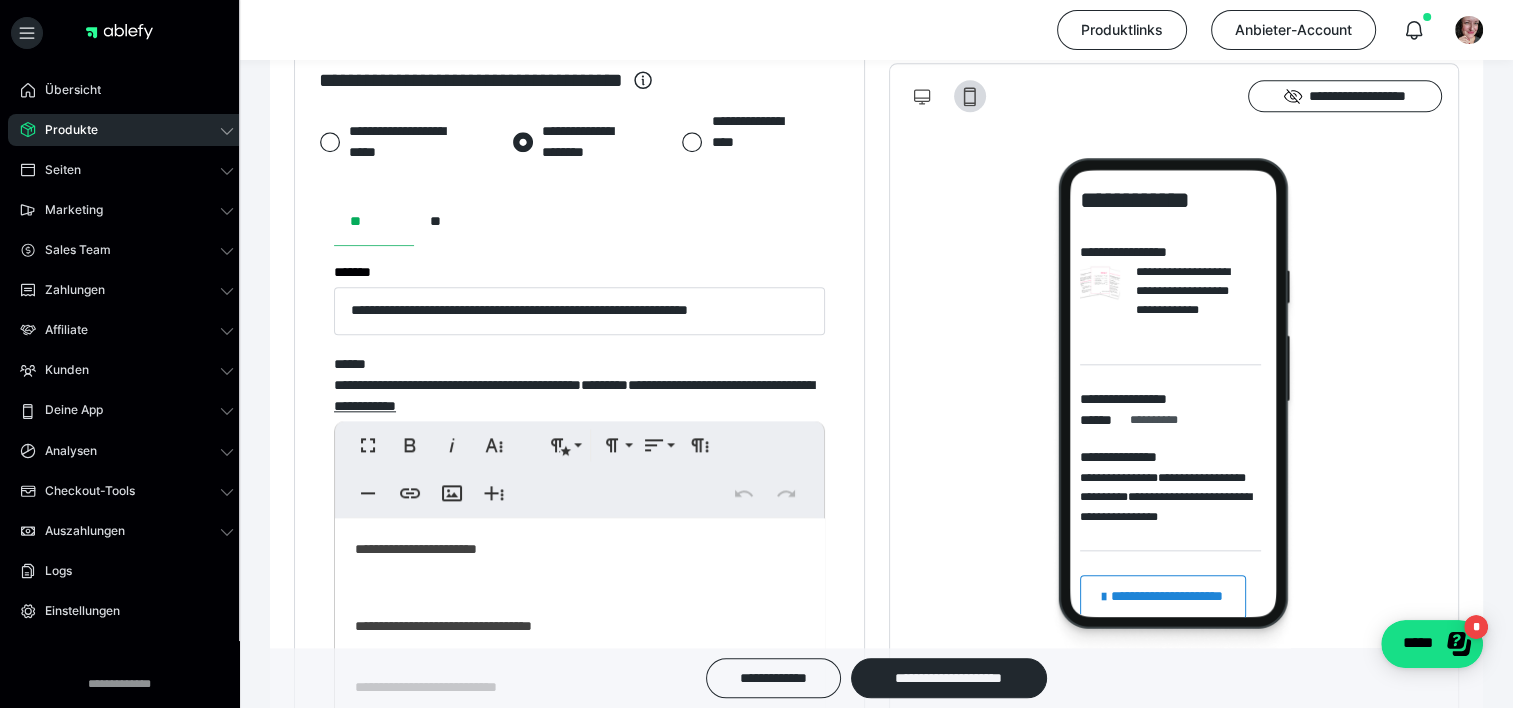 scroll, scrollTop: 2048, scrollLeft: 0, axis: vertical 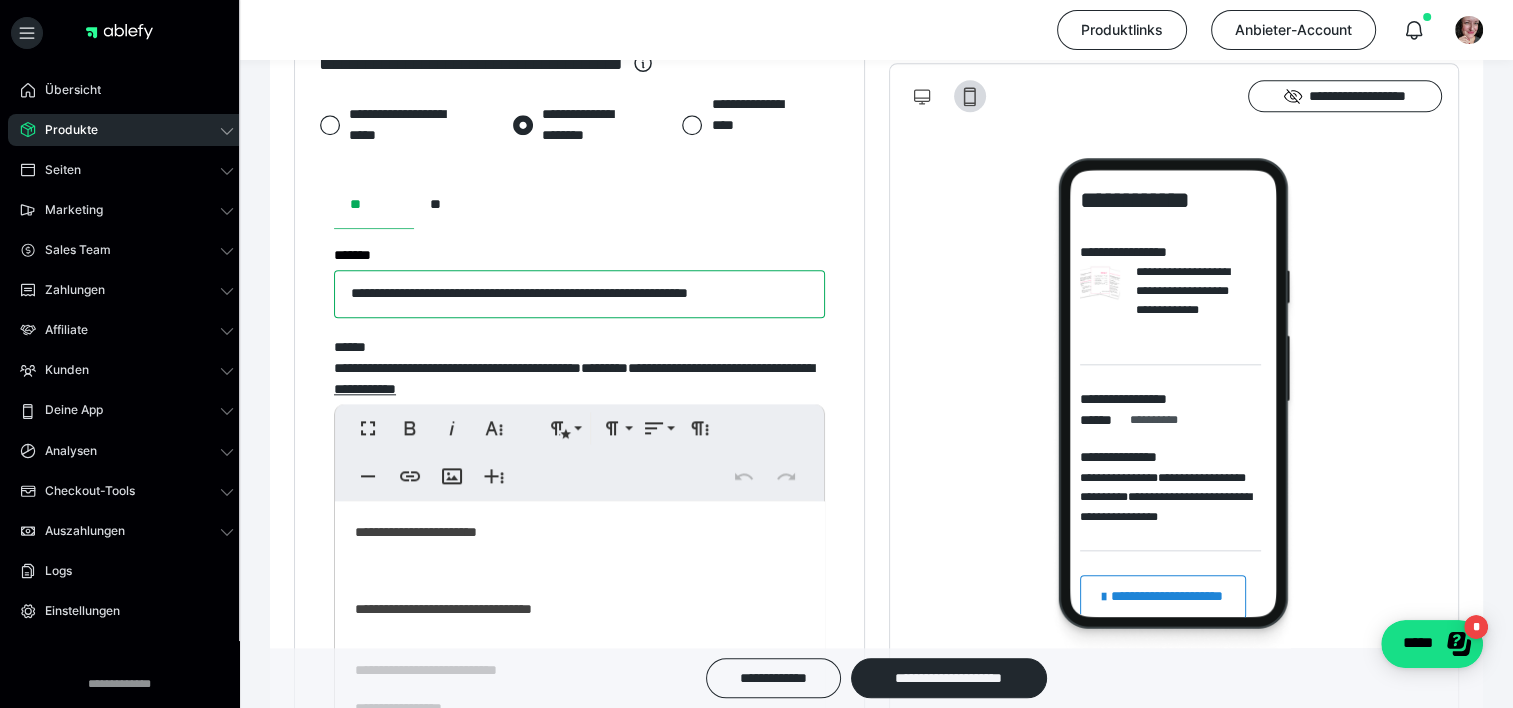 drag, startPoint x: 595, startPoint y: 324, endPoint x: 278, endPoint y: 320, distance: 317.02524 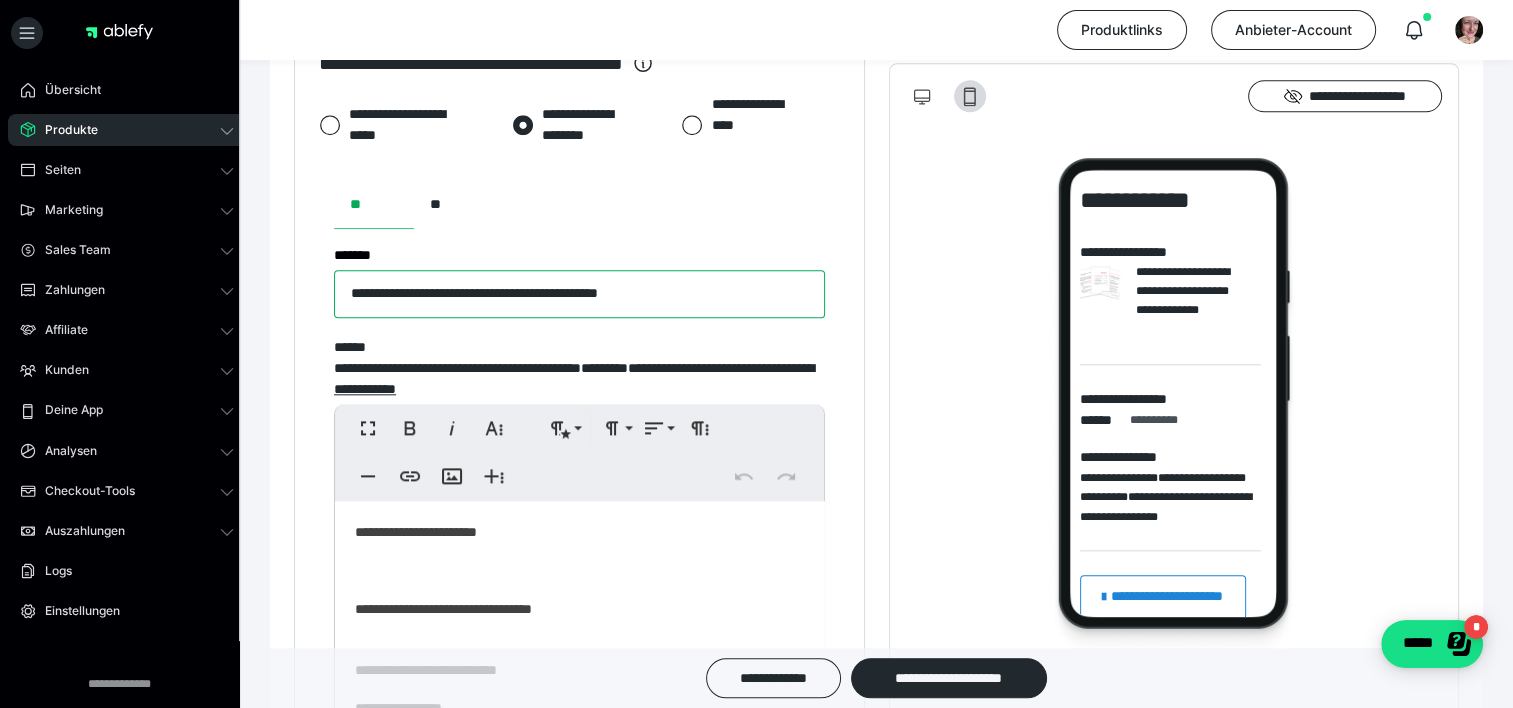 click on "**********" at bounding box center [579, 294] 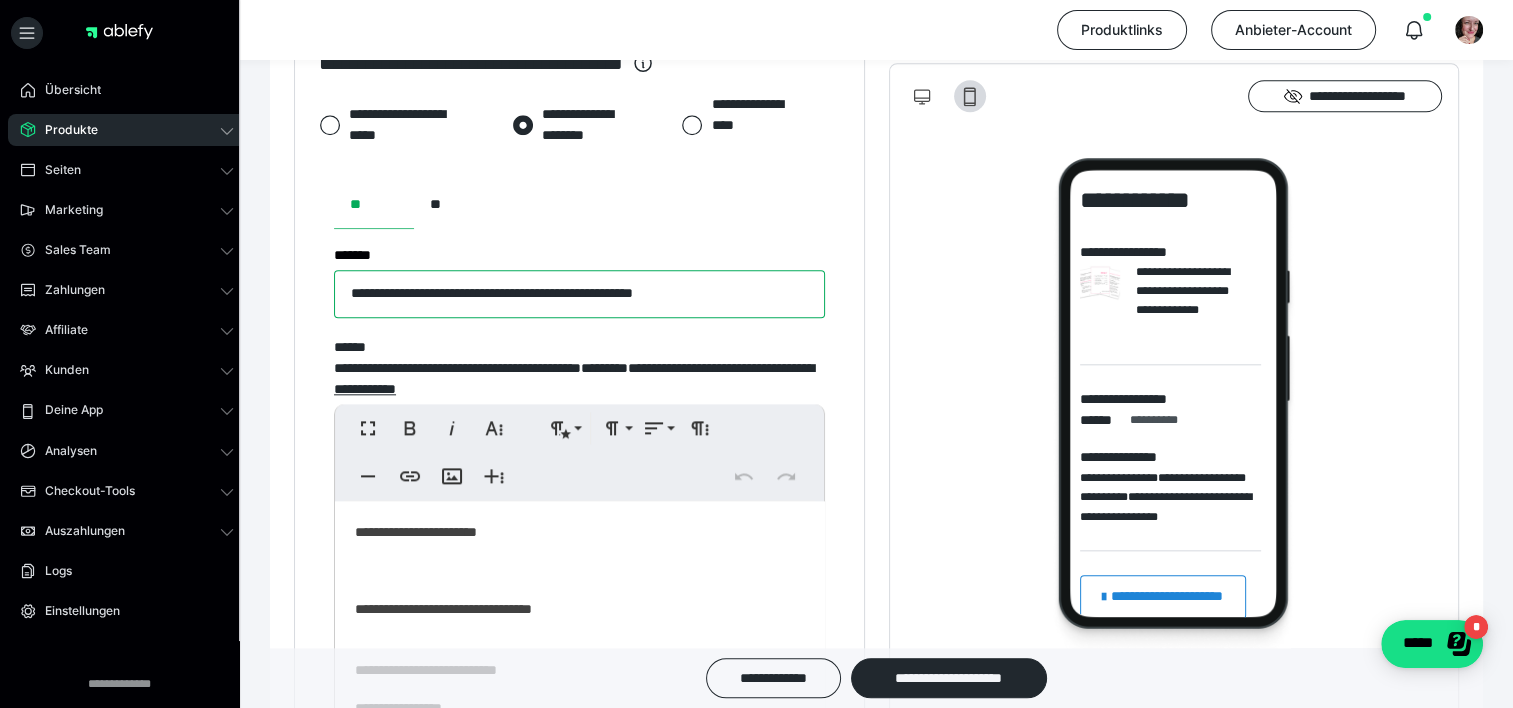 click on "**********" at bounding box center [579, 294] 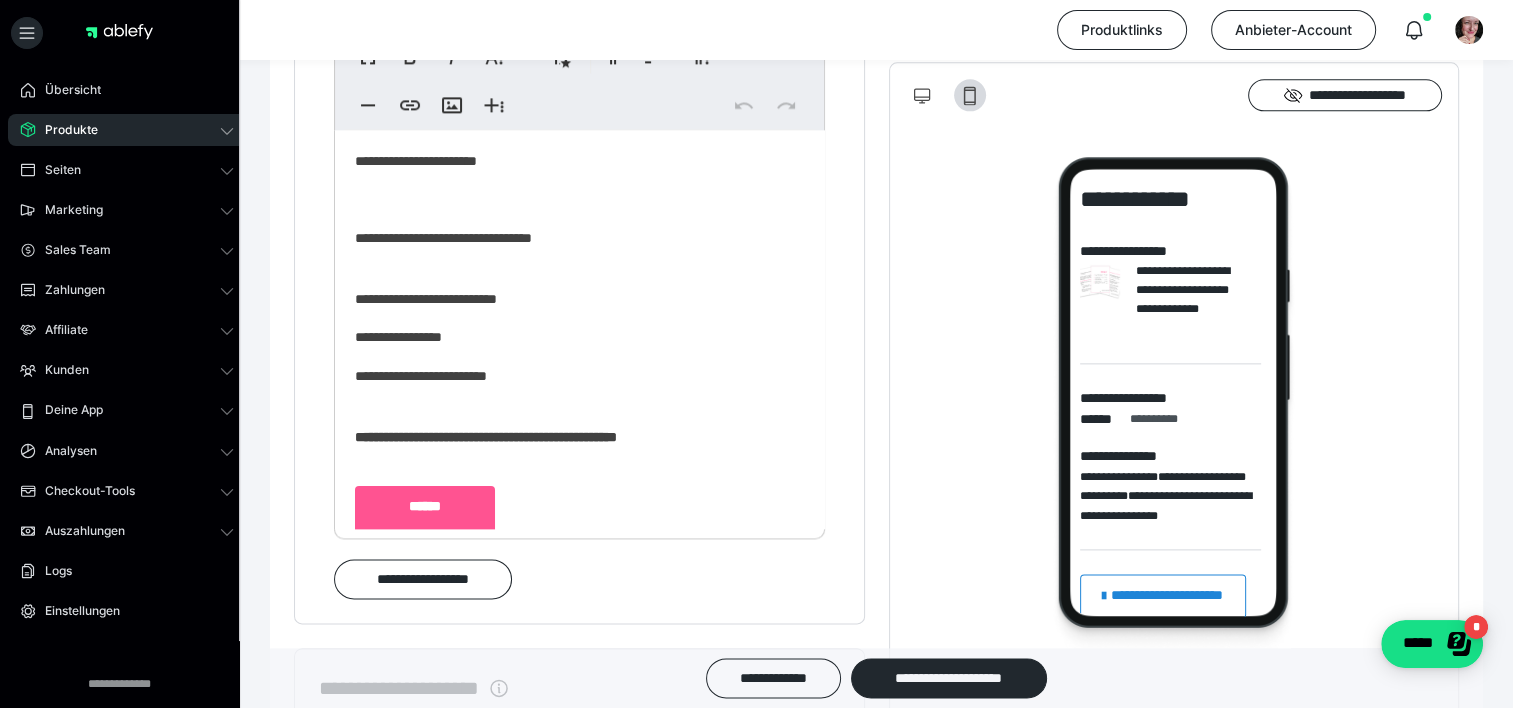 scroll, scrollTop: 2428, scrollLeft: 0, axis: vertical 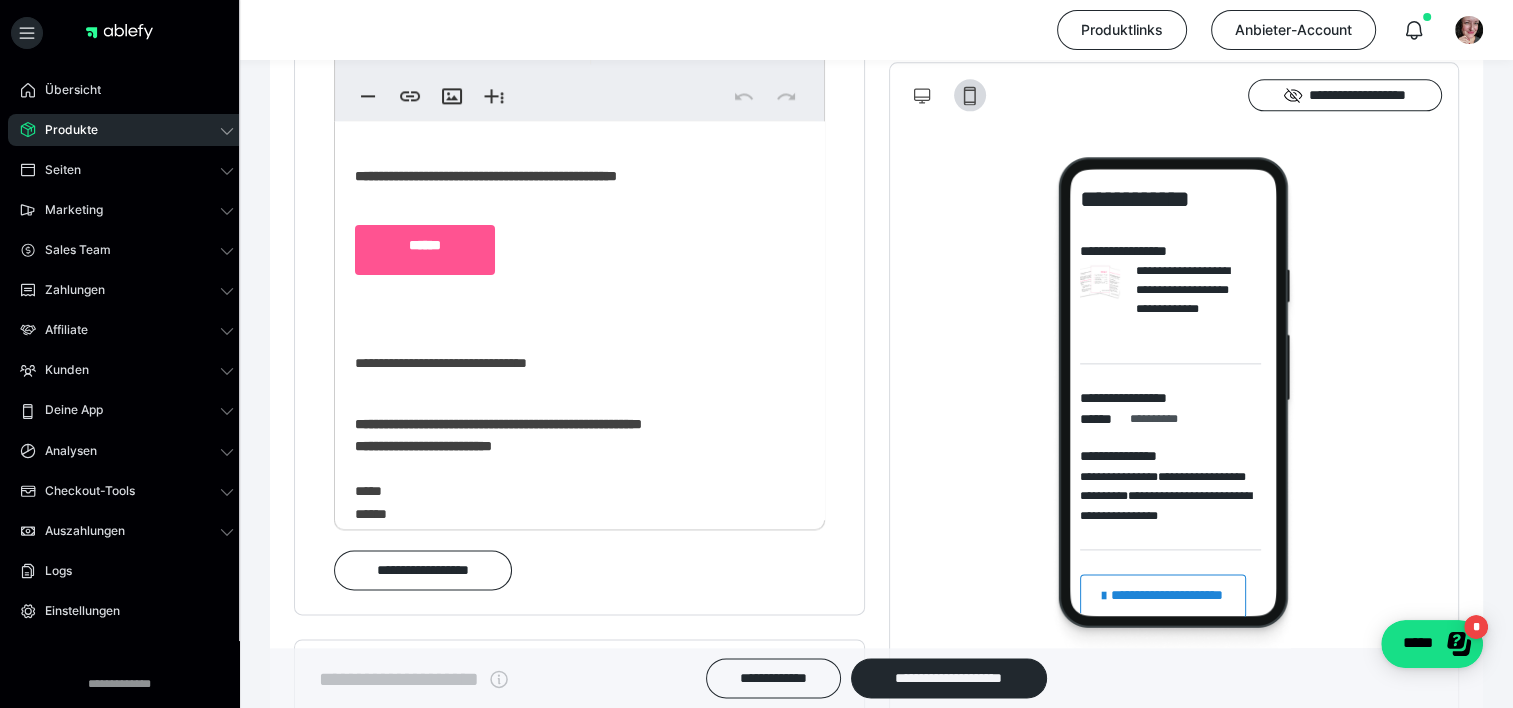 type on "**********" 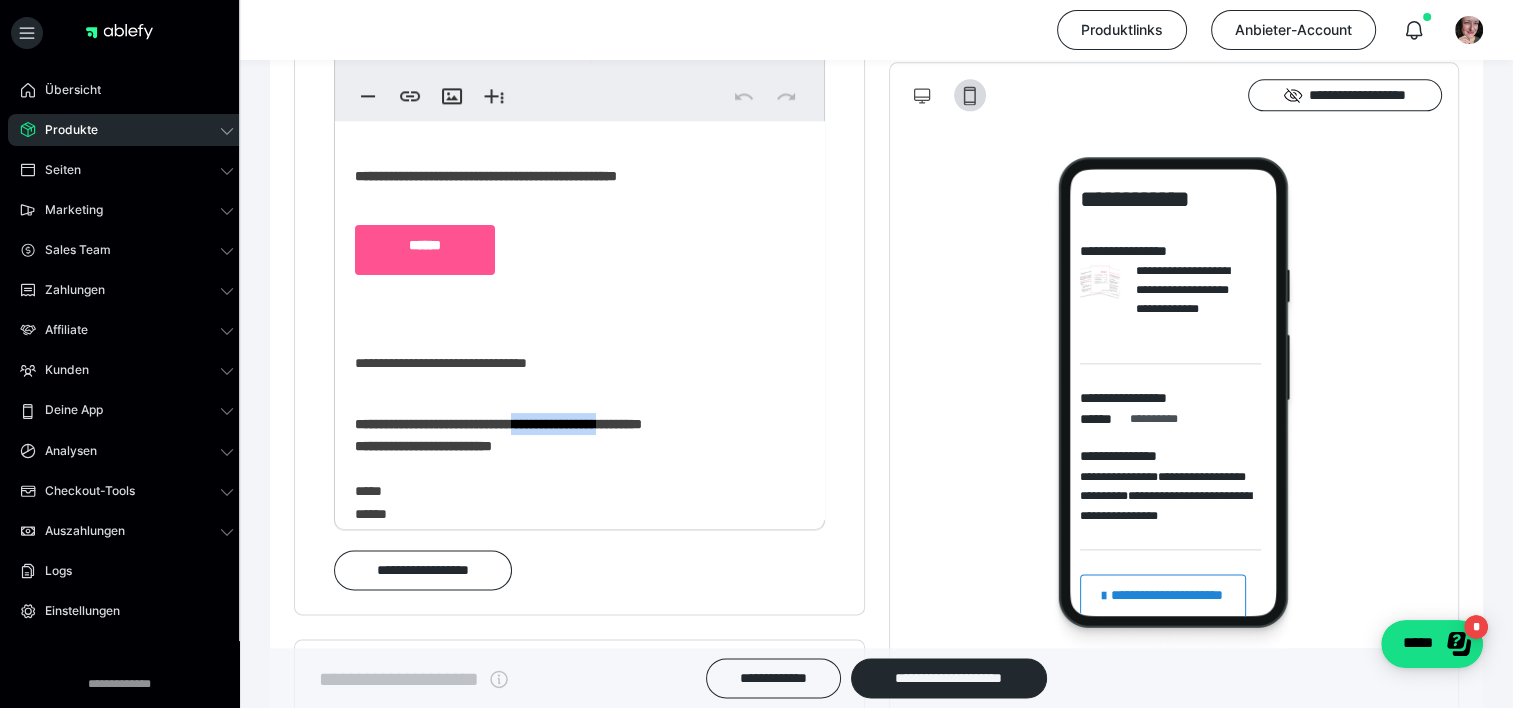 drag, startPoint x: 676, startPoint y: 459, endPoint x: 560, endPoint y: 451, distance: 116.275536 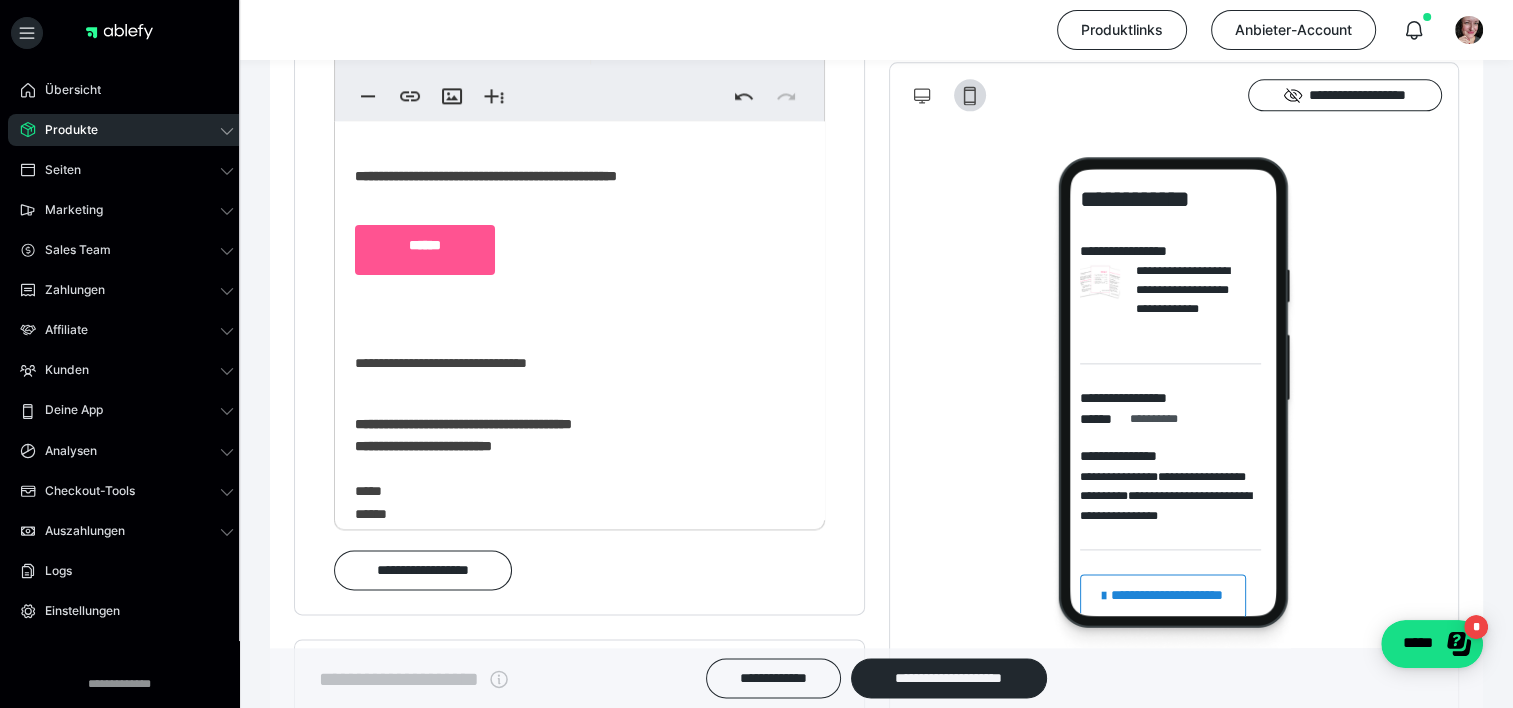 click on "**********" at bounding box center (423, 446) 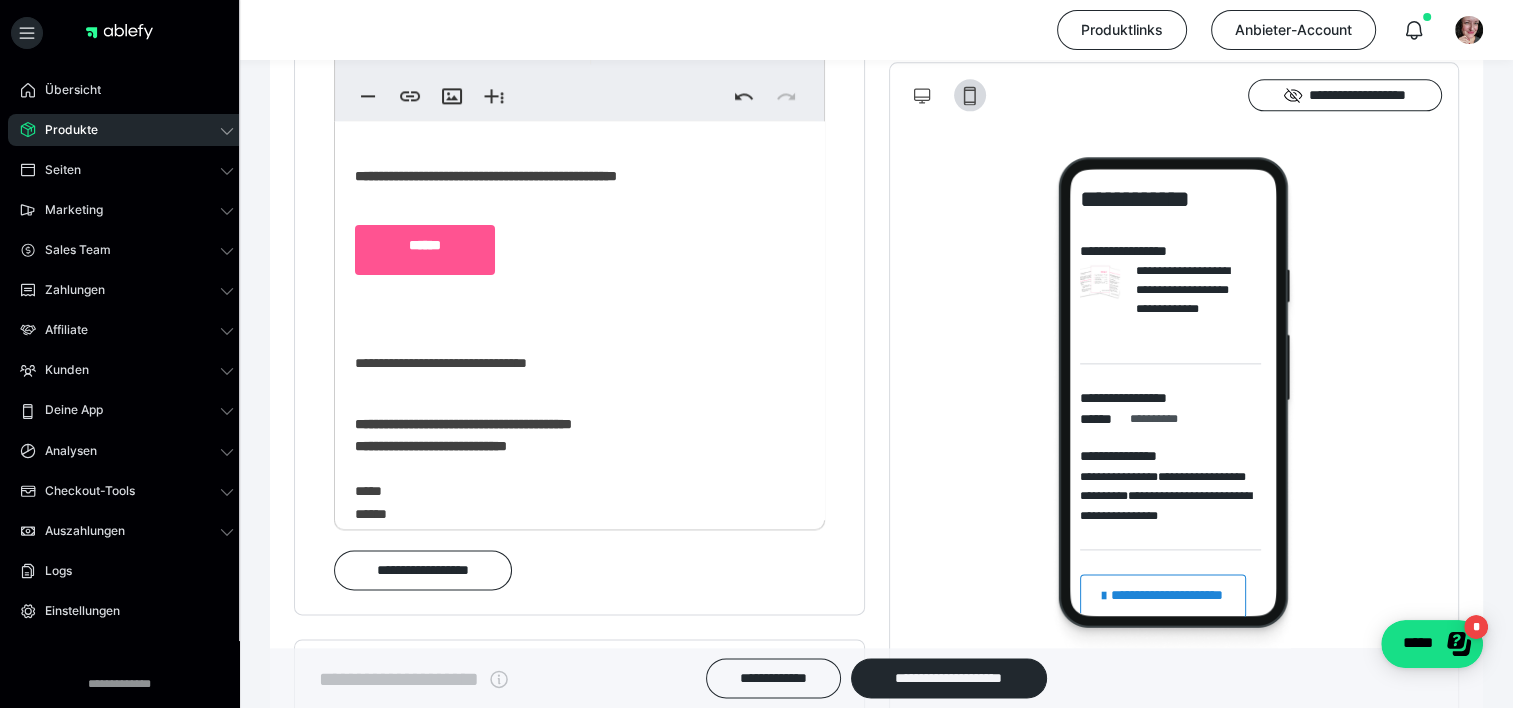 click on "**********" at bounding box center (463, 424) 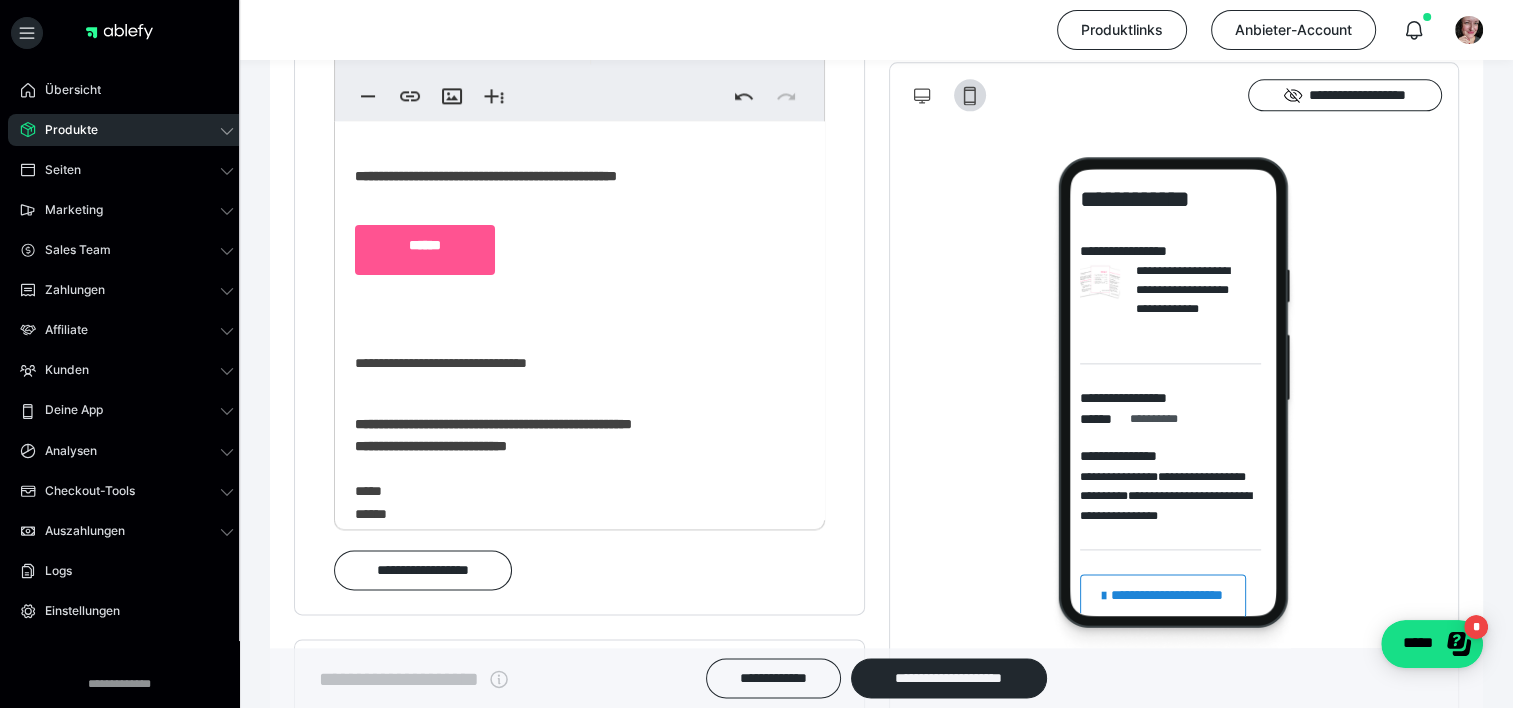 click on "**********" at bounding box center (493, 424) 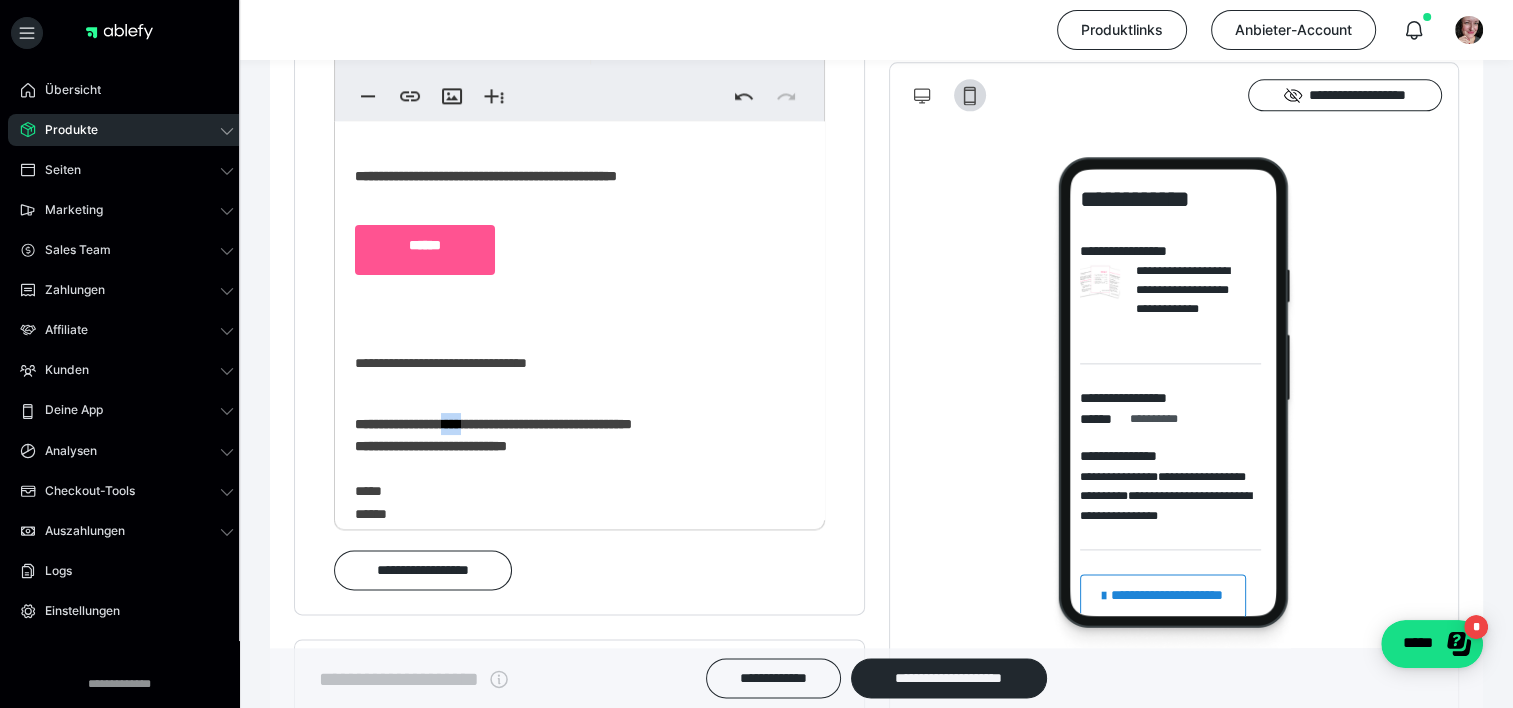 click on "**********" at bounding box center (493, 424) 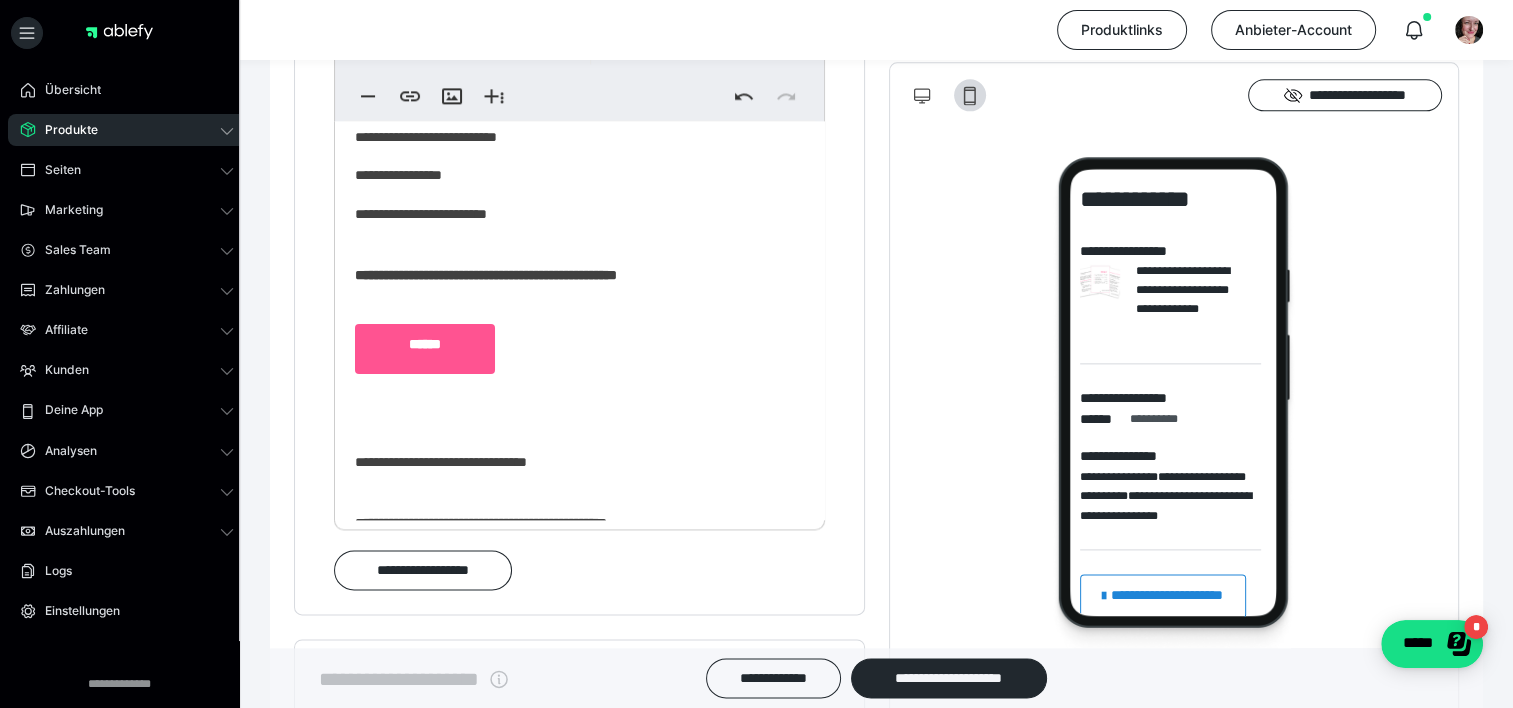 scroll, scrollTop: 168, scrollLeft: 0, axis: vertical 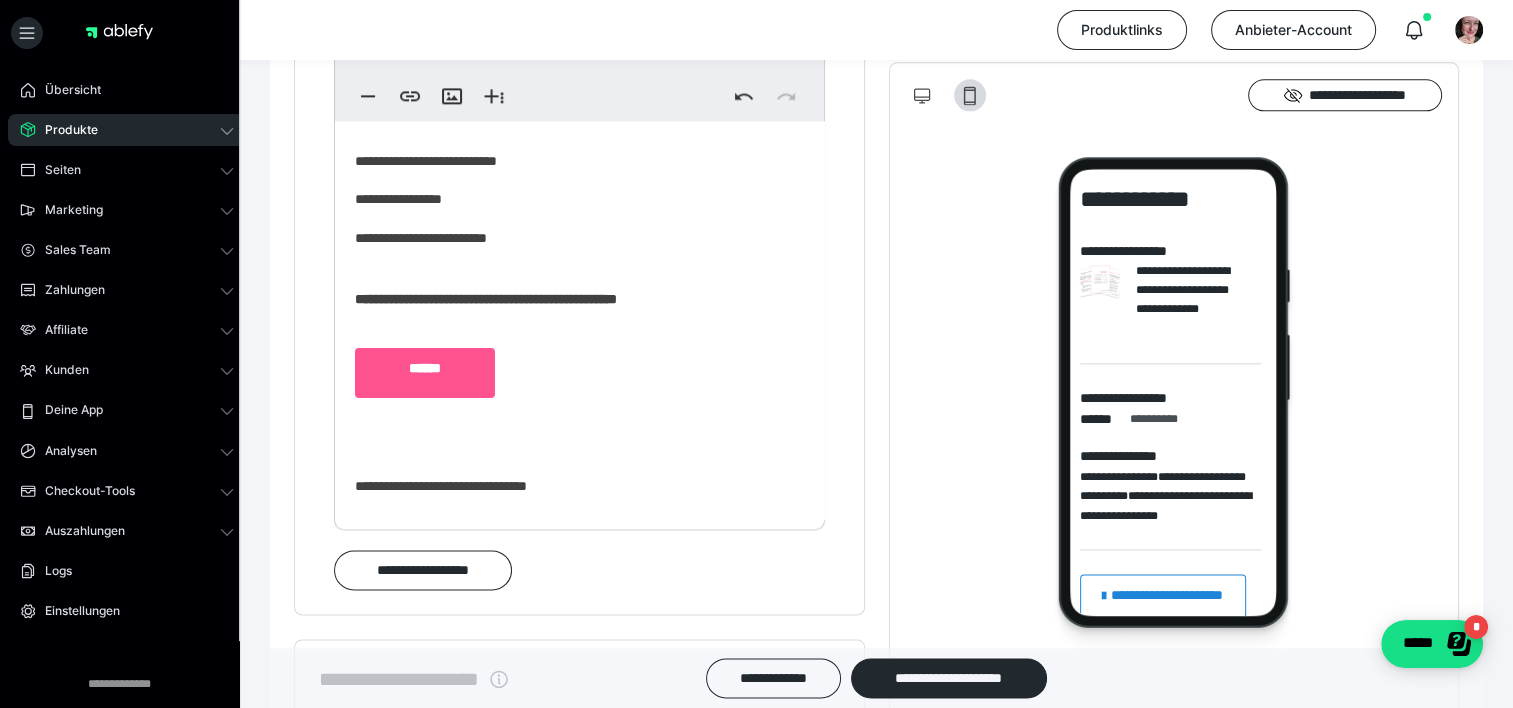 click on "**********" at bounding box center (486, 299) 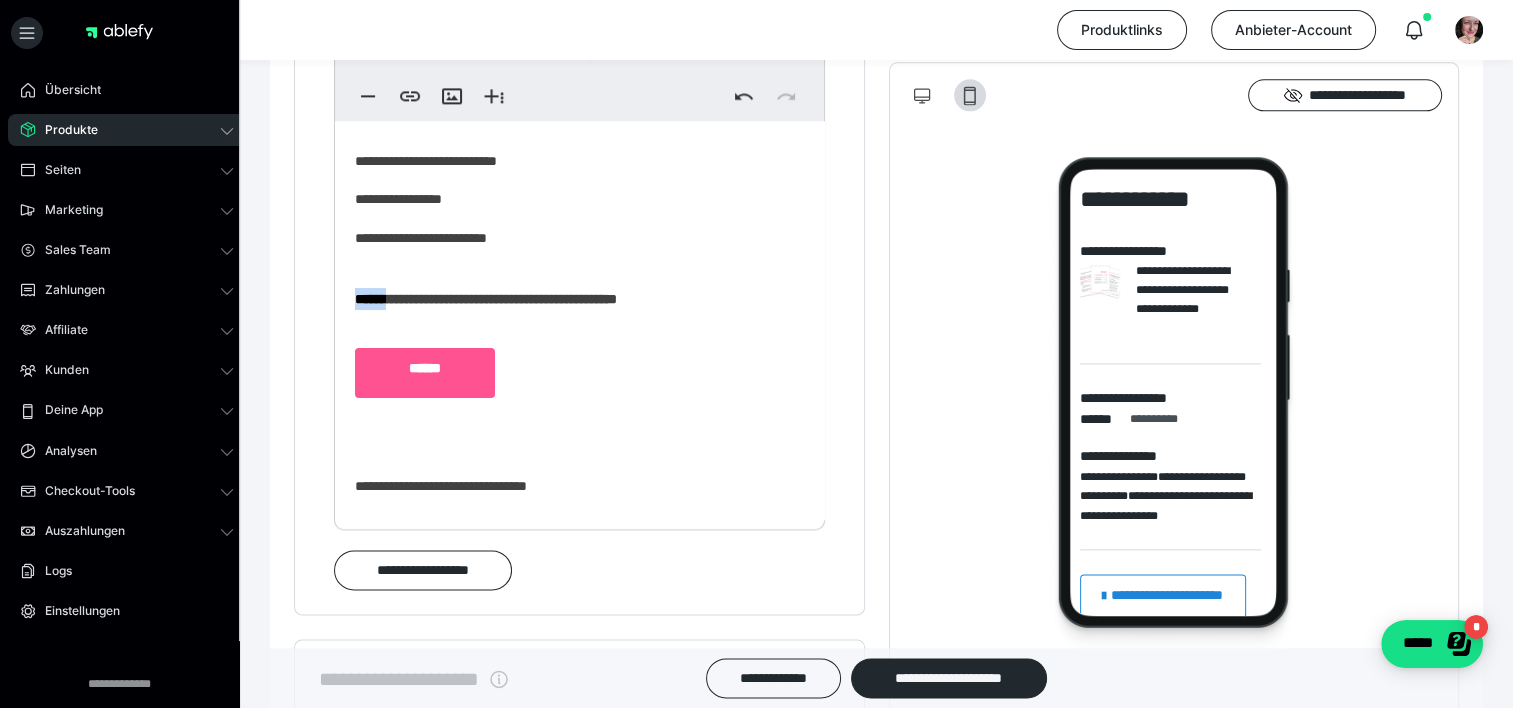 click on "**********" at bounding box center (486, 299) 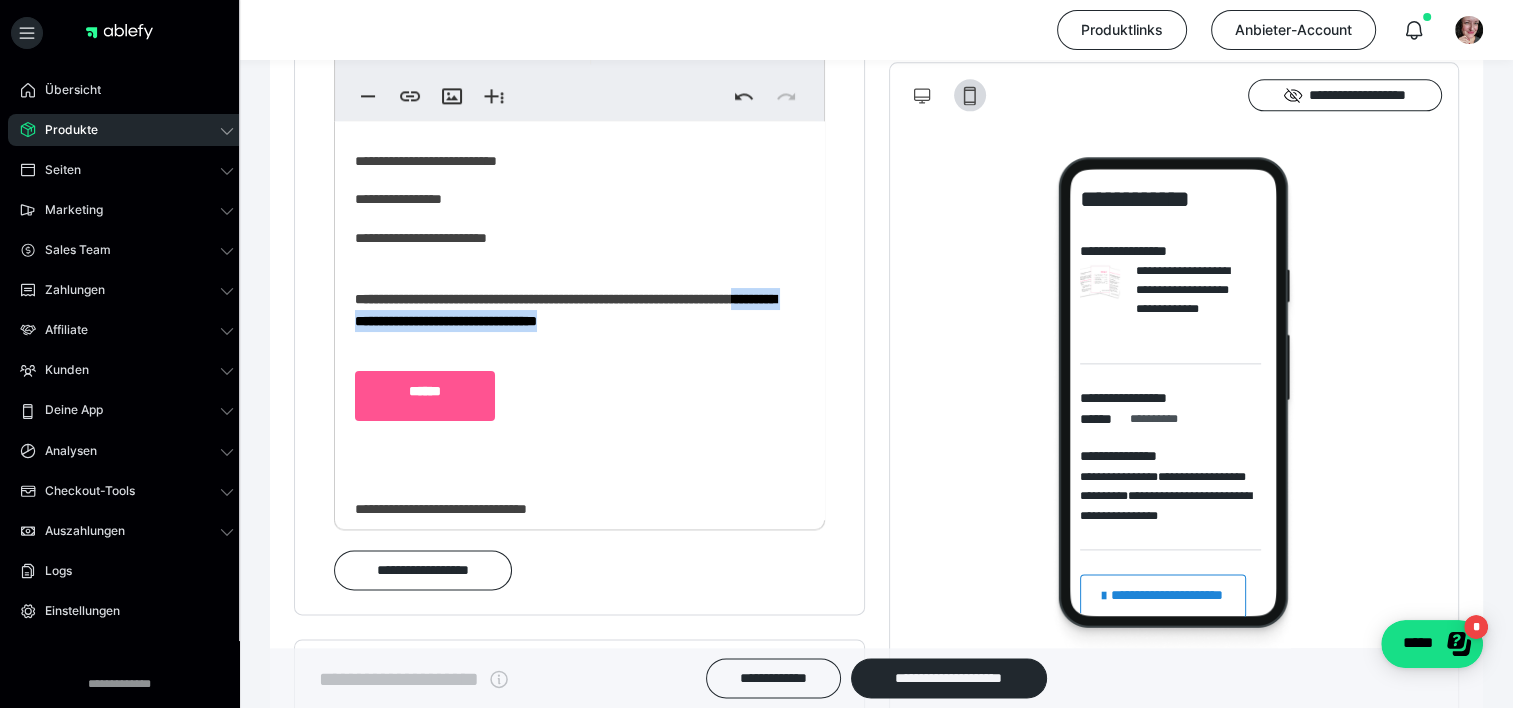 drag, startPoint x: 490, startPoint y: 353, endPoint x: 499, endPoint y: 368, distance: 17.492855 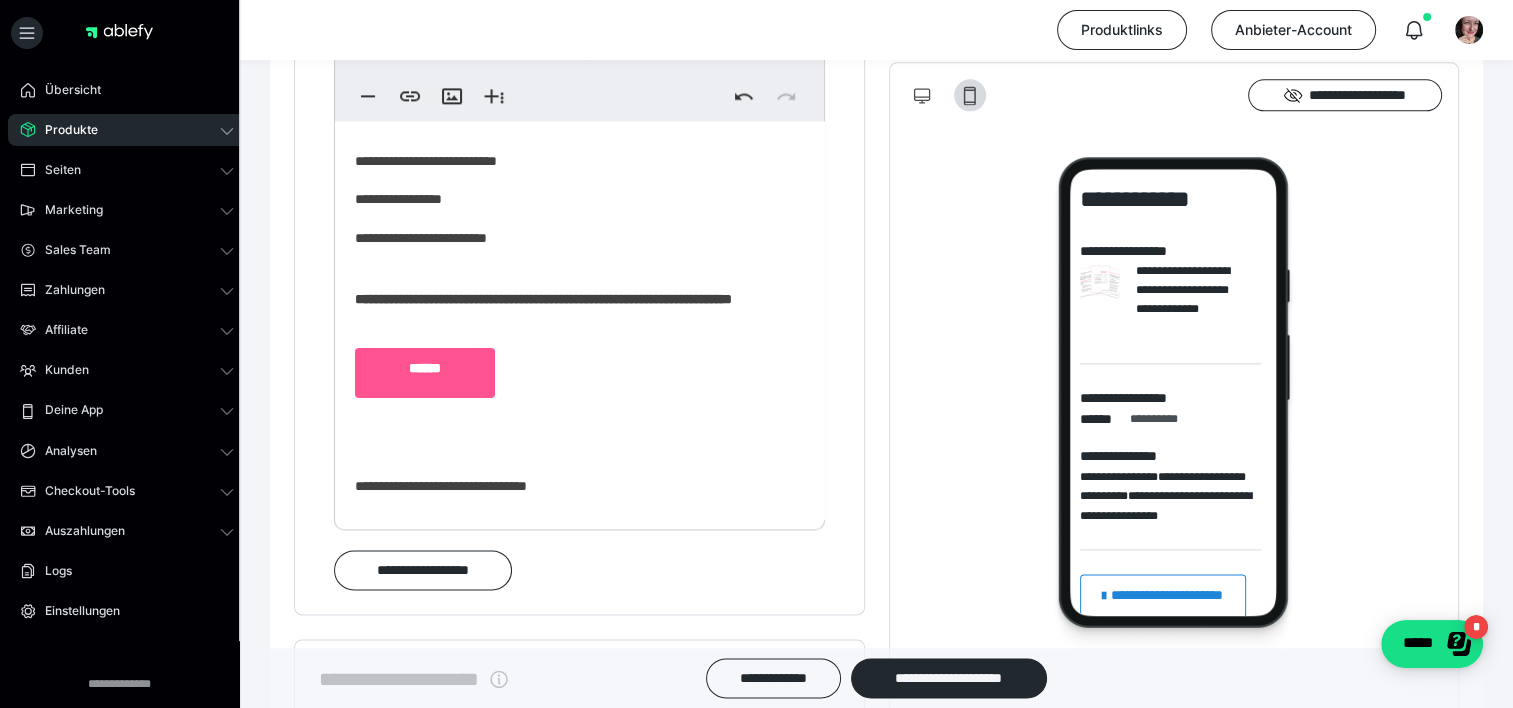 click on "******" at bounding box center (572, 373) 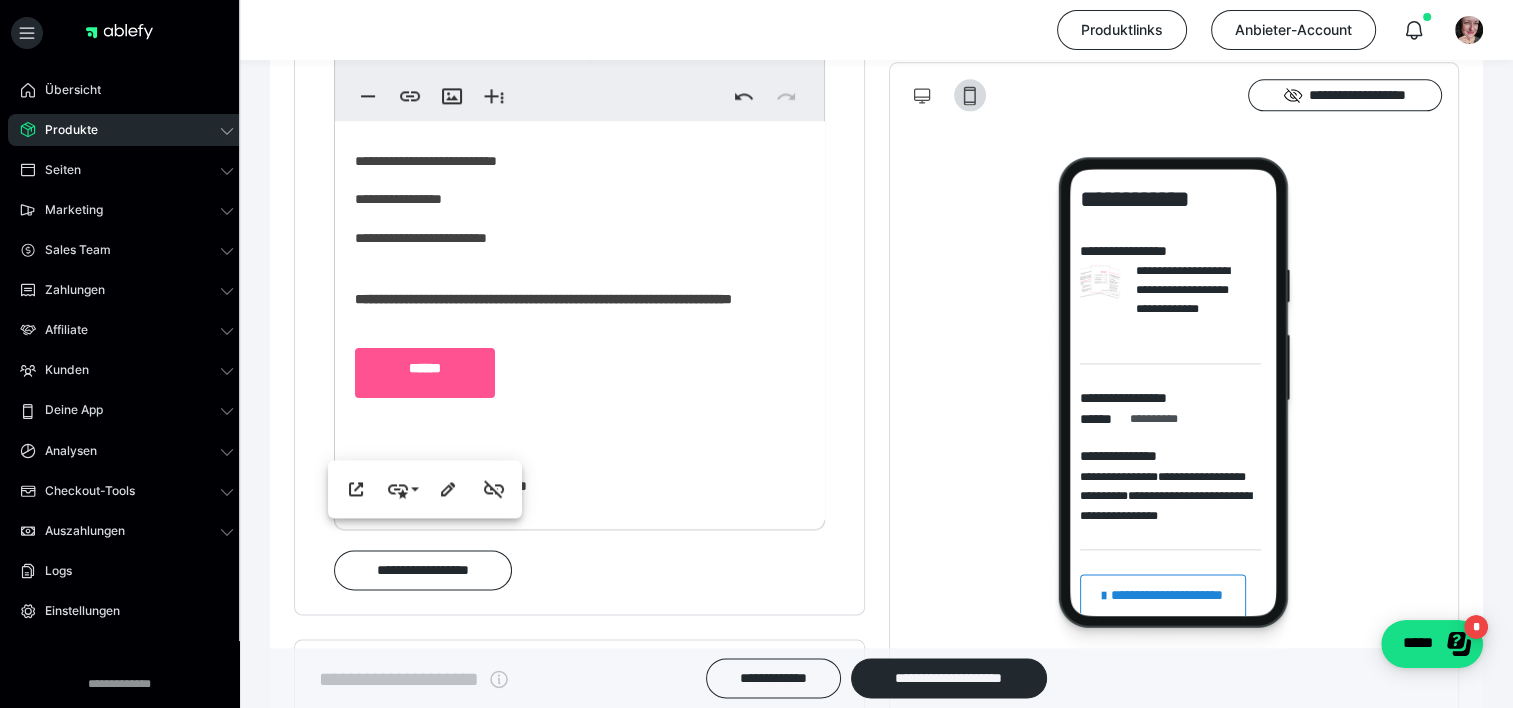 click on "**********" at bounding box center [572, 352] 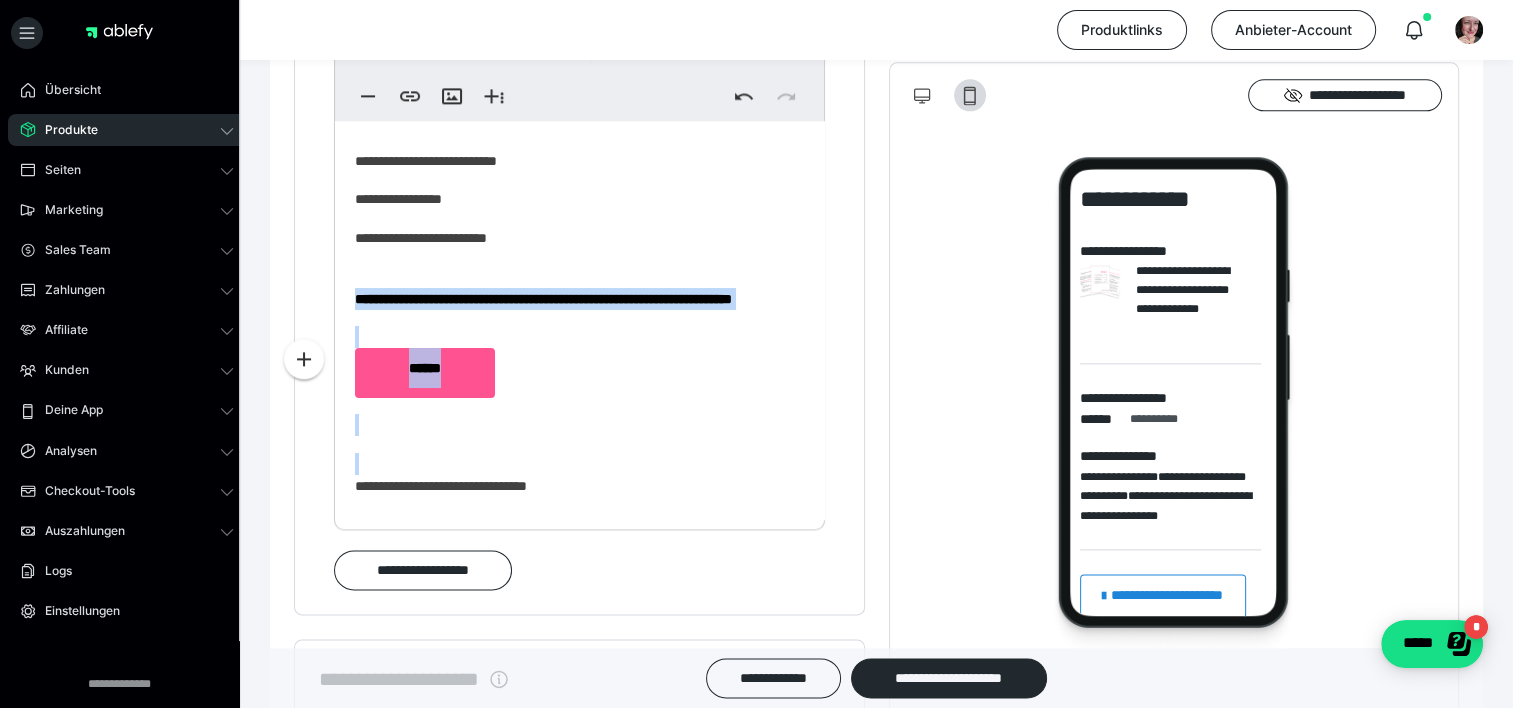 drag, startPoint x: 405, startPoint y: 372, endPoint x: 455, endPoint y: 500, distance: 137.41907 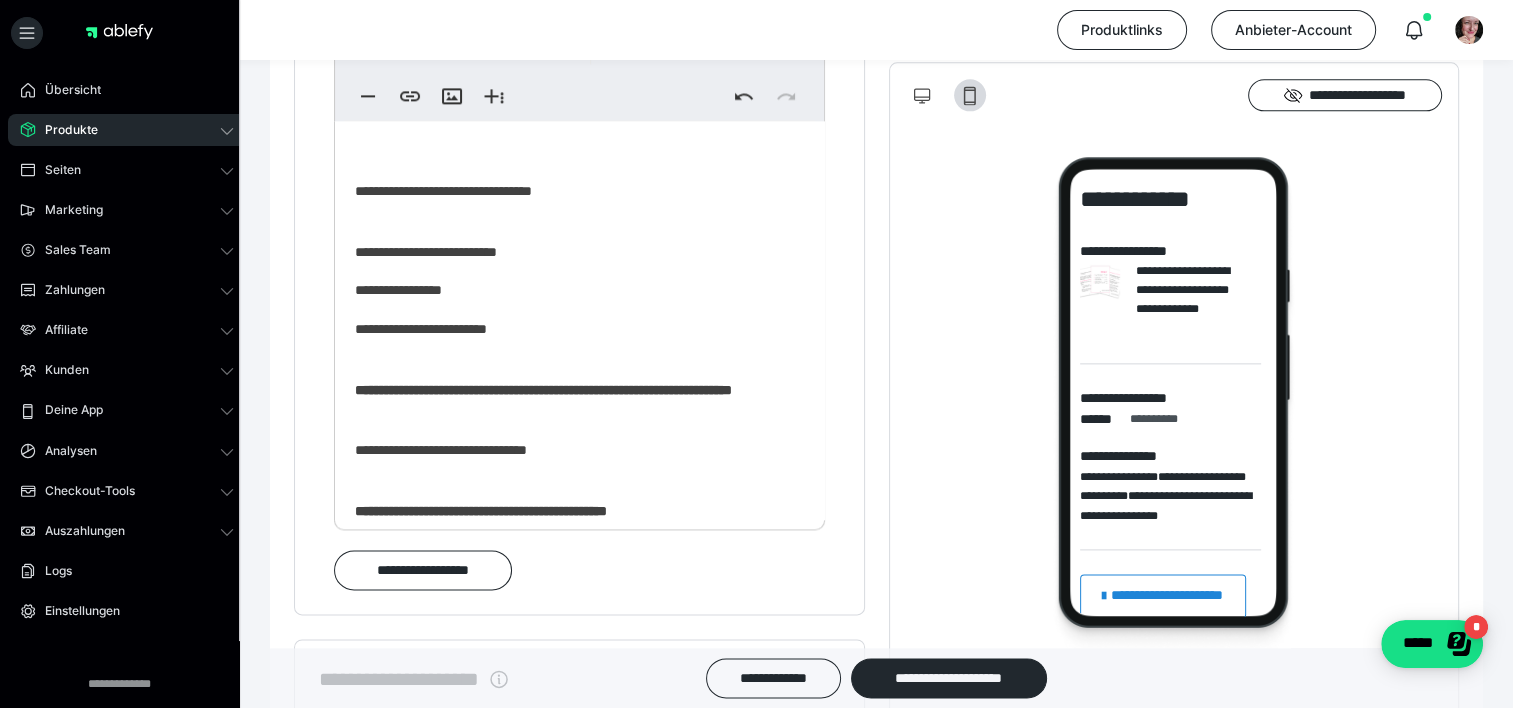scroll, scrollTop: 0, scrollLeft: 0, axis: both 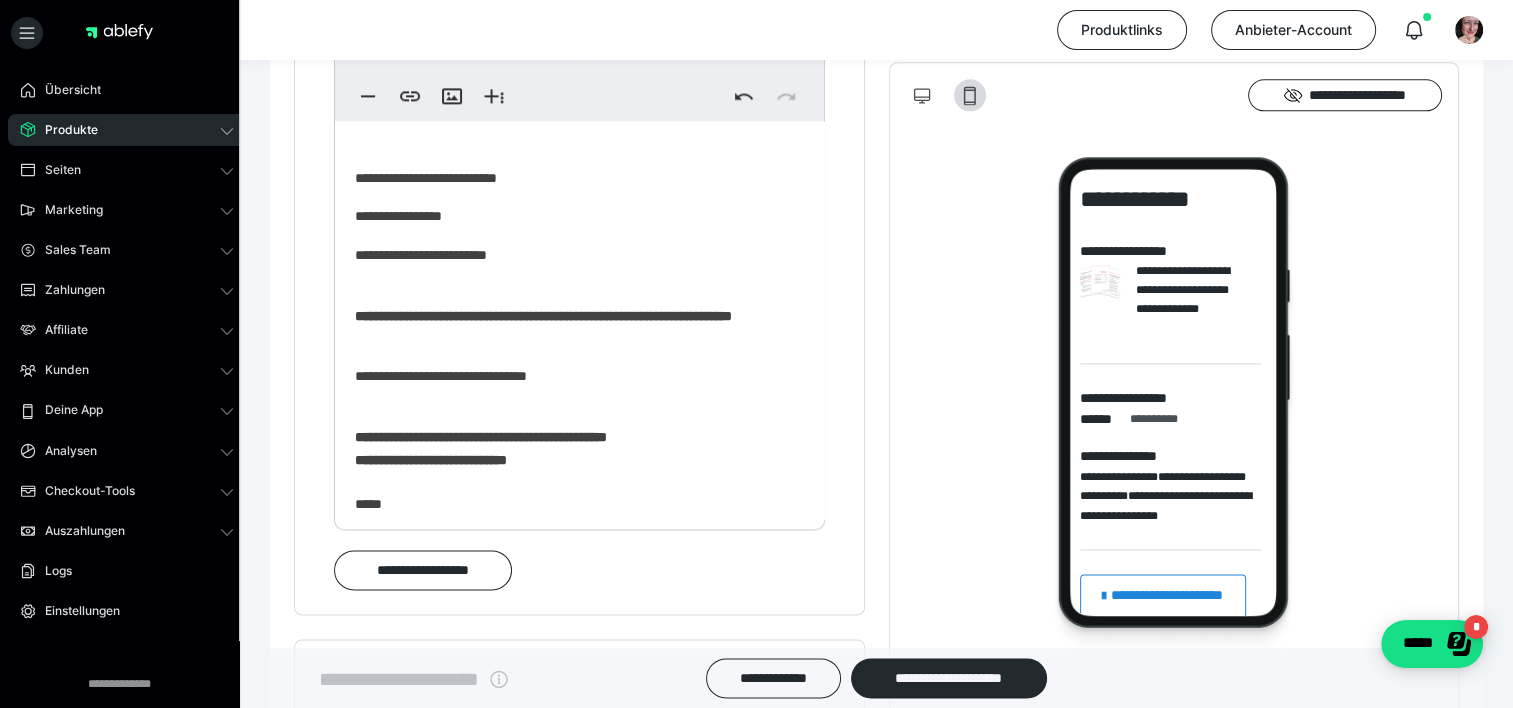 click on "**********" at bounding box center [572, 306] 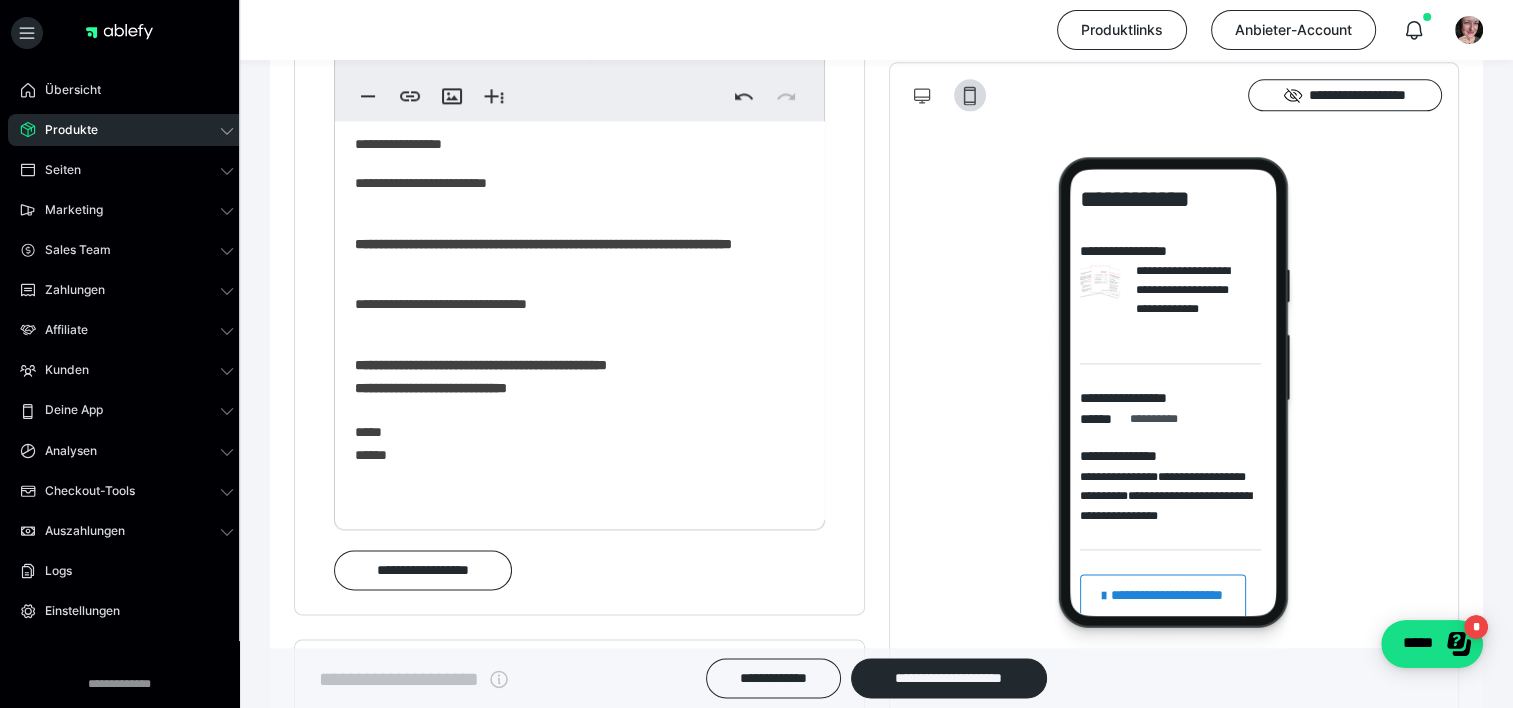 scroll, scrollTop: 186, scrollLeft: 0, axis: vertical 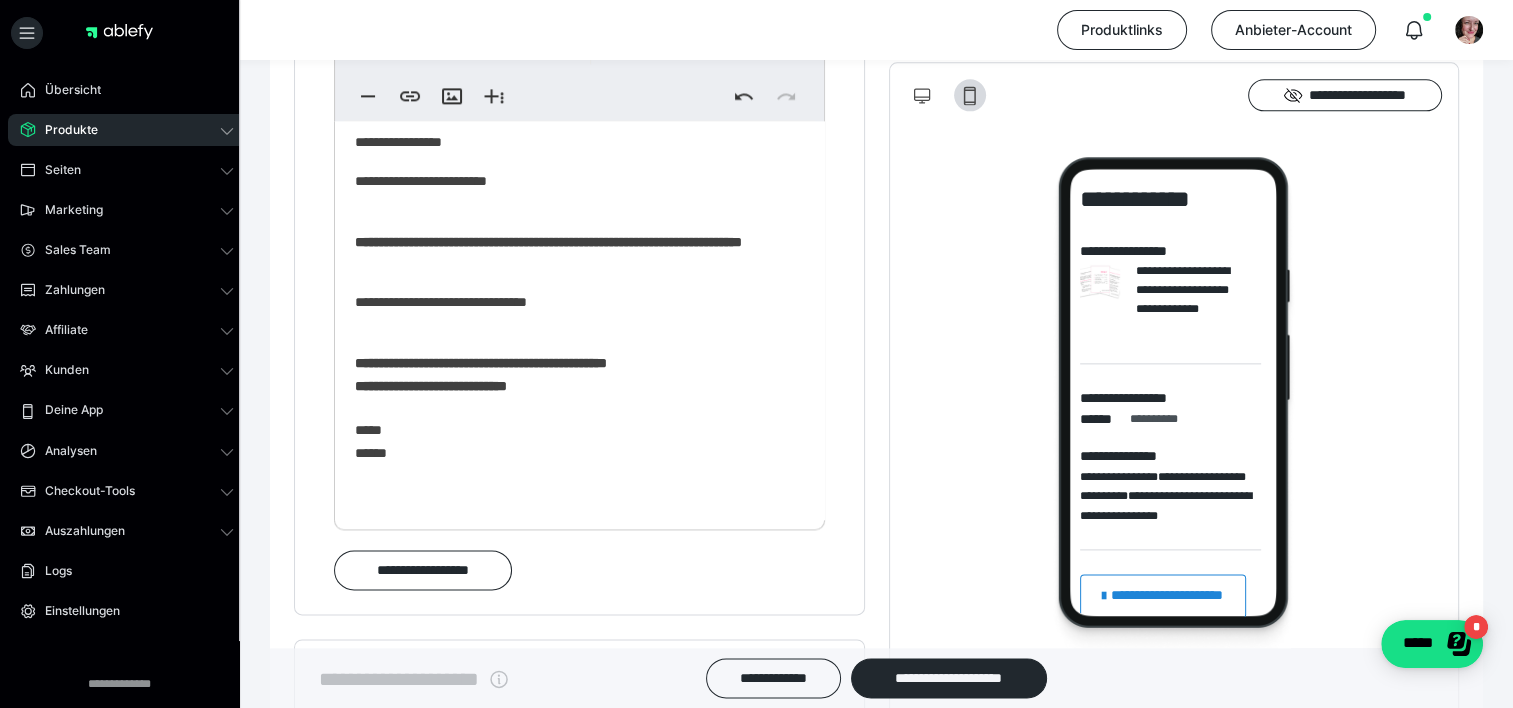 click on "**********" at bounding box center (572, 232) 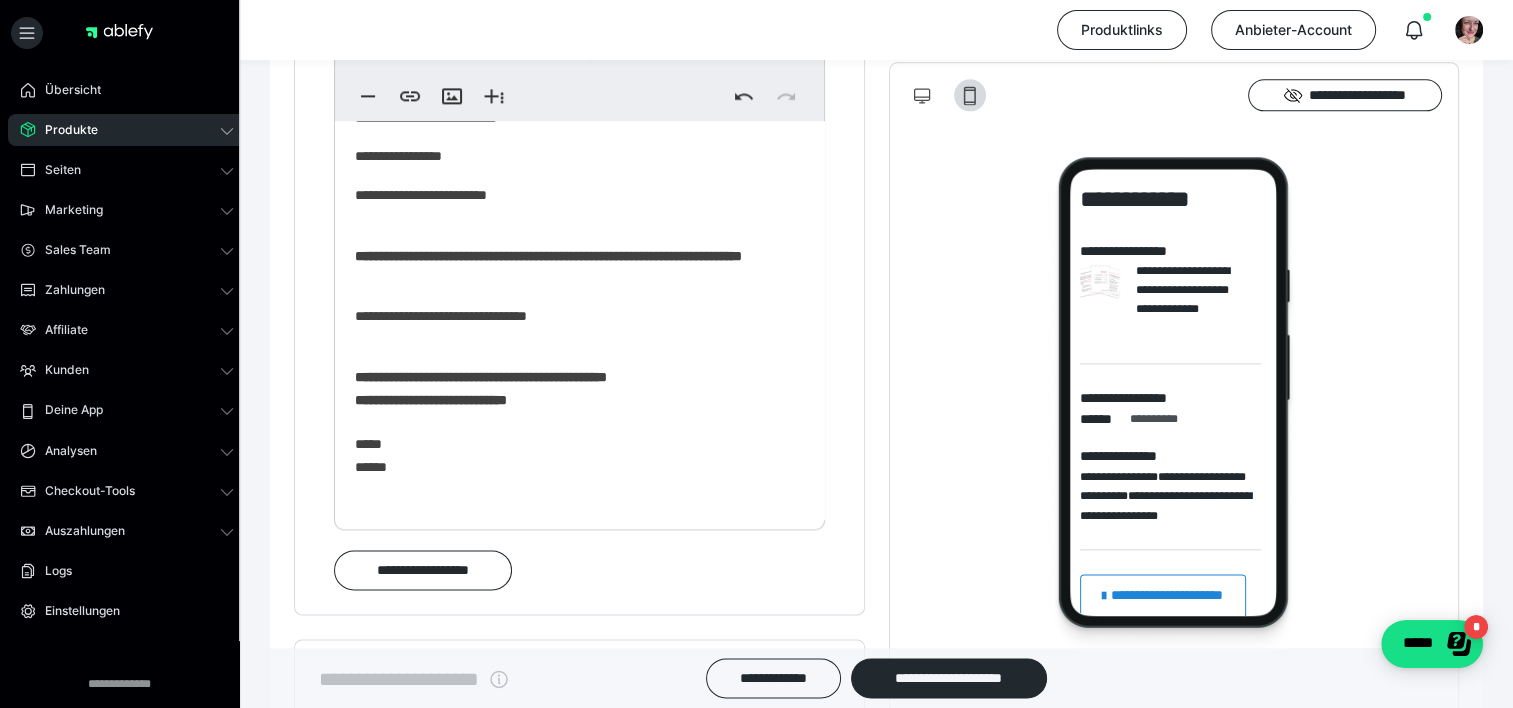 scroll, scrollTop: 194, scrollLeft: 0, axis: vertical 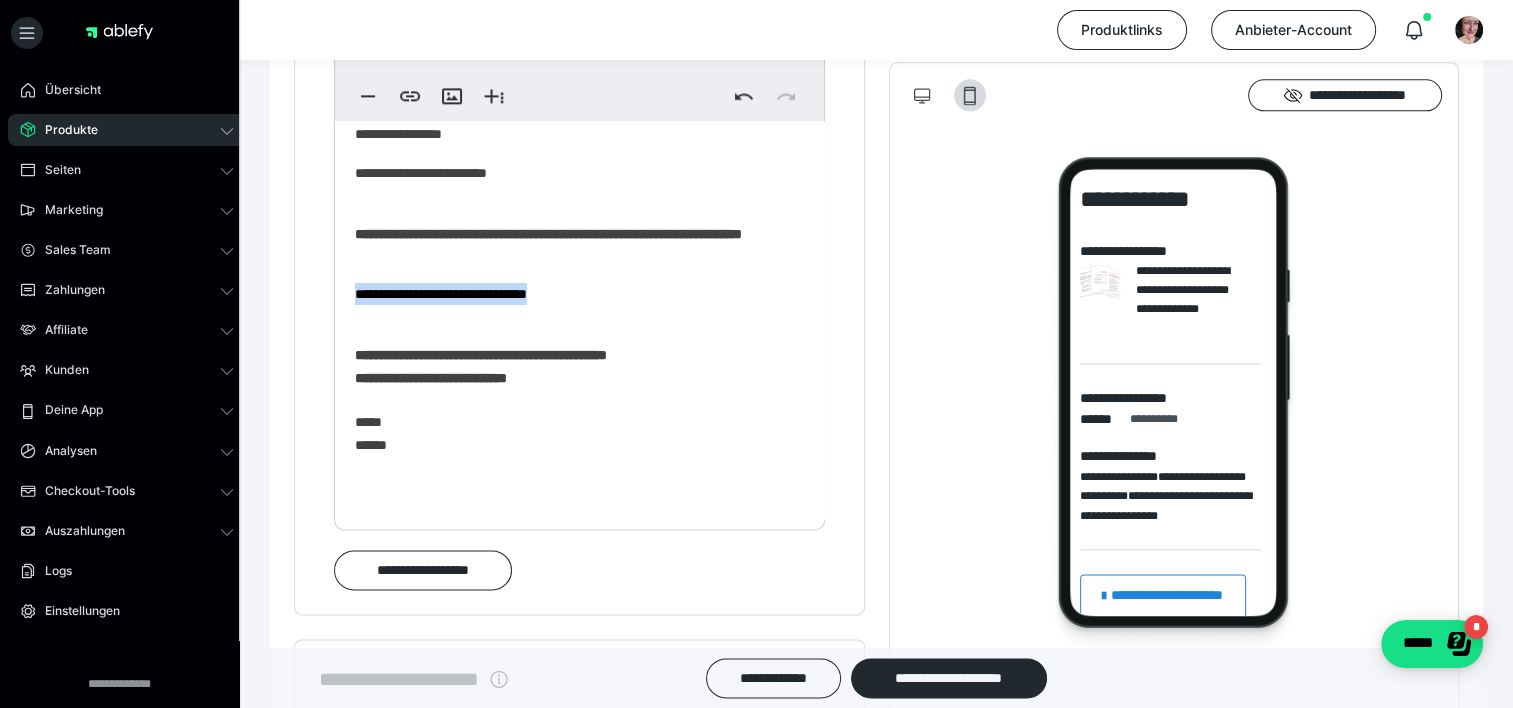 drag, startPoint x: 589, startPoint y: 349, endPoint x: 351, endPoint y: 351, distance: 238.0084 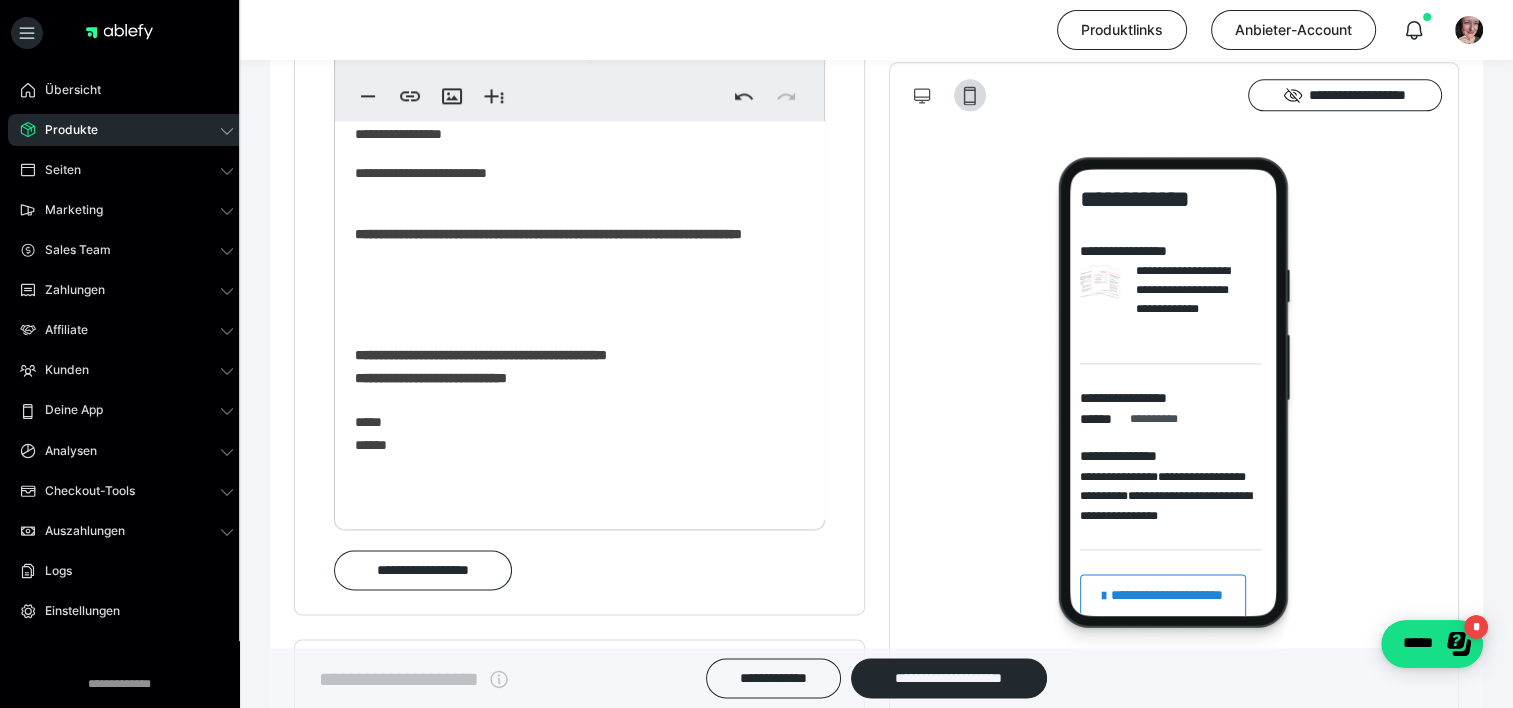 click on "**********" at bounding box center (572, 224) 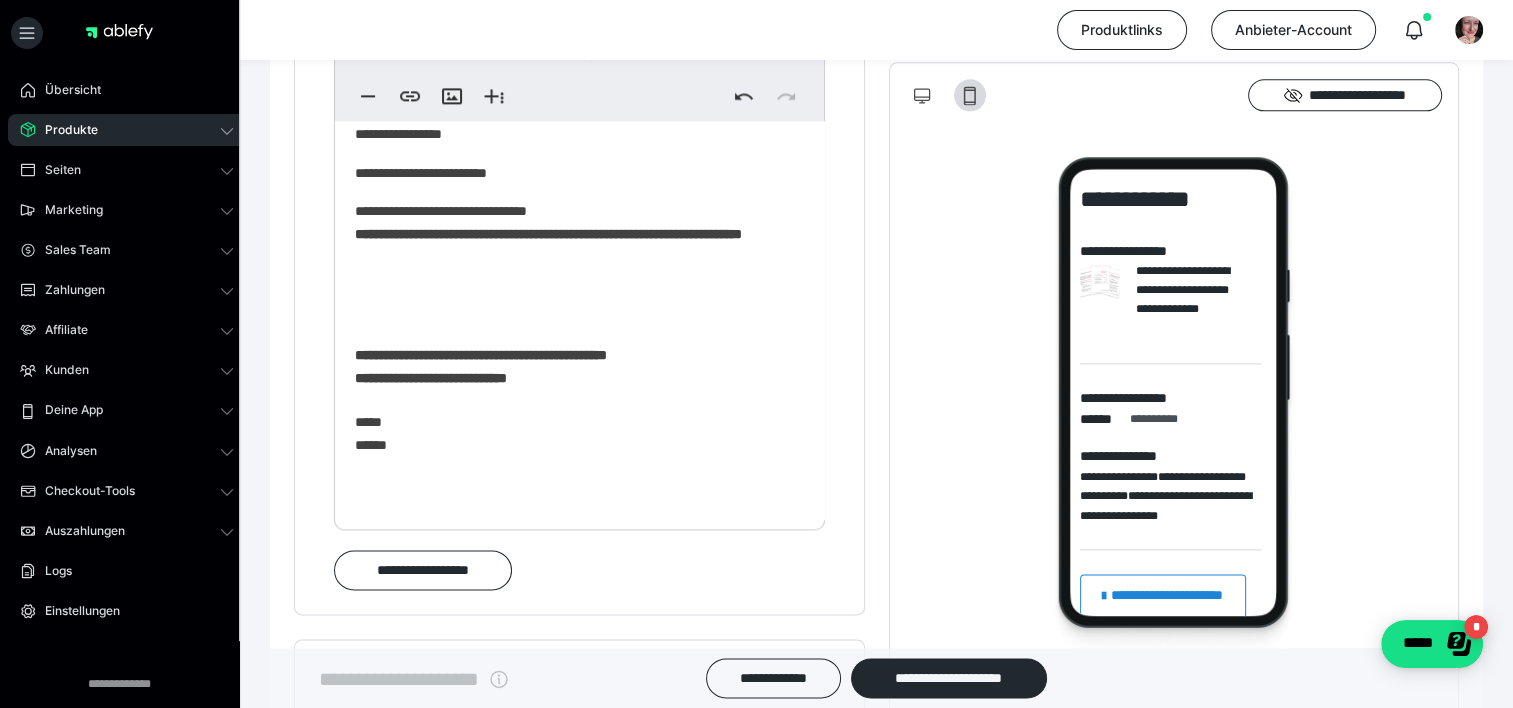 click on "**********" at bounding box center (572, 224) 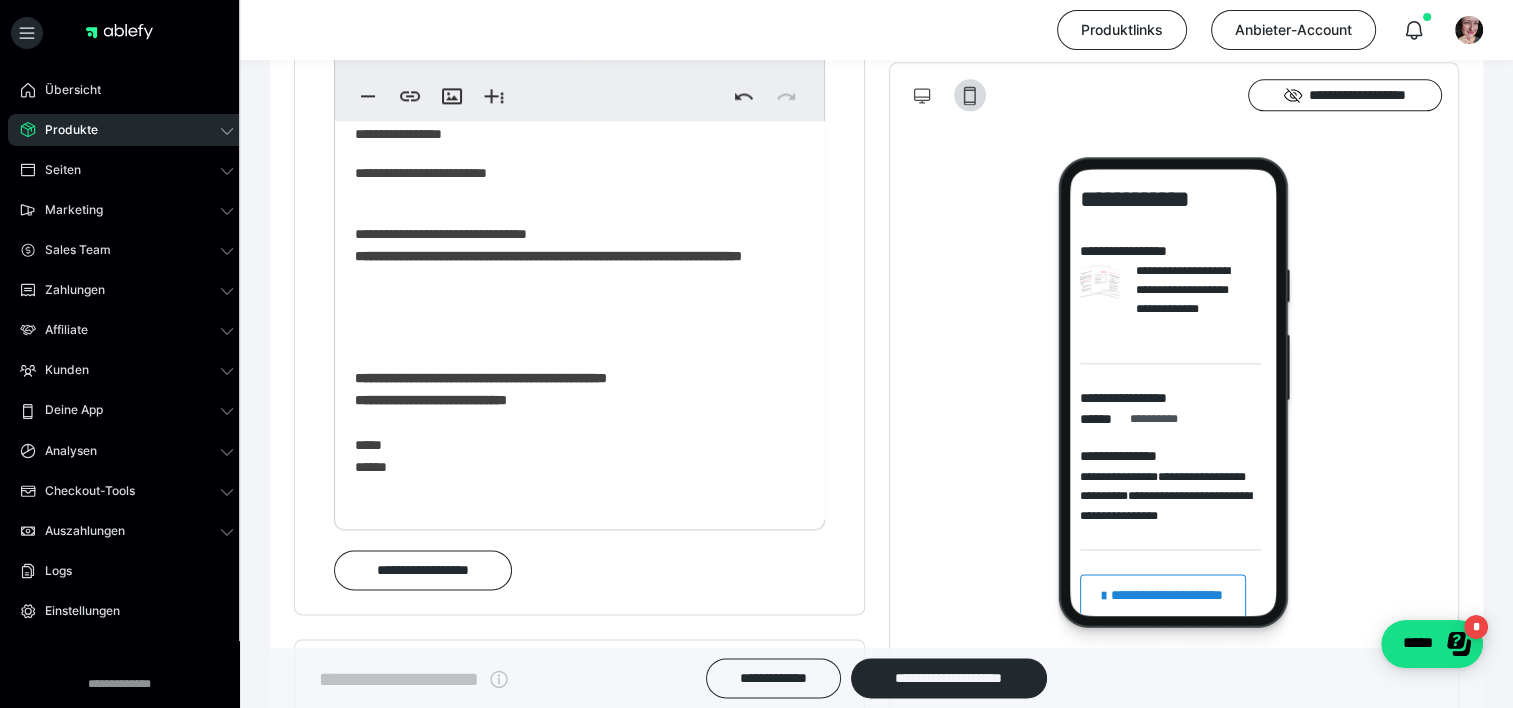 click on "**********" at bounding box center (572, 235) 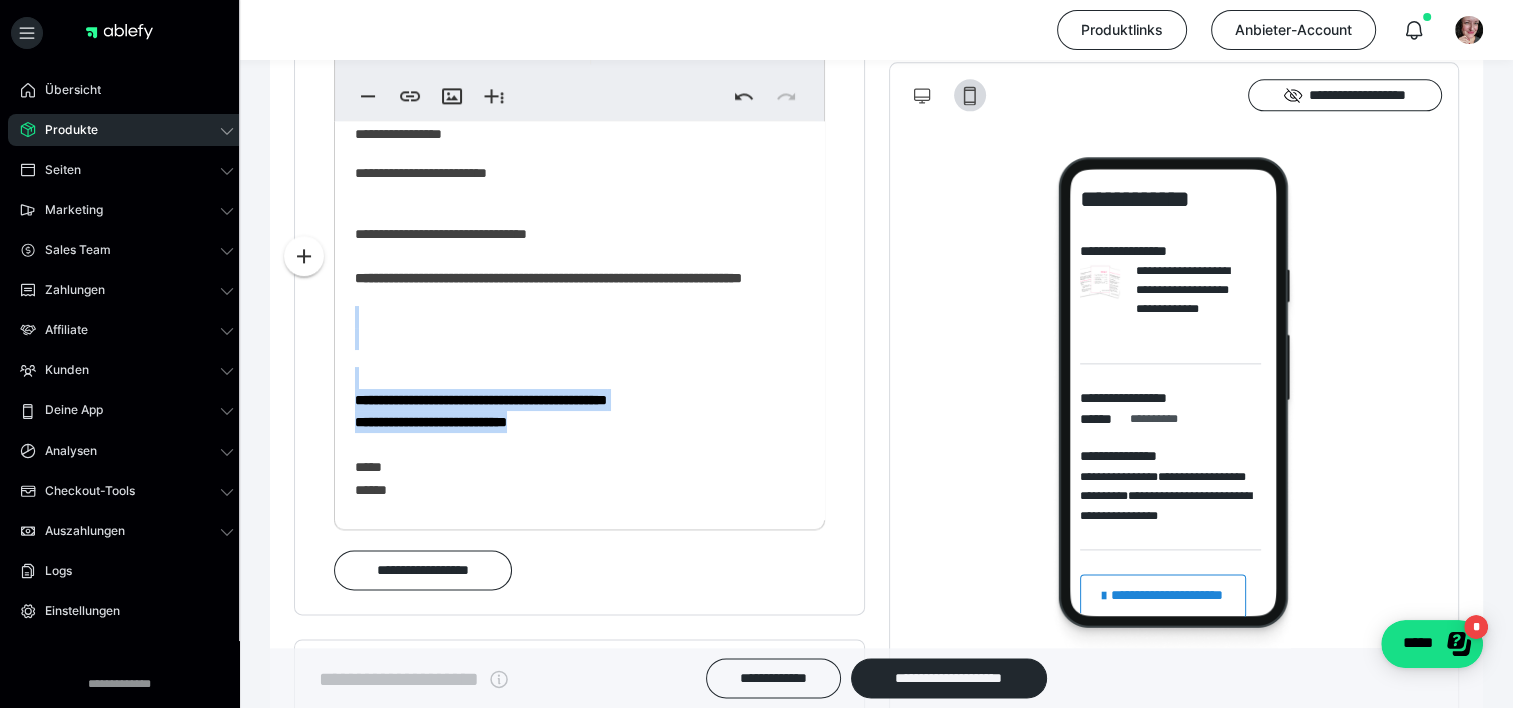 drag, startPoint x: 606, startPoint y: 476, endPoint x: 328, endPoint y: 418, distance: 283.9859 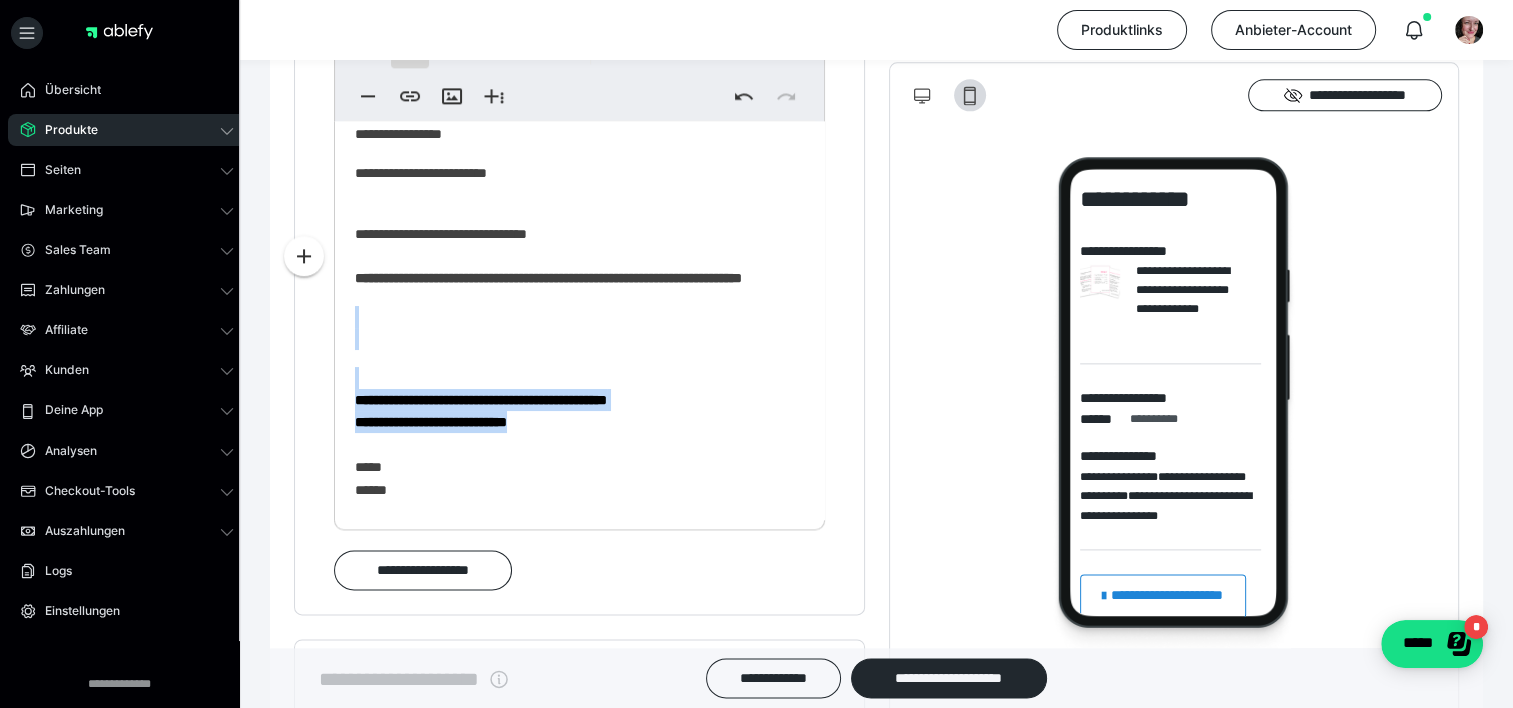 click 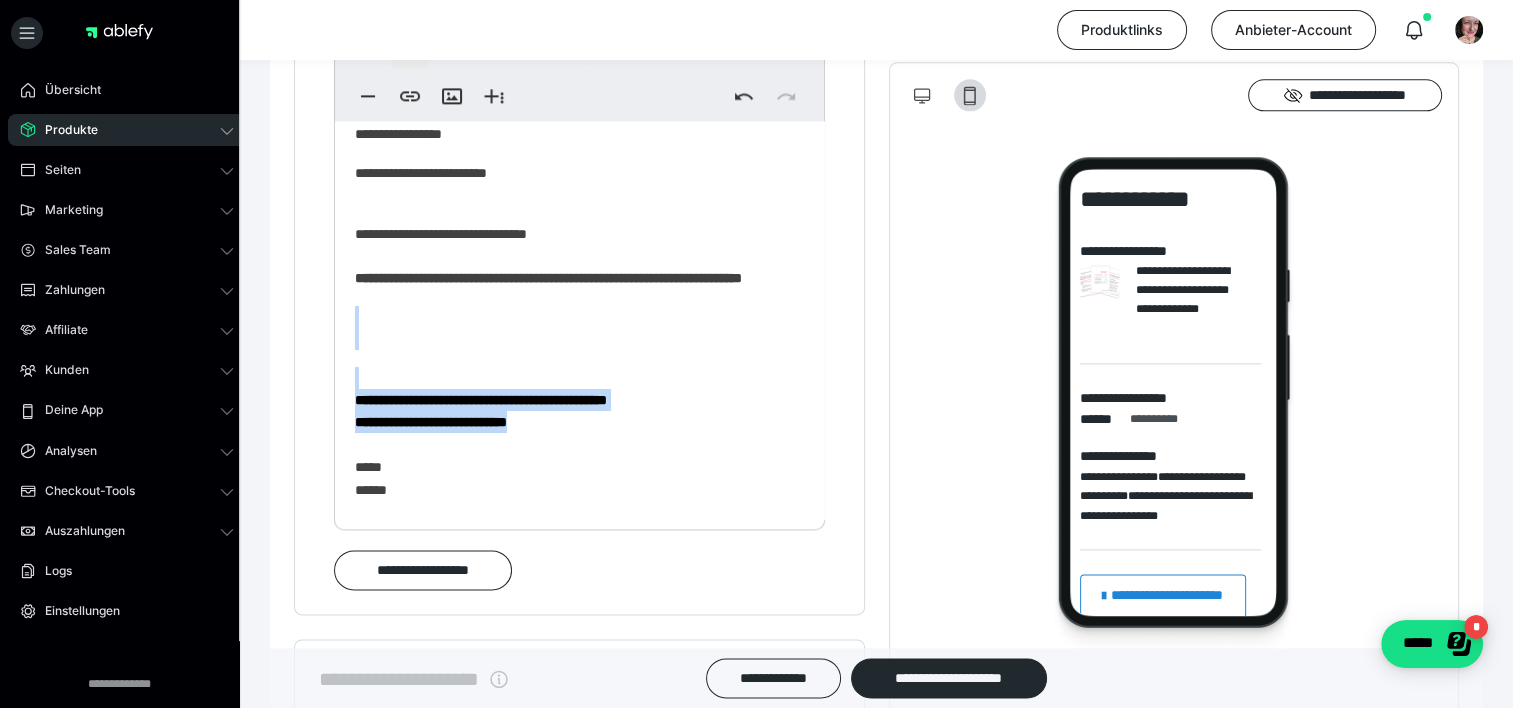 click 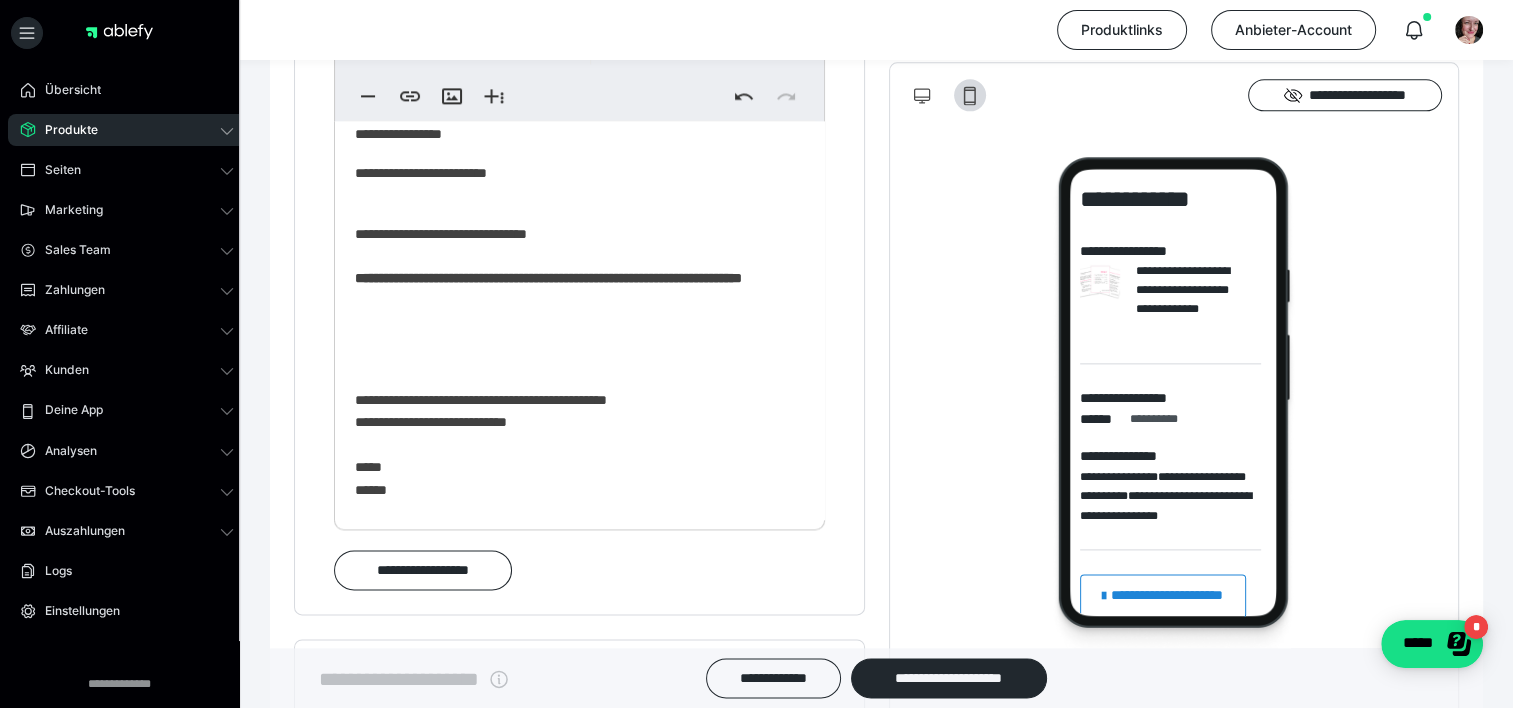 click at bounding box center (572, 328) 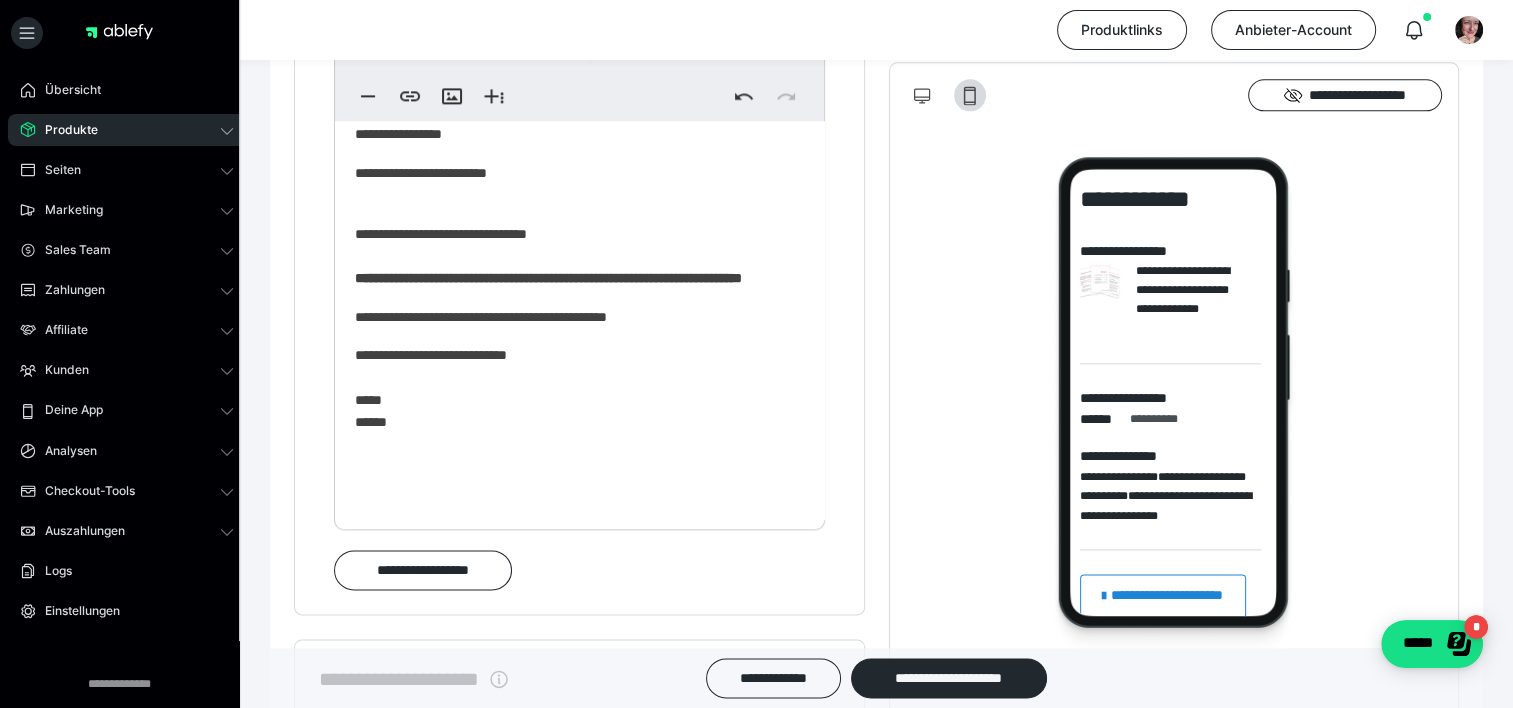 scroll, scrollTop: 2450, scrollLeft: 0, axis: vertical 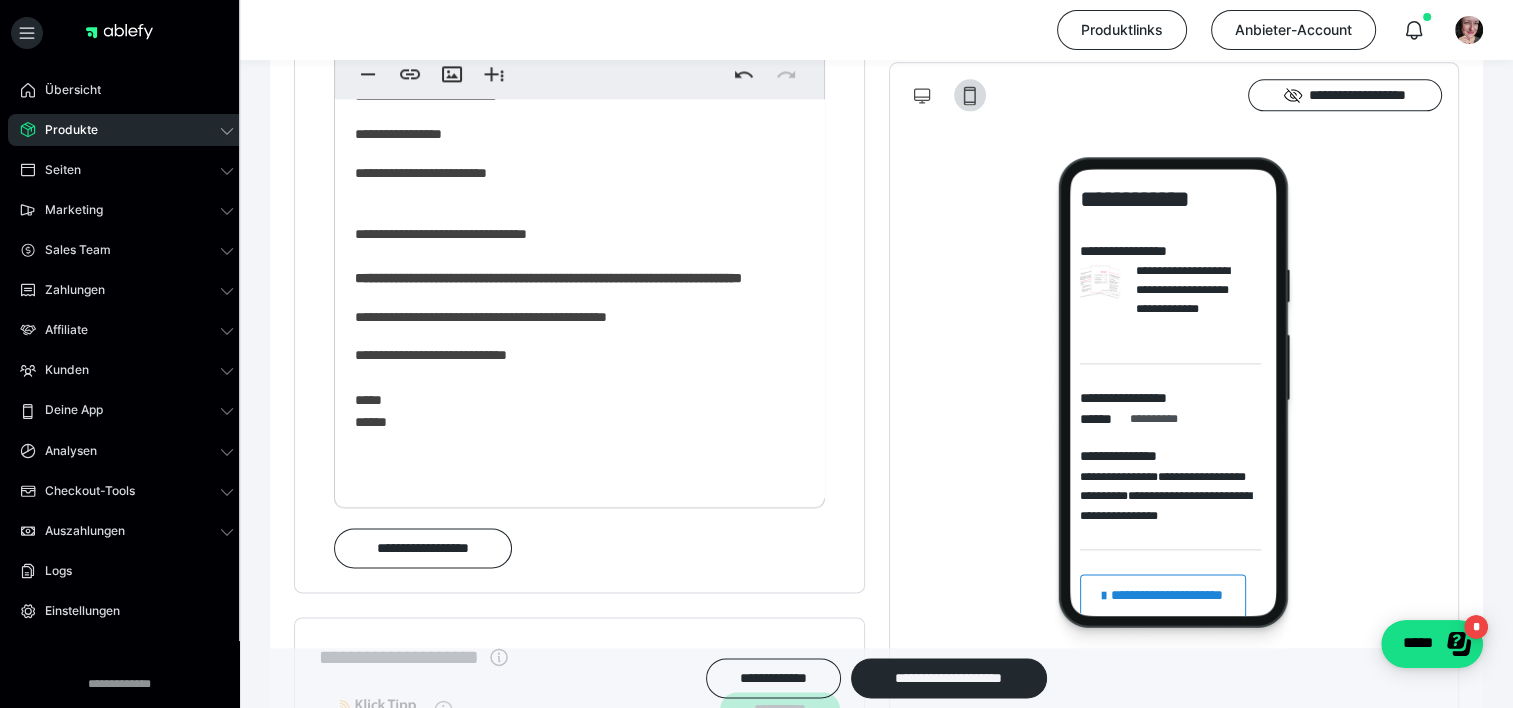 click on "**********" at bounding box center (572, 212) 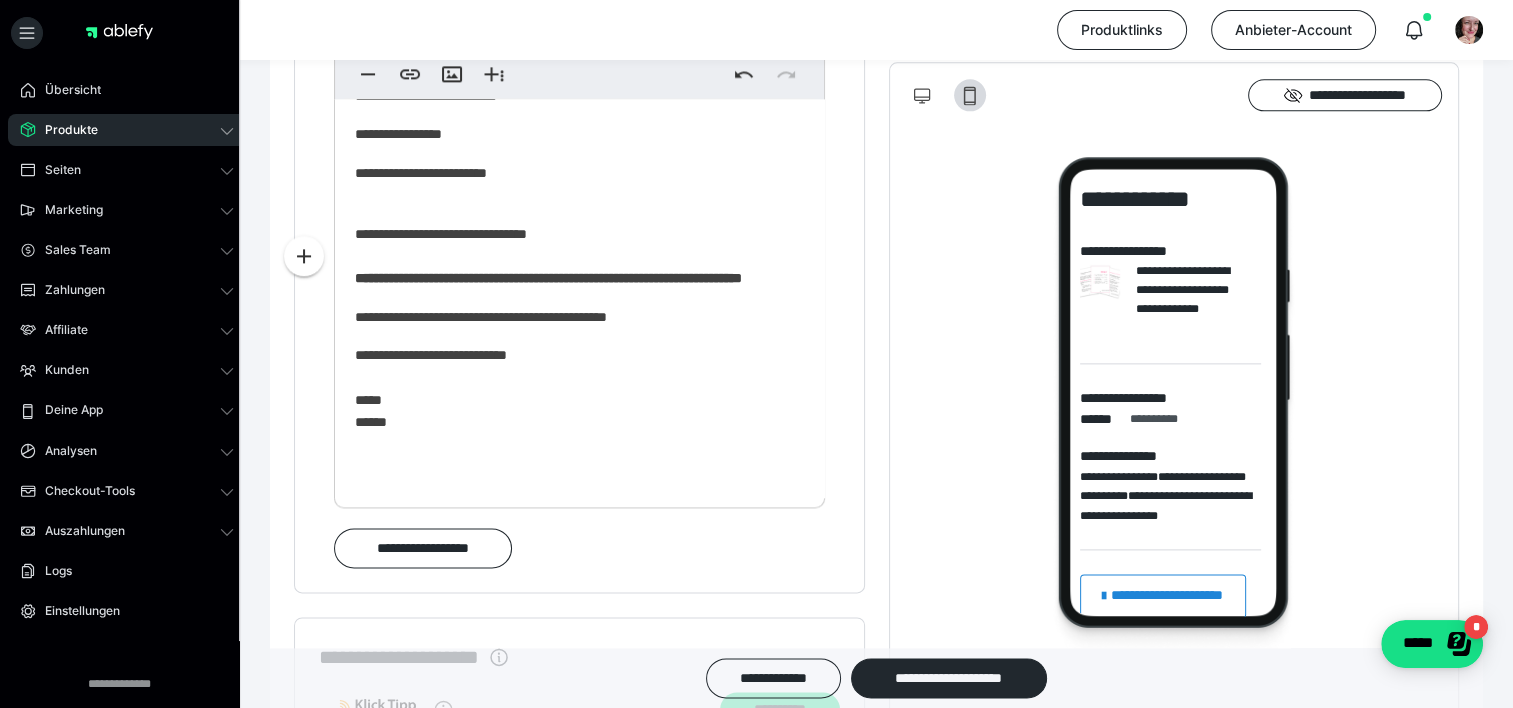 click on "**********" at bounding box center (572, 212) 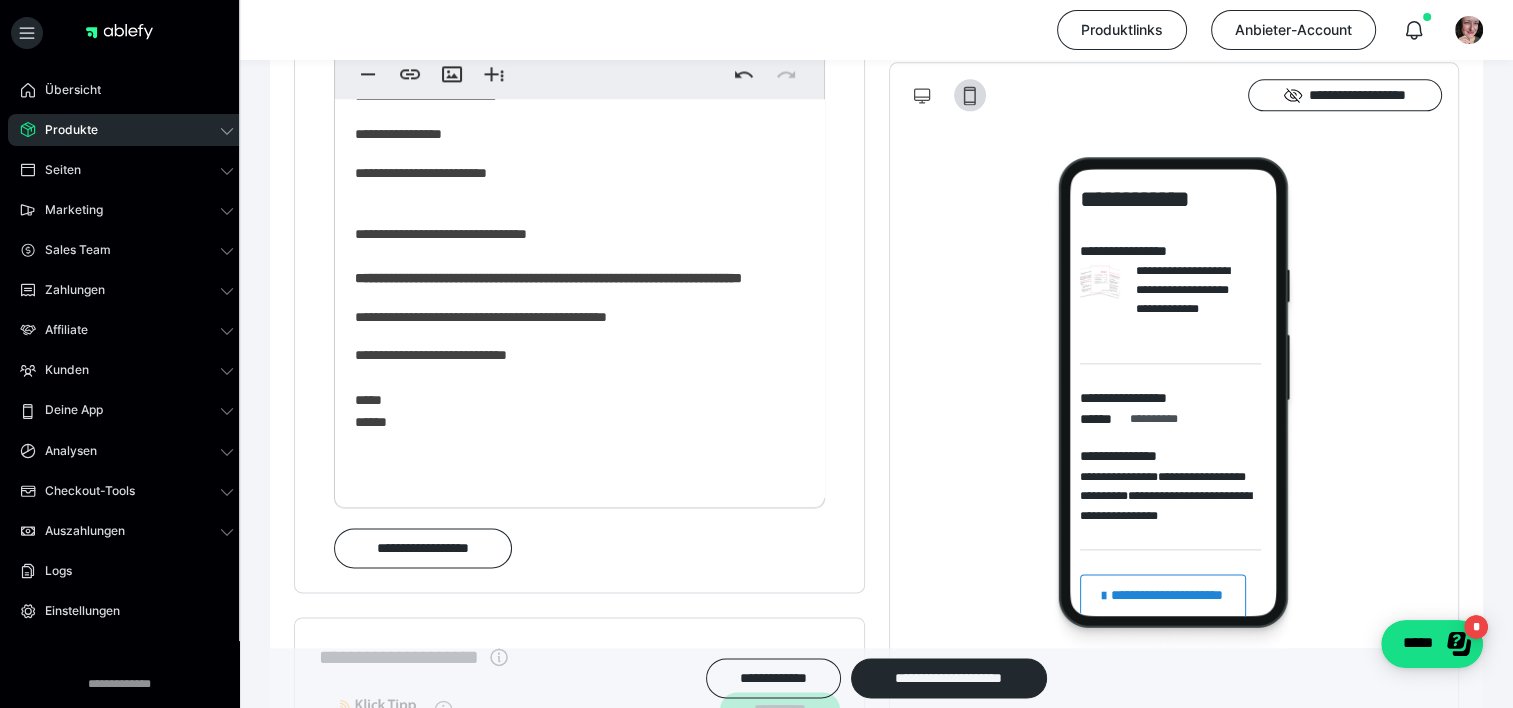 click on "**********" at bounding box center [572, 317] 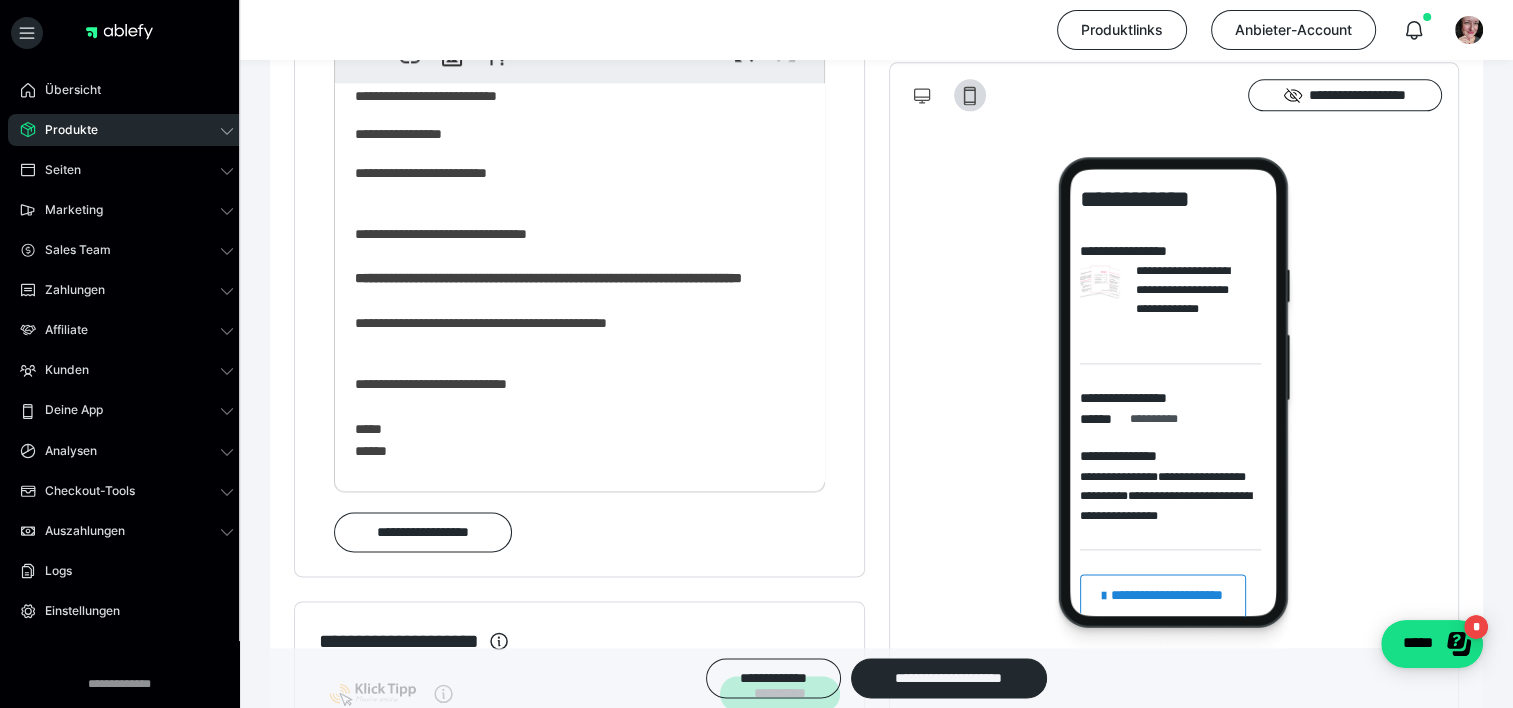 scroll, scrollTop: 178, scrollLeft: 0, axis: vertical 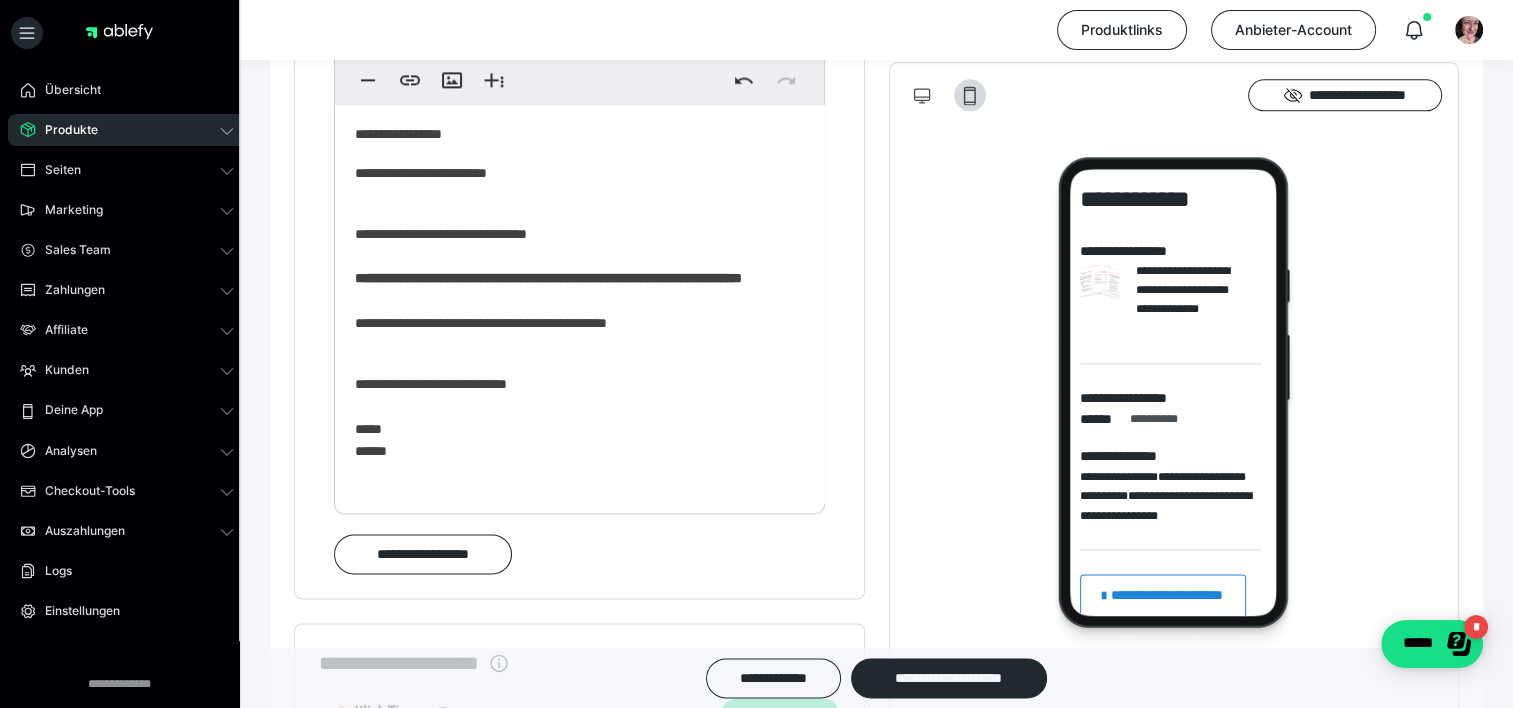 click on "**********" at bounding box center [572, 312] 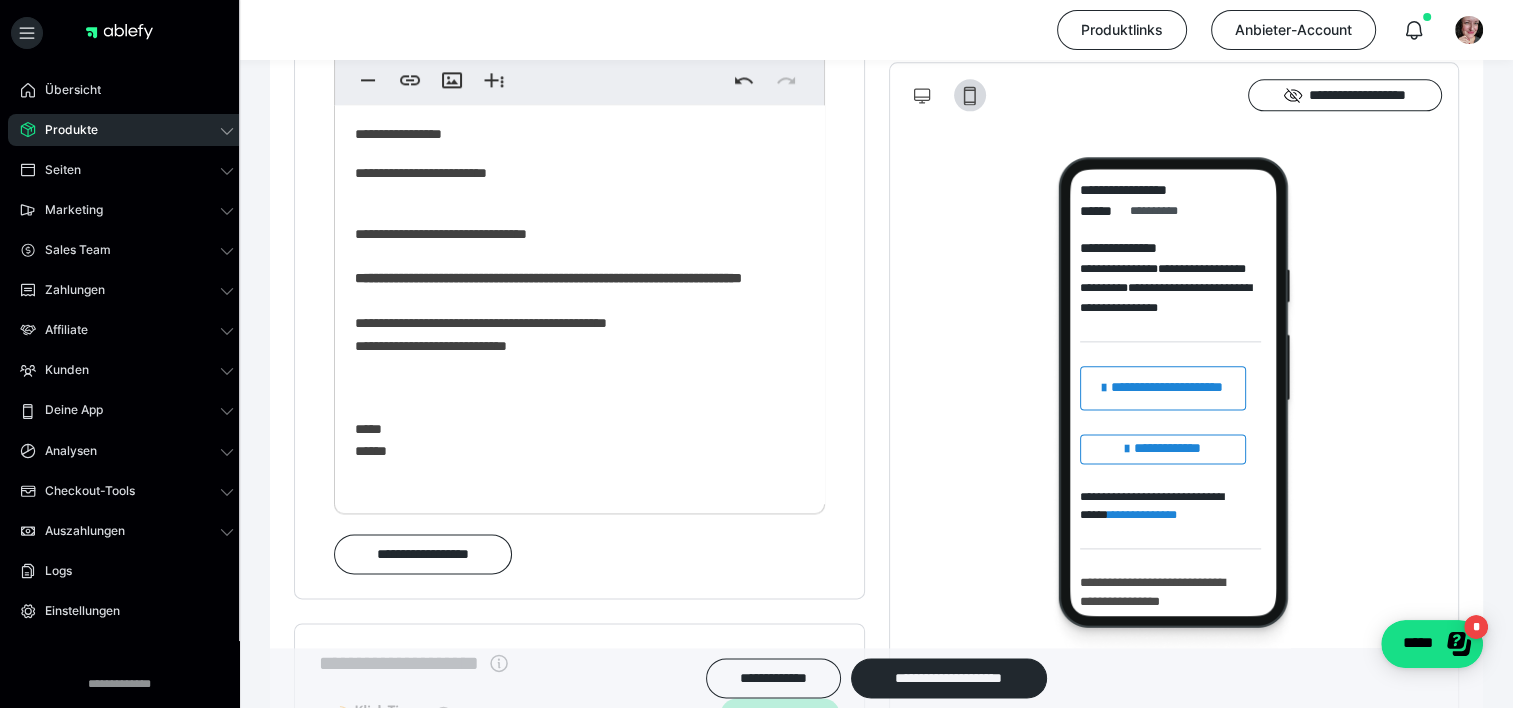 scroll, scrollTop: 0, scrollLeft: 0, axis: both 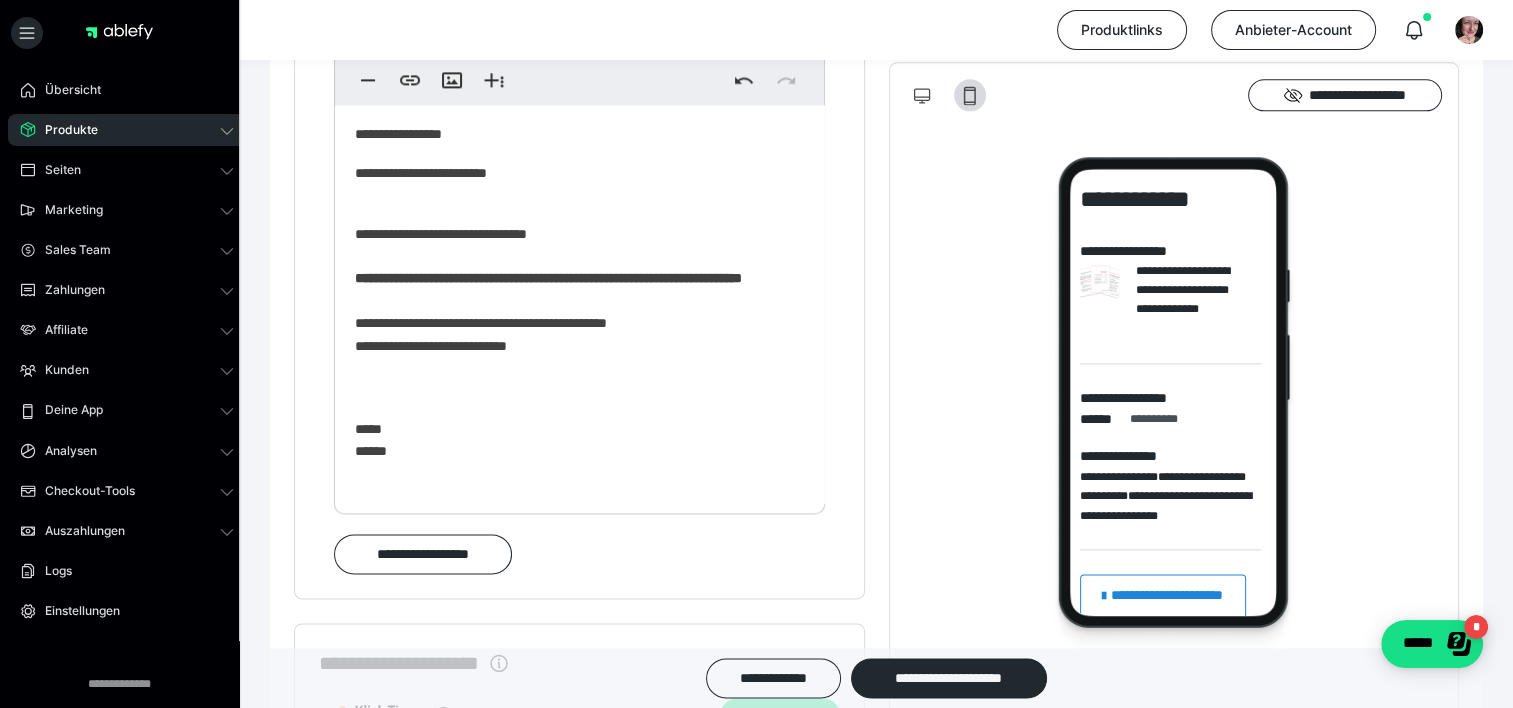 click on "**********" at bounding box center (572, 216) 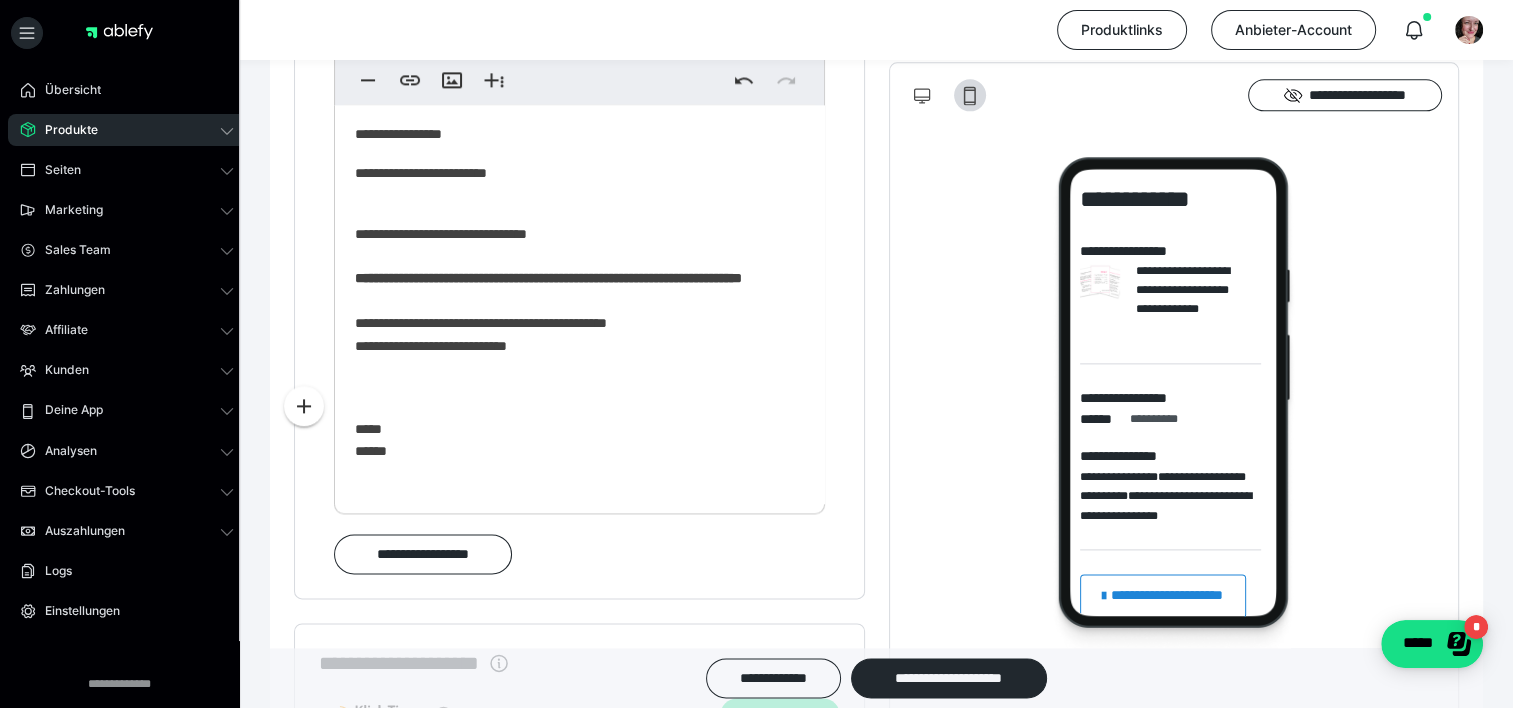 scroll, scrollTop: 2466, scrollLeft: 0, axis: vertical 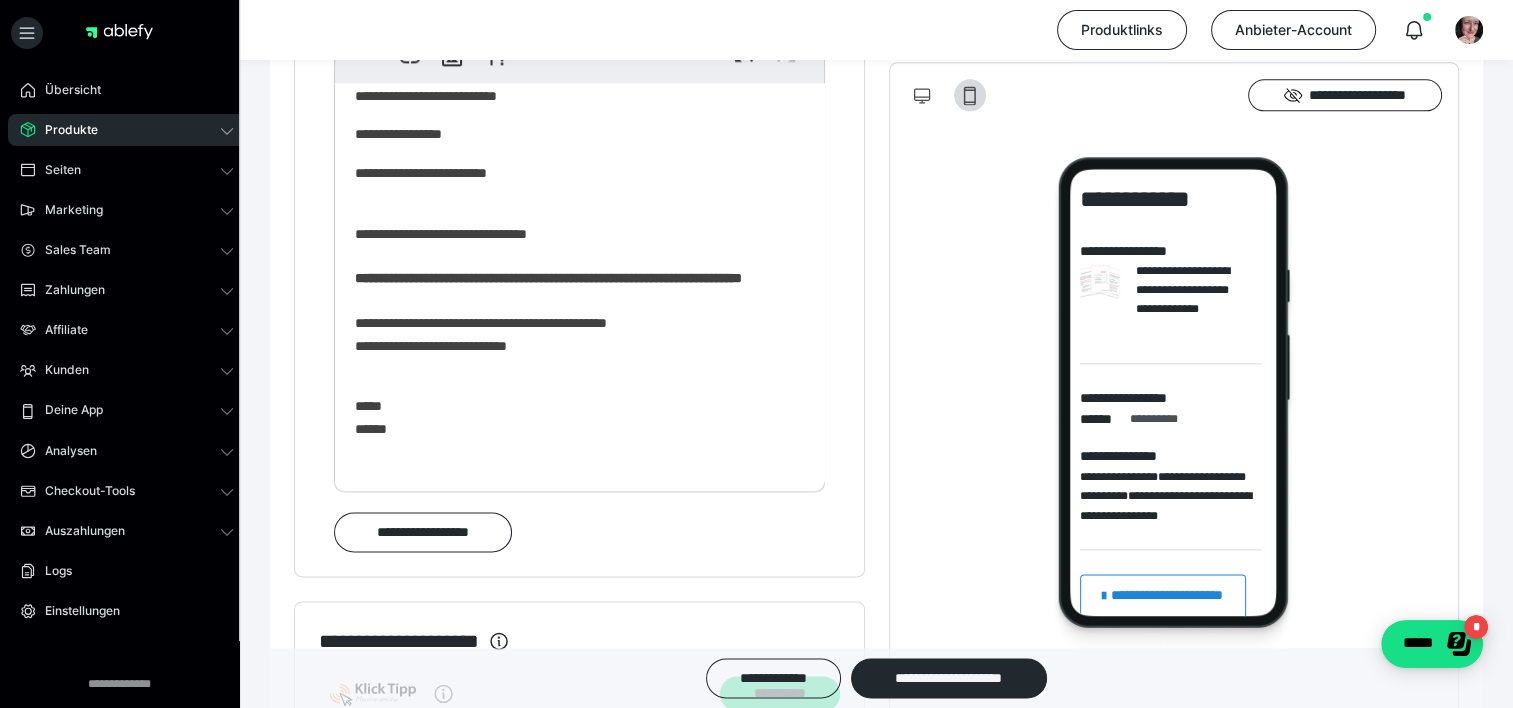 click on "**********" at bounding box center (572, 204) 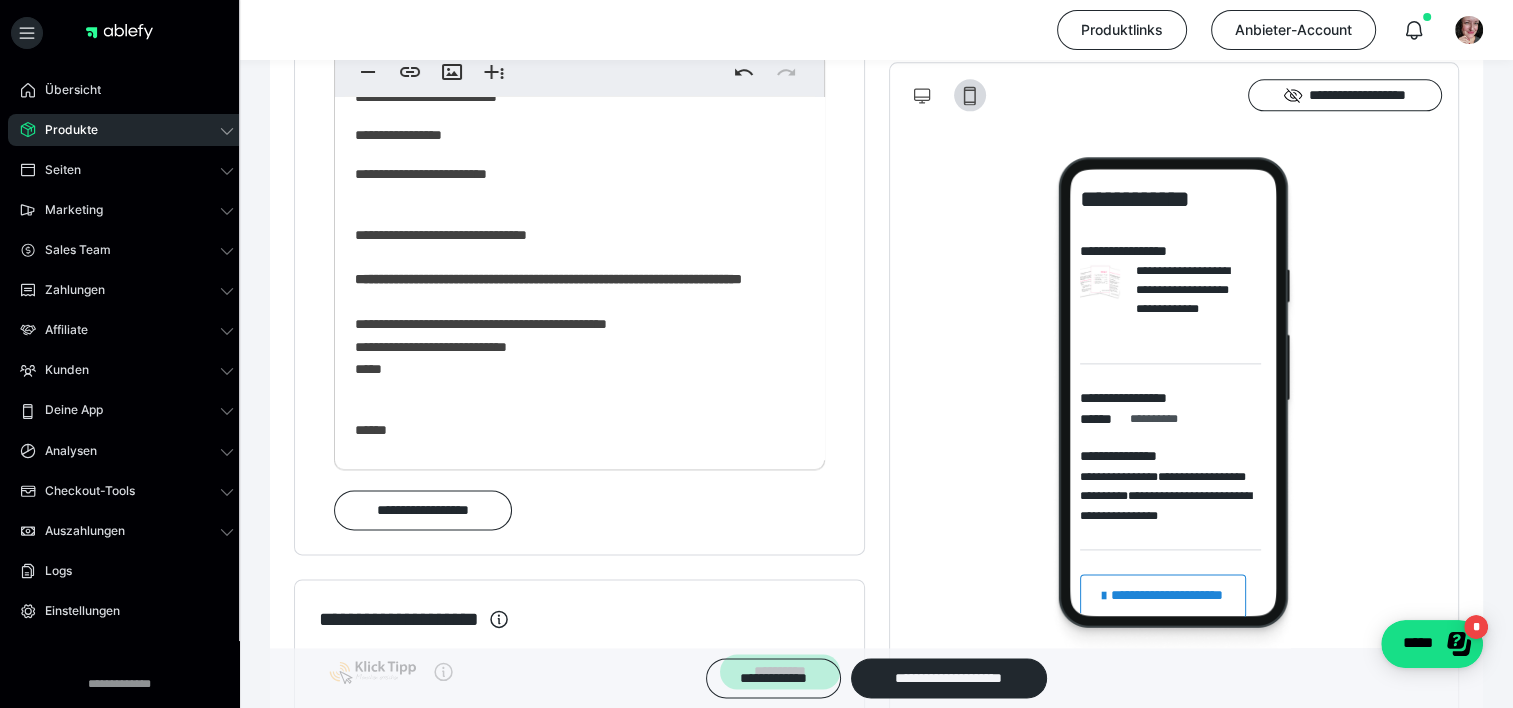 scroll, scrollTop: 156, scrollLeft: 0, axis: vertical 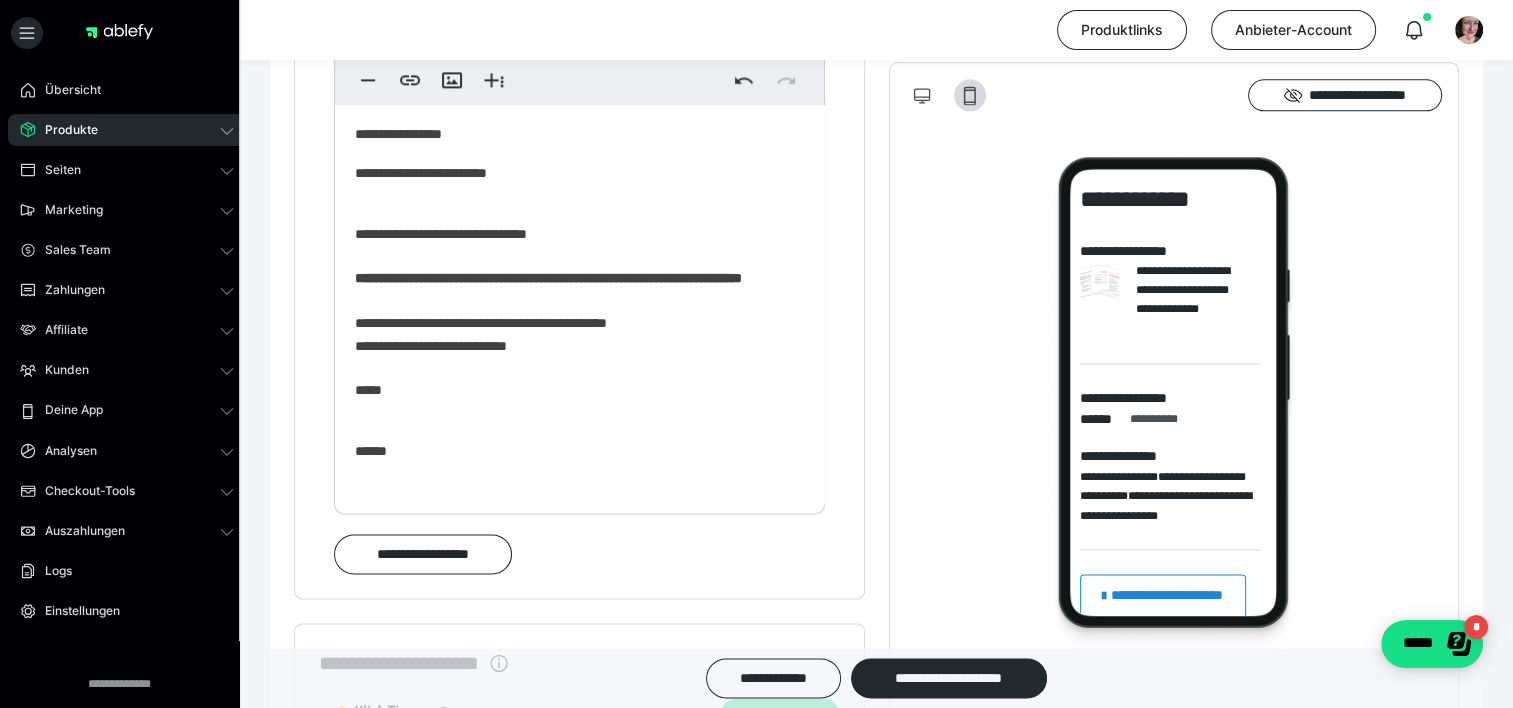 click on "**********" at bounding box center (572, 216) 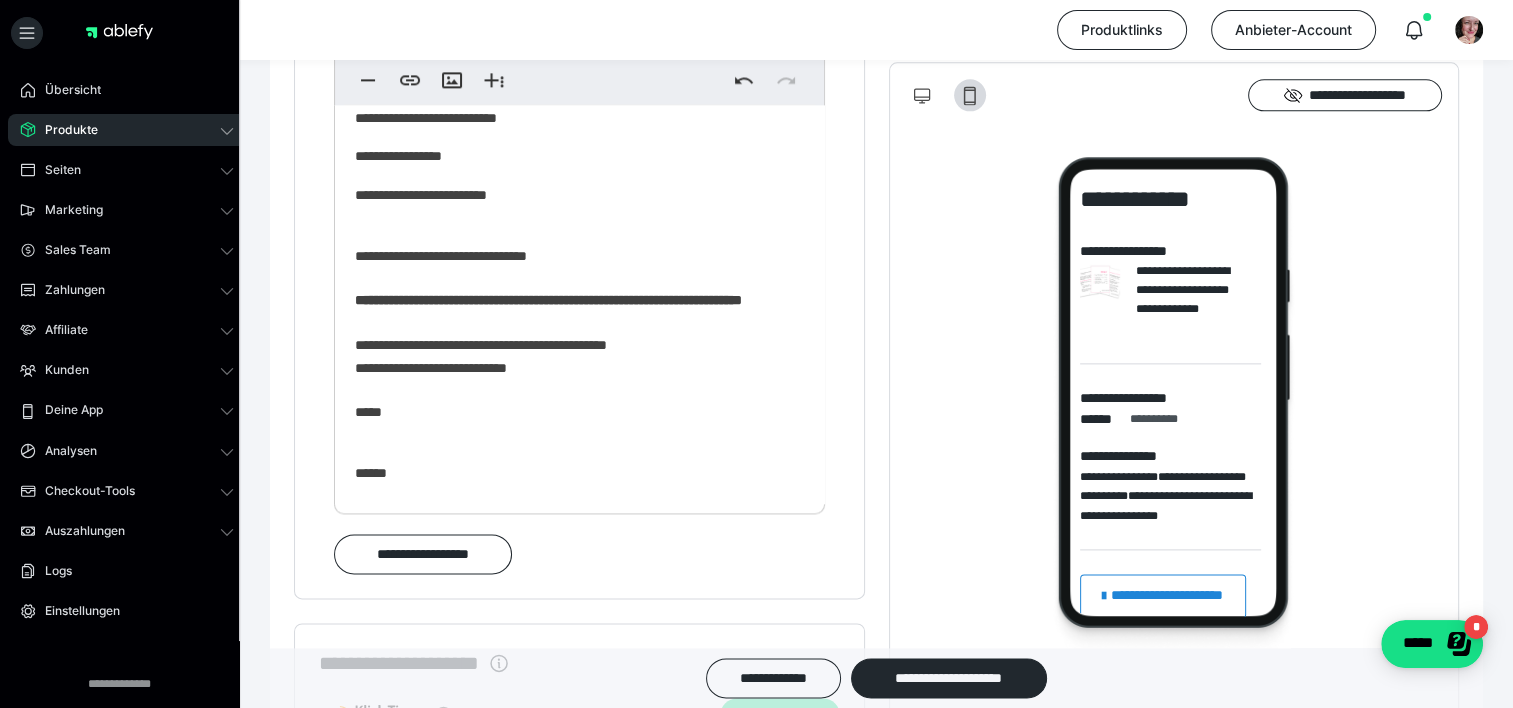 scroll, scrollTop: 2466, scrollLeft: 0, axis: vertical 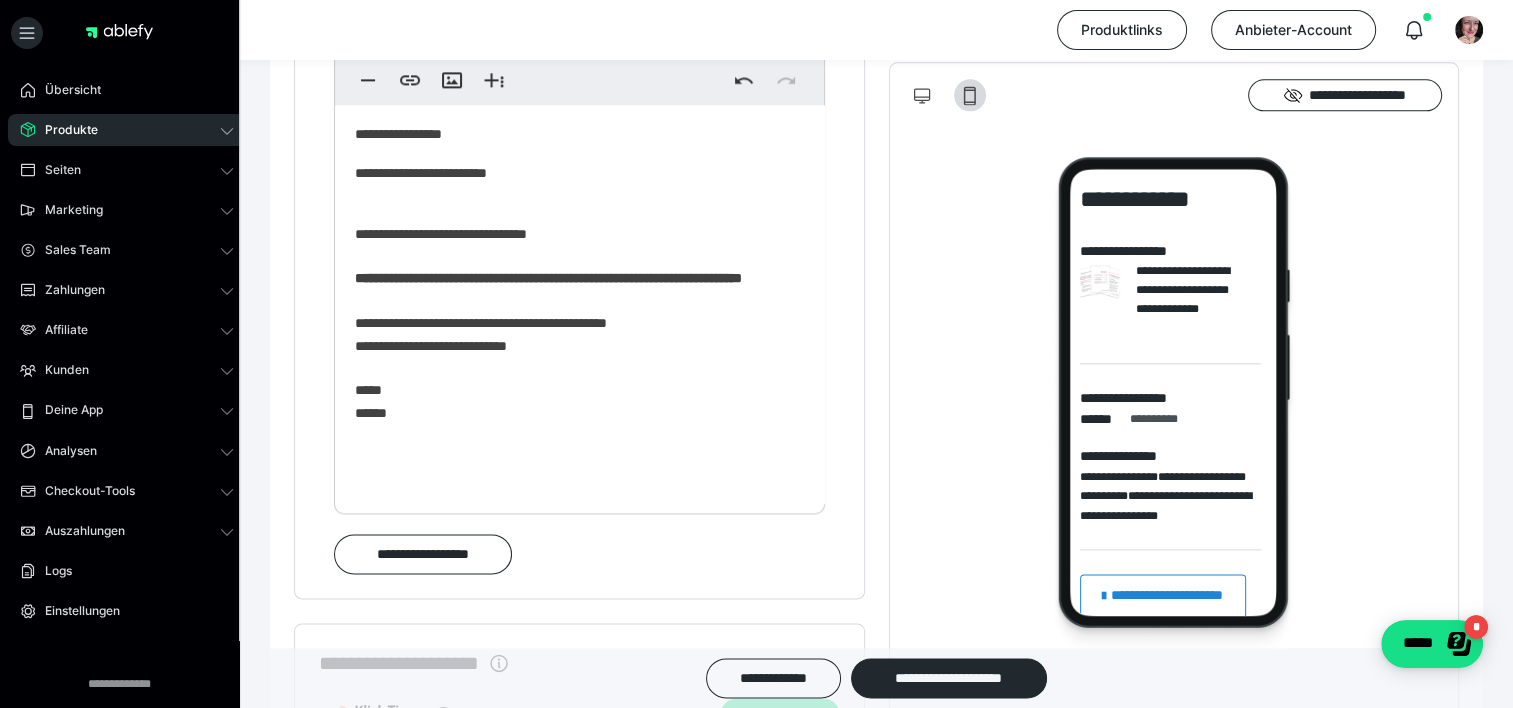 click at bounding box center (579, 509) 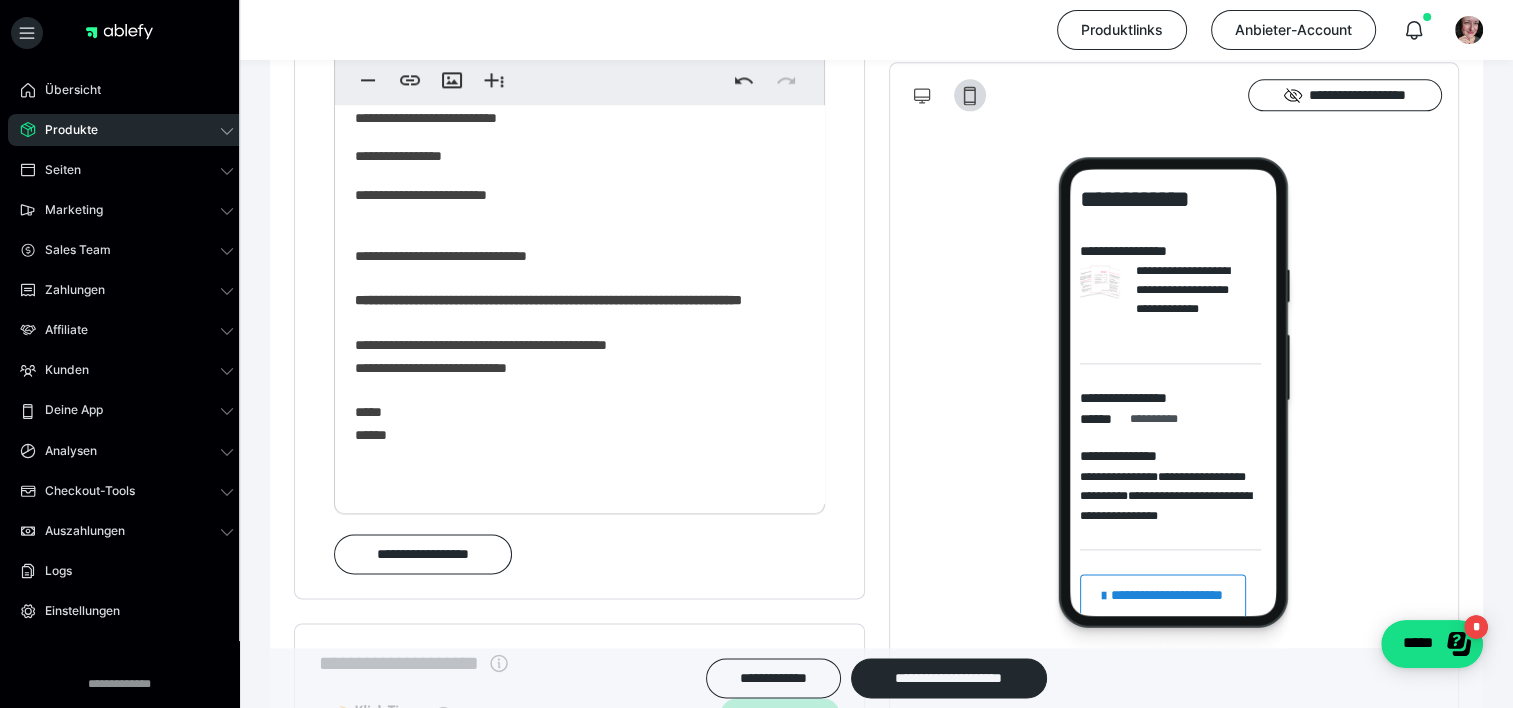 scroll, scrollTop: 2466, scrollLeft: 0, axis: vertical 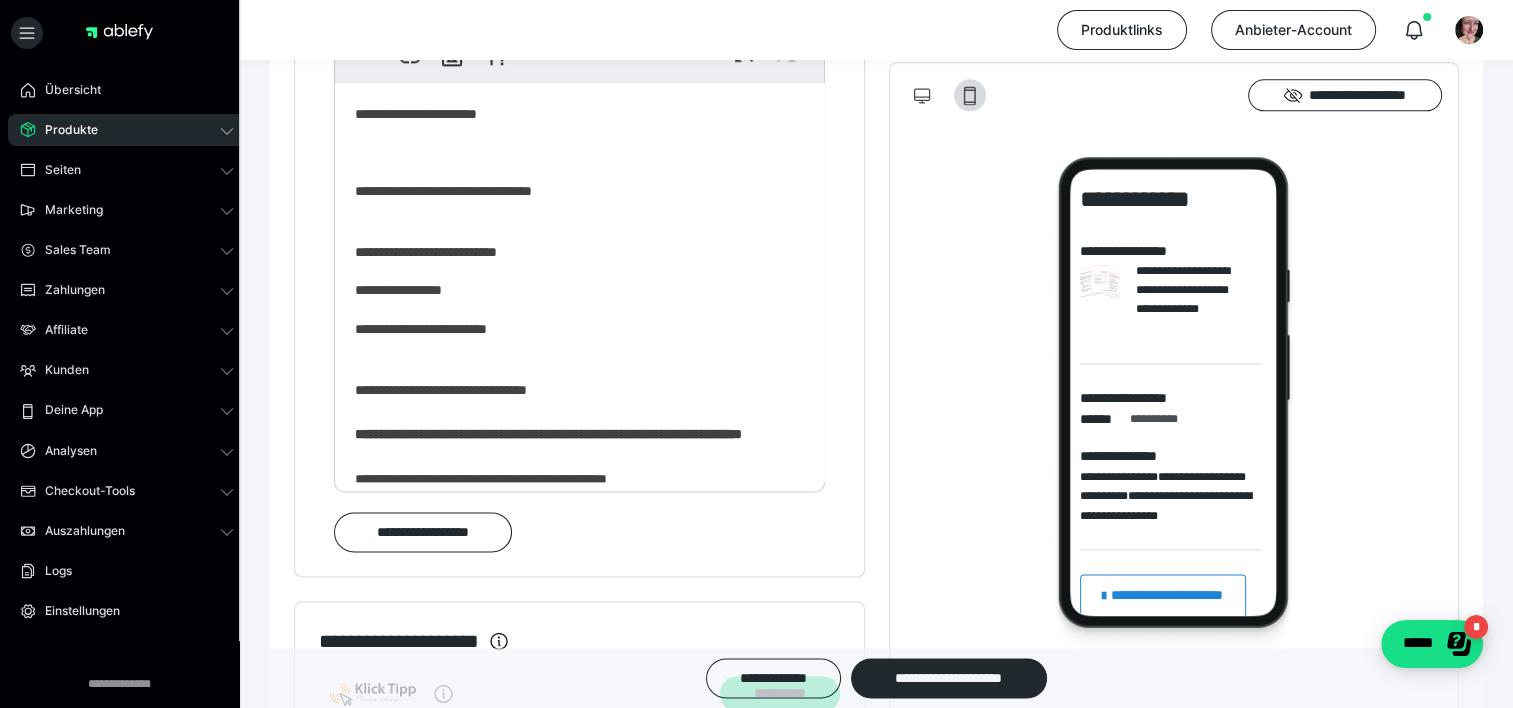 click at bounding box center [572, 153] 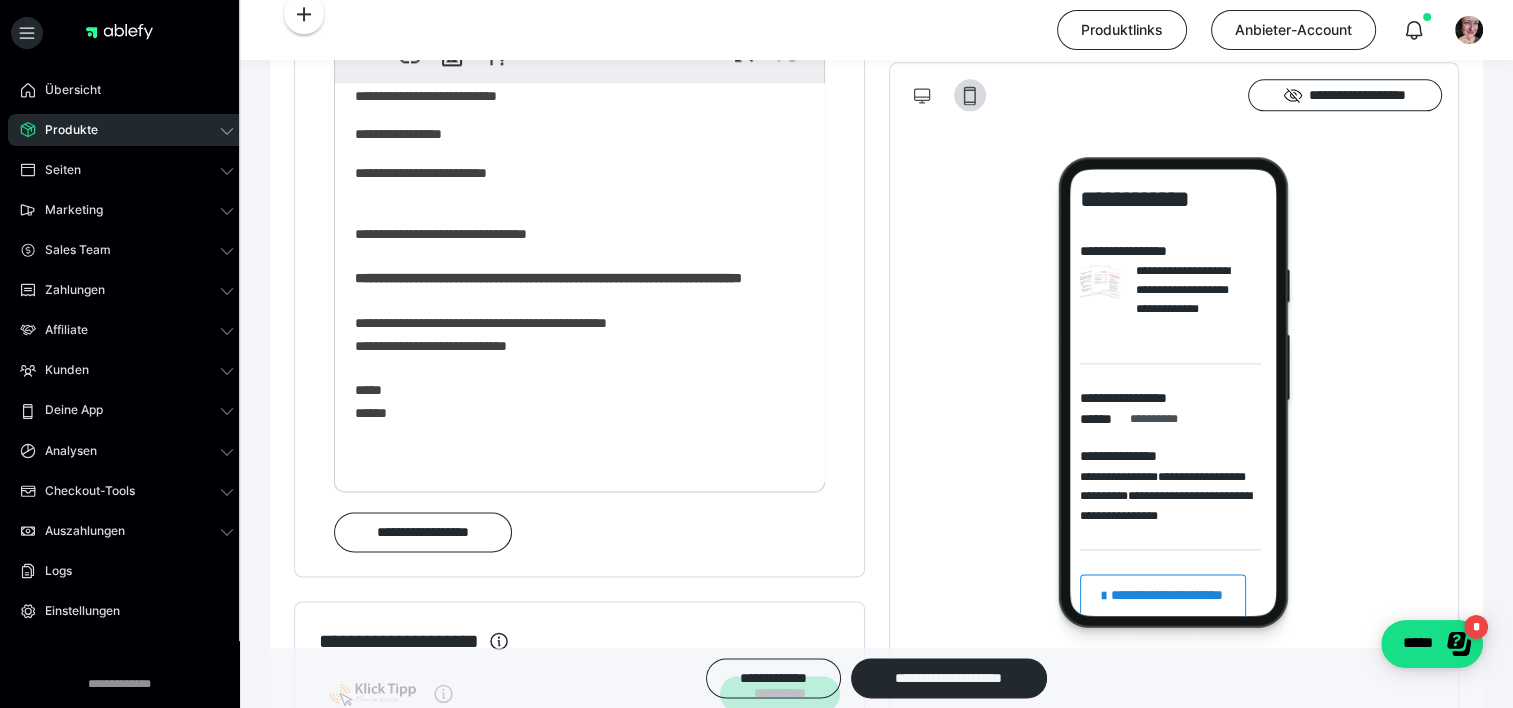 scroll, scrollTop: 136, scrollLeft: 0, axis: vertical 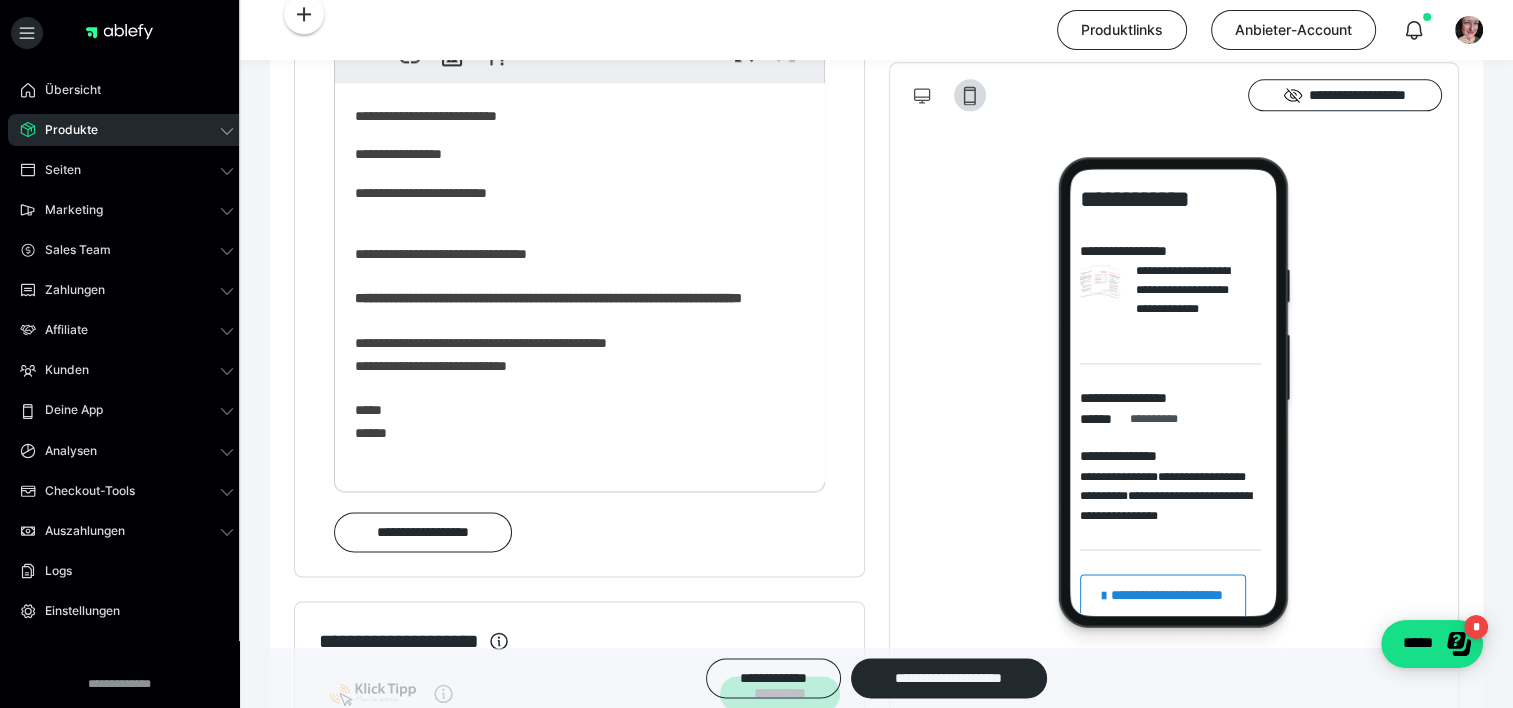 click on "**********" at bounding box center (572, 224) 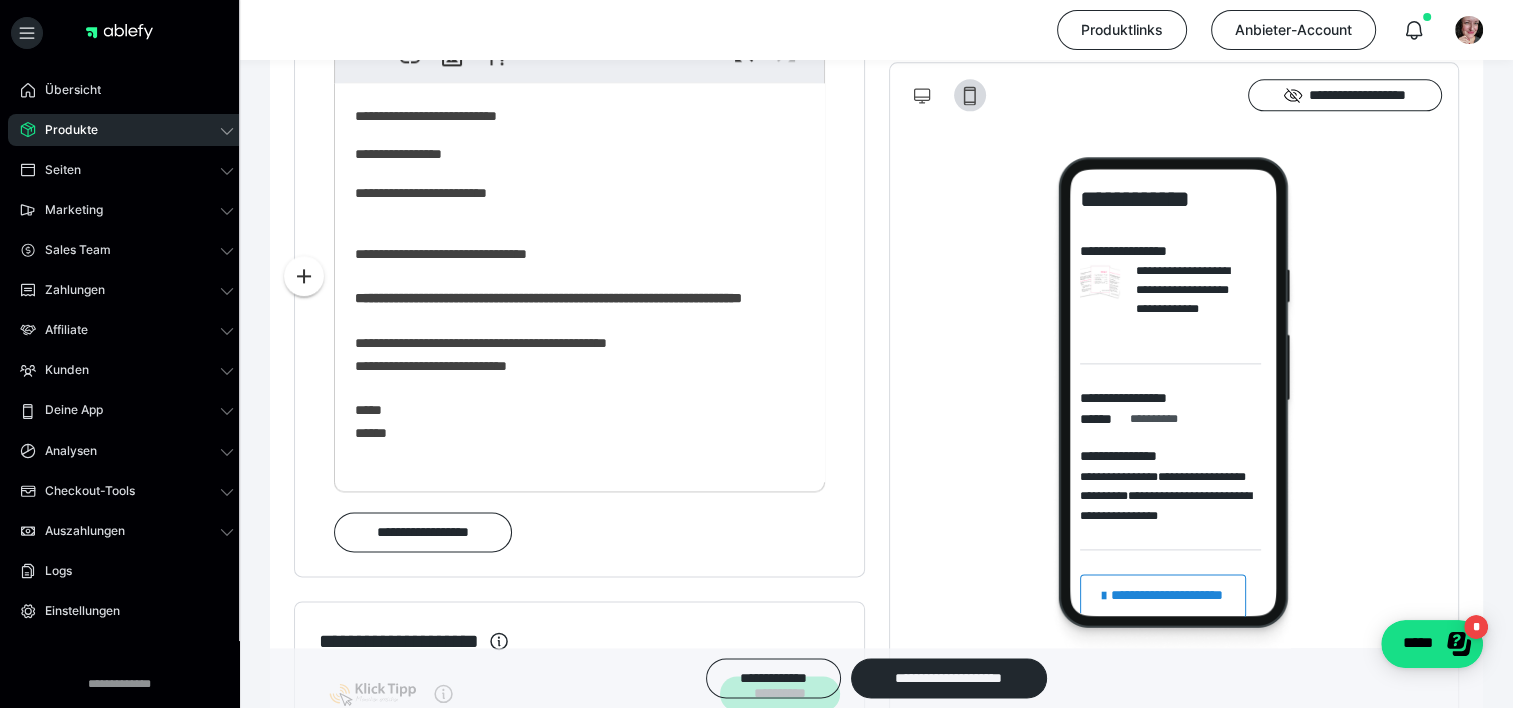 click on "**********" at bounding box center [572, 376] 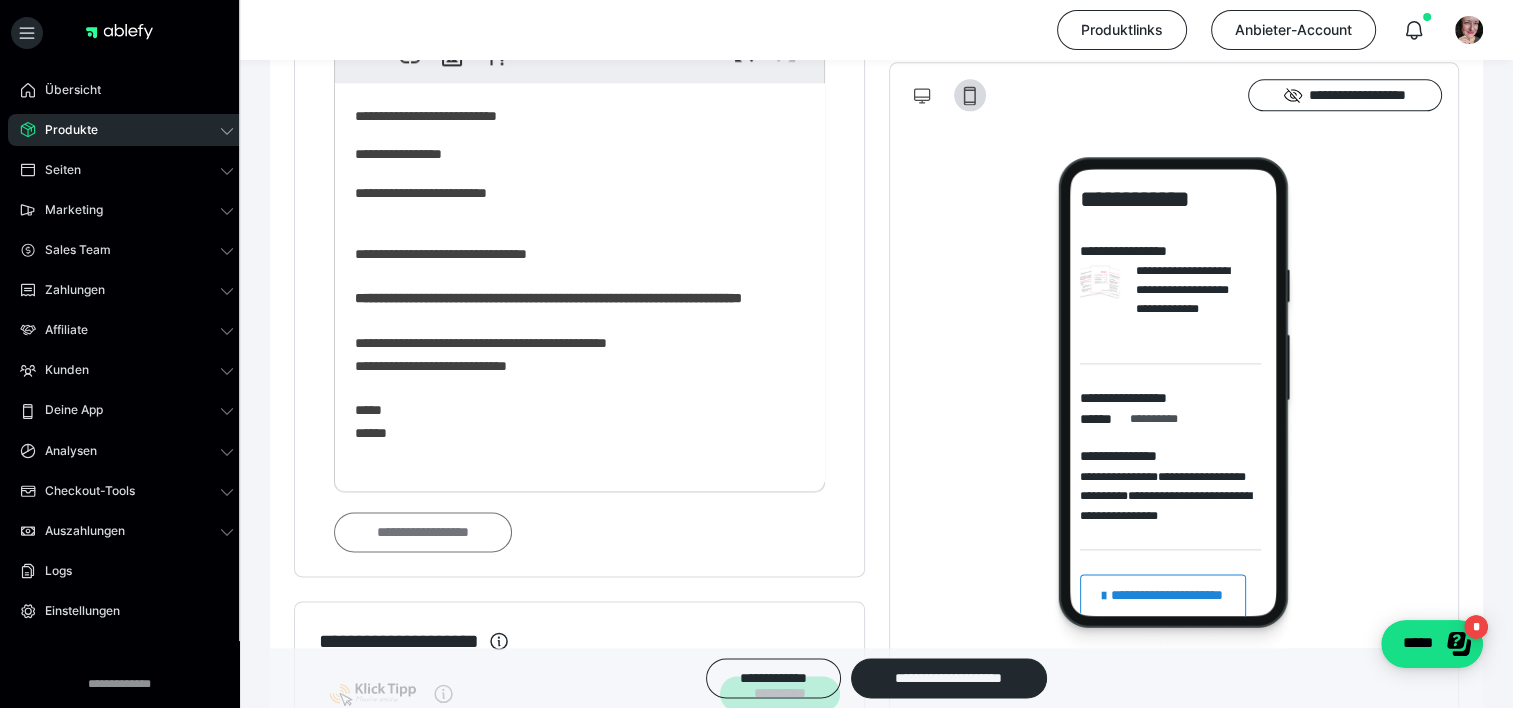 click on "**********" at bounding box center (423, 532) 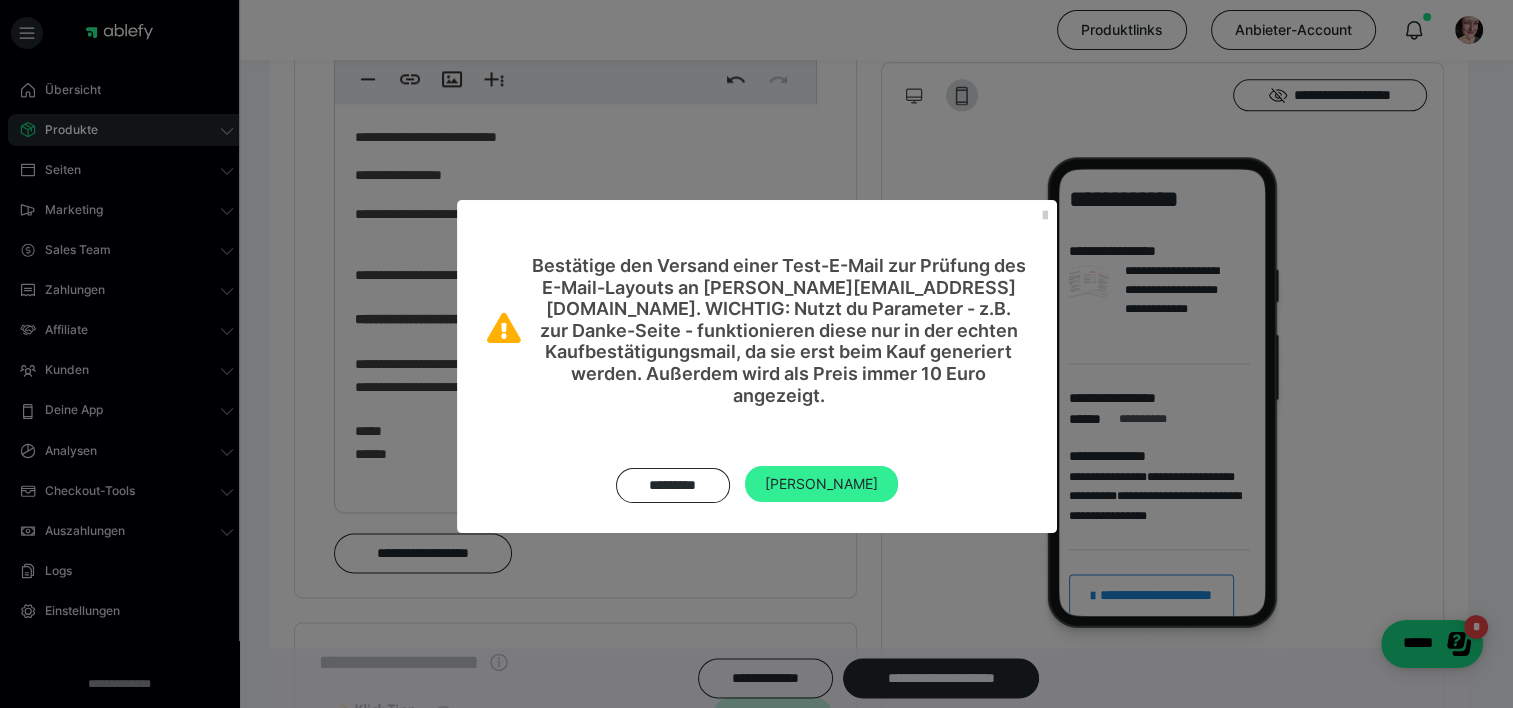click on "[PERSON_NAME]" at bounding box center (821, 484) 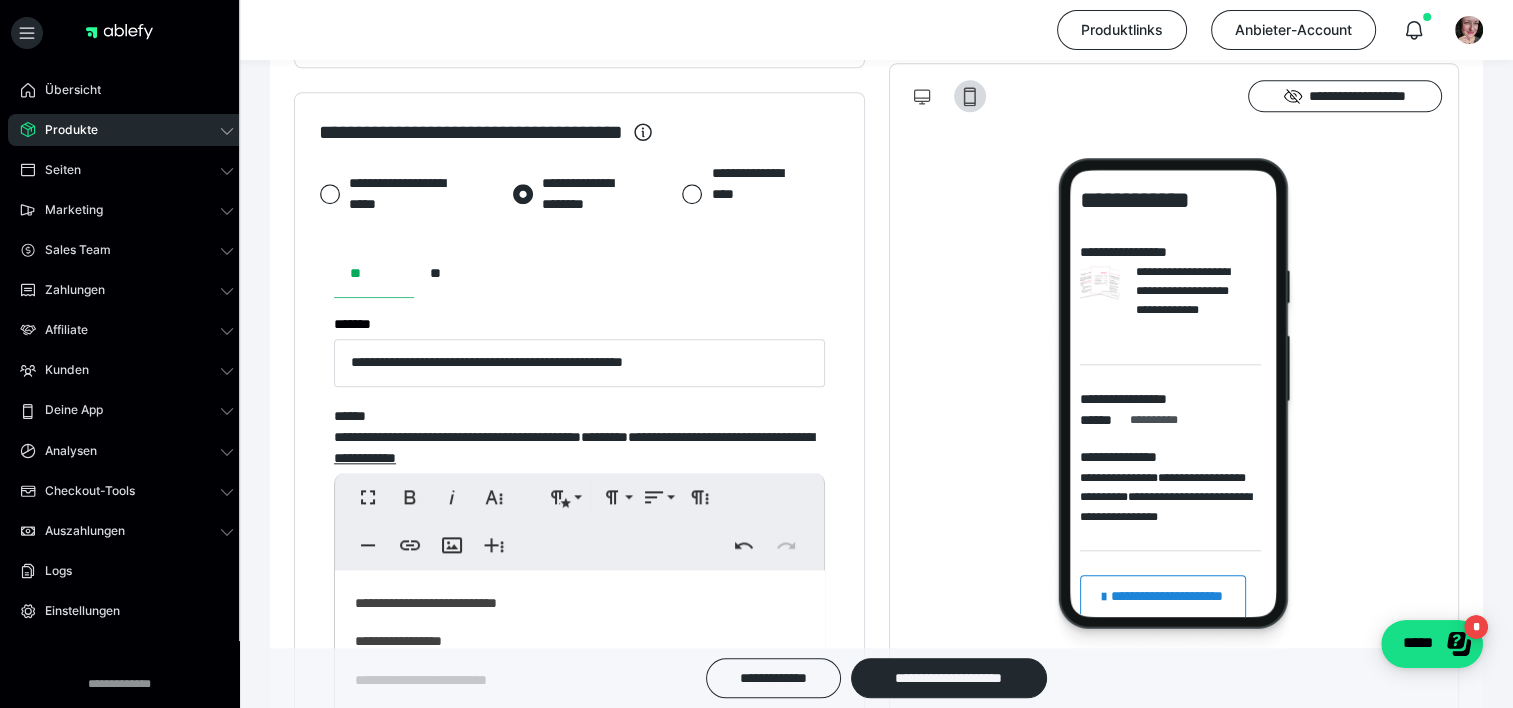 scroll, scrollTop: 1992, scrollLeft: 0, axis: vertical 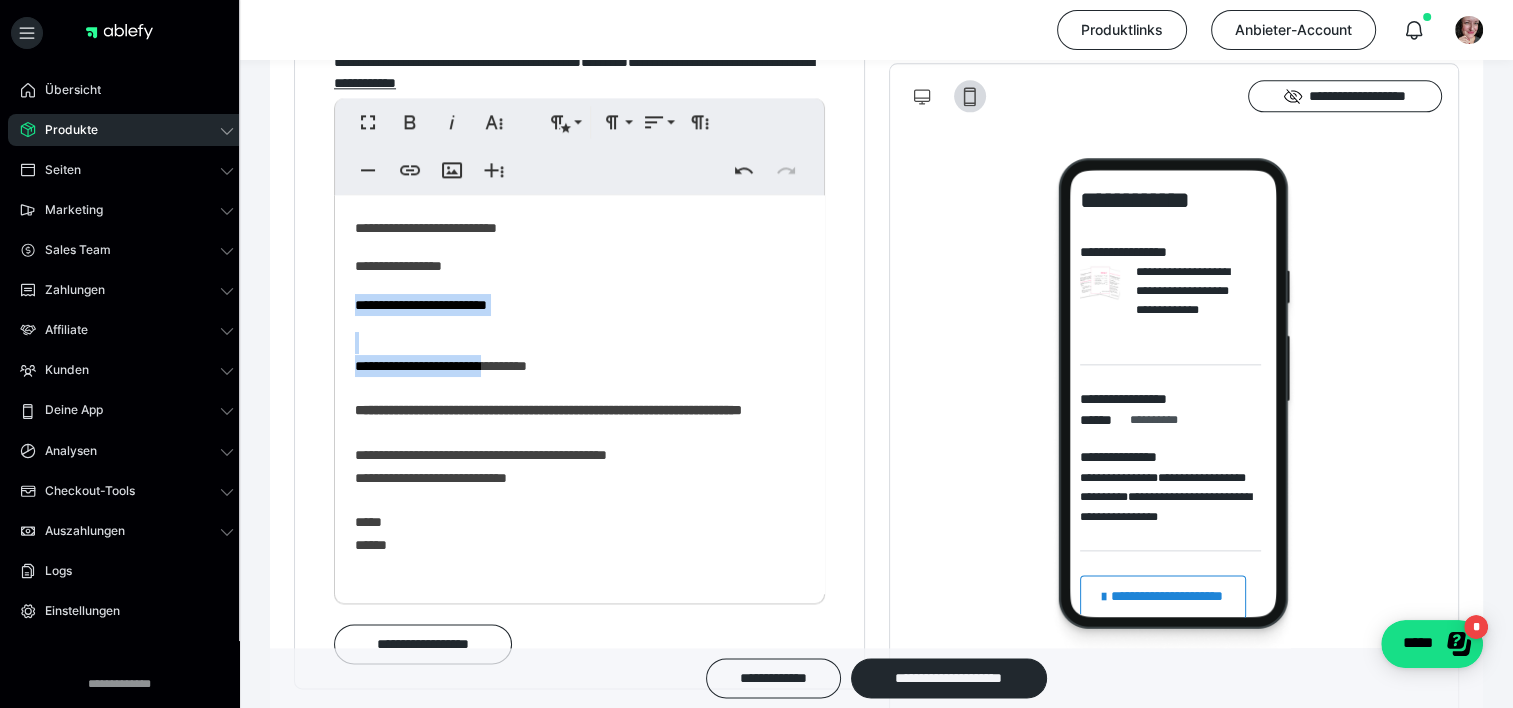 drag, startPoint x: 466, startPoint y: 359, endPoint x: 514, endPoint y: 391, distance: 57.68882 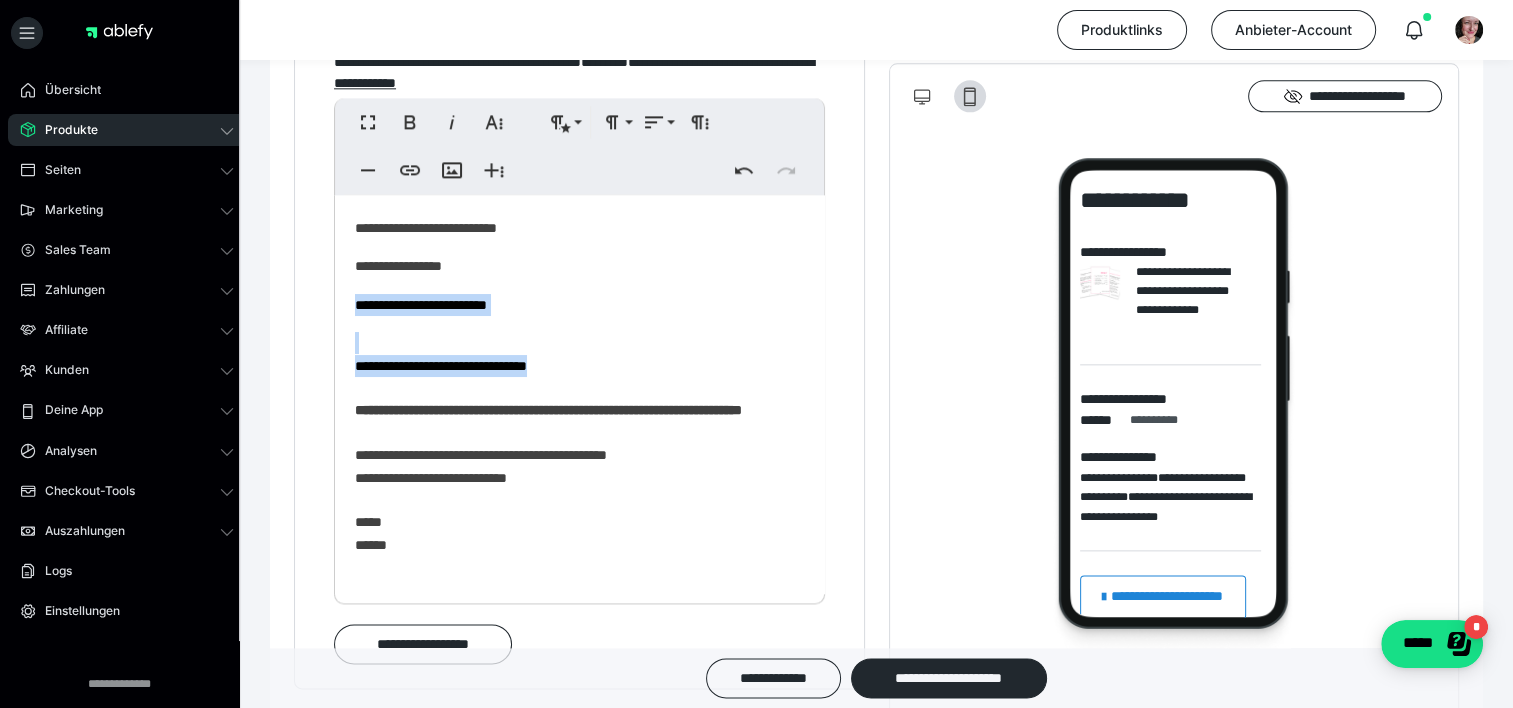 drag, startPoint x: 624, startPoint y: 404, endPoint x: 431, endPoint y: 377, distance: 194.87946 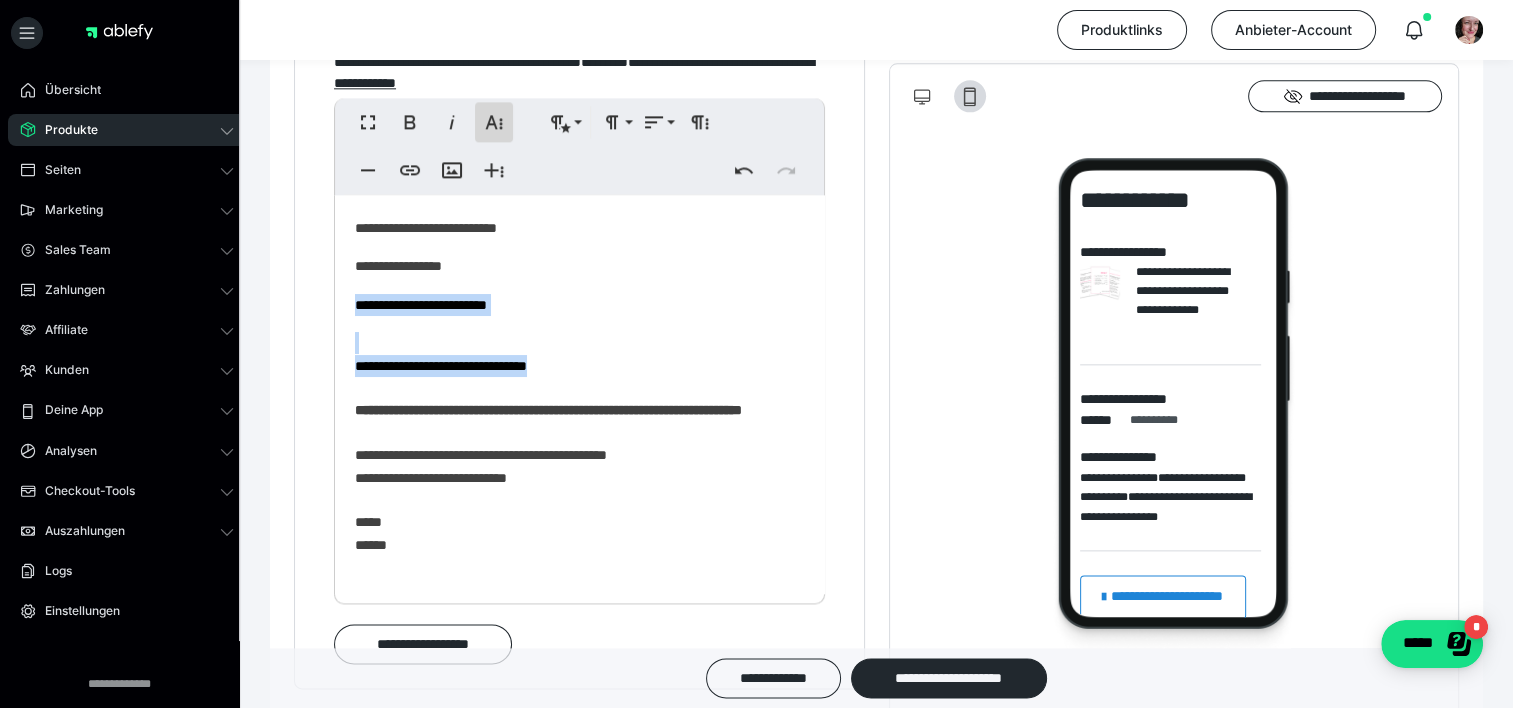 click 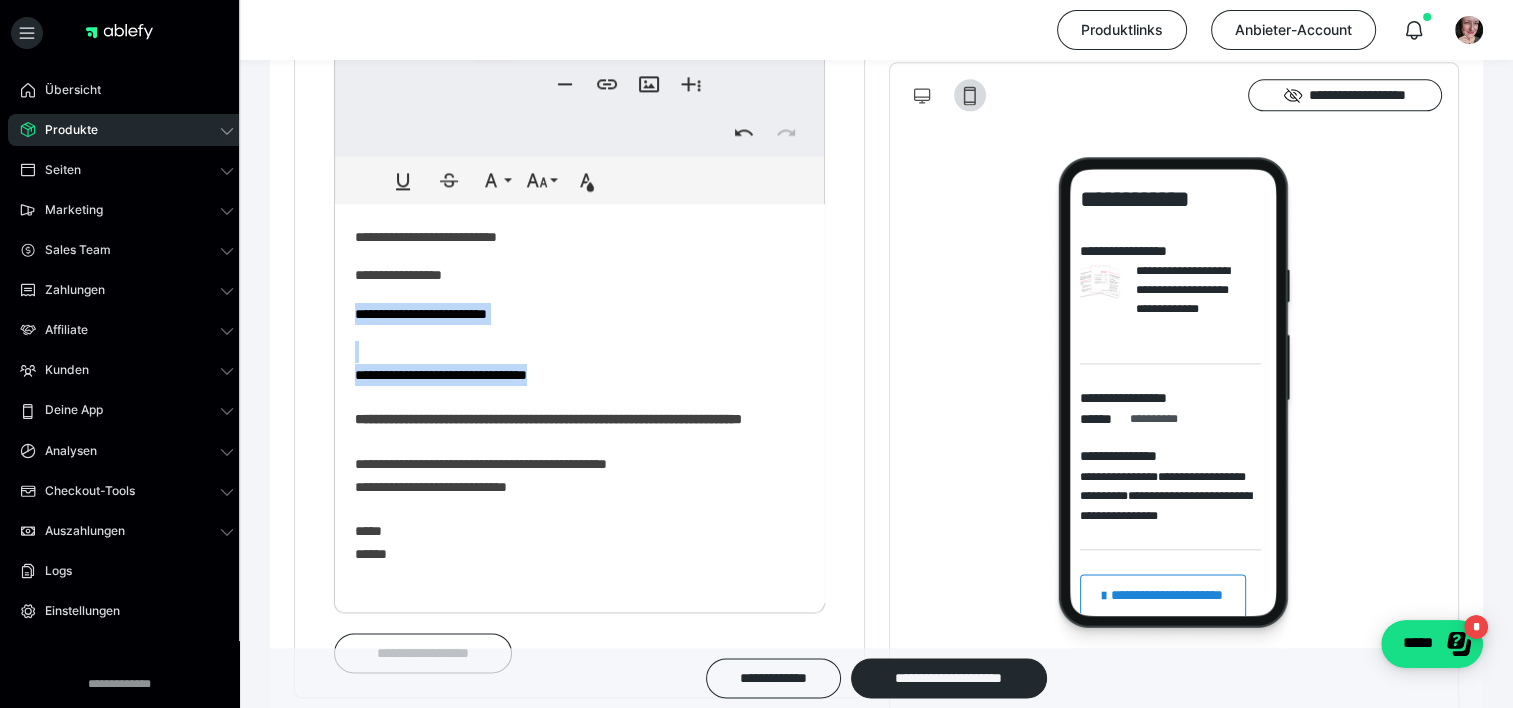 scroll, scrollTop: 2449, scrollLeft: 0, axis: vertical 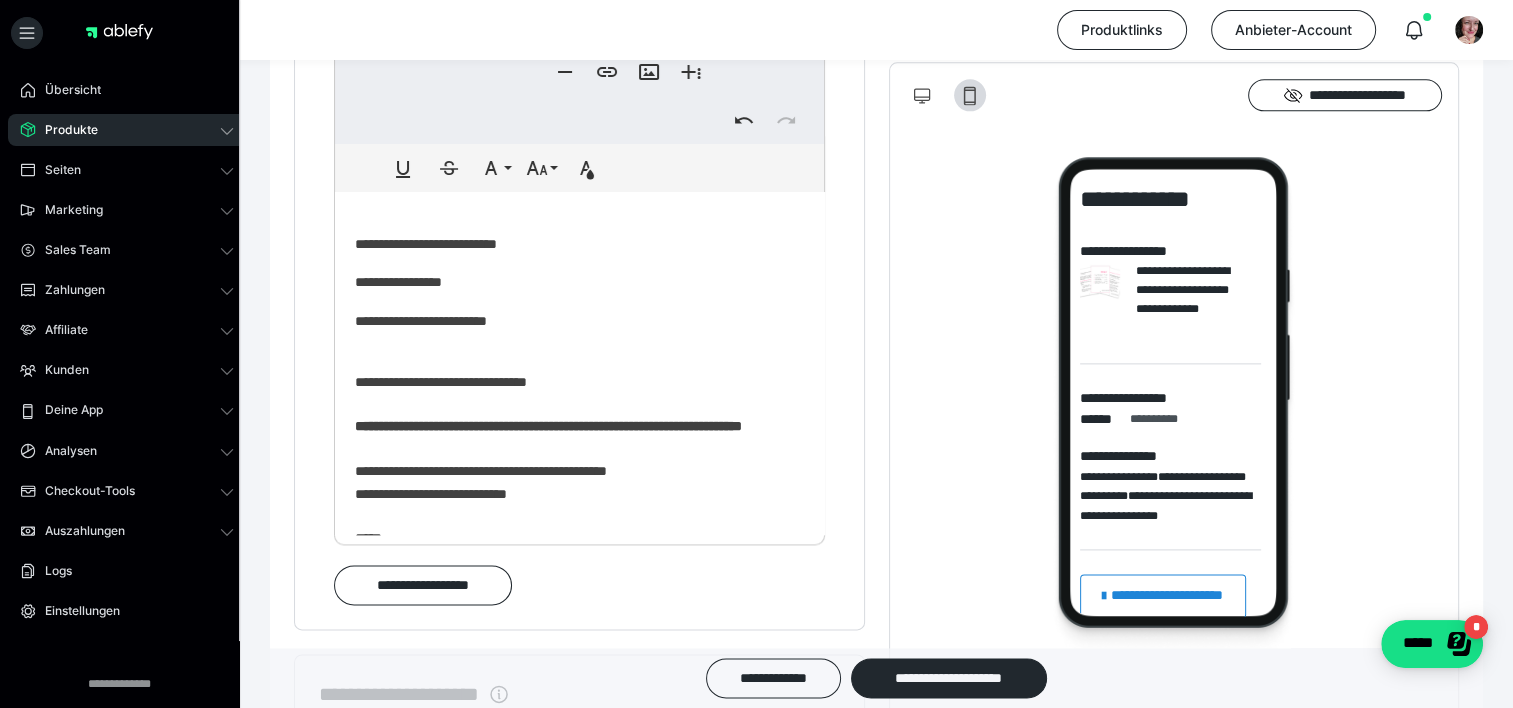 click on "**********" at bounding box center [572, 504] 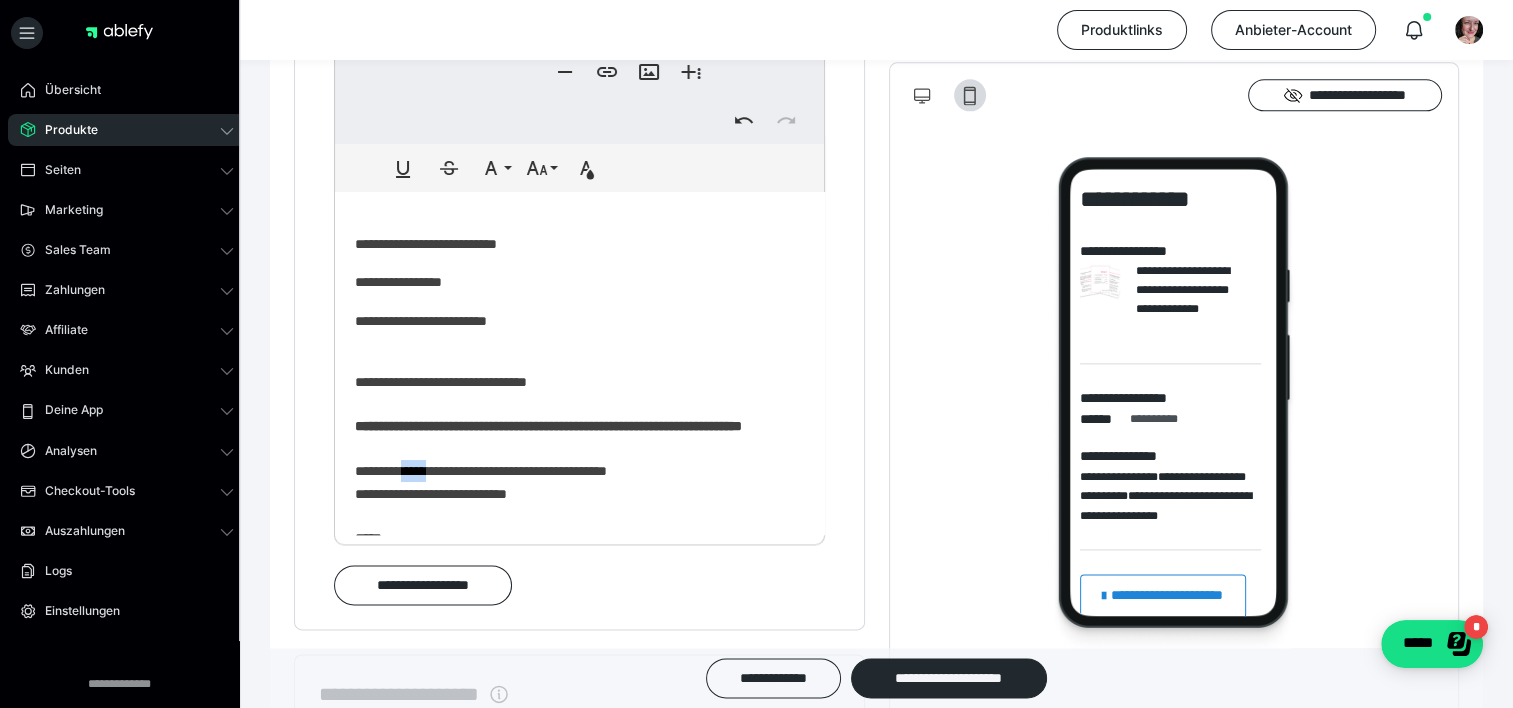 click on "**********" at bounding box center (572, 504) 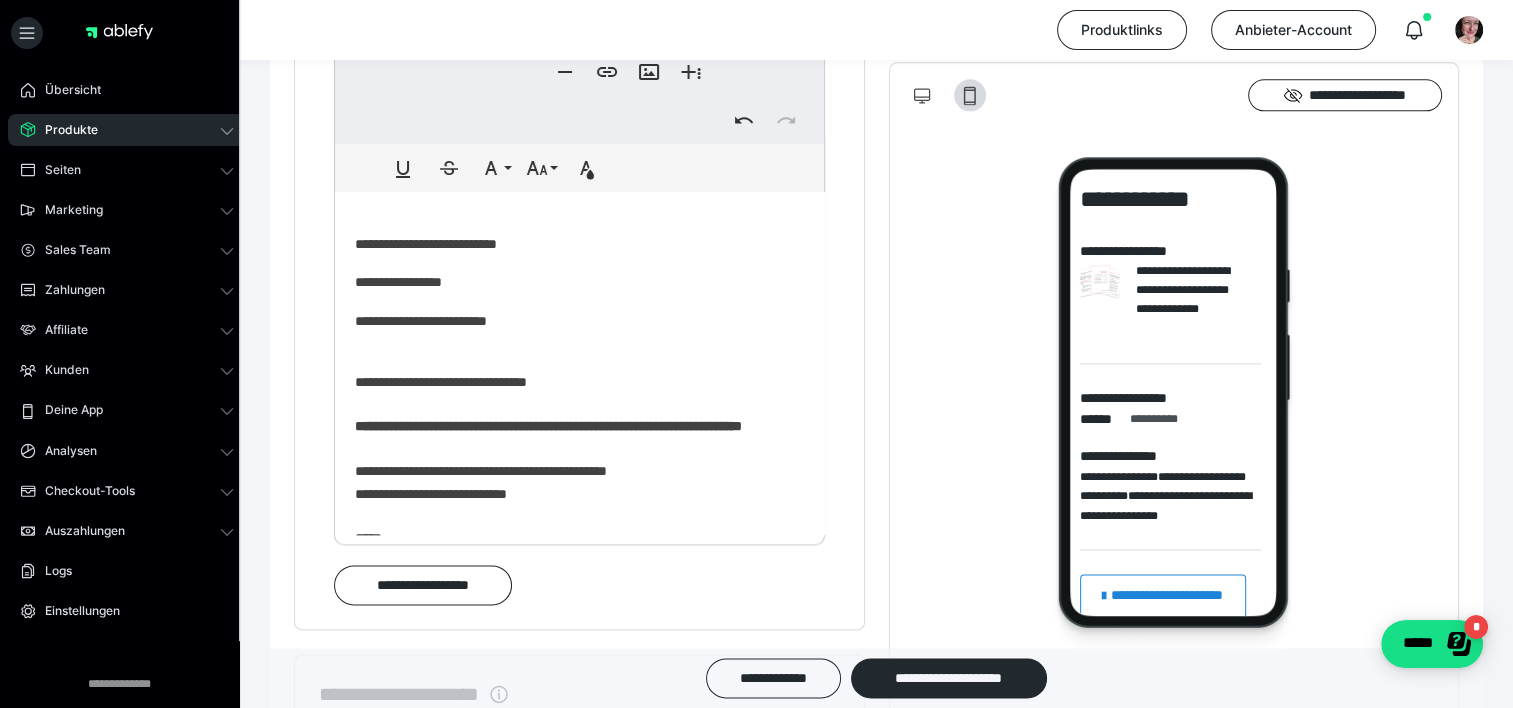 click on "**********" at bounding box center [572, 352] 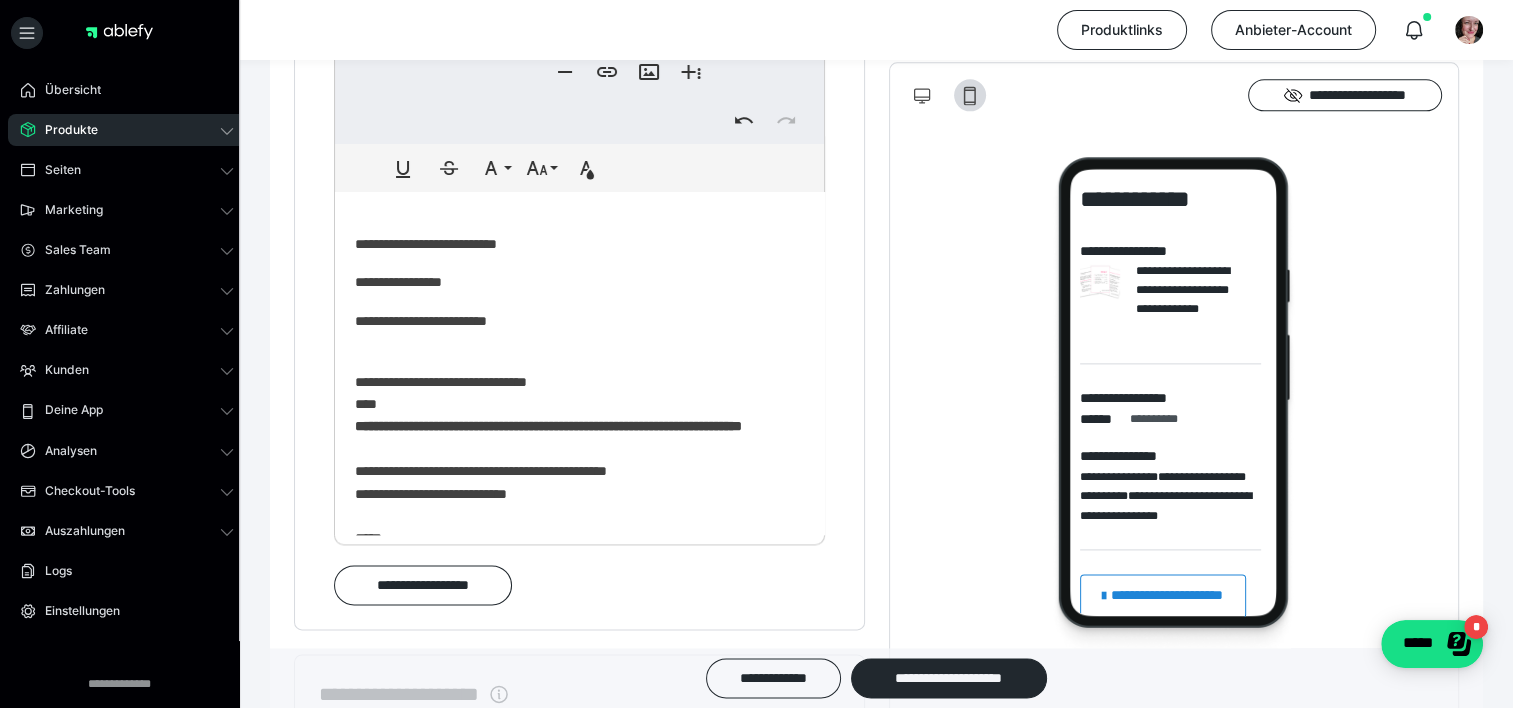 click on "**********" at bounding box center (572, 352) 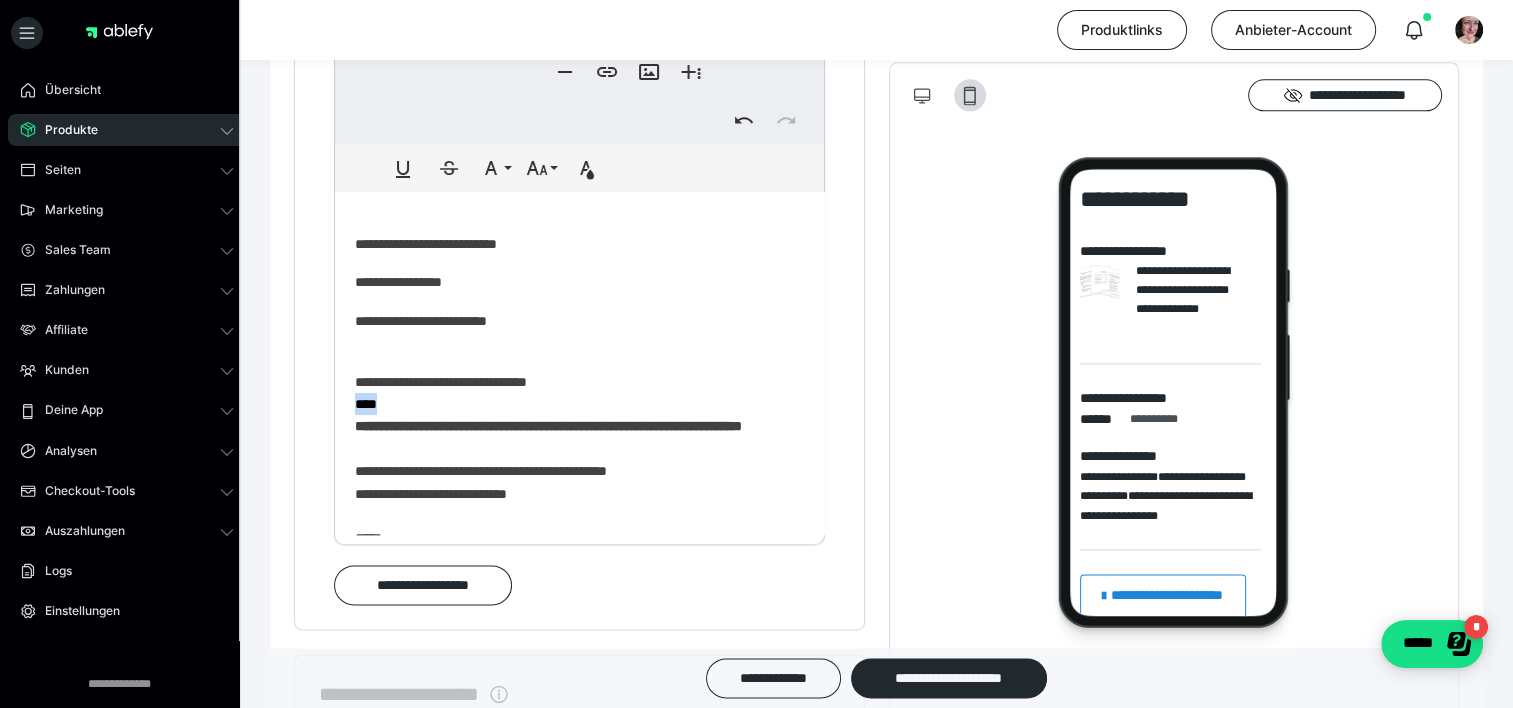 click on "**********" at bounding box center [572, 352] 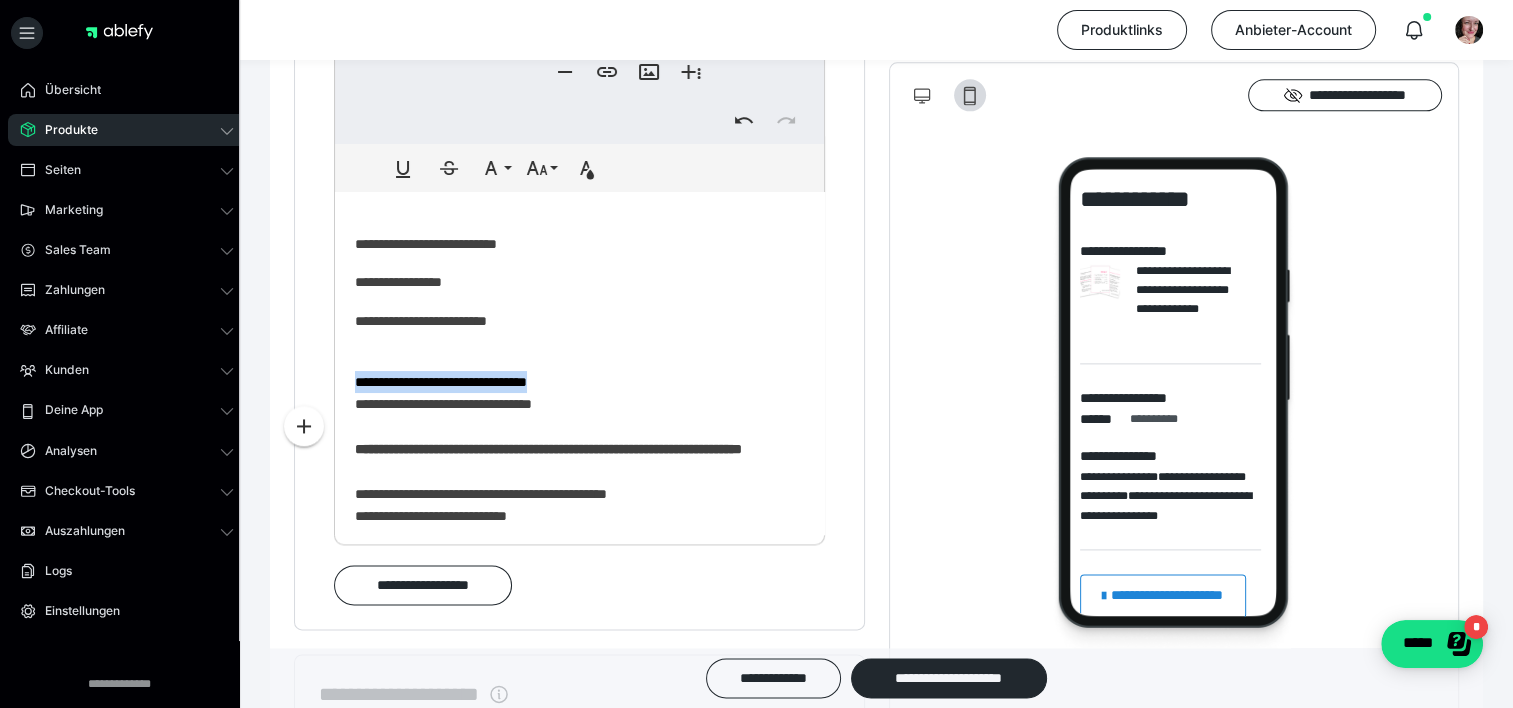 drag, startPoint x: 600, startPoint y: 412, endPoint x: 349, endPoint y: 407, distance: 251.04979 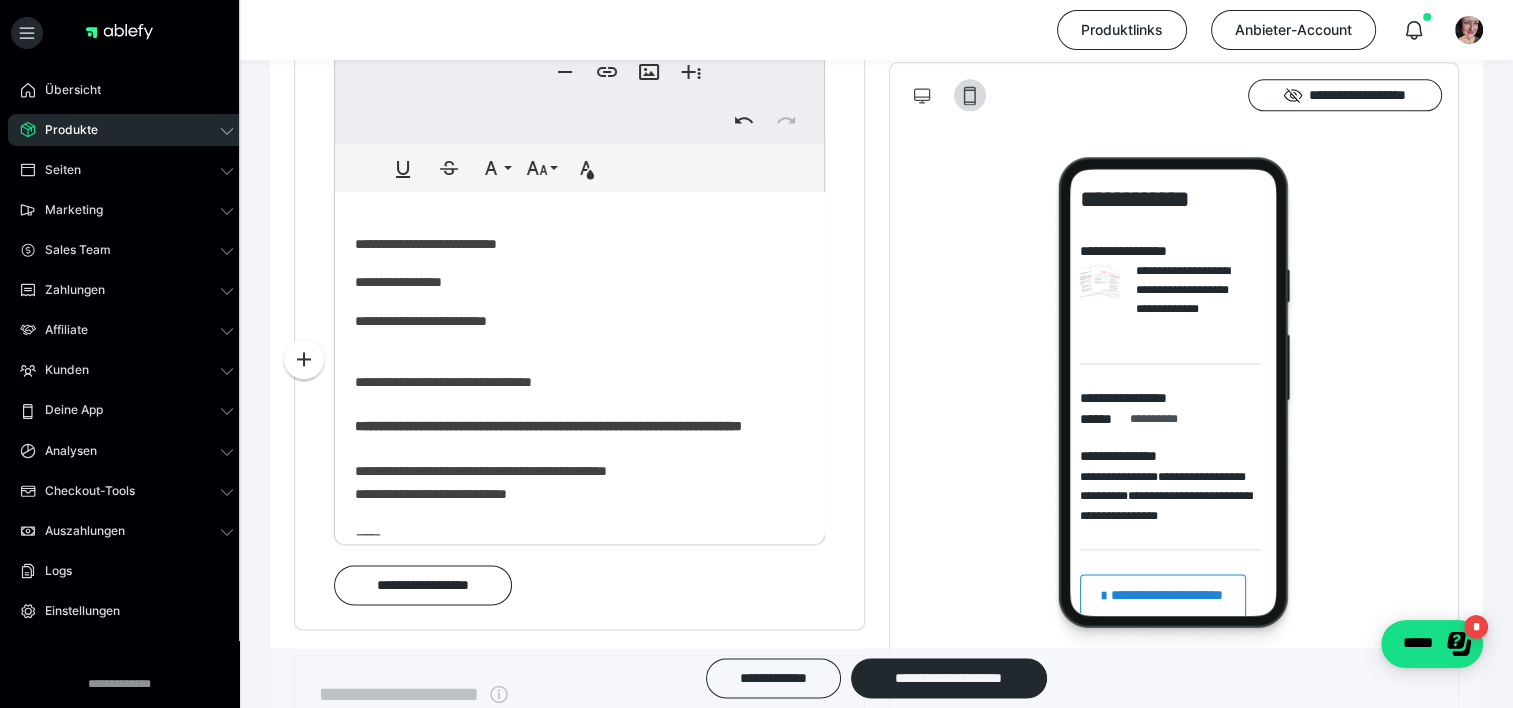 click on "**********" at bounding box center [572, 352] 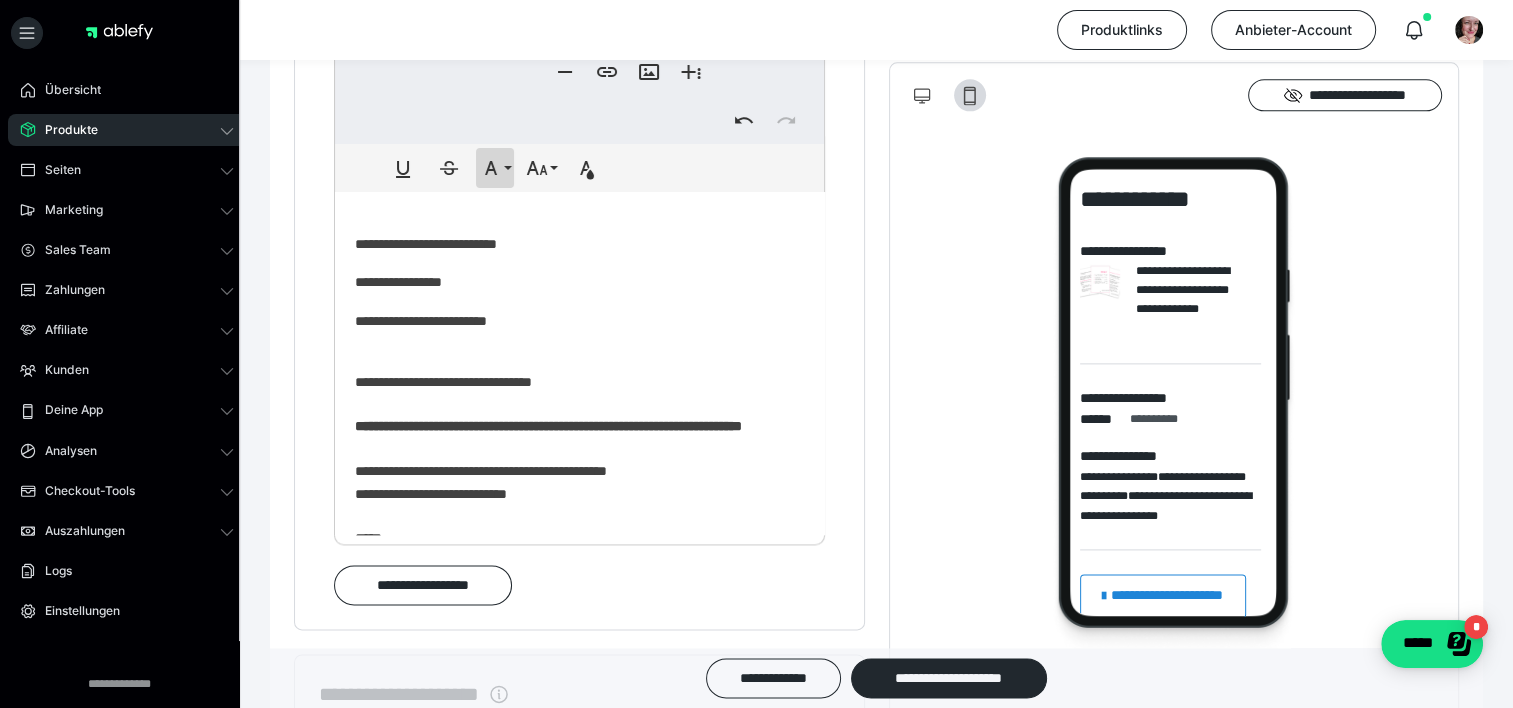 click on "**********" at bounding box center (495, 168) 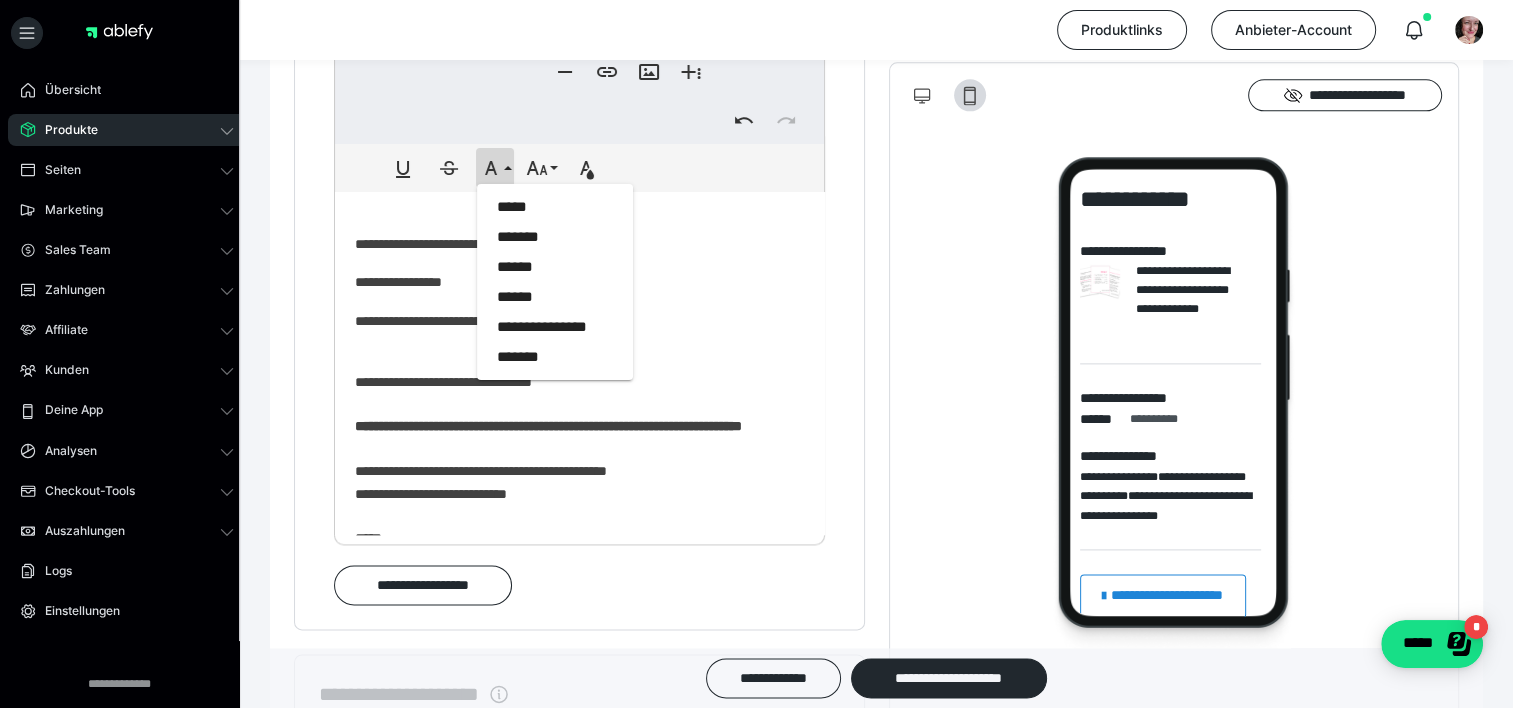 click on "**********" at bounding box center (548, 426) 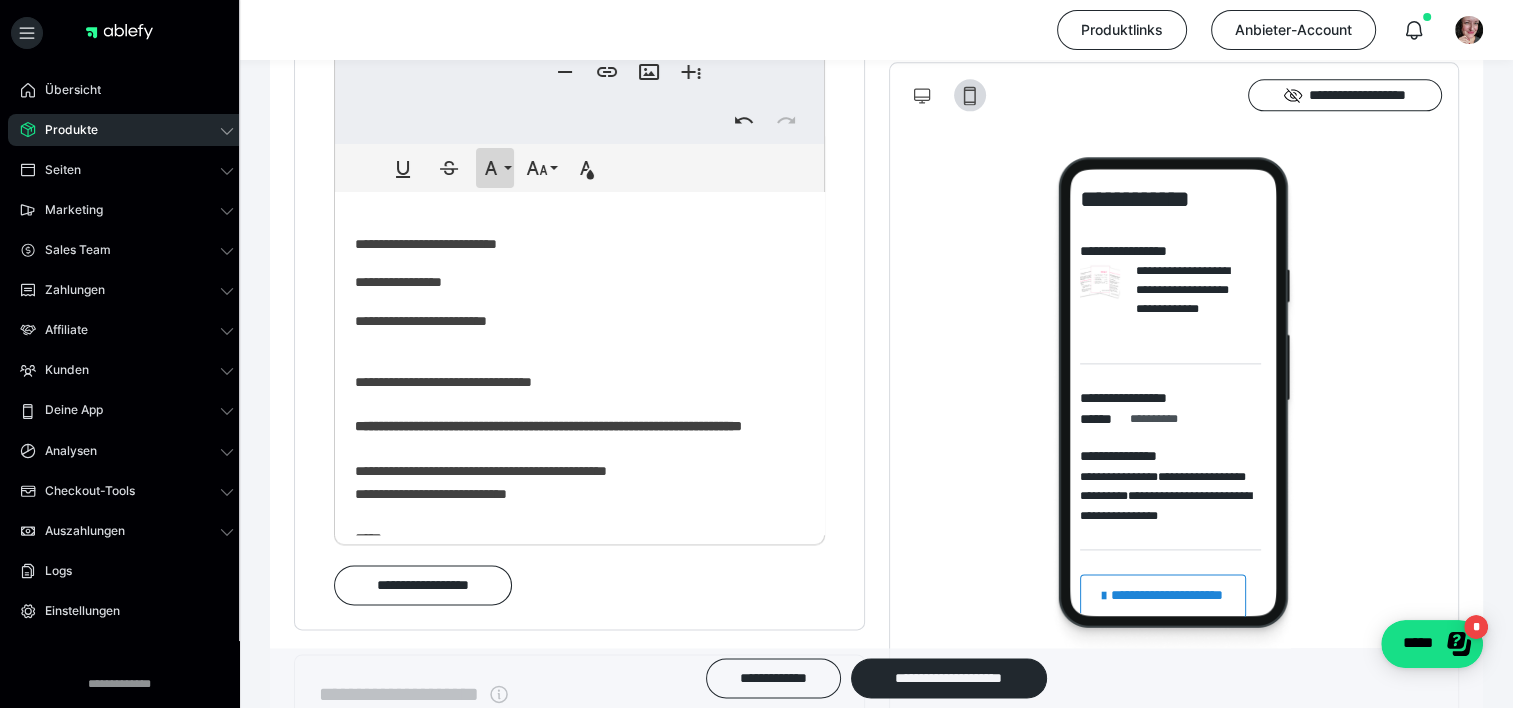 click on "**********" at bounding box center [495, 168] 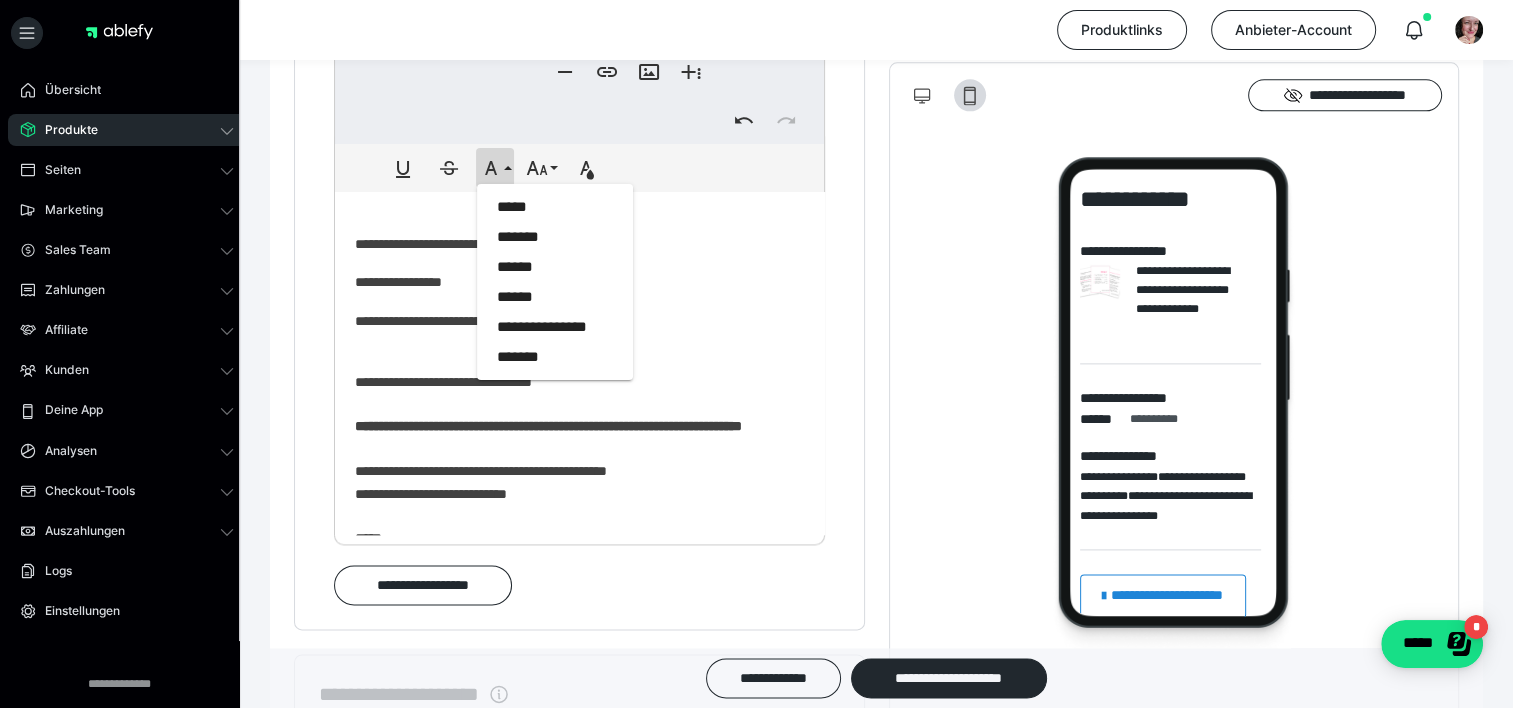click on "**********" at bounding box center (572, 352) 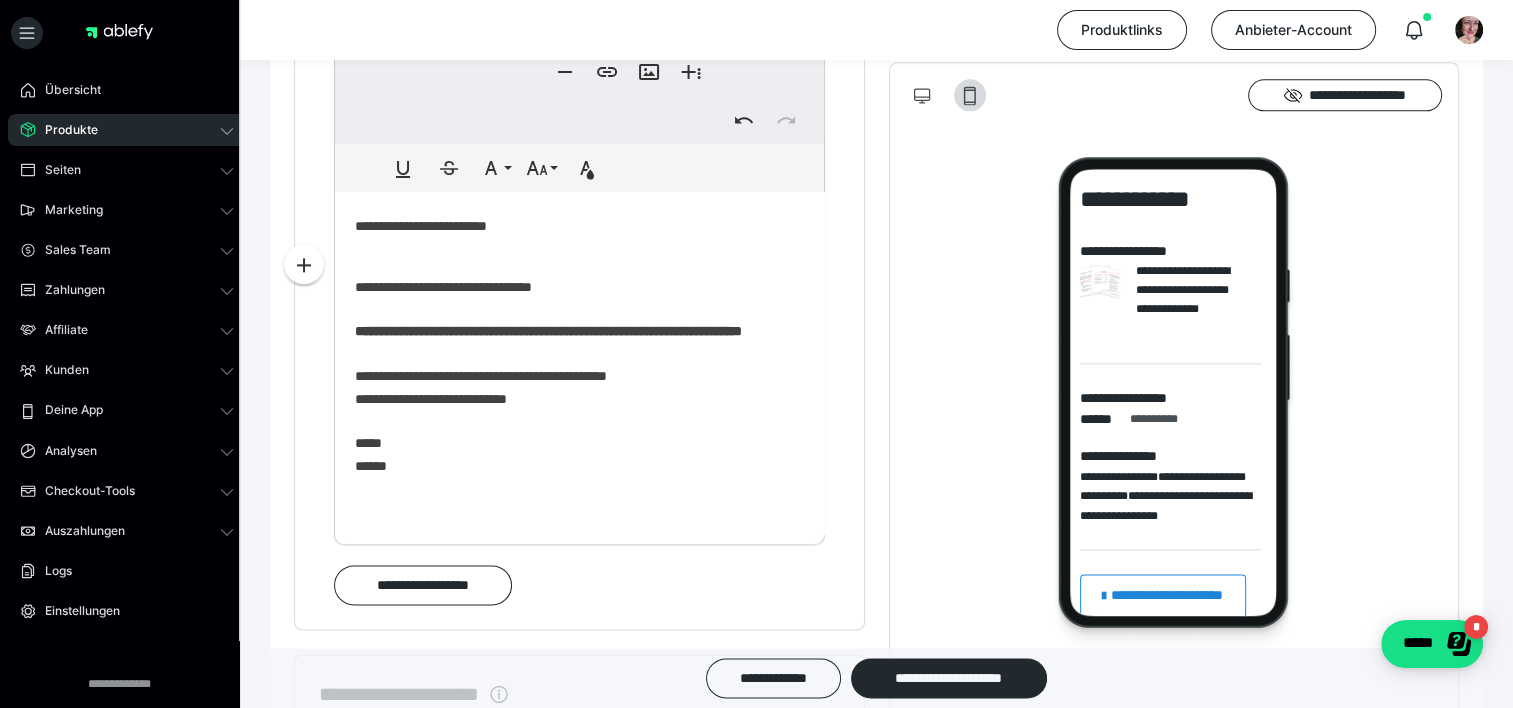 scroll, scrollTop: 0, scrollLeft: 0, axis: both 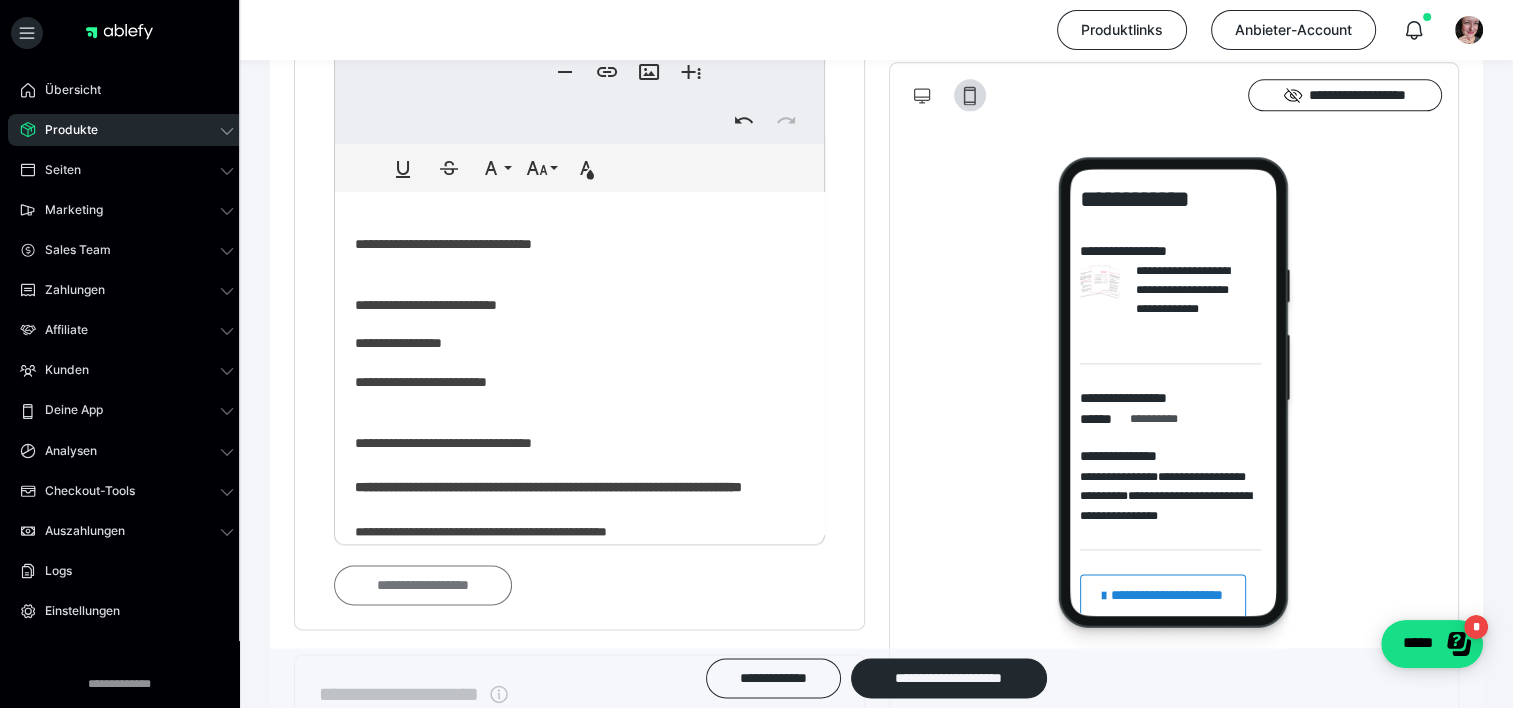click on "**********" at bounding box center (423, 585) 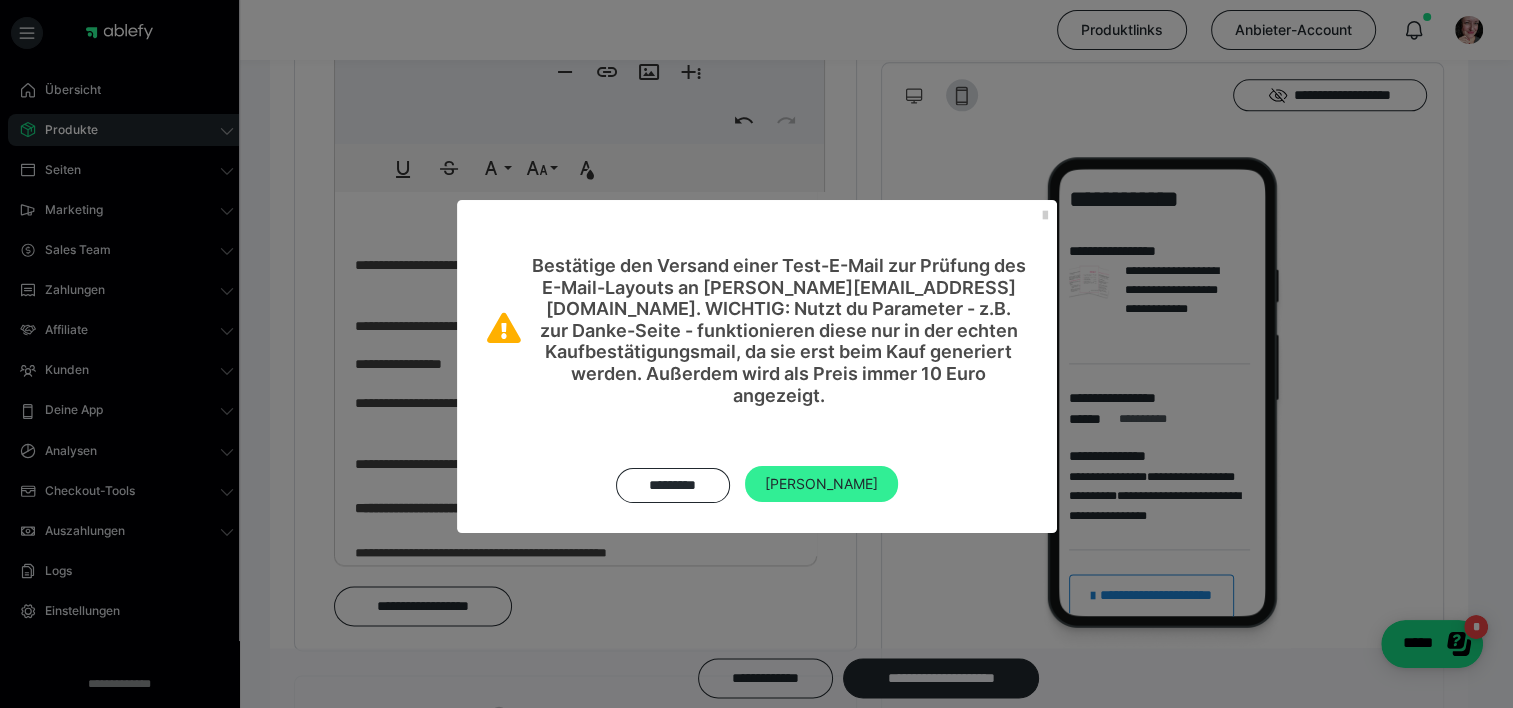 click on "[PERSON_NAME]" at bounding box center [821, 484] 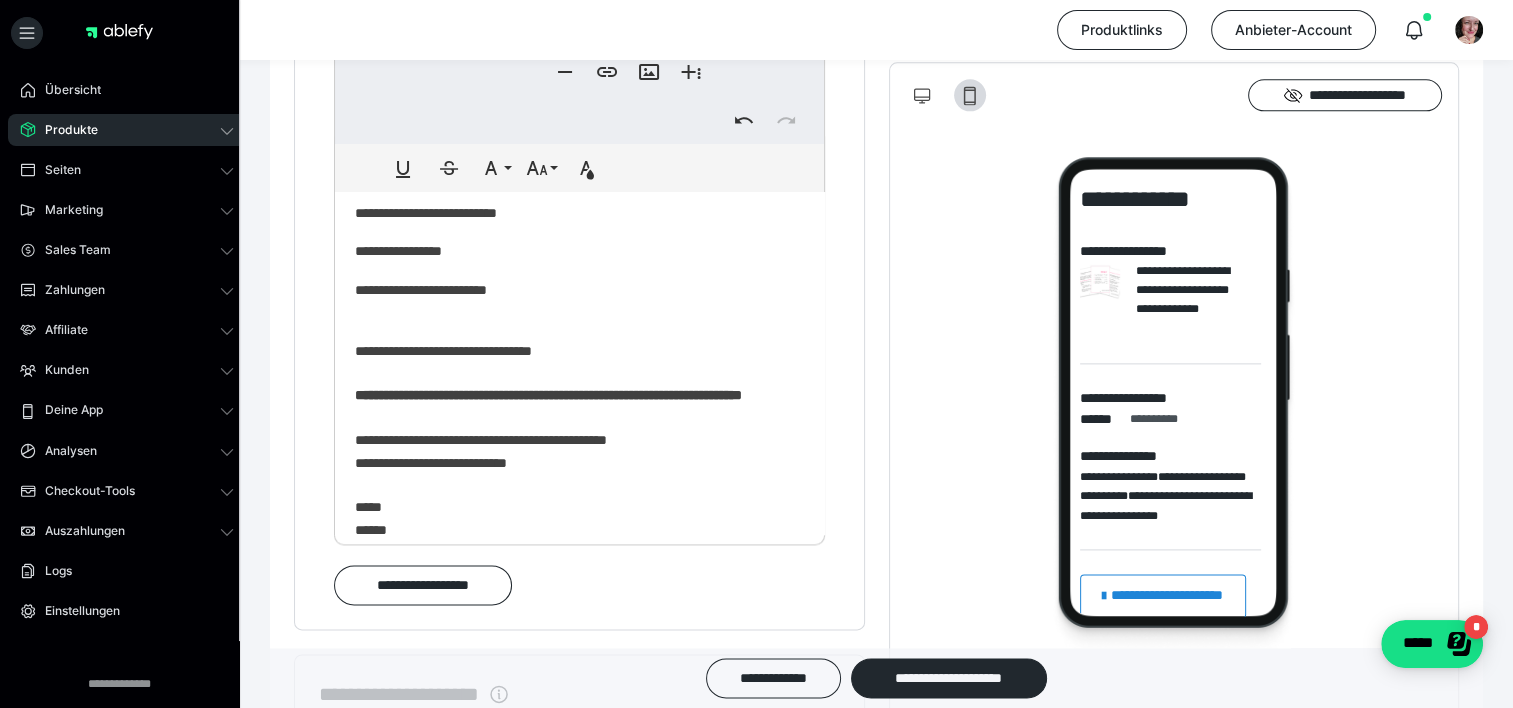 scroll, scrollTop: 156, scrollLeft: 0, axis: vertical 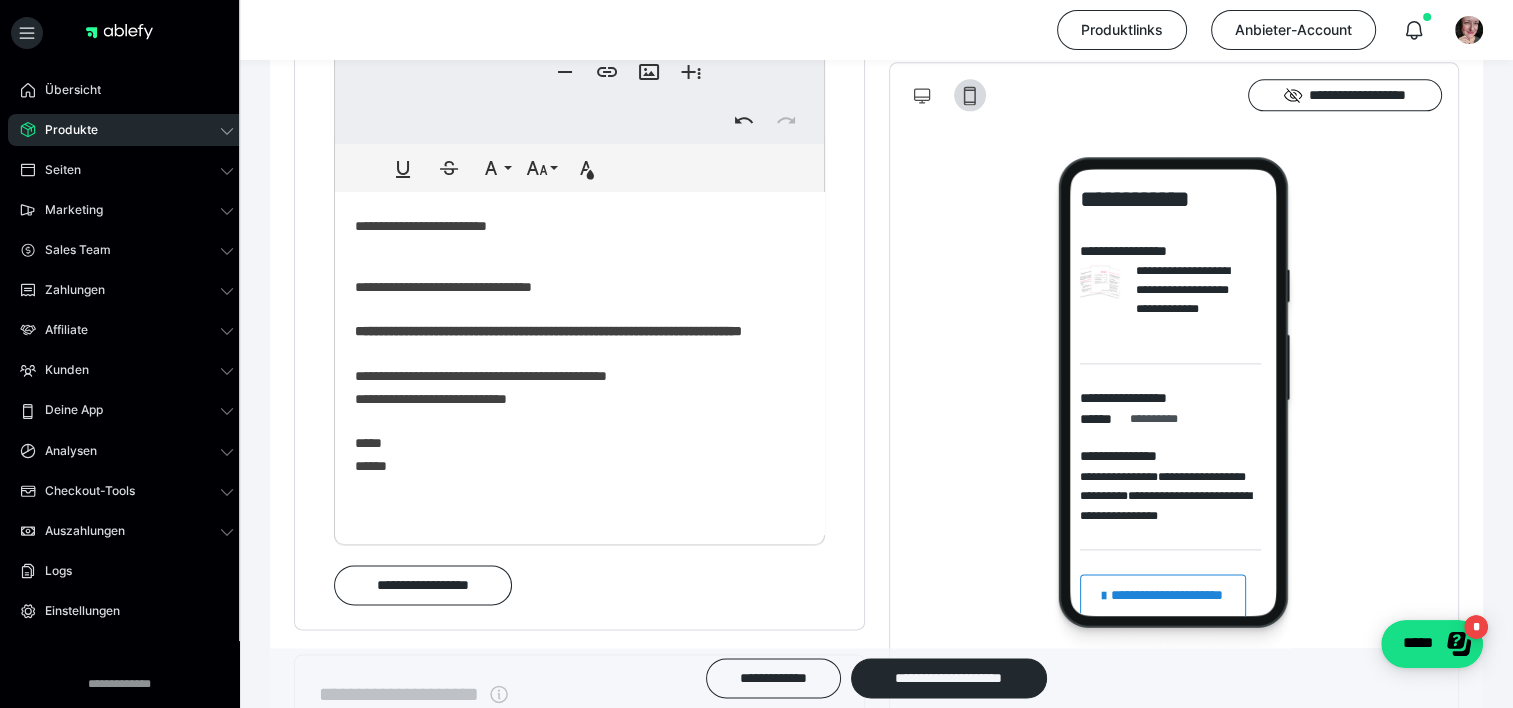 click on "**********" at bounding box center (572, 257) 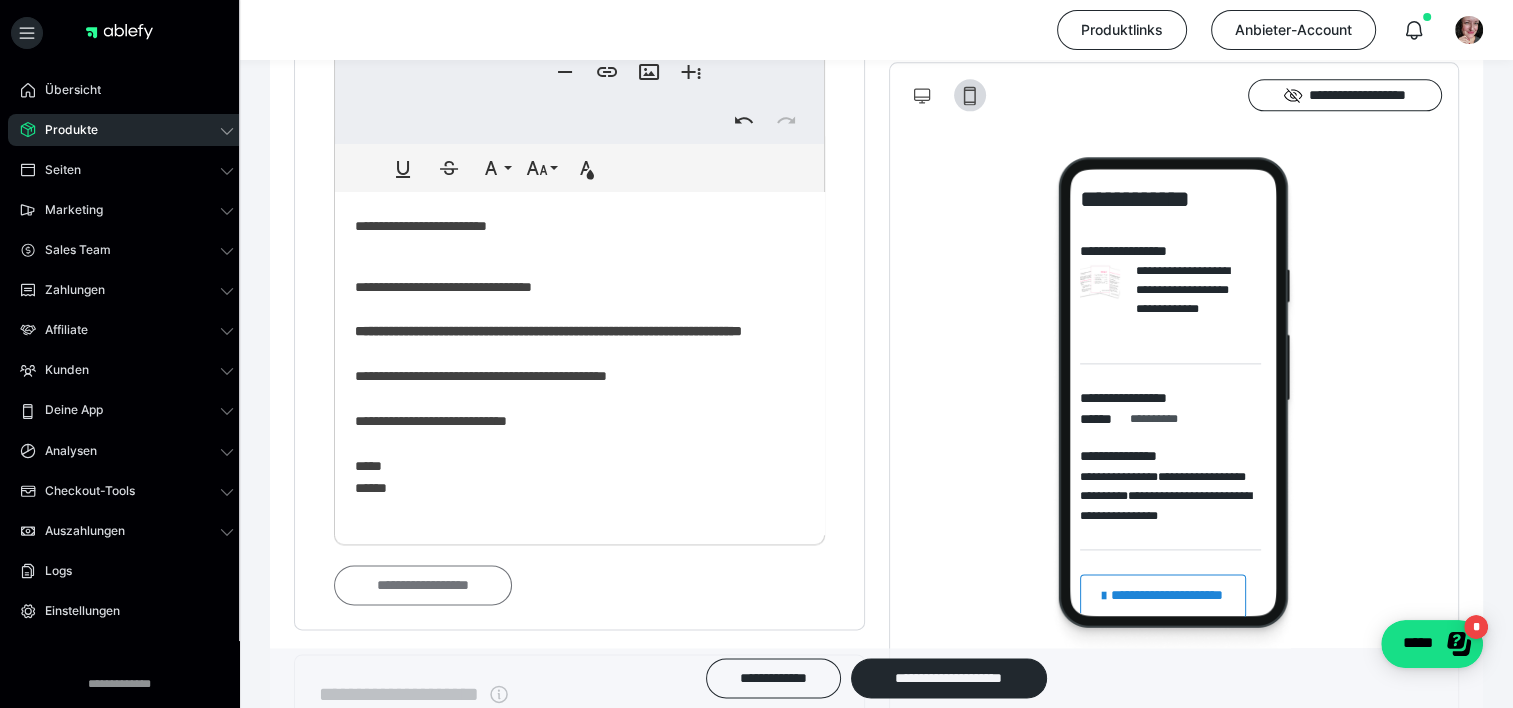 click on "**********" at bounding box center (423, 585) 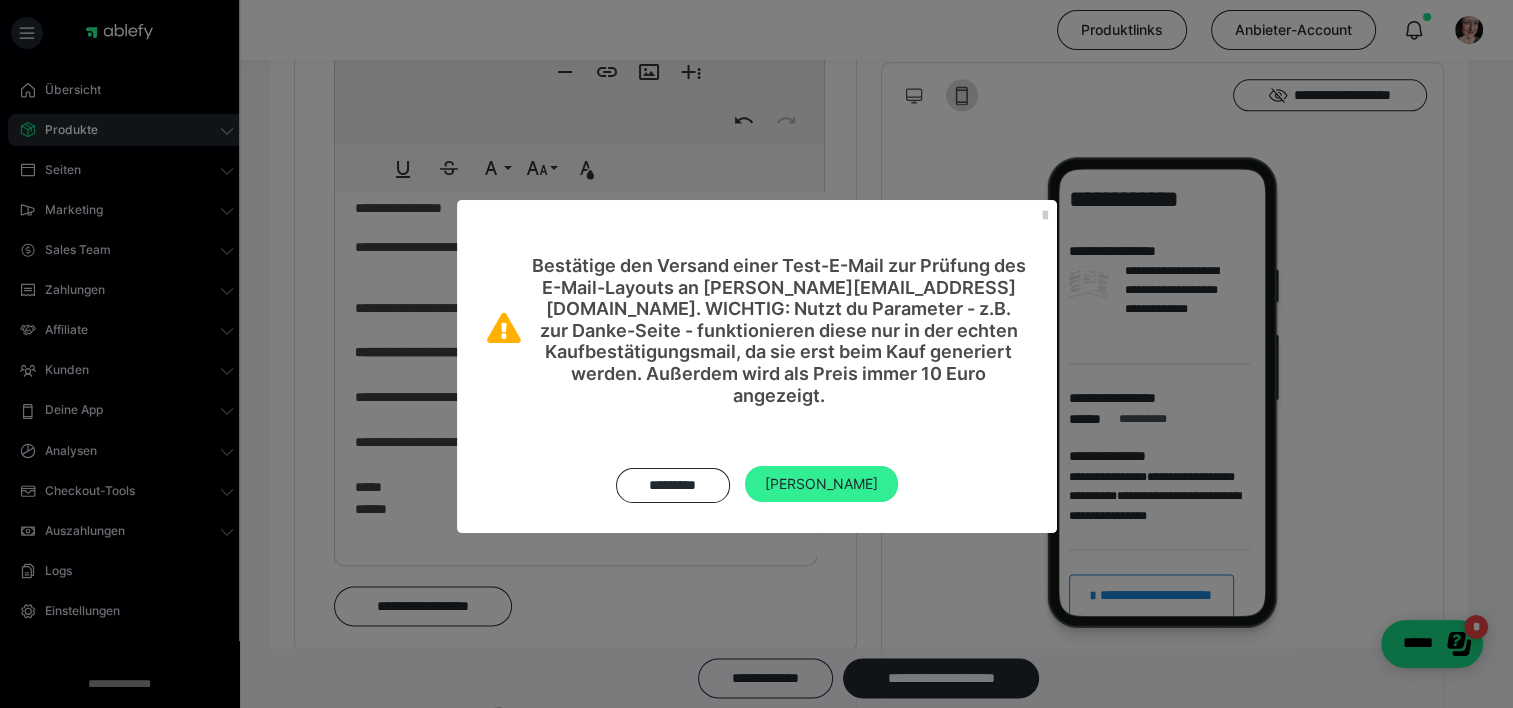 click on "[PERSON_NAME]" at bounding box center (821, 484) 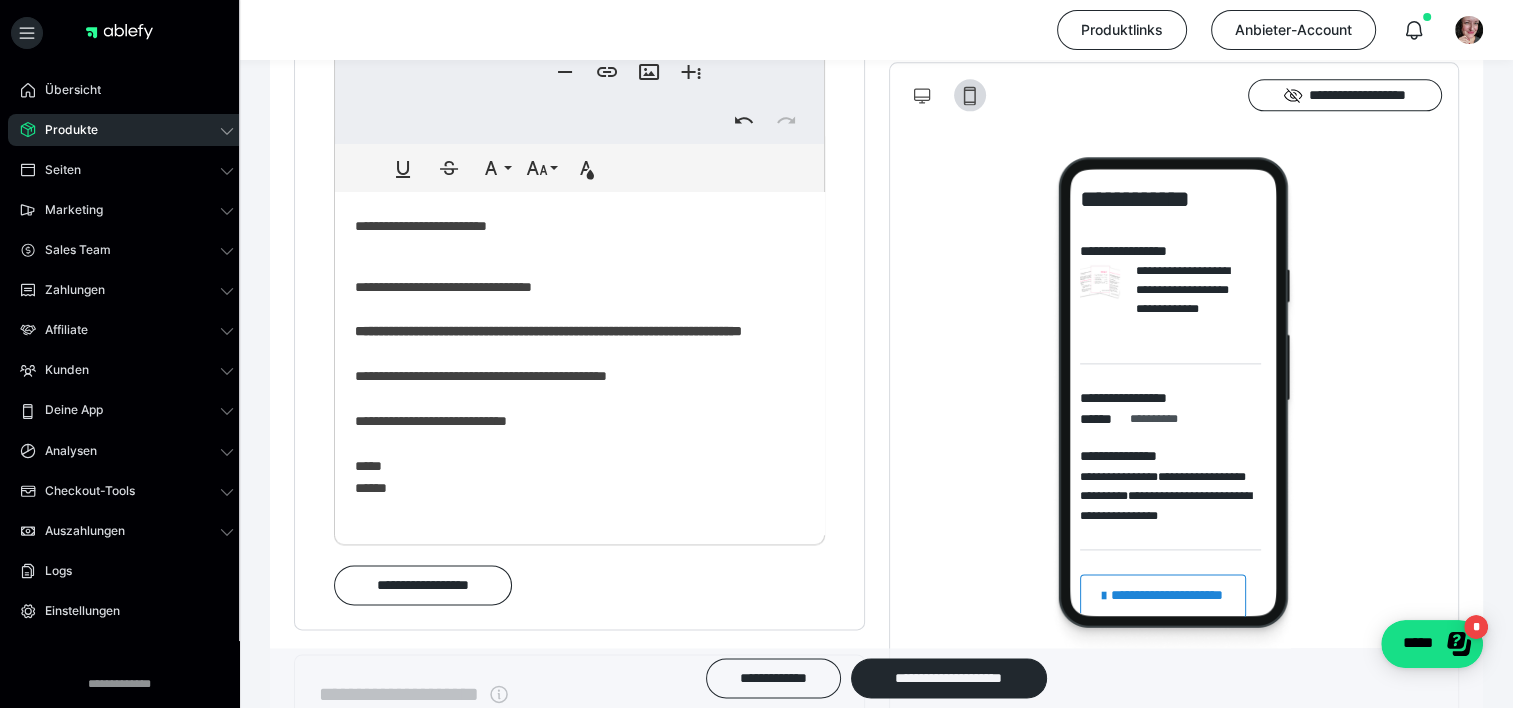 click on "**********" at bounding box center (572, 269) 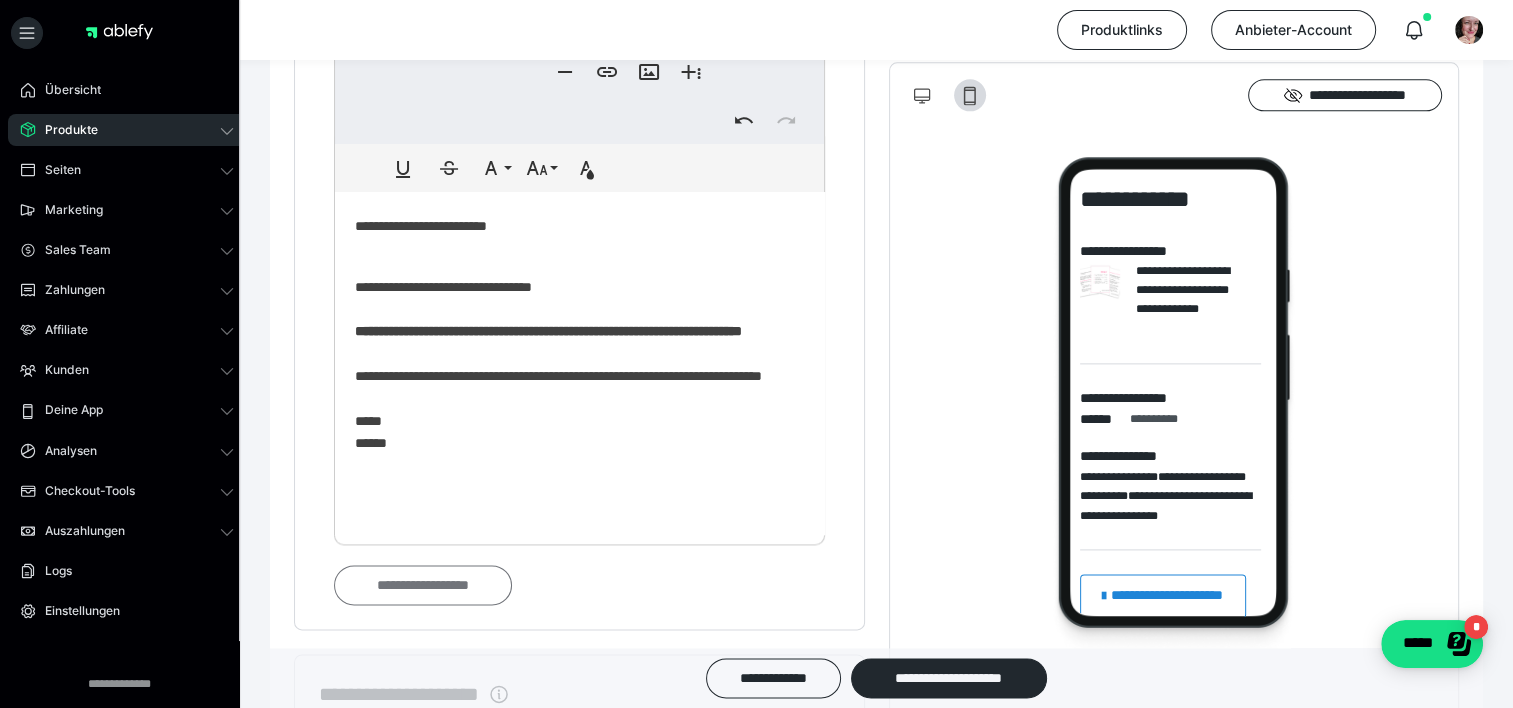 click on "**********" at bounding box center [423, 585] 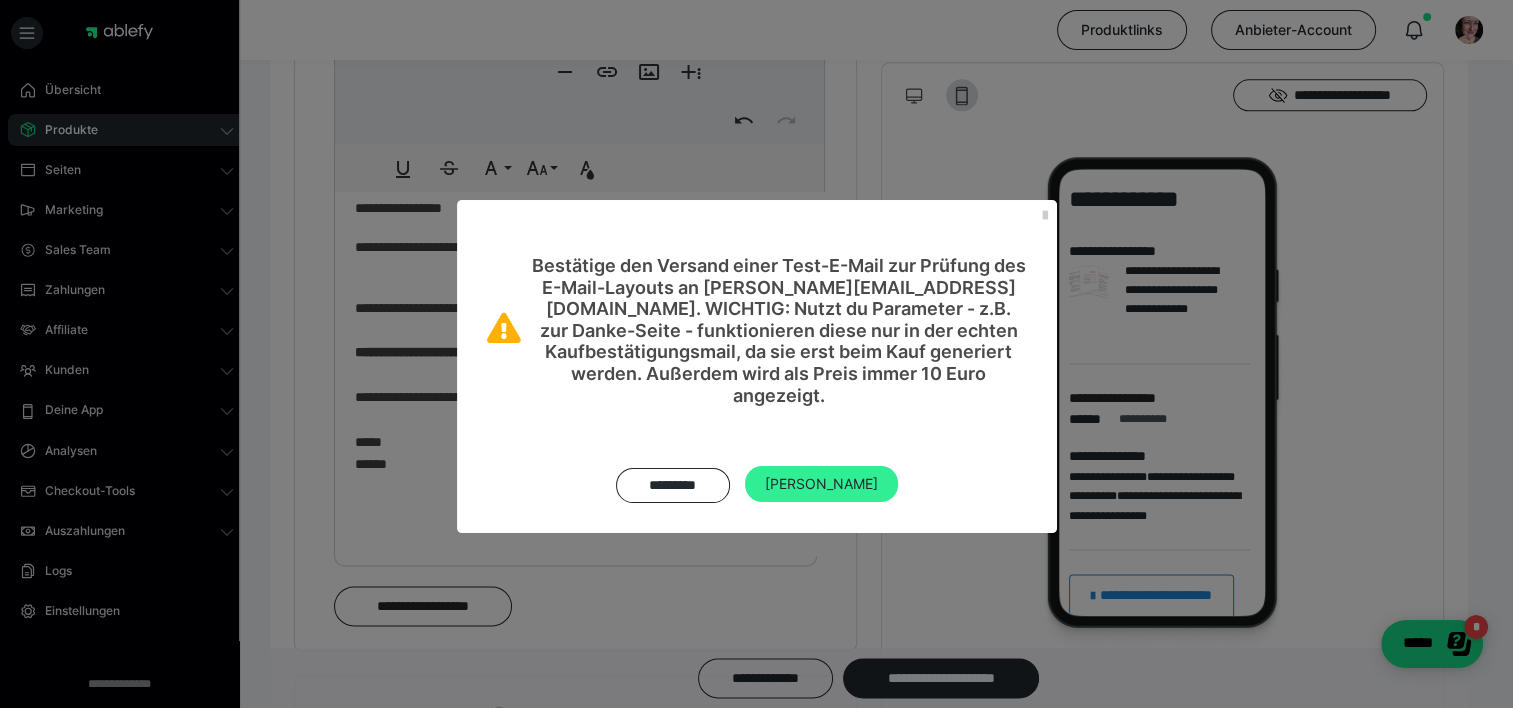 click on "[PERSON_NAME]" at bounding box center [821, 484] 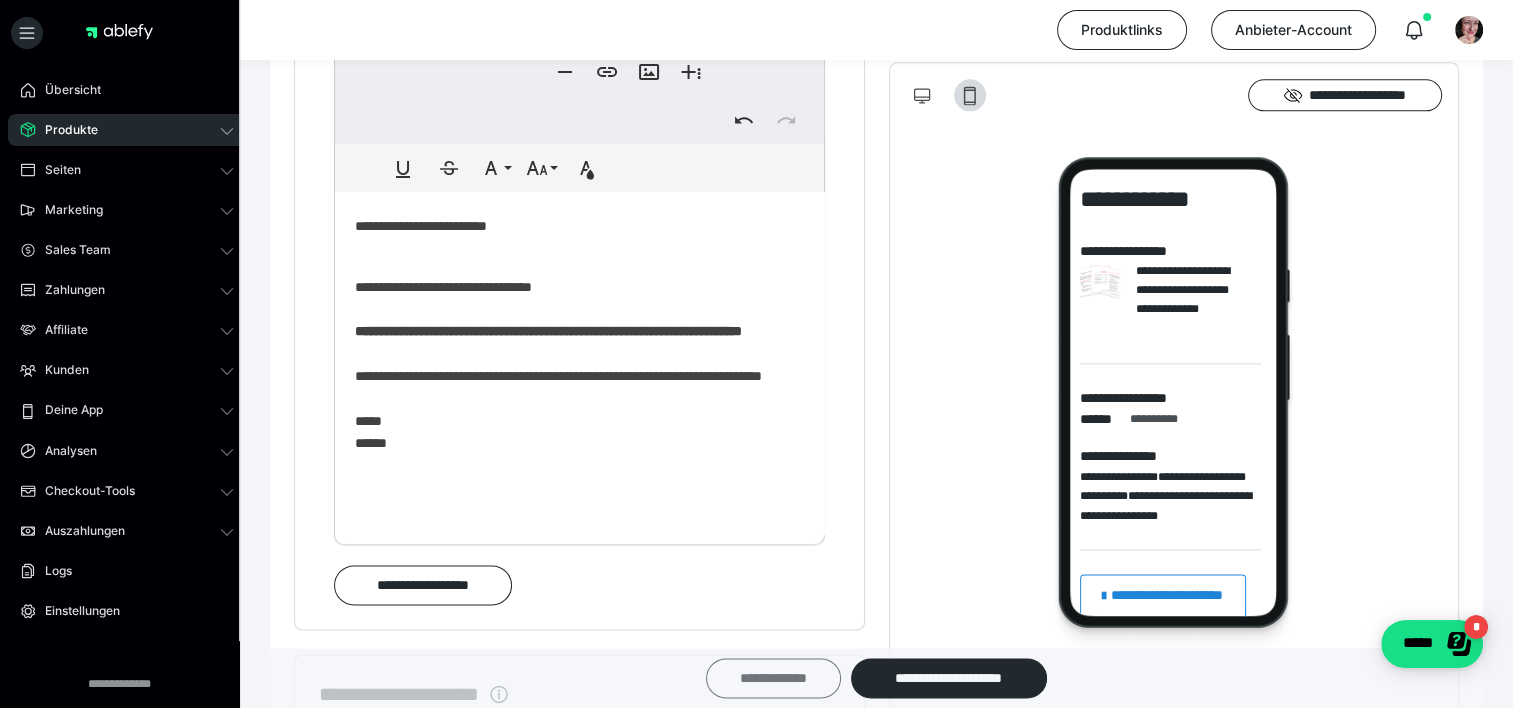 click on "**********" at bounding box center [773, 678] 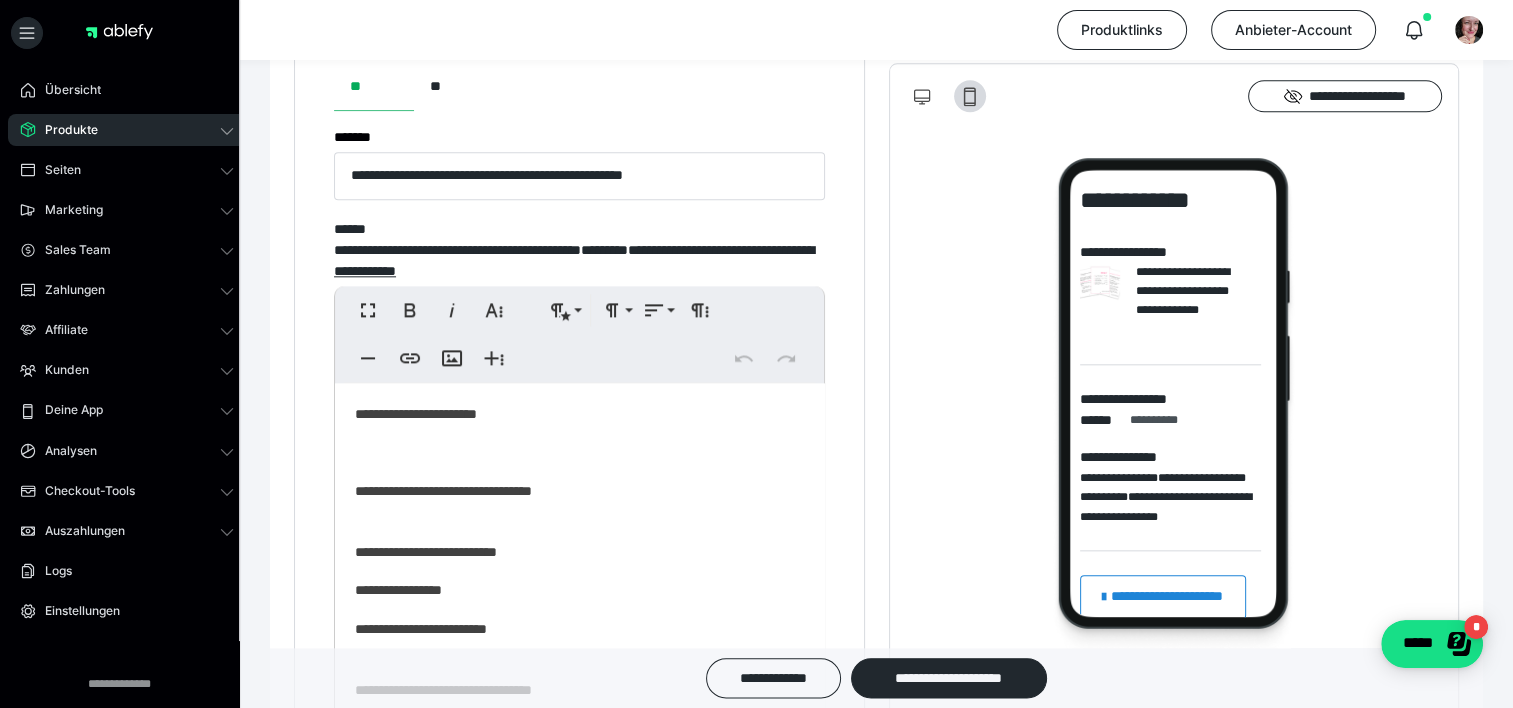 scroll, scrollTop: 2161, scrollLeft: 0, axis: vertical 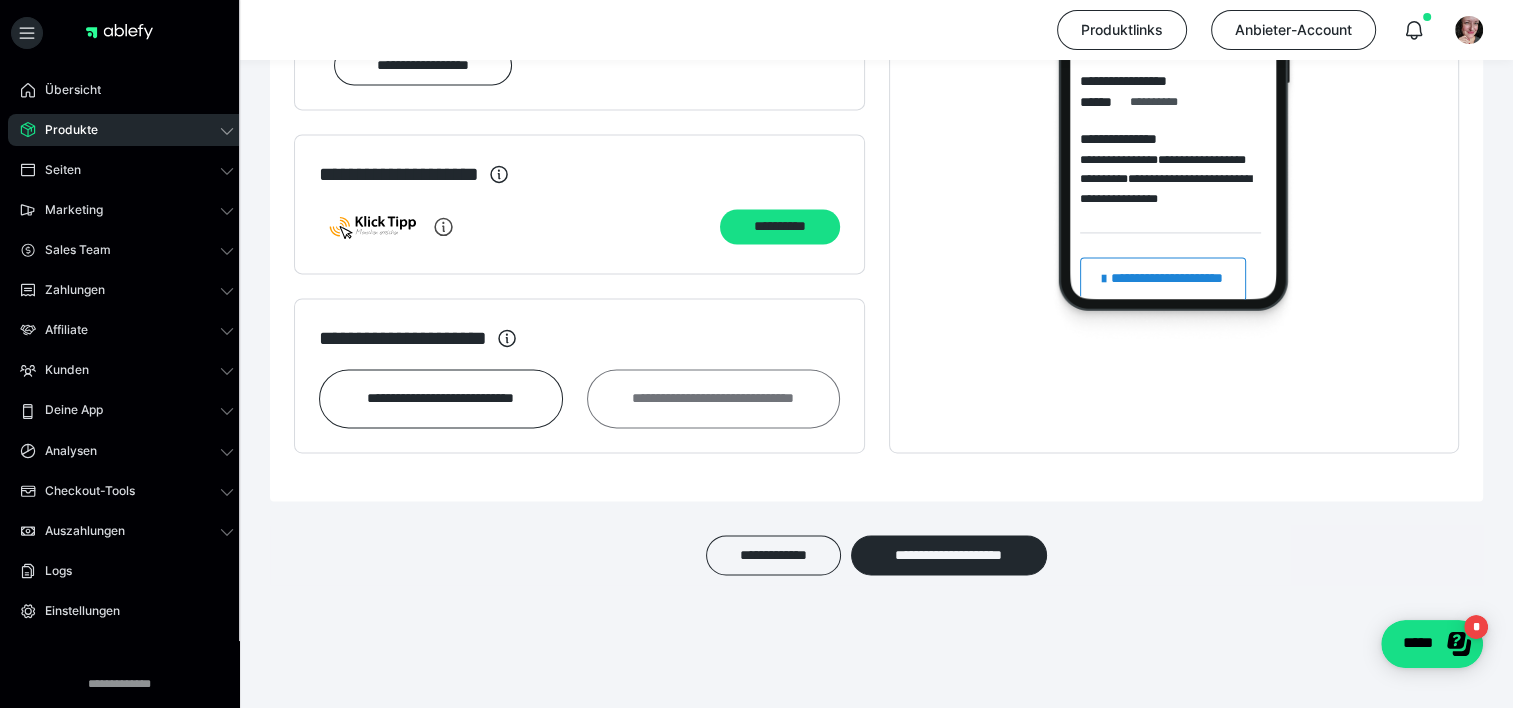 click on "**********" at bounding box center [713, 399] 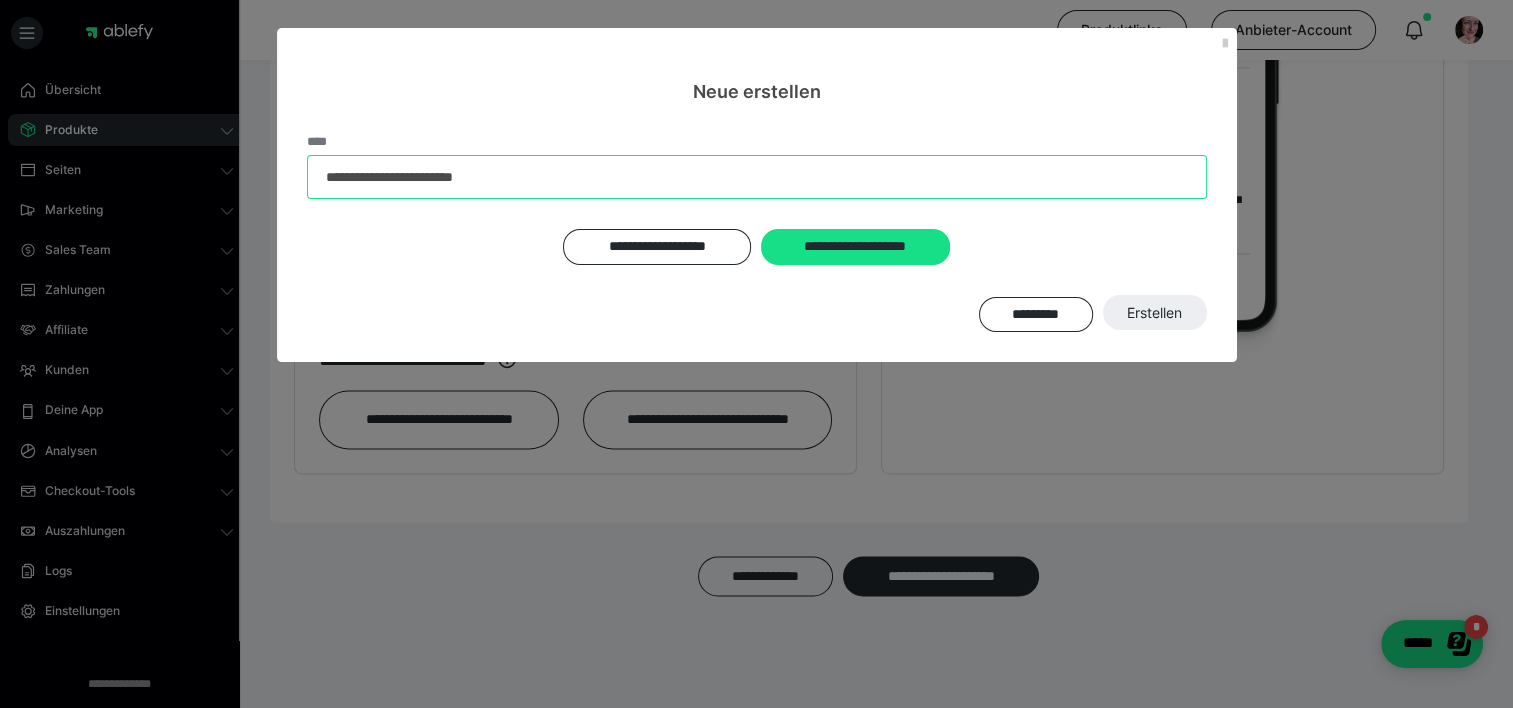 drag, startPoint x: 543, startPoint y: 188, endPoint x: 212, endPoint y: 123, distance: 337.3218 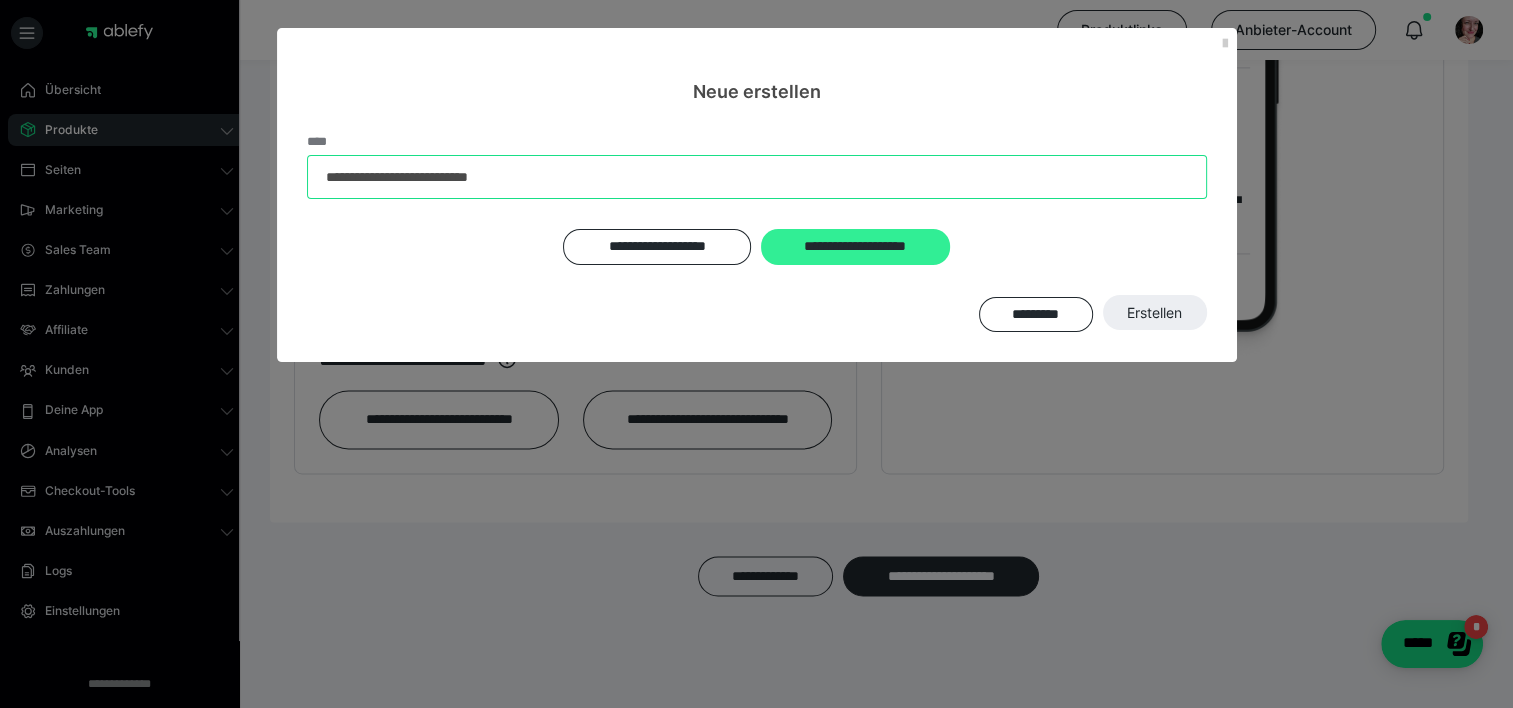 type on "**********" 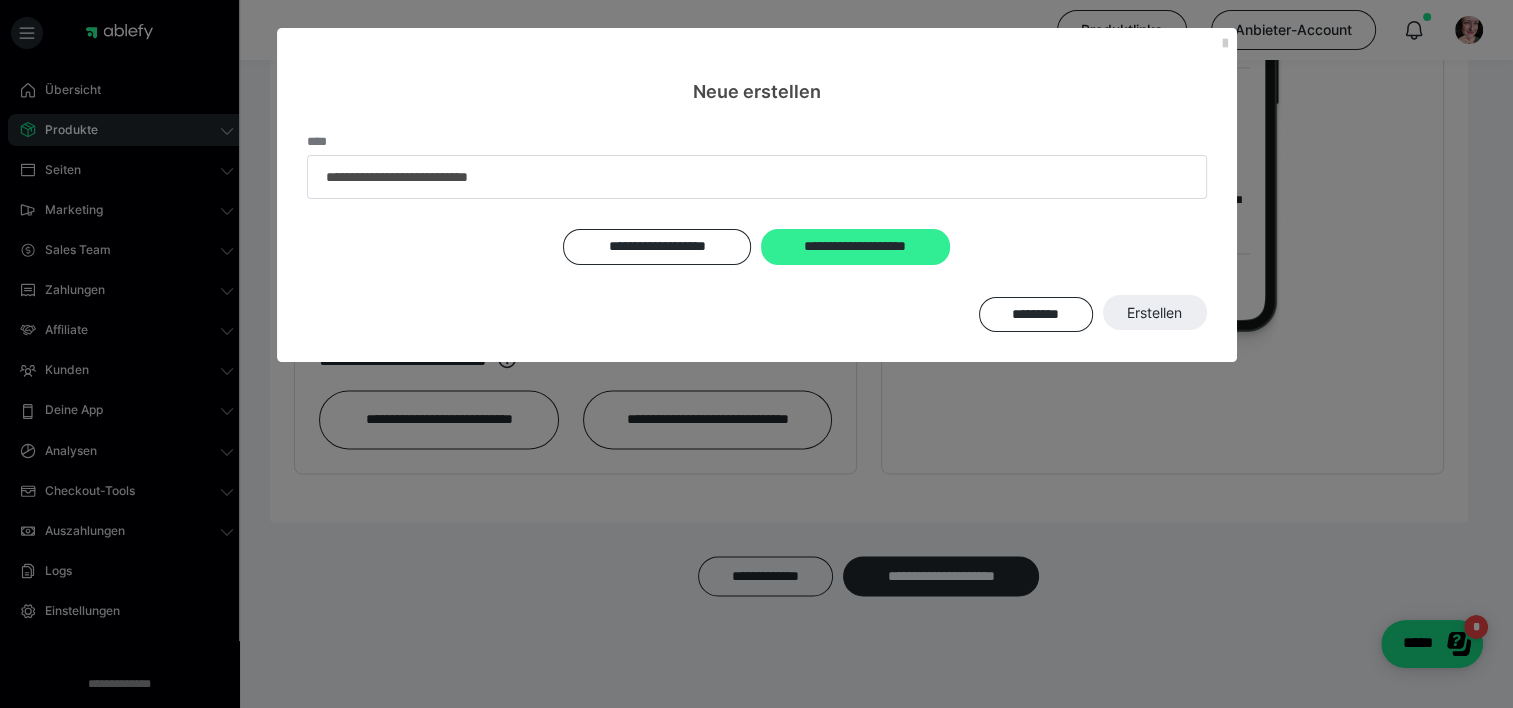 click on "**********" at bounding box center (855, 247) 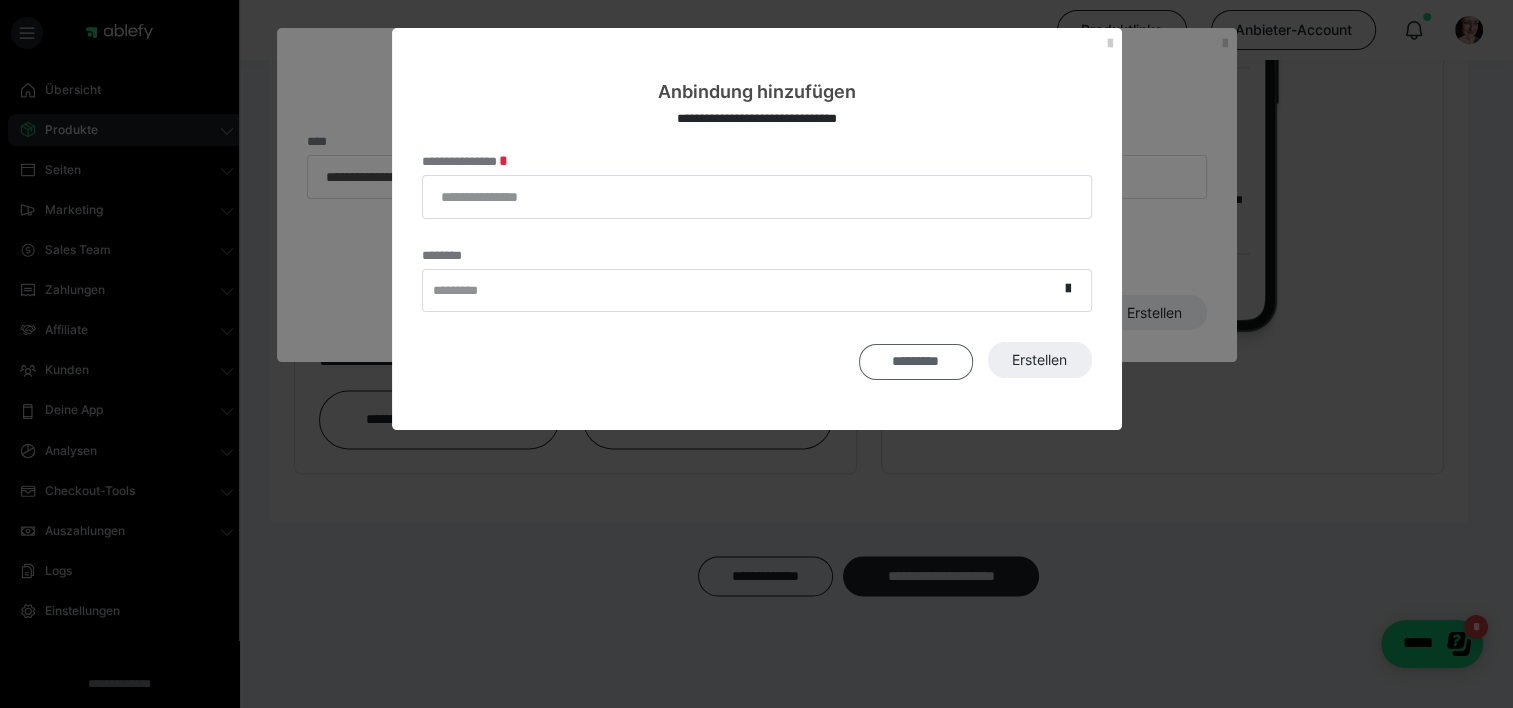 click on "*********" at bounding box center [916, 361] 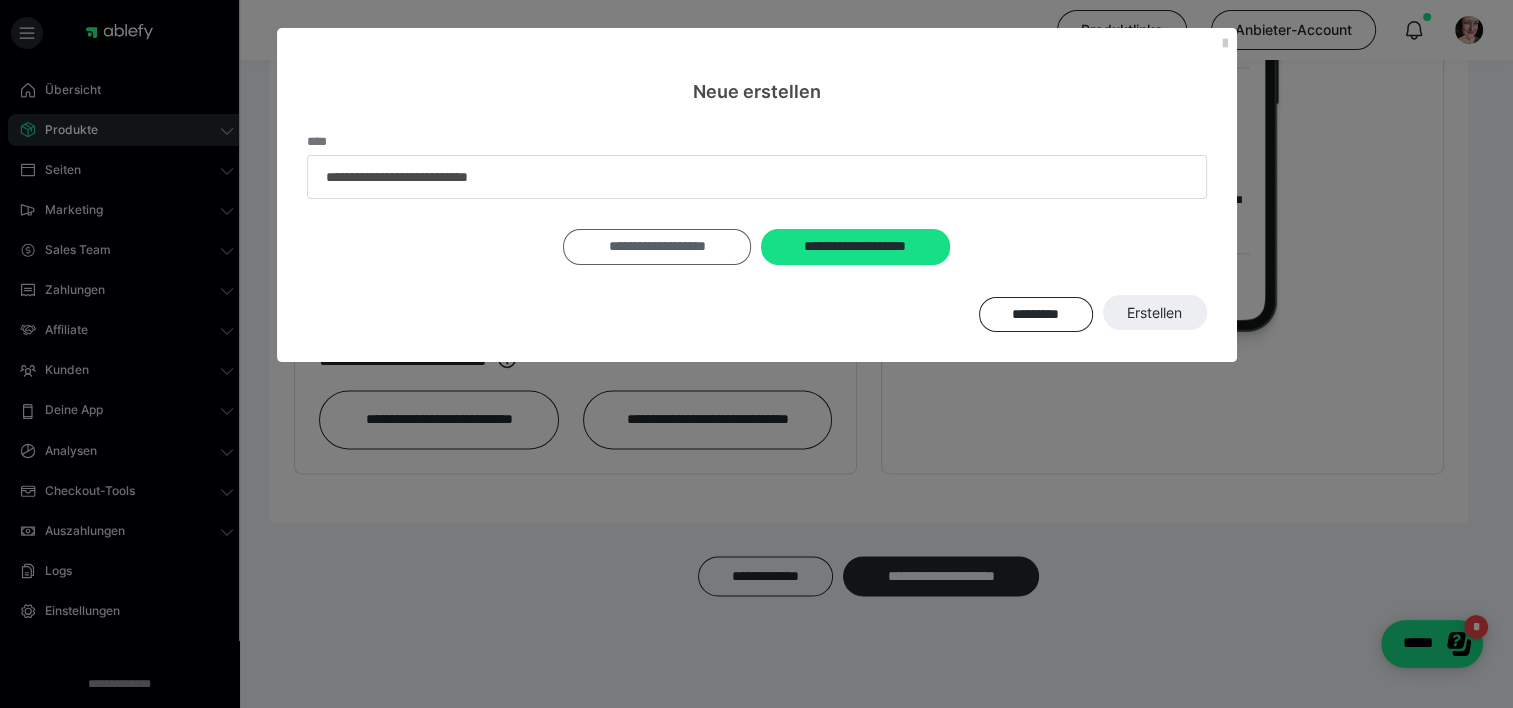 click on "**********" at bounding box center [657, 247] 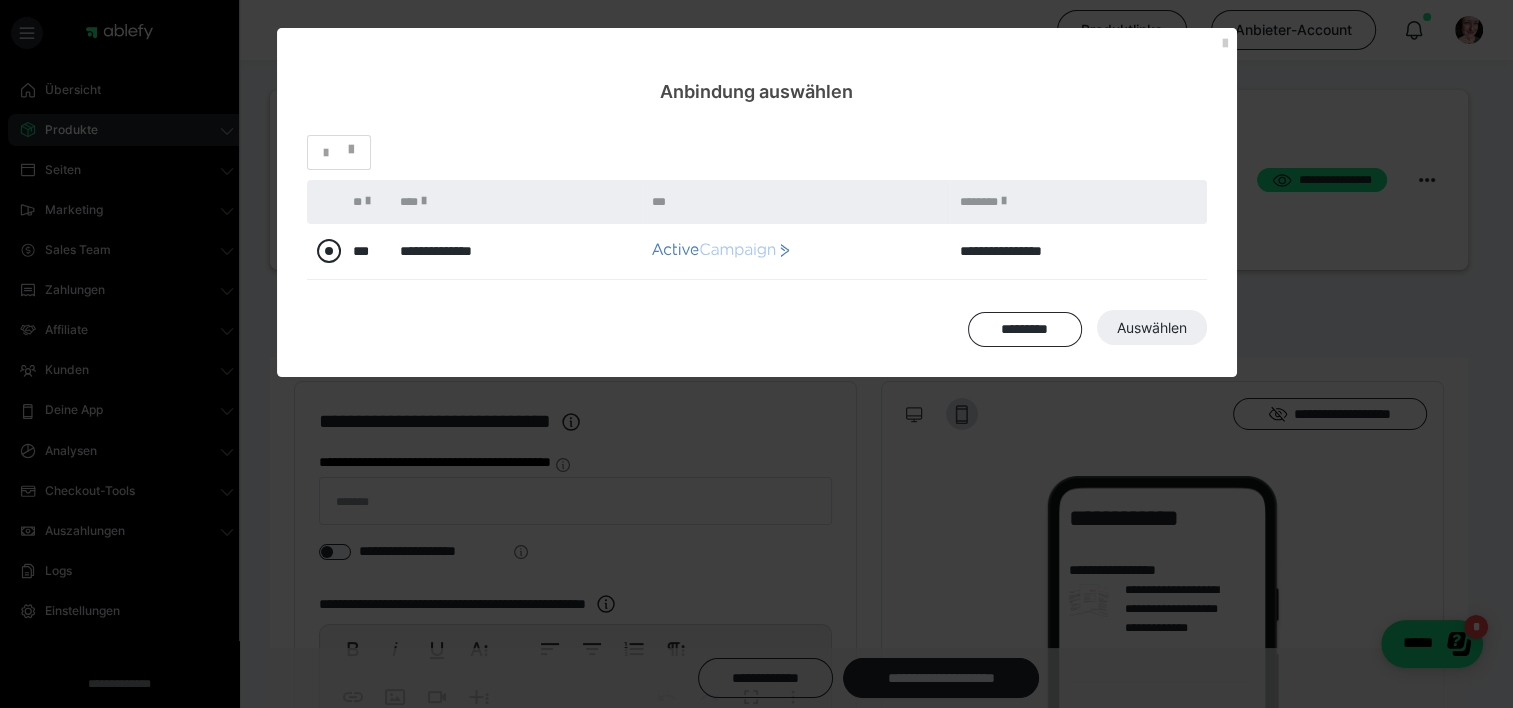 click at bounding box center [329, 251] 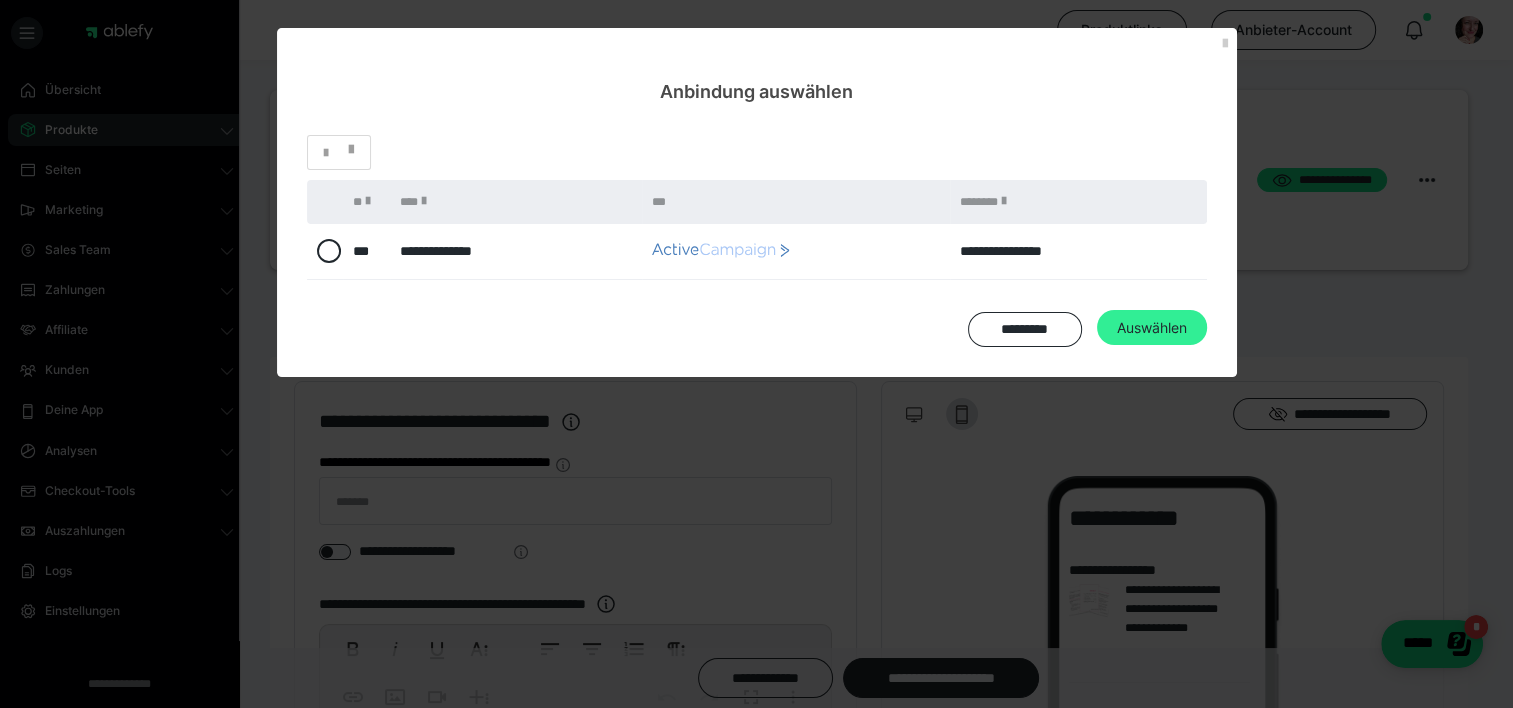 click on "Auswählen" at bounding box center (1152, 328) 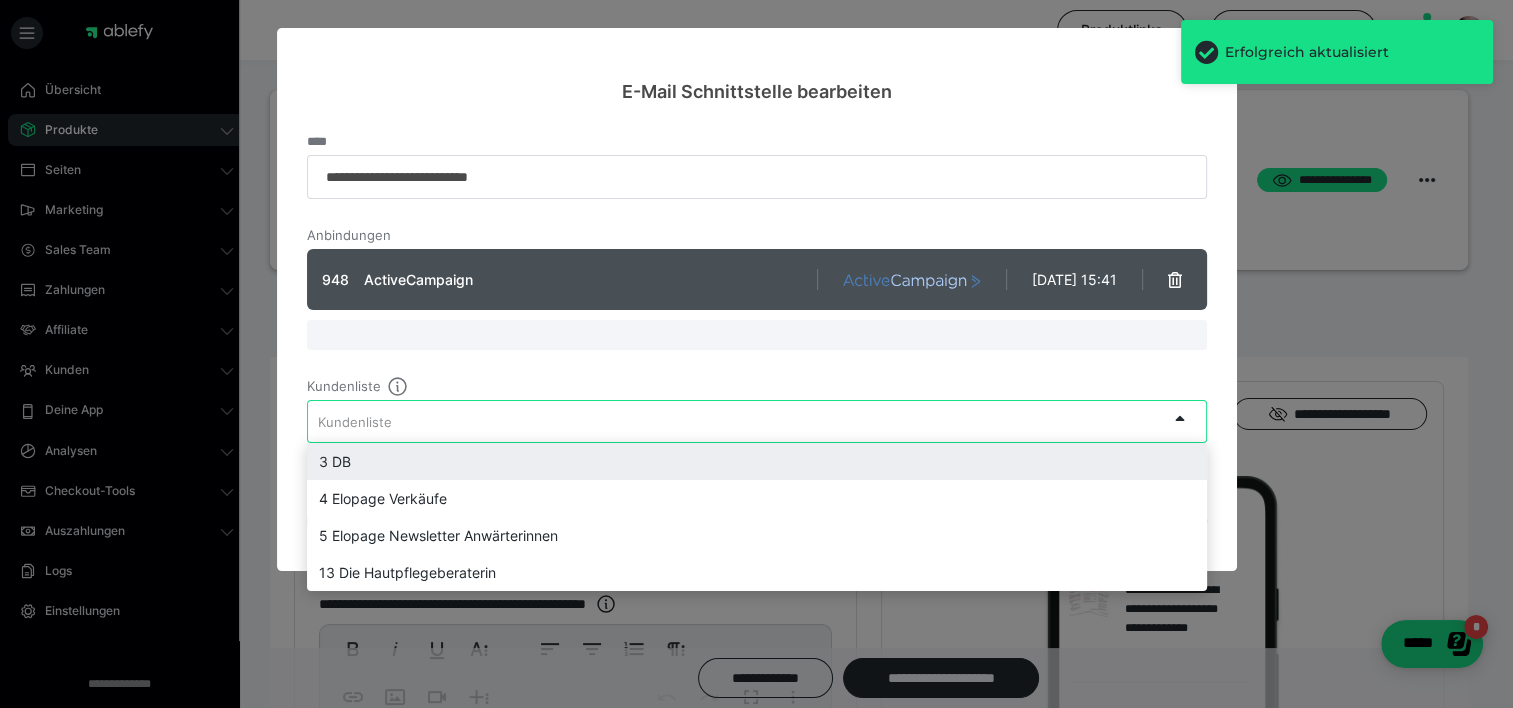 click on "Kundenliste" at bounding box center [737, 421] 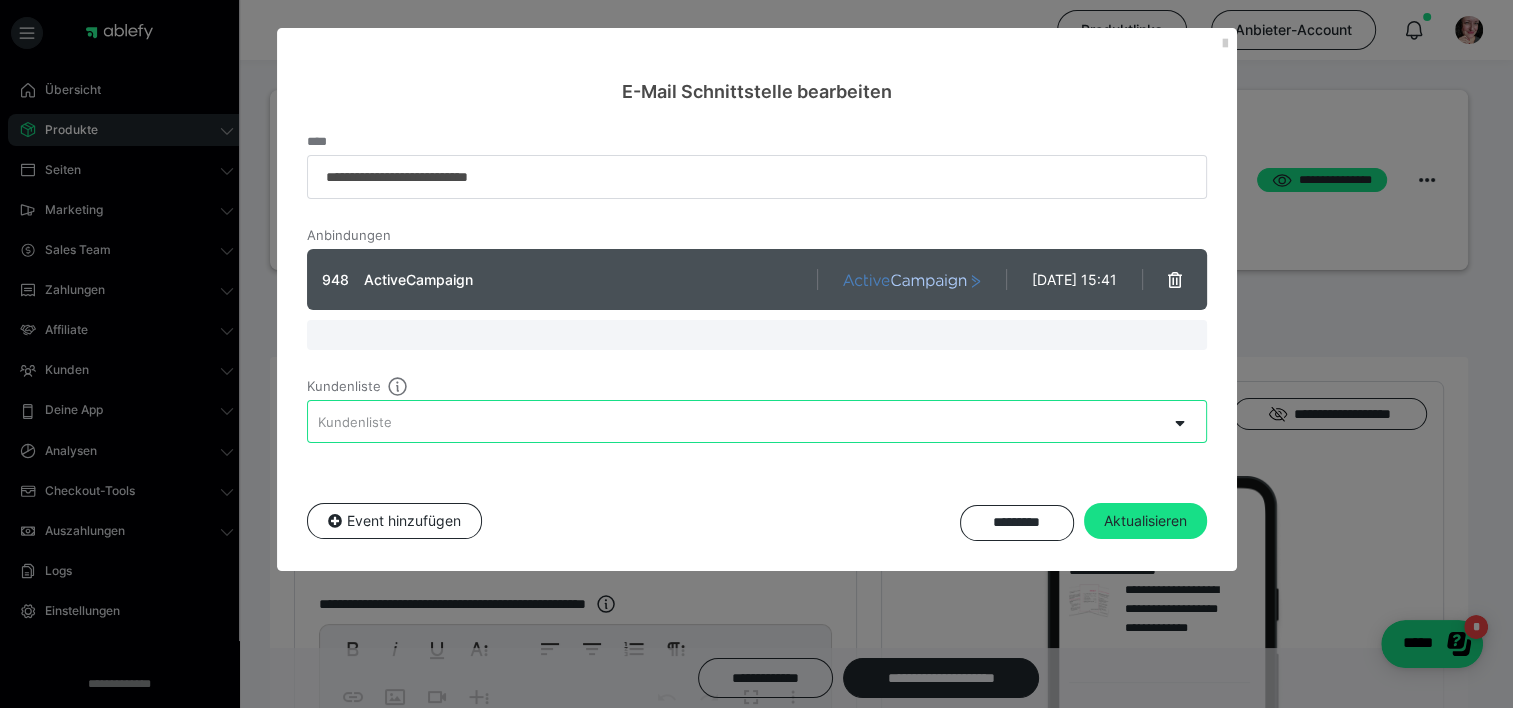 click on "Kundenliste" at bounding box center [737, 421] 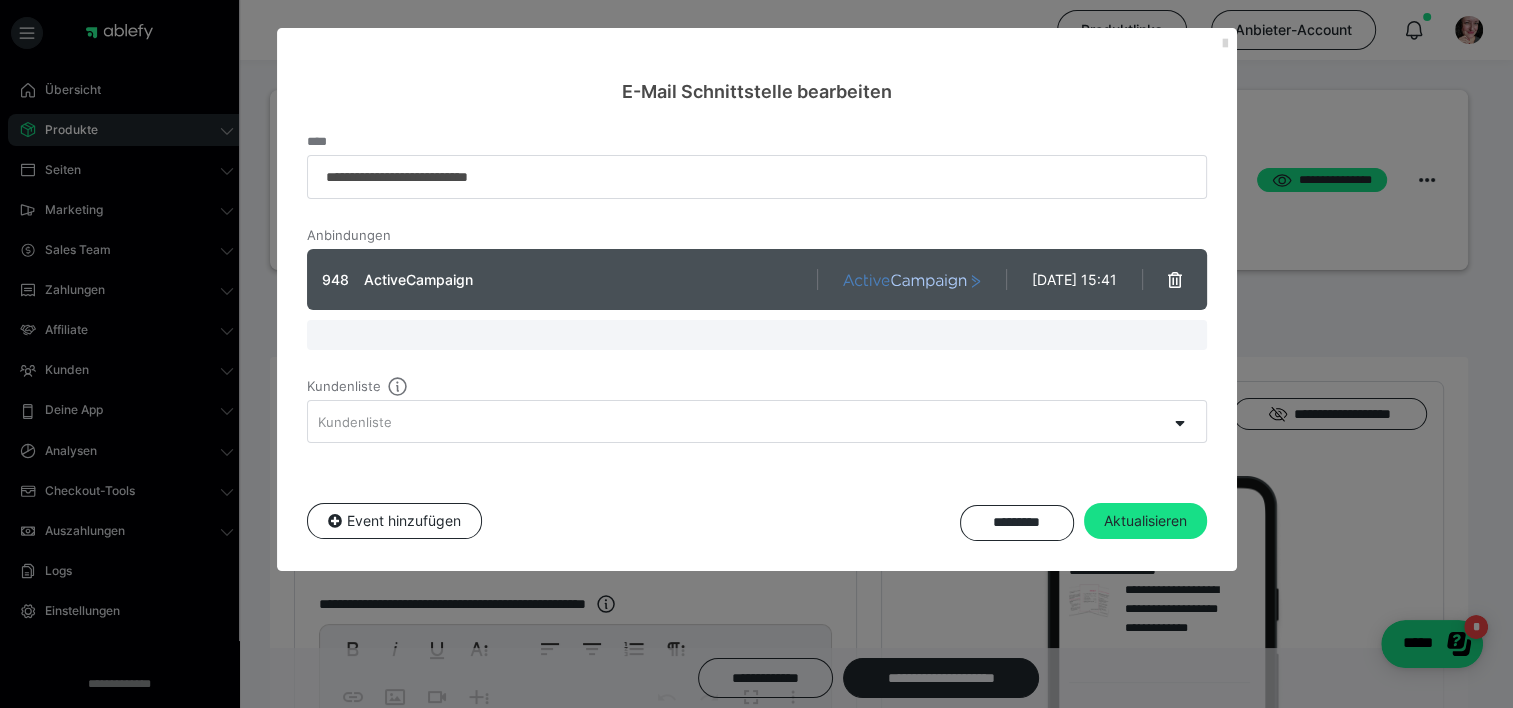 click at bounding box center (1225, 44) 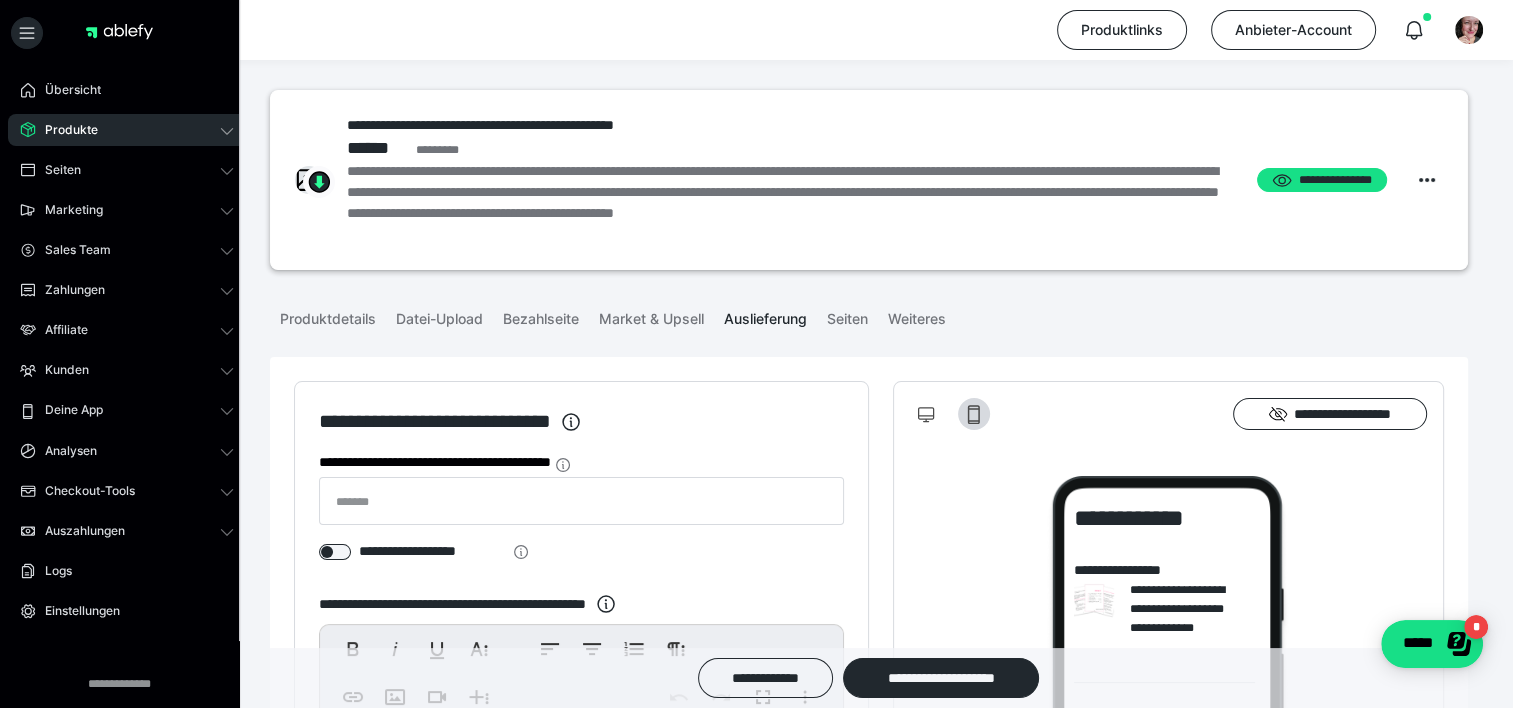 scroll, scrollTop: 3036, scrollLeft: 0, axis: vertical 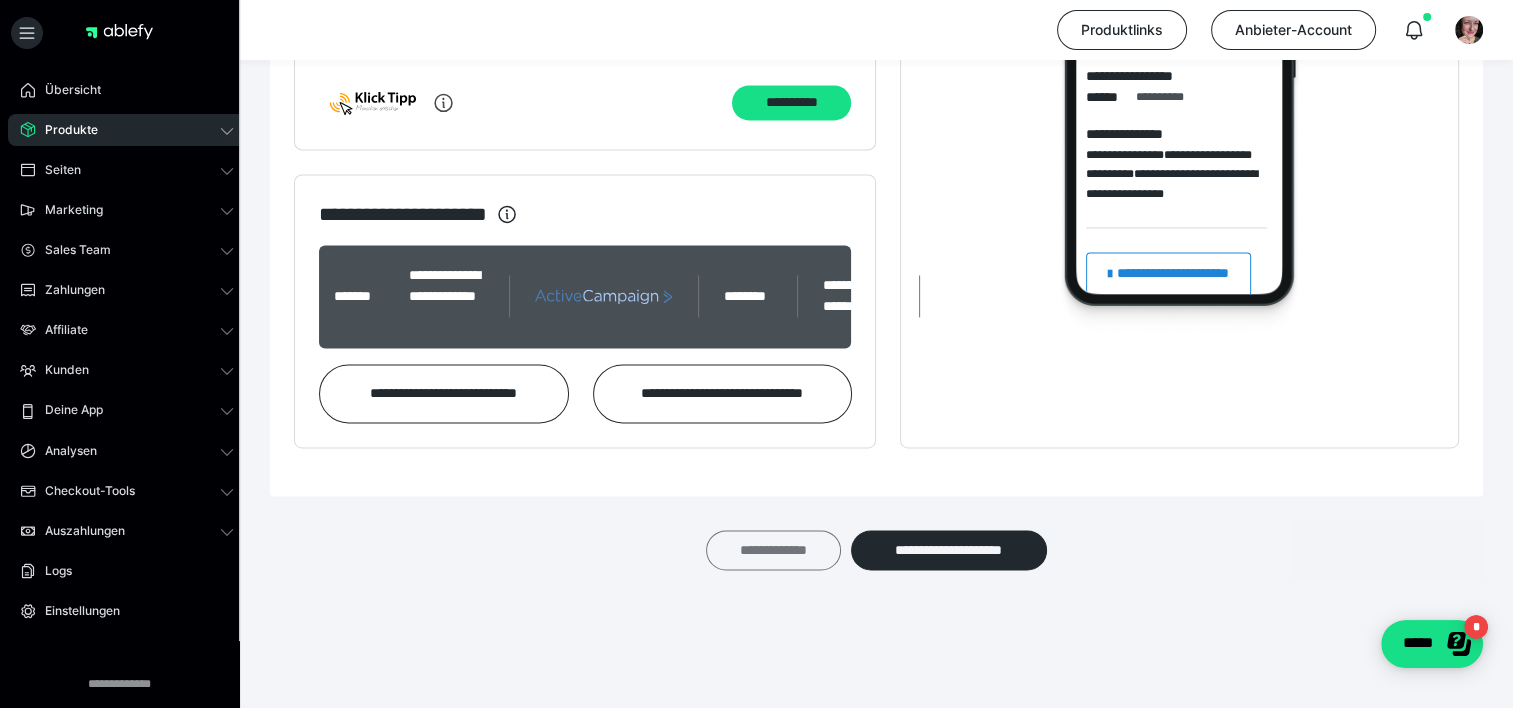 click on "**********" at bounding box center (773, 550) 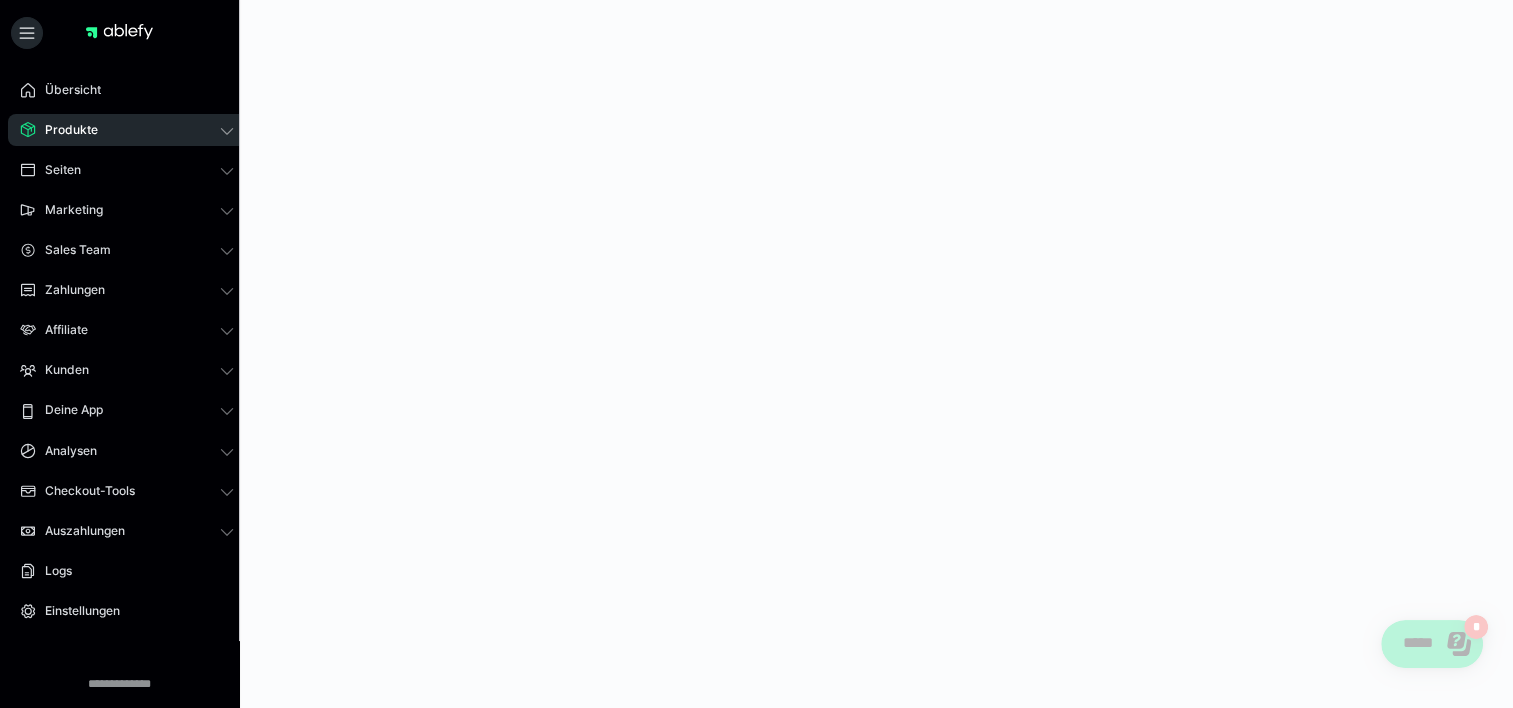 scroll, scrollTop: 0, scrollLeft: 0, axis: both 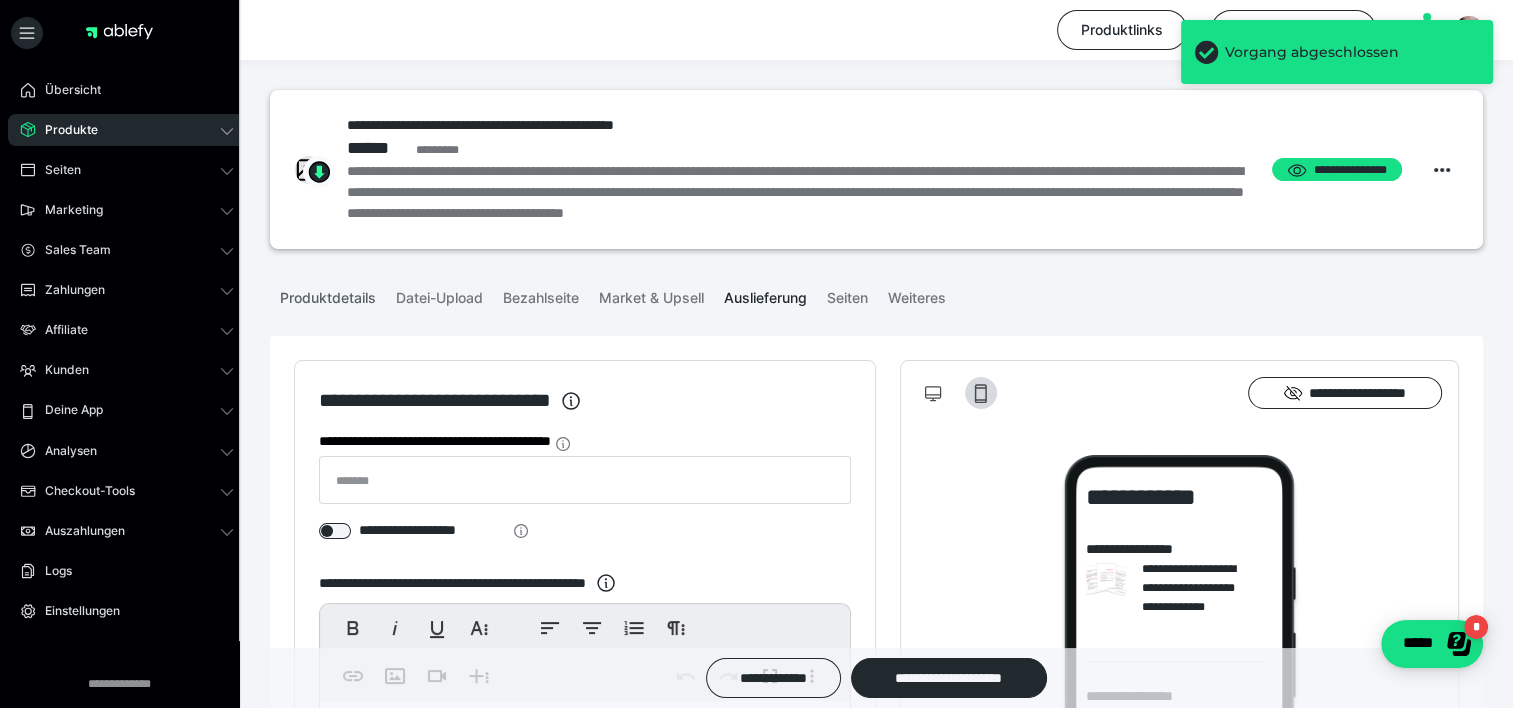 click on "Produktdetails" at bounding box center [328, 294] 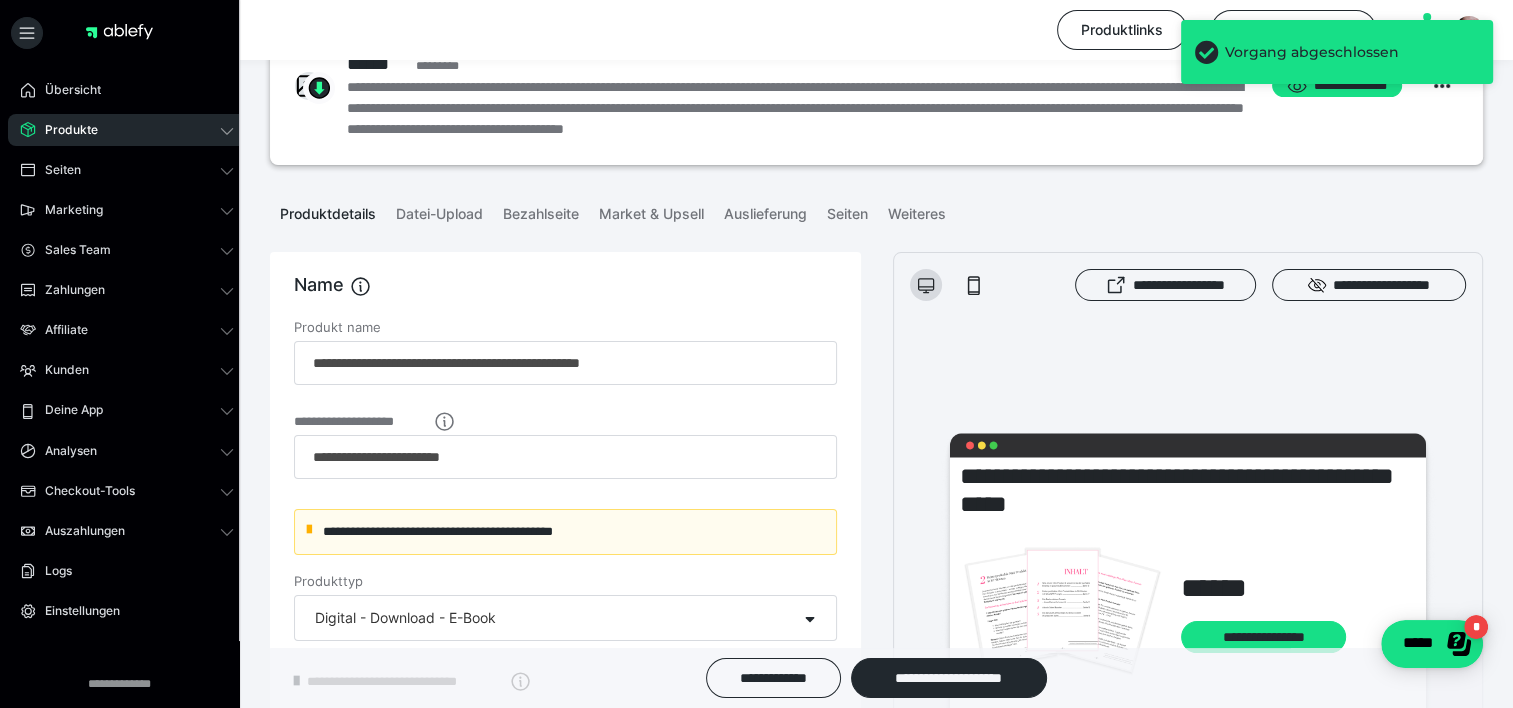 scroll, scrollTop: 249, scrollLeft: 0, axis: vertical 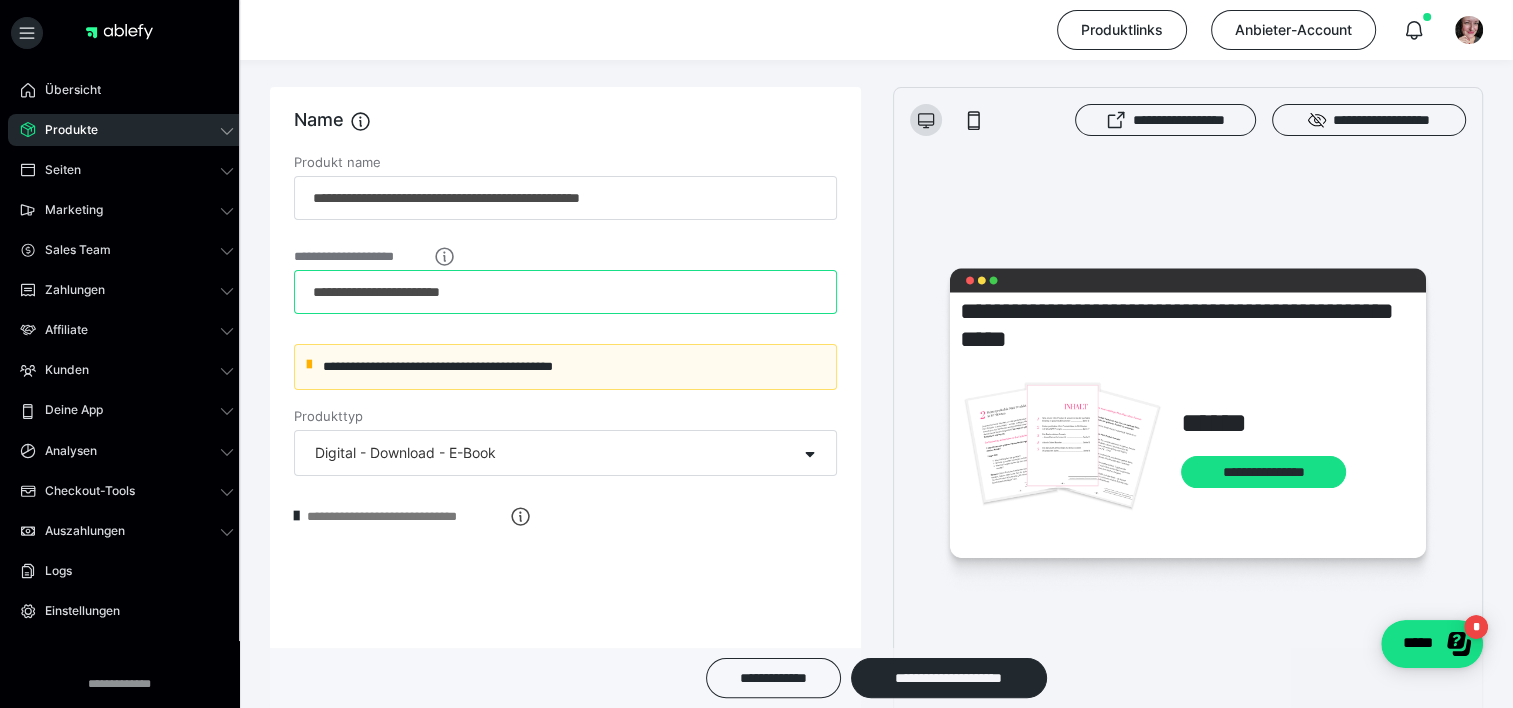 click on "**********" at bounding box center [565, 292] 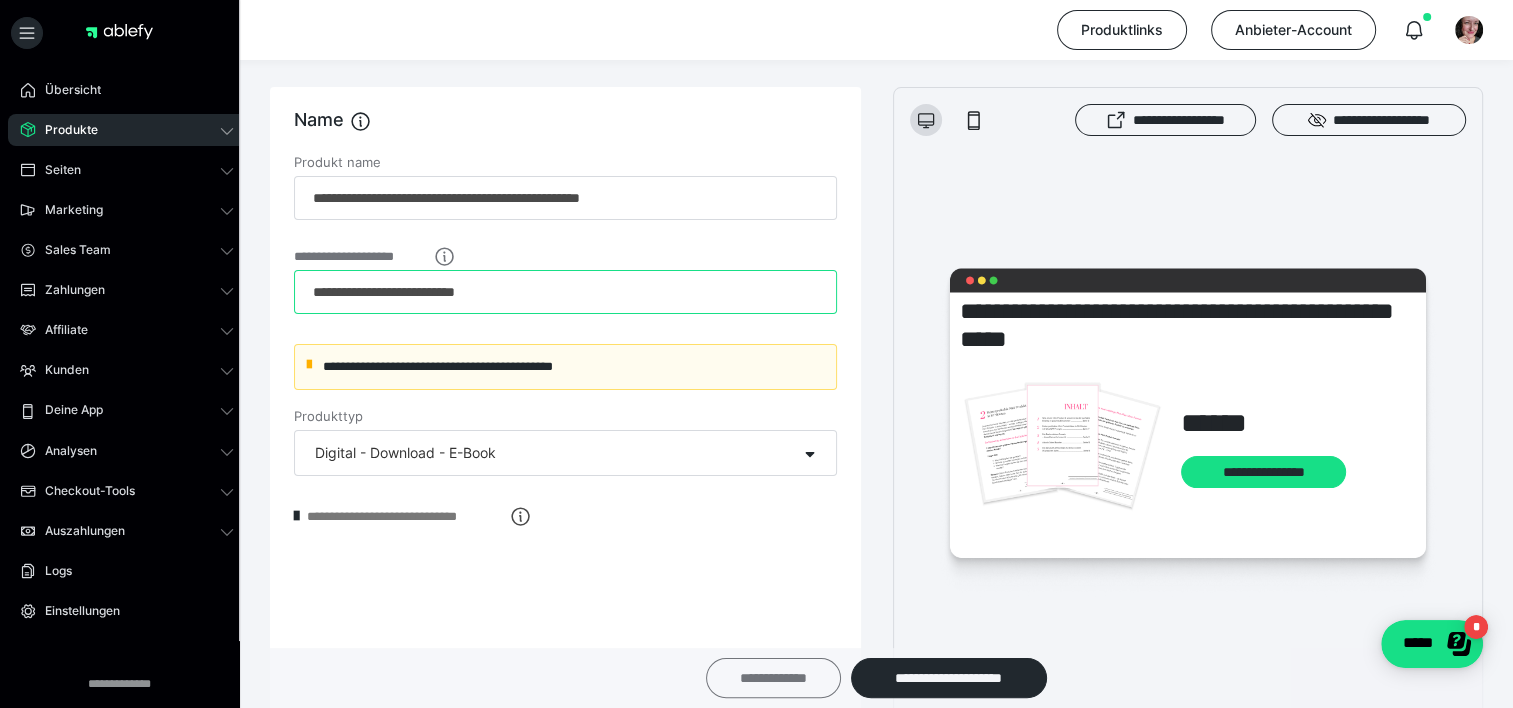 type on "**********" 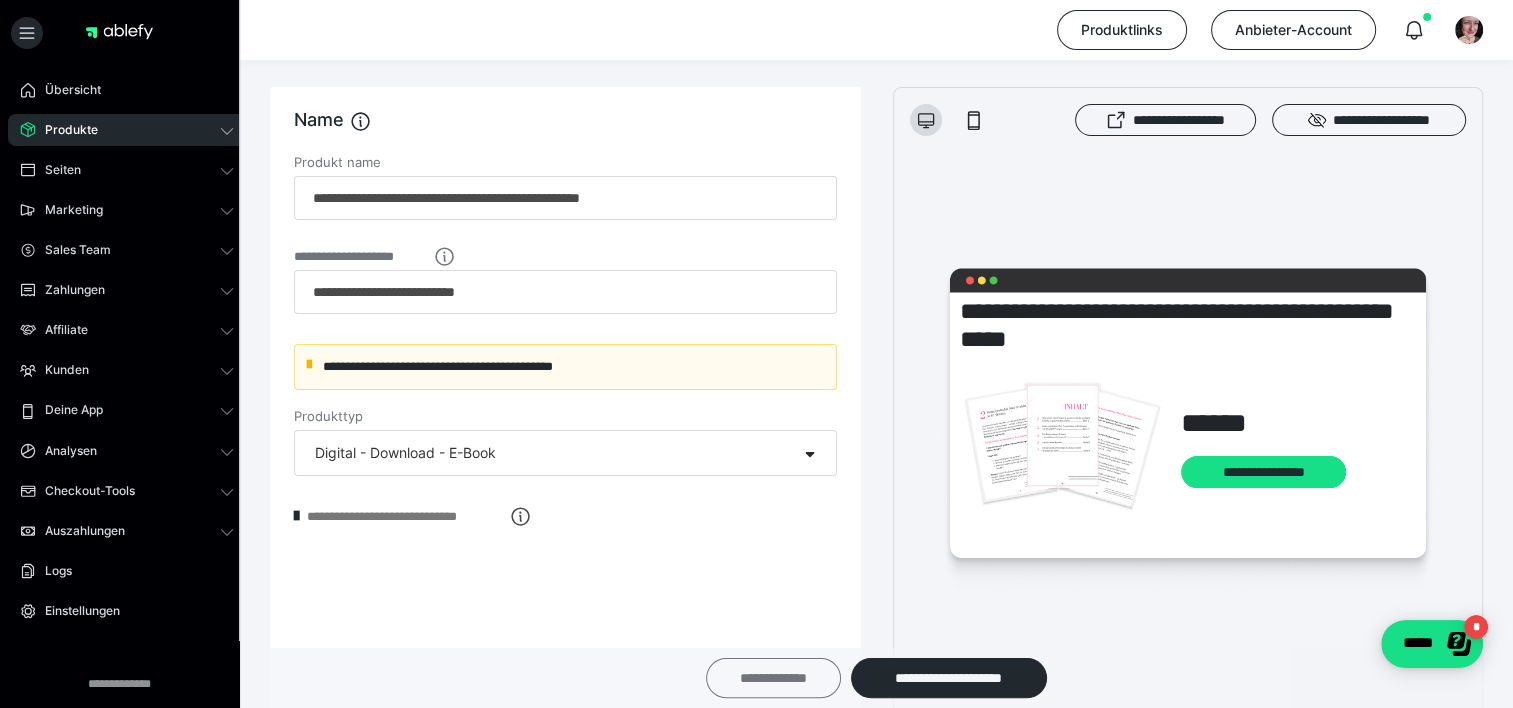 click on "**********" at bounding box center [773, 678] 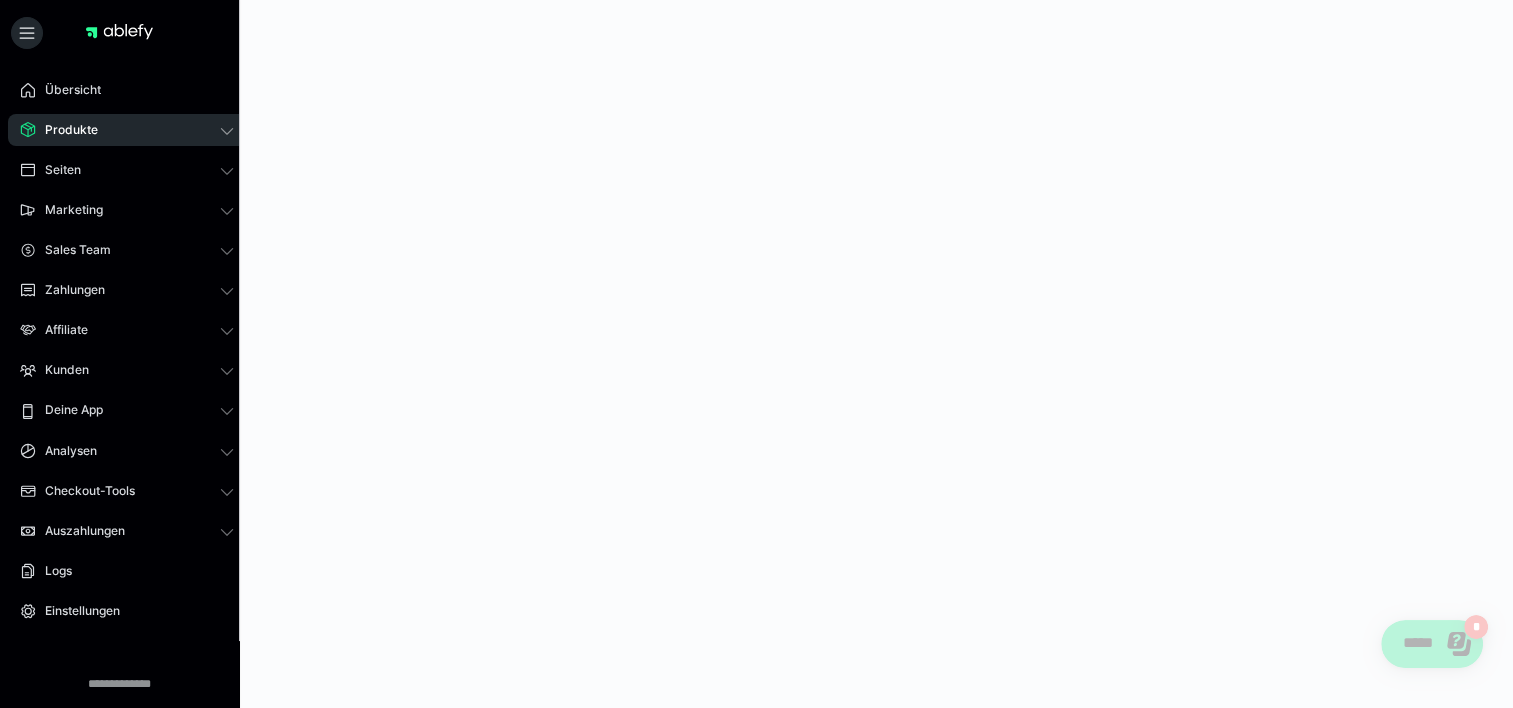 scroll, scrollTop: 0, scrollLeft: 0, axis: both 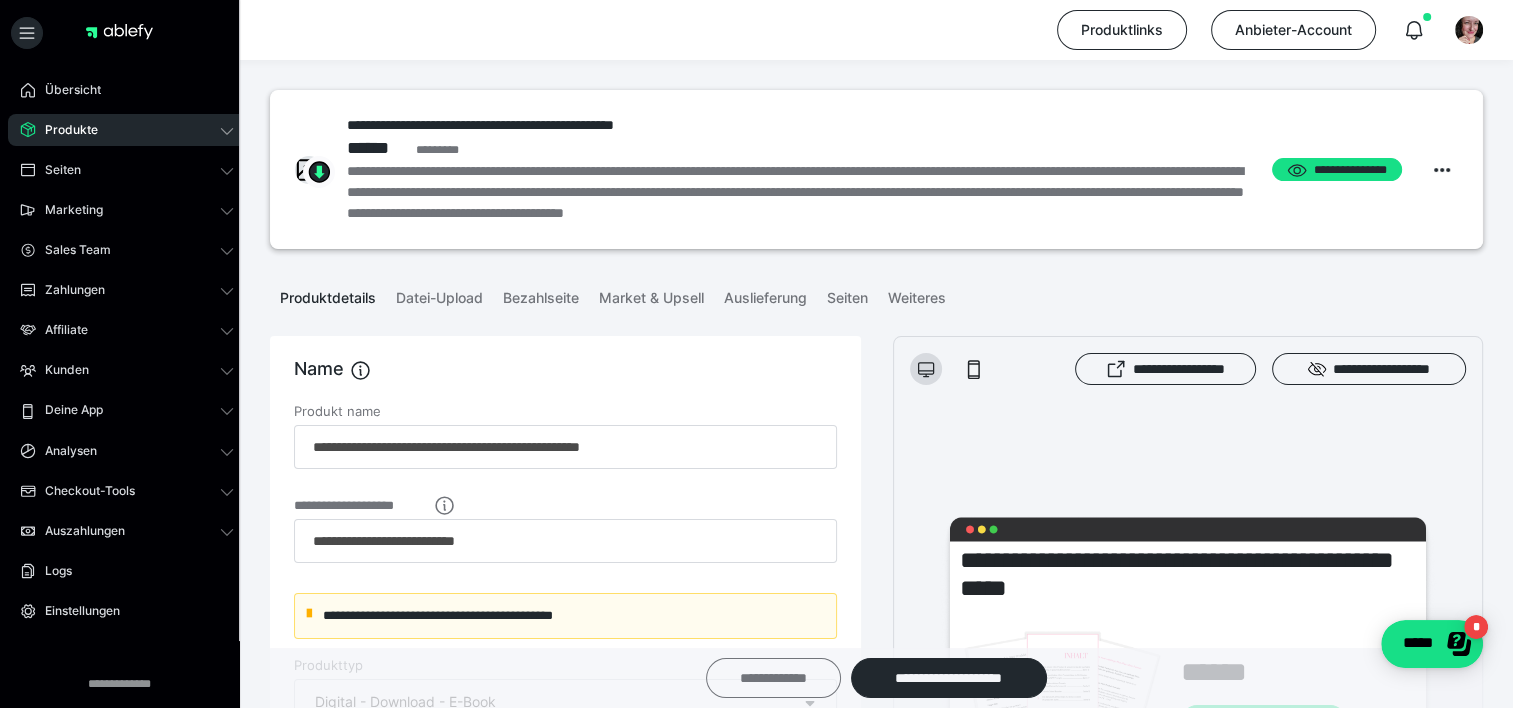 click on "**********" at bounding box center (773, 678) 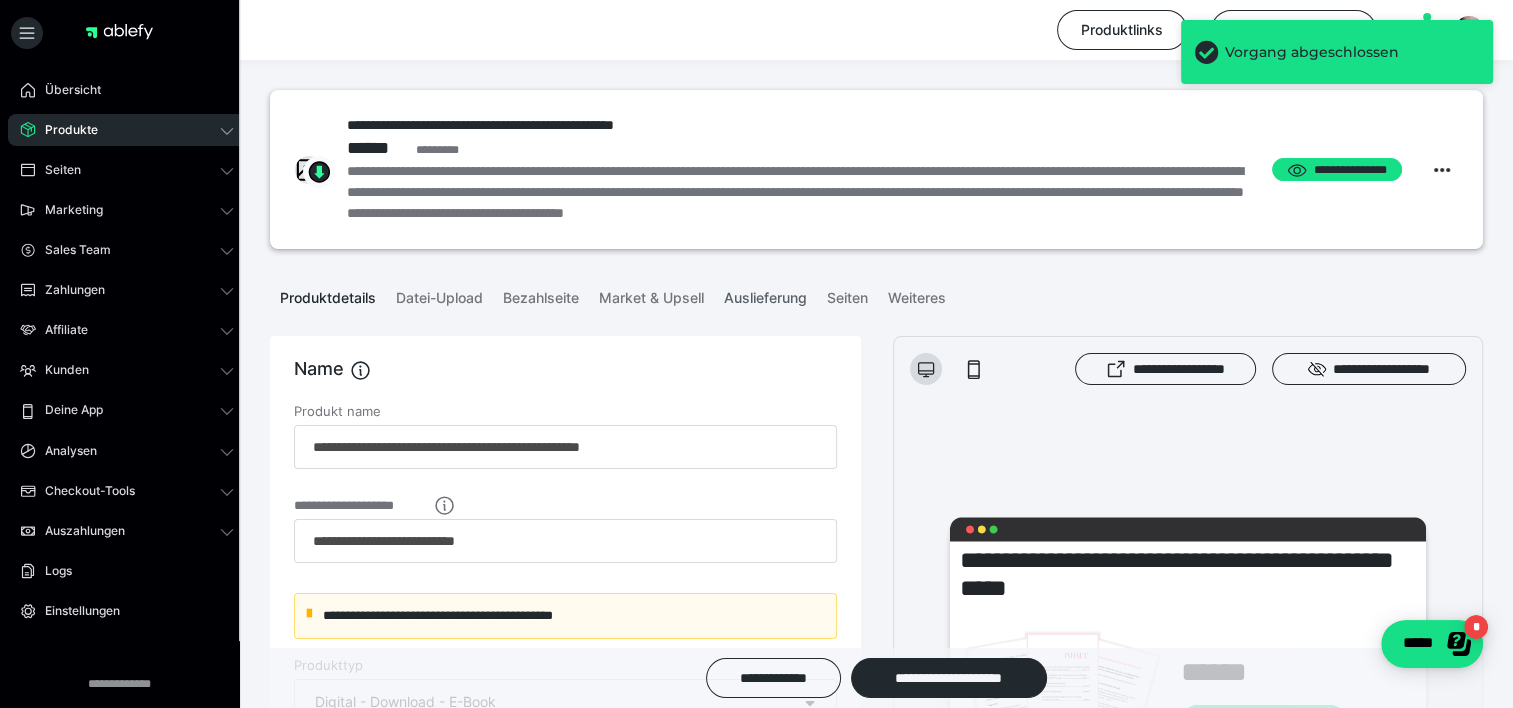 click on "Auslieferung" at bounding box center (765, 294) 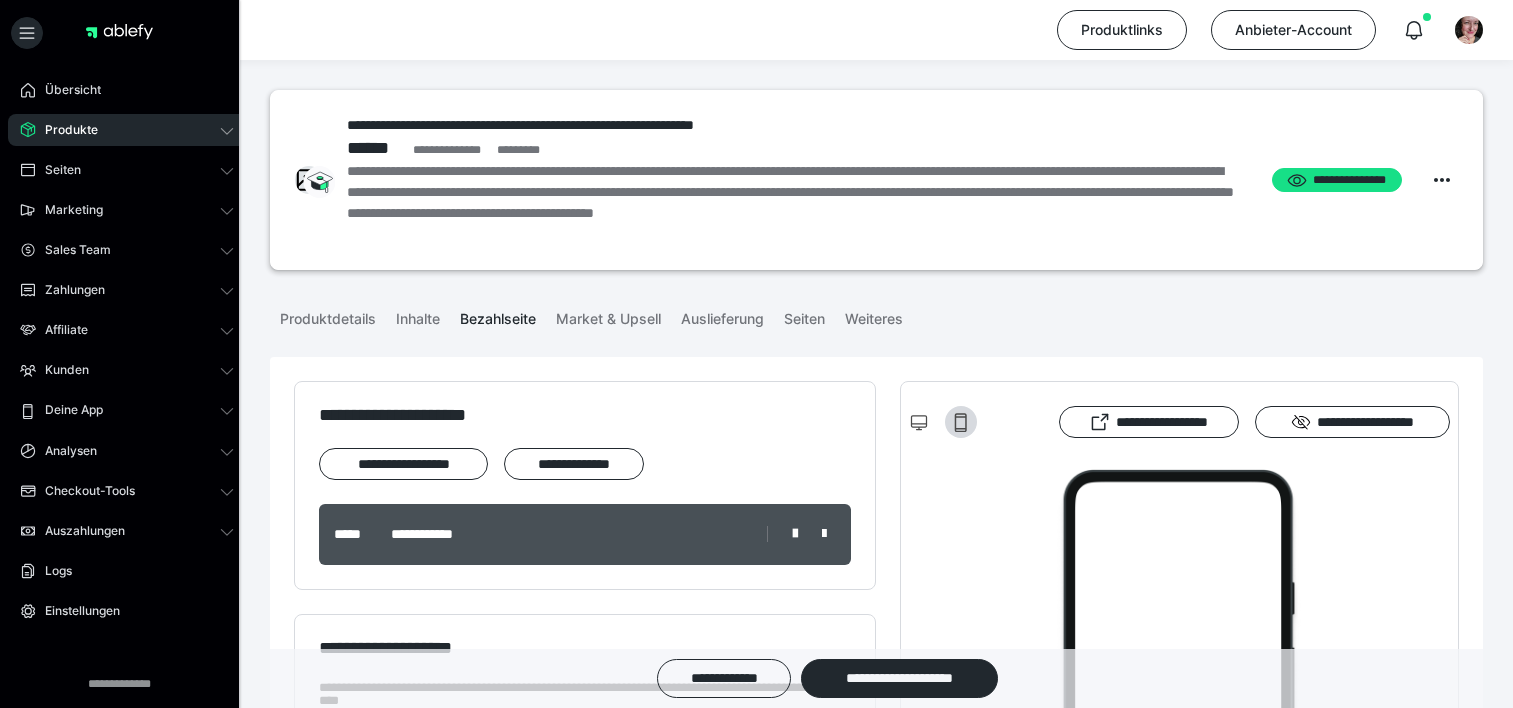 scroll, scrollTop: 647, scrollLeft: 0, axis: vertical 